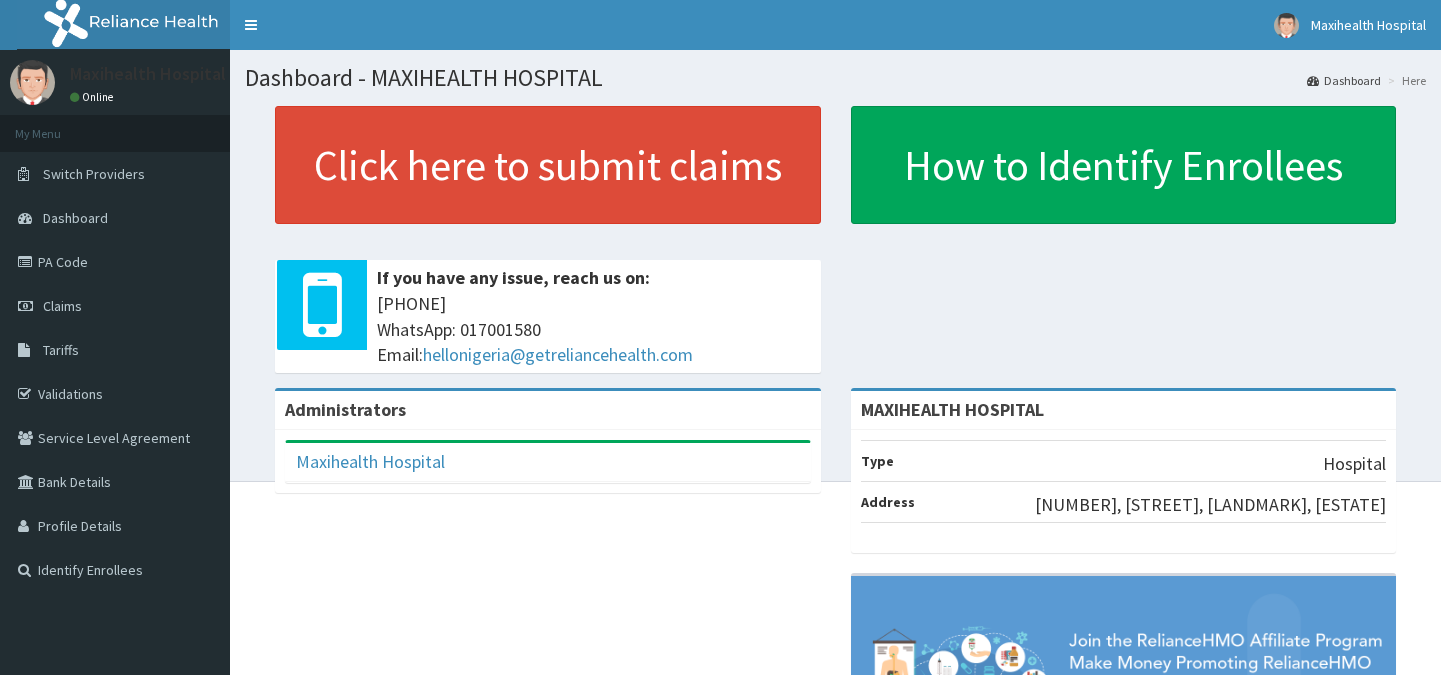 scroll, scrollTop: 0, scrollLeft: 0, axis: both 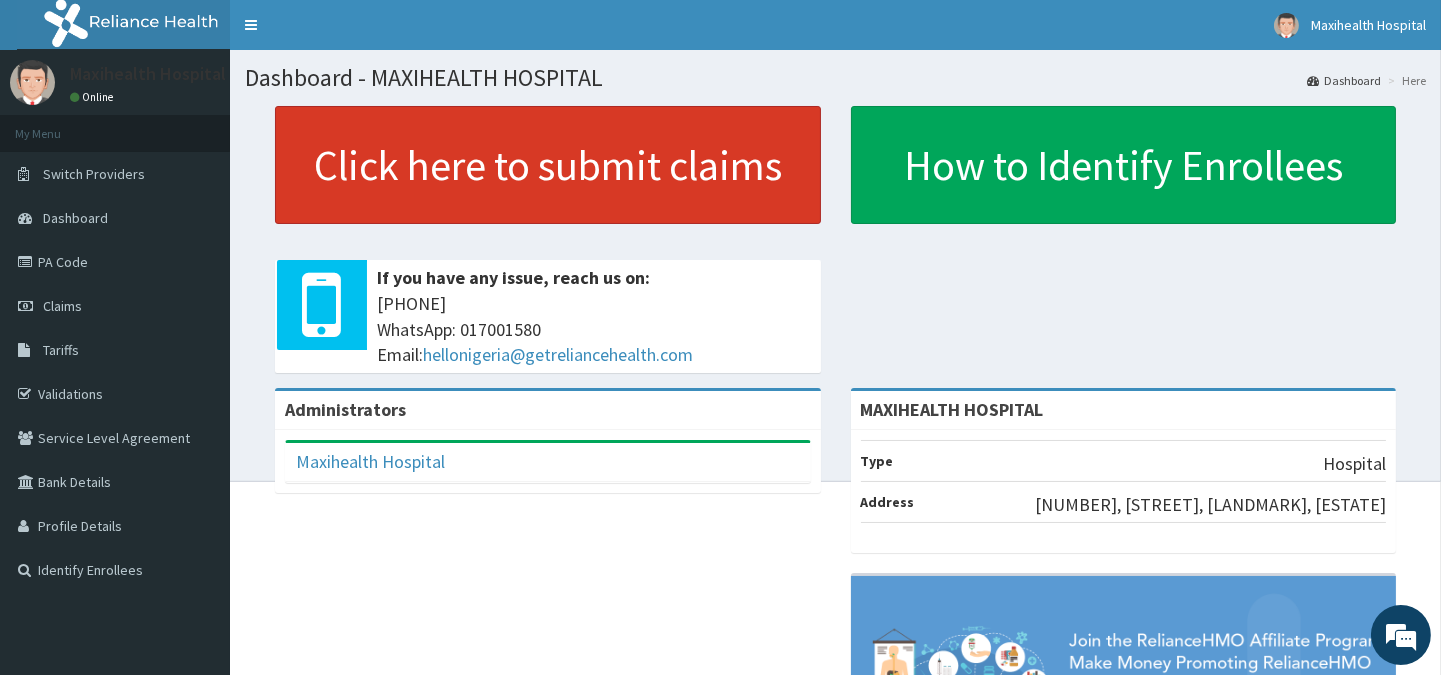 click on "Click here to submit claims" at bounding box center (548, 165) 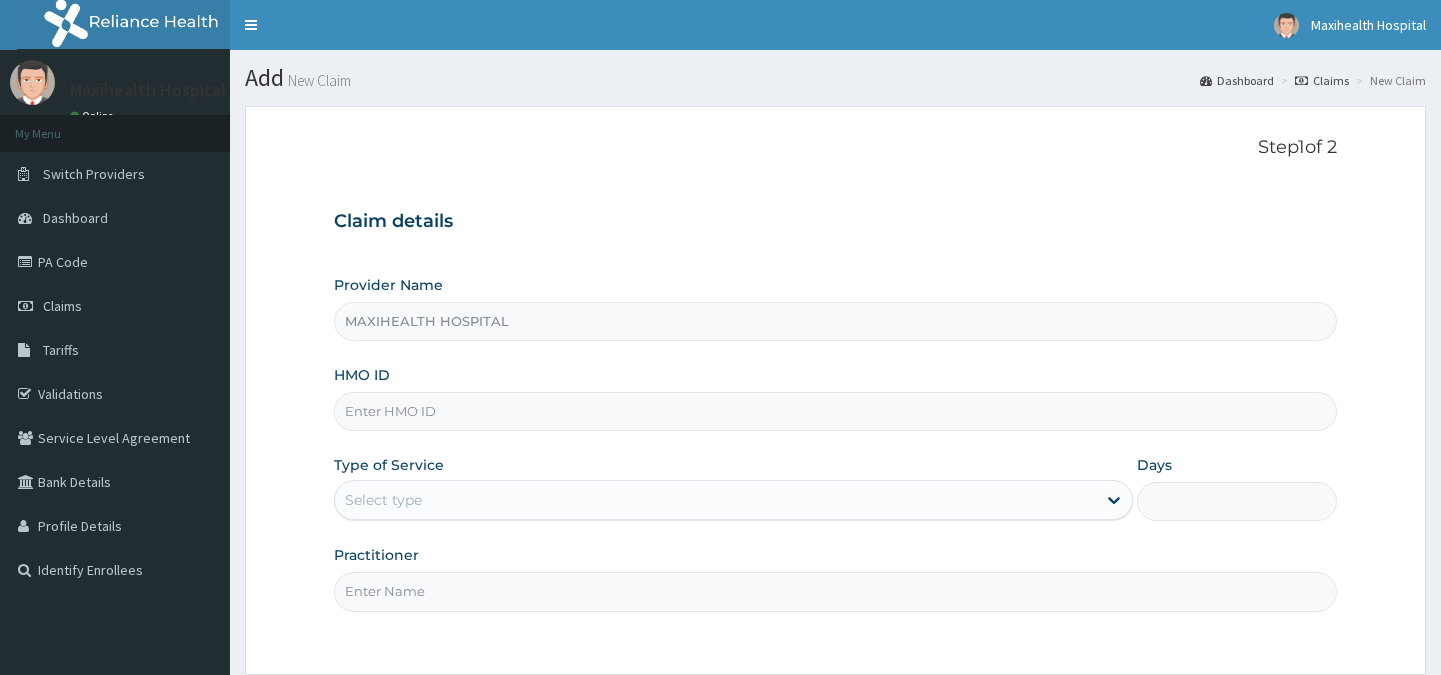 scroll, scrollTop: 0, scrollLeft: 0, axis: both 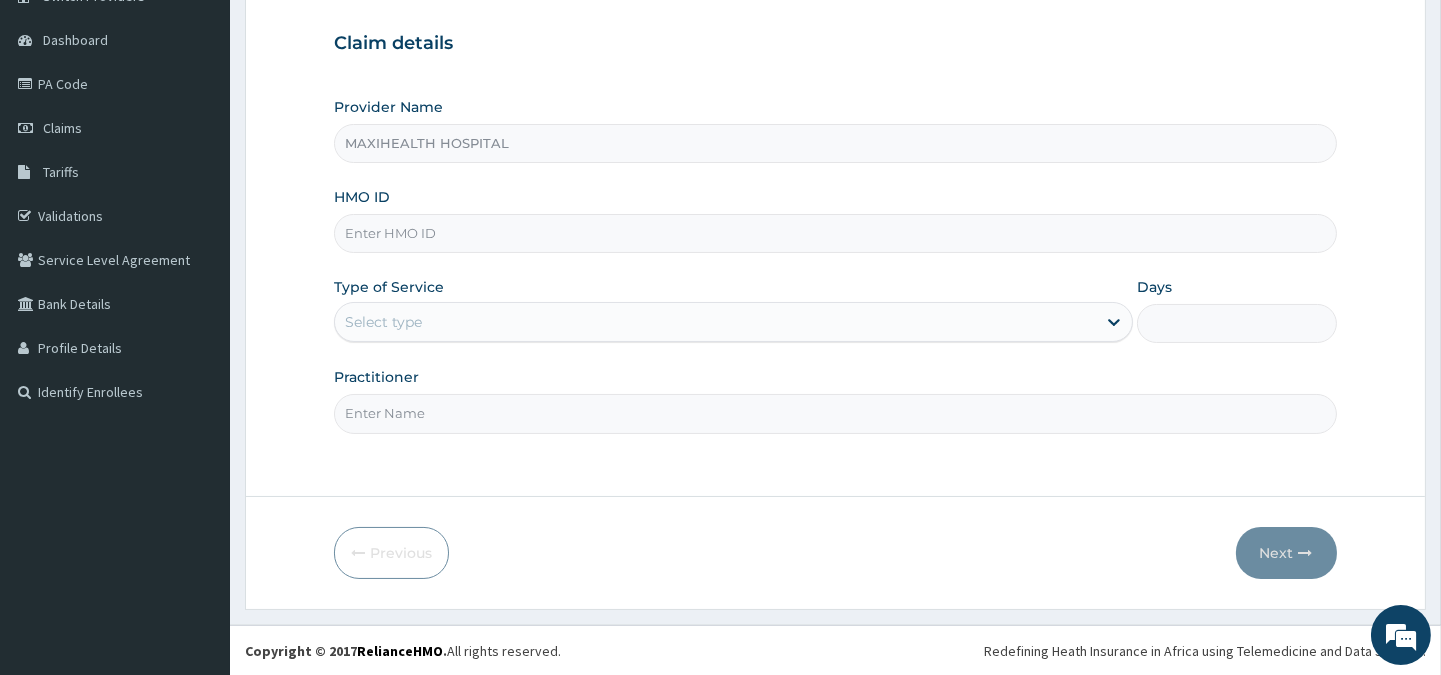 click on "HMO ID" at bounding box center [835, 233] 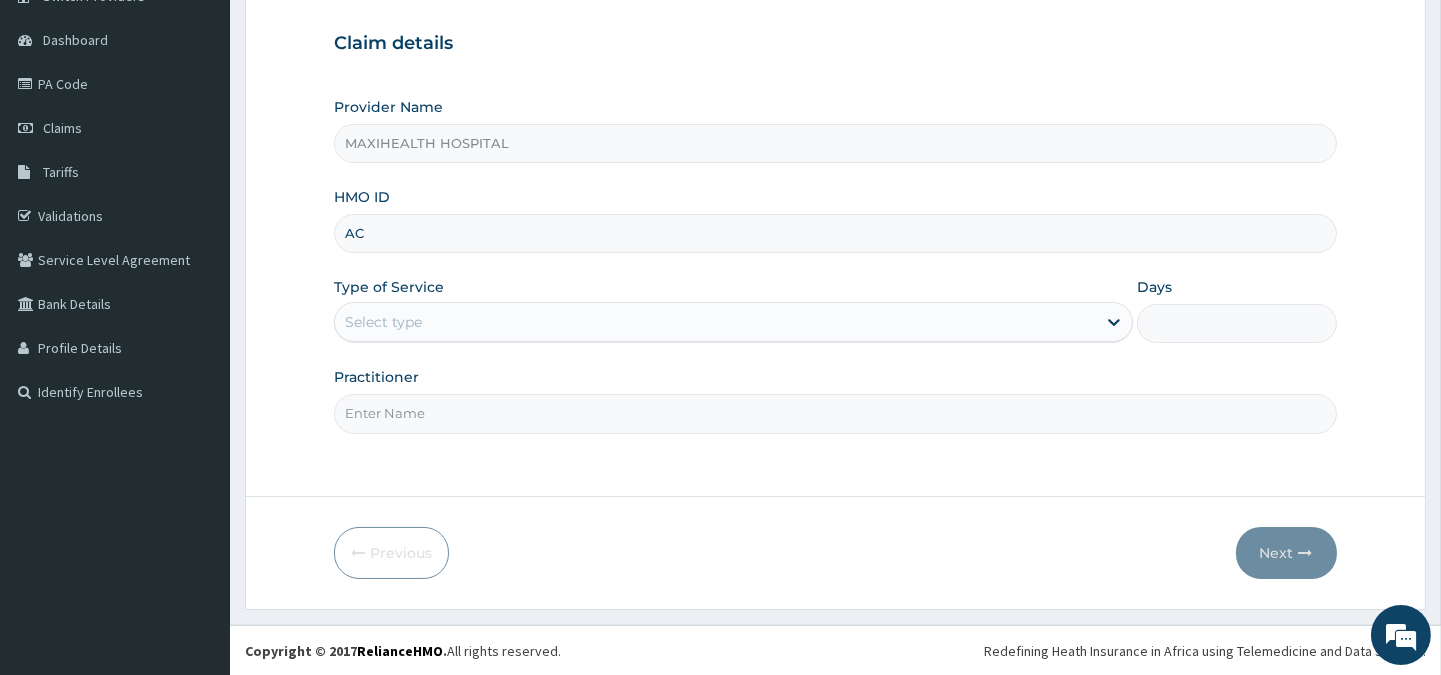 type on "ACL/10073/B" 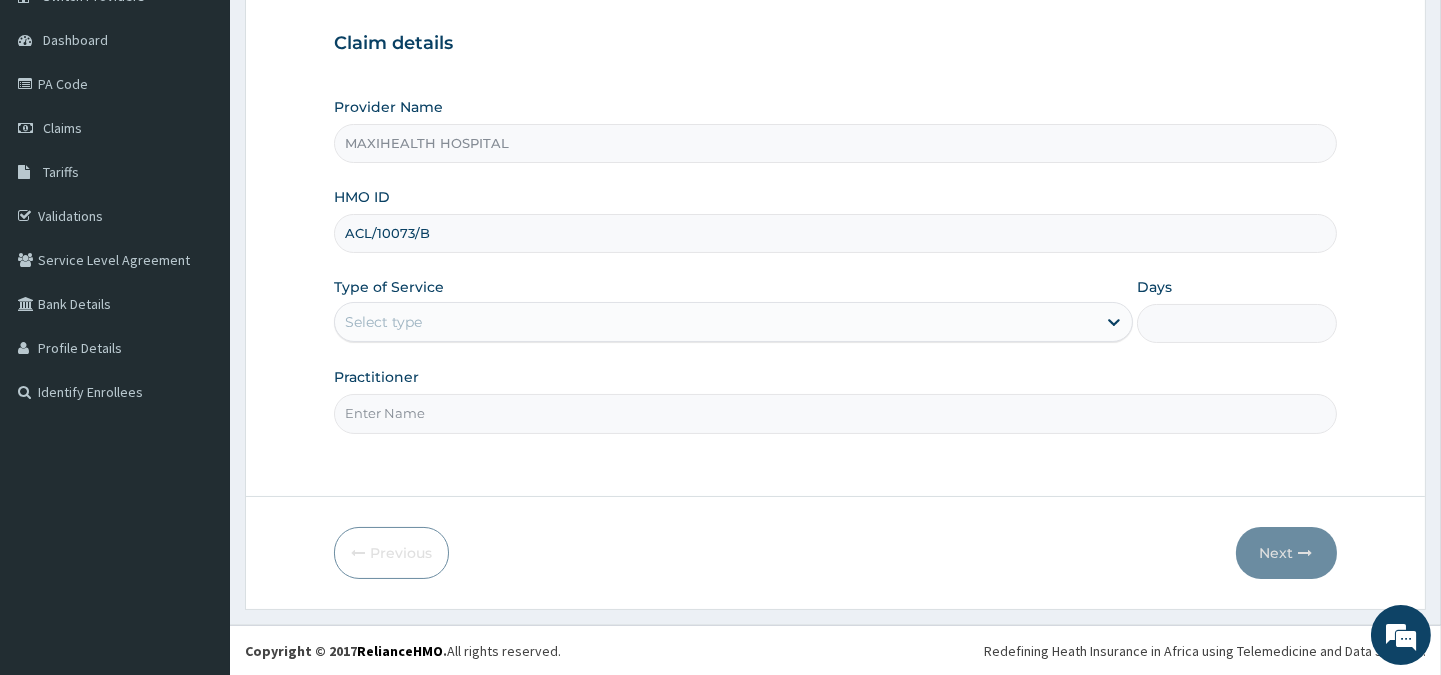 click on "Select type" at bounding box center (715, 322) 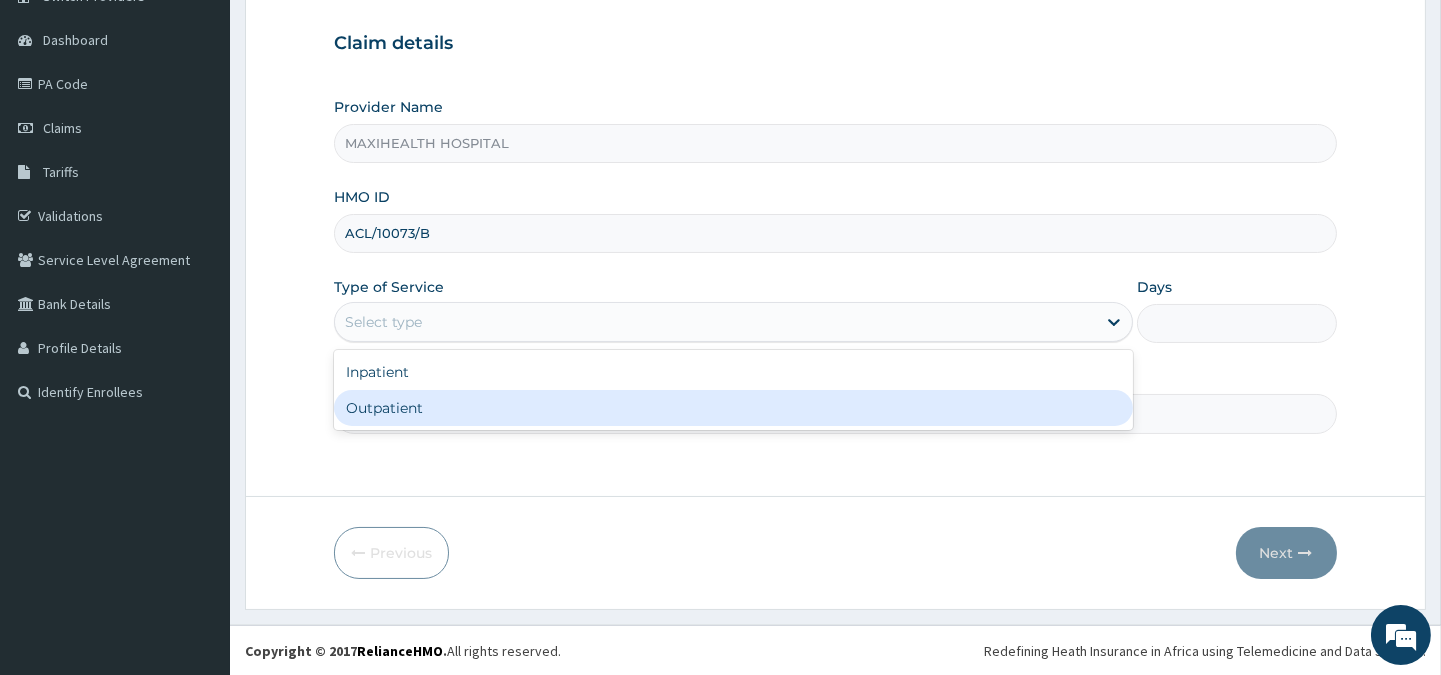 click on "Outpatient" at bounding box center [733, 408] 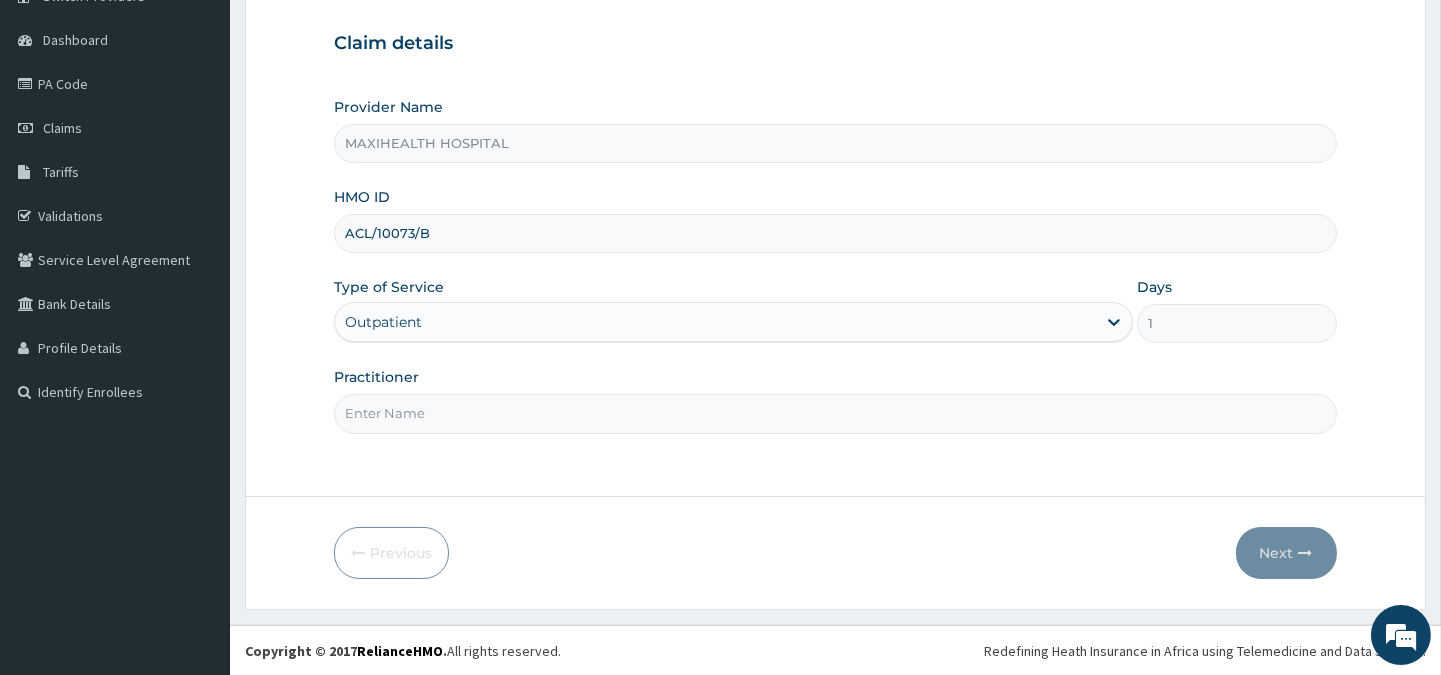 click on "Practitioner" at bounding box center (835, 413) 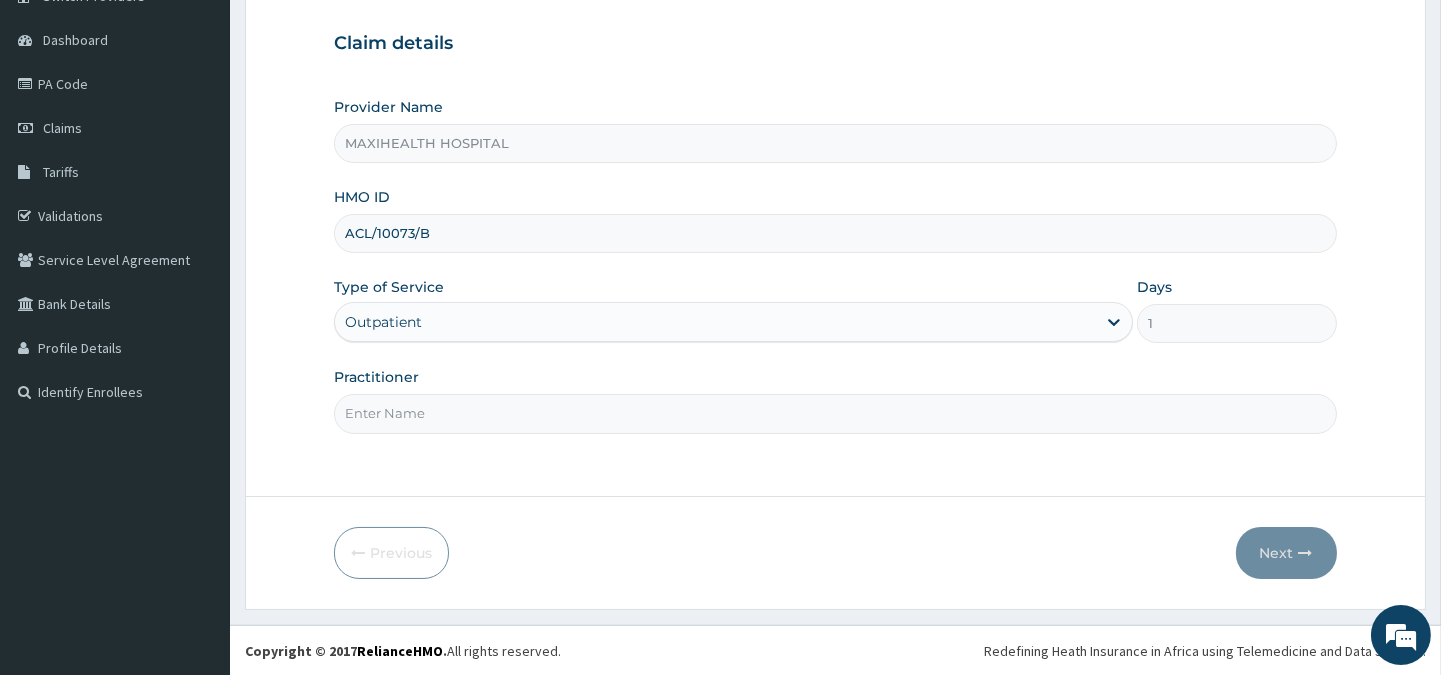 type on "DR. [LAST]" 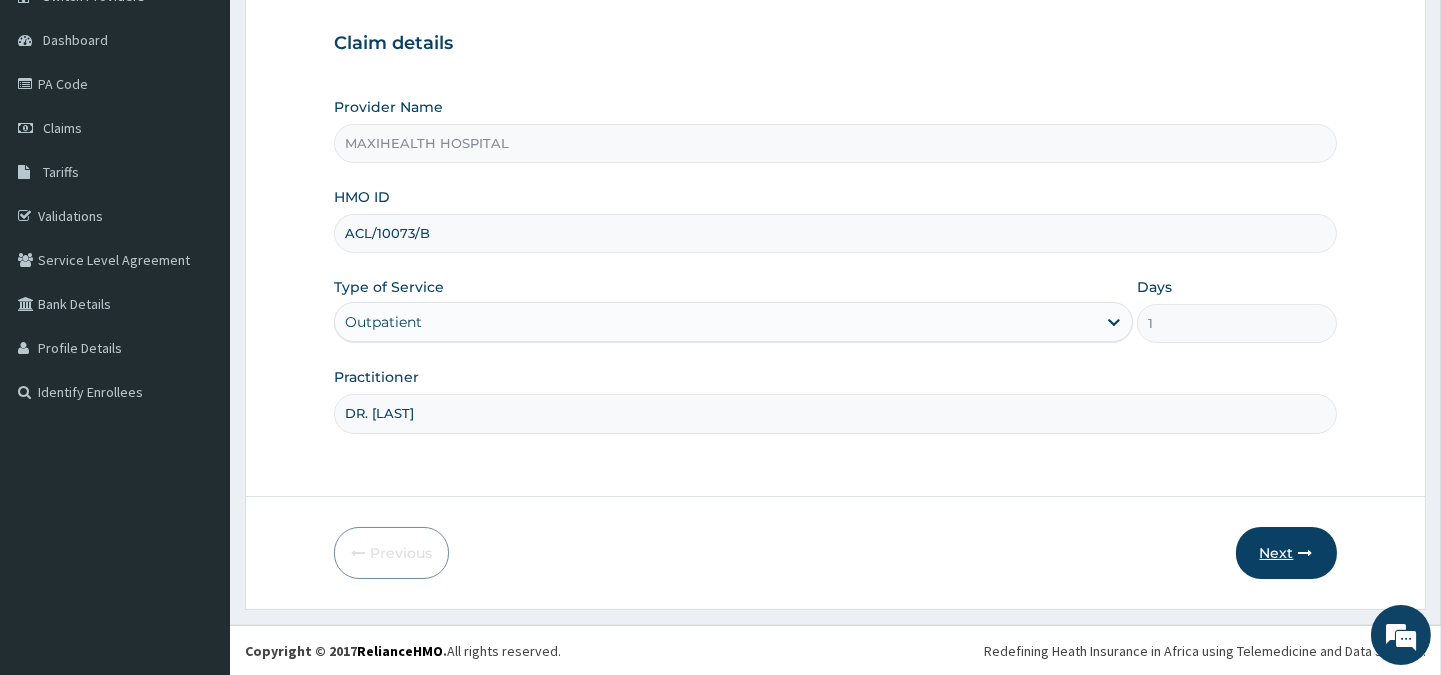 click on "Next" at bounding box center (1286, 553) 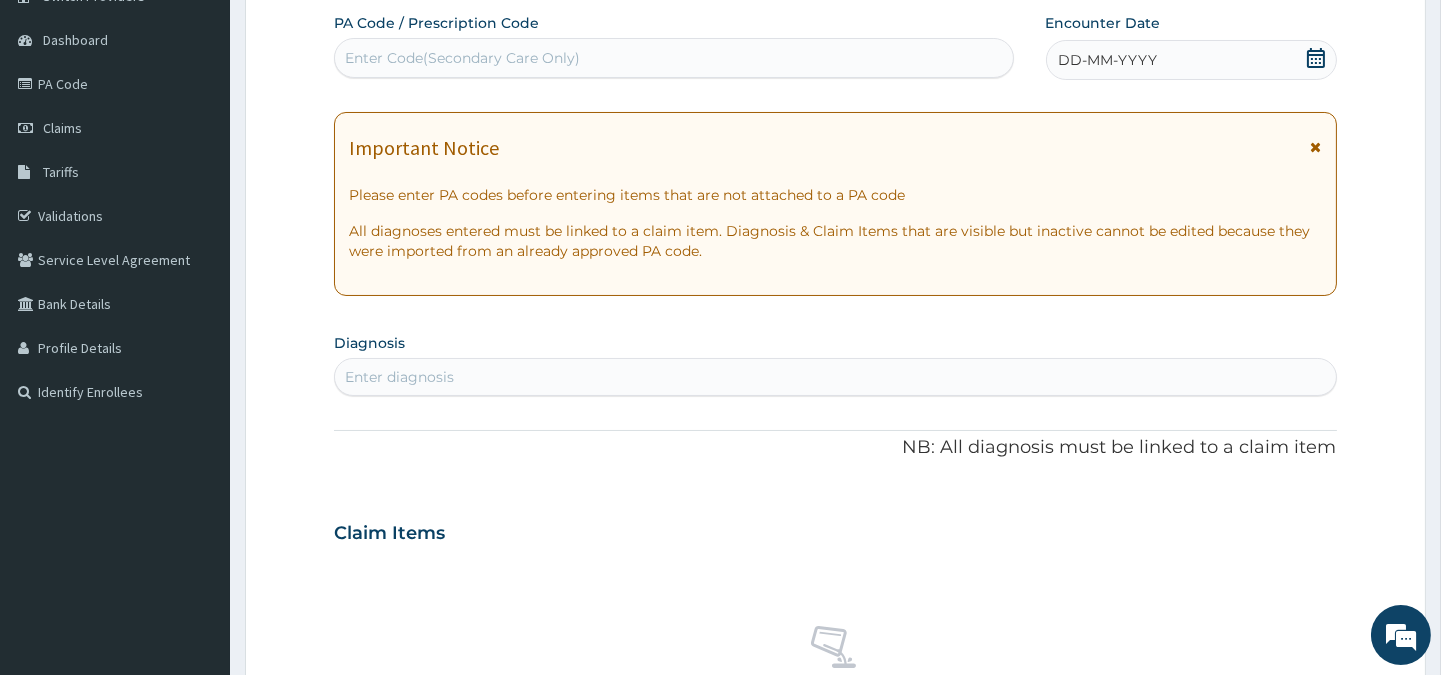 click on "DD-MM-YYYY" at bounding box center [1191, 60] 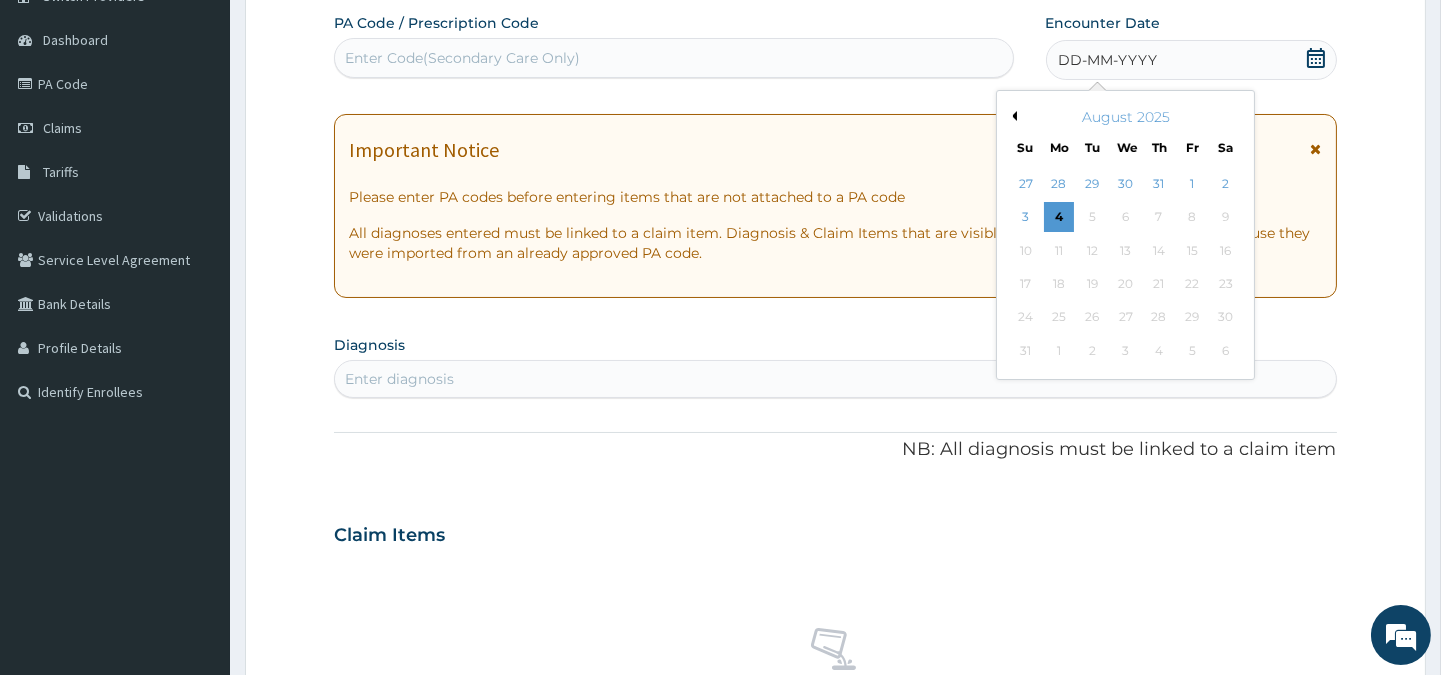 click on "Previous Month" at bounding box center (1012, 116) 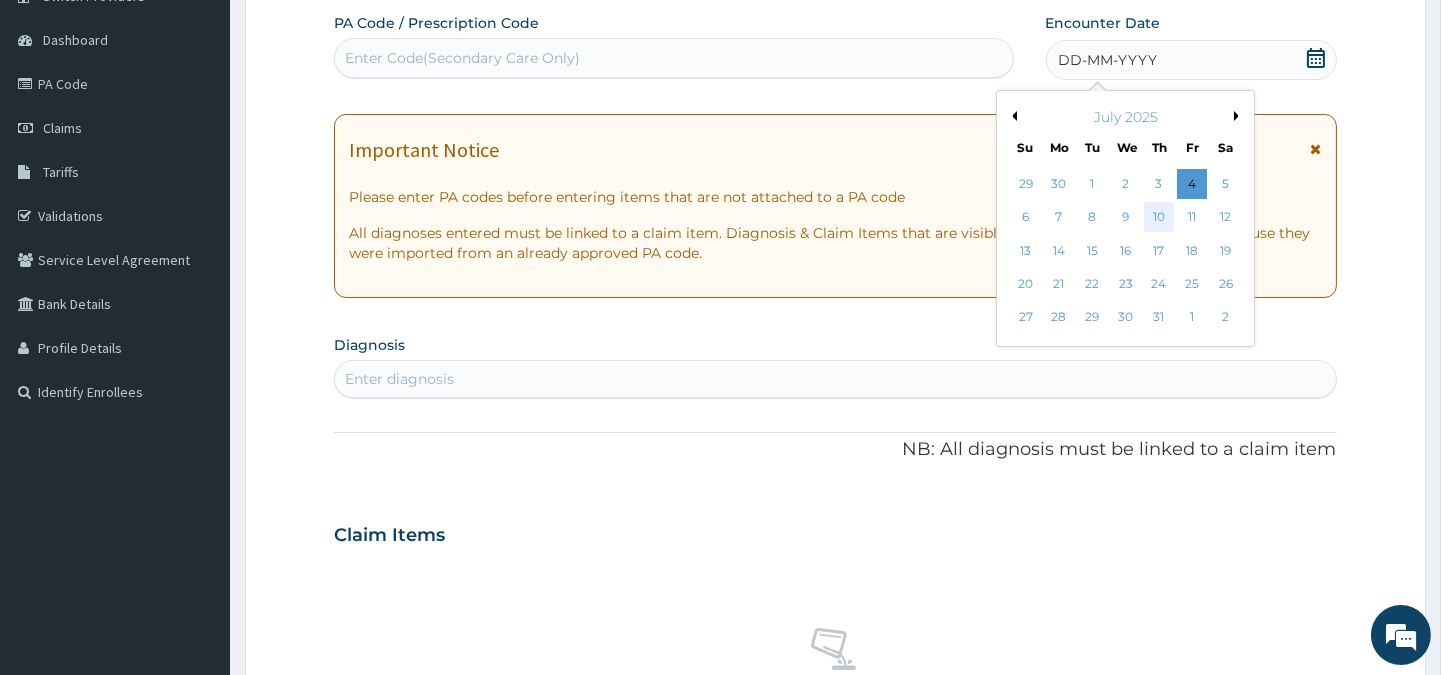 click on "10" at bounding box center (1158, 218) 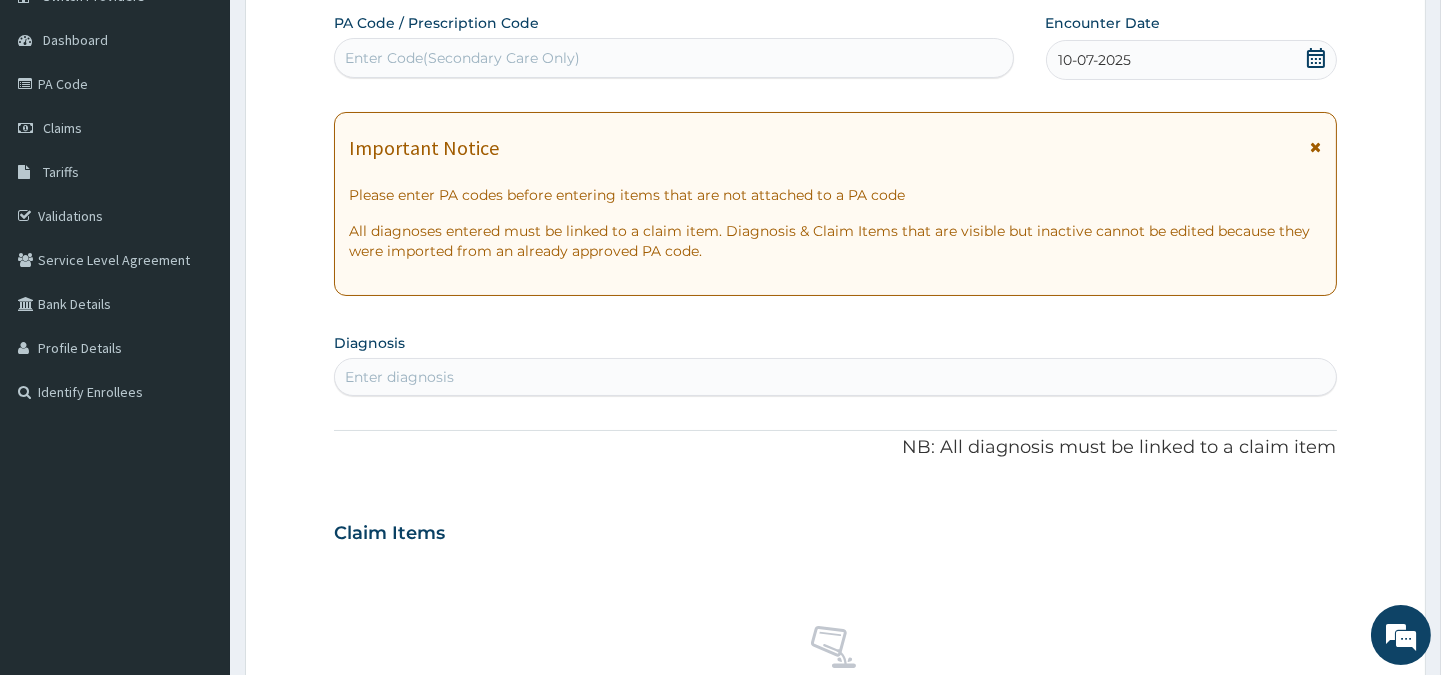 click on "Enter diagnosis" at bounding box center (835, 377) 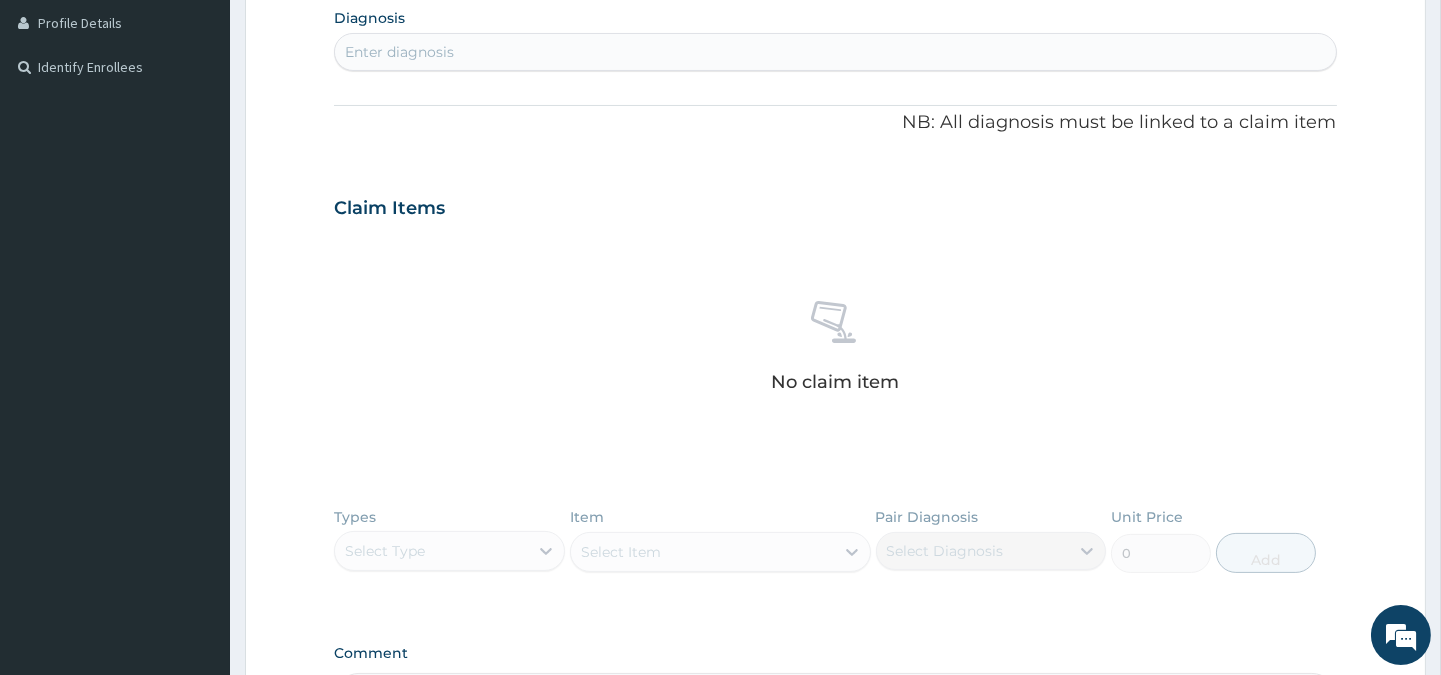 scroll, scrollTop: 504, scrollLeft: 0, axis: vertical 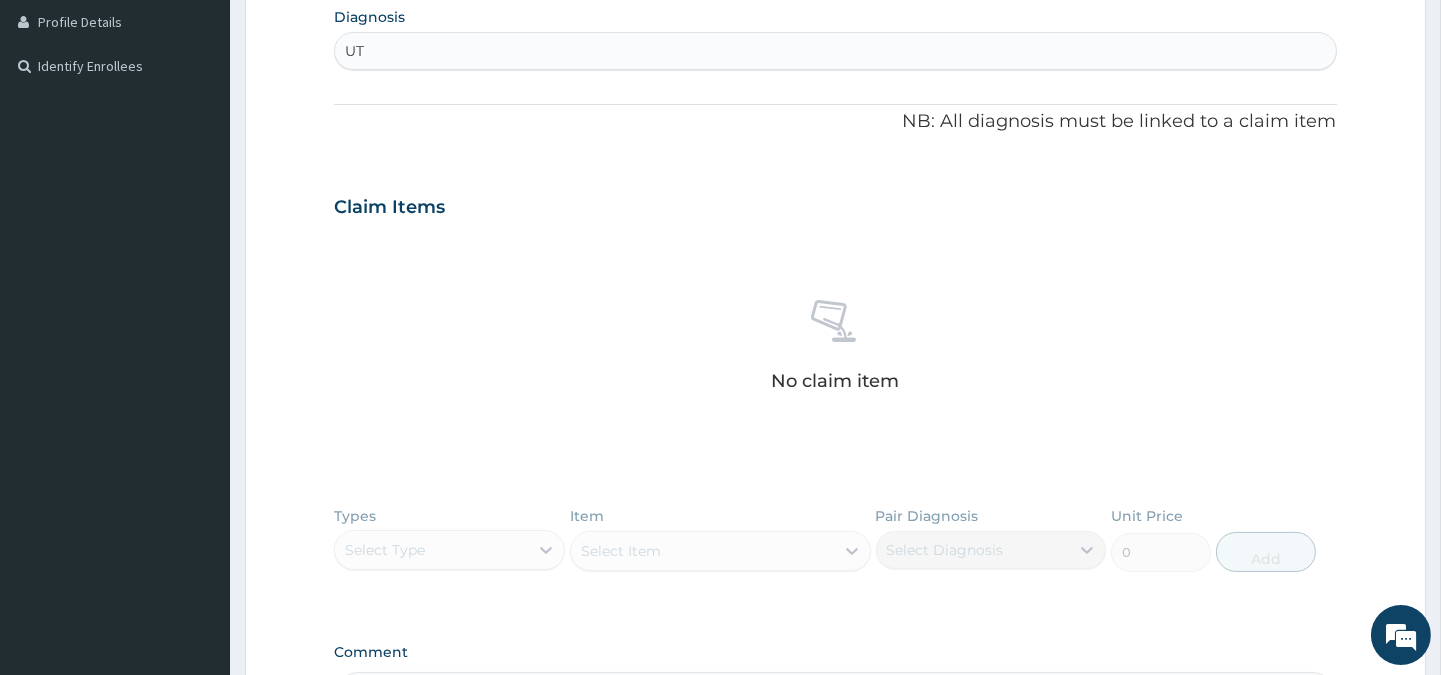 type on "UTI" 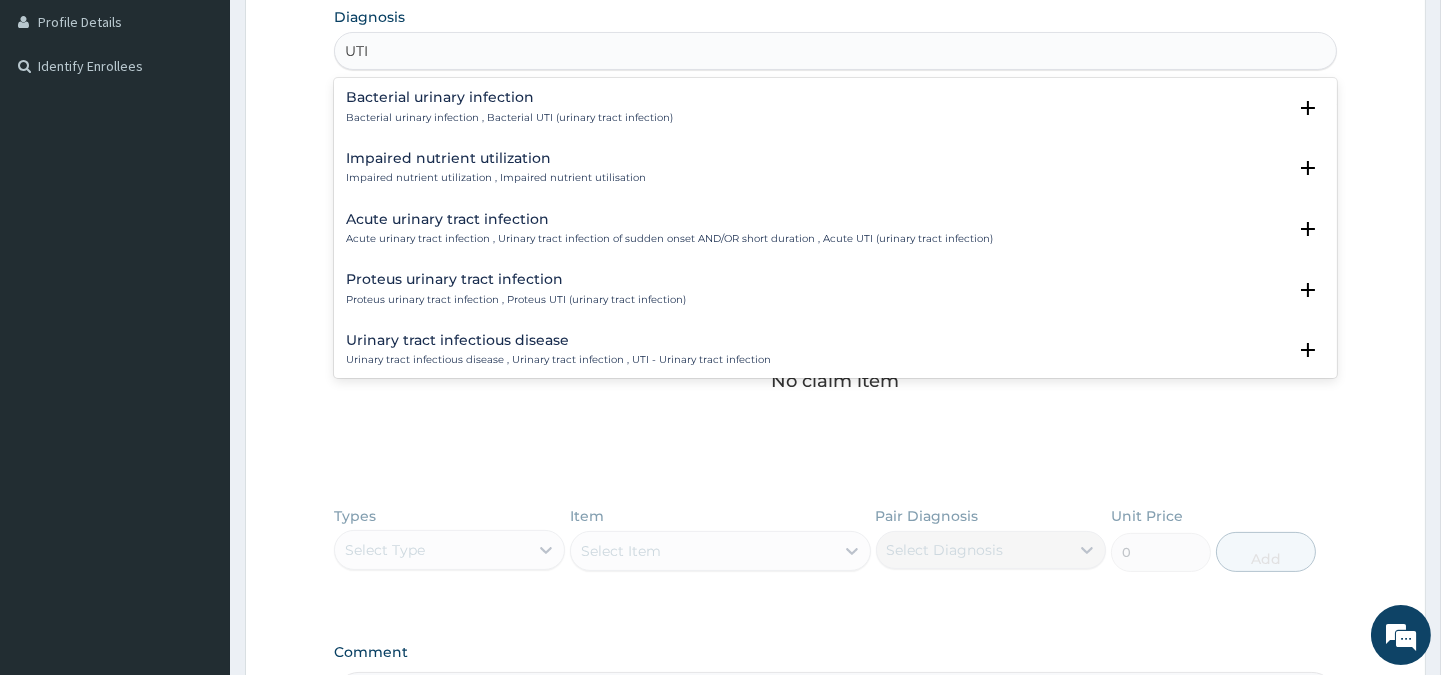 click on "Acute urinary tract infection" at bounding box center [669, 219] 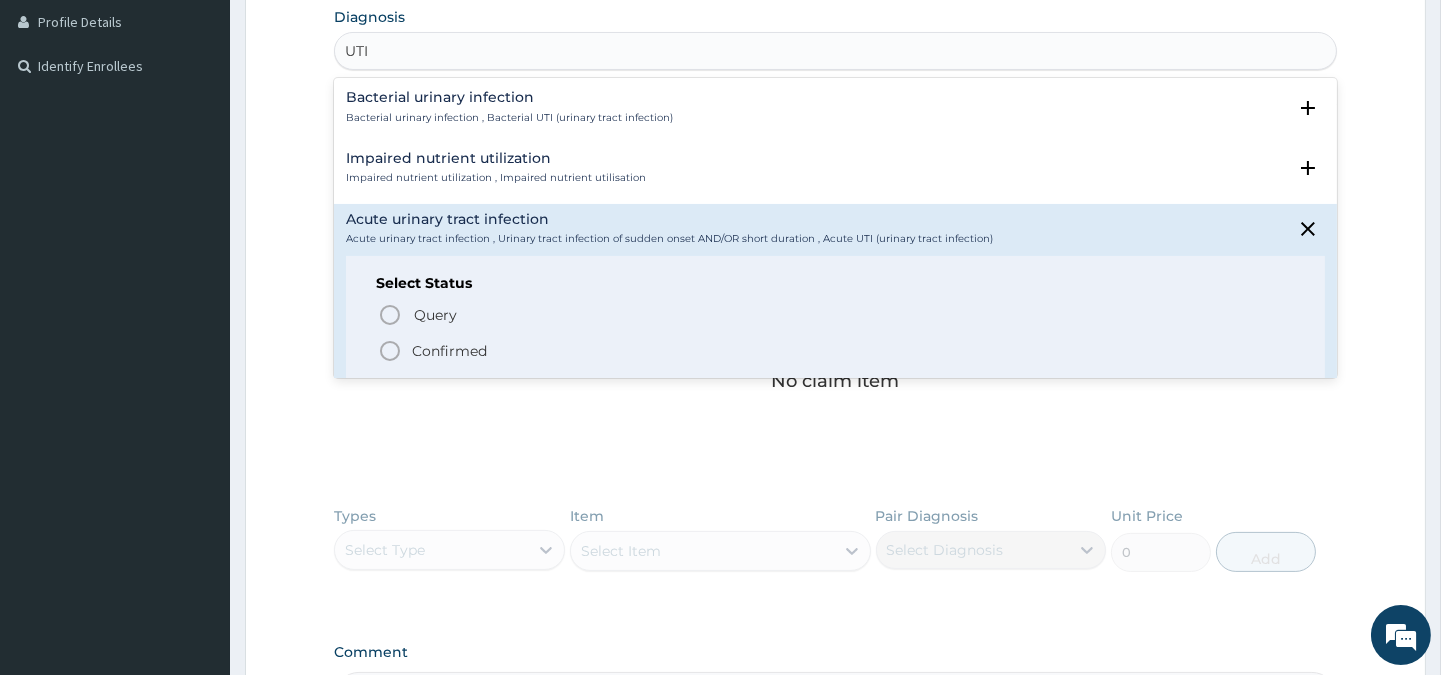 click 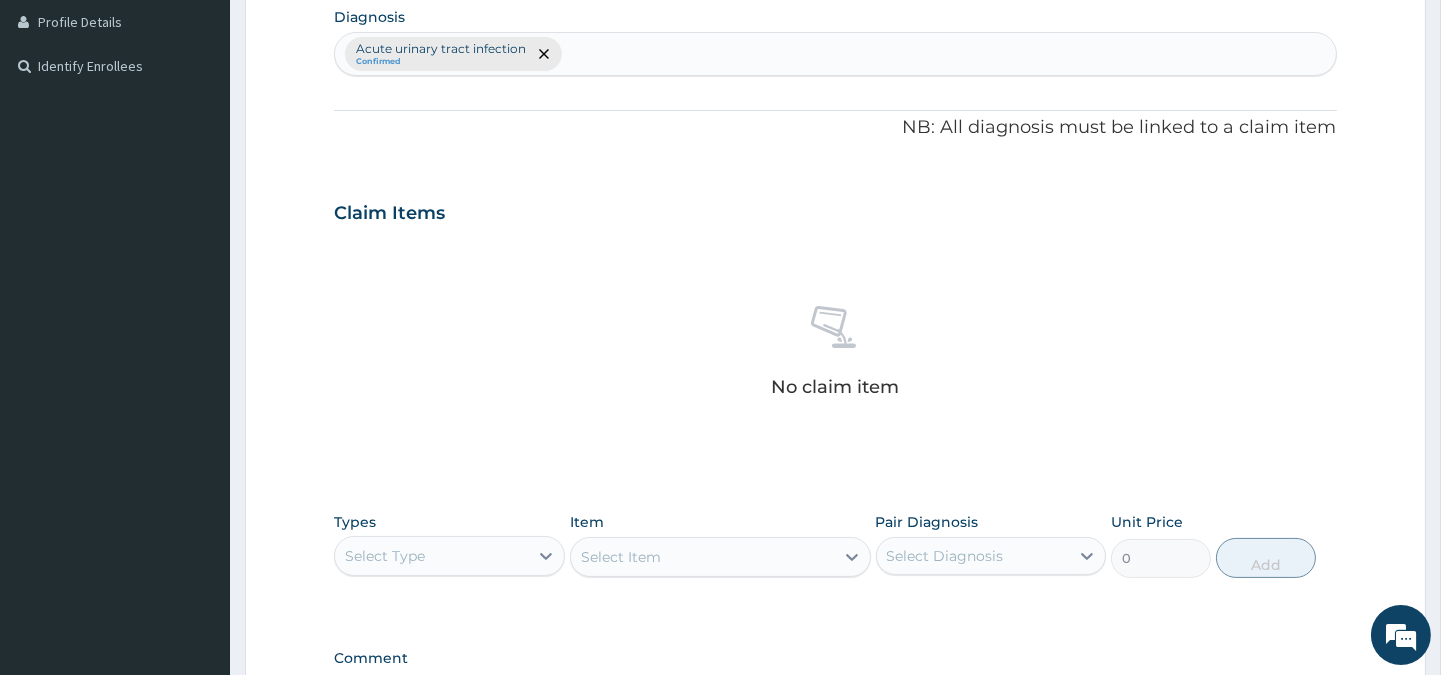 scroll, scrollTop: 766, scrollLeft: 0, axis: vertical 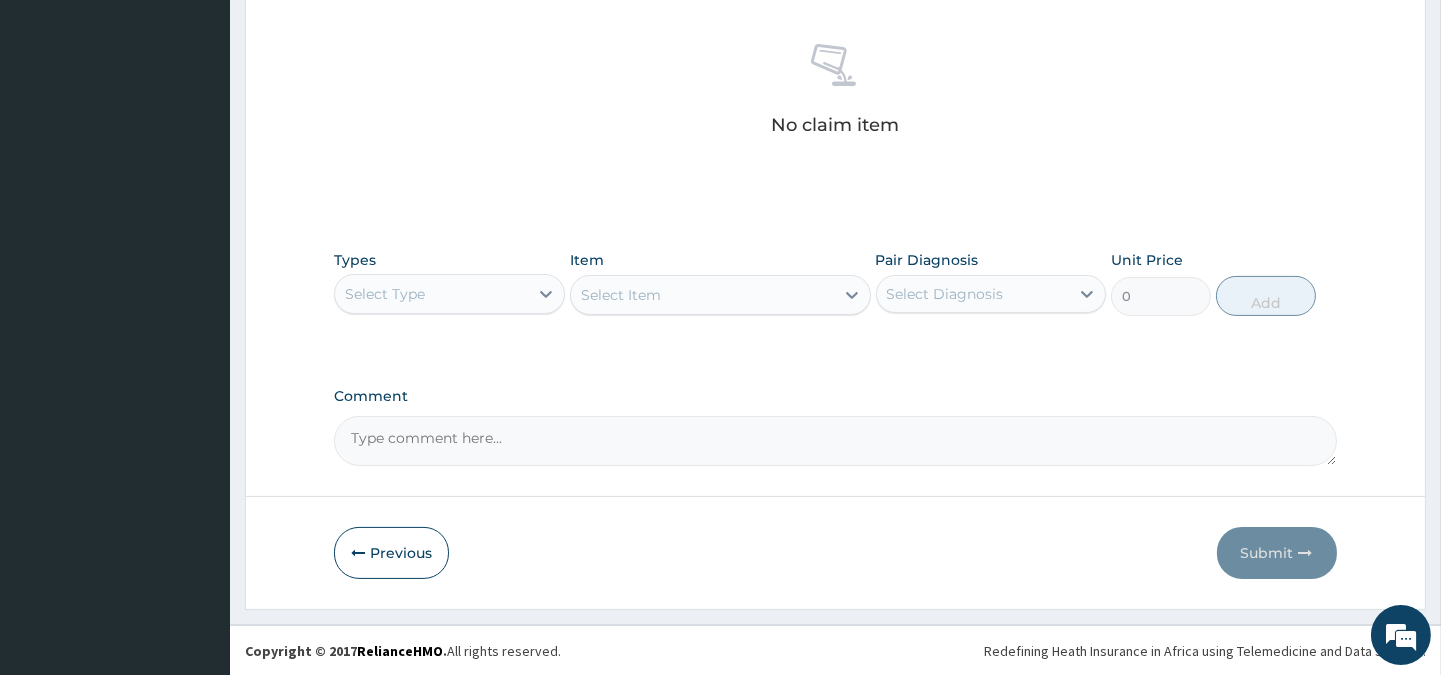 click on "Select Type" at bounding box center (385, 294) 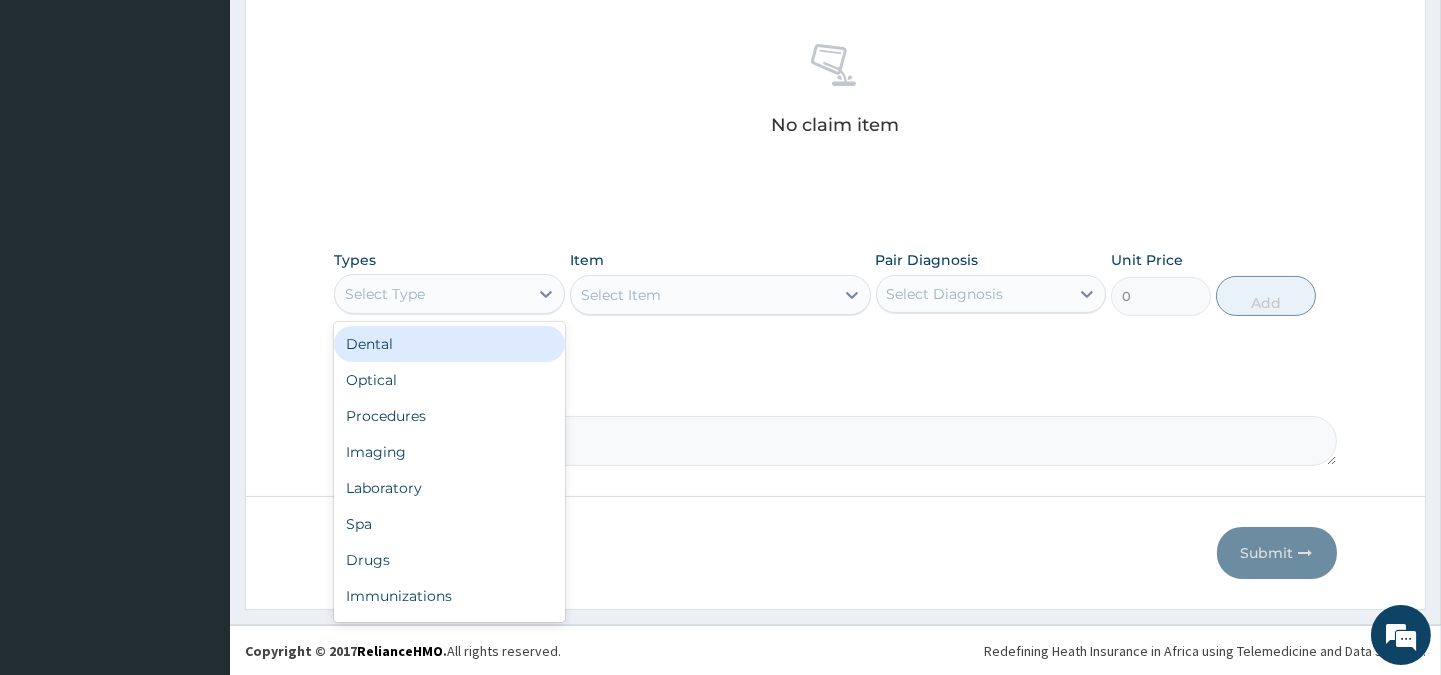 scroll, scrollTop: 554, scrollLeft: 0, axis: vertical 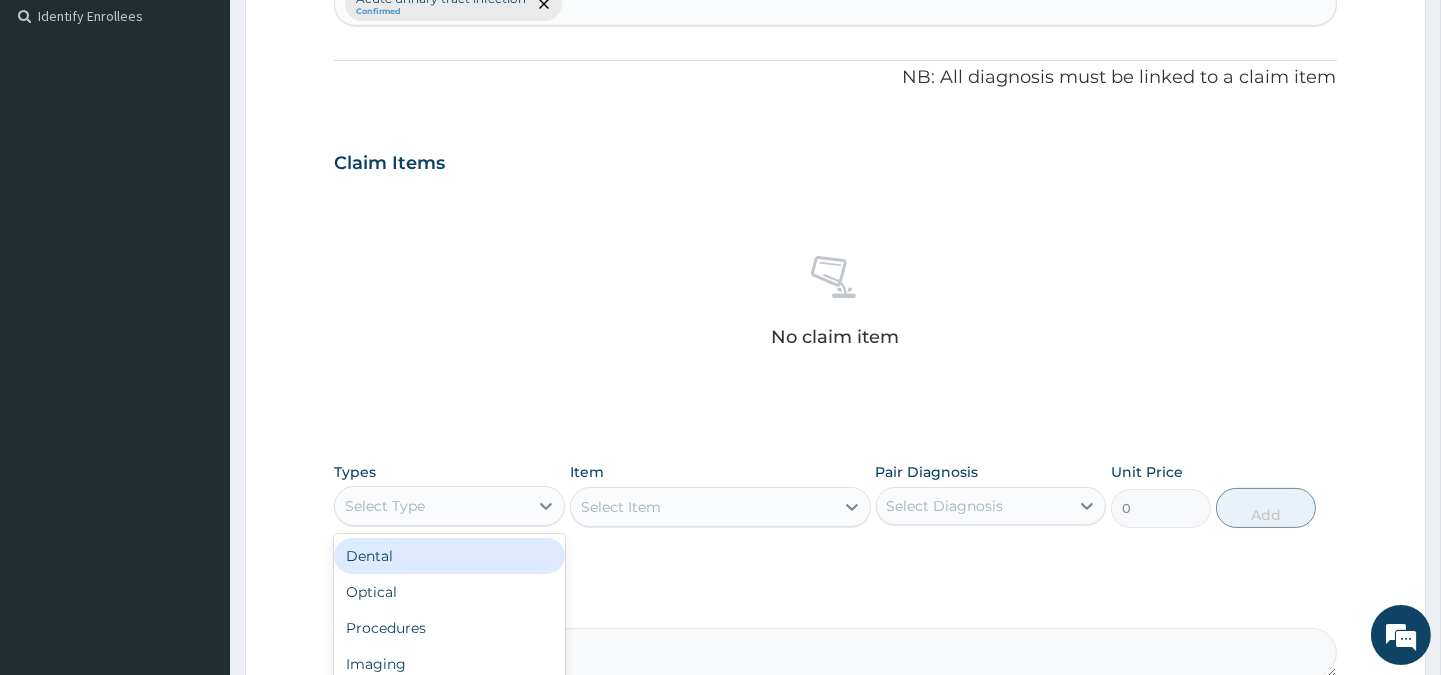 click on "Acute urinary tract infection Confirmed" at bounding box center (835, 4) 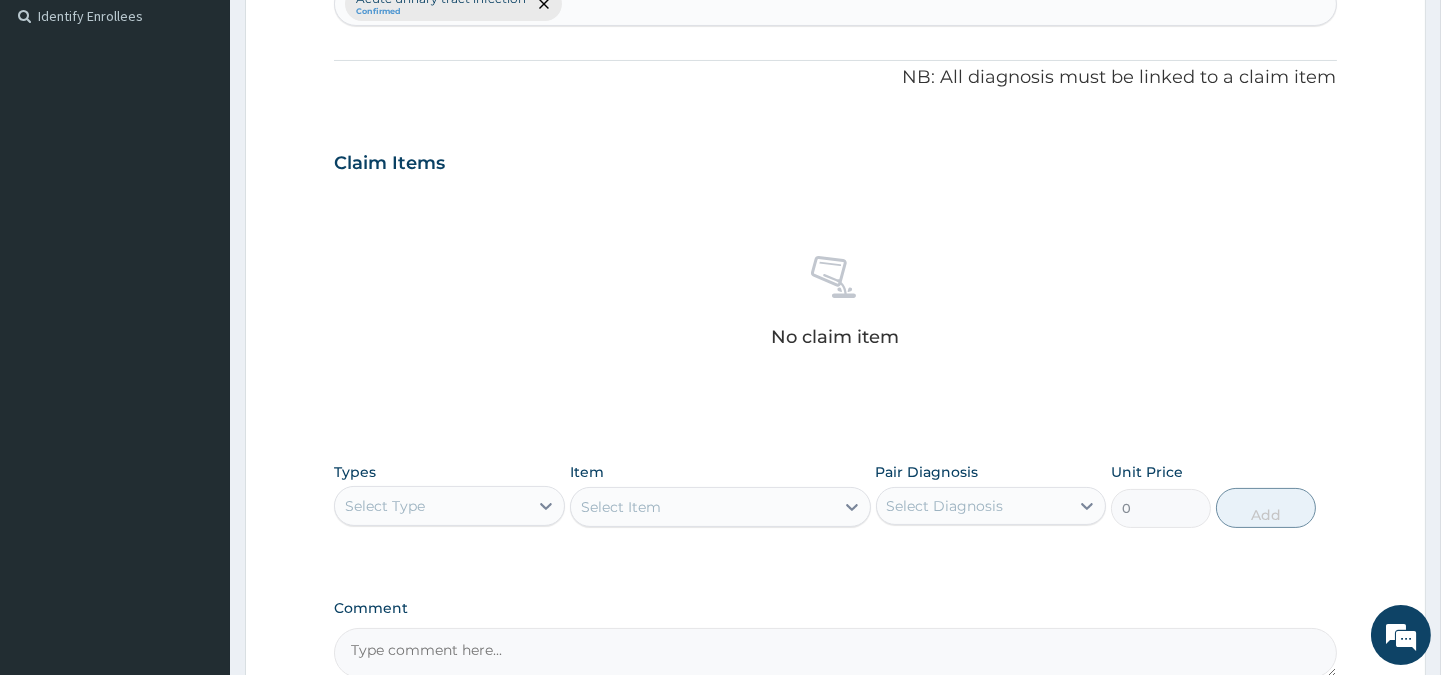 scroll, scrollTop: 548, scrollLeft: 0, axis: vertical 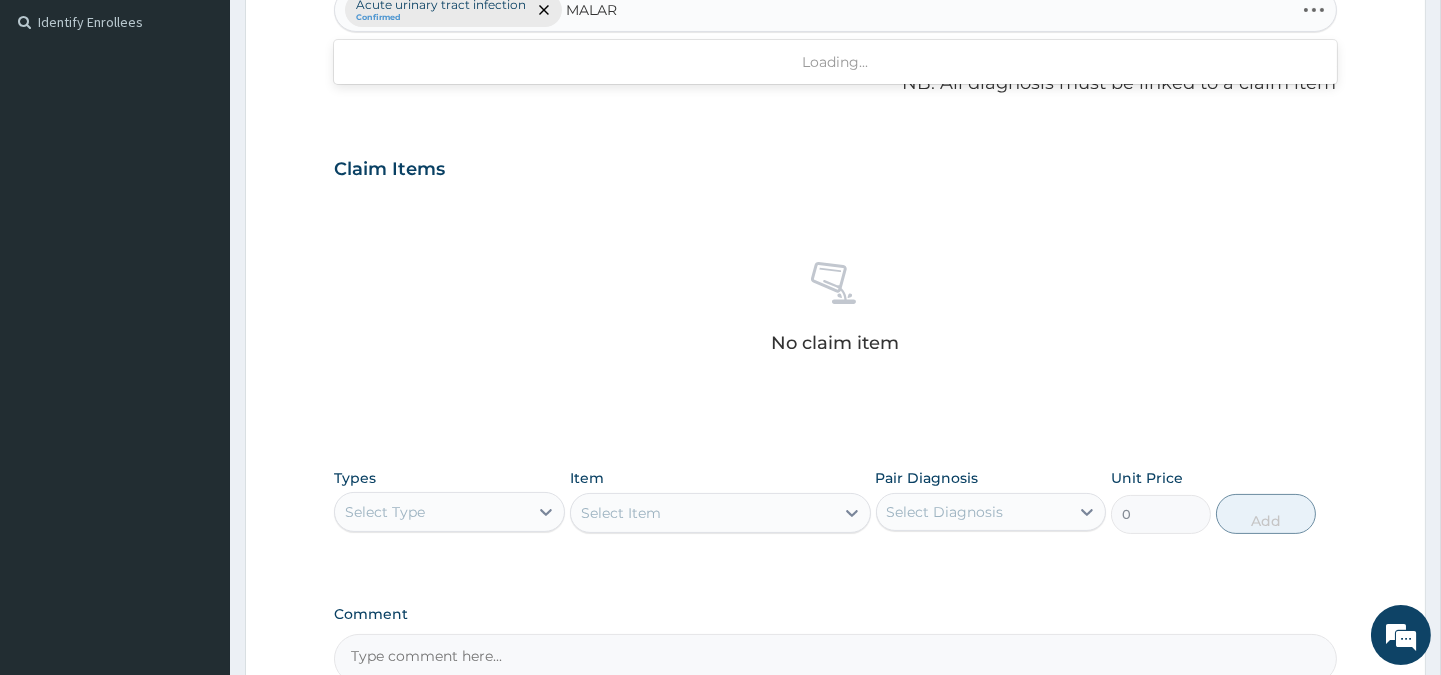 type on "MALARI" 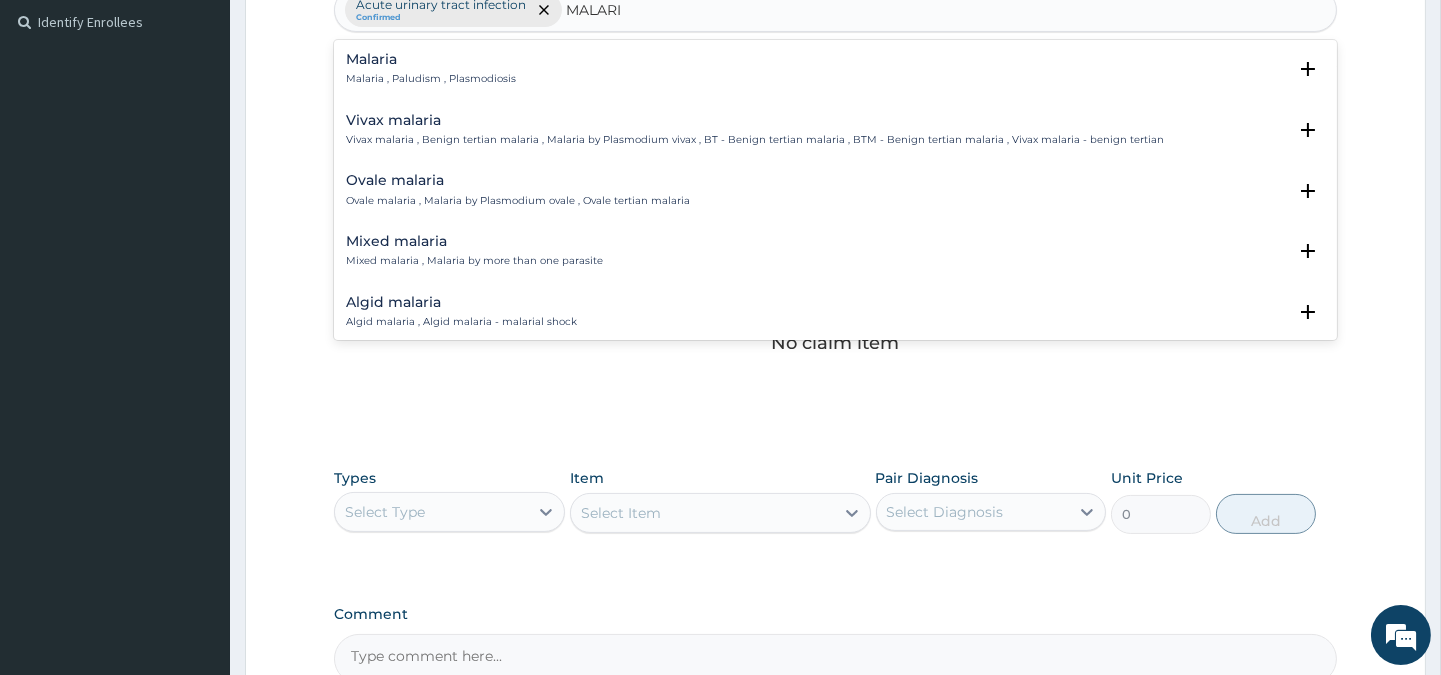 click on "Malaria , Paludism , Plasmodiosis" at bounding box center (431, 79) 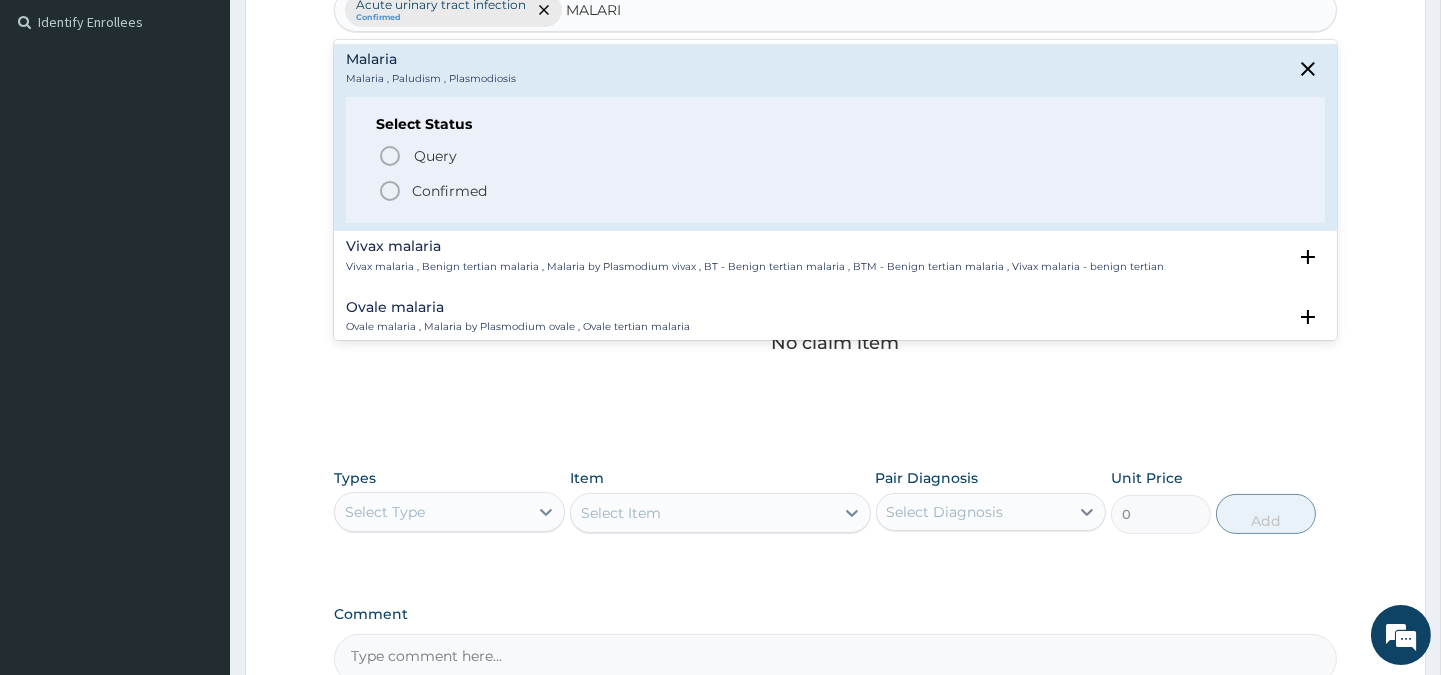 click 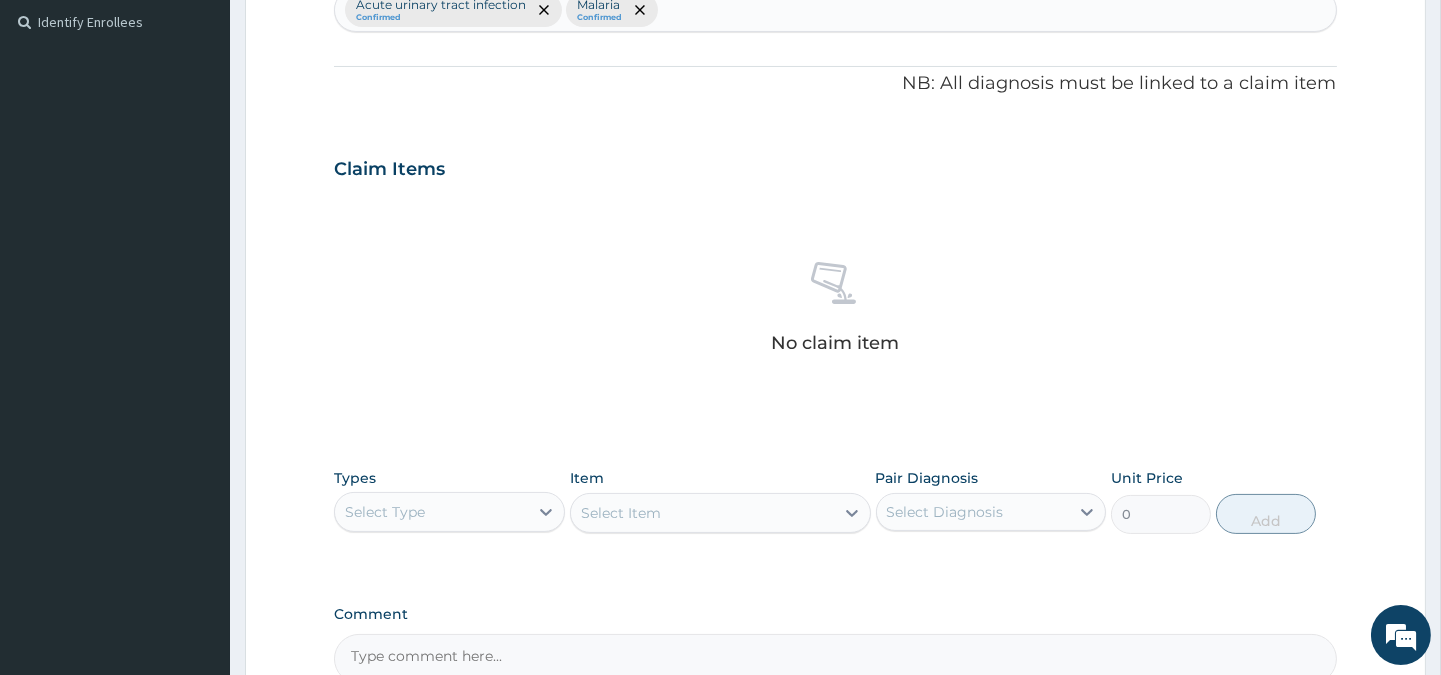 scroll, scrollTop: 766, scrollLeft: 0, axis: vertical 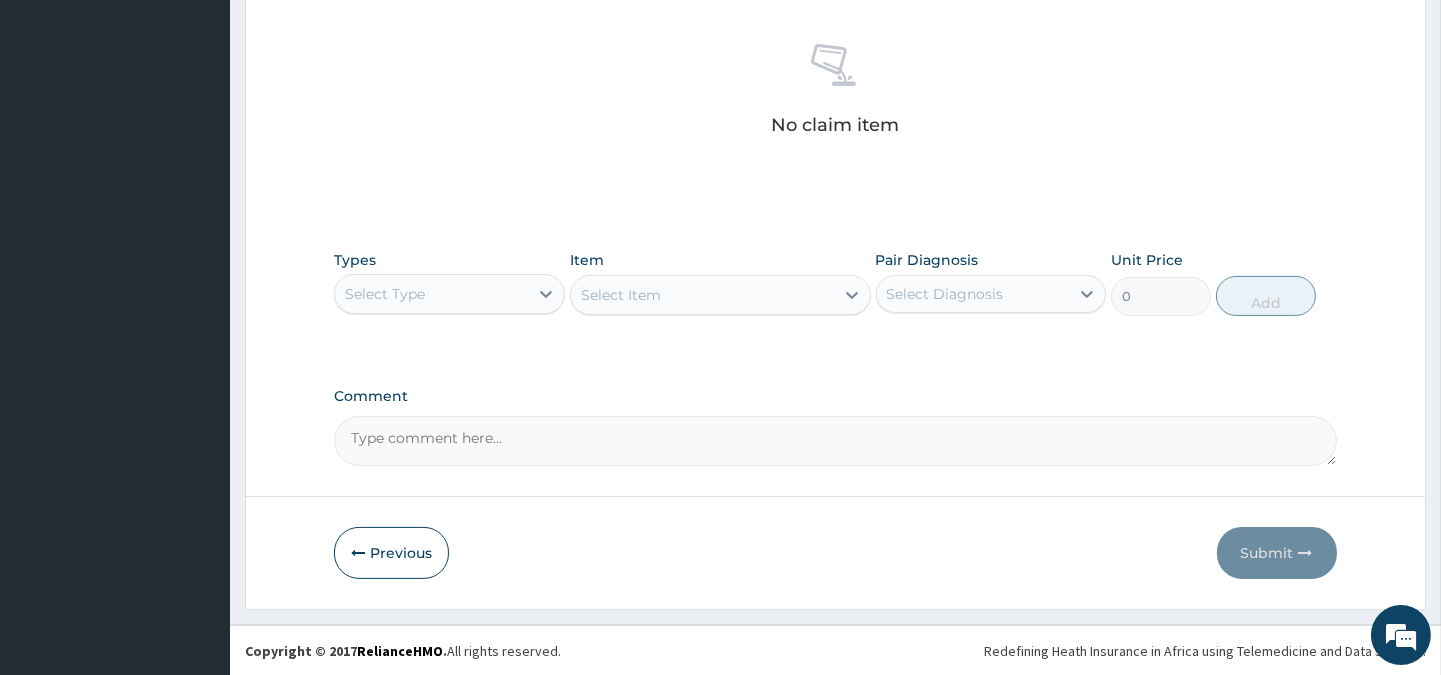click on "Types Select Type" at bounding box center [449, 283] 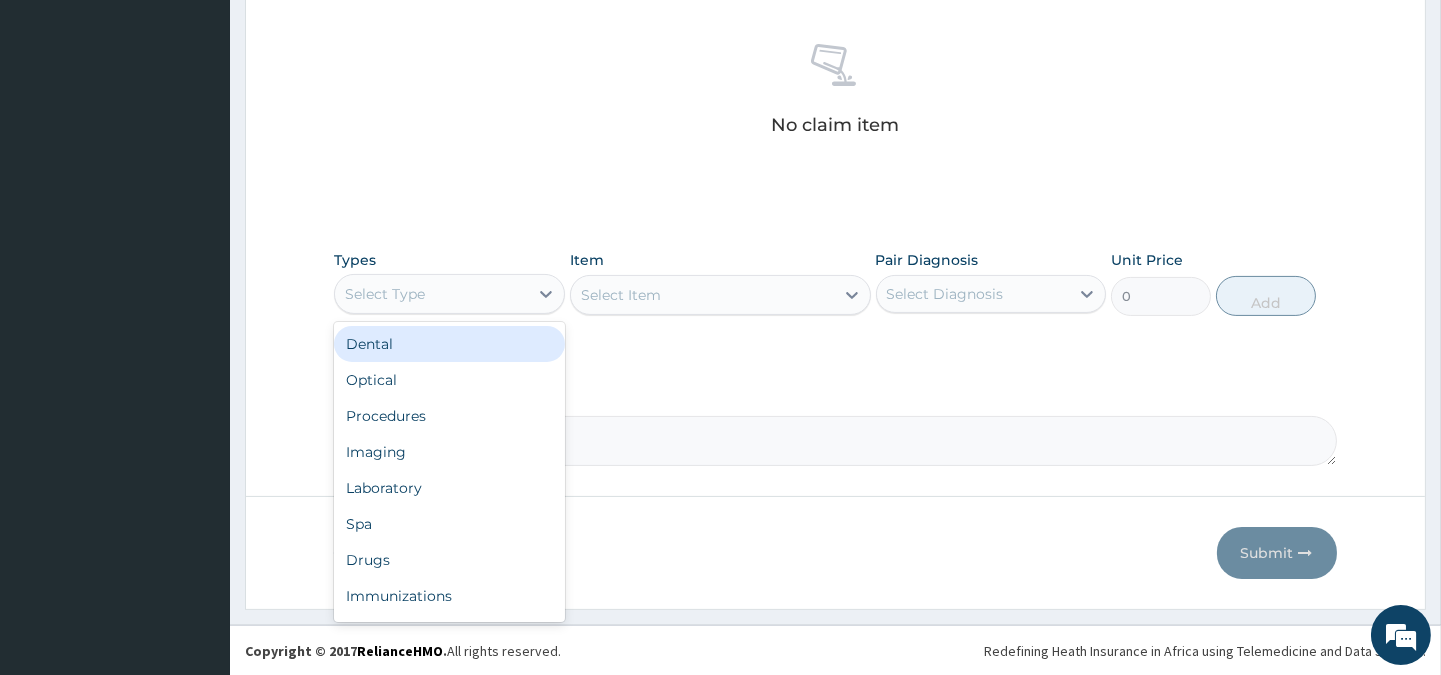 click on "Select Type" at bounding box center [385, 294] 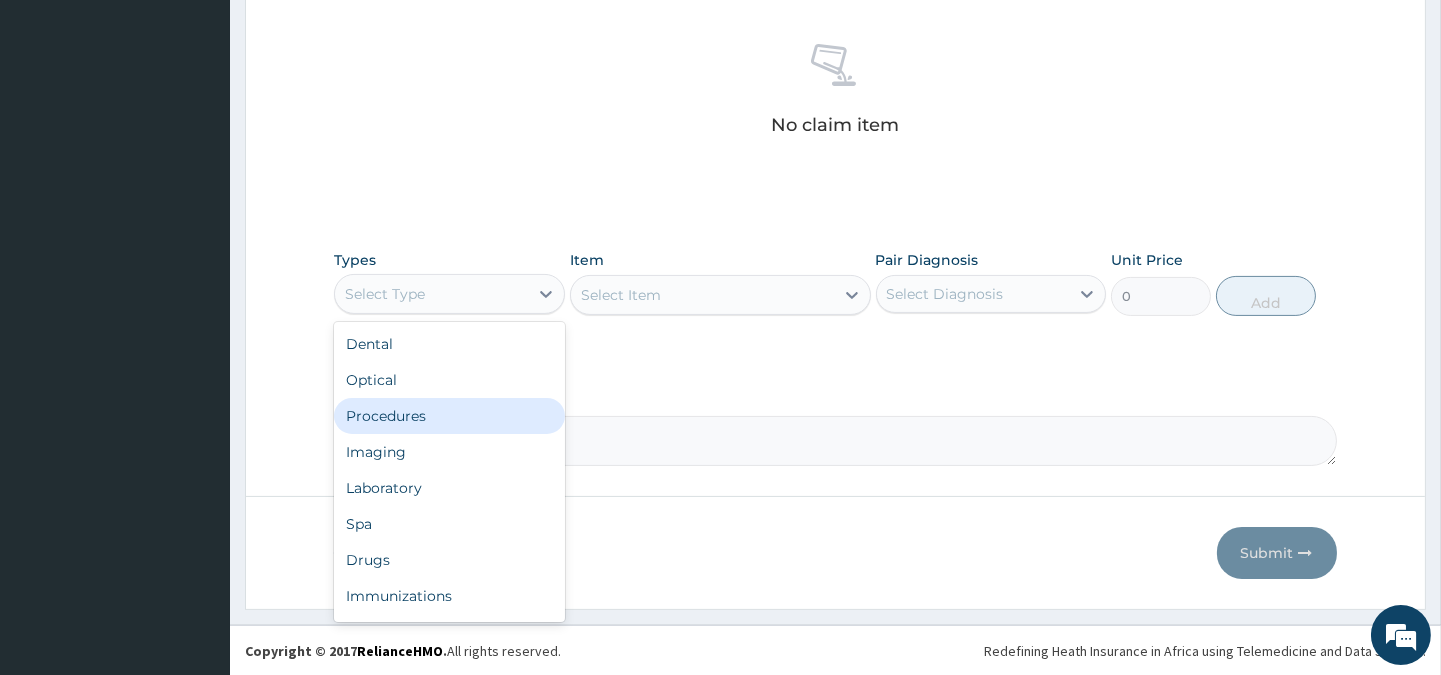 click on "Procedures" at bounding box center [449, 416] 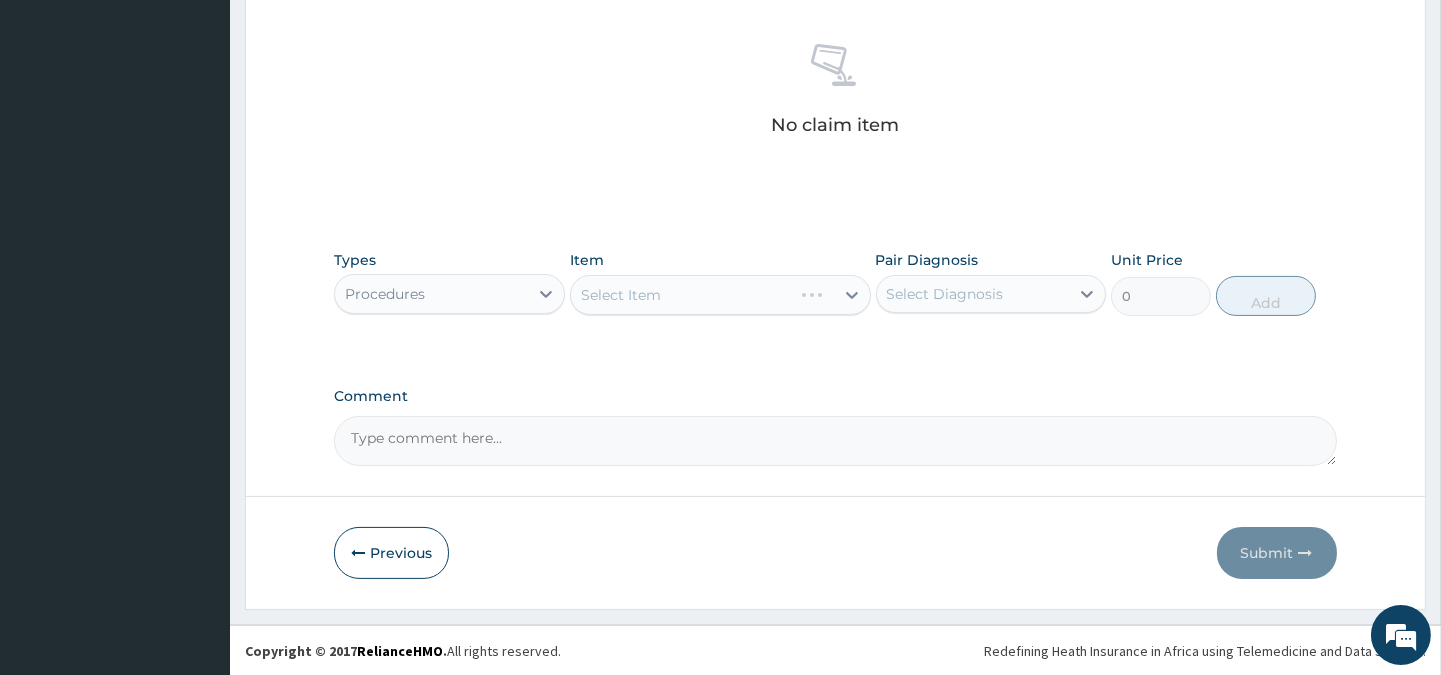 click on "Select Item" at bounding box center (720, 295) 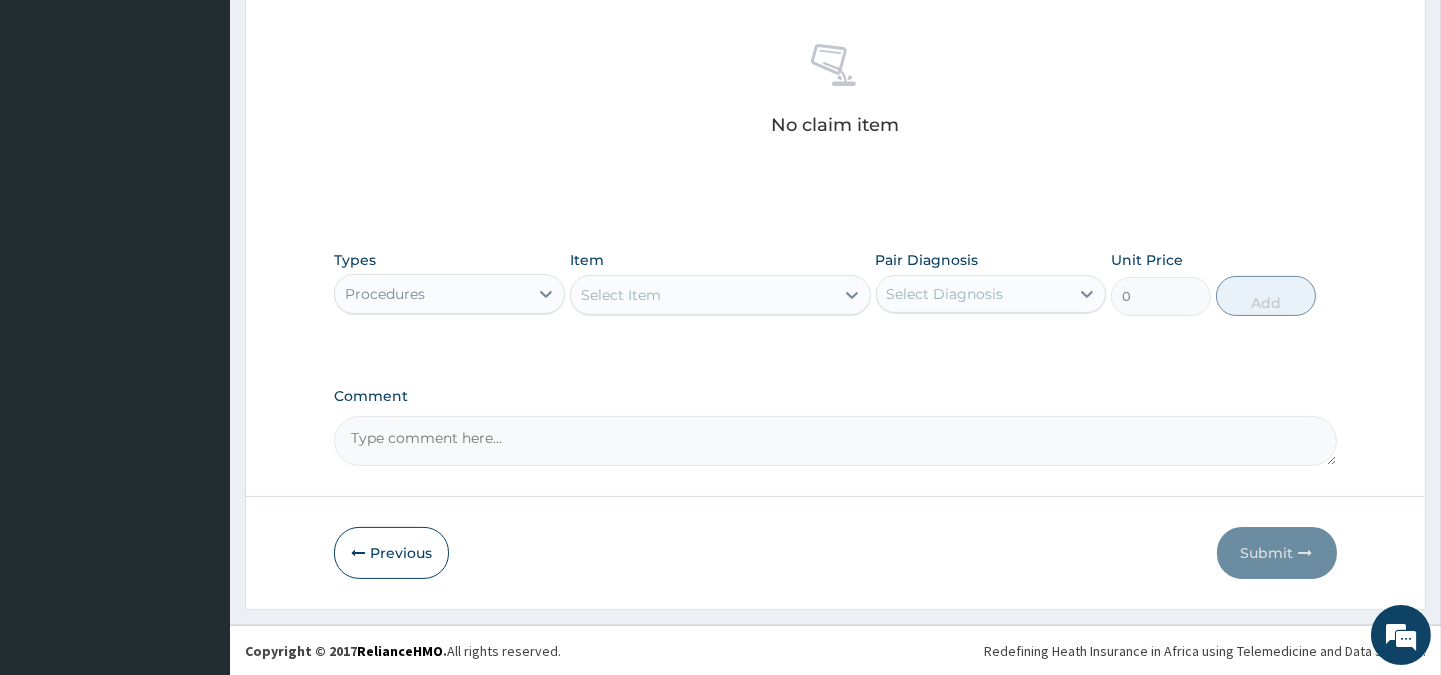 click on "Select Item" at bounding box center [621, 295] 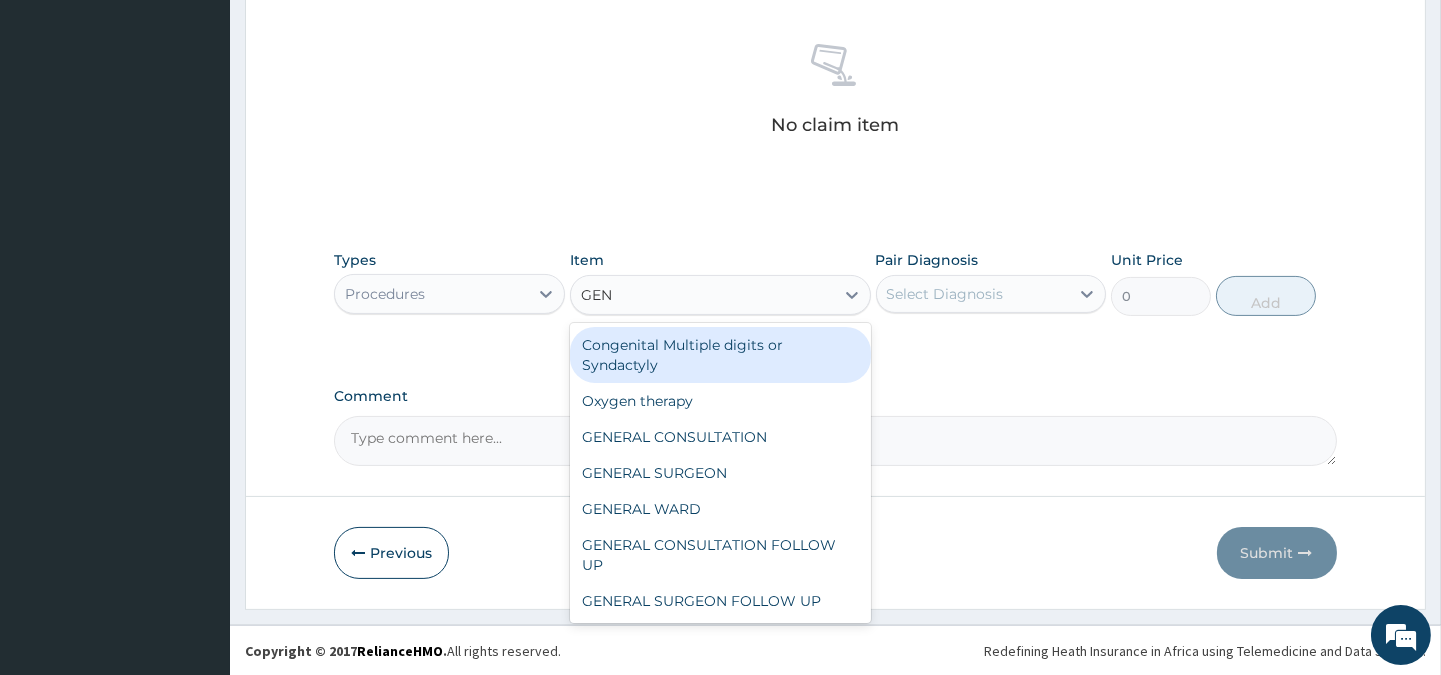 type on "GENE" 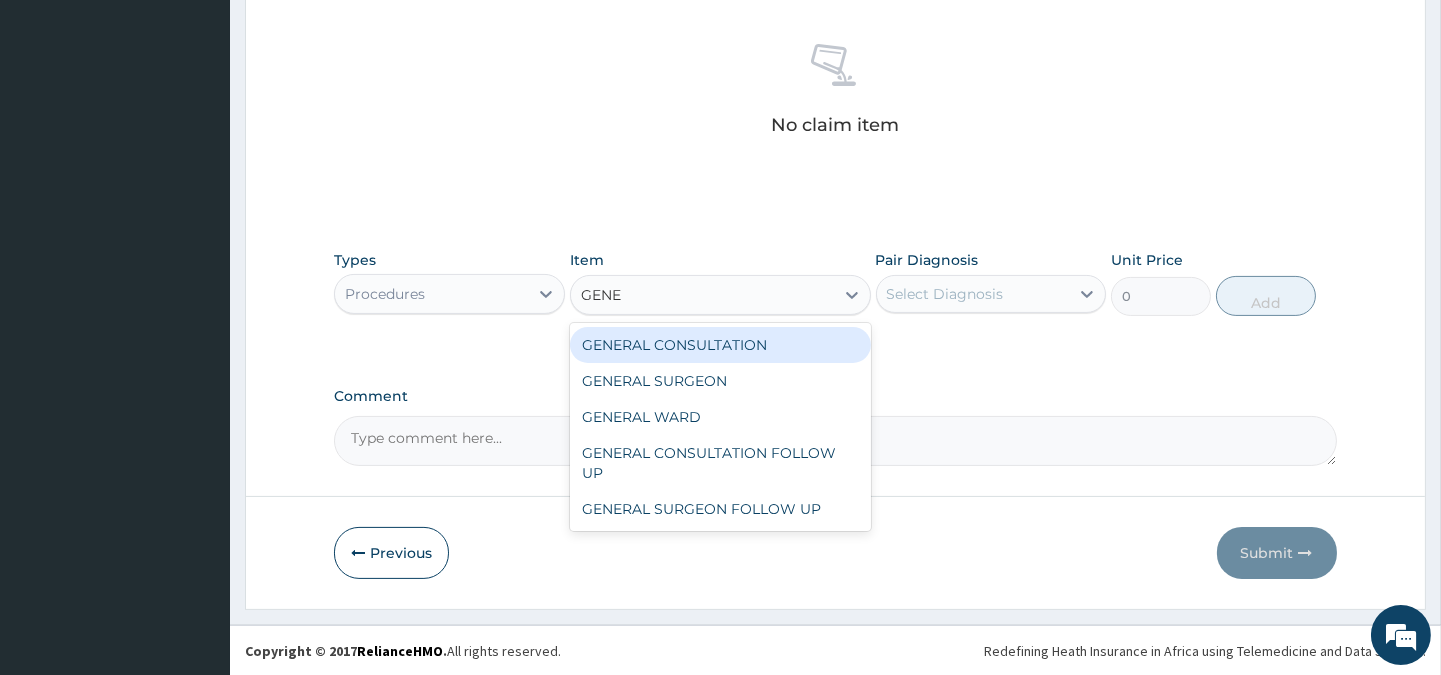 click on "GENERAL CONSULTATION" at bounding box center [720, 345] 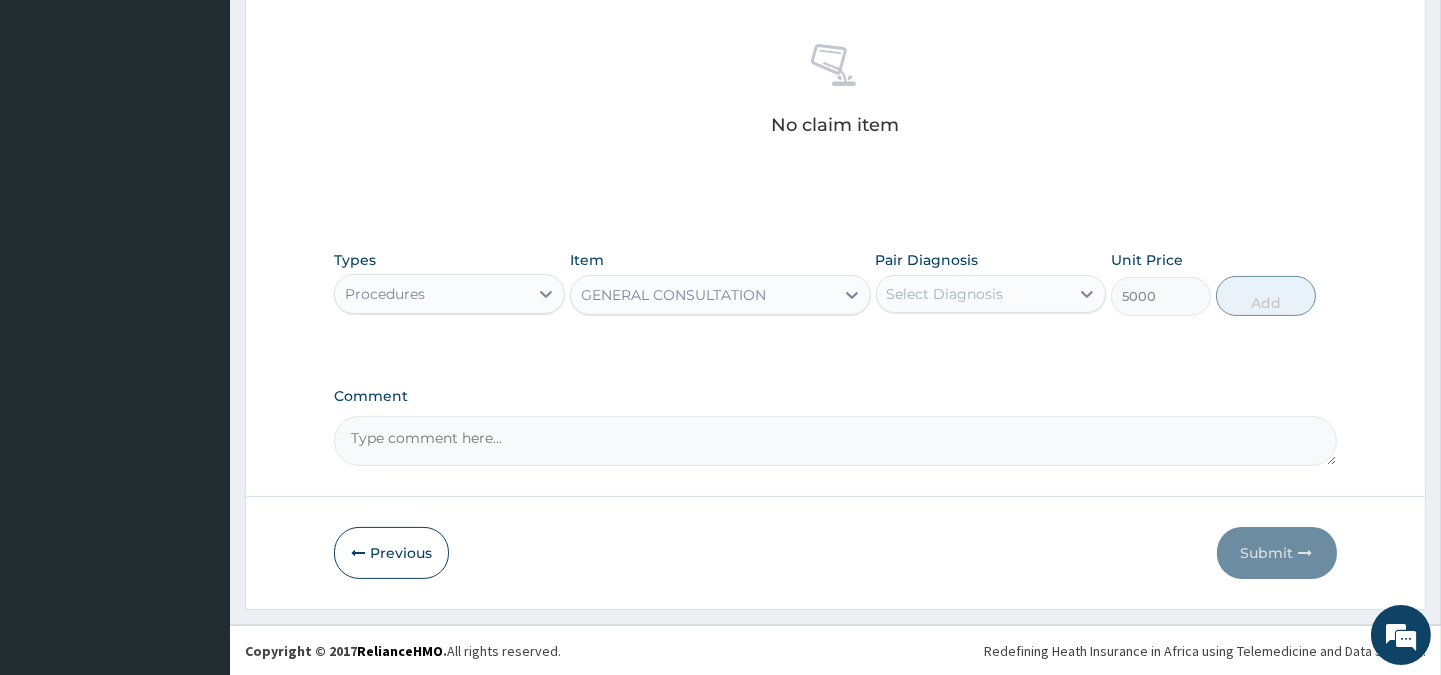 click on "Select Diagnosis" at bounding box center [945, 294] 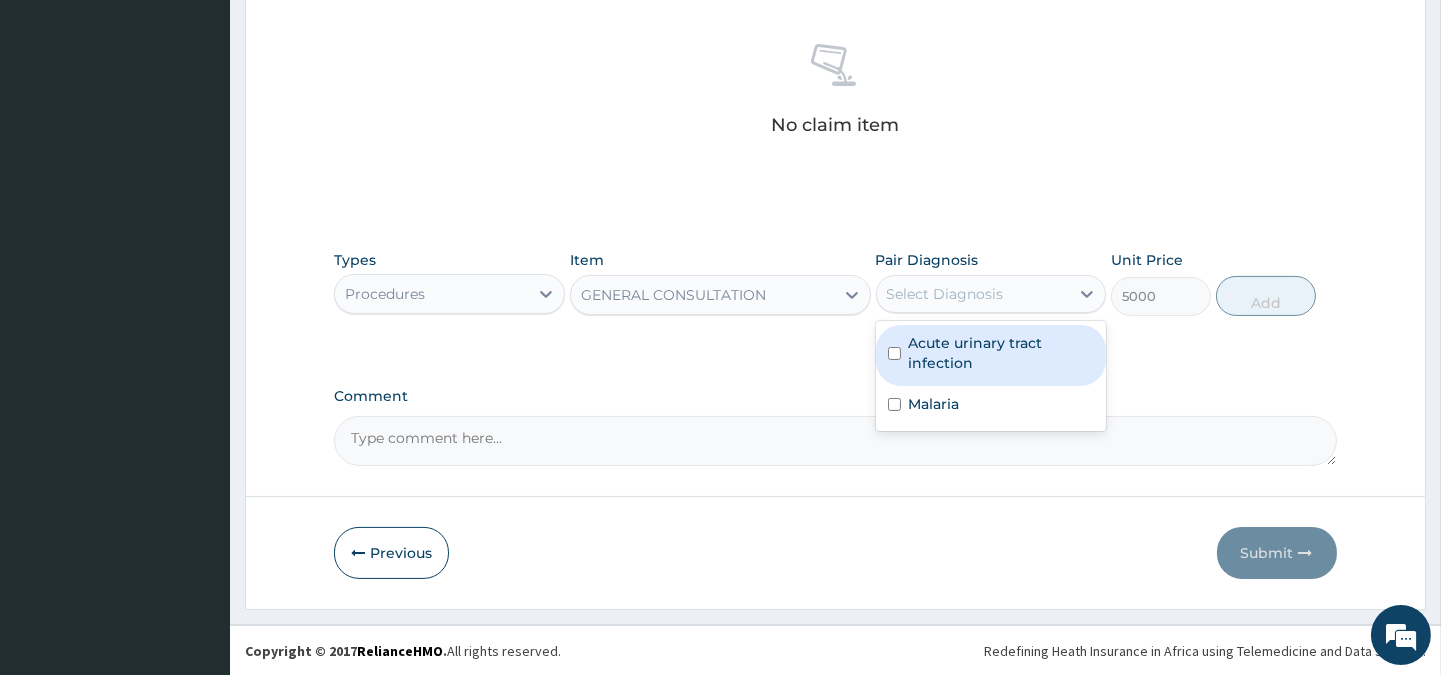 click on "Acute urinary tract infection" at bounding box center (1001, 353) 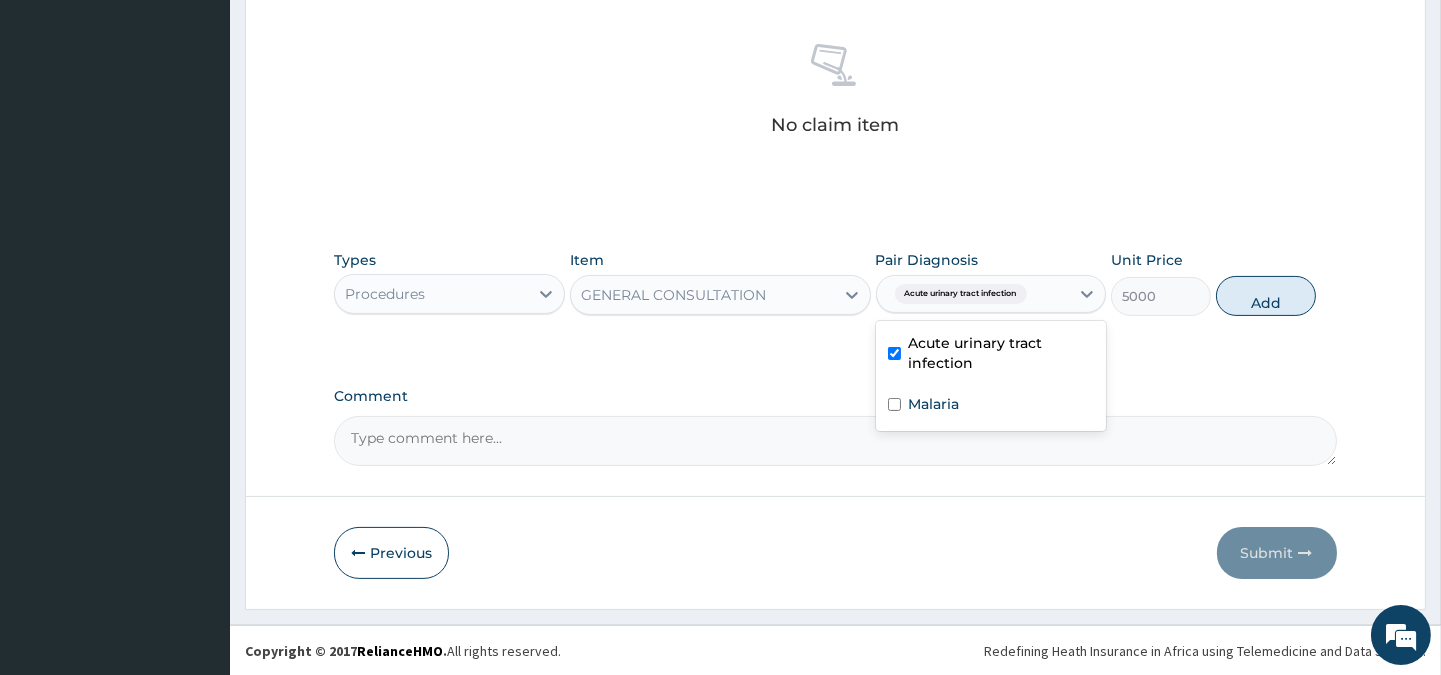 click on "Acute urinary tract infection" at bounding box center [991, 355] 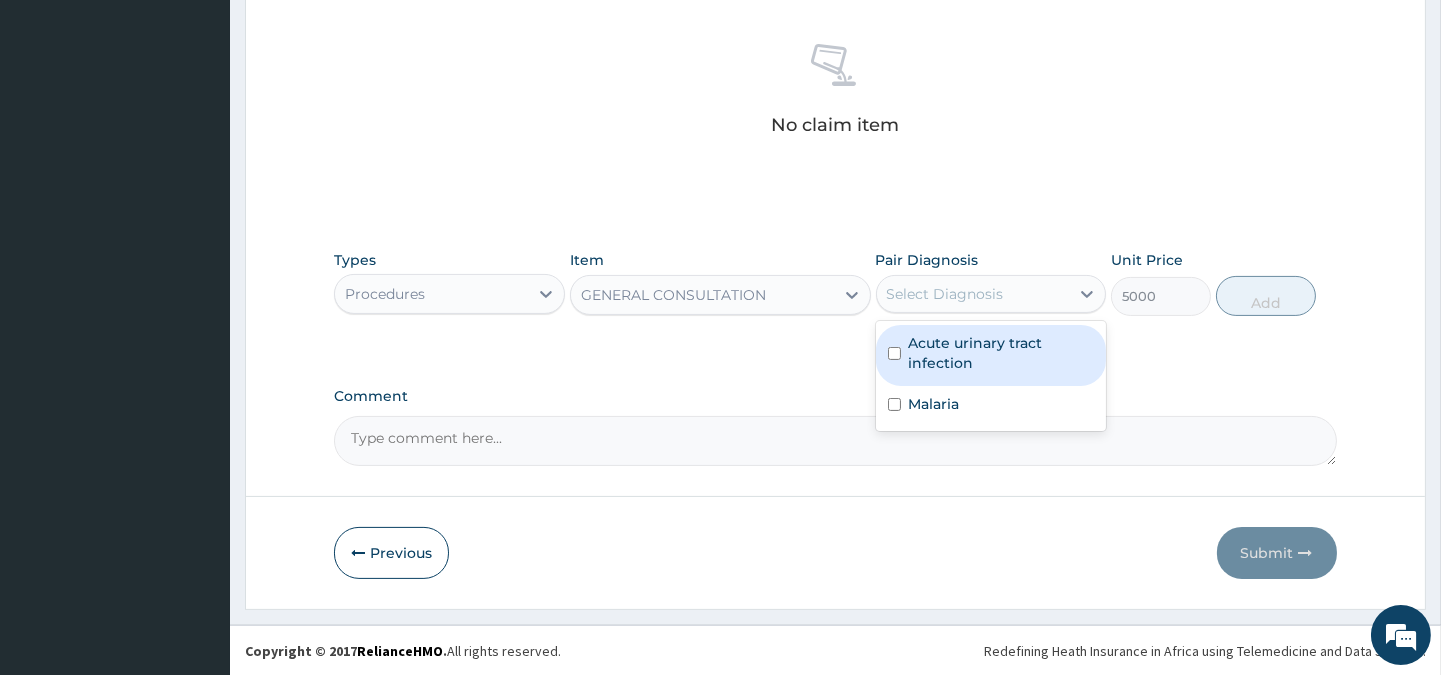 click on "Acute urinary tract infection" at bounding box center [991, 355] 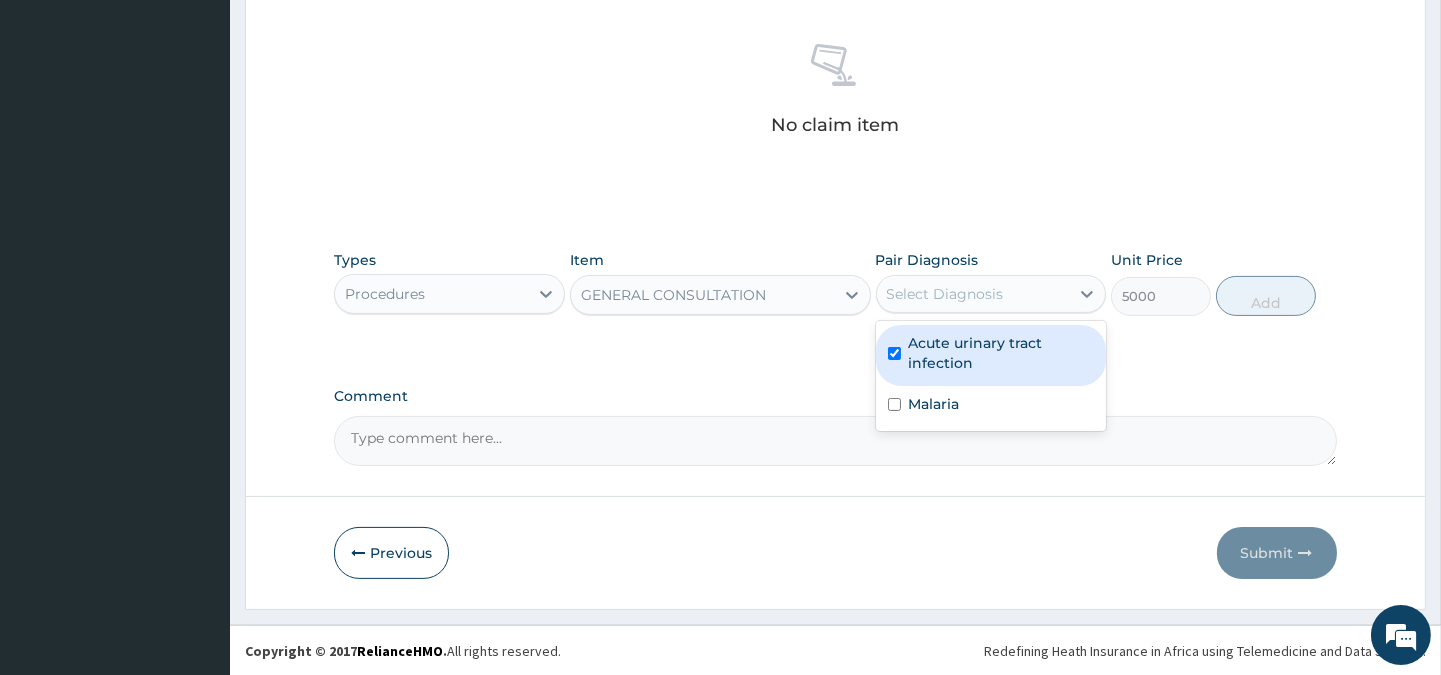checkbox on "true" 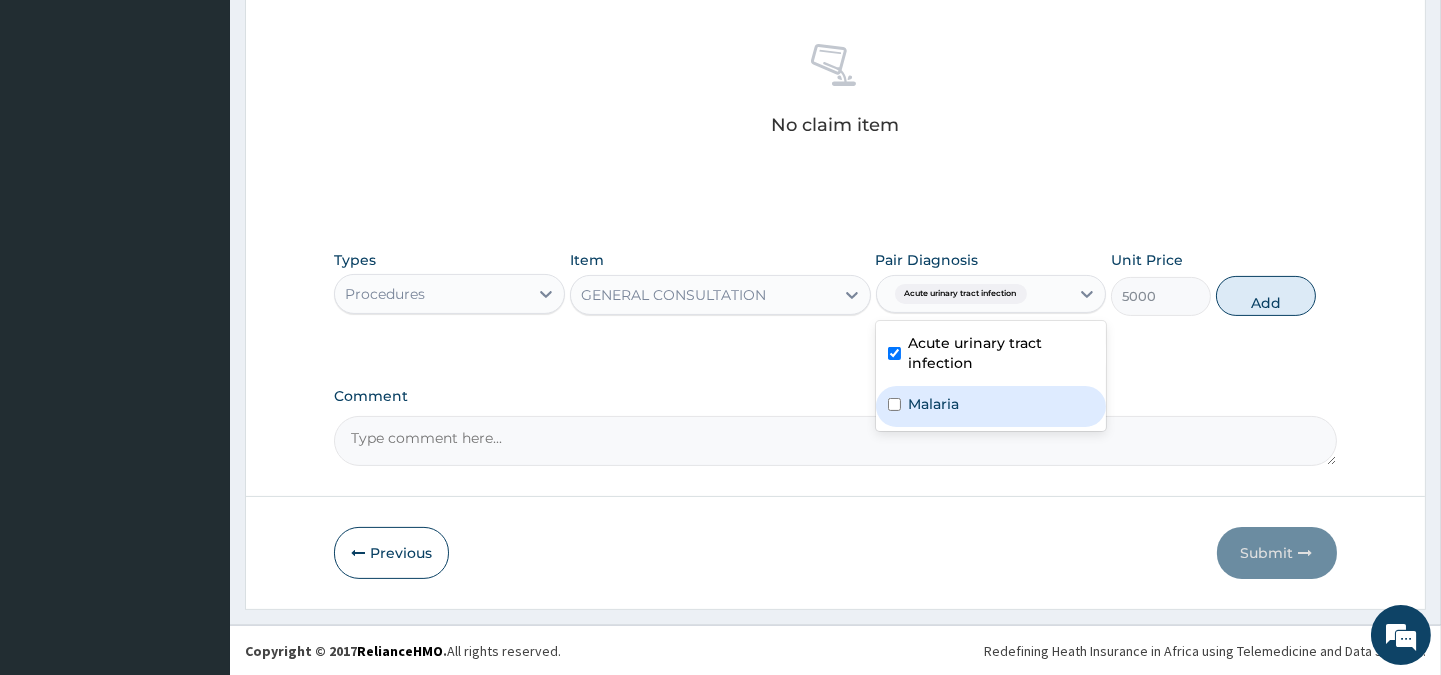 click on "Malaria" at bounding box center [991, 406] 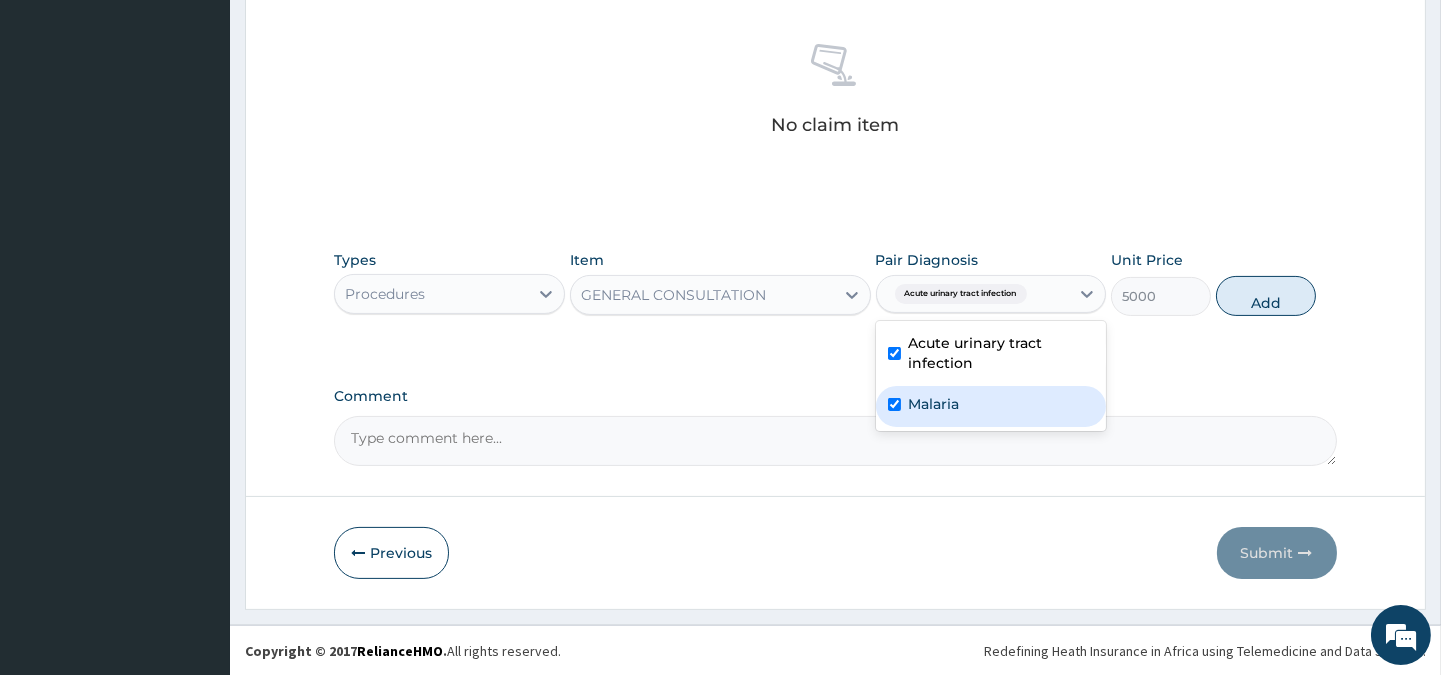 checkbox on "true" 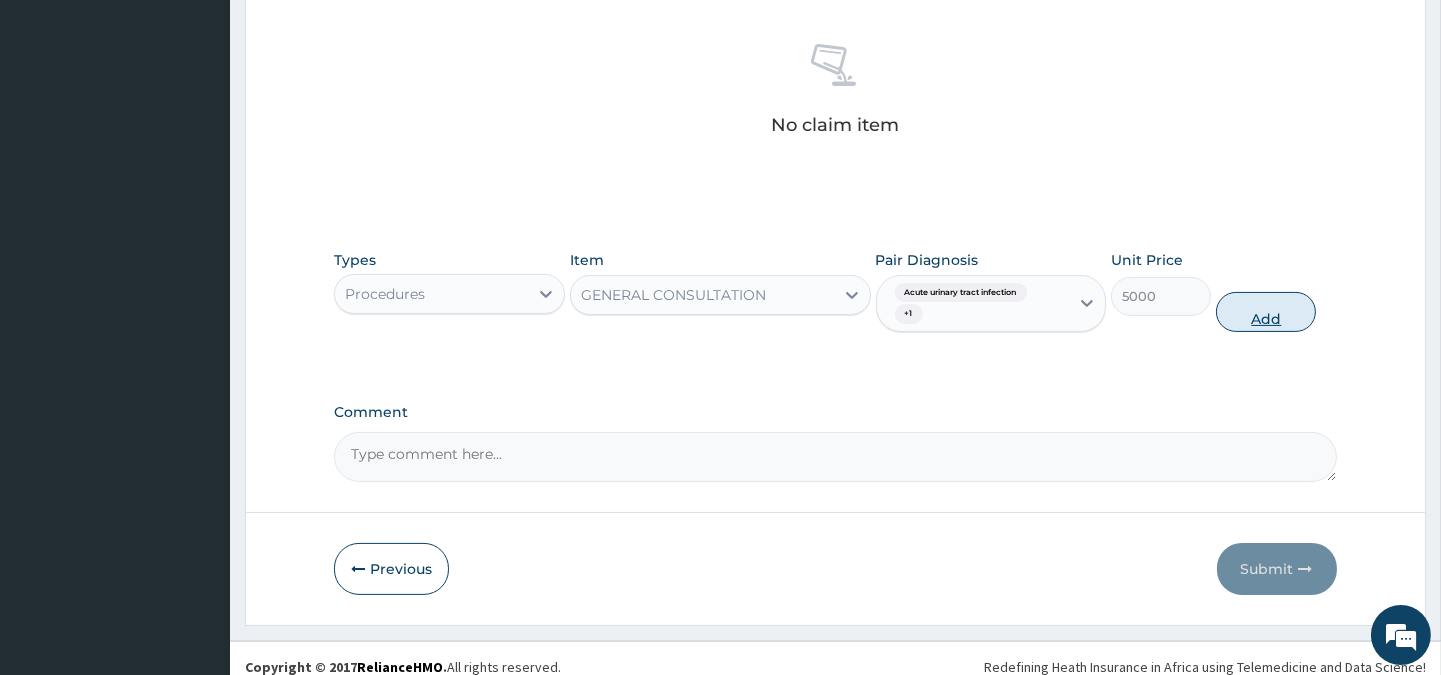 click on "Add" at bounding box center (1266, 312) 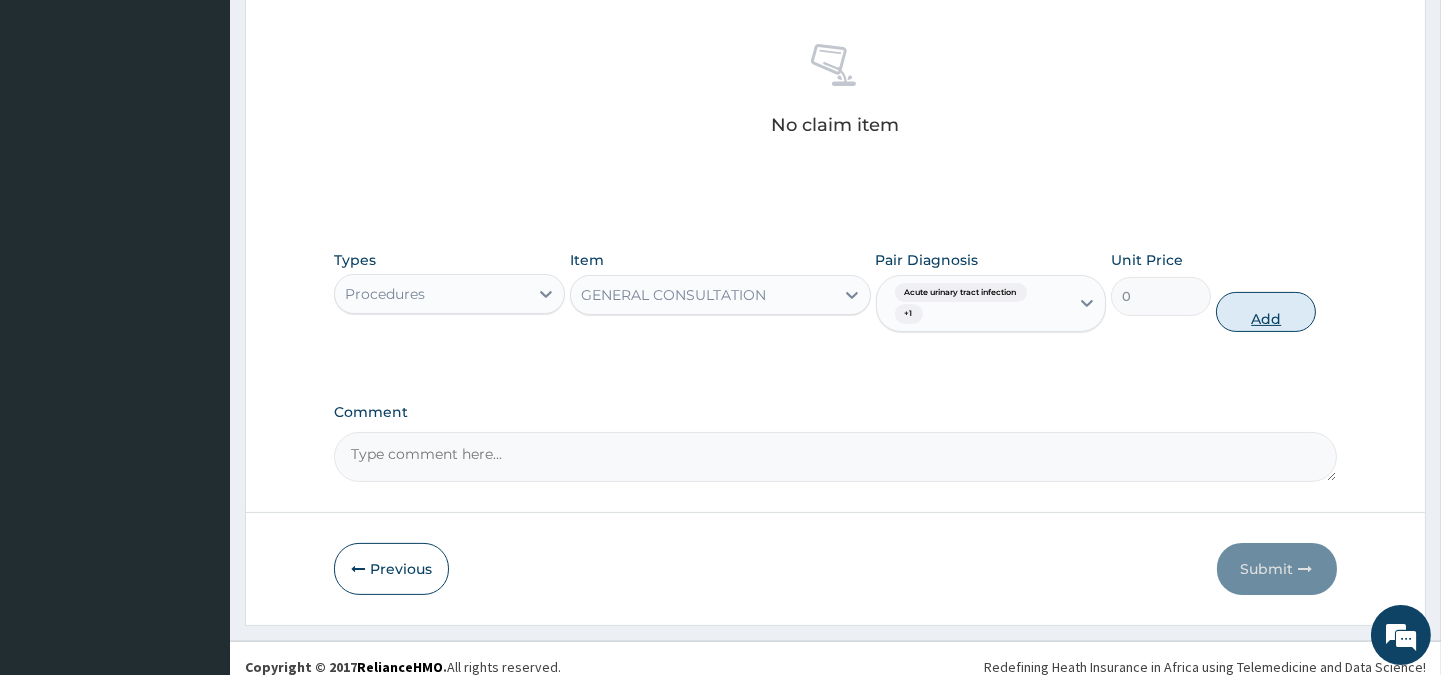 scroll, scrollTop: 677, scrollLeft: 0, axis: vertical 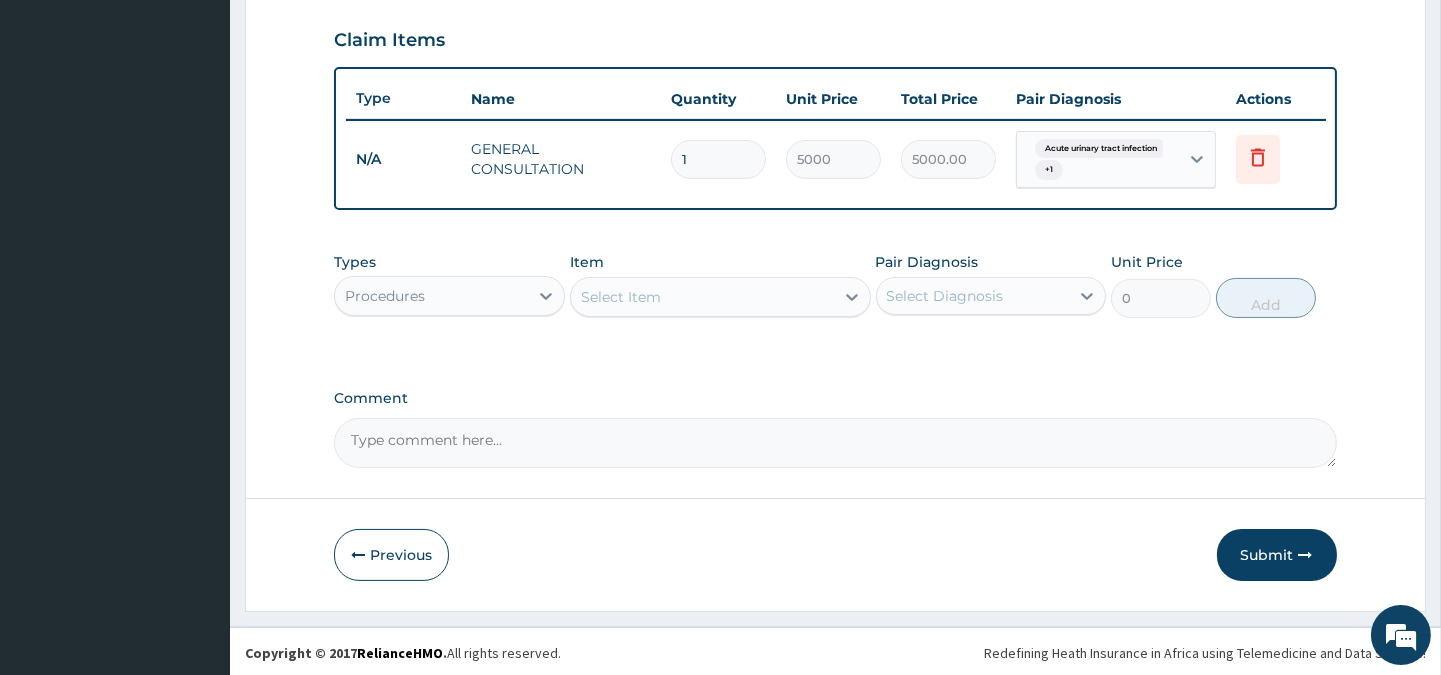 click on "Procedures" at bounding box center [431, 296] 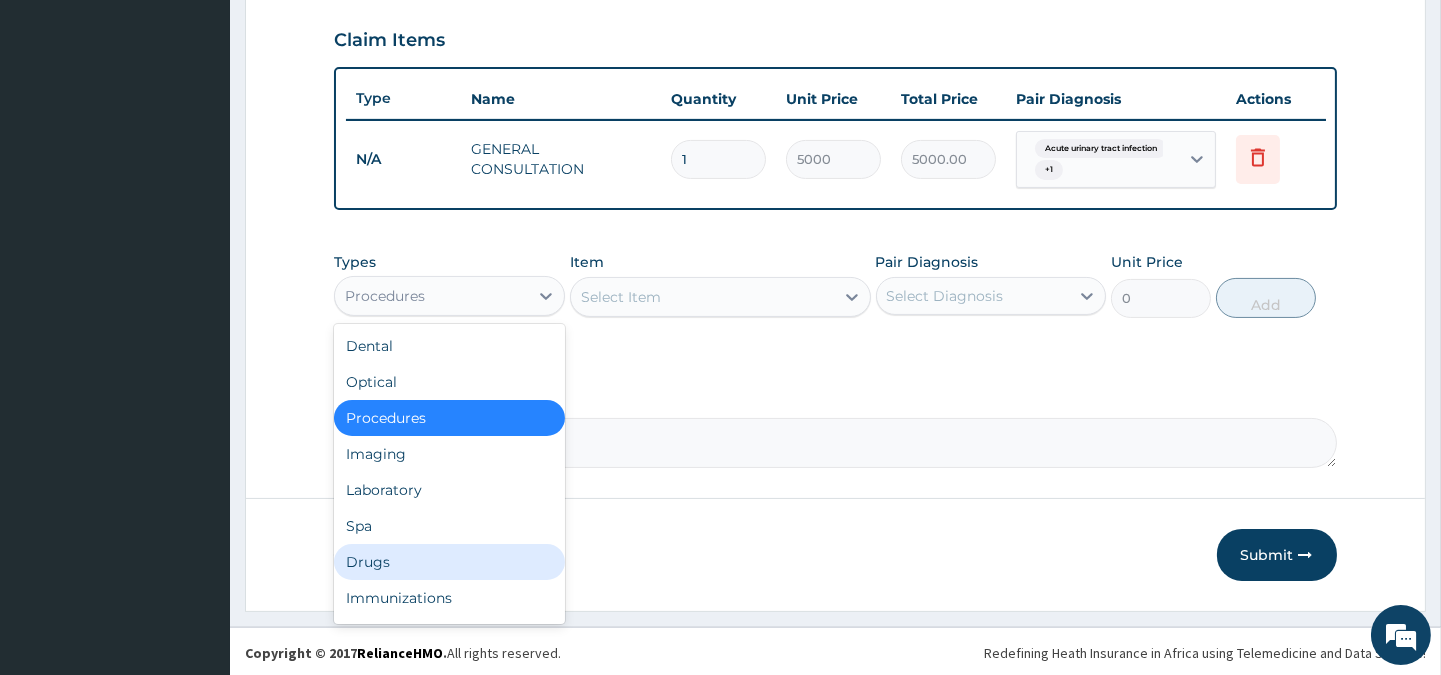 click on "Drugs" at bounding box center [449, 562] 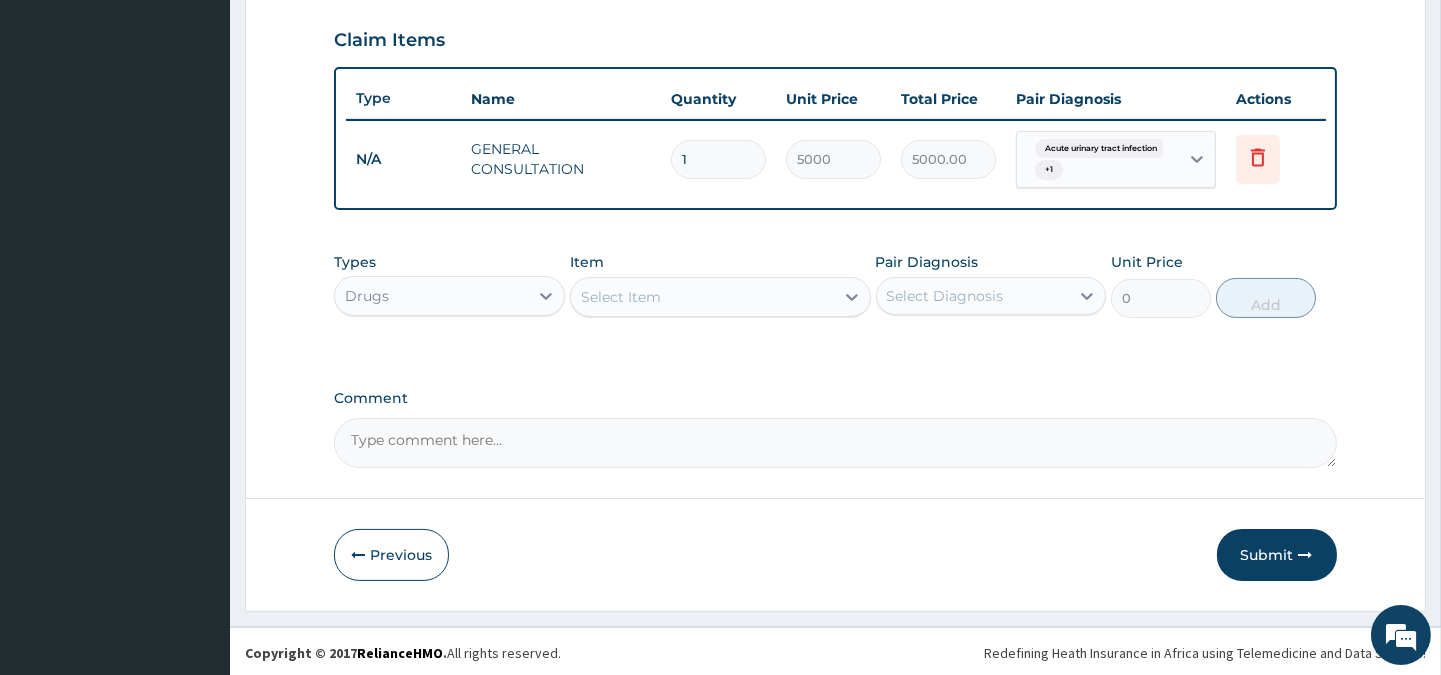 click on "Select Item" at bounding box center (702, 297) 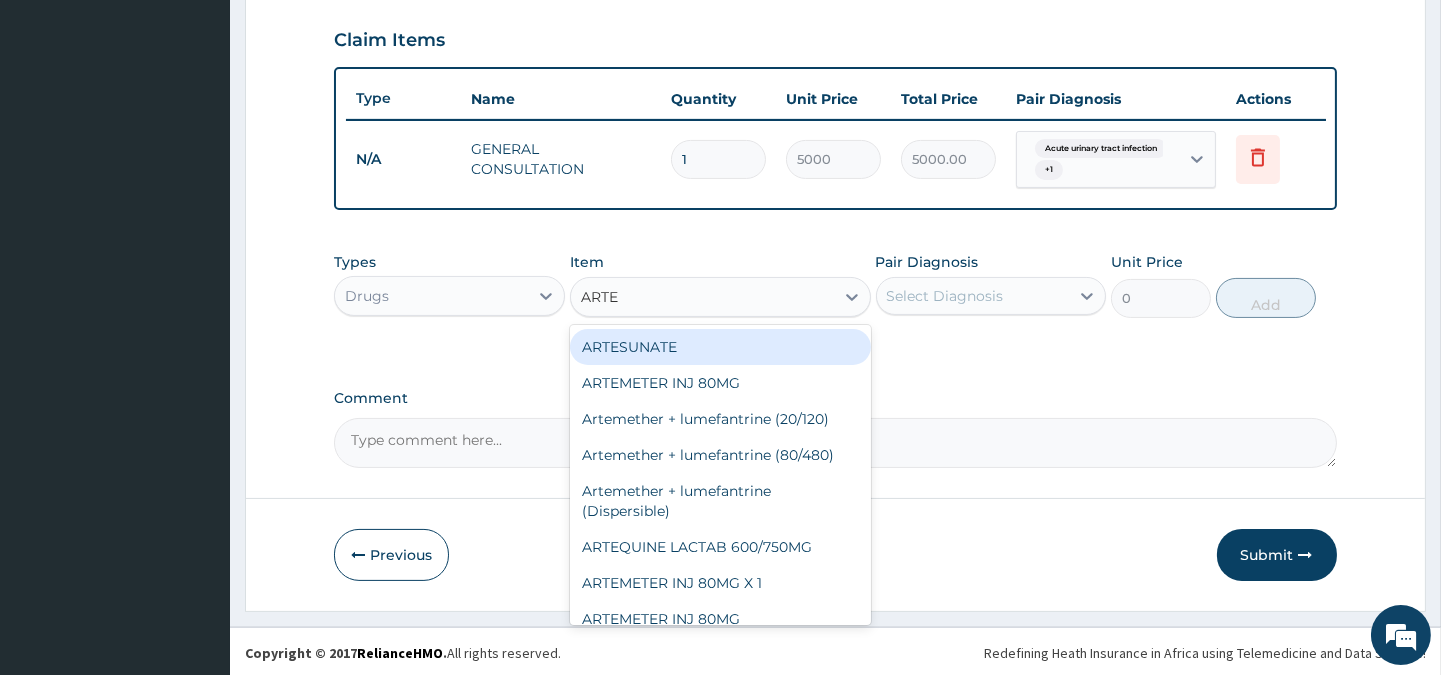 type on "ARTEM" 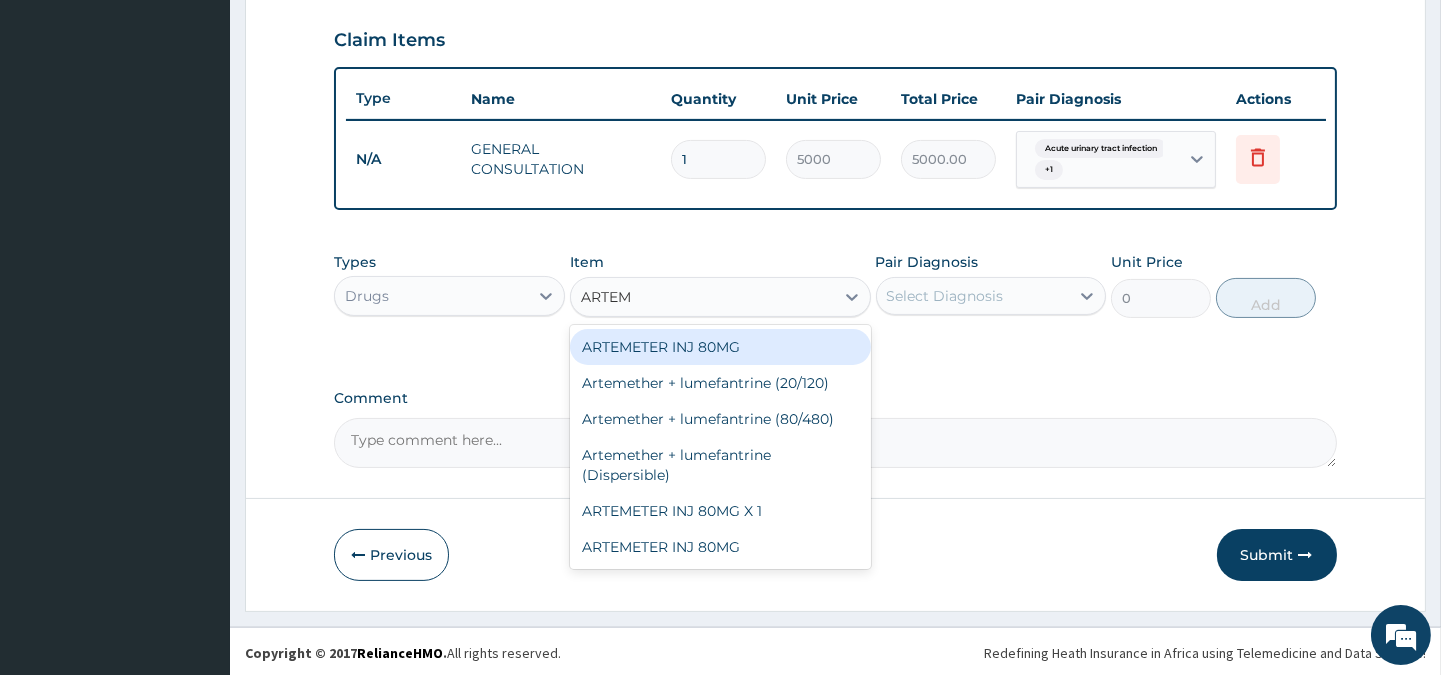 click on "ARTEMETER  INJ 80MG" at bounding box center [720, 347] 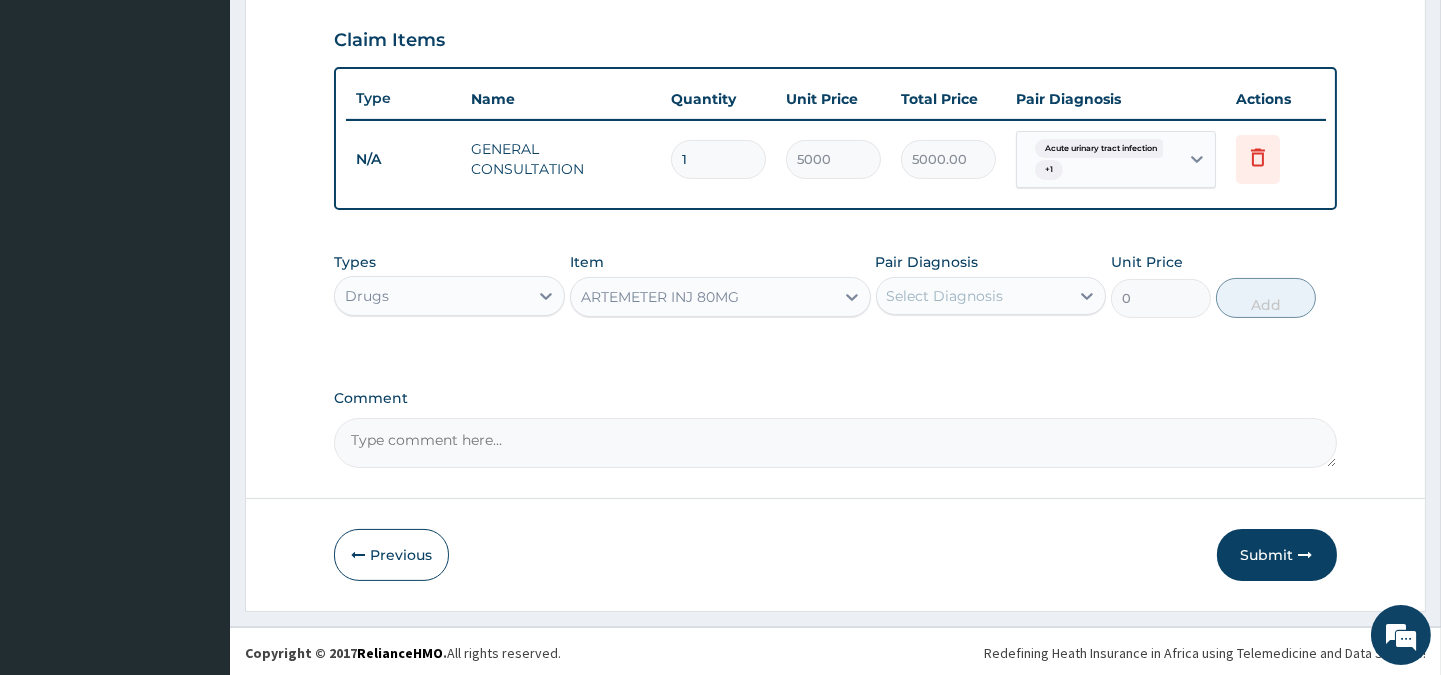 type 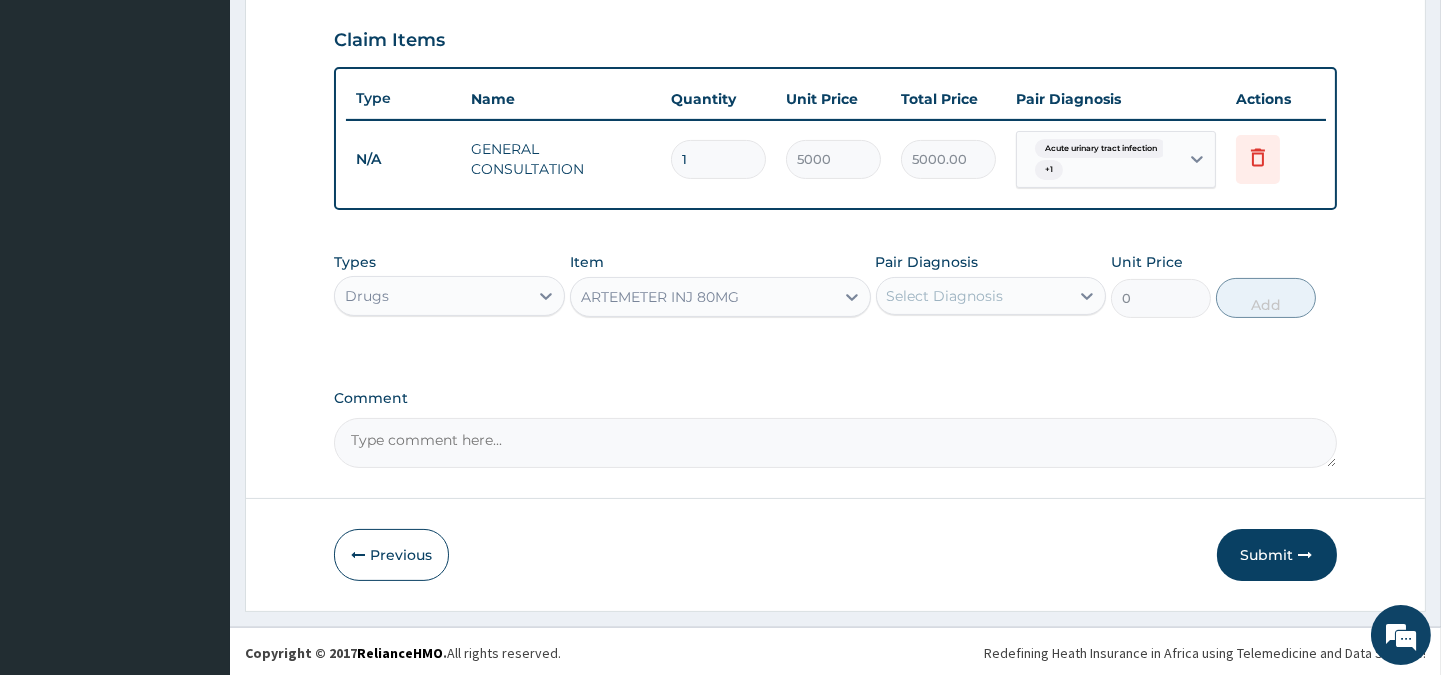 type on "1500" 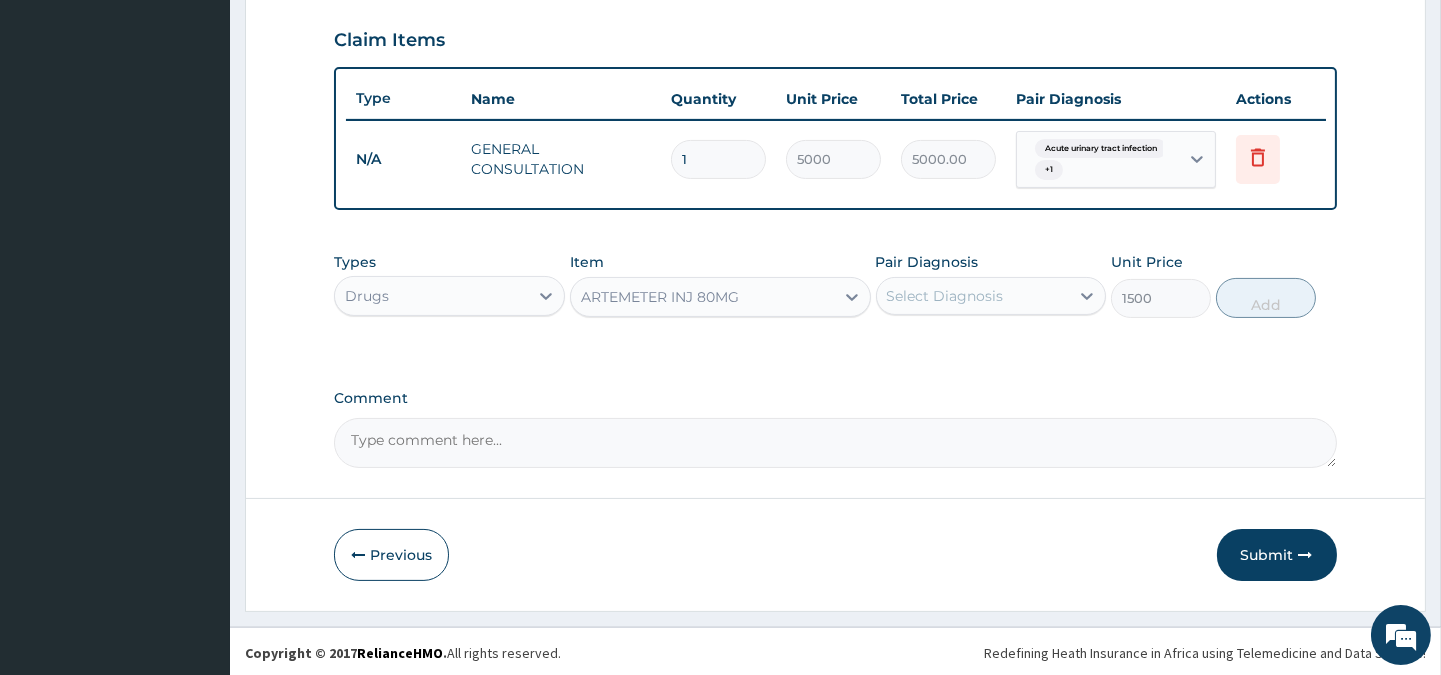 click on "Select Diagnosis" at bounding box center [945, 296] 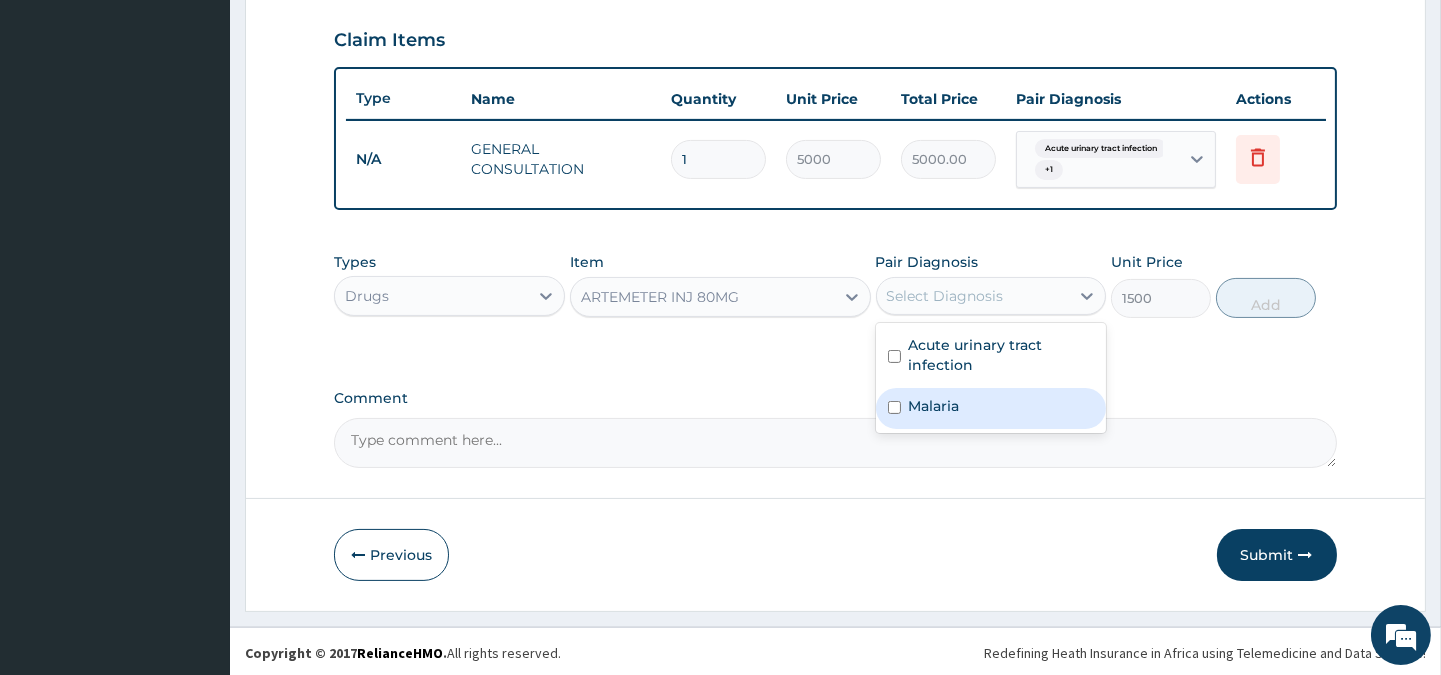 click on "Malaria" at bounding box center [934, 406] 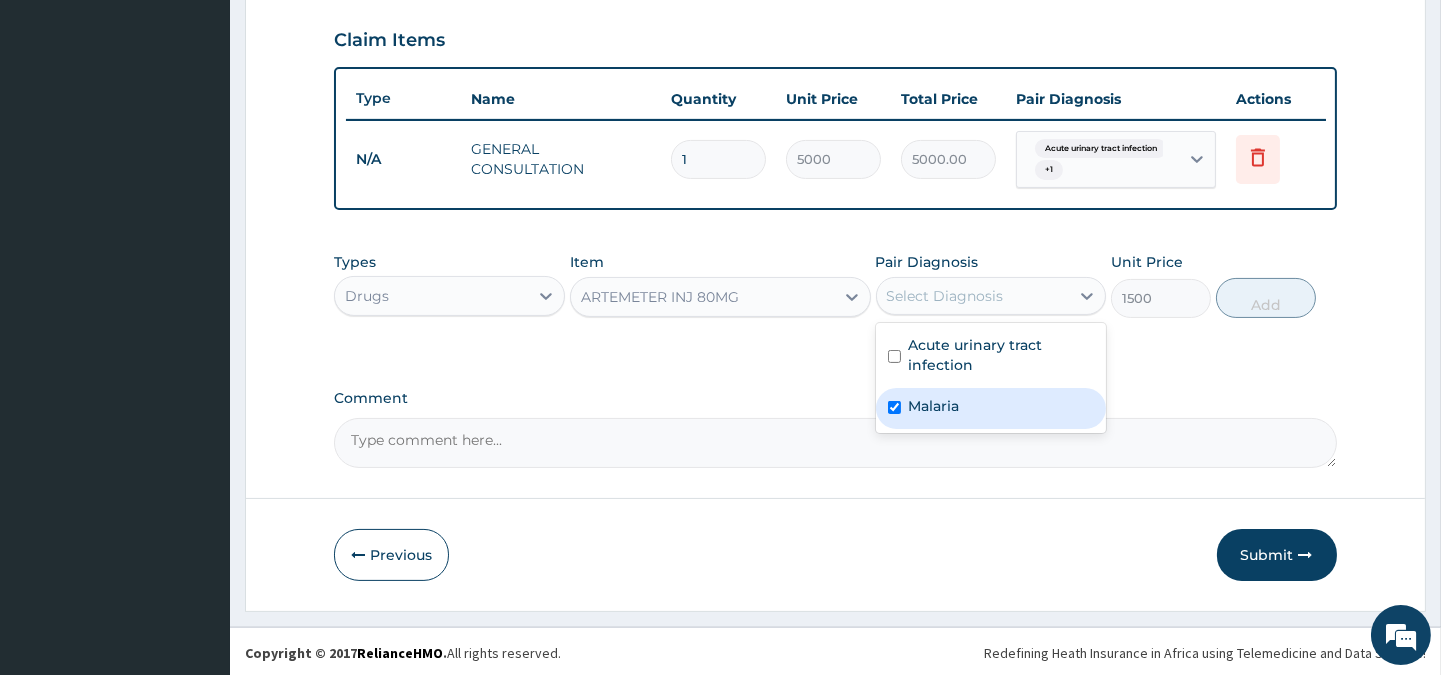 checkbox on "true" 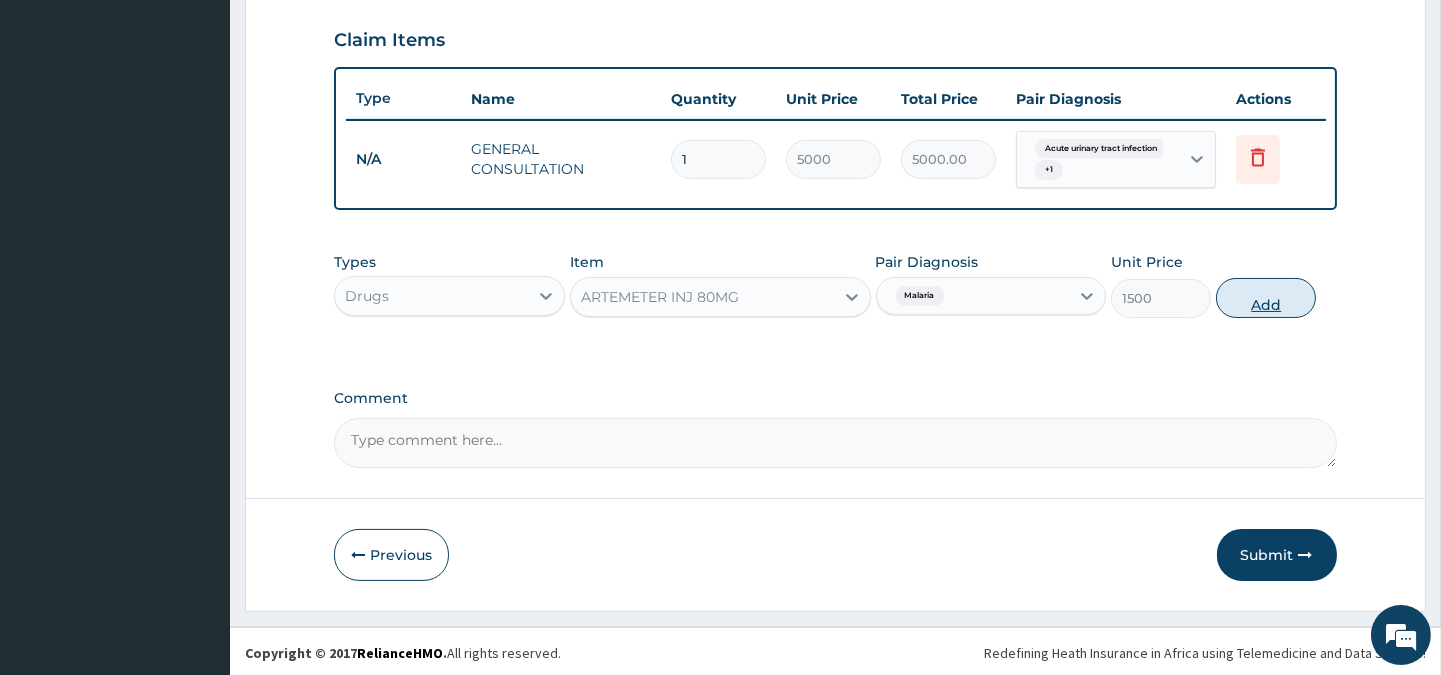 click on "Add" at bounding box center [1266, 298] 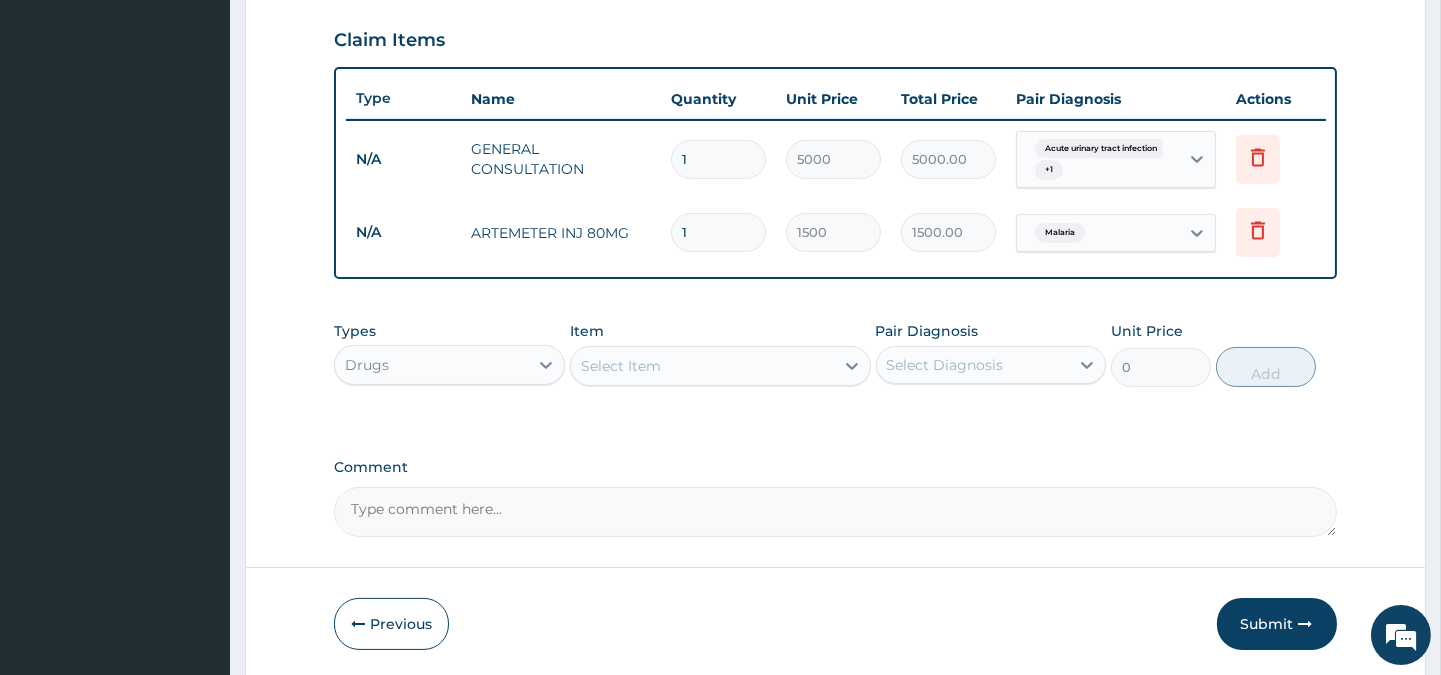 click on "Select Item" at bounding box center [621, 366] 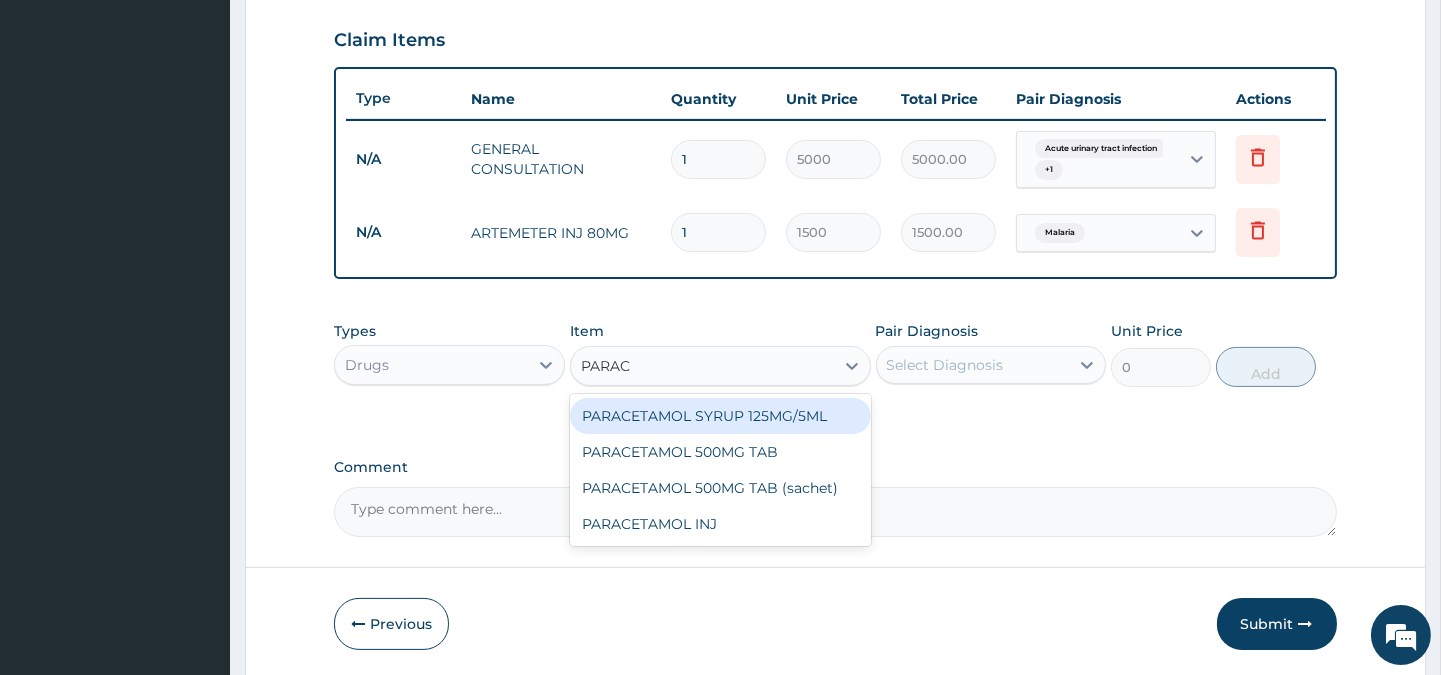 type on "PARACE" 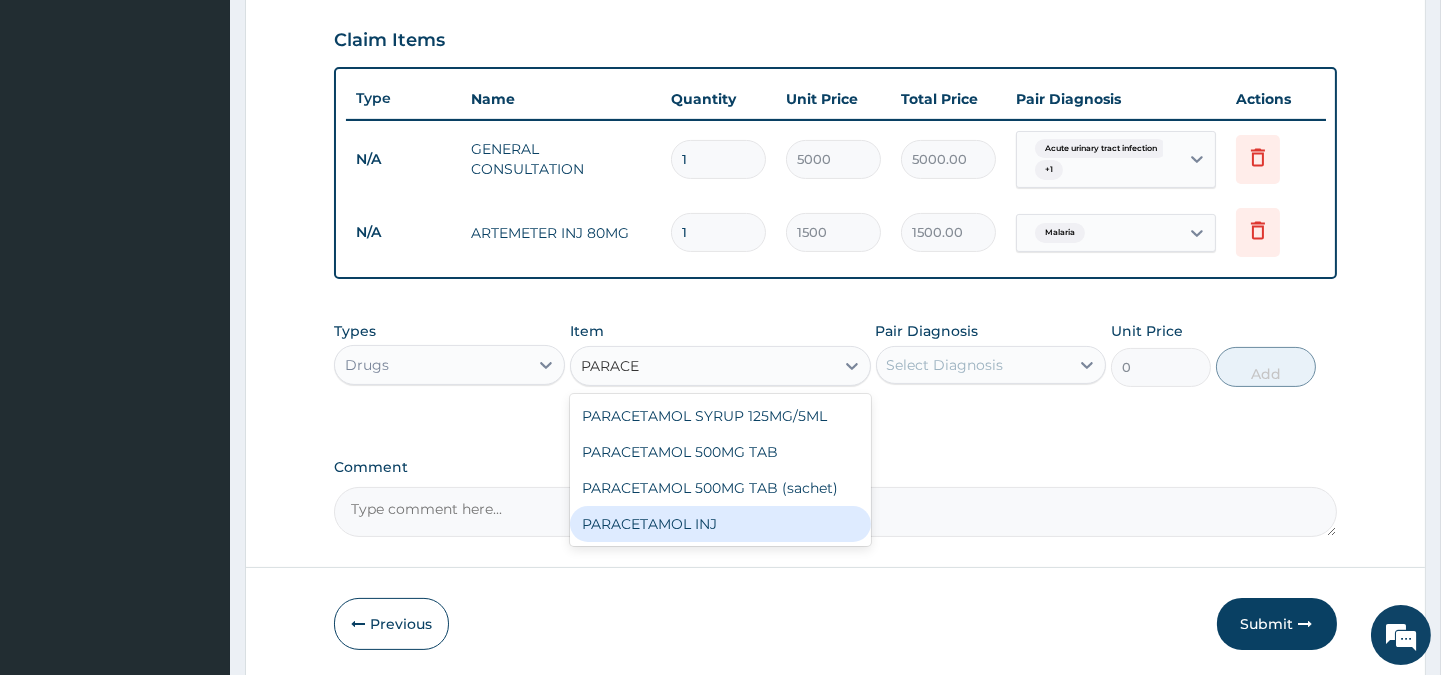 click on "PARACETAMOL INJ" at bounding box center (720, 524) 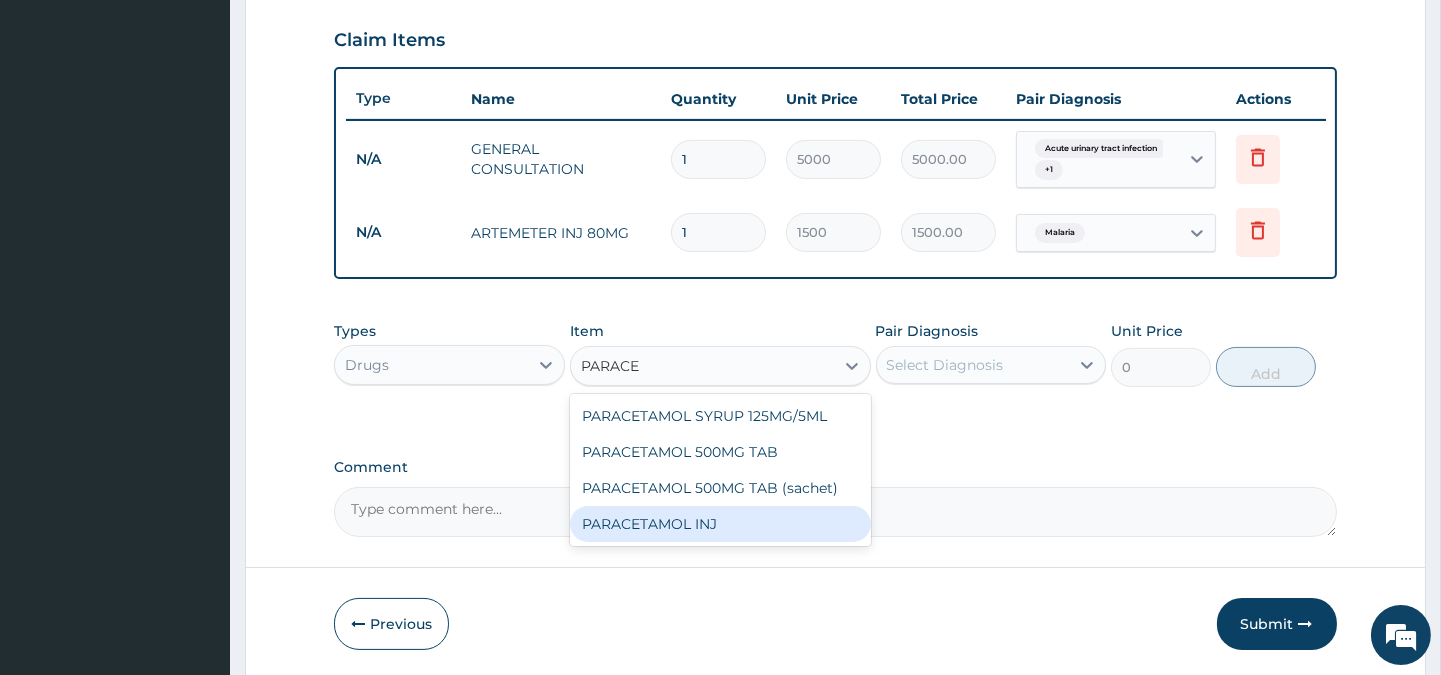 type 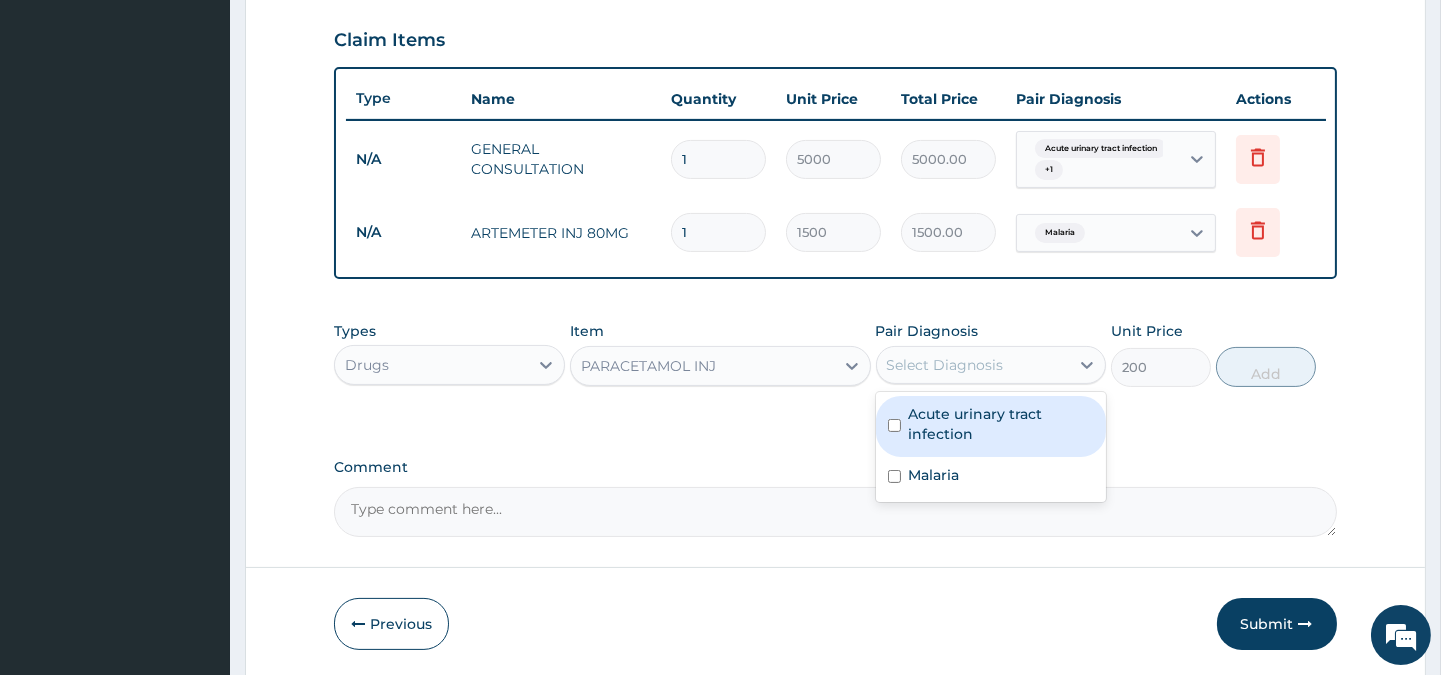 click on "Select Diagnosis" at bounding box center (973, 365) 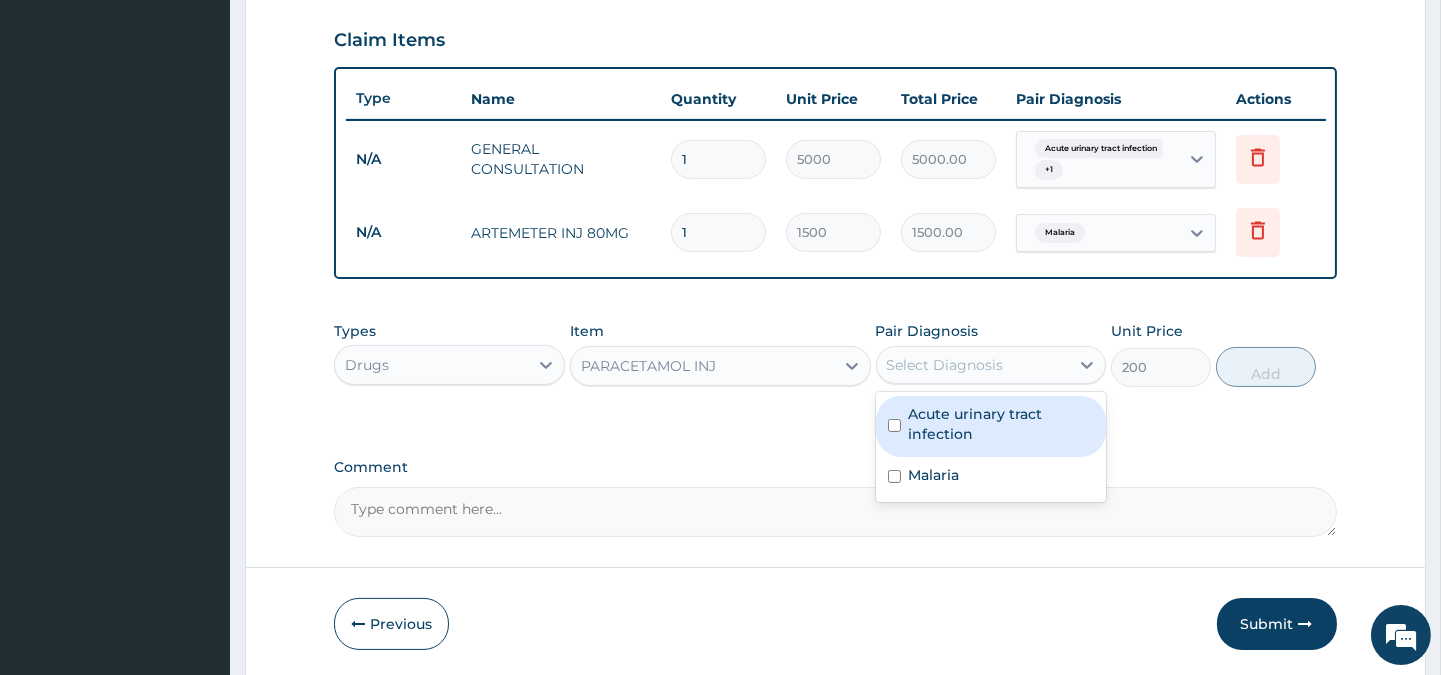 click on "Acute urinary tract infection" at bounding box center [1001, 424] 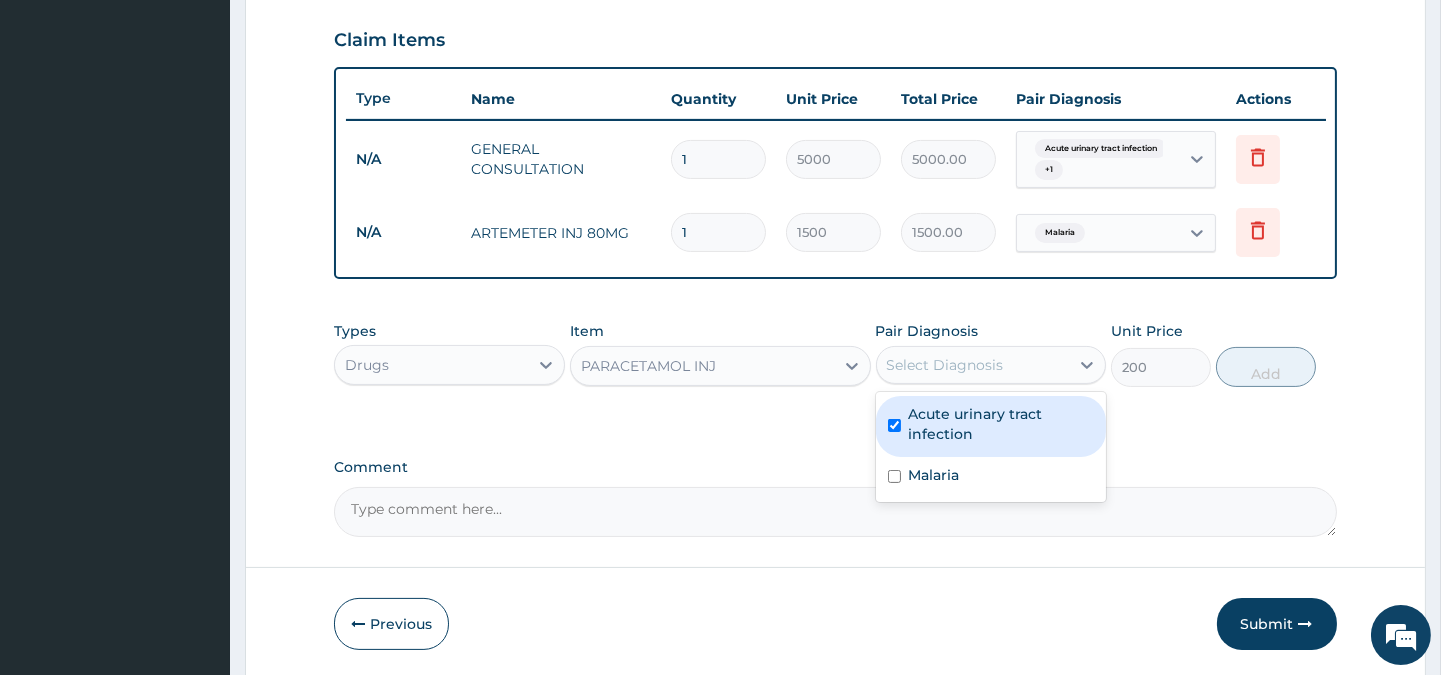 checkbox on "true" 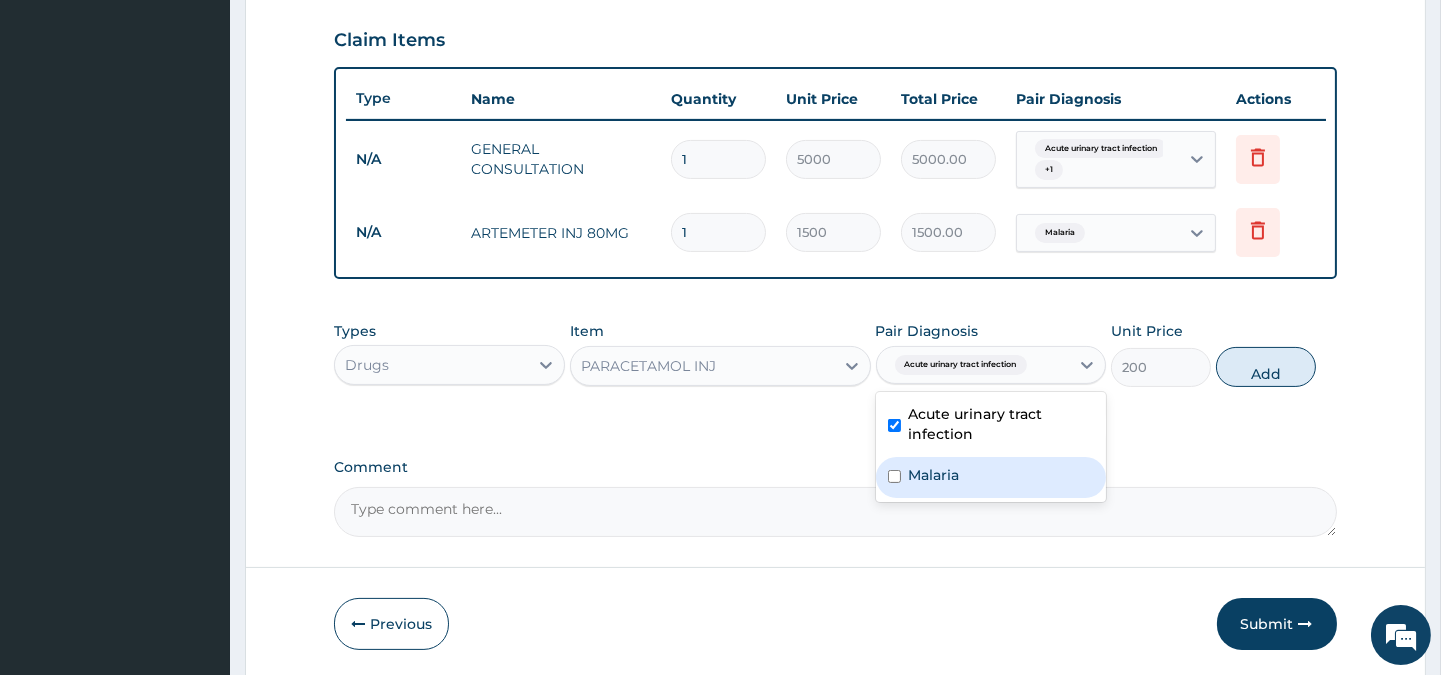 click on "Malaria" at bounding box center [934, 475] 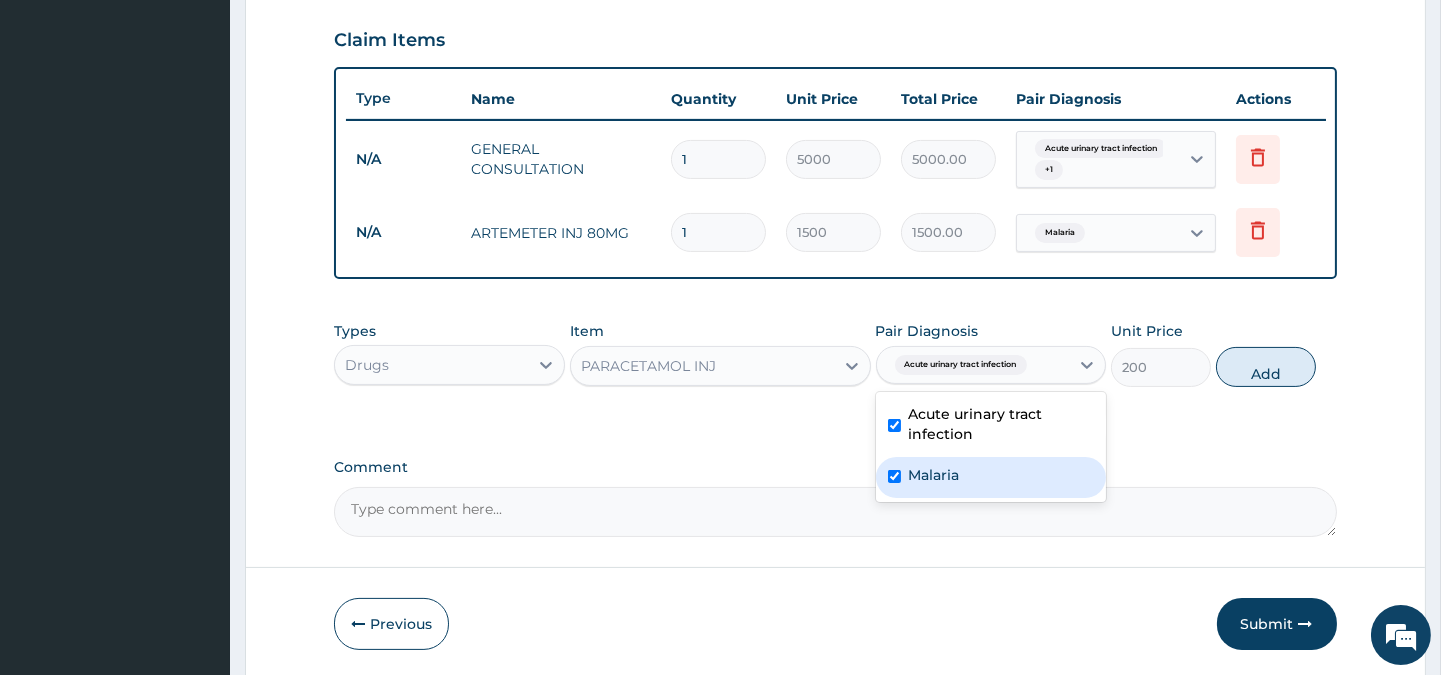 checkbox on "true" 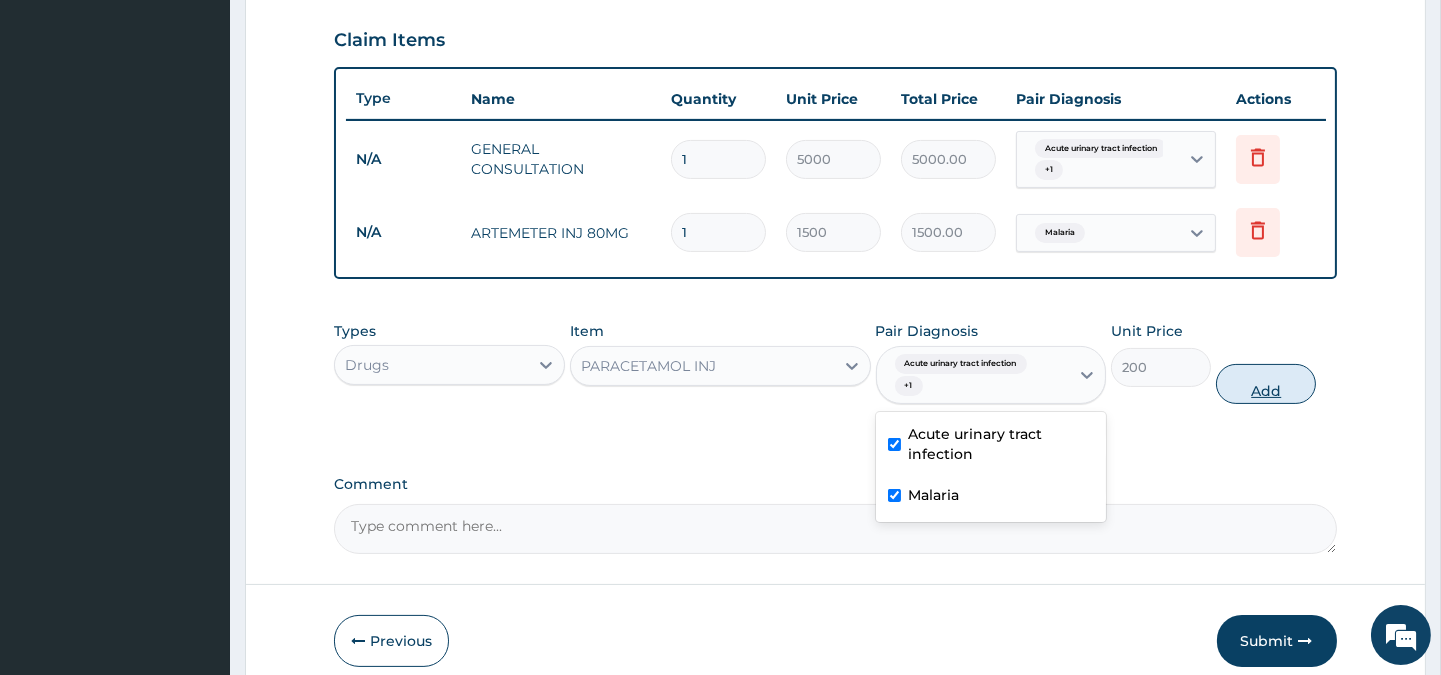 click on "Add" at bounding box center (1266, 384) 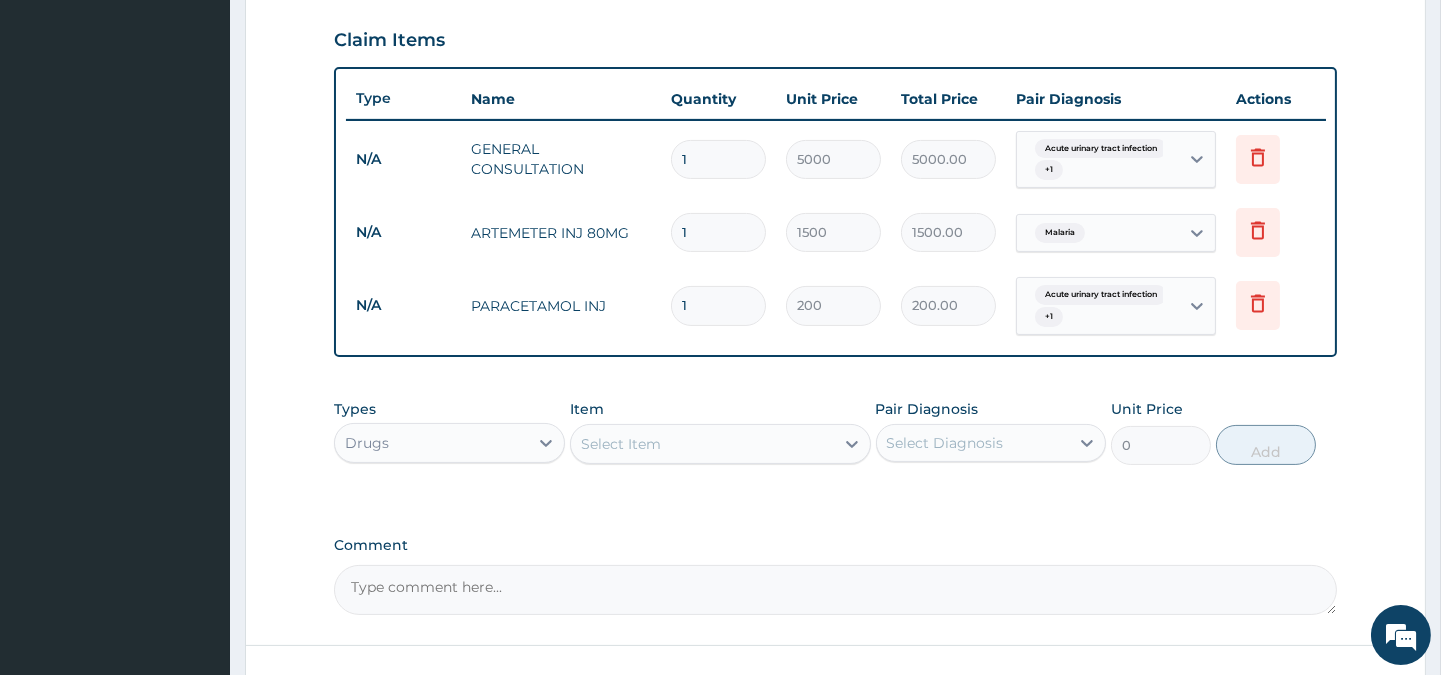 click on "Item Select Item" at bounding box center [720, 432] 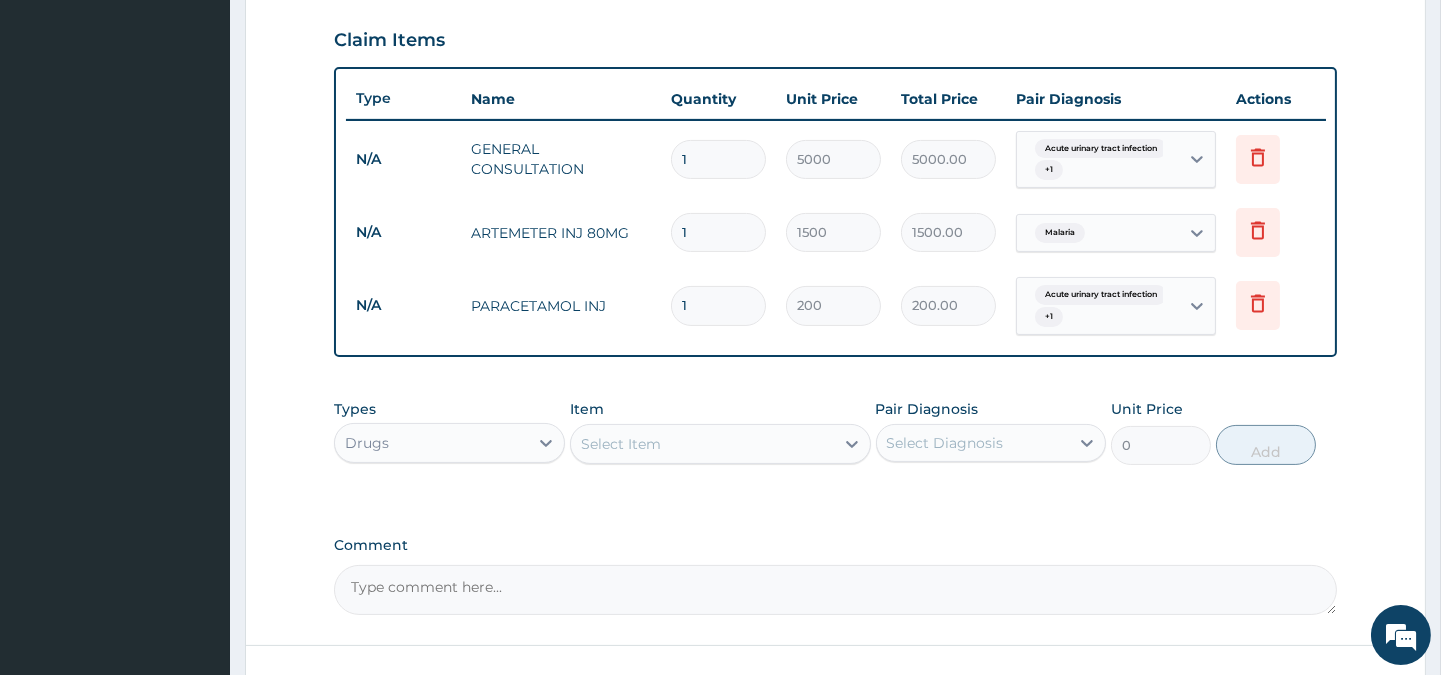 click on "Select Item" at bounding box center [702, 444] 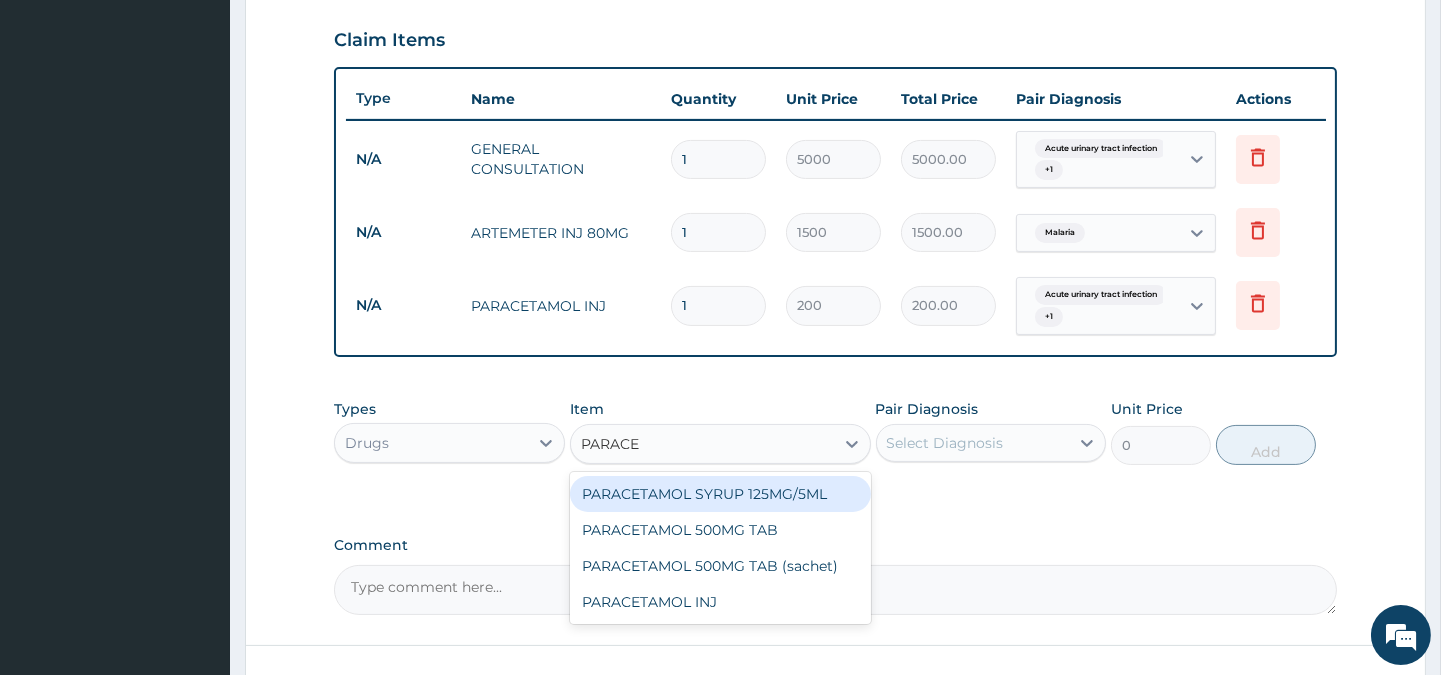 type on "PARACET" 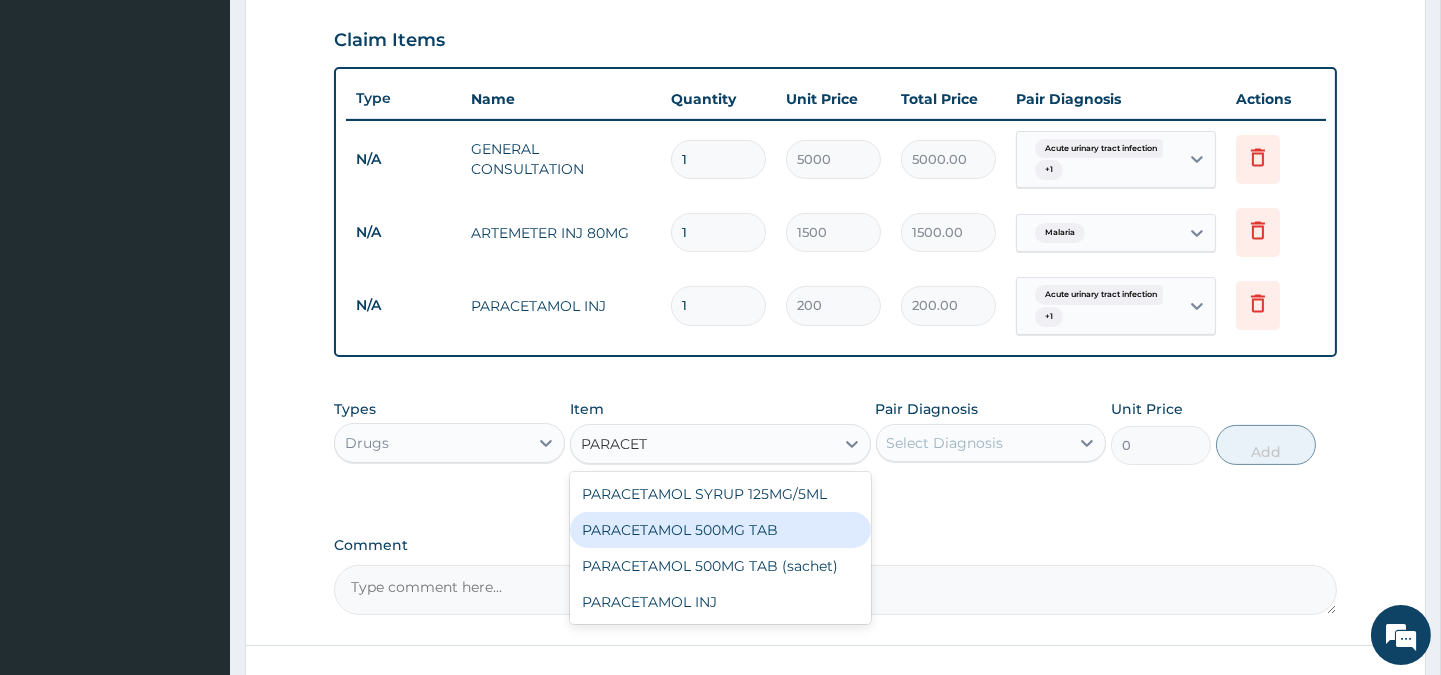 click on "PARACETAMOL 500MG TAB" at bounding box center [720, 530] 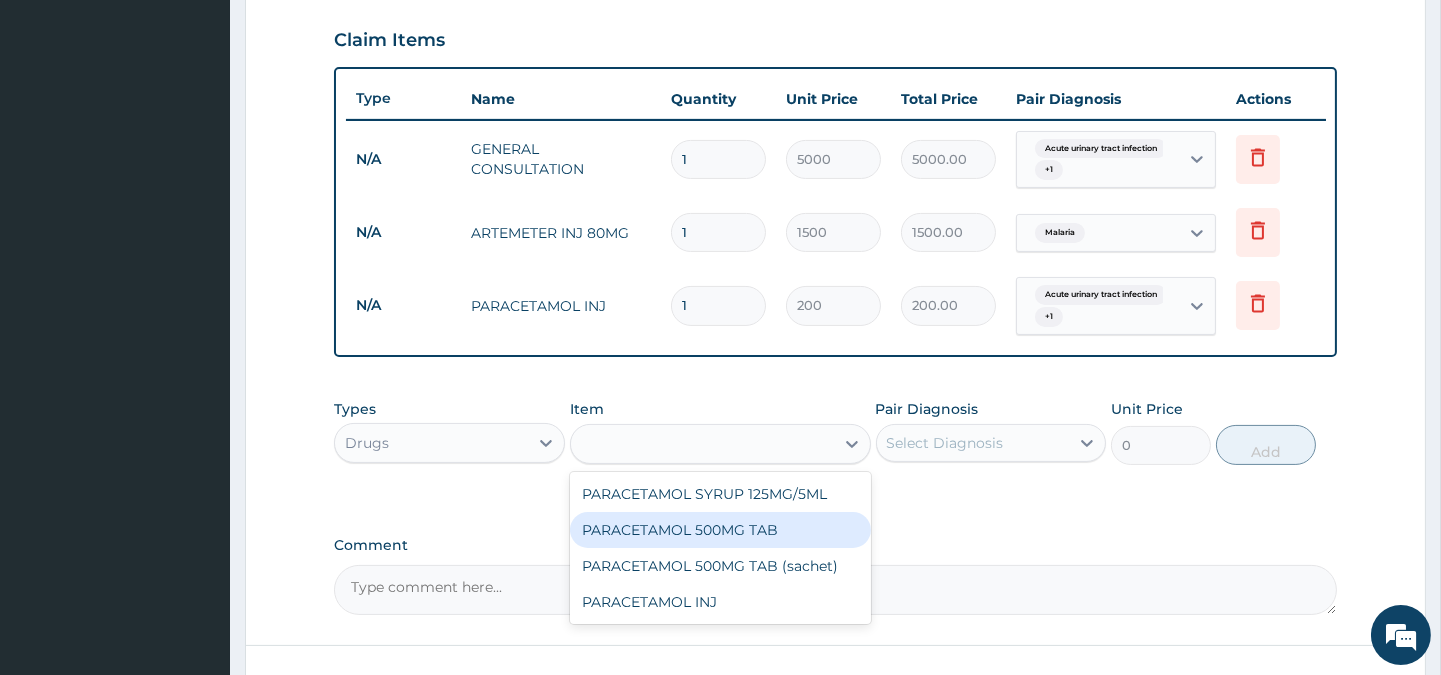 type on "20" 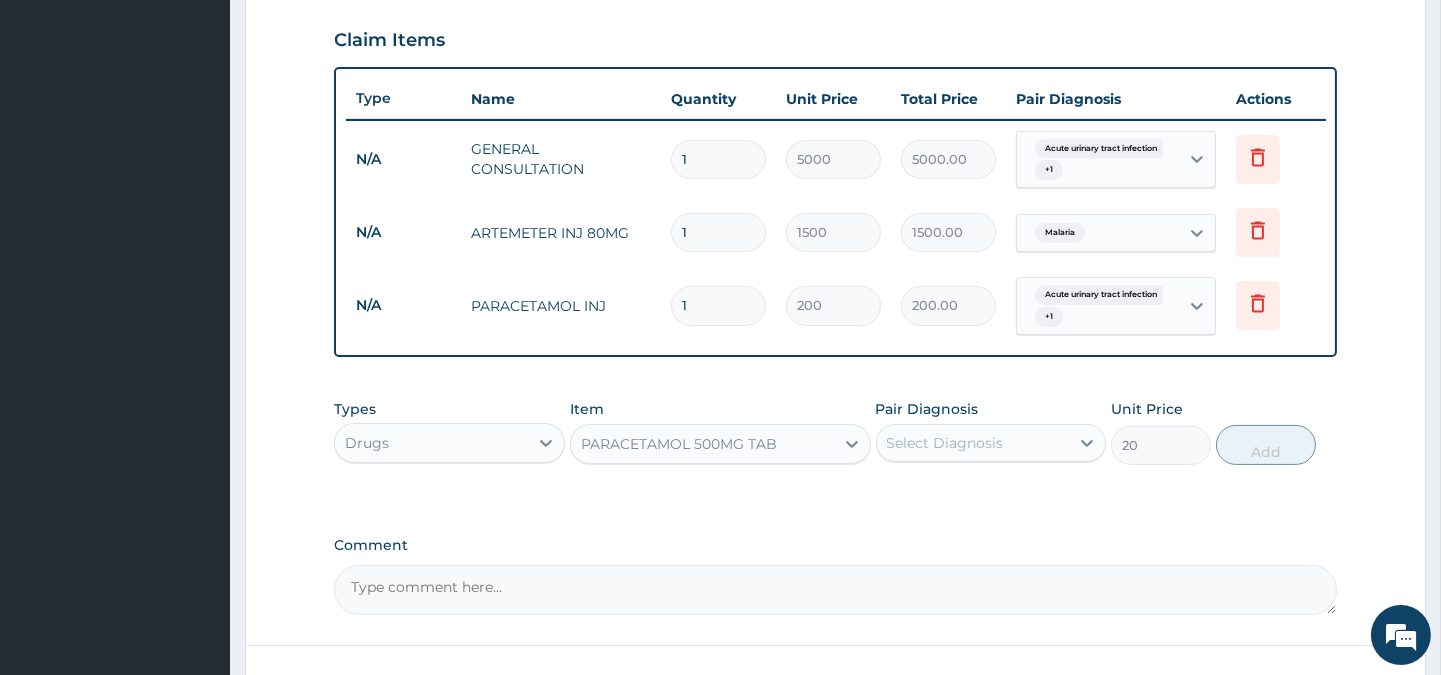 click on "Select Diagnosis" at bounding box center [945, 443] 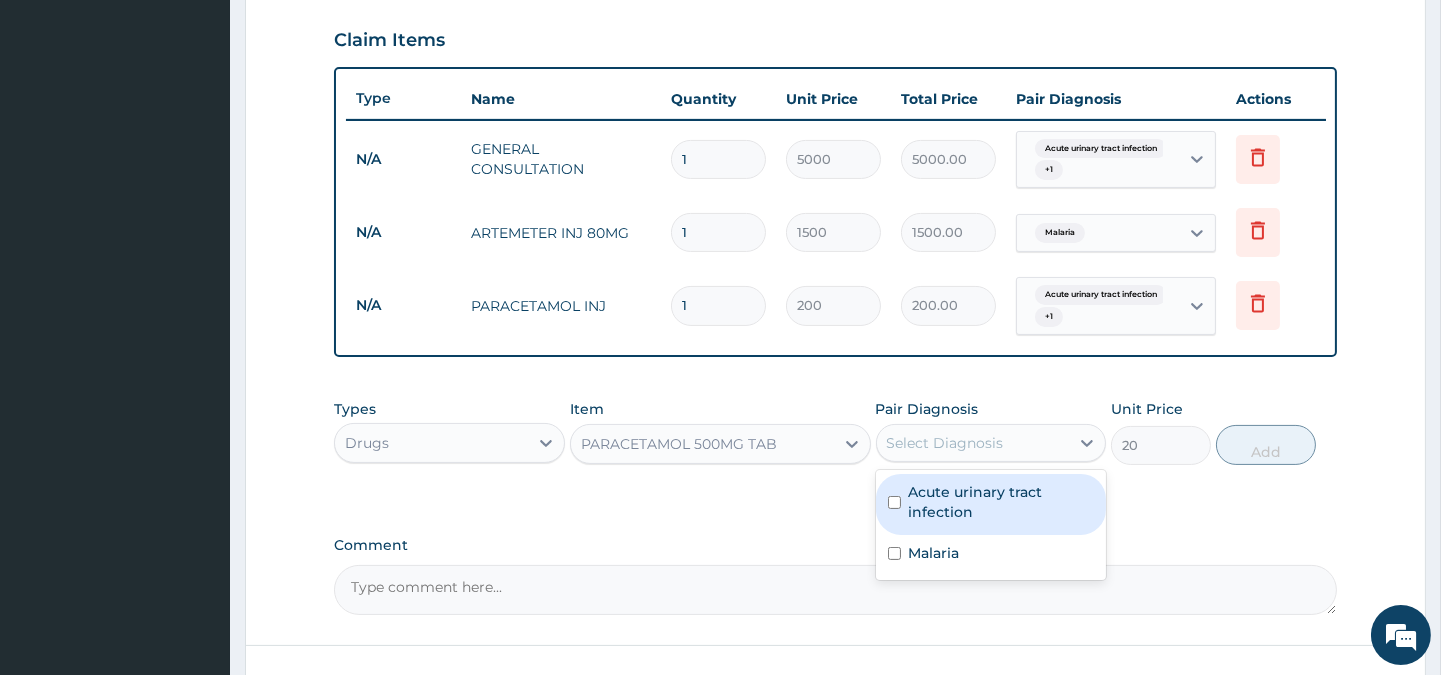 click on "Acute urinary tract infection" at bounding box center (1001, 502) 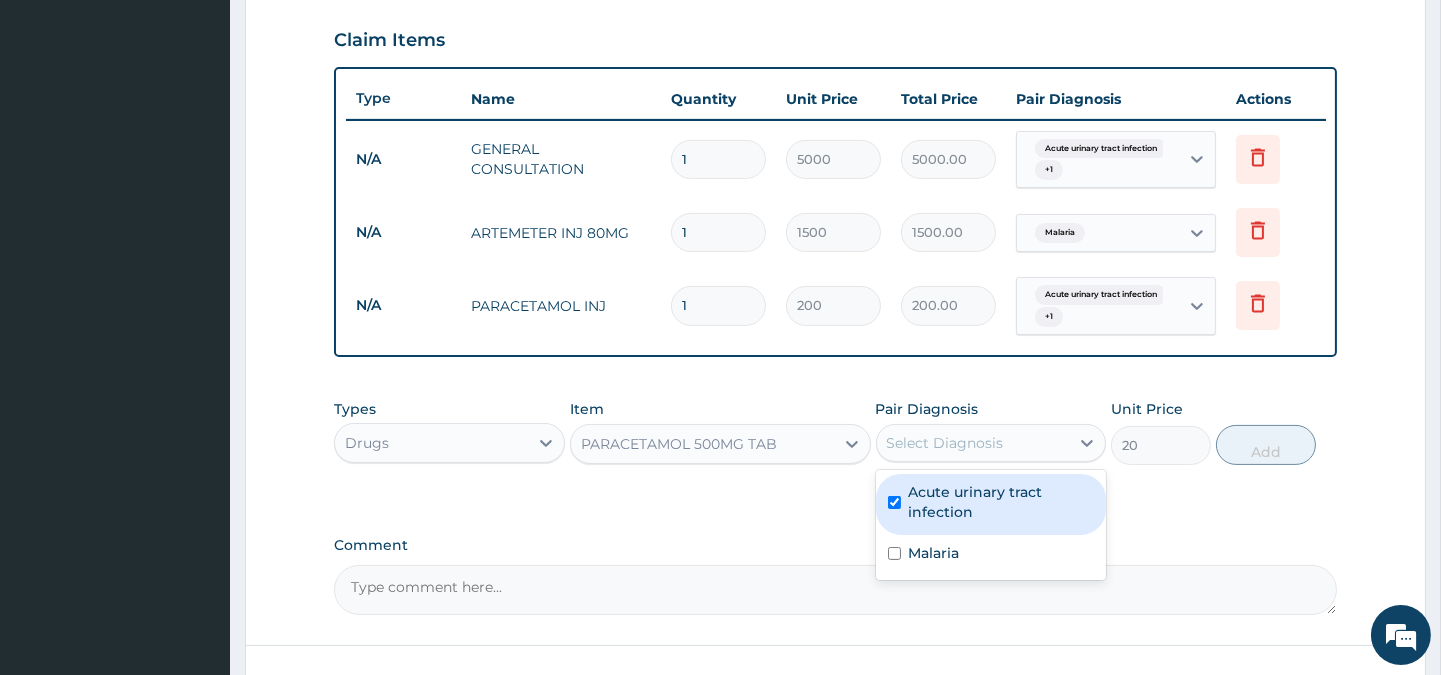 checkbox on "true" 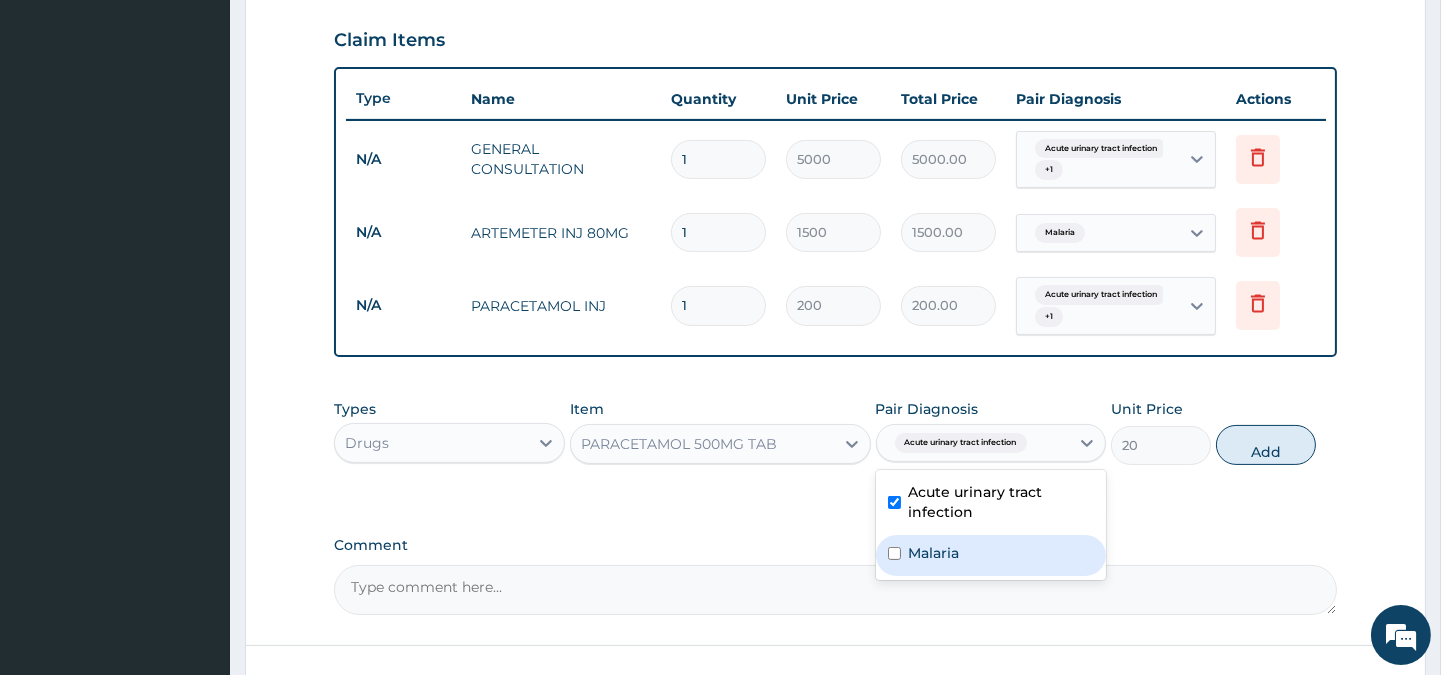 click on "Malaria" at bounding box center [991, 555] 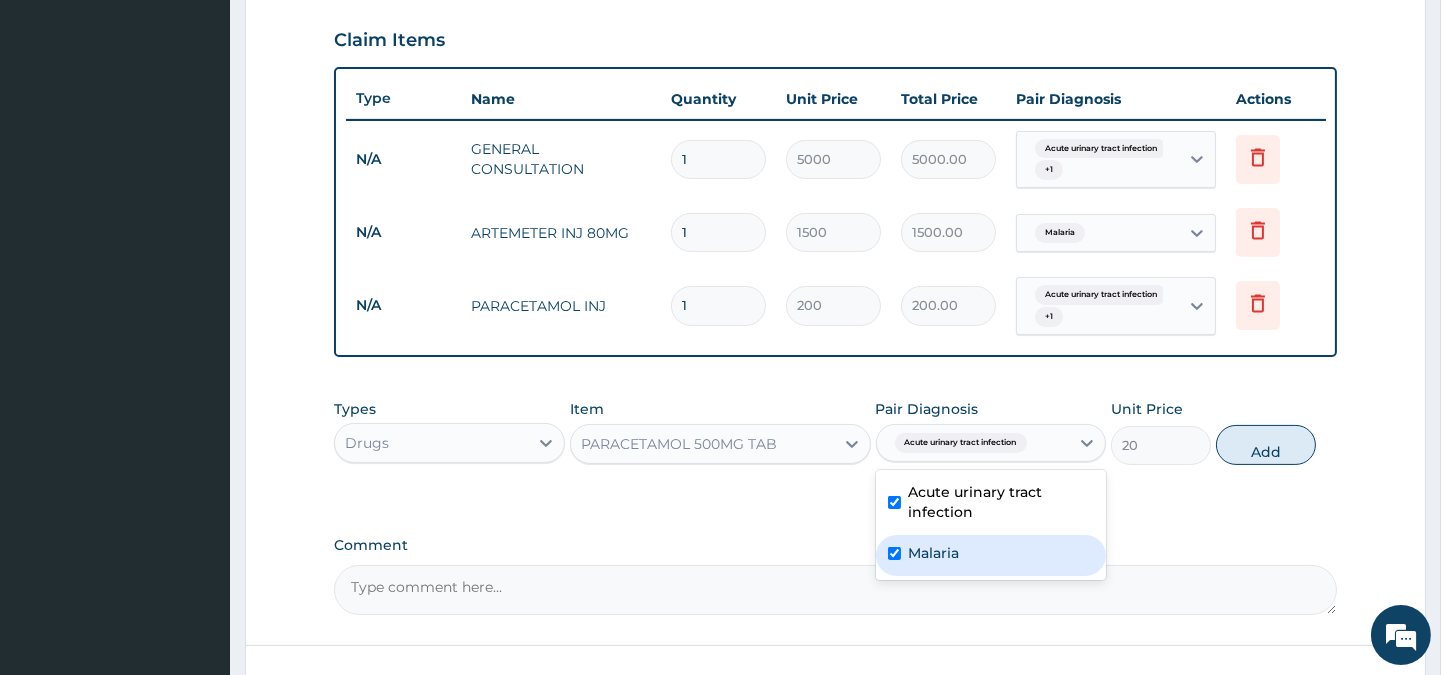 checkbox on "true" 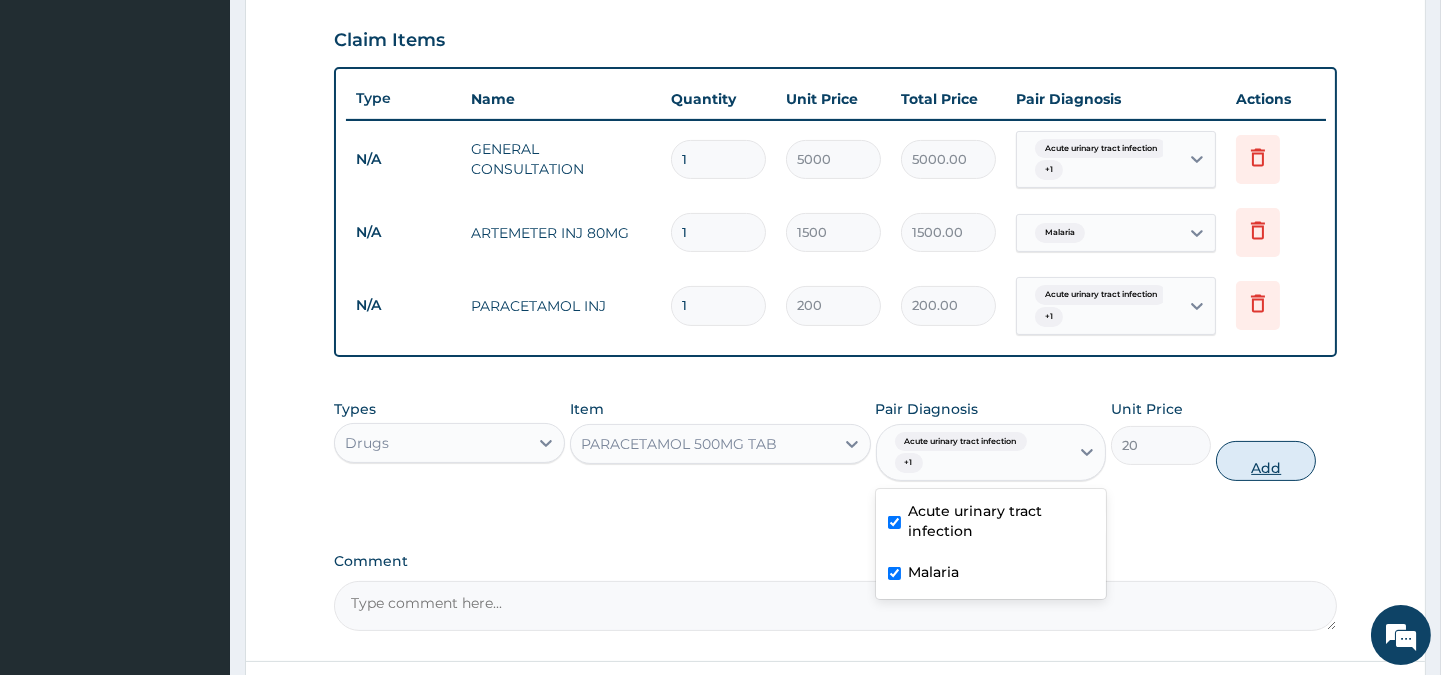click on "Add" at bounding box center (1266, 461) 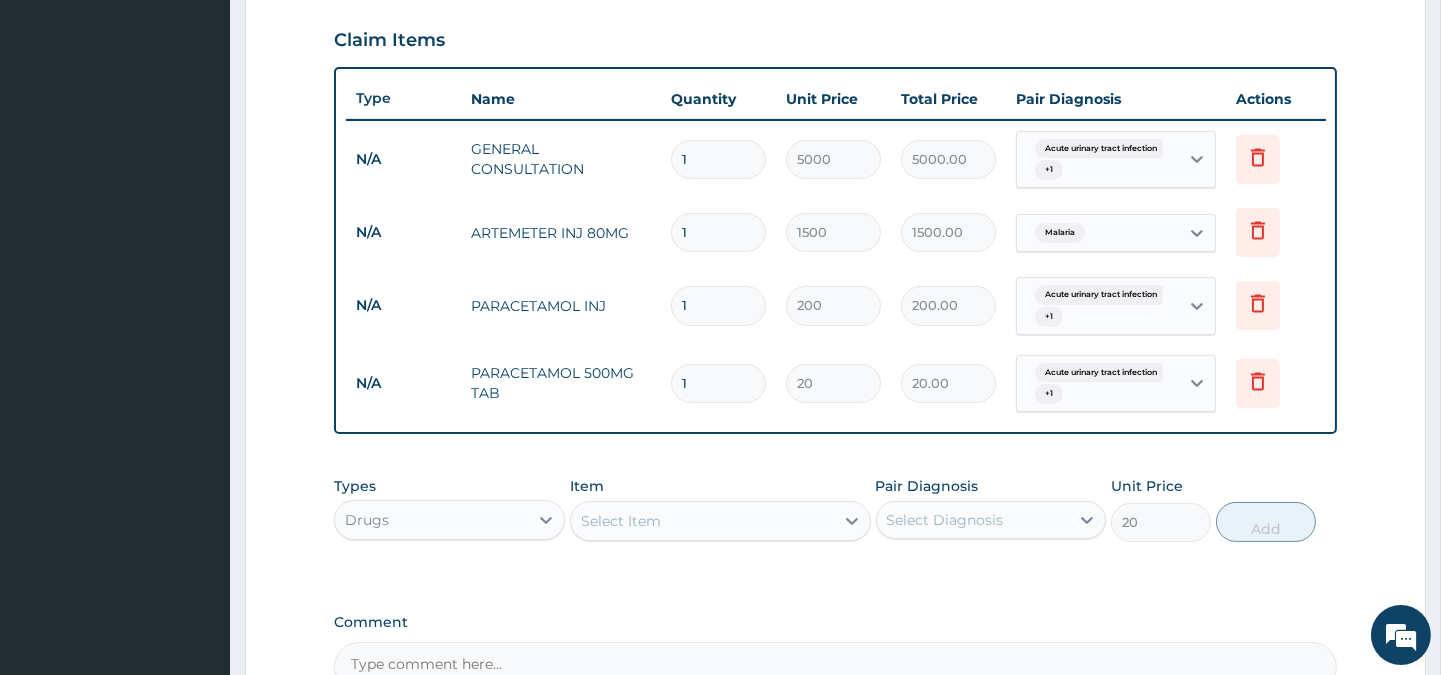 type on "0" 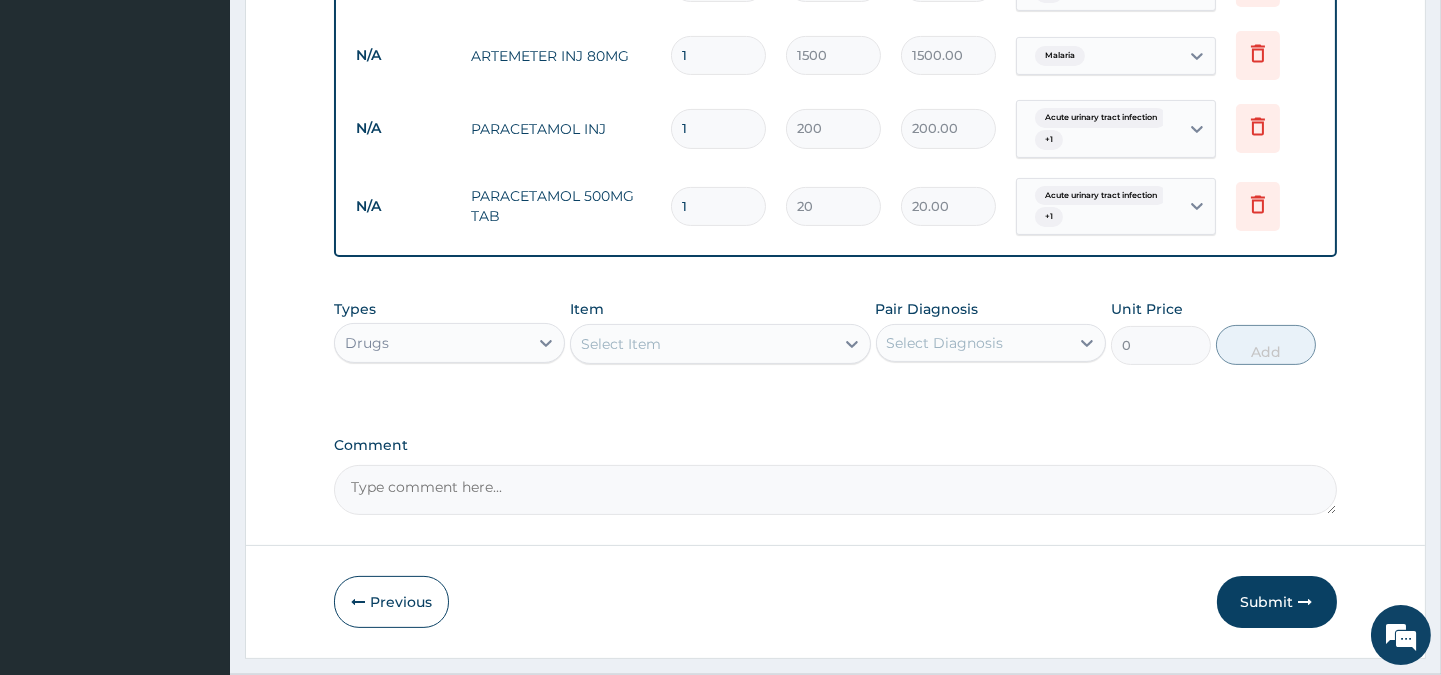 scroll, scrollTop: 903, scrollLeft: 0, axis: vertical 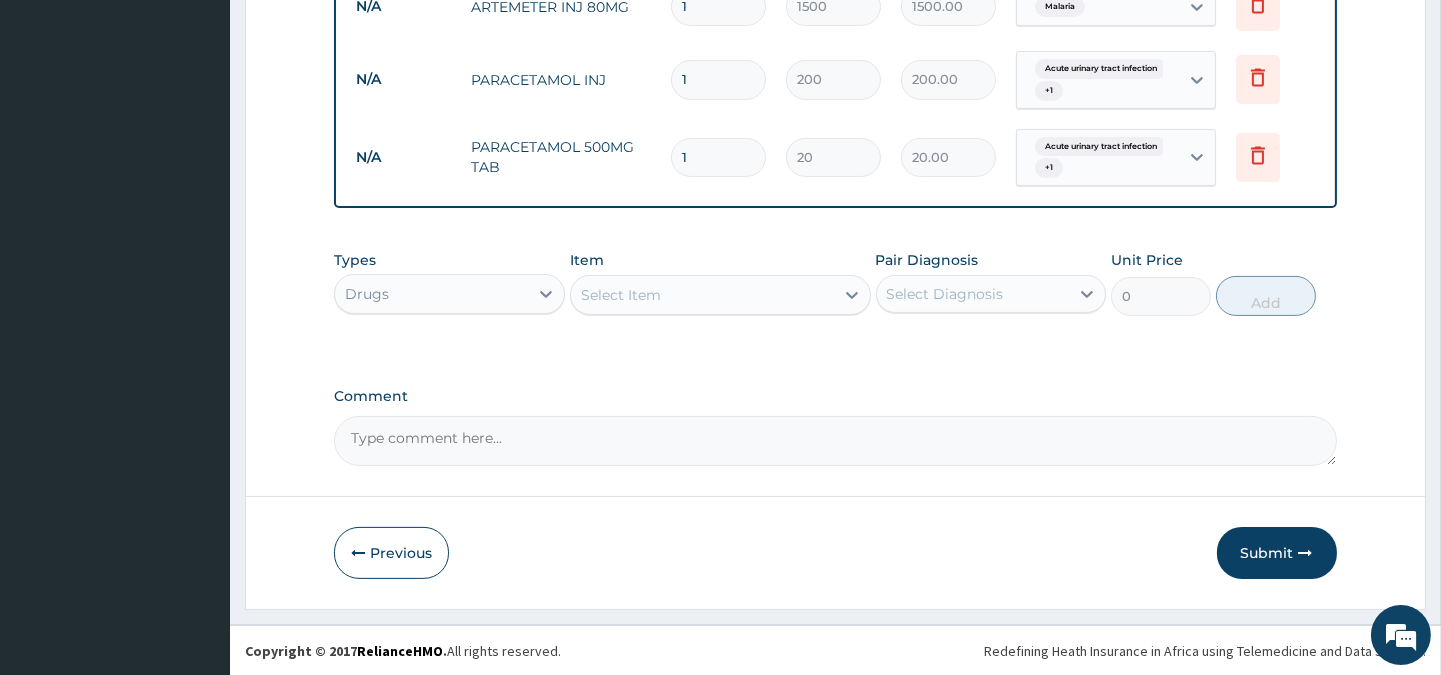 click on "Select Item" at bounding box center (621, 295) 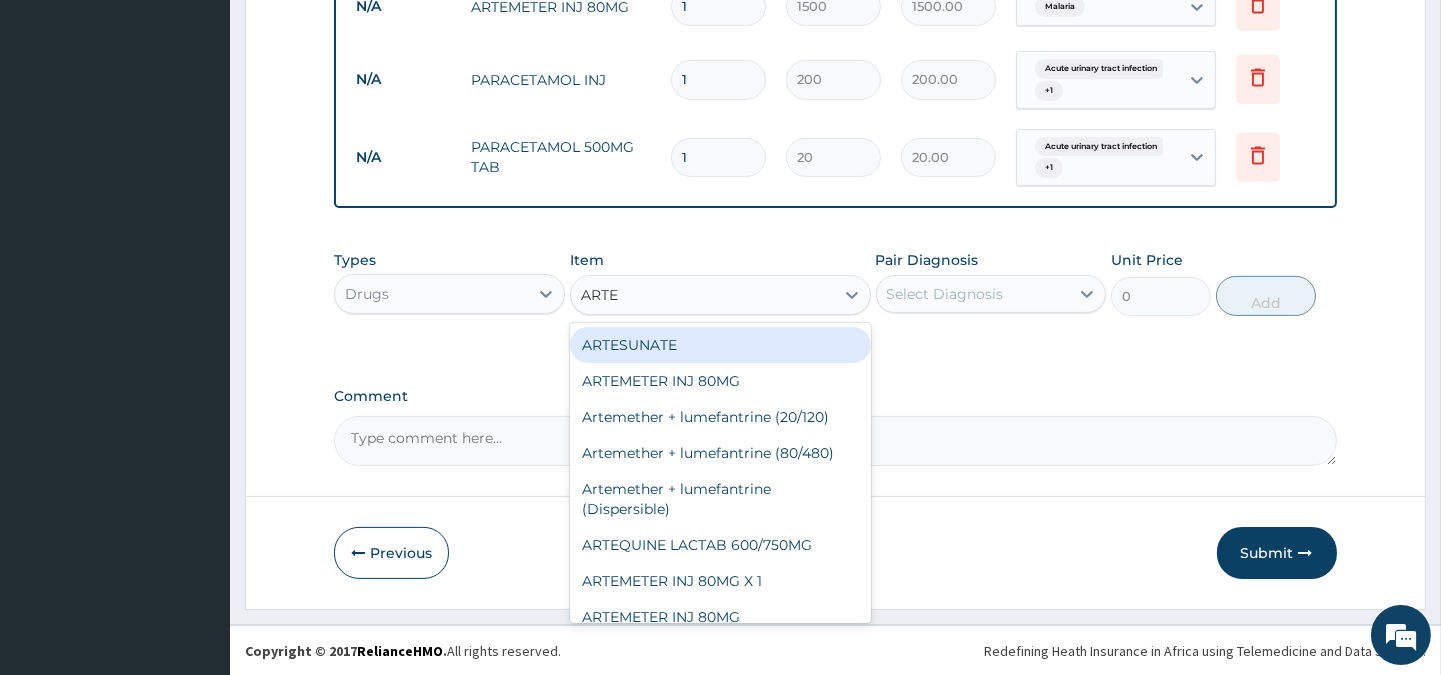 type on "ARTEM" 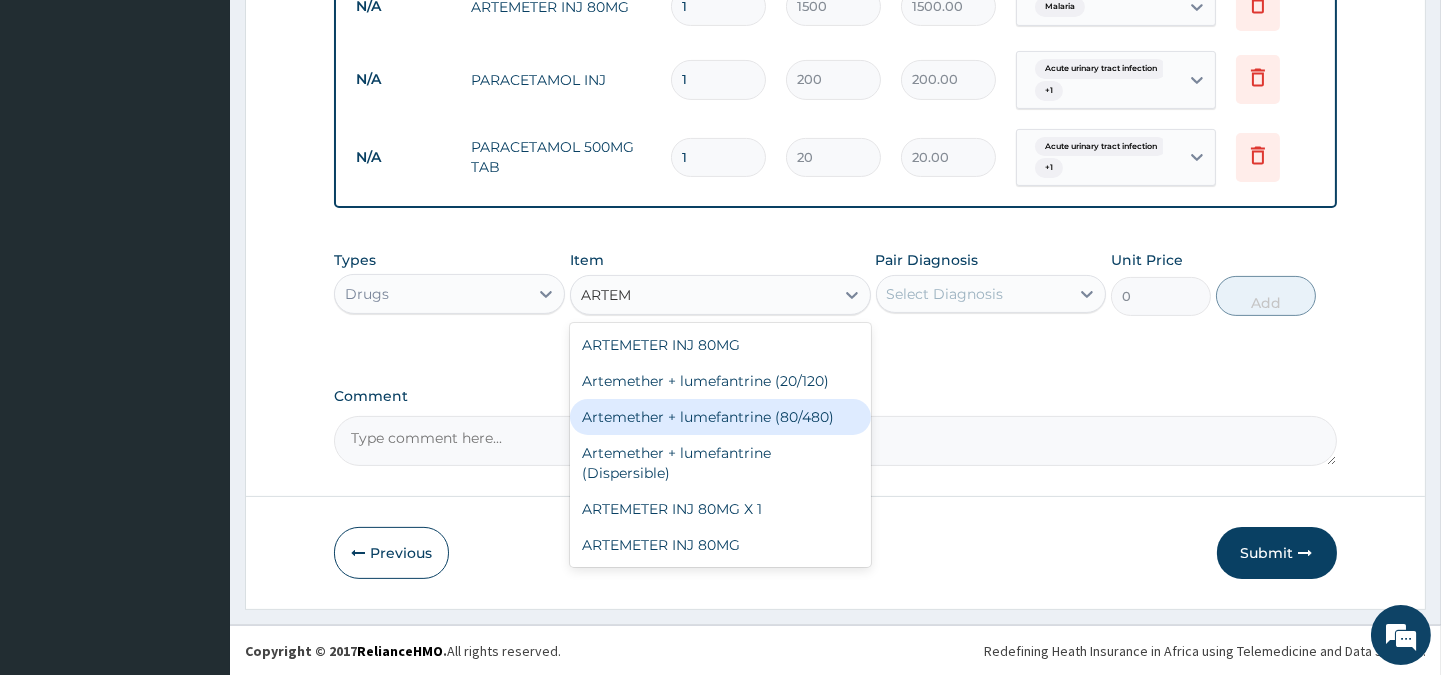 click on "Artemether + lumefantrine (80/480)" at bounding box center [720, 417] 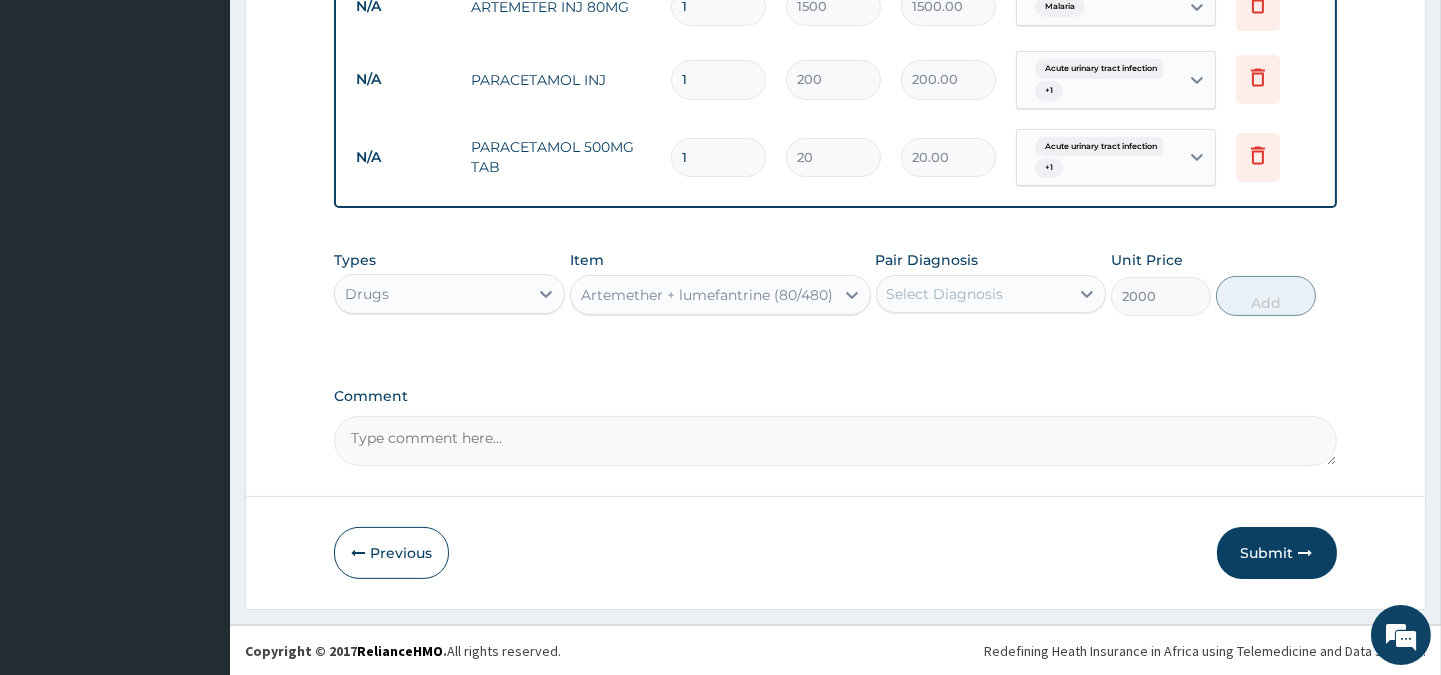 click on "Select Diagnosis" at bounding box center (945, 294) 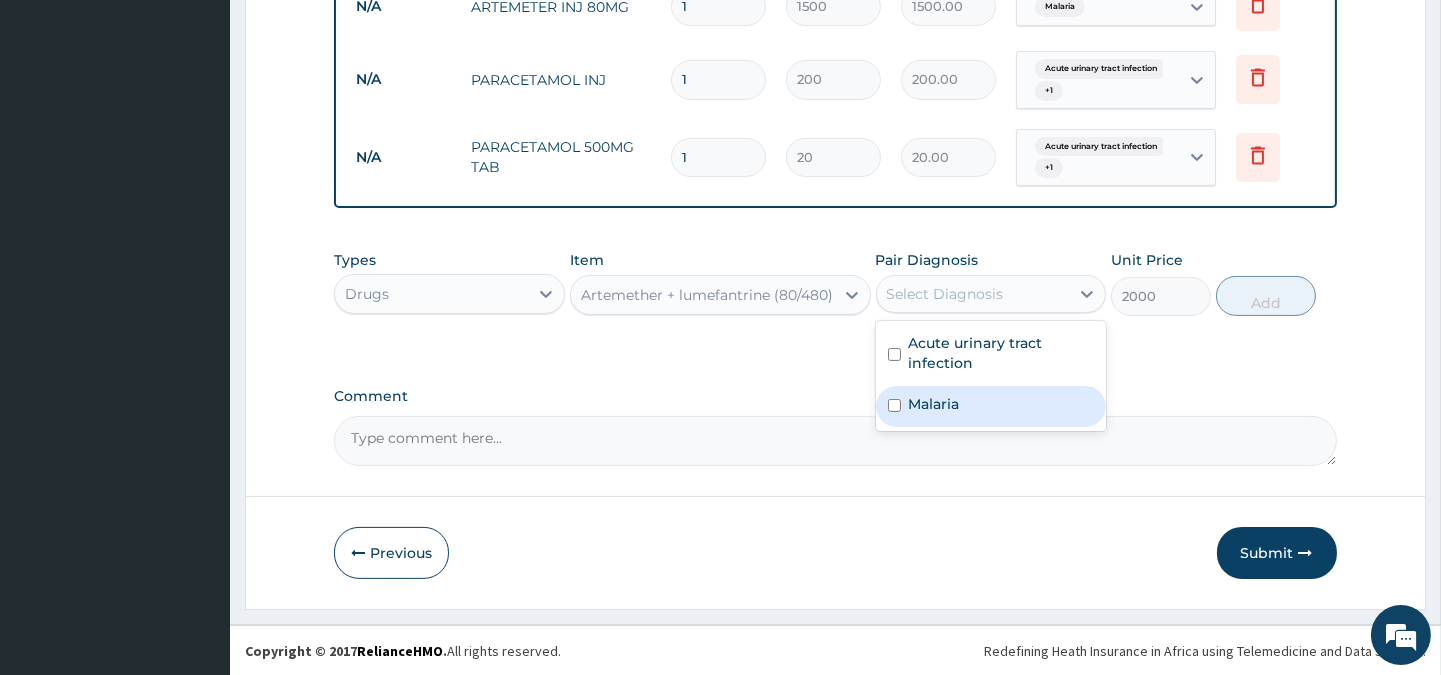 click on "Malaria" at bounding box center [934, 404] 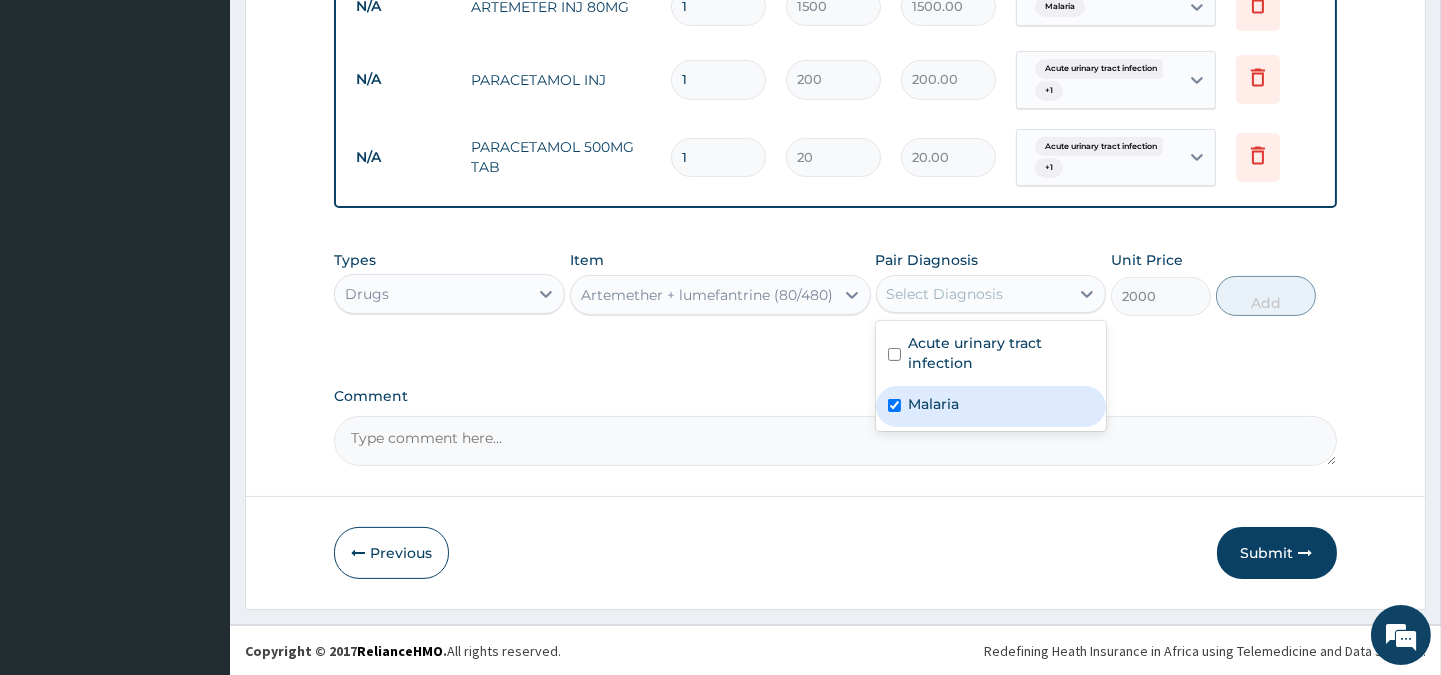 checkbox on "true" 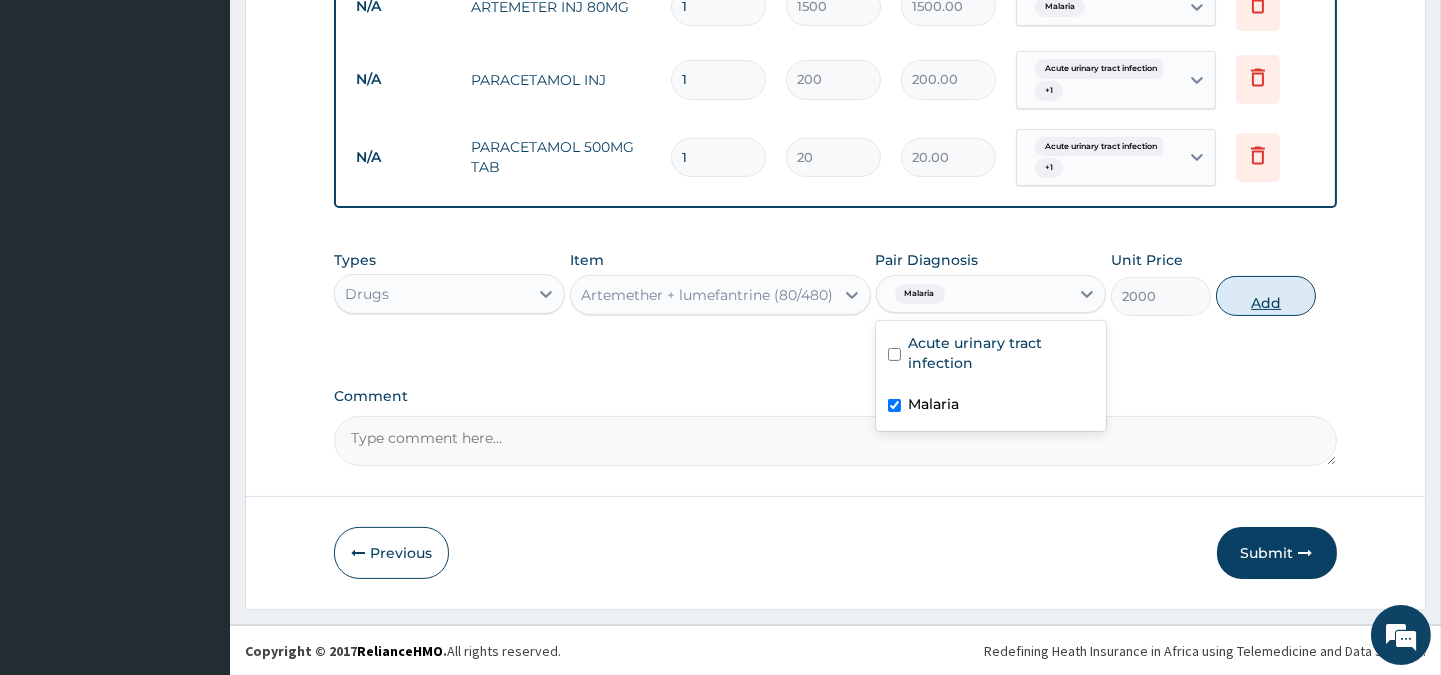 click on "Add" at bounding box center (1266, 296) 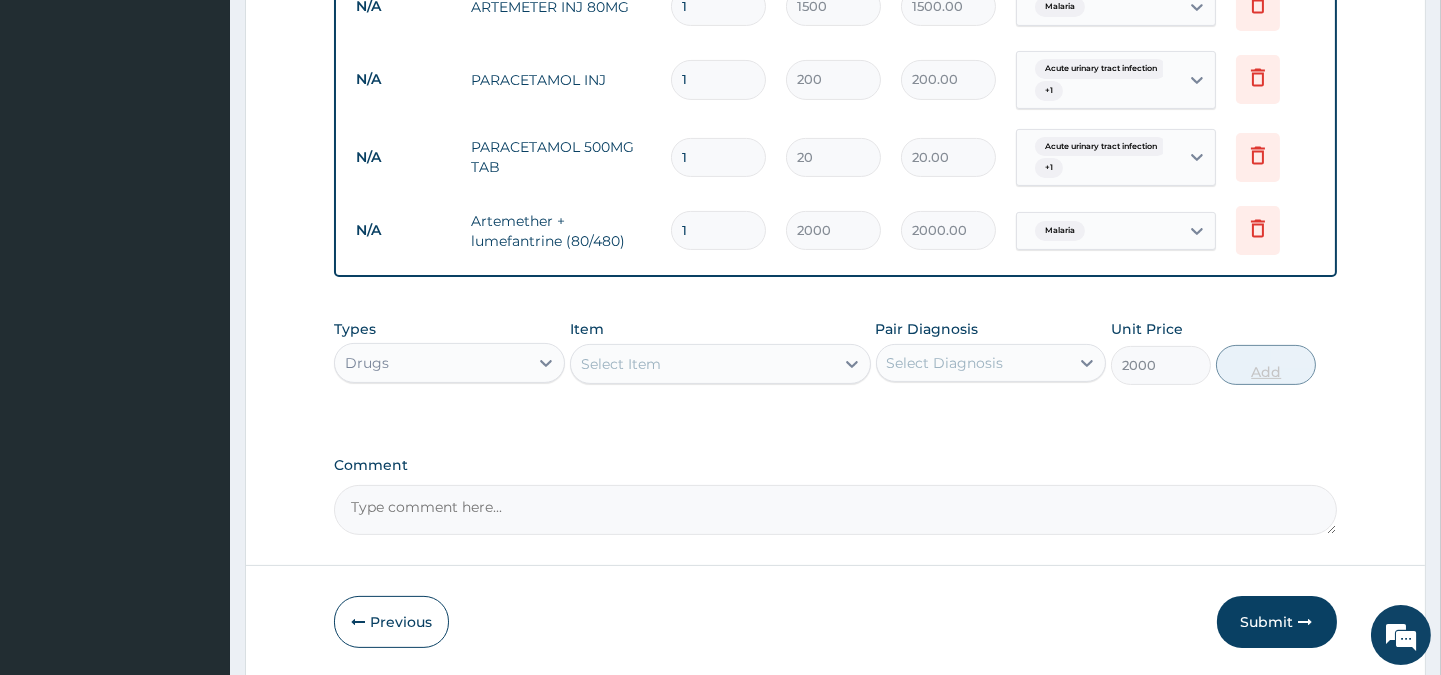 type on "0" 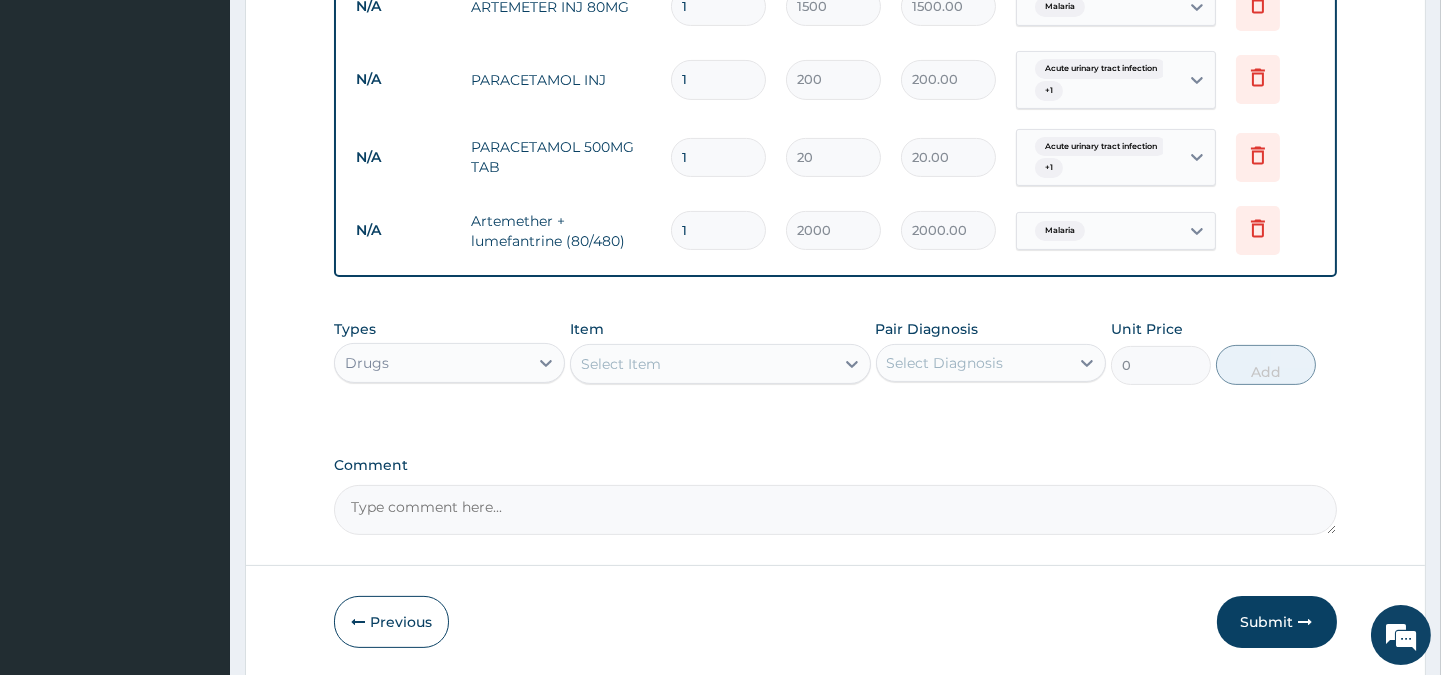 click on "Select Item" at bounding box center (621, 364) 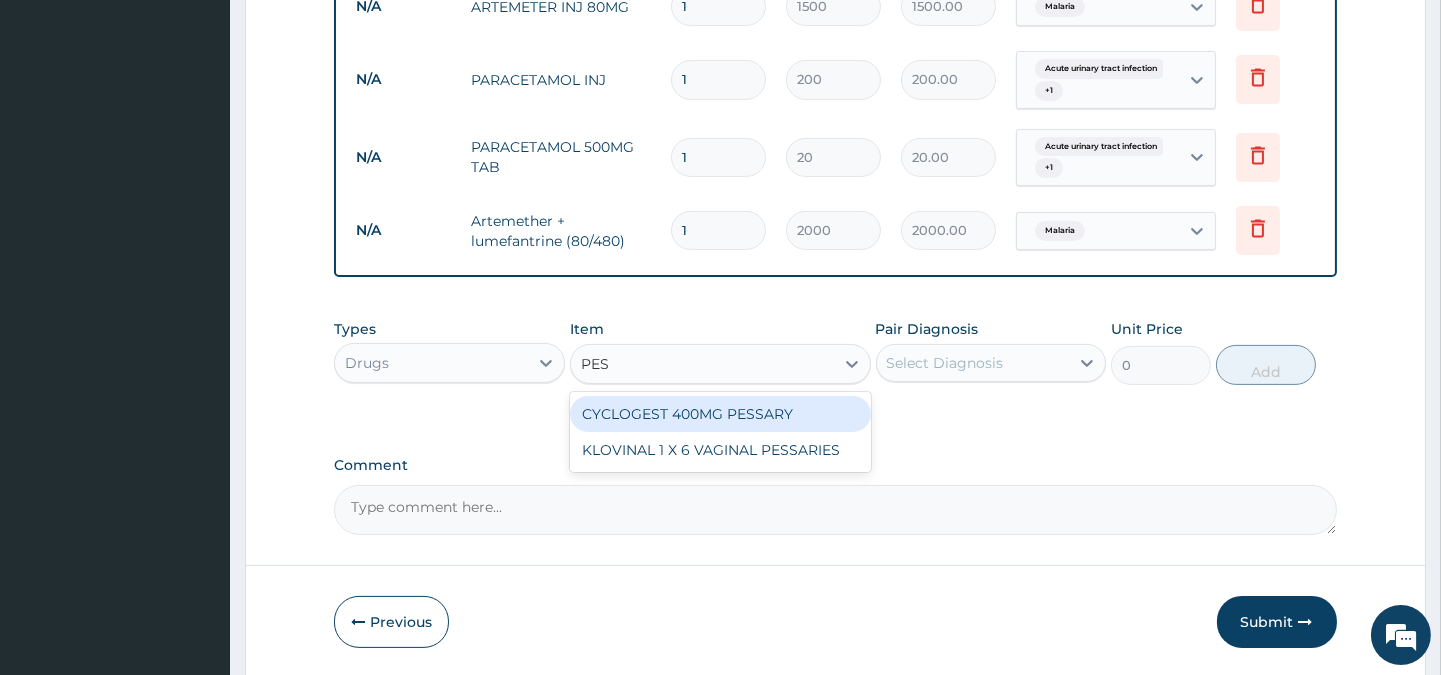 type on "PESS" 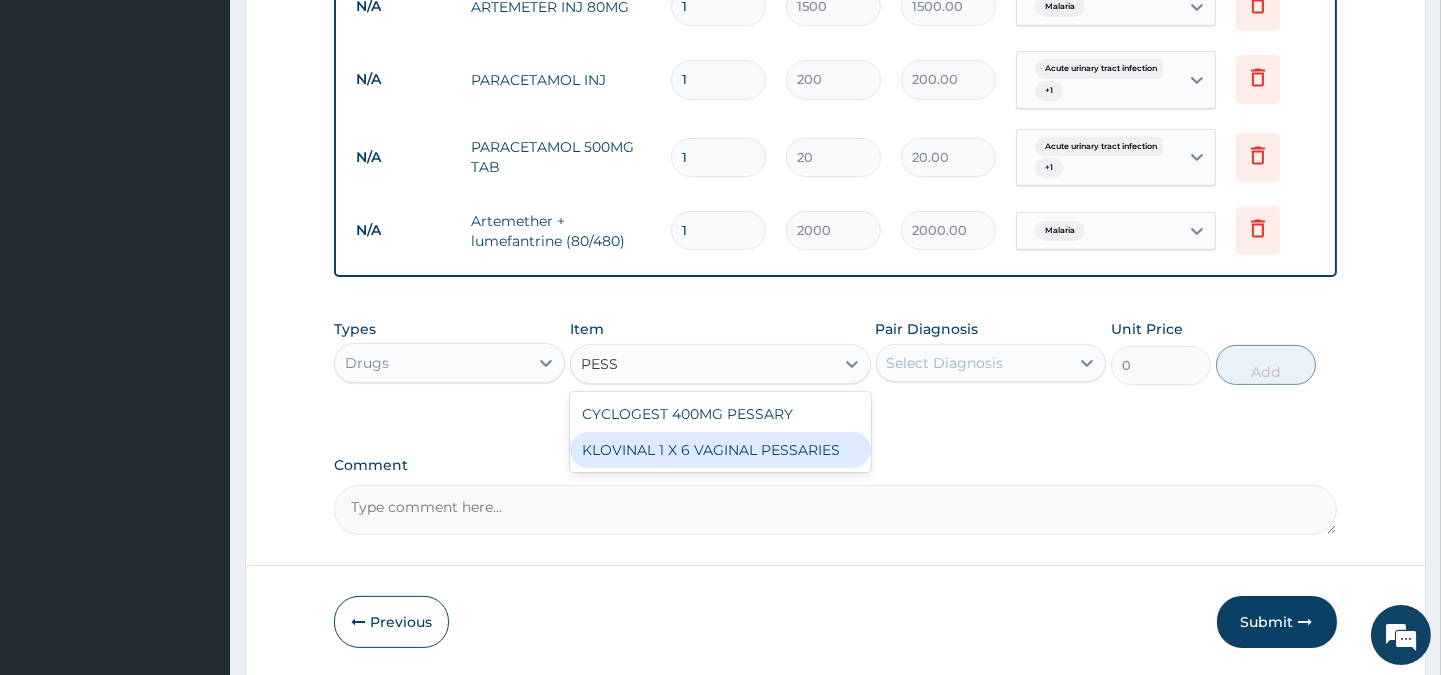 click on "KLOVINAL  1 X 6 VAGINAL PESSARIES" at bounding box center [720, 450] 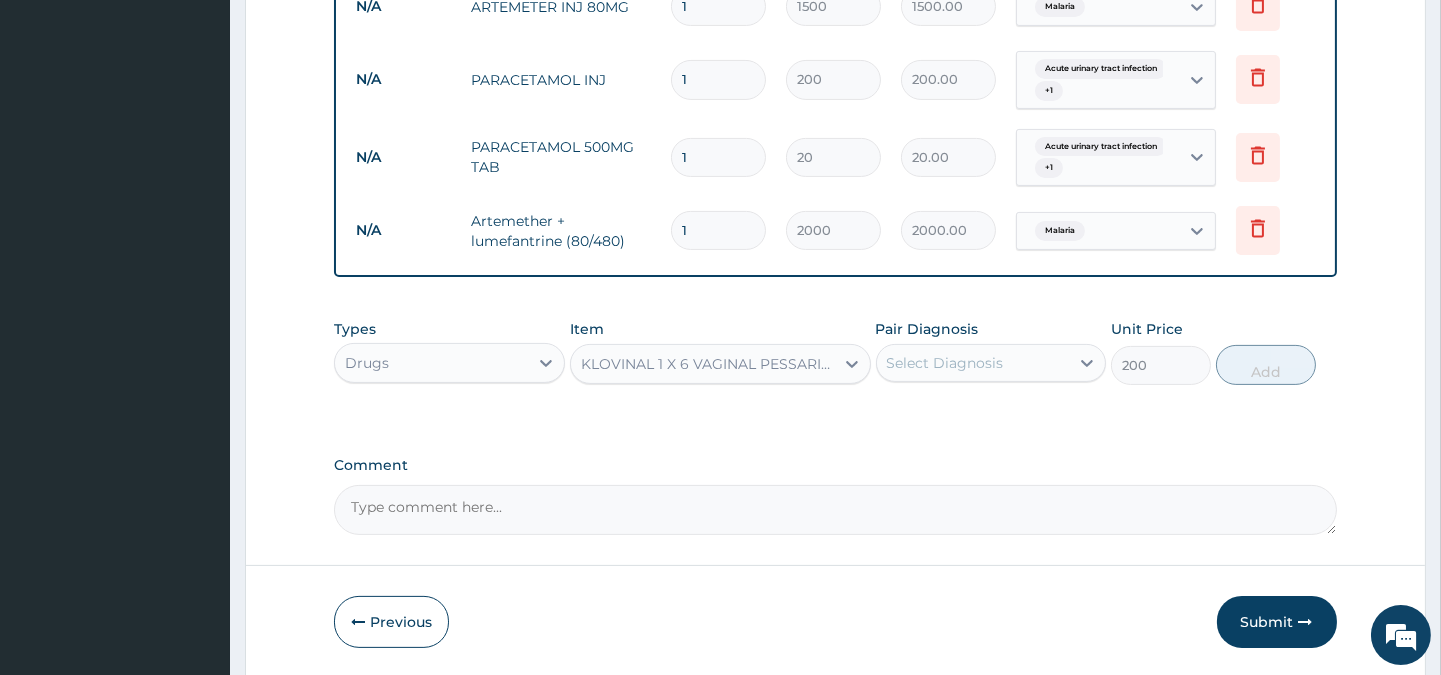 click on "Select Diagnosis" at bounding box center (945, 363) 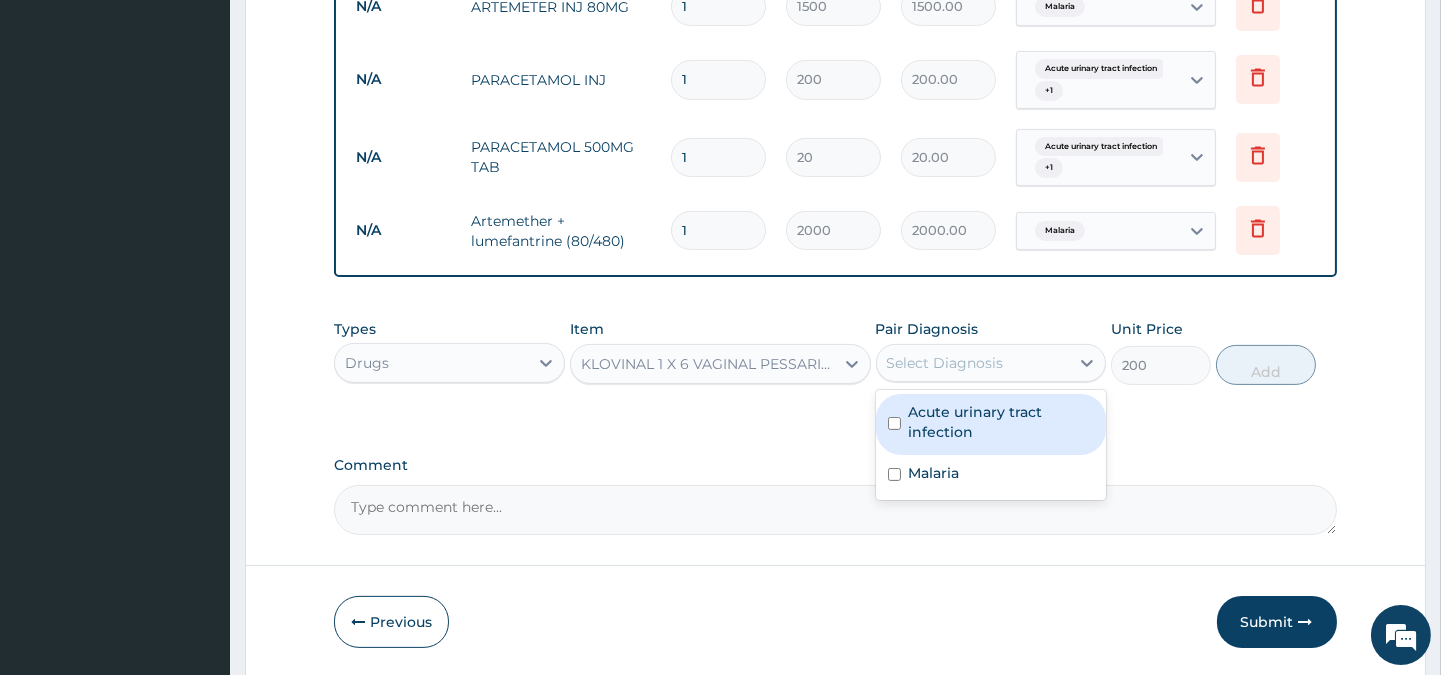 click on "Acute urinary tract infection" at bounding box center [1001, 422] 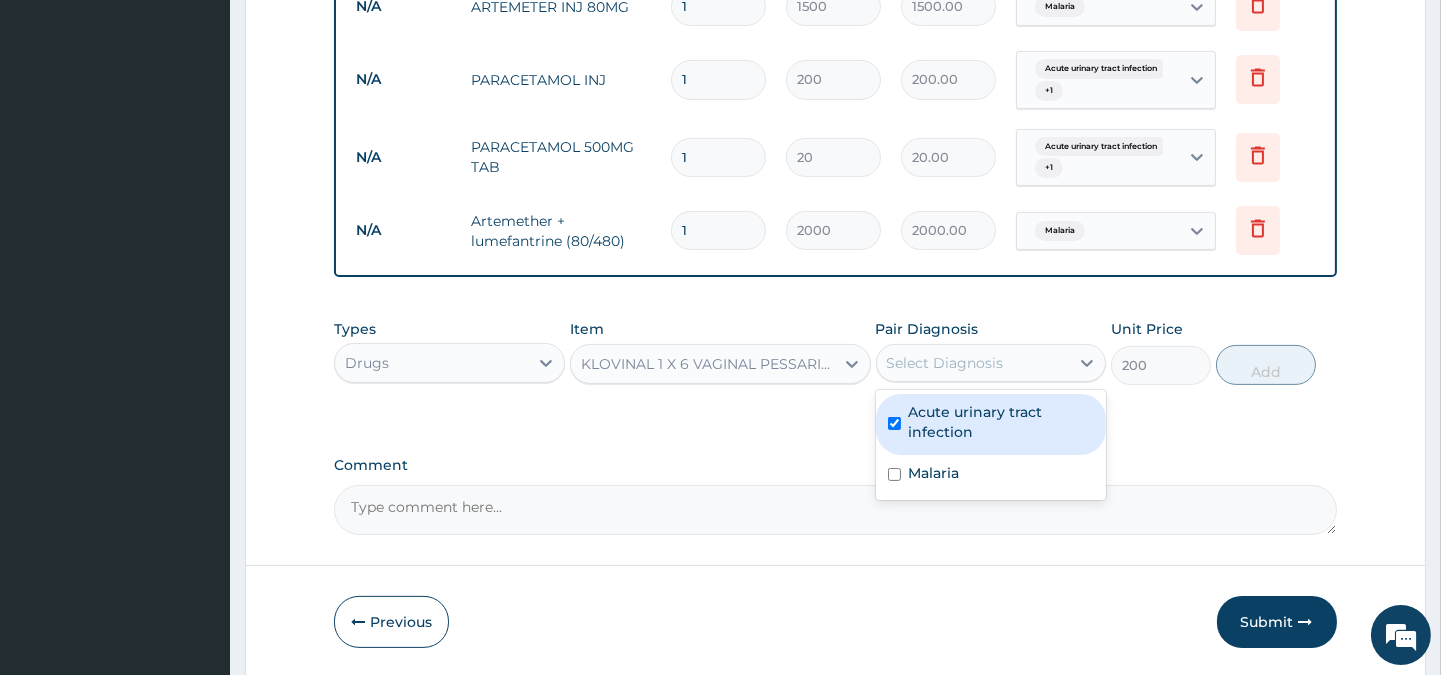 checkbox on "true" 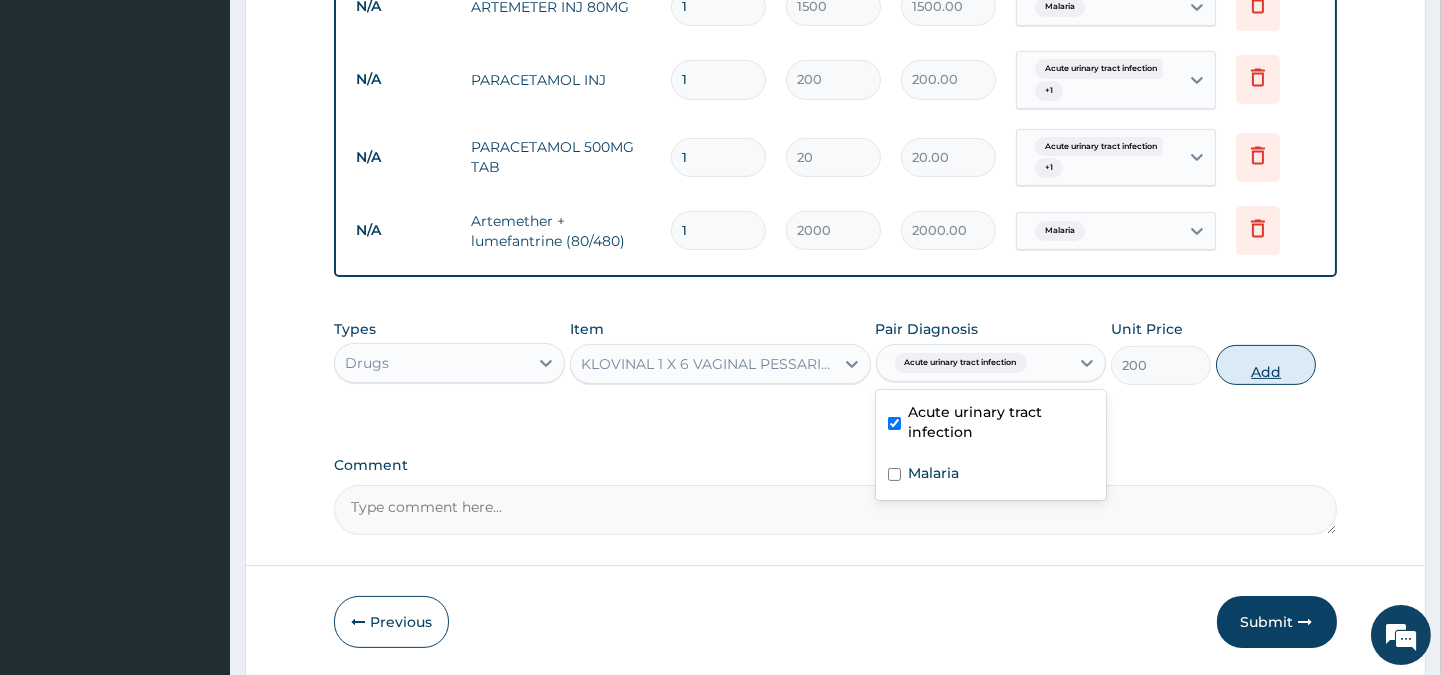 click on "Add" at bounding box center (1266, 365) 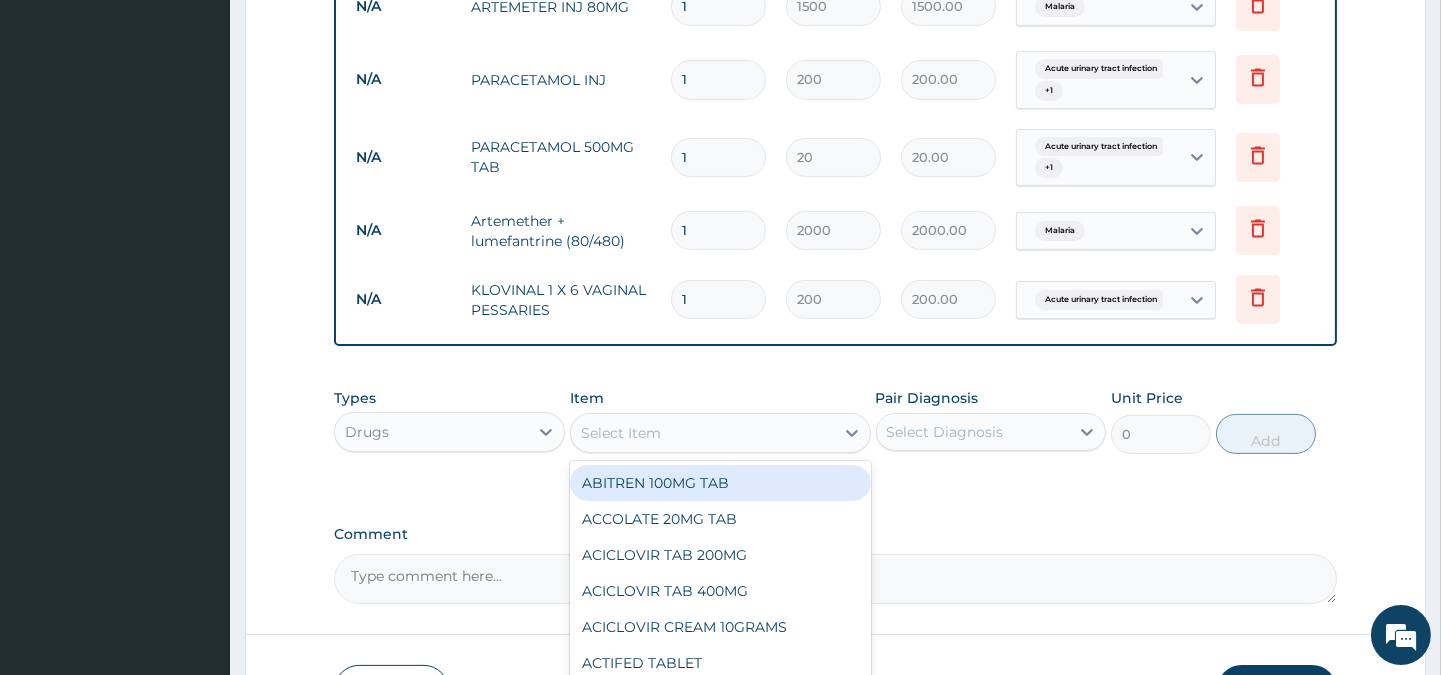 click on "Select Item" at bounding box center [621, 433] 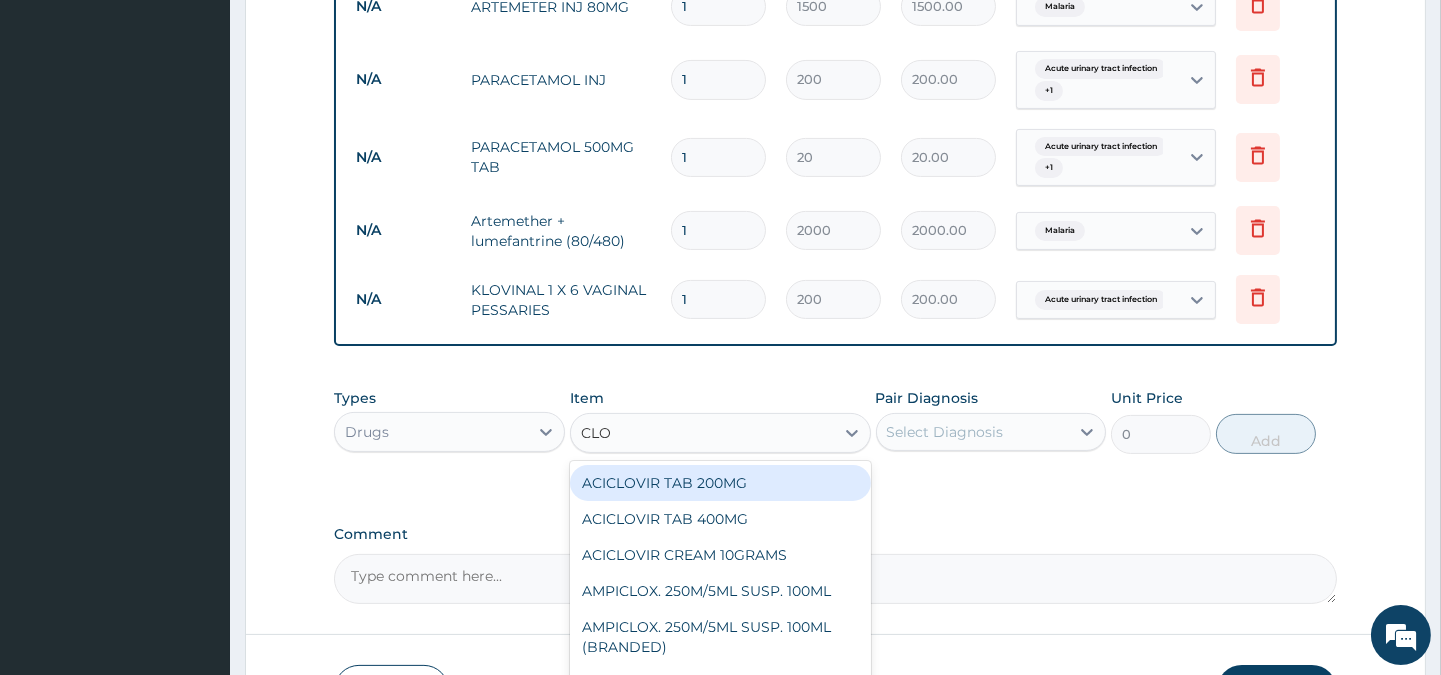 scroll, scrollTop: 1042, scrollLeft: 0, axis: vertical 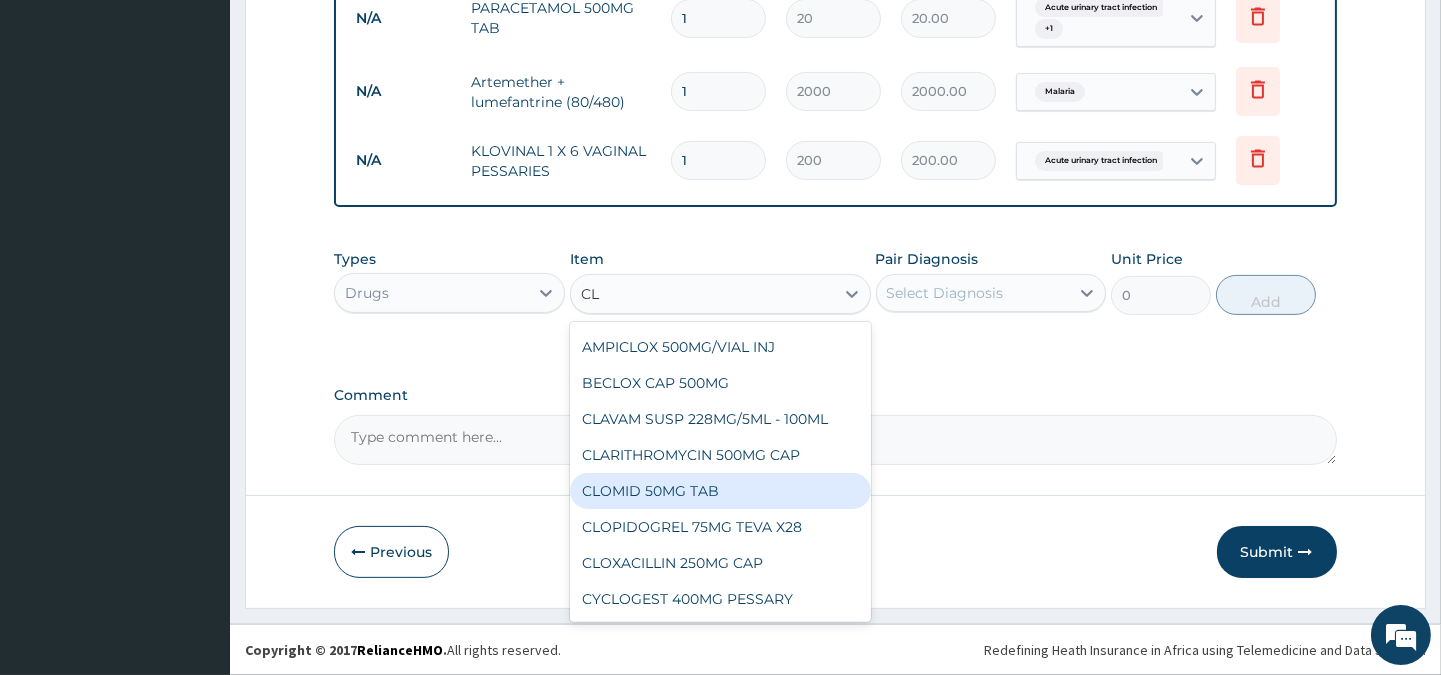type on "C" 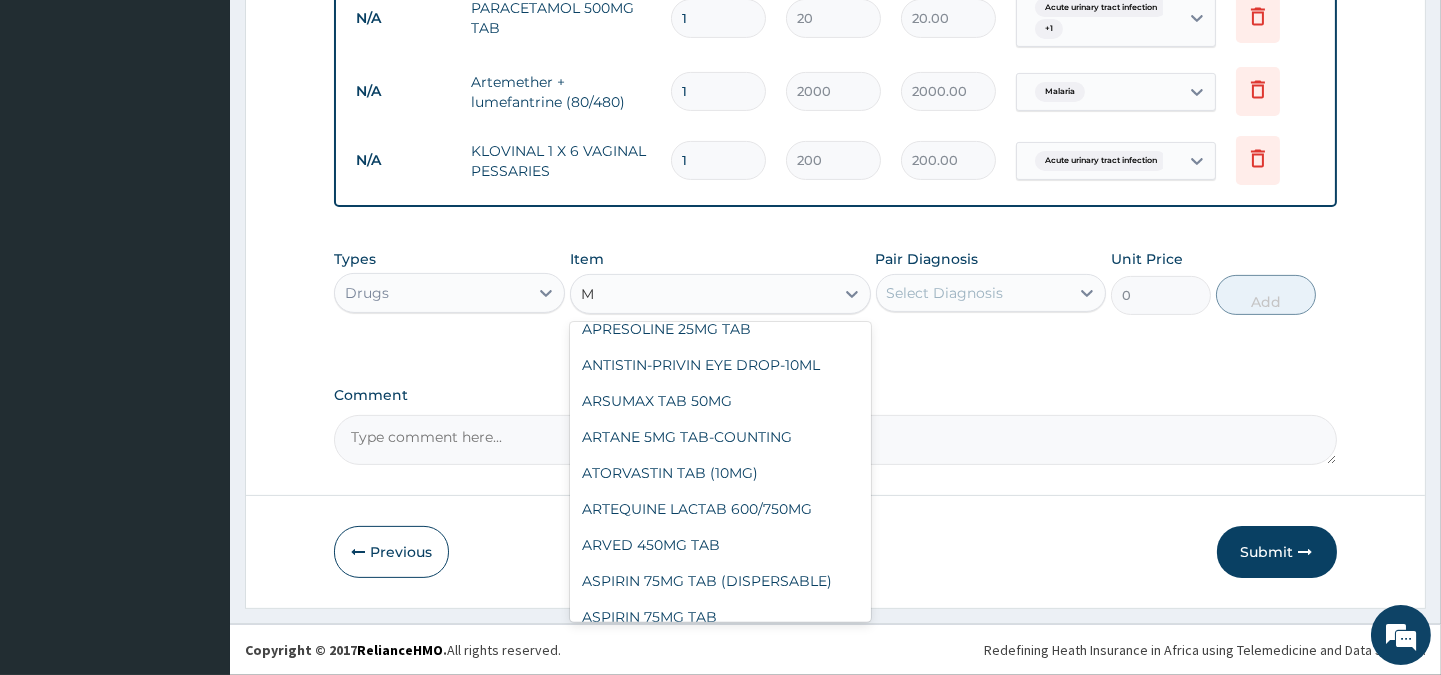 scroll, scrollTop: 1356, scrollLeft: 0, axis: vertical 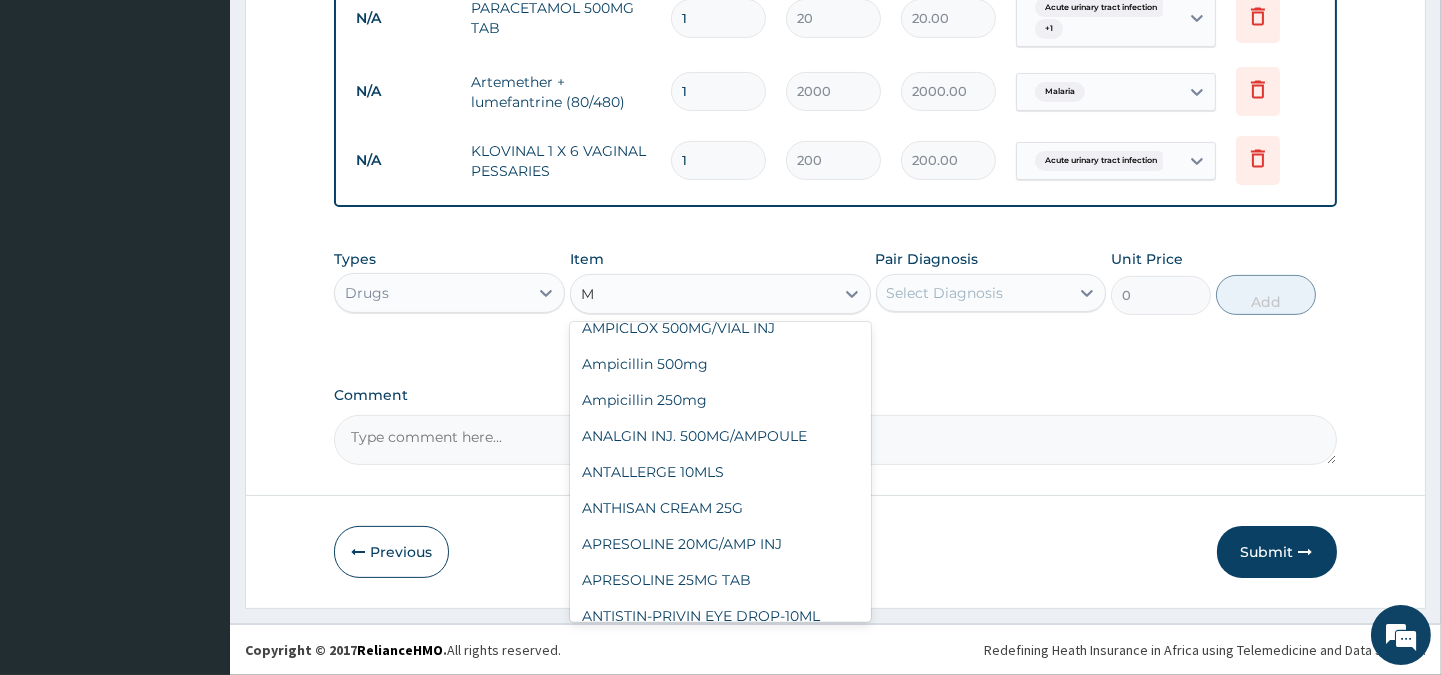 type on "MY" 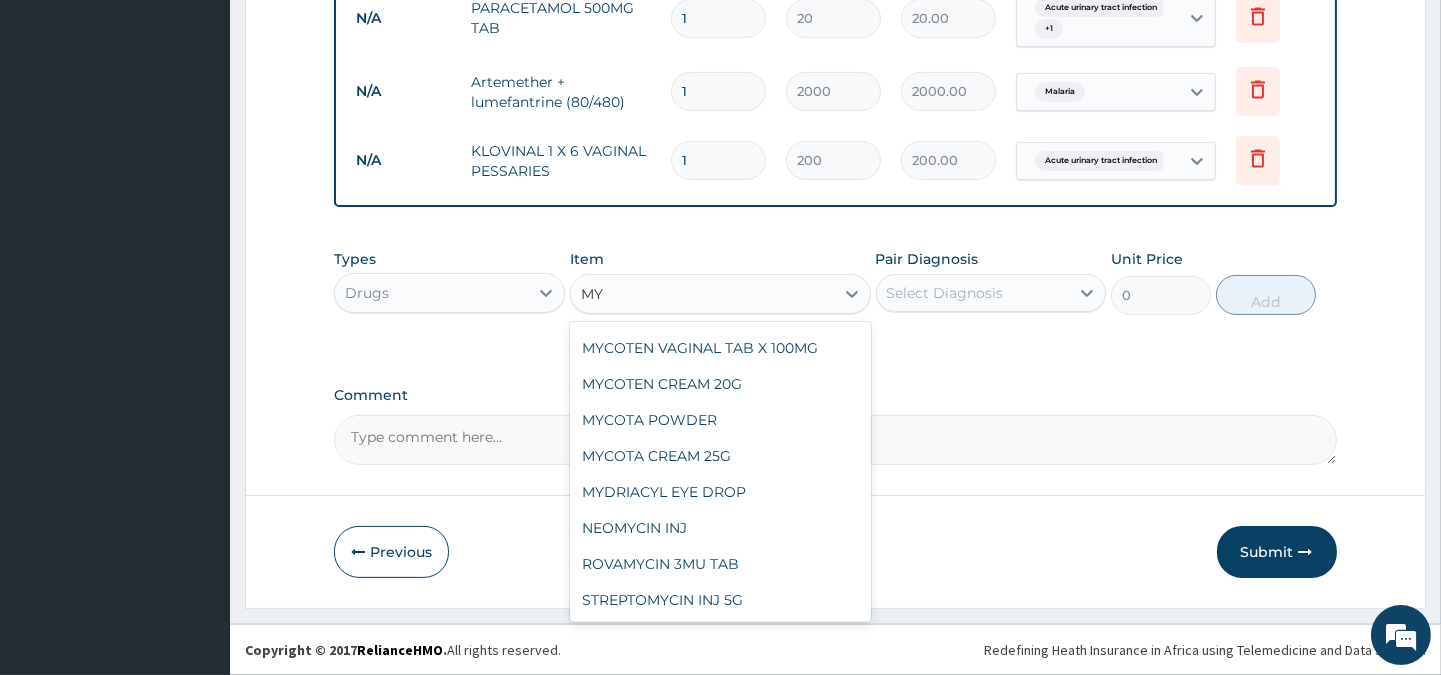 scroll, scrollTop: 538, scrollLeft: 0, axis: vertical 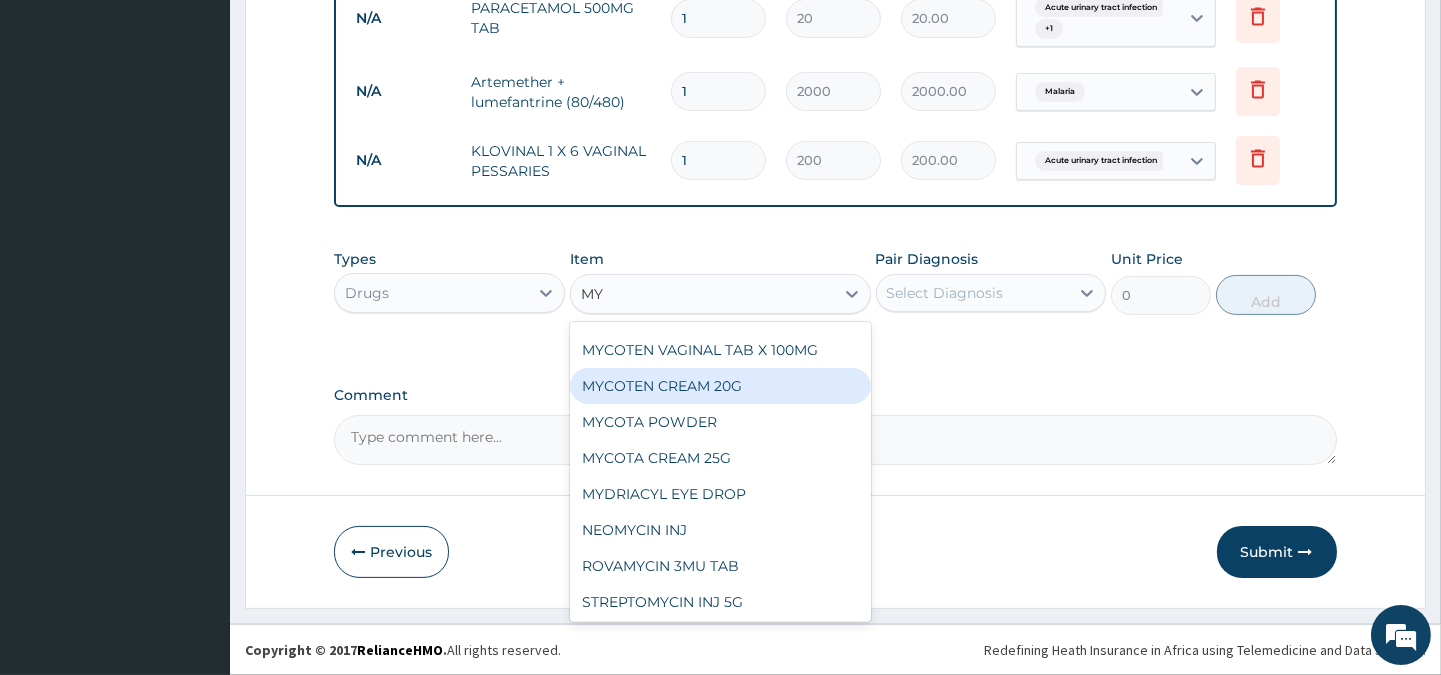 click on "MYCOTEN CREAM 20G" at bounding box center (720, 386) 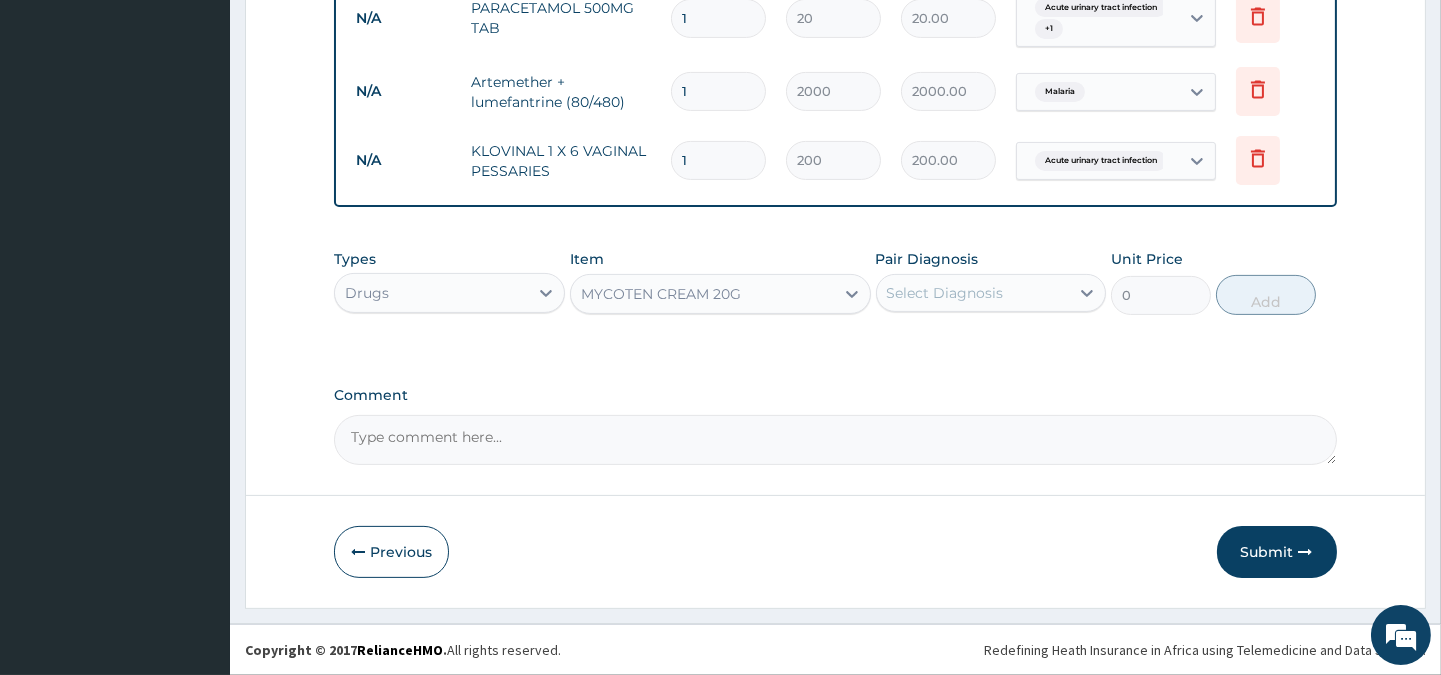 type 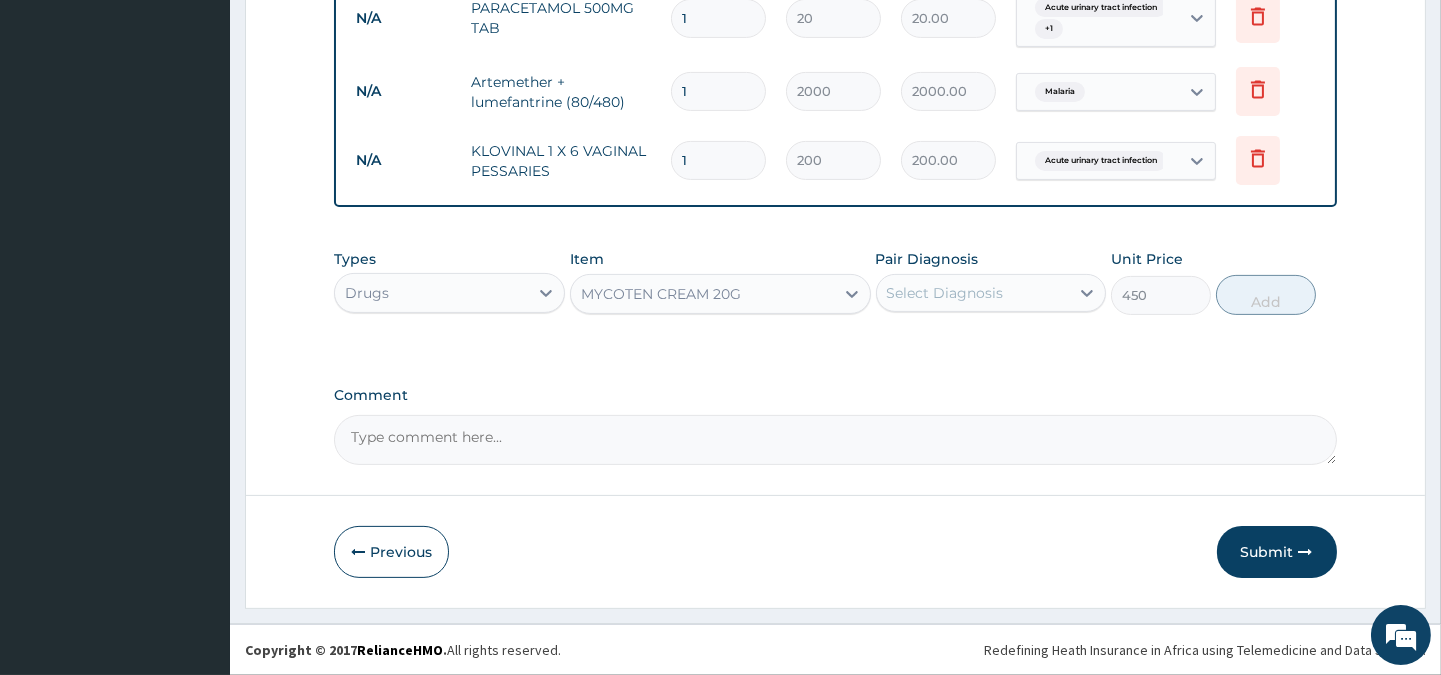 click on "Select Diagnosis" at bounding box center [945, 293] 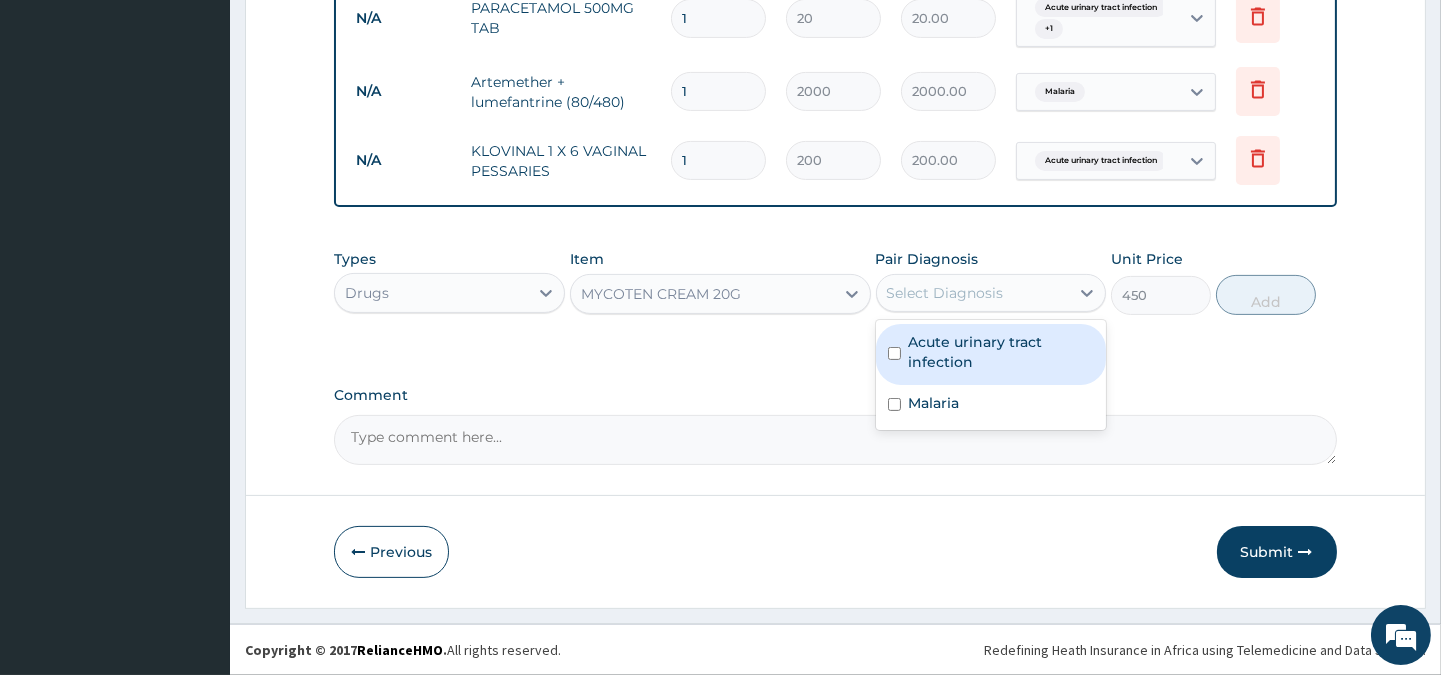 click on "Acute urinary tract infection" at bounding box center [1001, 352] 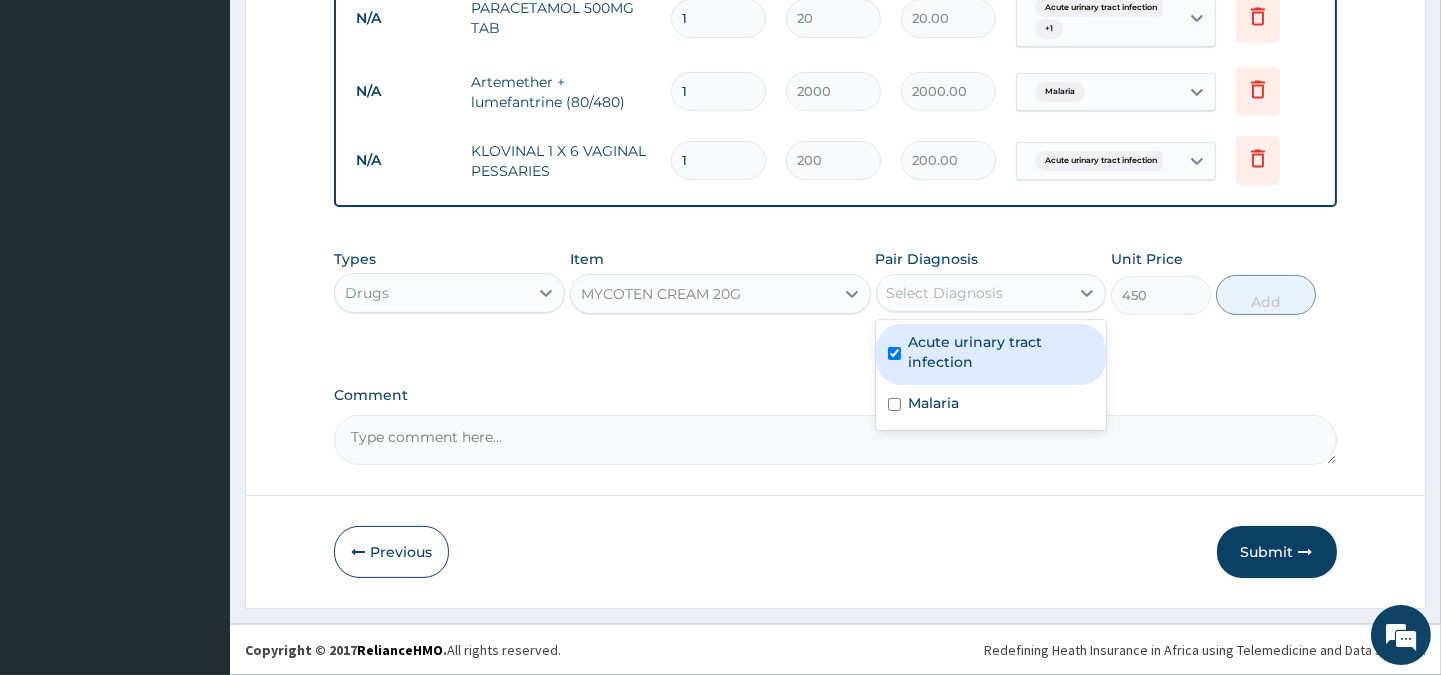 checkbox on "true" 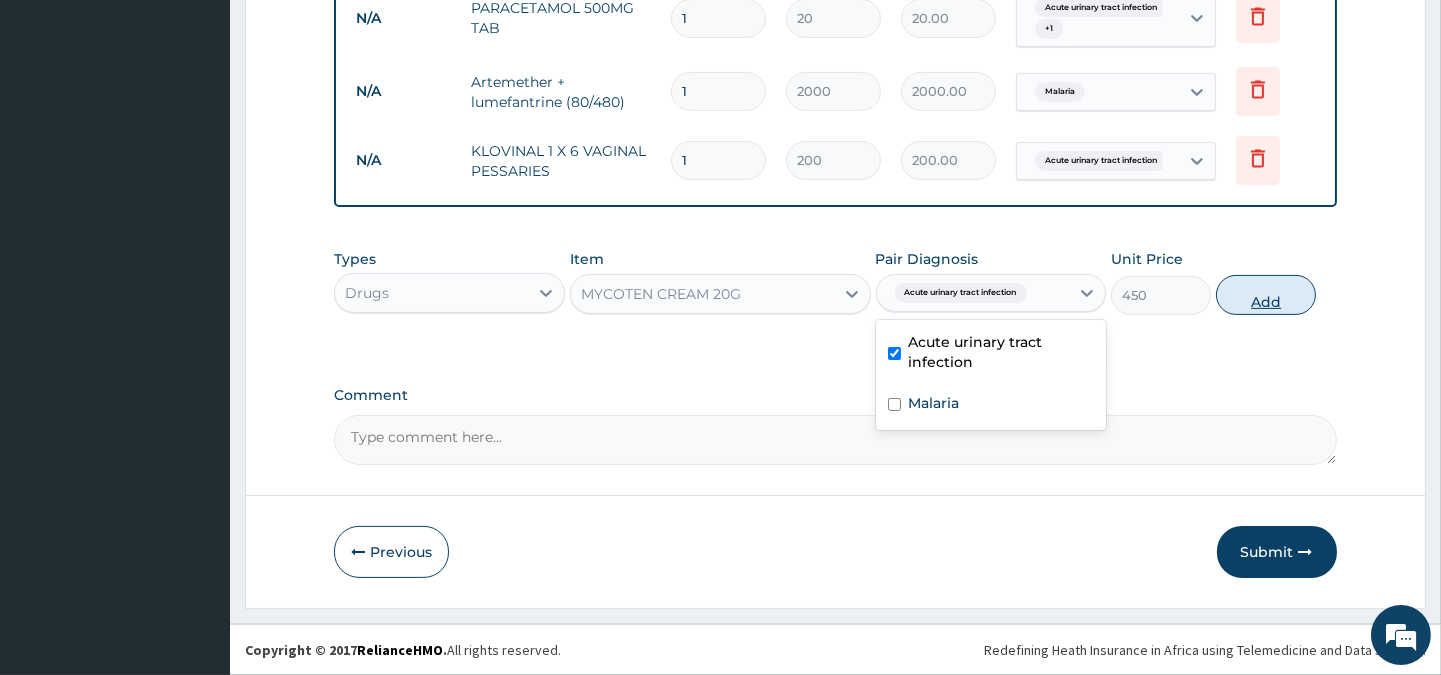 click on "Add" at bounding box center [1266, 295] 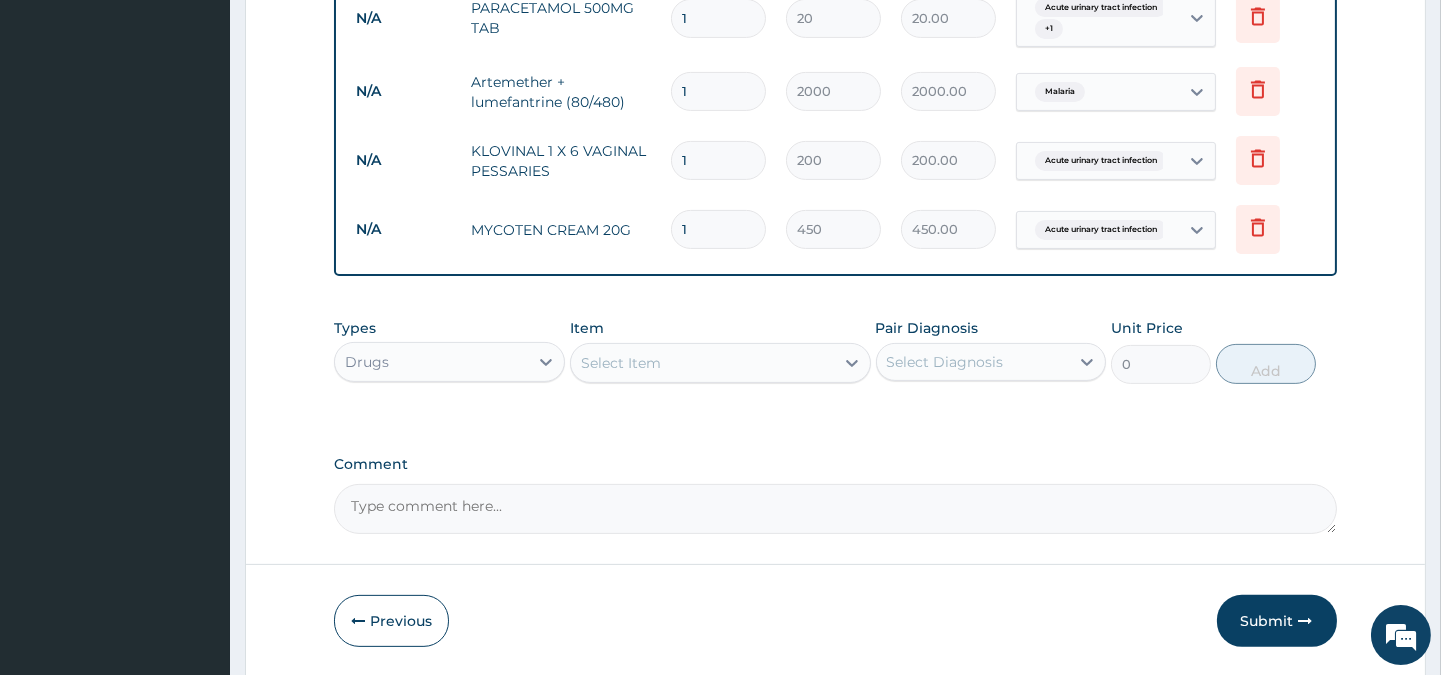 click on "1" at bounding box center (718, 160) 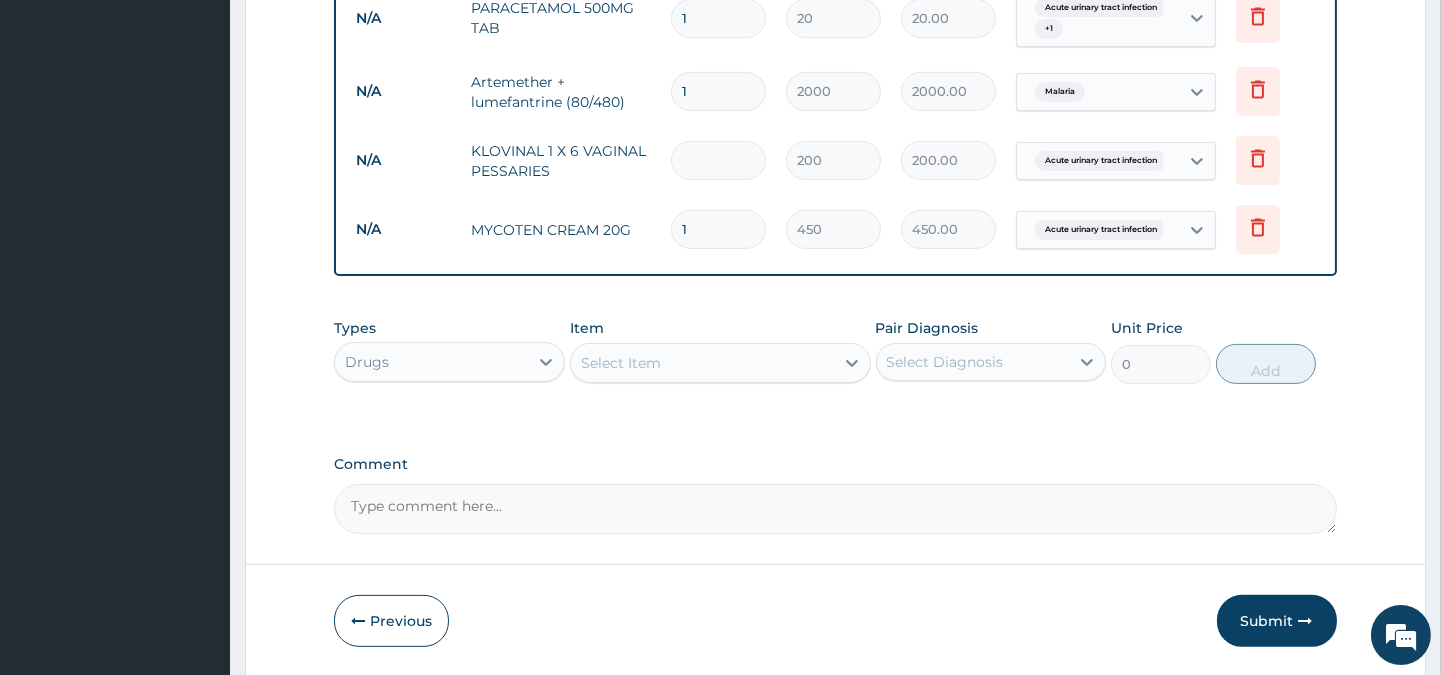 type on "0.00" 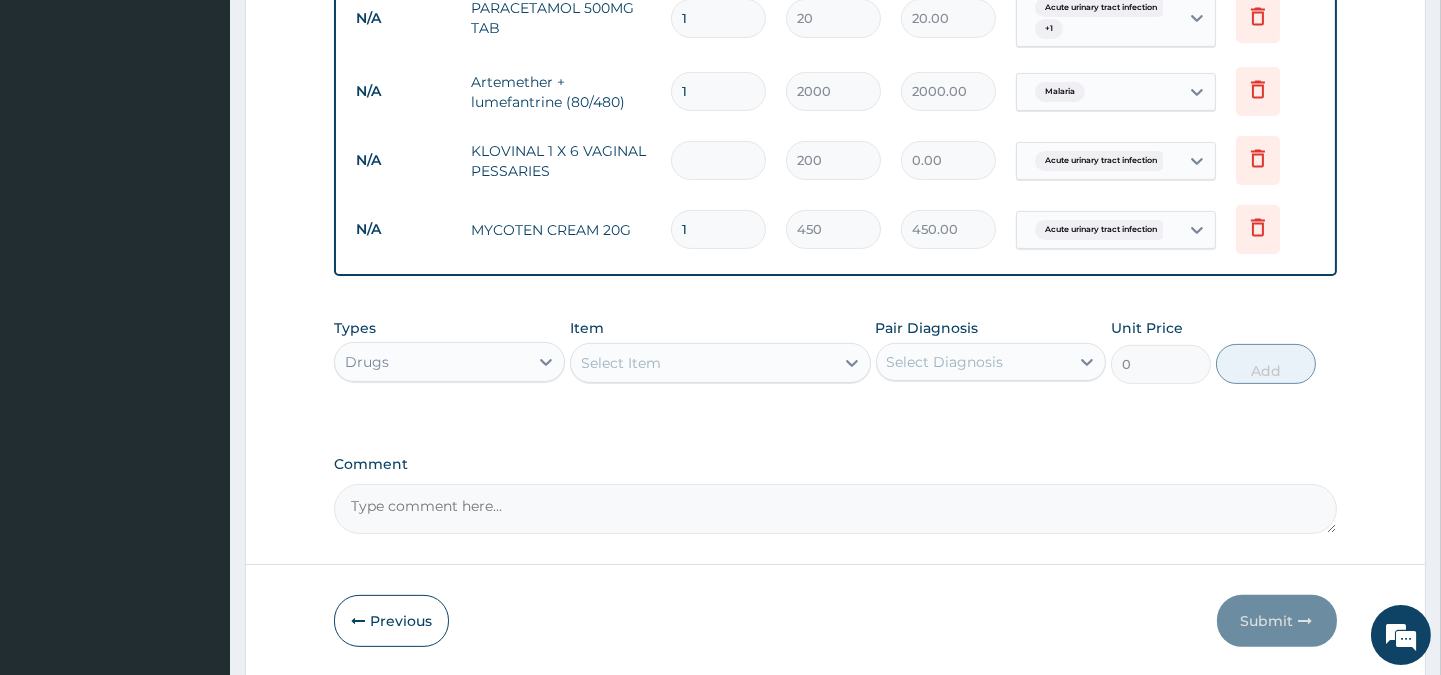 type on "6" 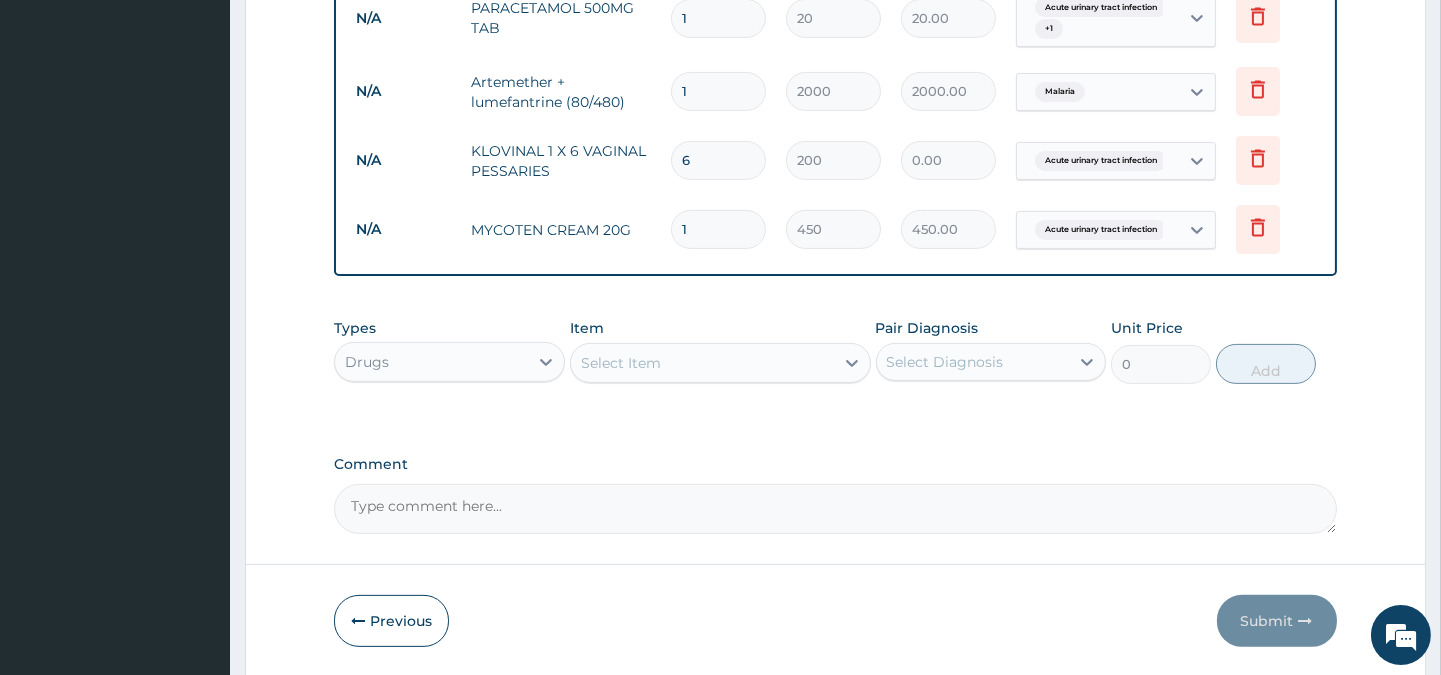 type on "1200.00" 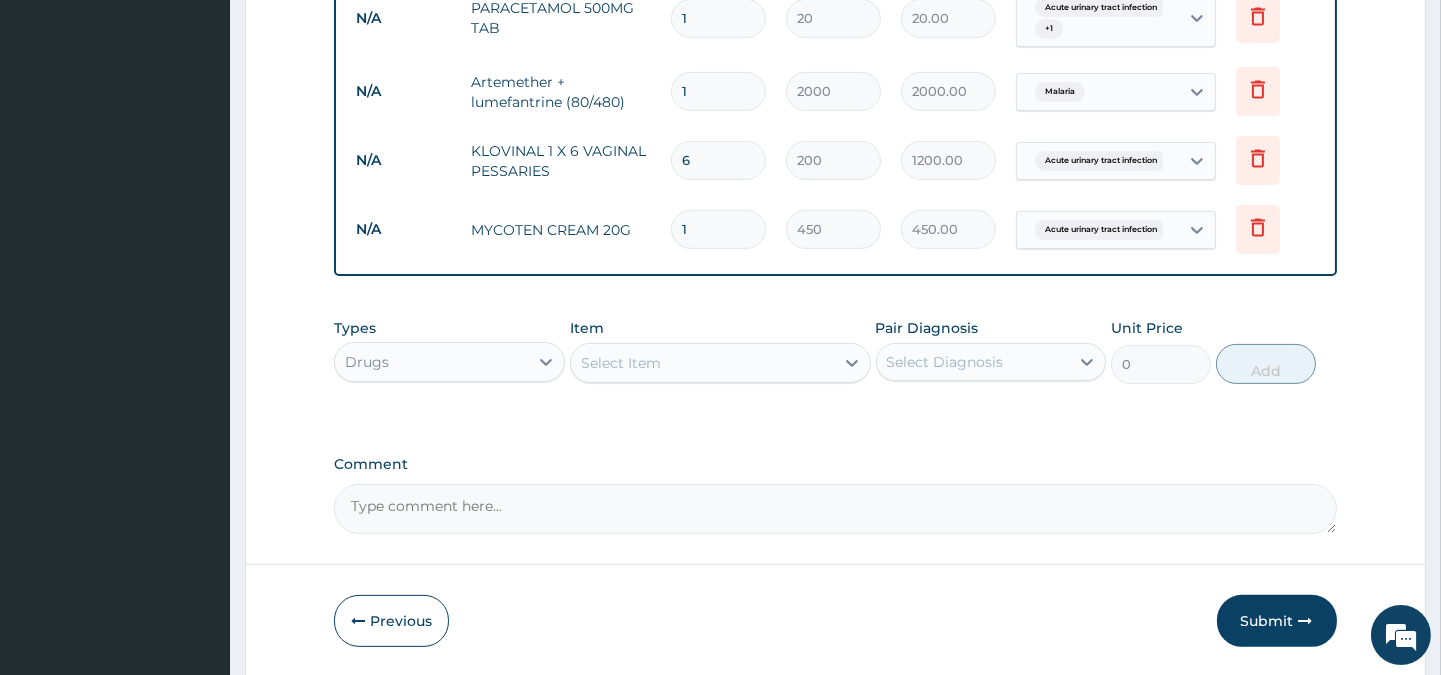 type on "6" 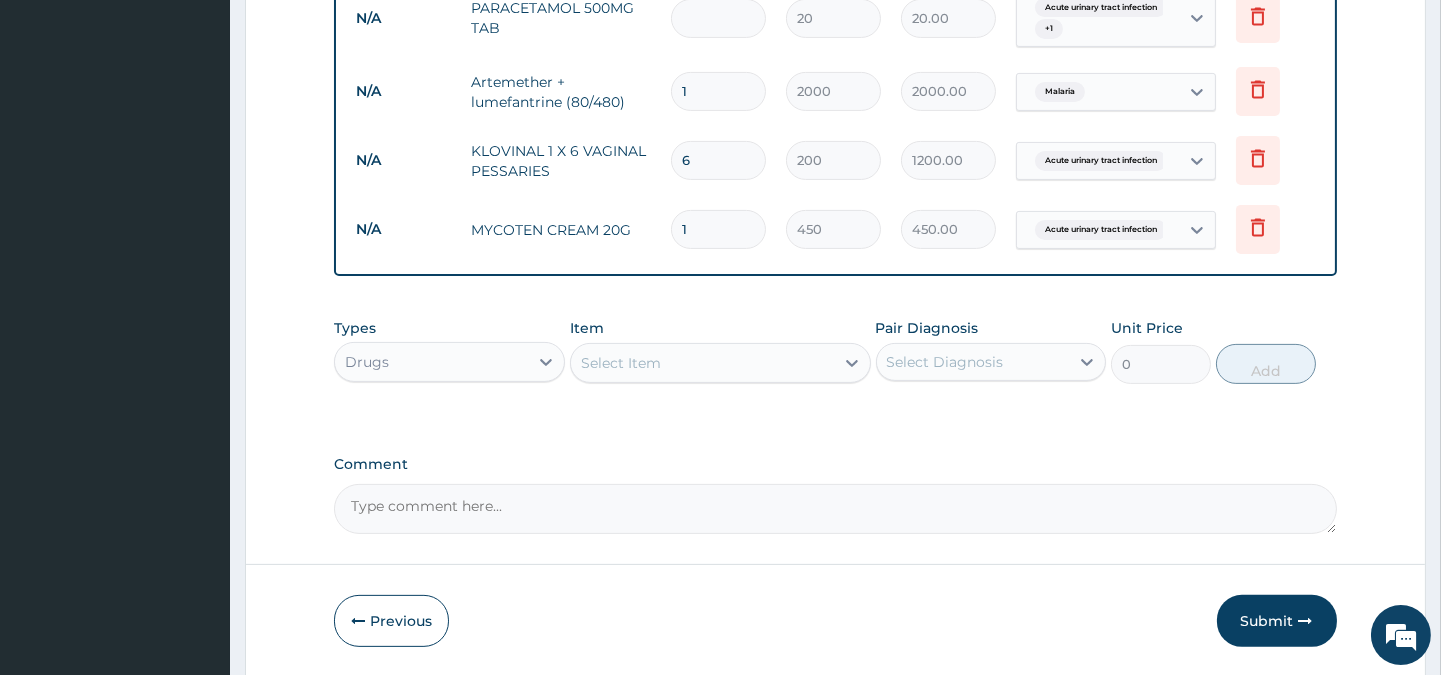 type on "0.00" 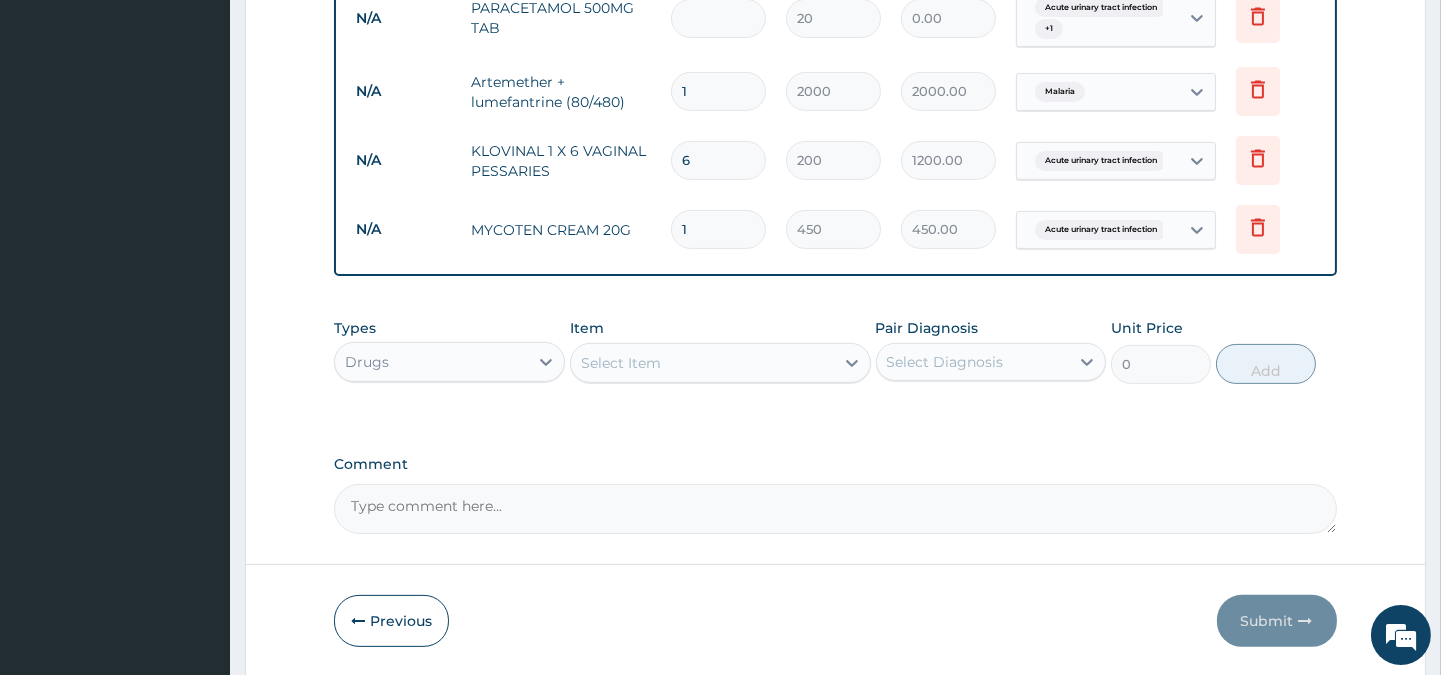 type on "3" 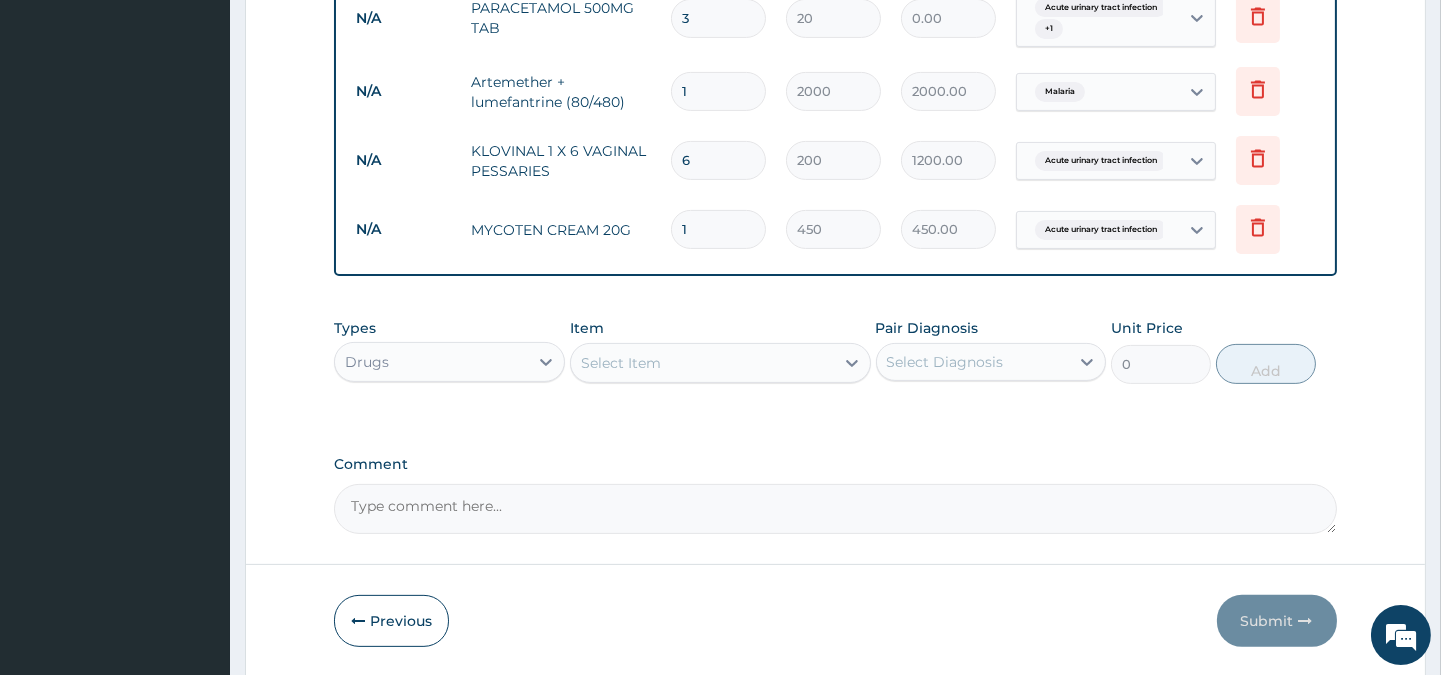 type on "60.00" 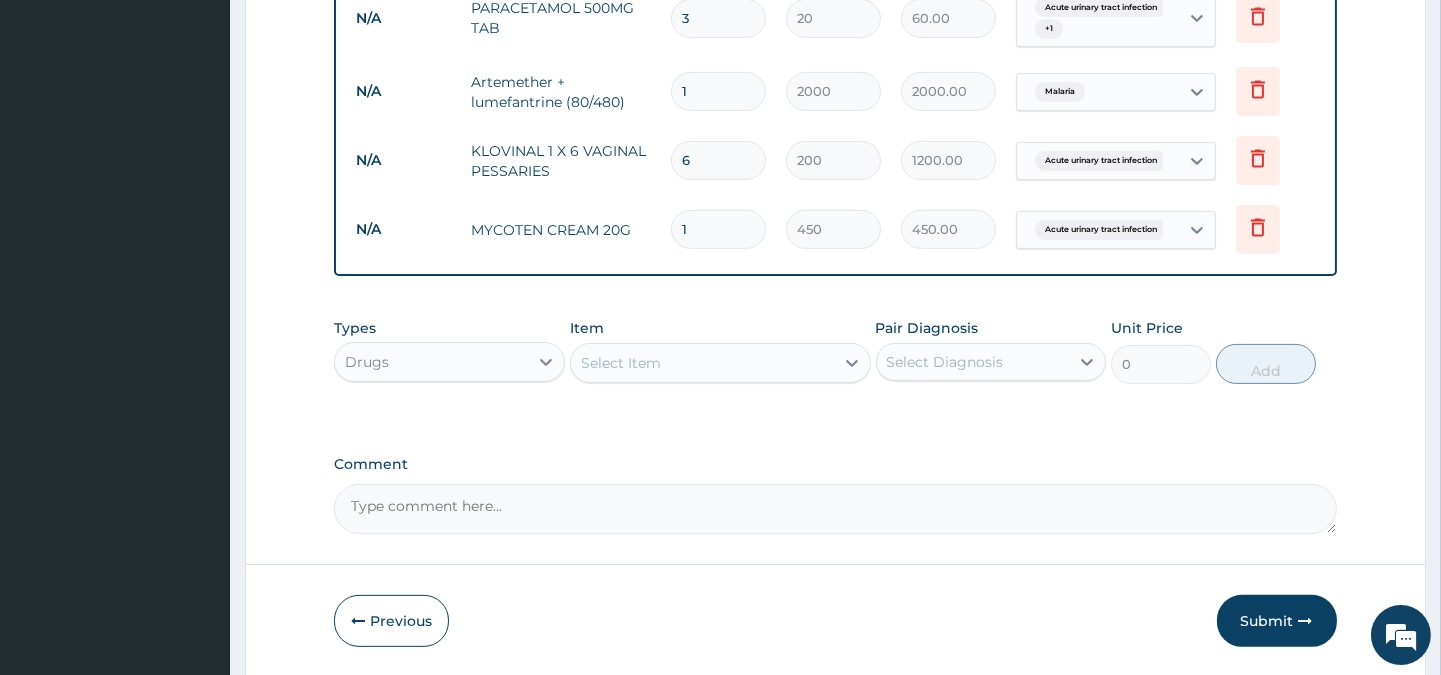 type on "30" 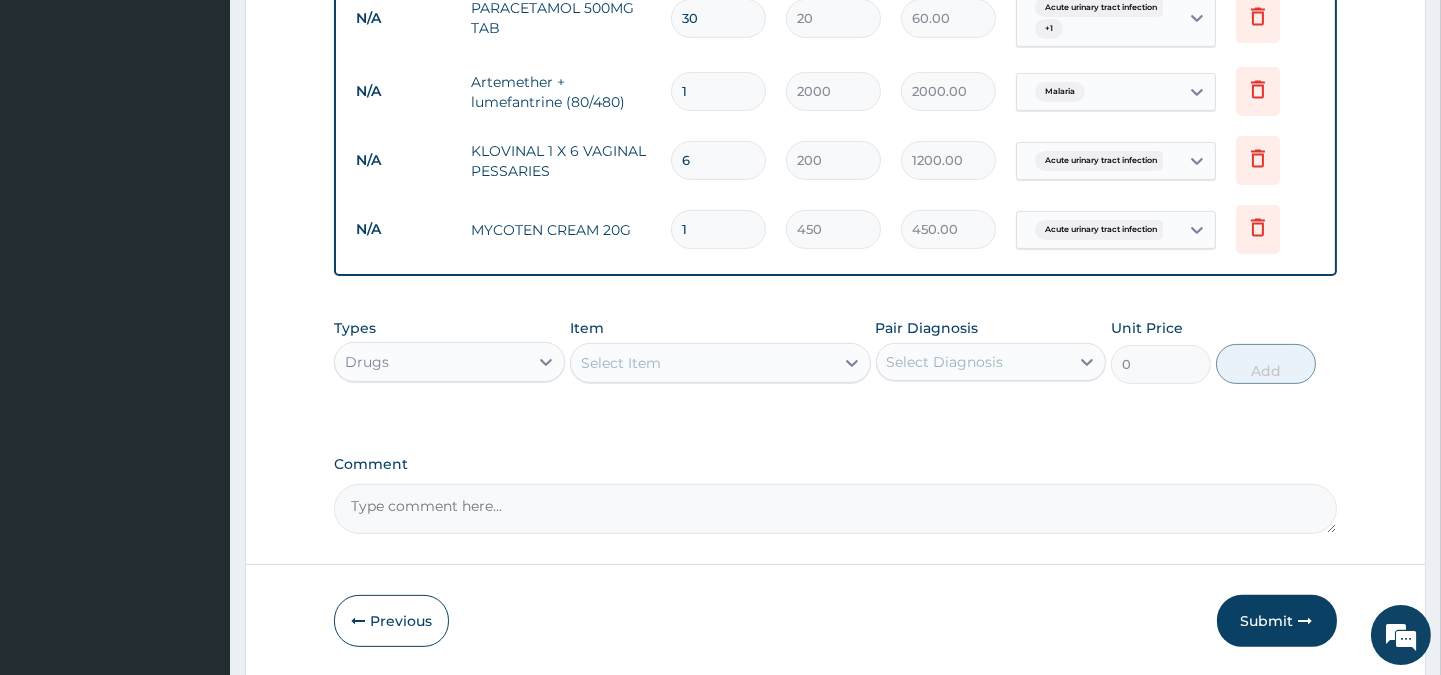 type on "600.00" 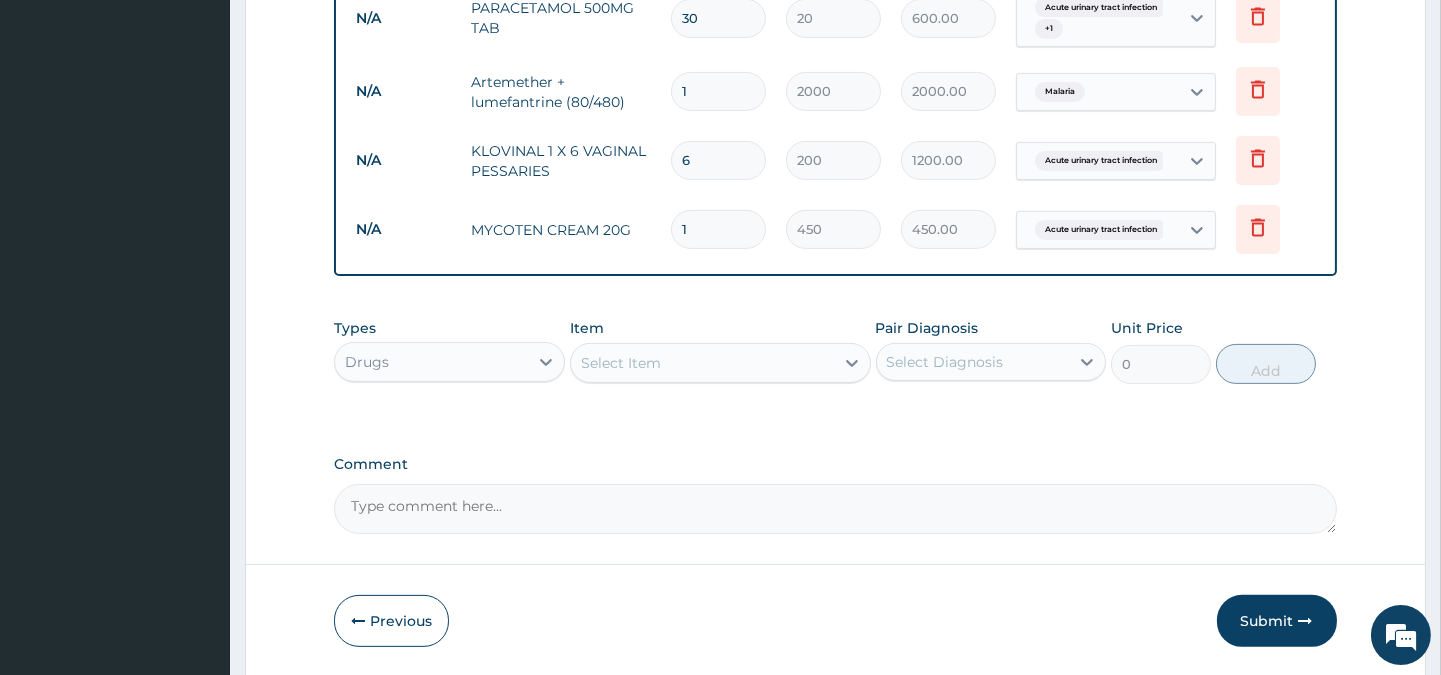 type on "30" 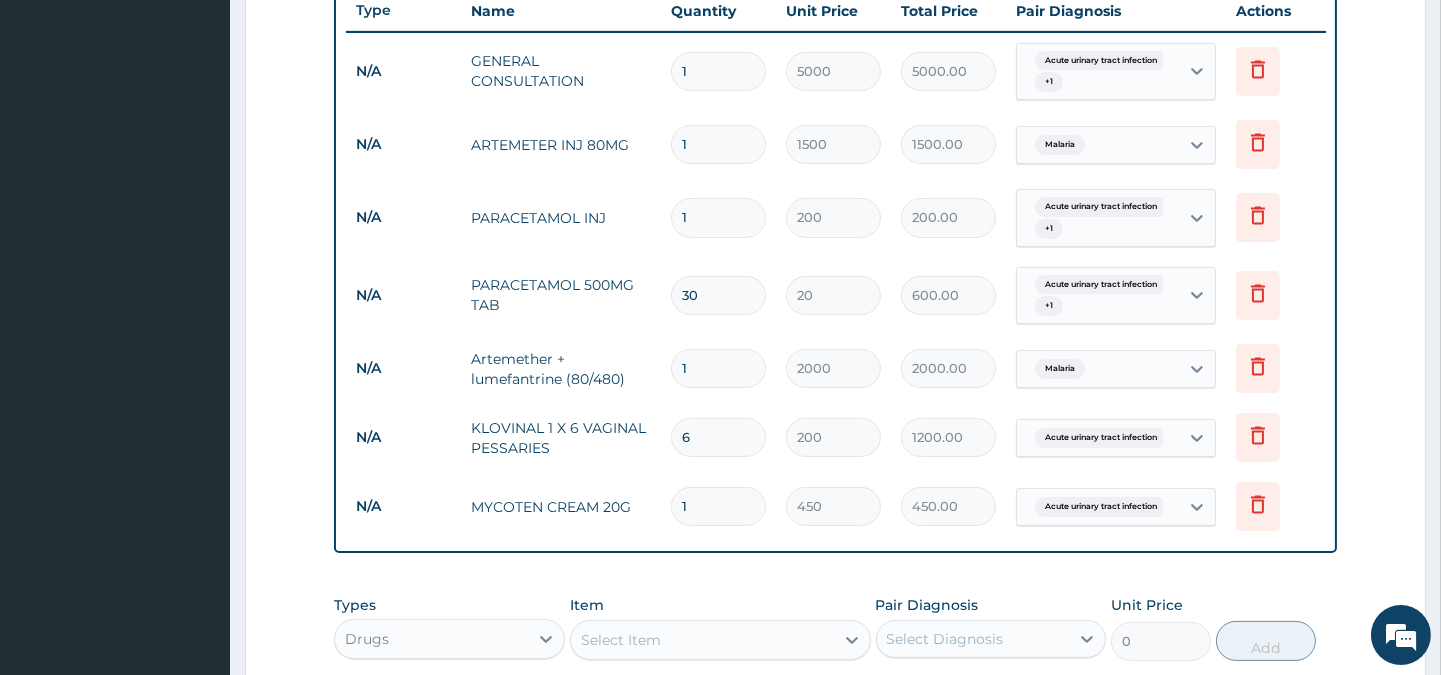 scroll, scrollTop: 763, scrollLeft: 0, axis: vertical 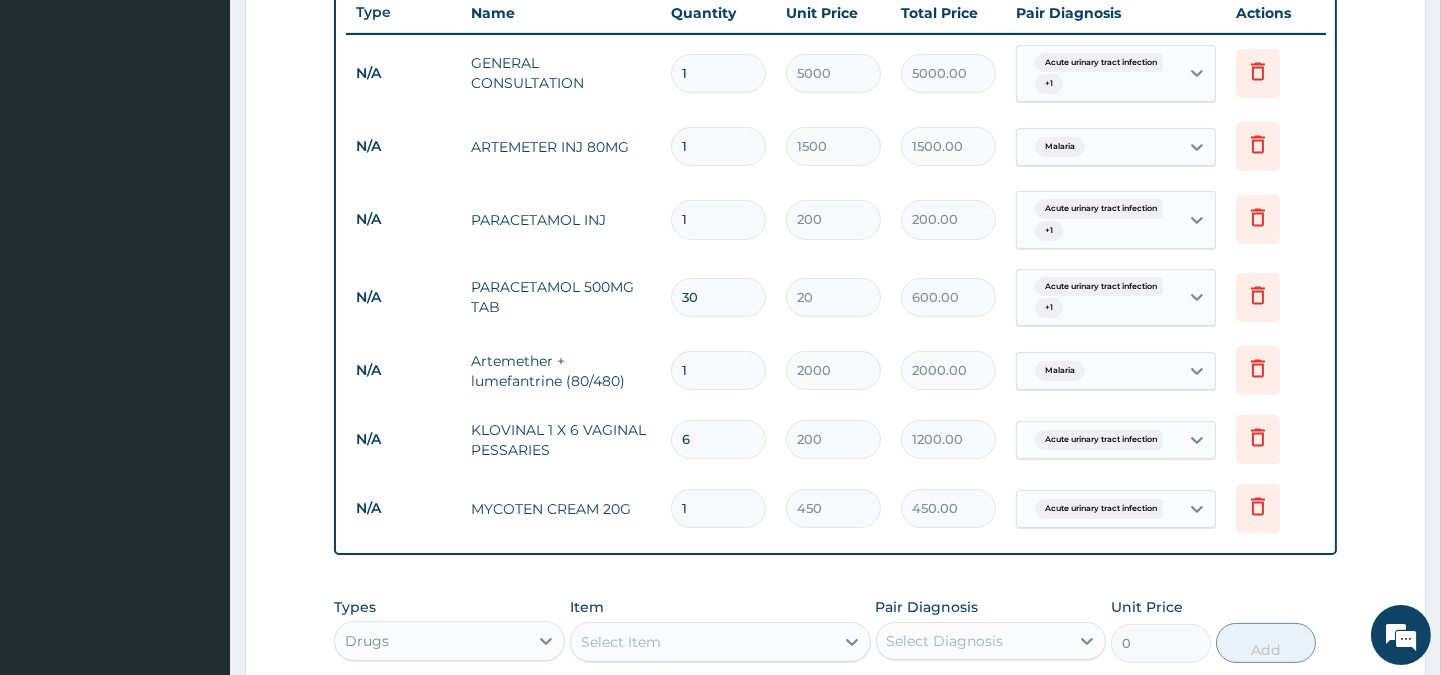 click on "1" at bounding box center (718, 146) 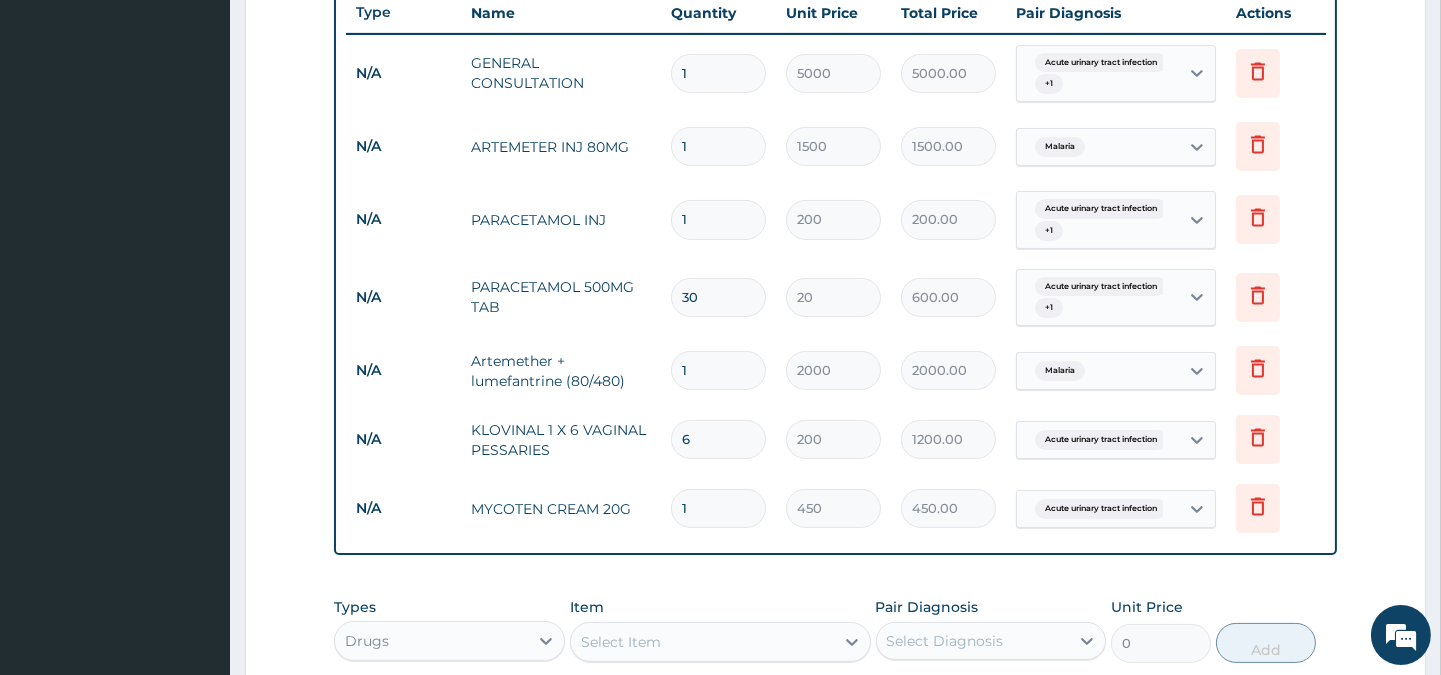 type 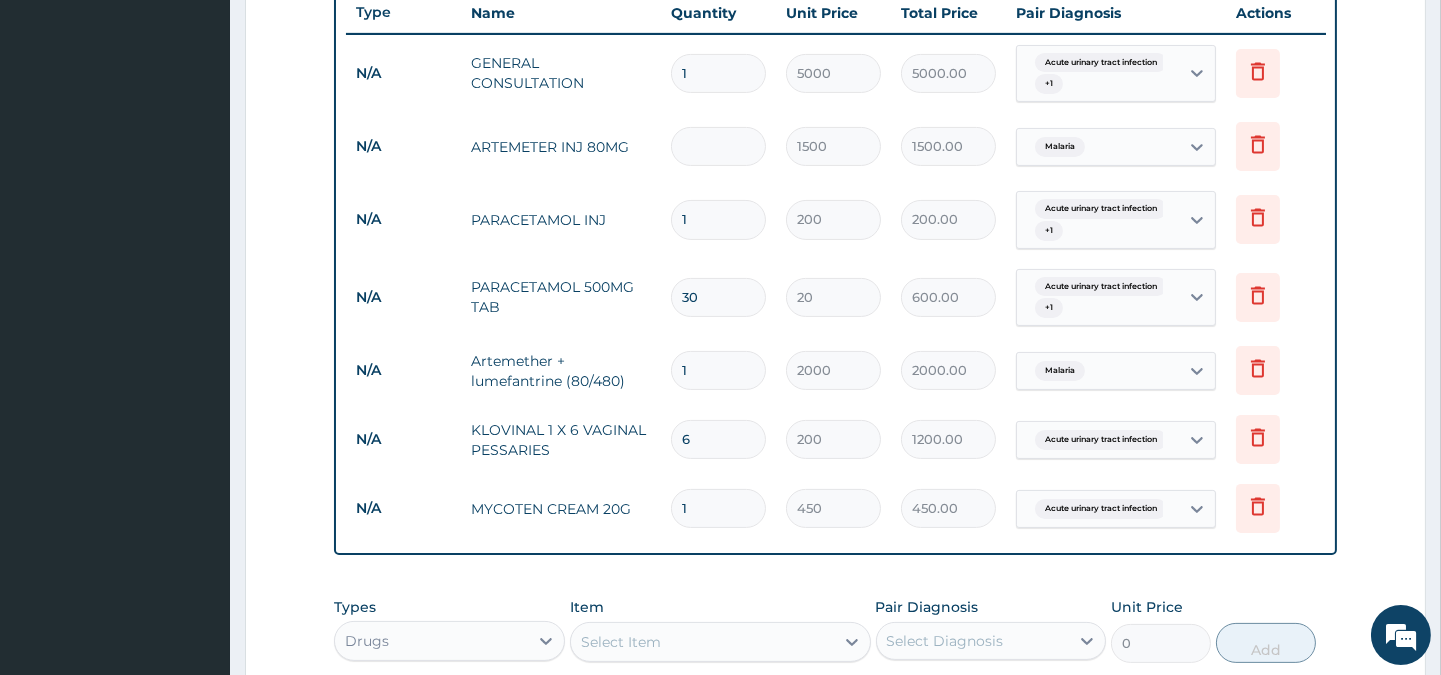 type on "0.00" 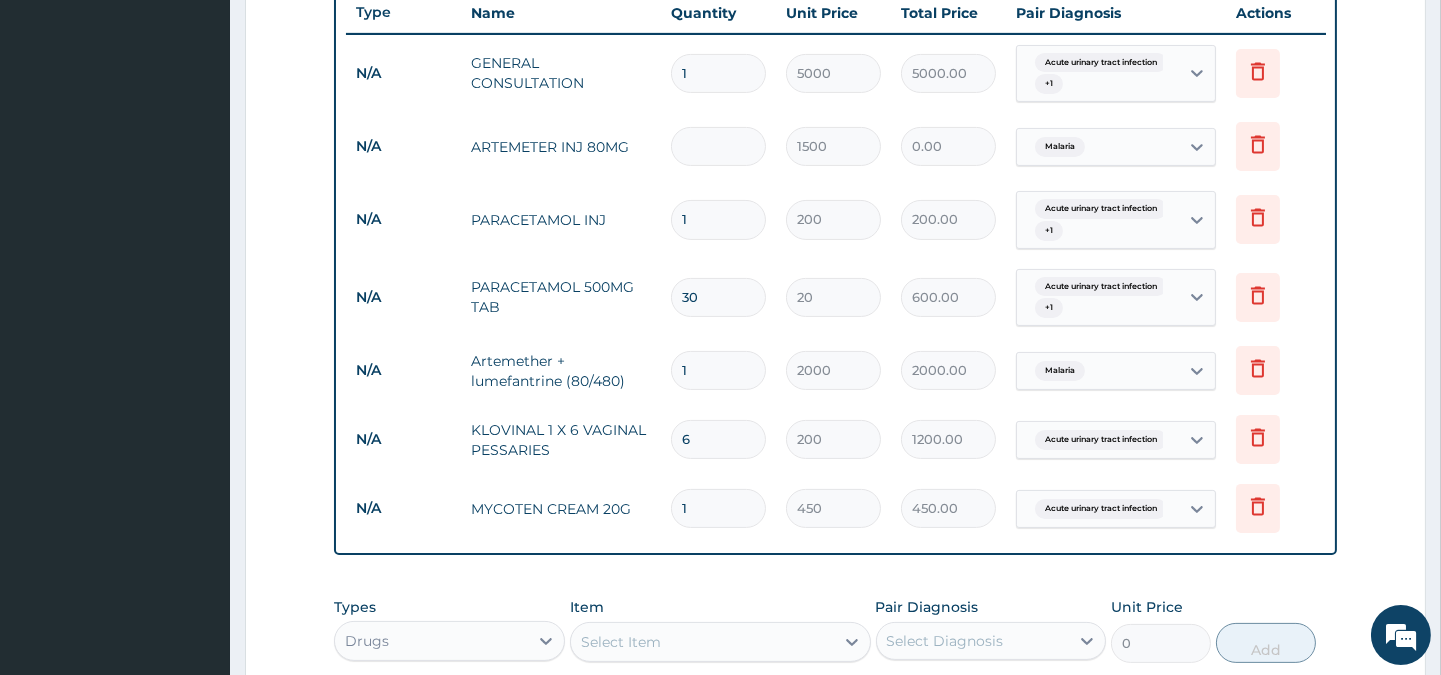 type on "3" 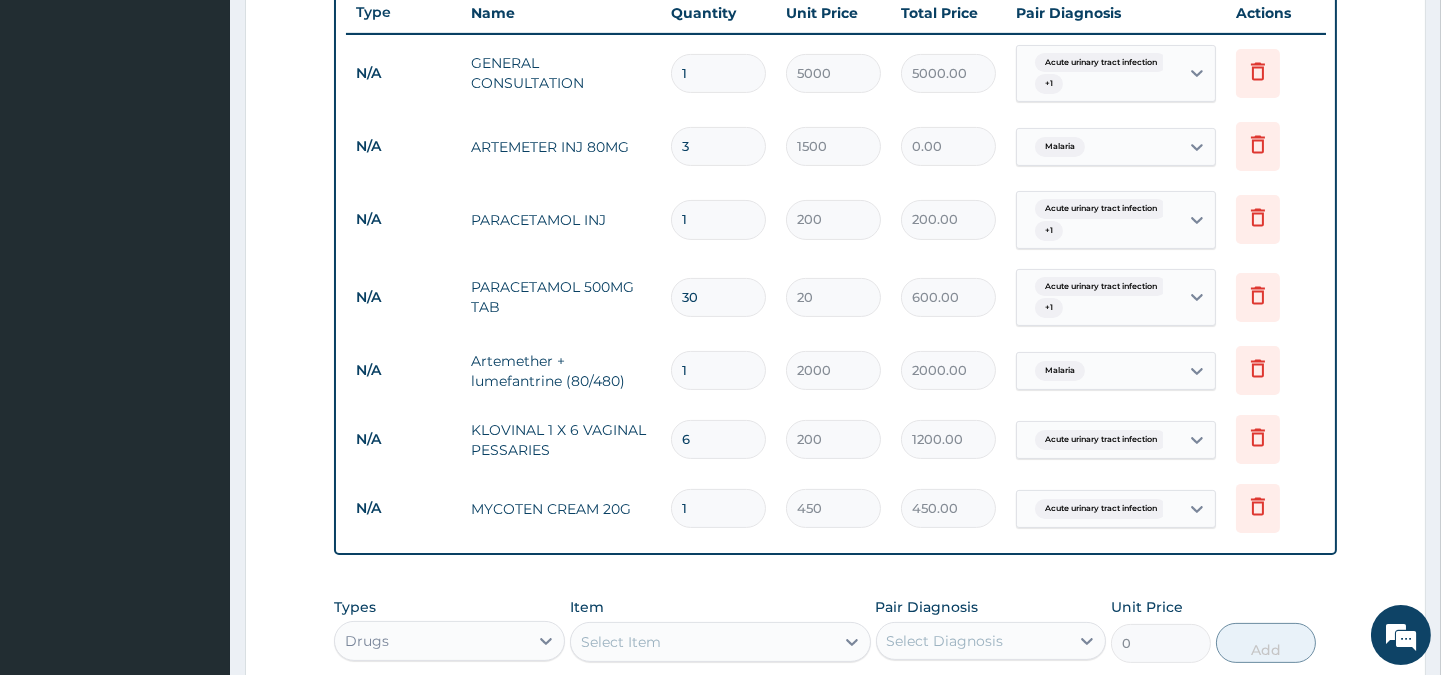 type on "4500.00" 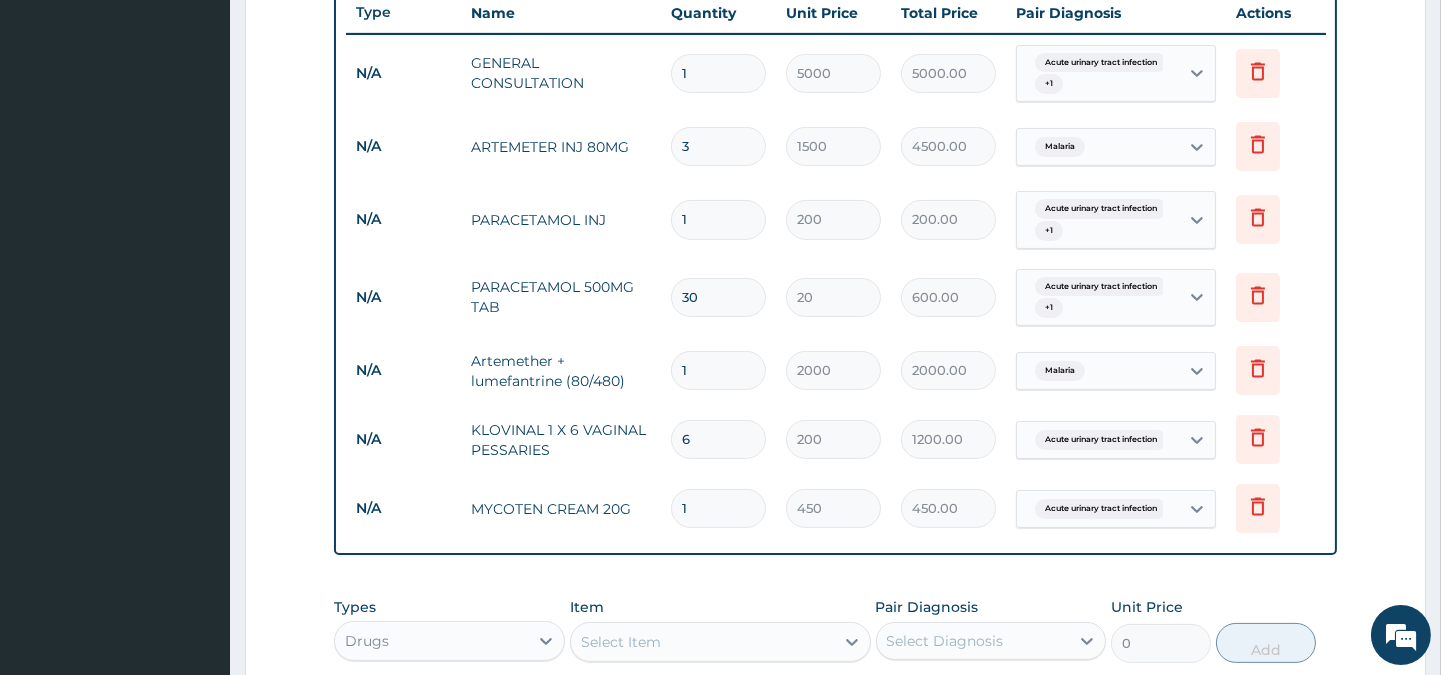 type 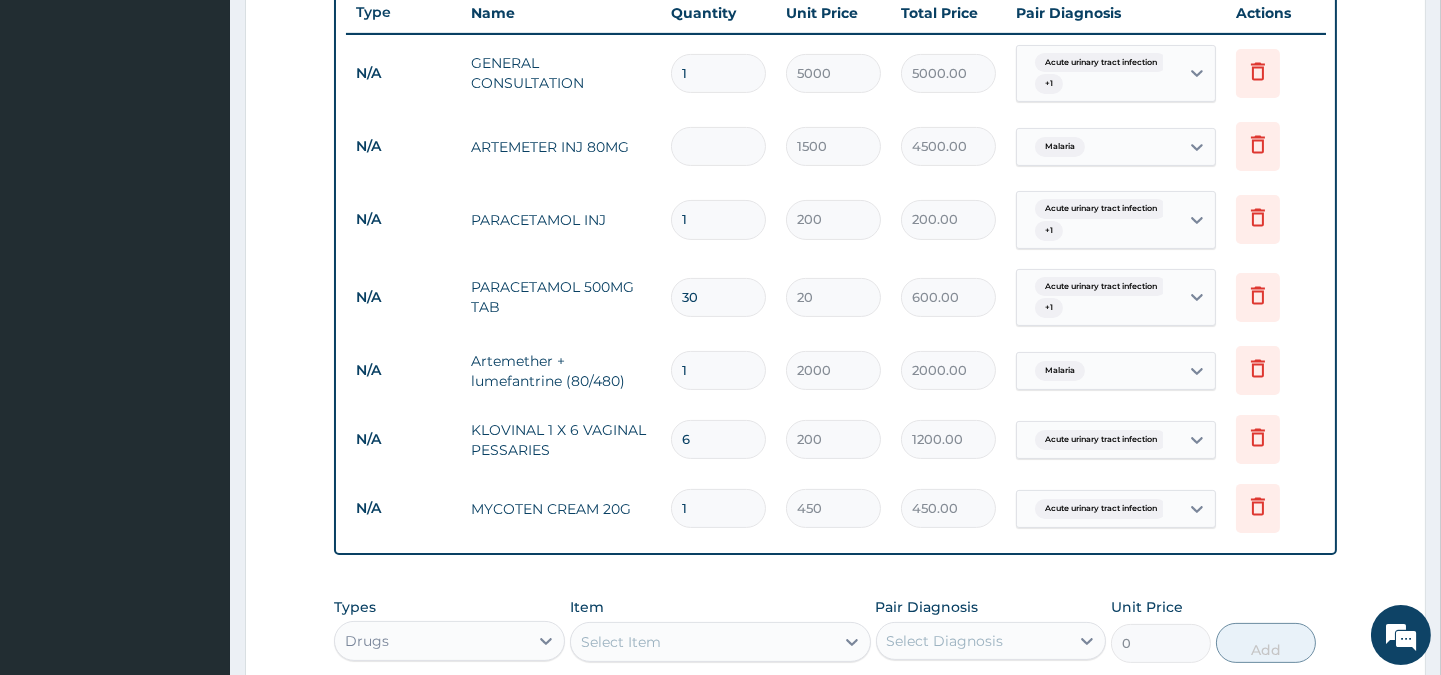 type on "0.00" 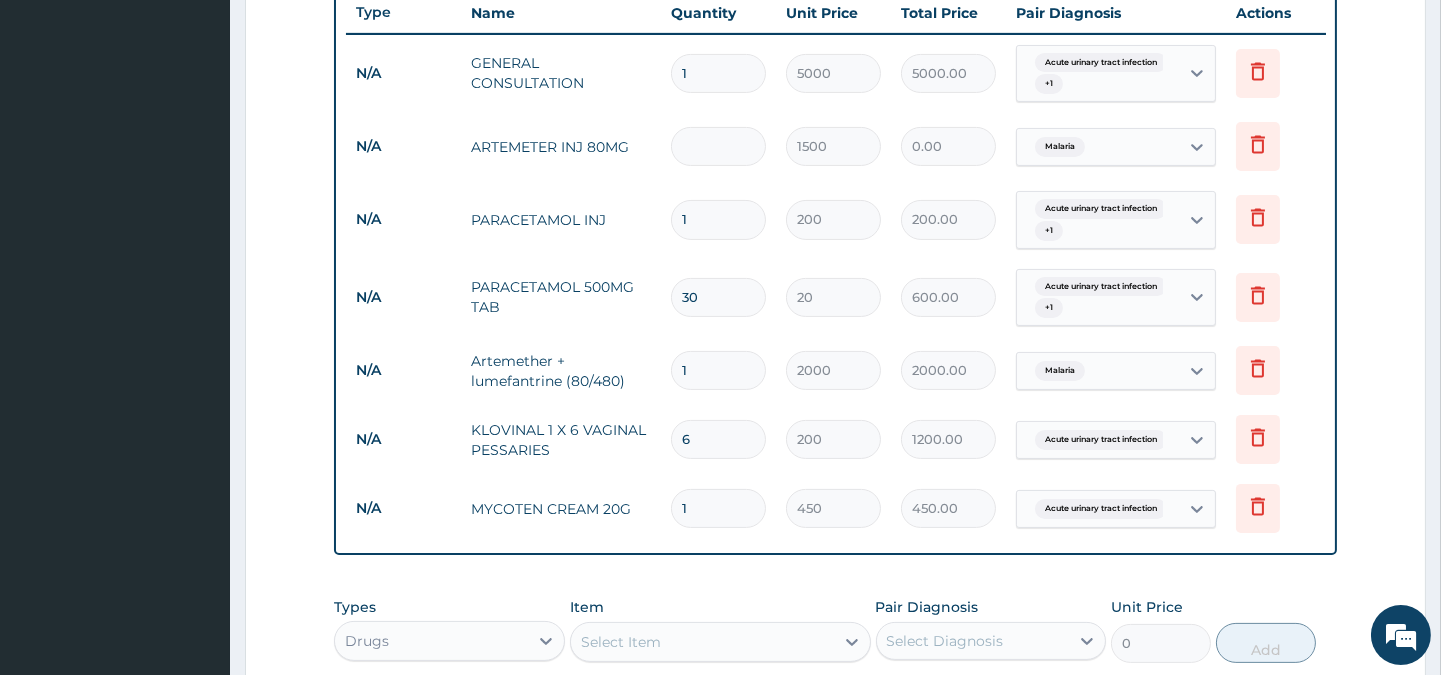 type on "2" 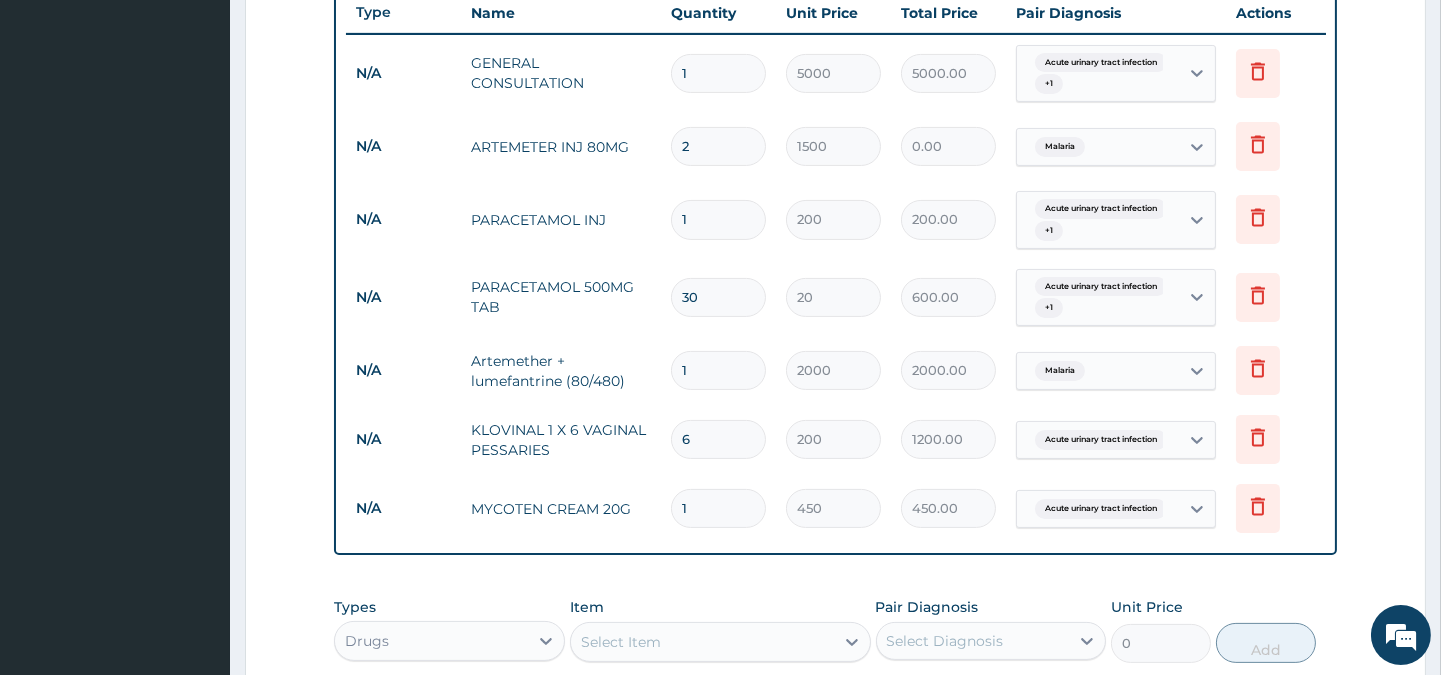 type on "3000.00" 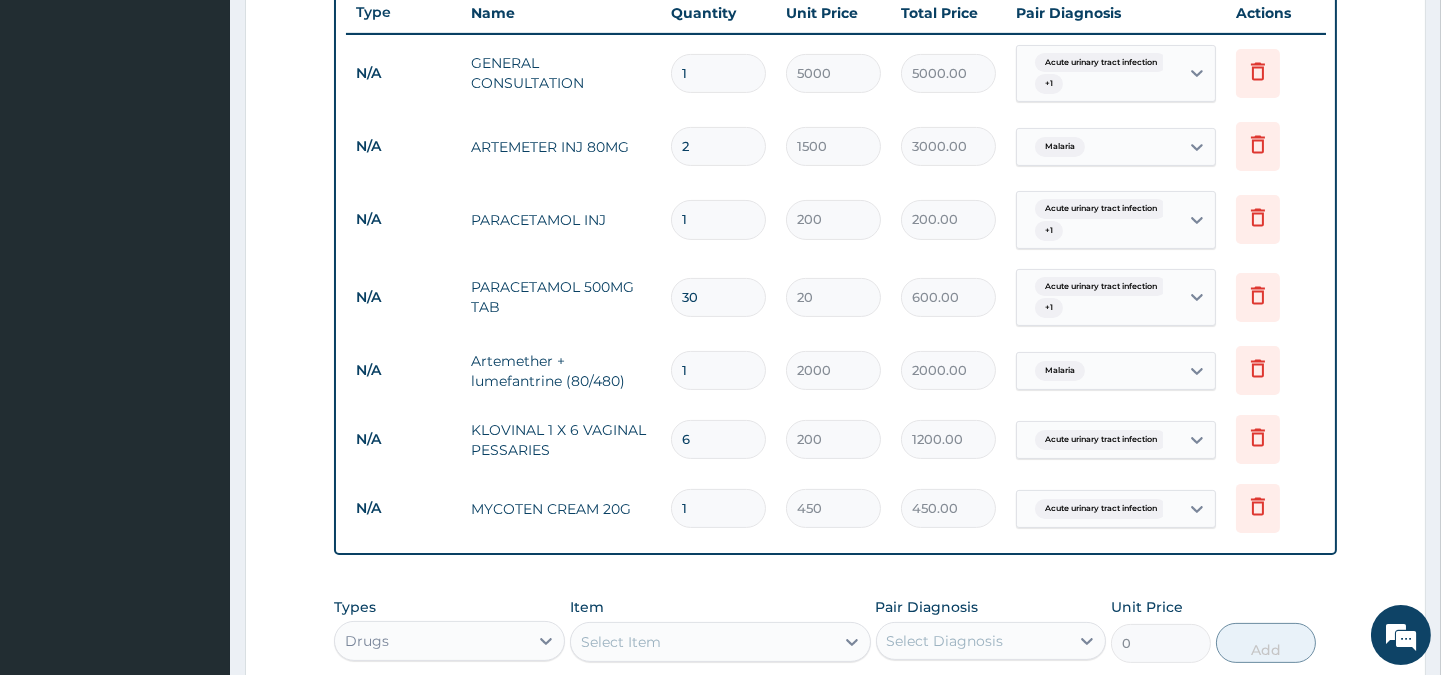 type on "2" 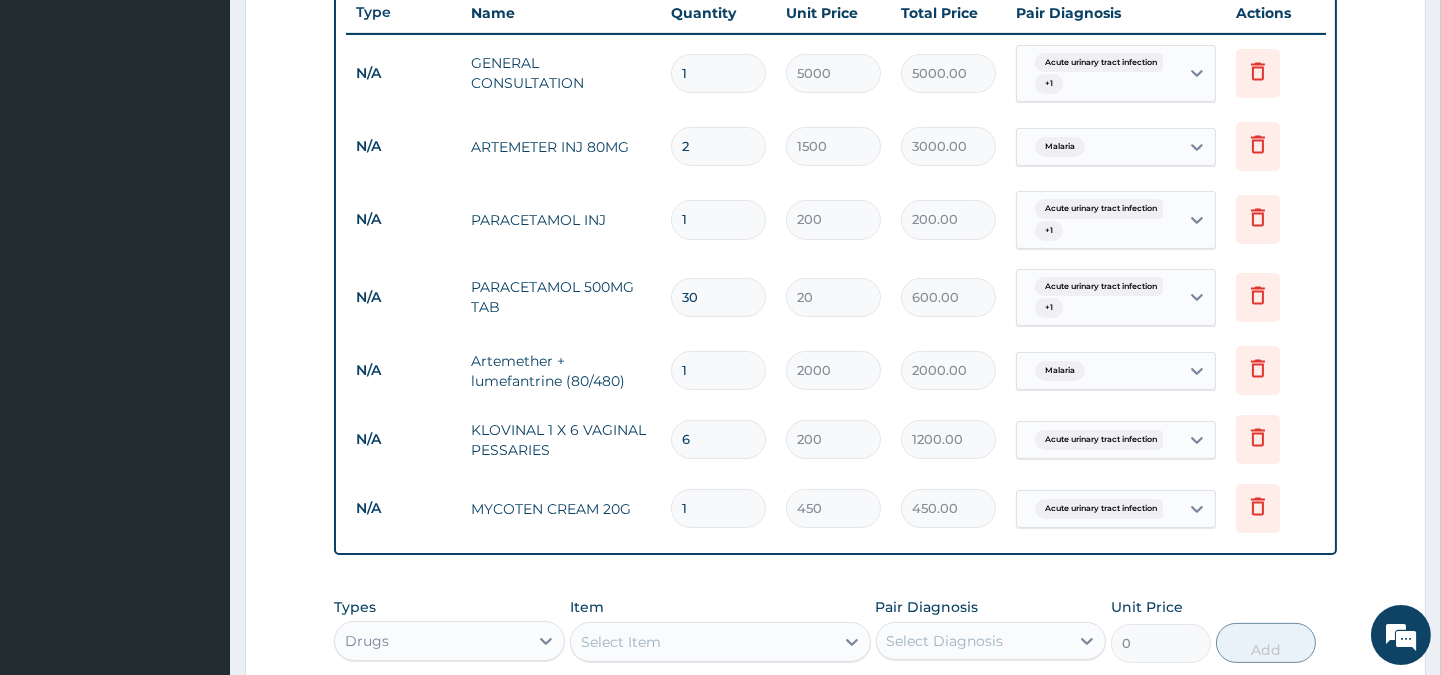 type 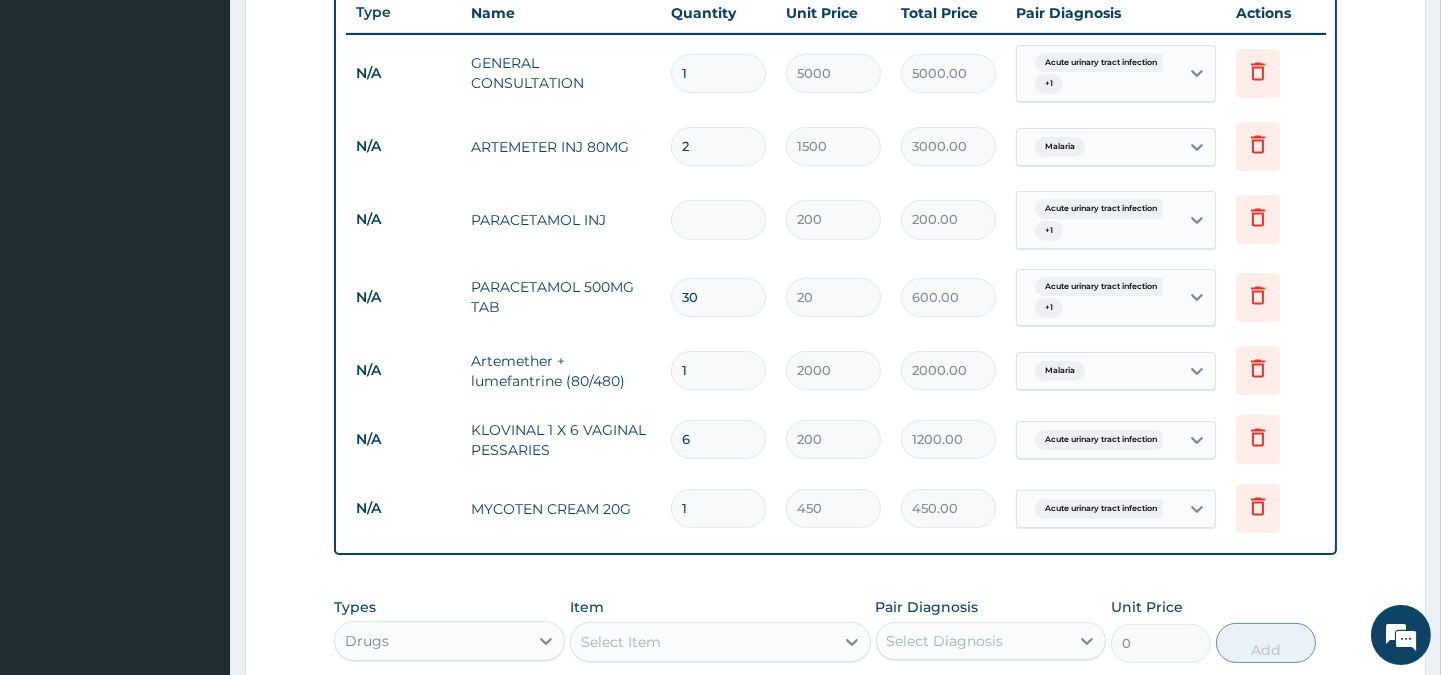 type on "0.00" 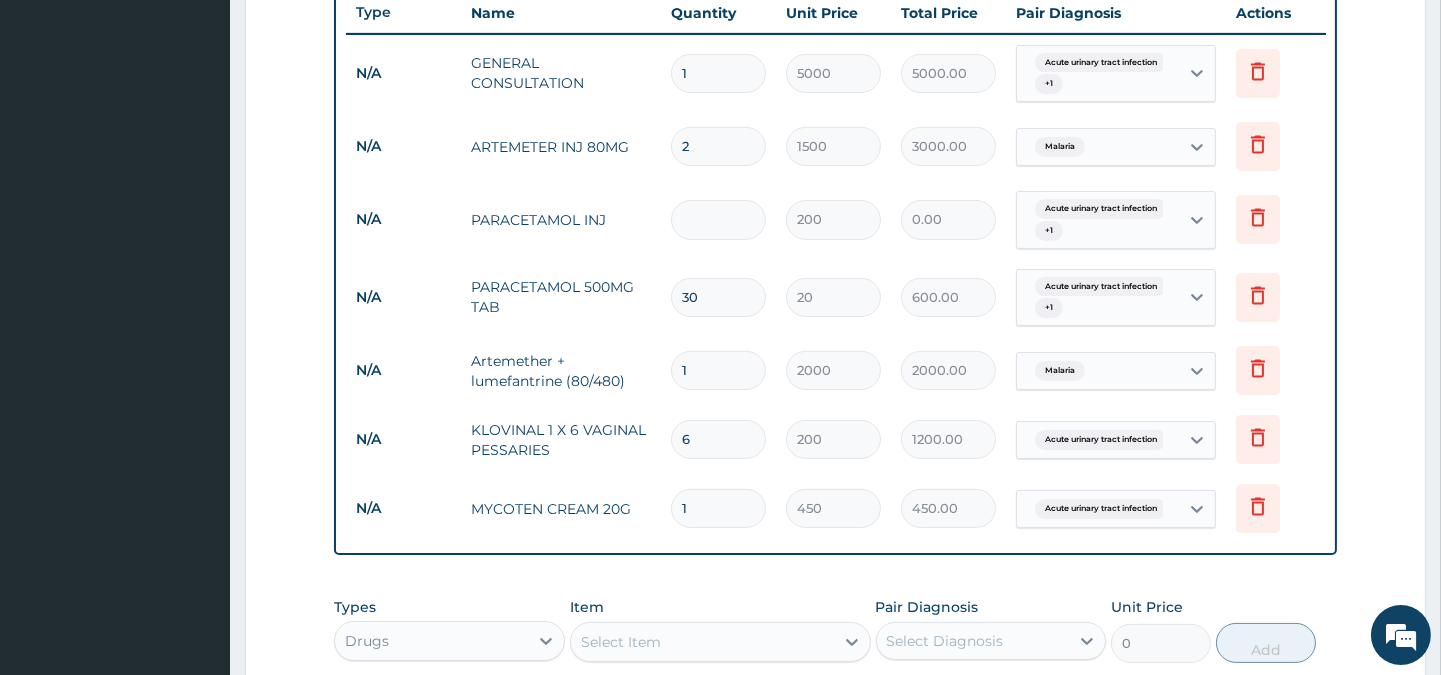 type on "2" 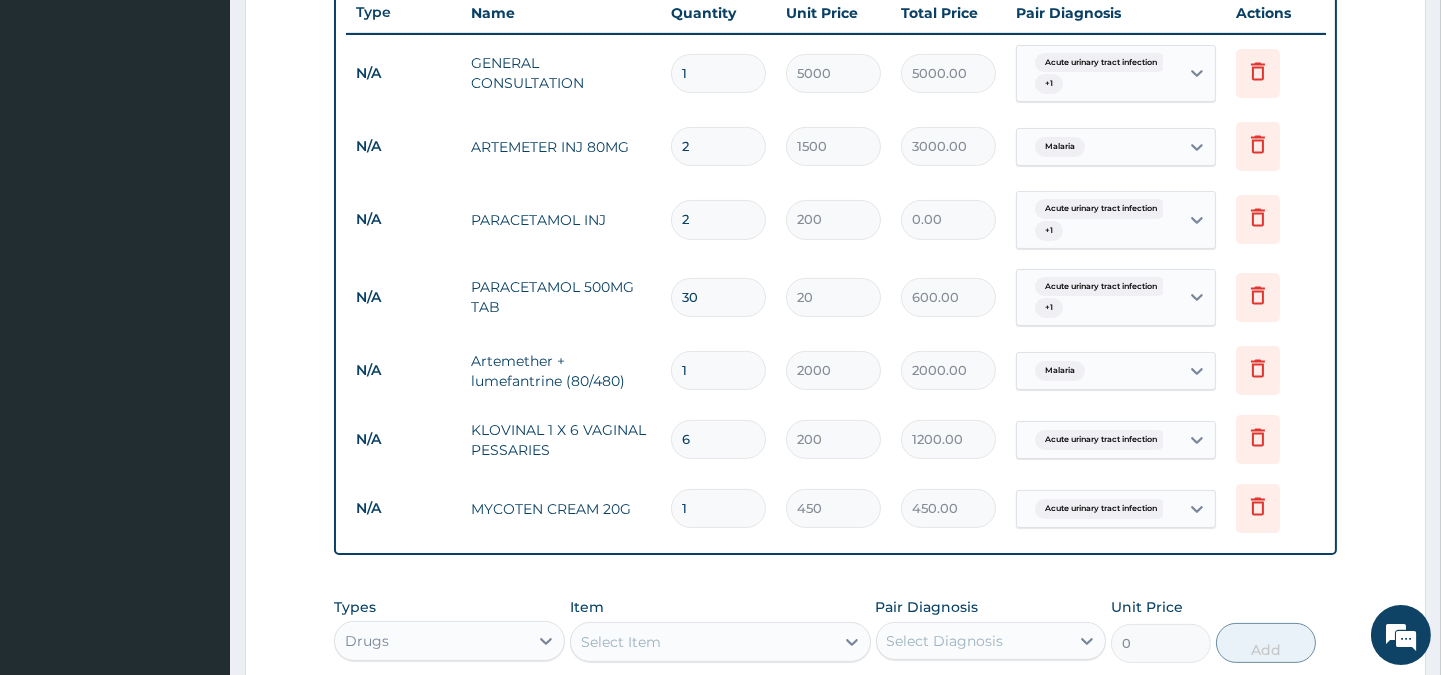 type on "400.00" 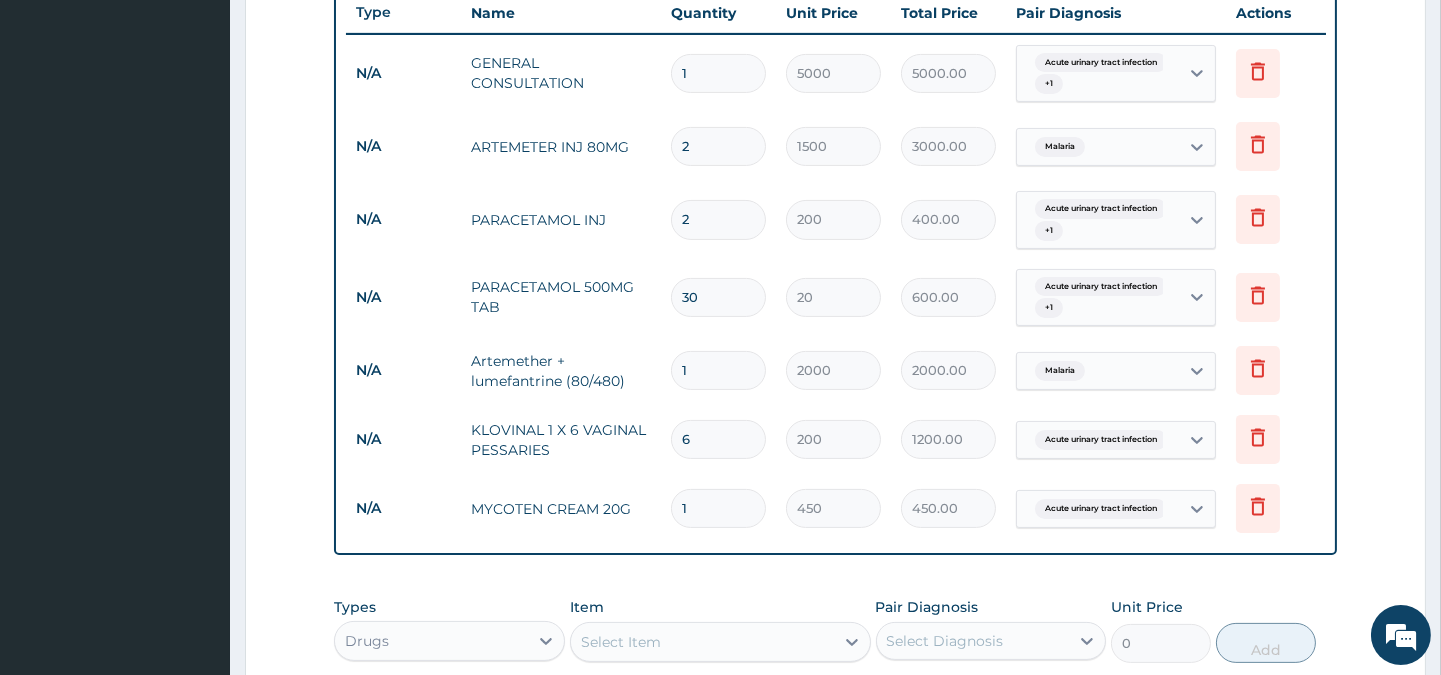 type on "2" 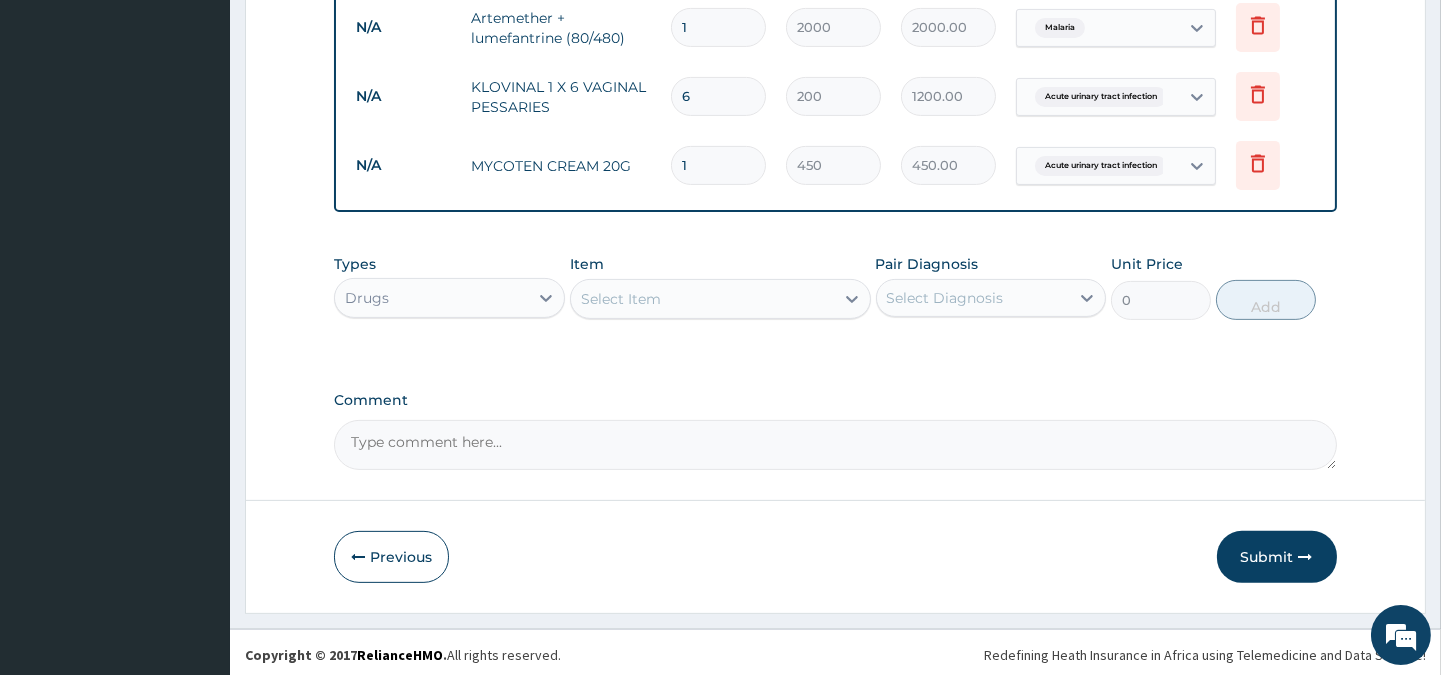 scroll, scrollTop: 1111, scrollLeft: 0, axis: vertical 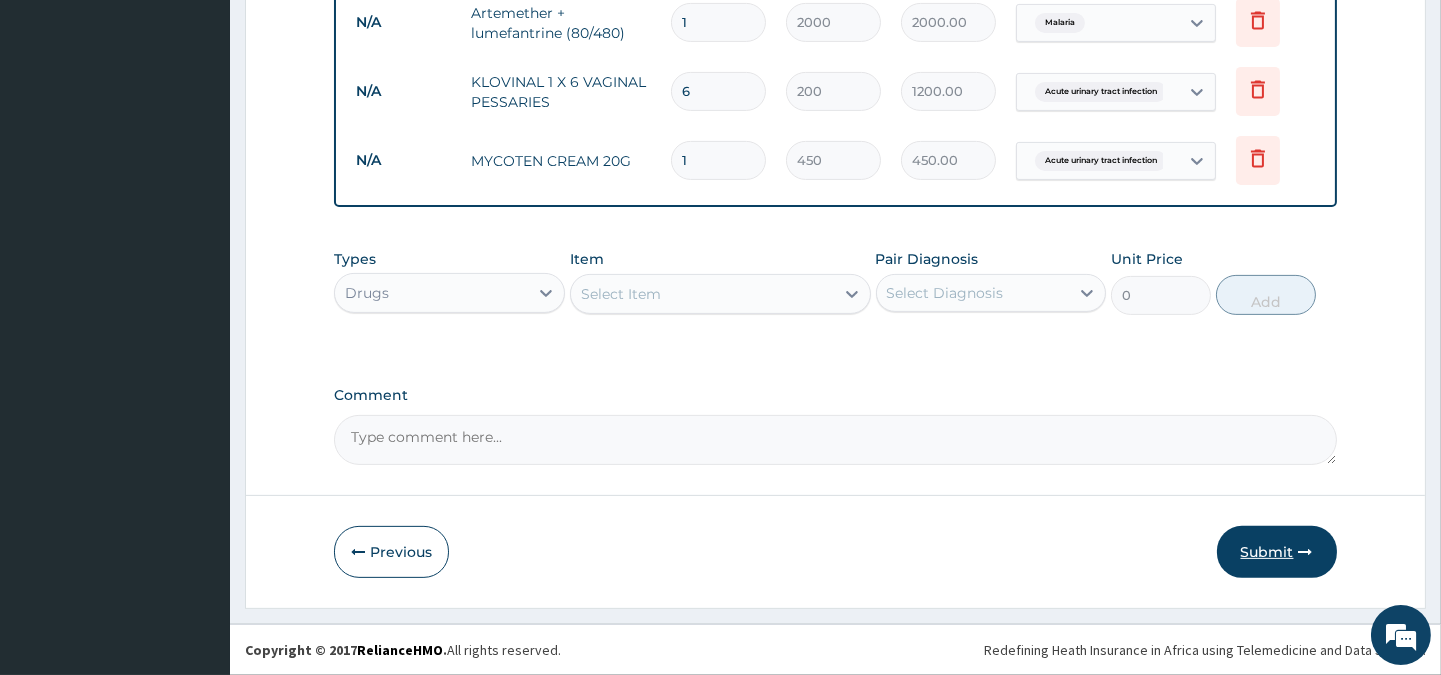 click on "Submit" at bounding box center (1277, 552) 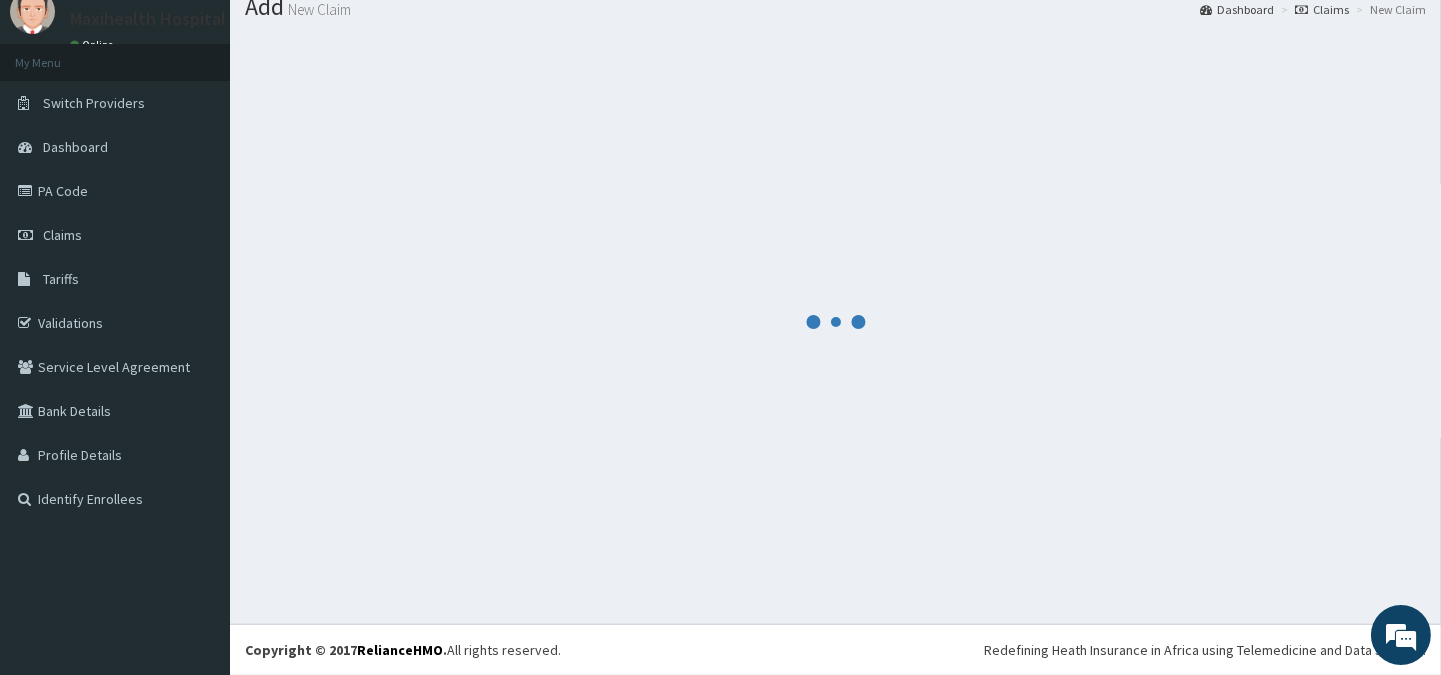 scroll, scrollTop: 1111, scrollLeft: 0, axis: vertical 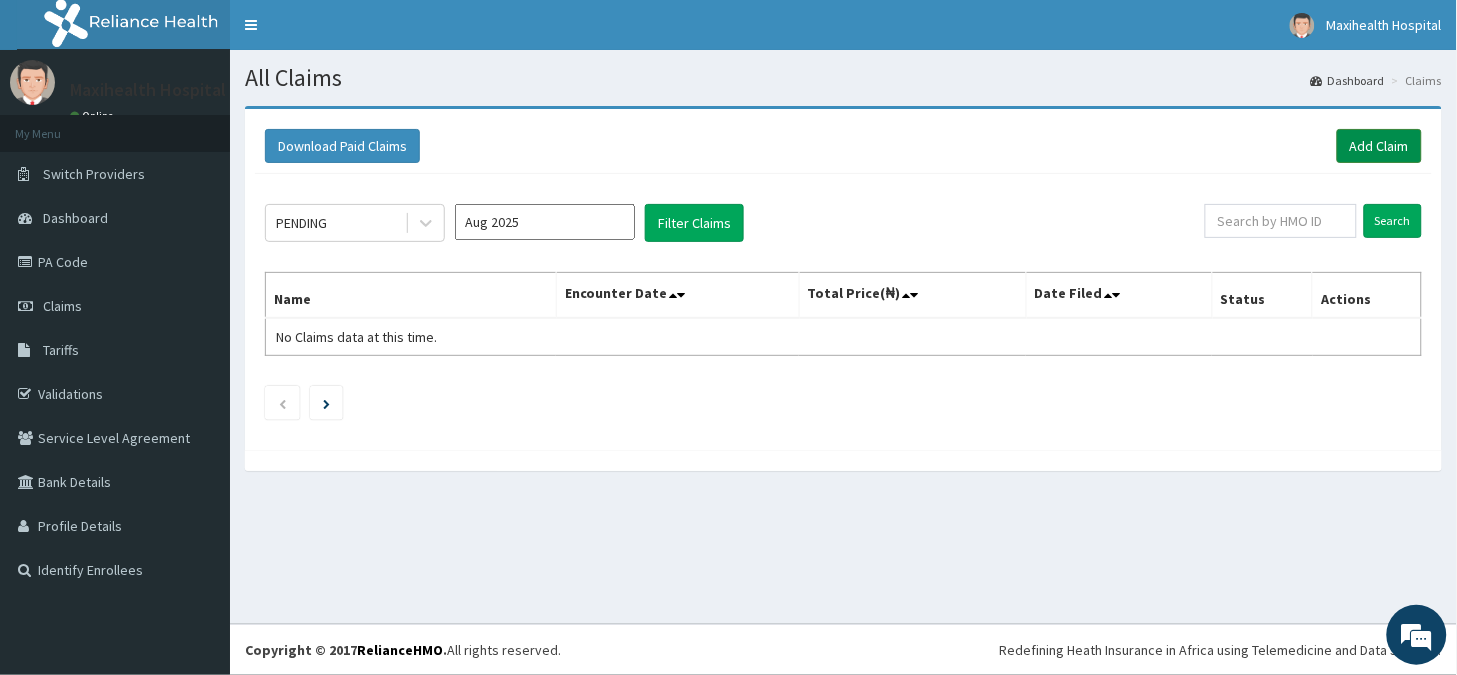 click on "Add Claim" at bounding box center (1379, 146) 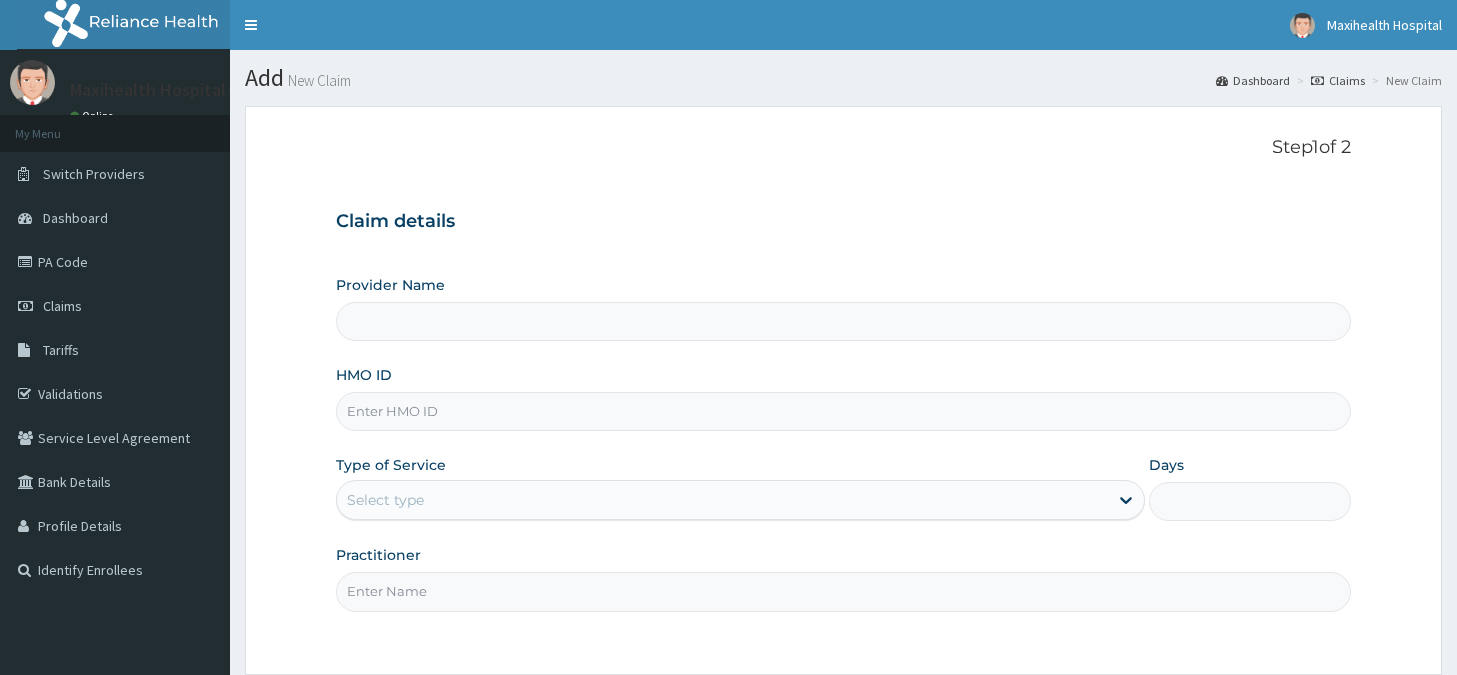 type on "MAXIHEALTH HOSPITAL" 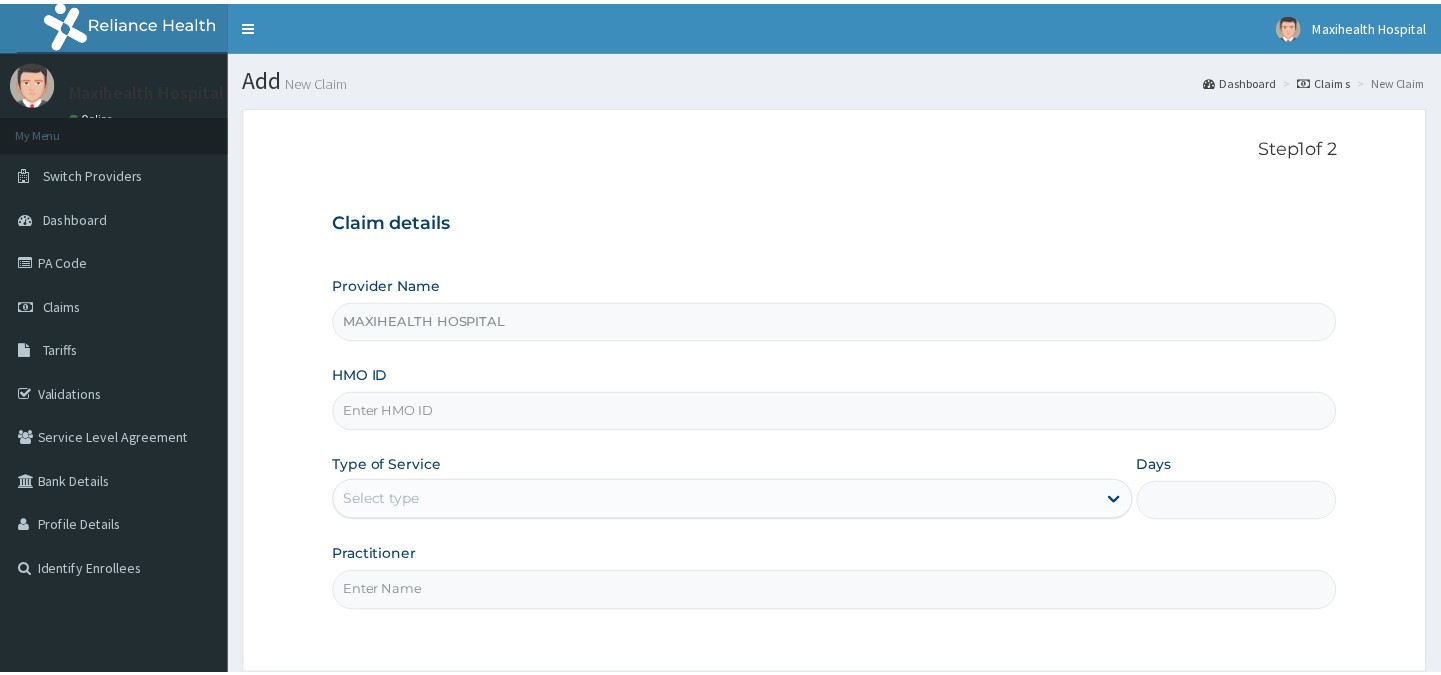 scroll, scrollTop: 0, scrollLeft: 0, axis: both 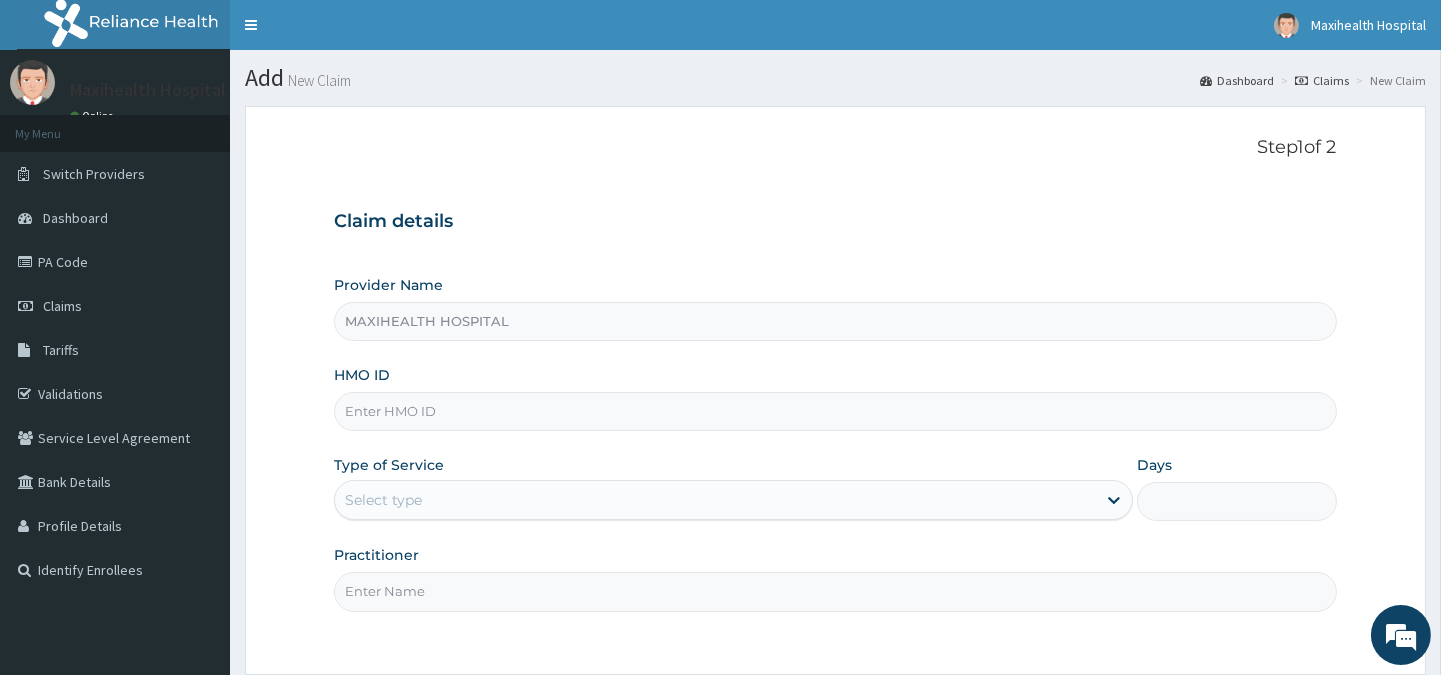 click on "HMO ID" at bounding box center [835, 411] 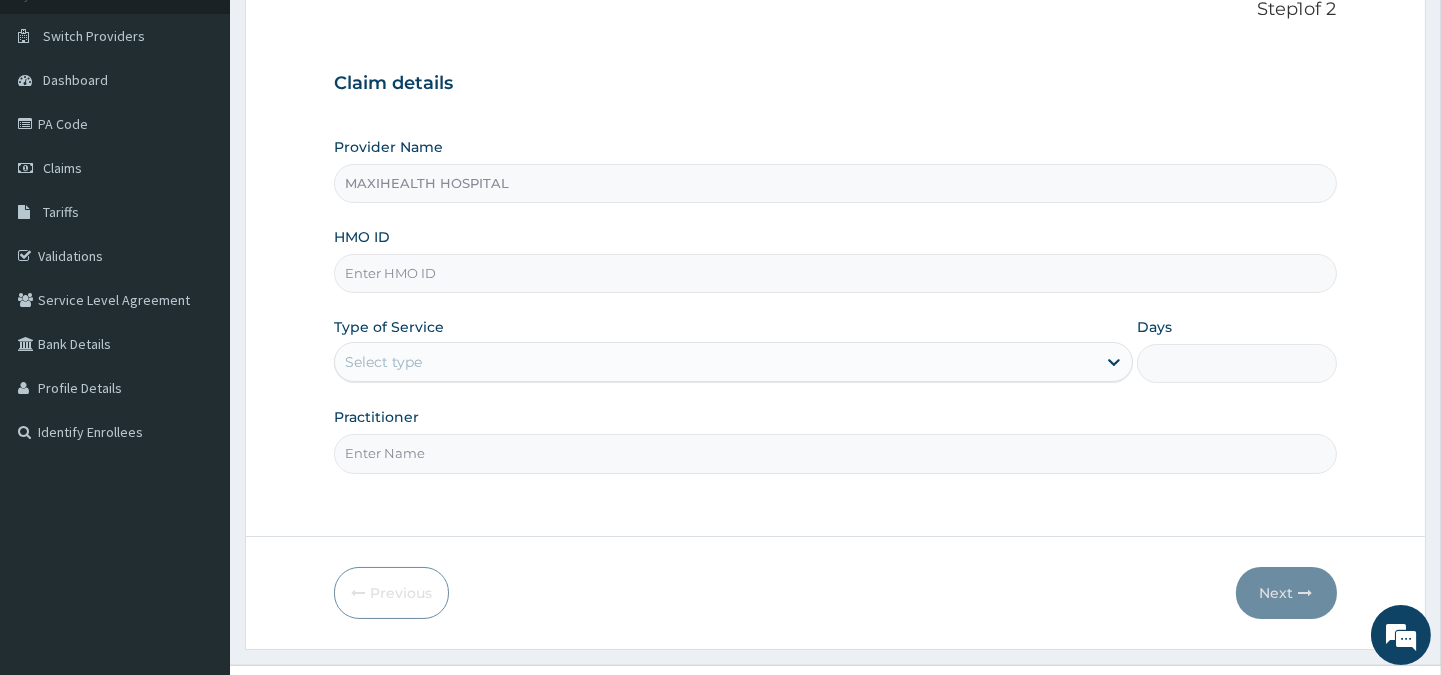 scroll, scrollTop: 164, scrollLeft: 0, axis: vertical 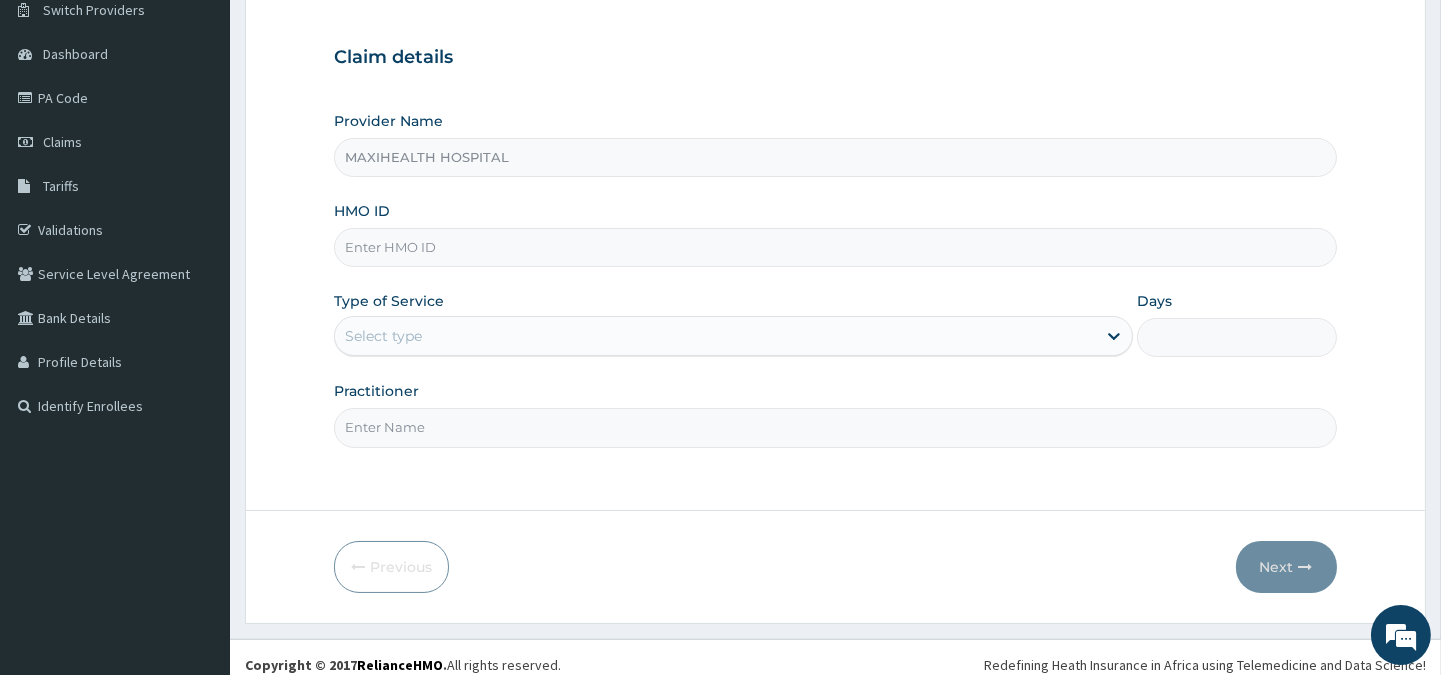 click on "HMO ID" at bounding box center (835, 247) 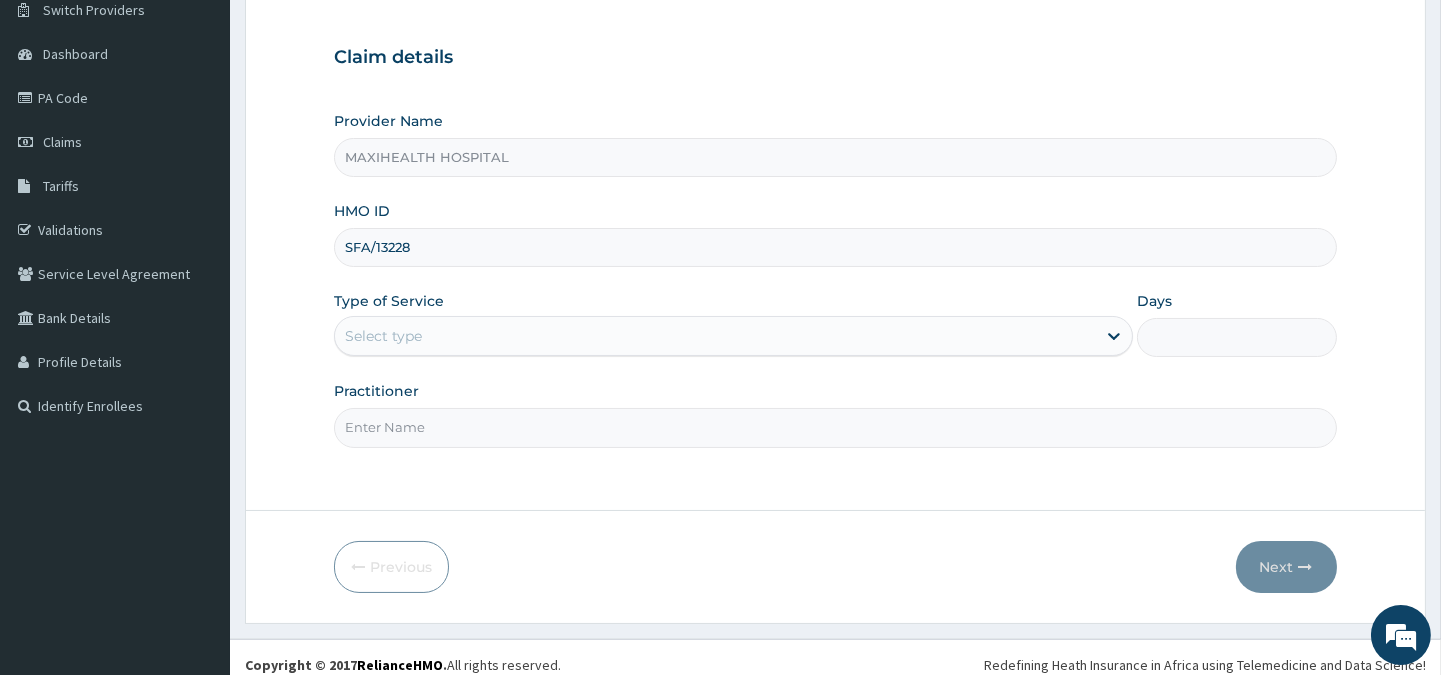 type on "SFA/13228/A" 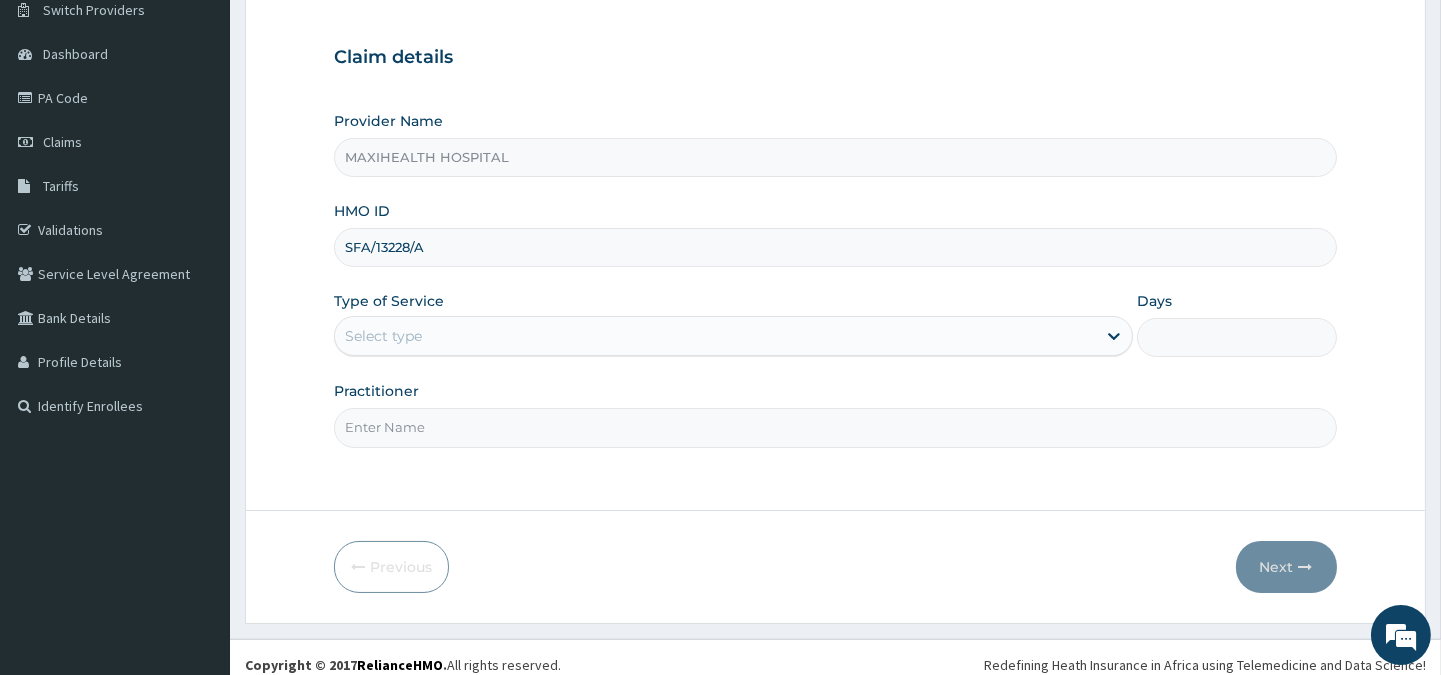 click on "Select type" at bounding box center [715, 336] 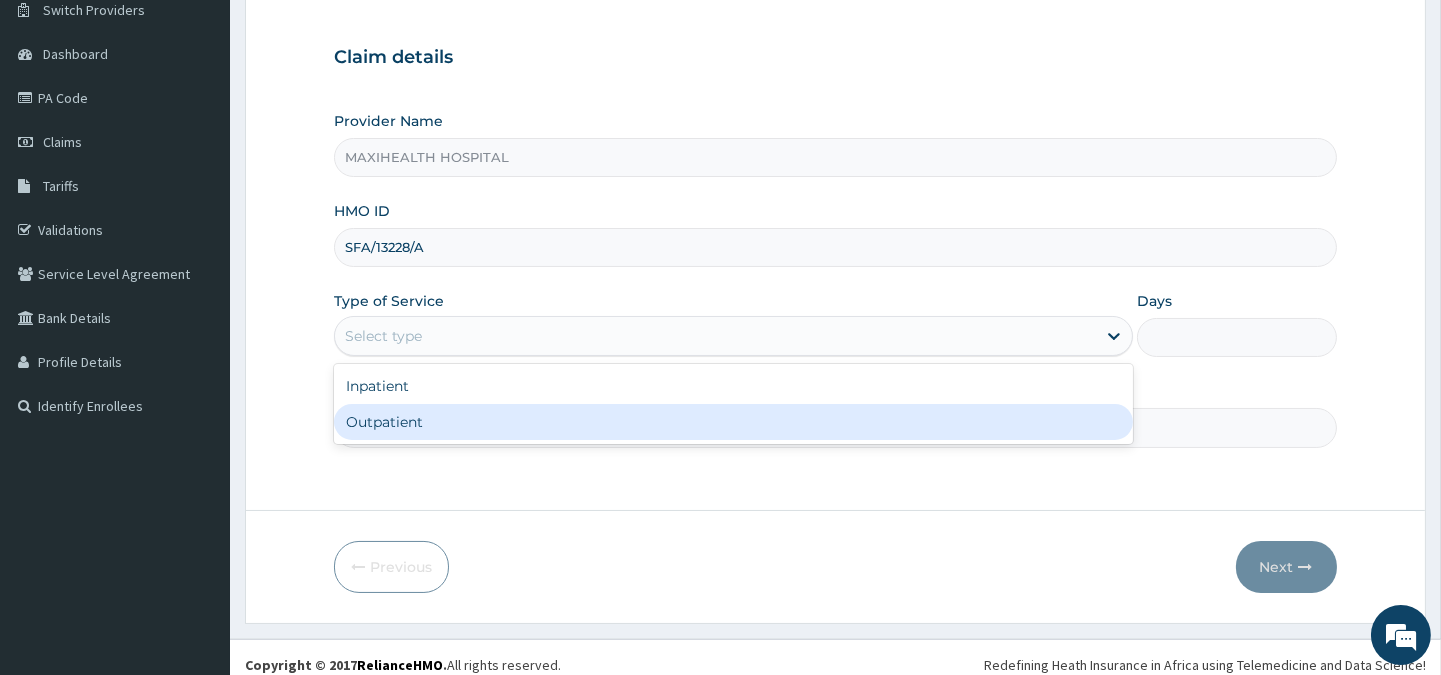 click on "Outpatient" at bounding box center [733, 422] 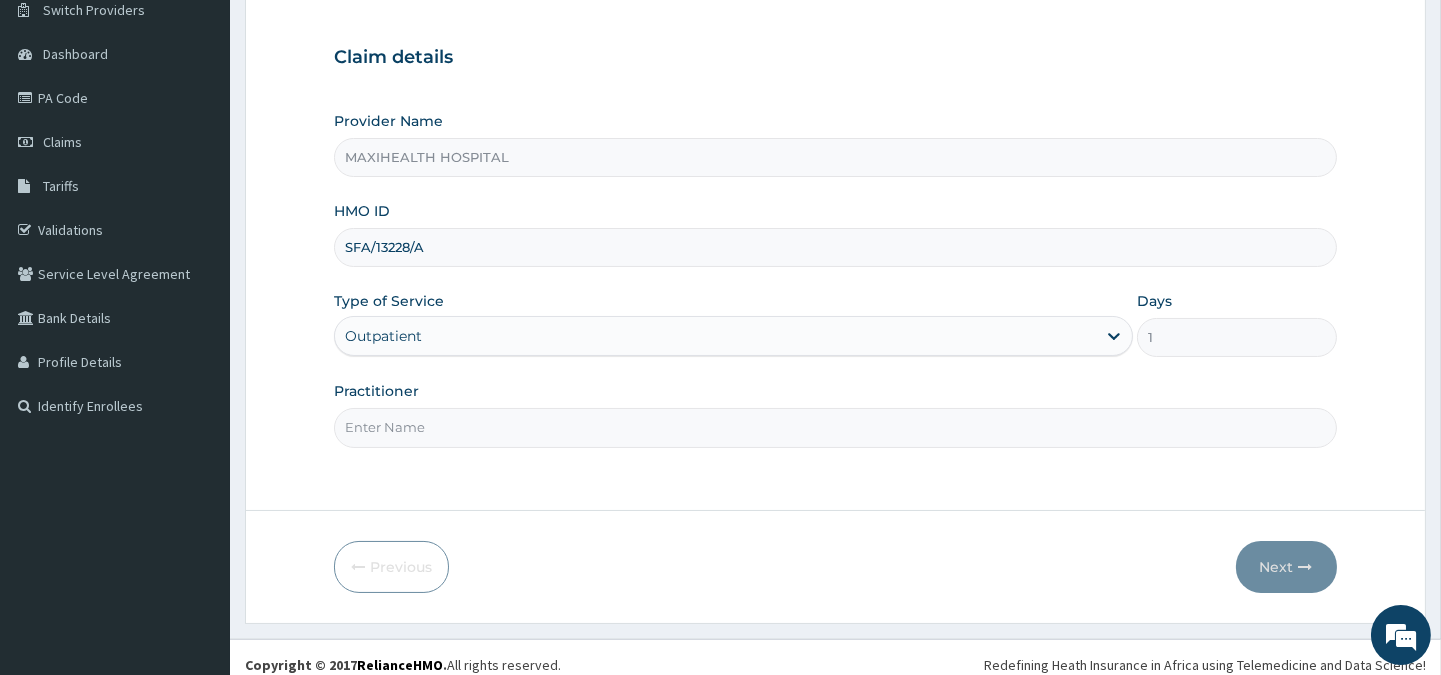 click on "Practitioner" at bounding box center [835, 427] 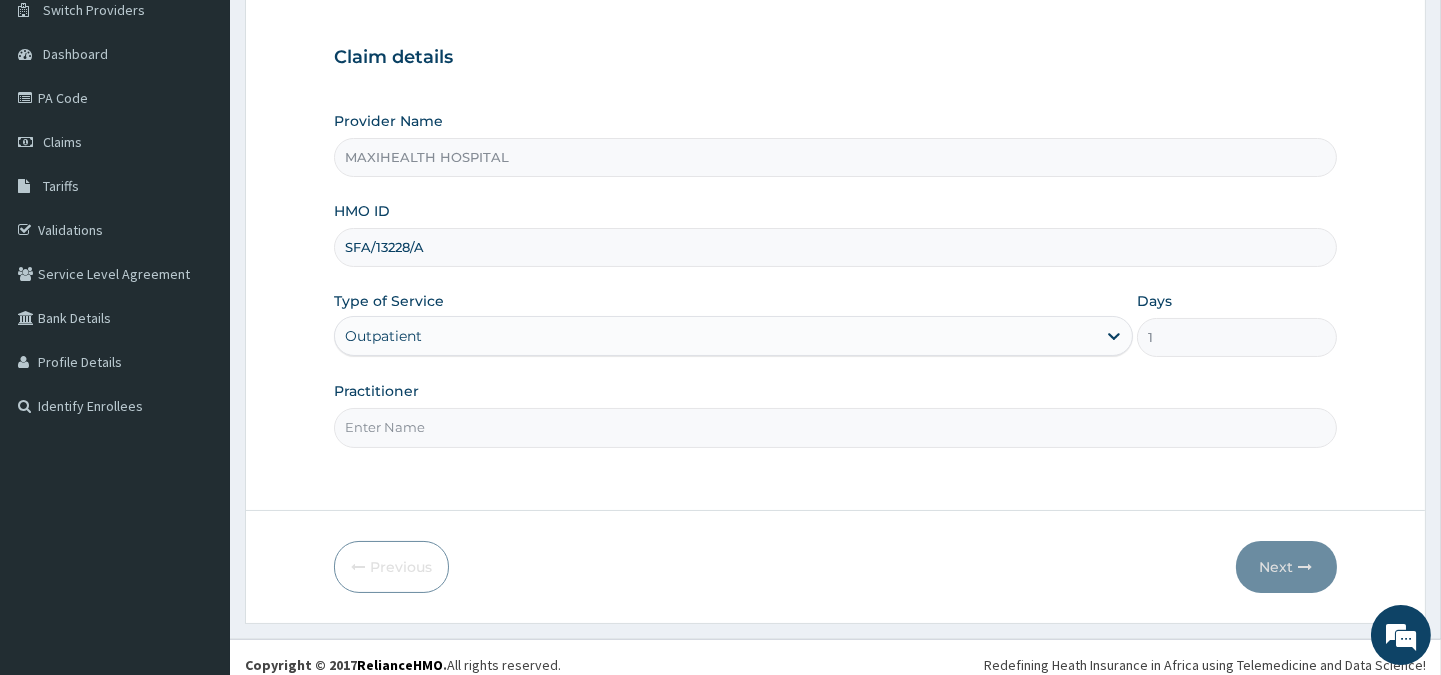type on "DR. ALIYU" 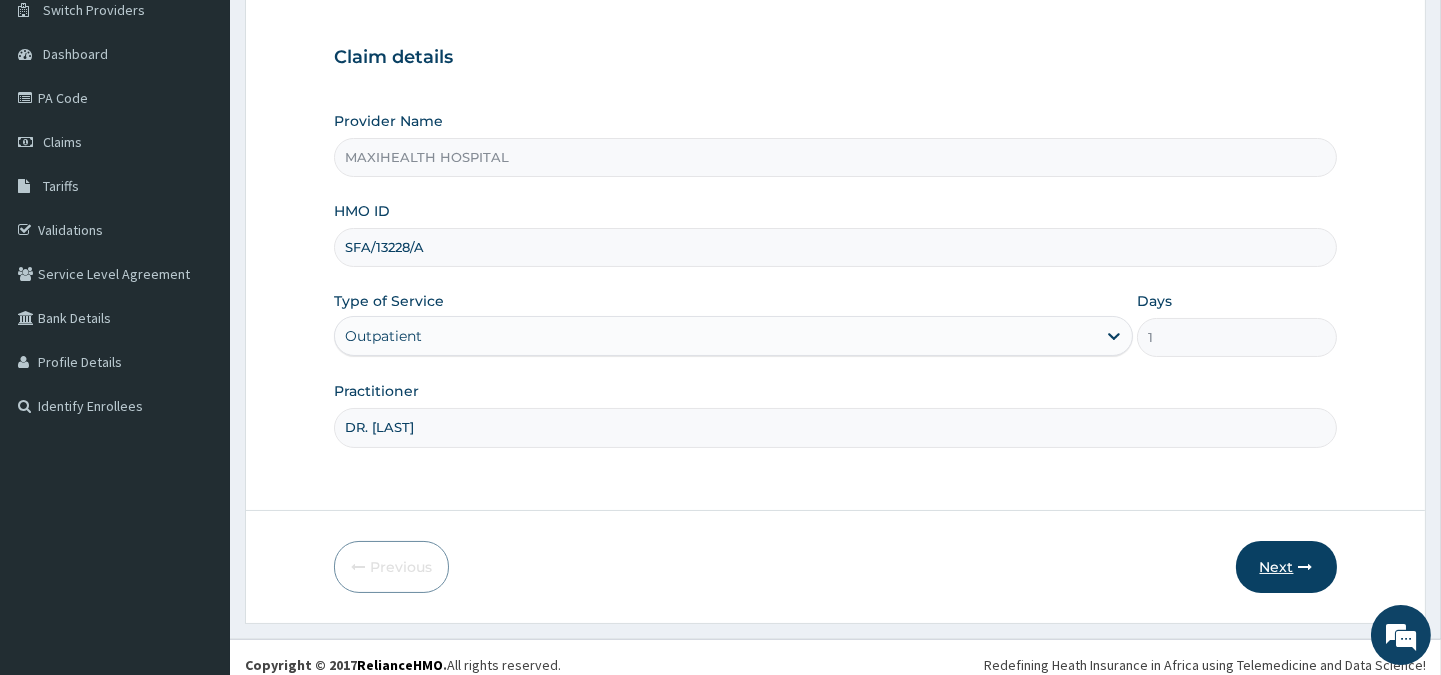 click on "Next" at bounding box center [1286, 567] 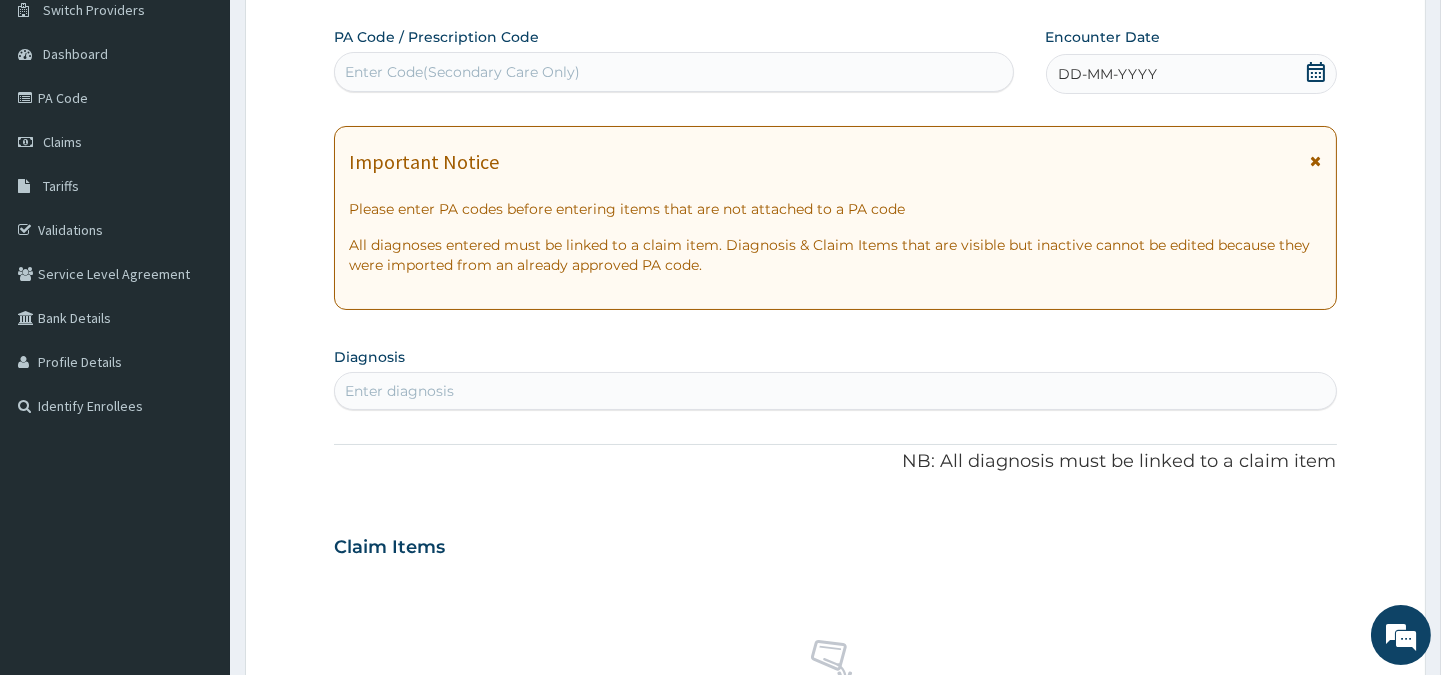 click on "DD-MM-YYYY" at bounding box center [1191, 74] 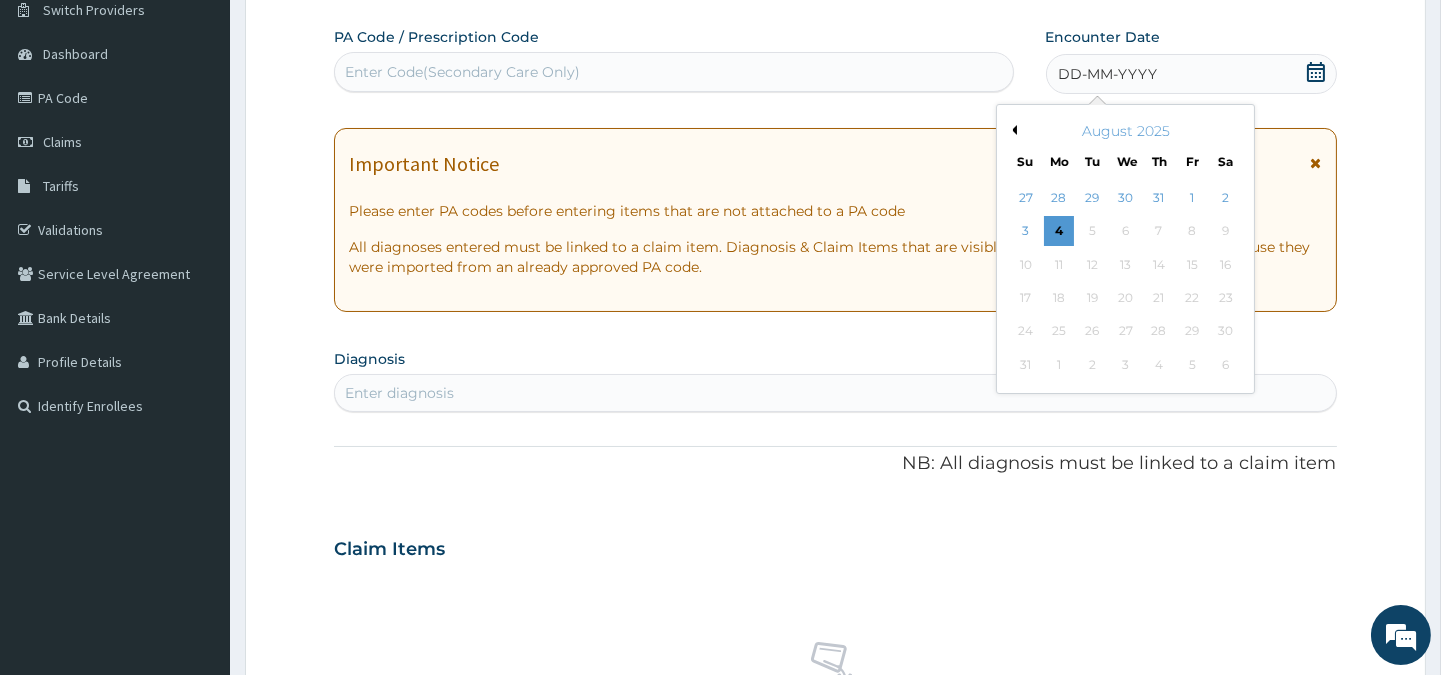 click on "Previous Month" at bounding box center (1012, 130) 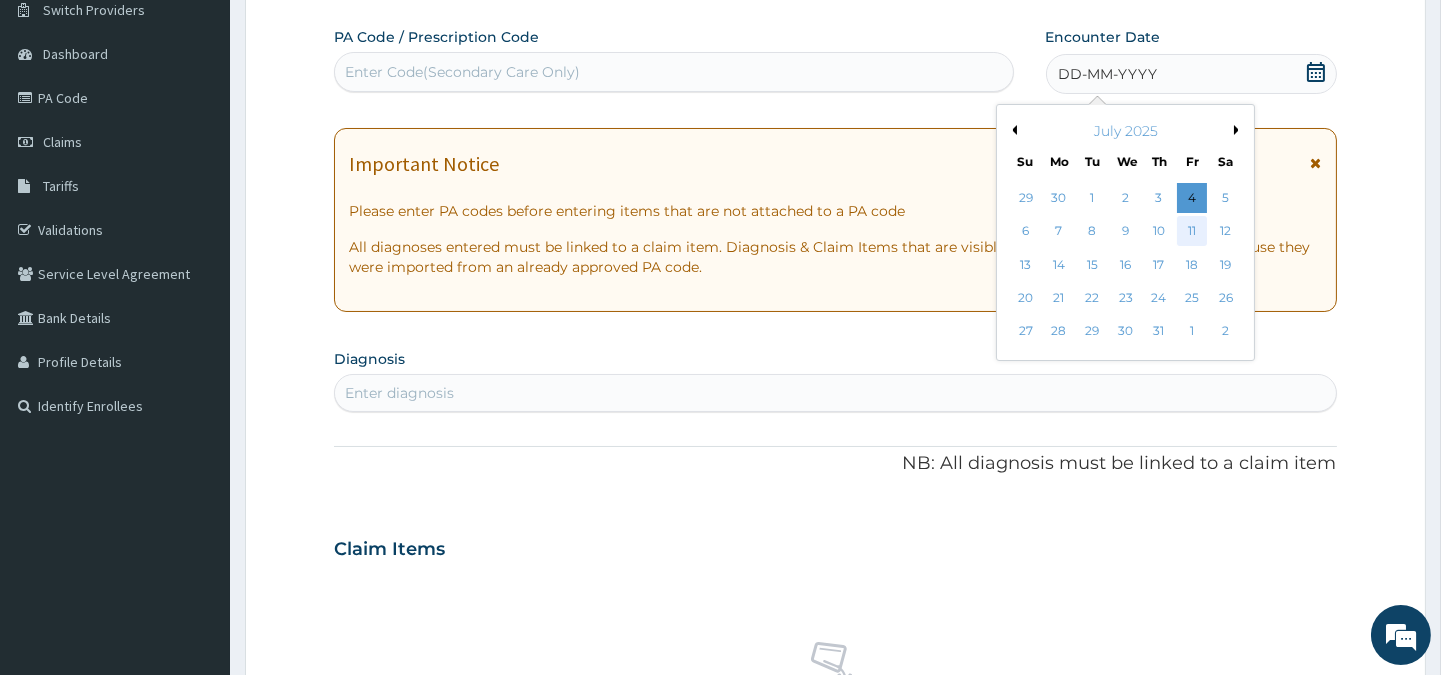 click on "11" at bounding box center (1192, 232) 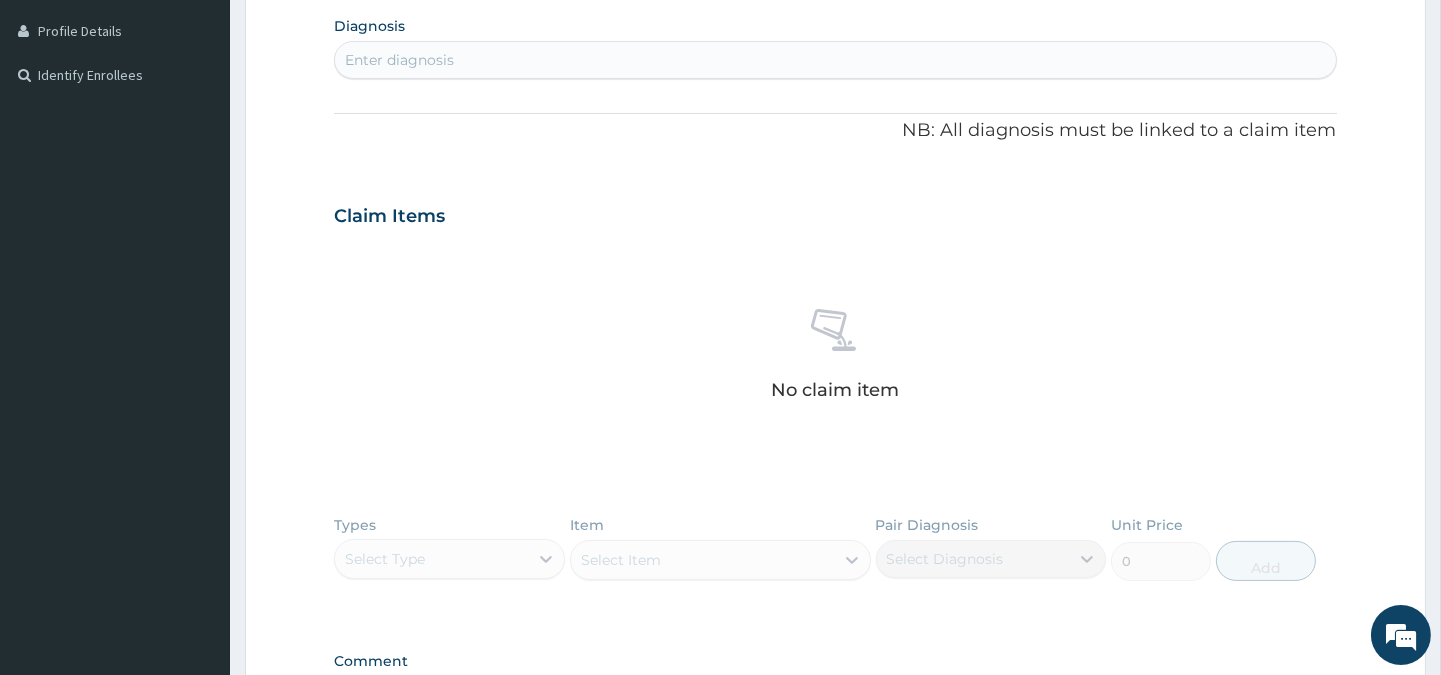 scroll, scrollTop: 497, scrollLeft: 0, axis: vertical 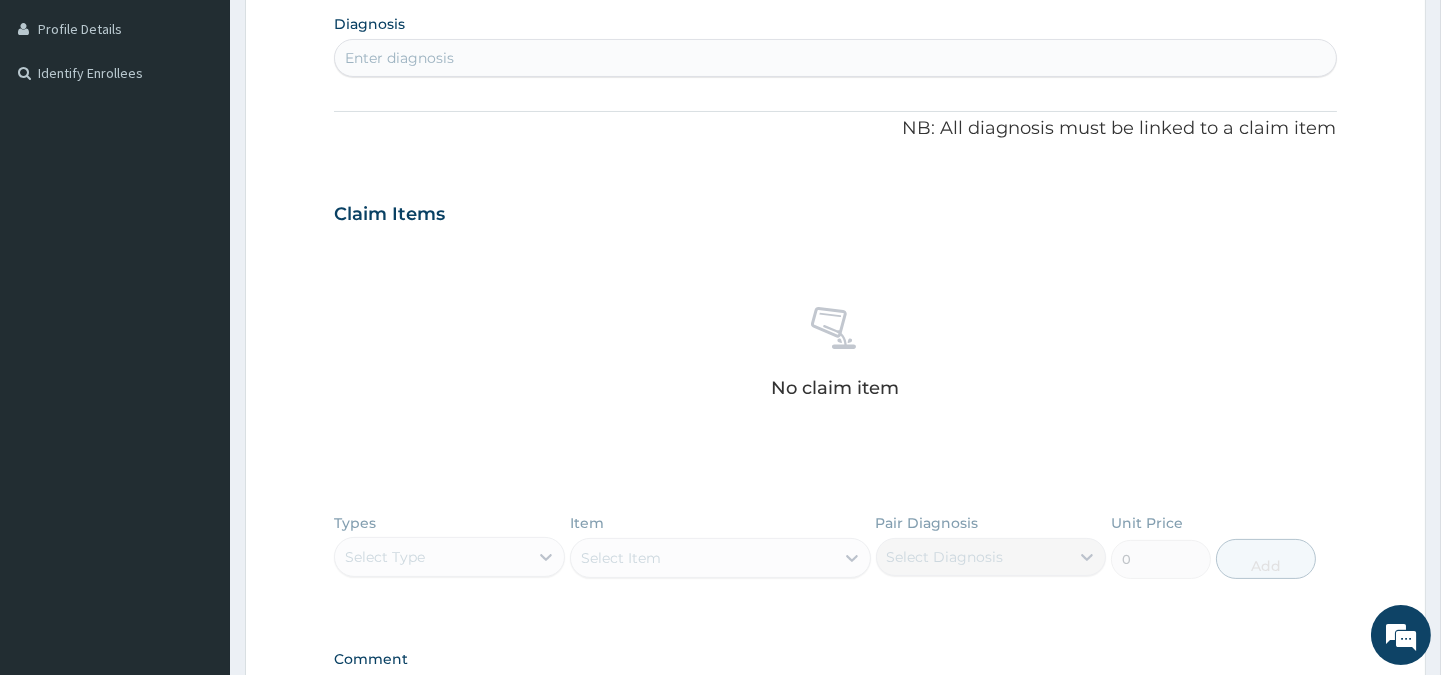 click on "Enter diagnosis" at bounding box center (399, 58) 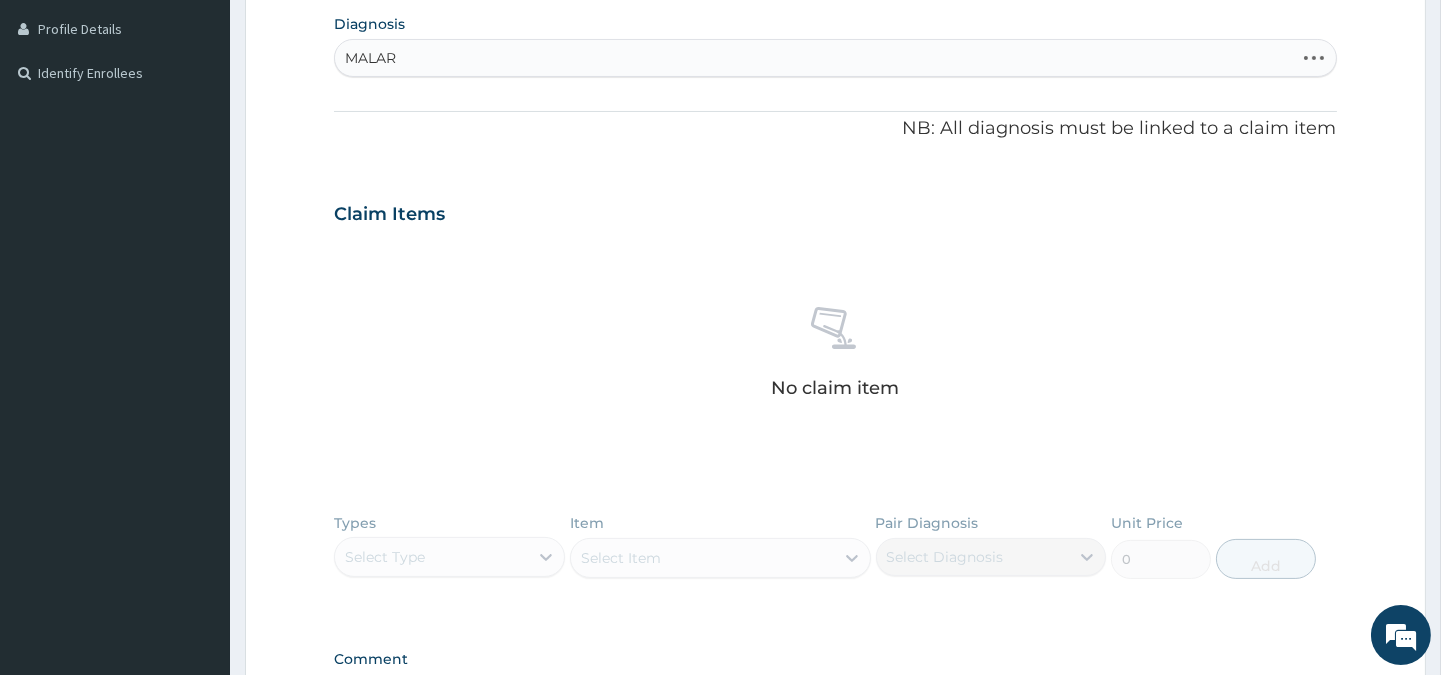 type on "MALARI" 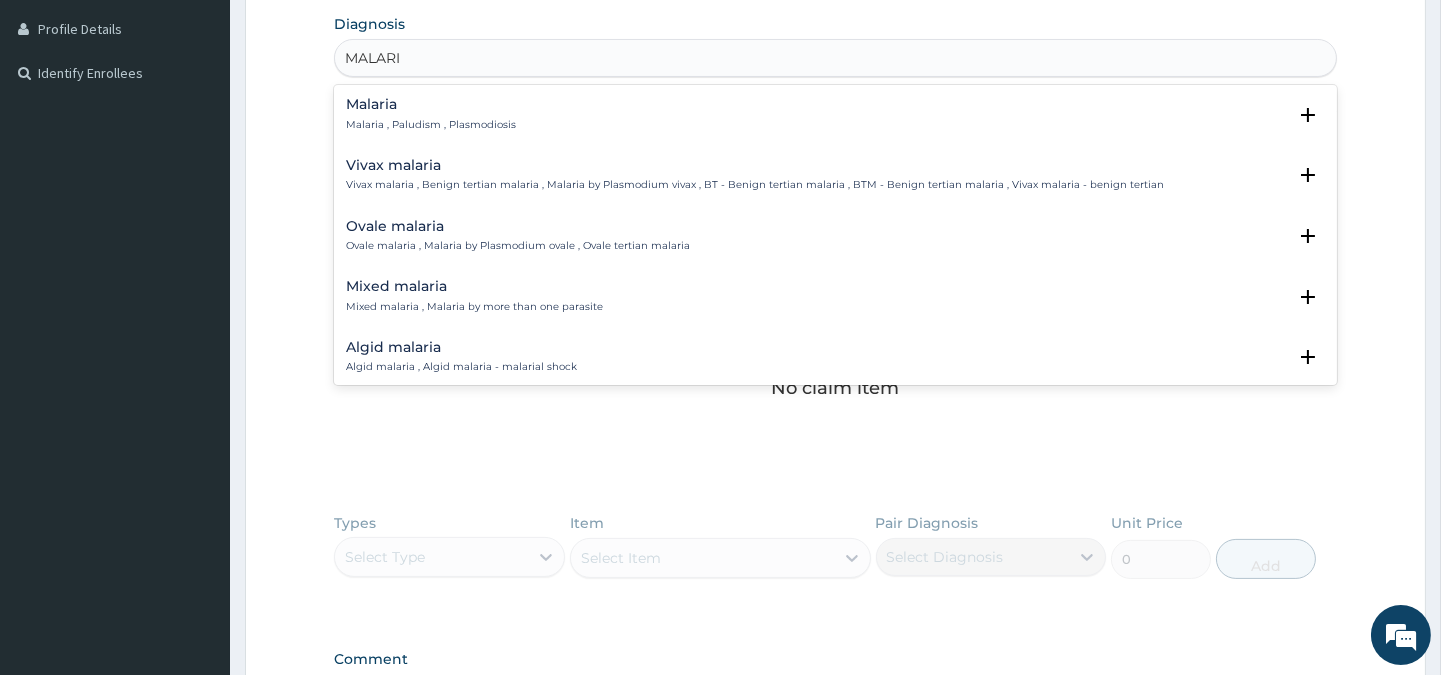 click on "Malaria" at bounding box center (431, 104) 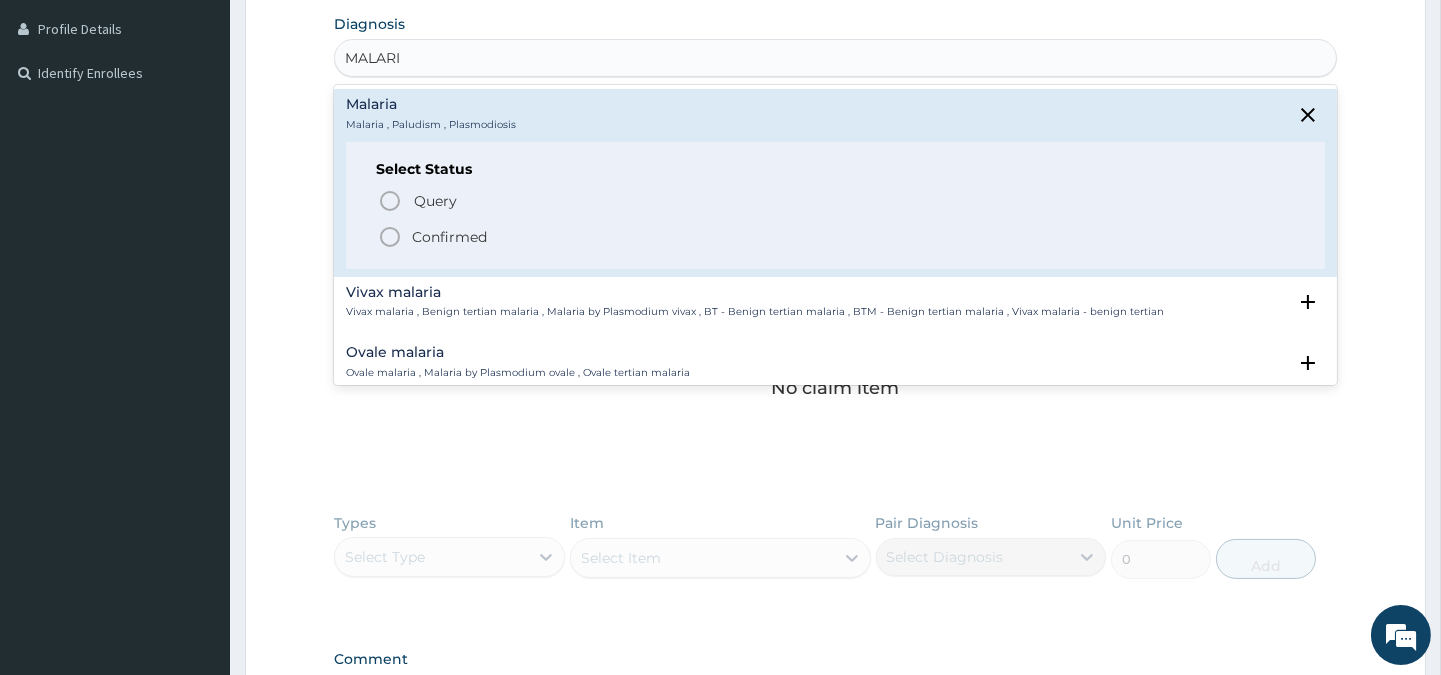 click 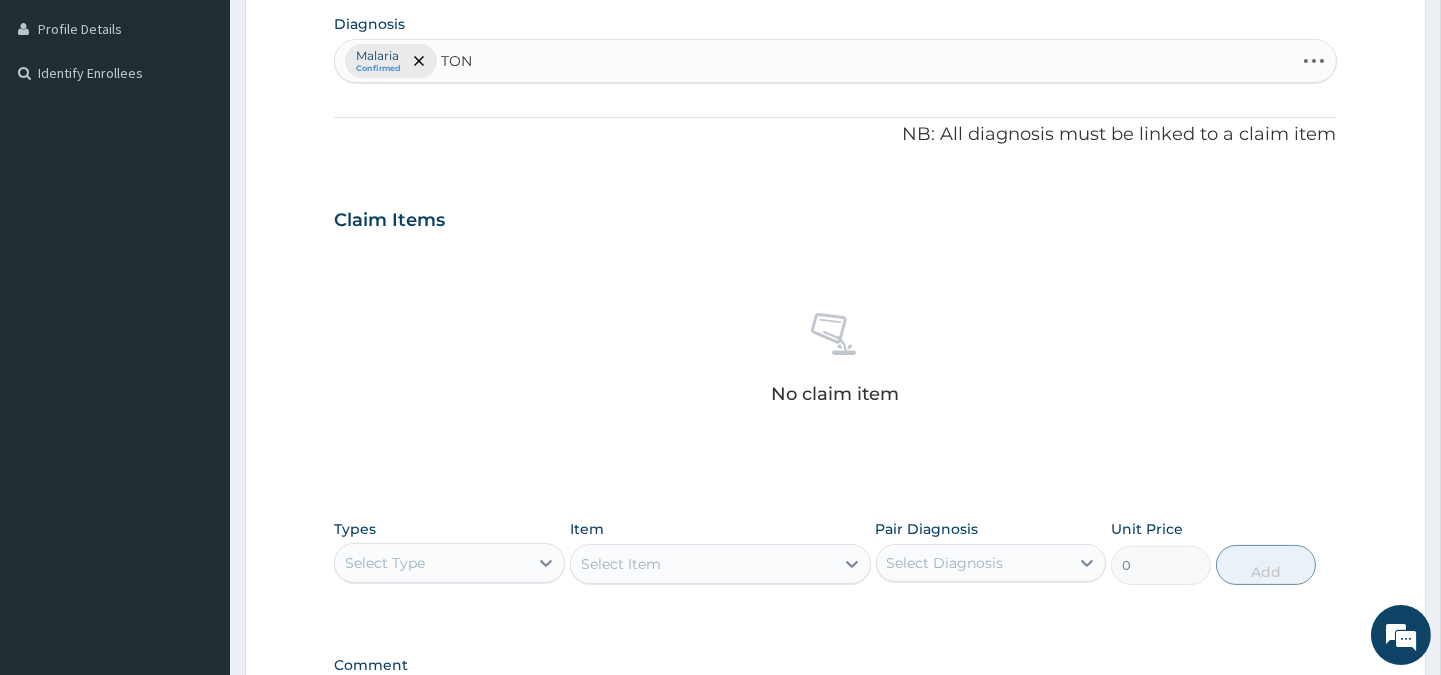 type on "TONS" 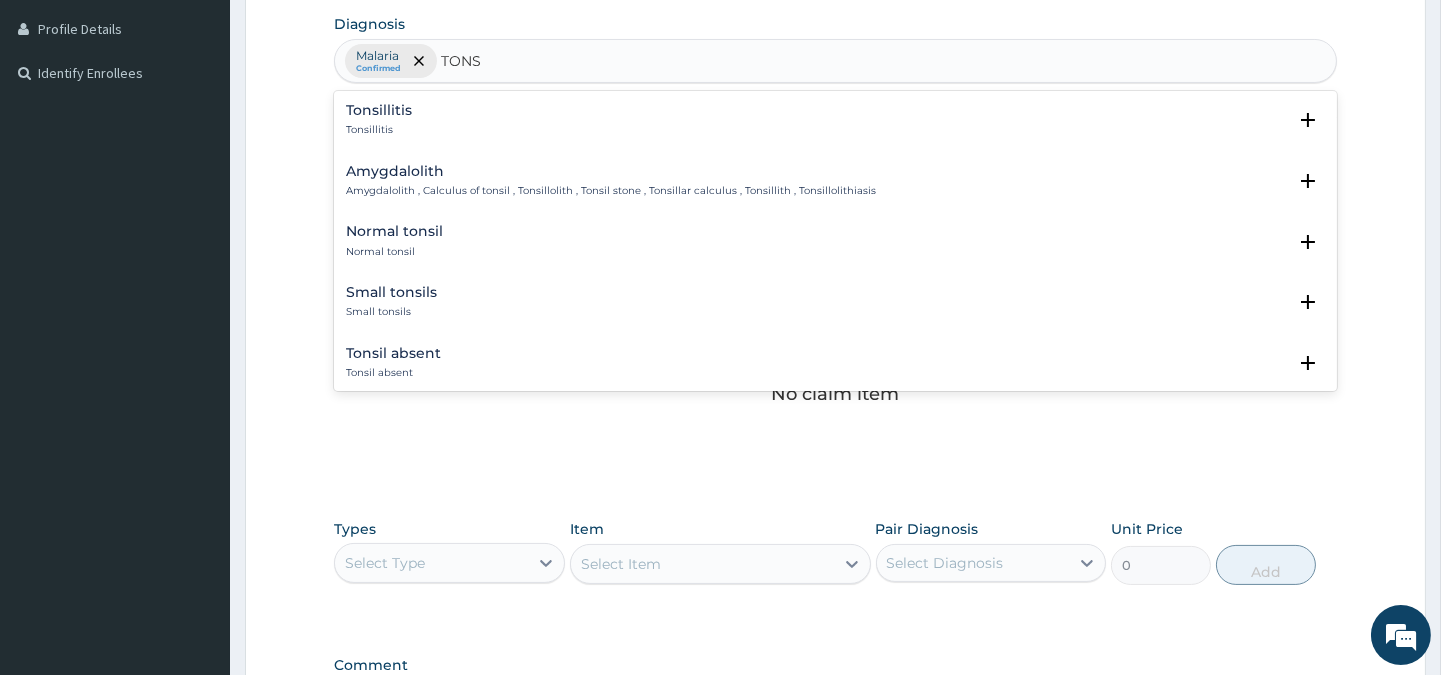 click on "Tonsillitis" at bounding box center (379, 130) 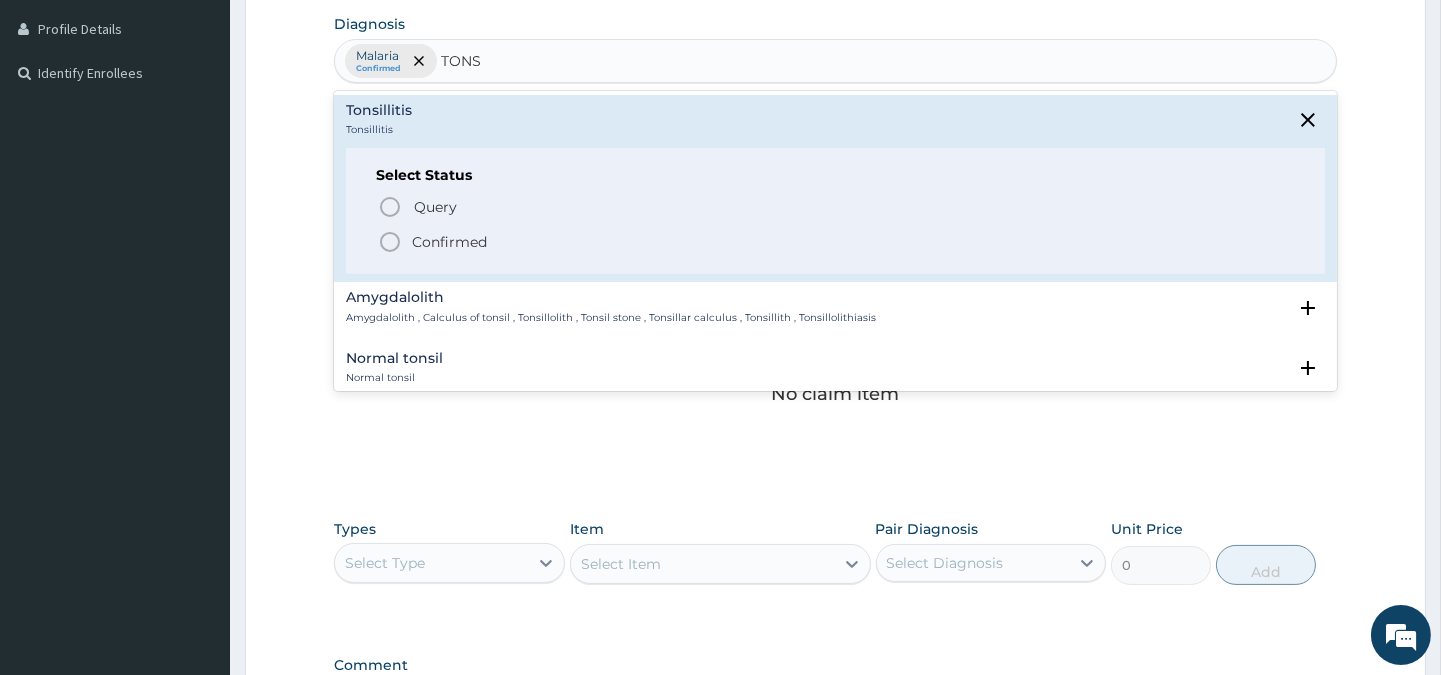 click 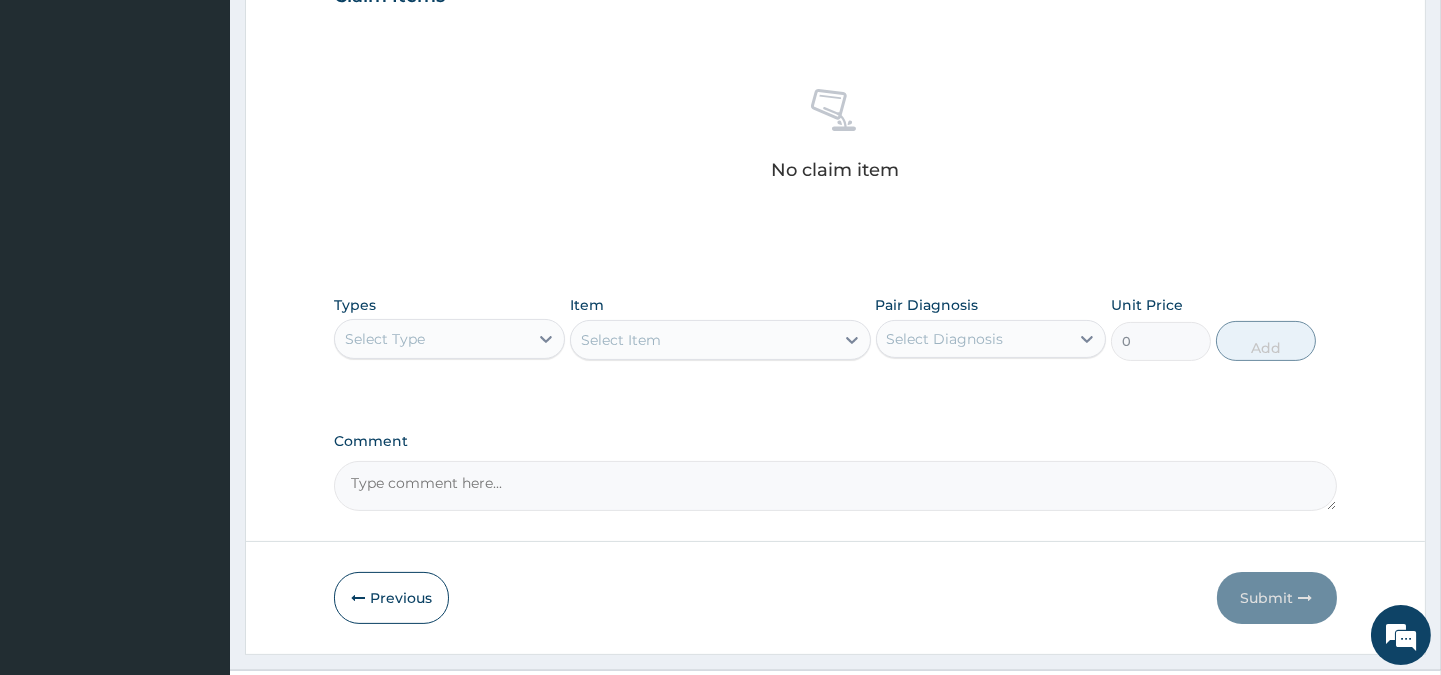 scroll, scrollTop: 766, scrollLeft: 0, axis: vertical 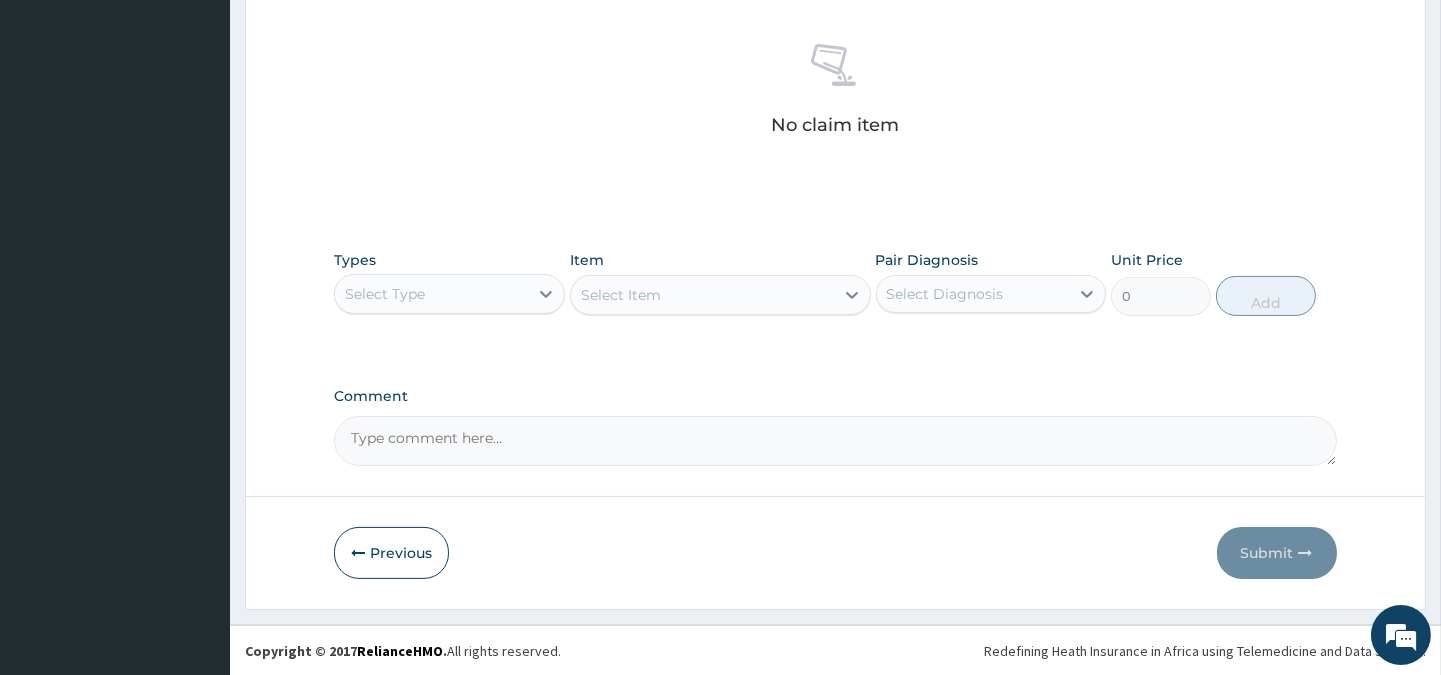 click on "Select Type" at bounding box center [385, 294] 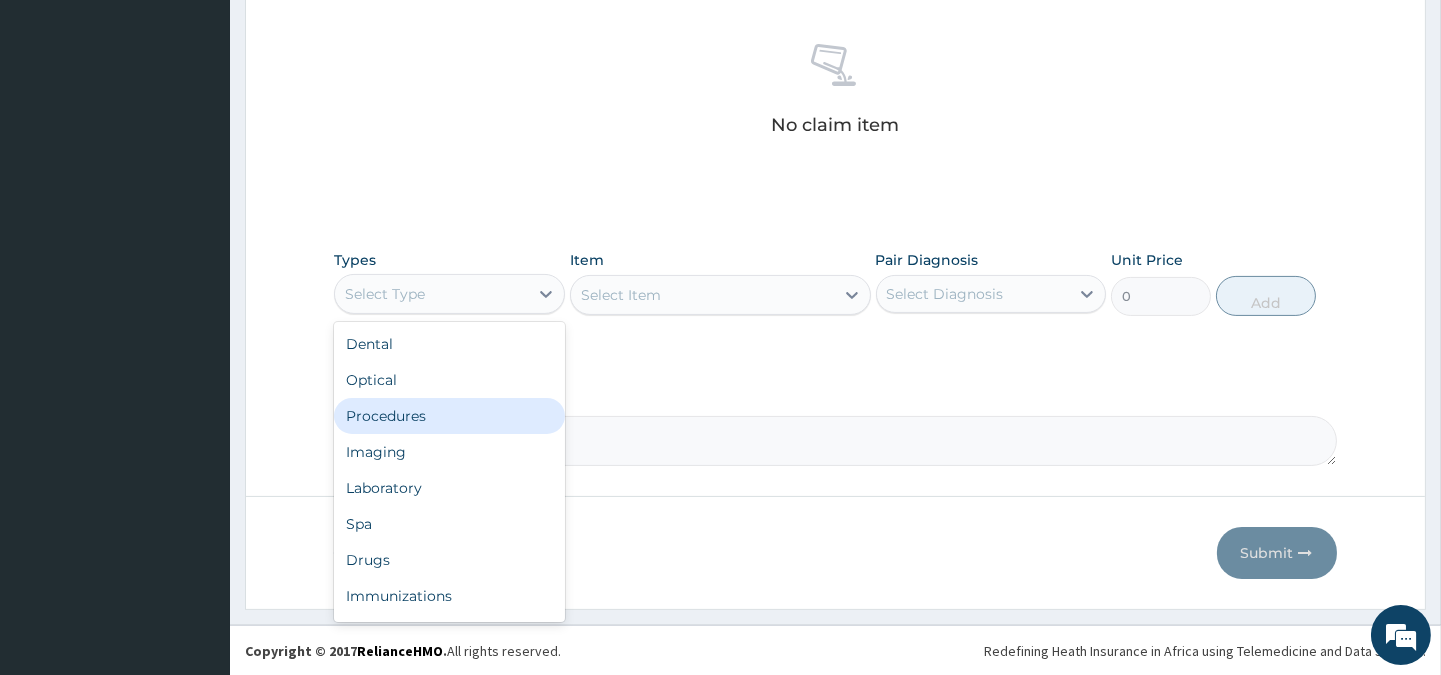 click on "Procedures" at bounding box center [449, 416] 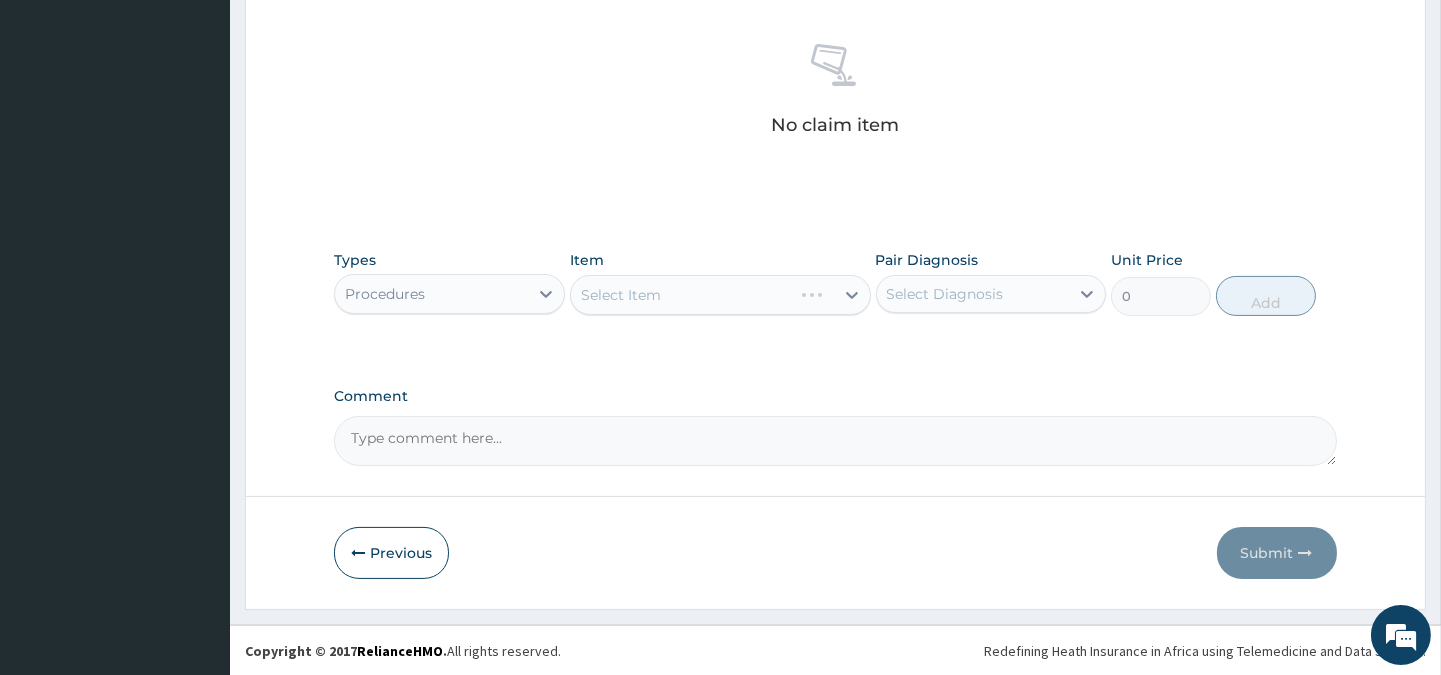 click on "Select Item" at bounding box center (720, 295) 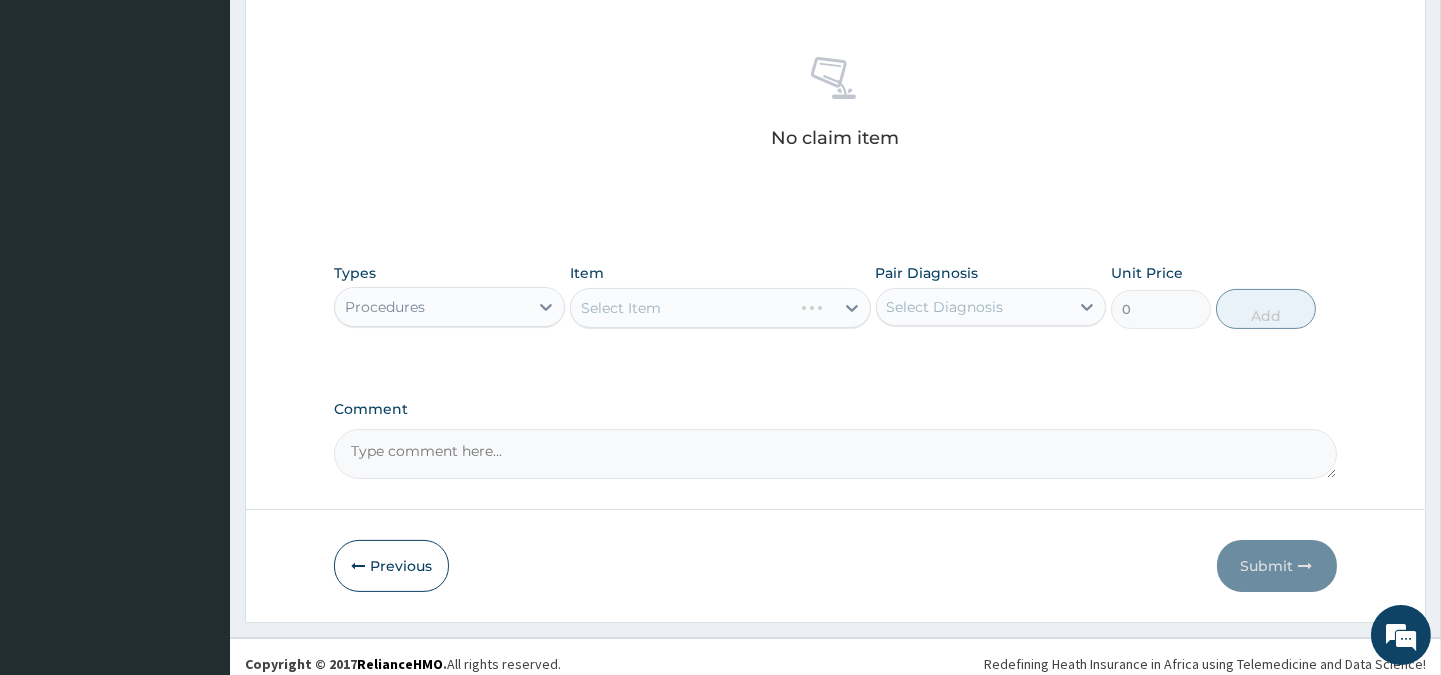 scroll, scrollTop: 752, scrollLeft: 0, axis: vertical 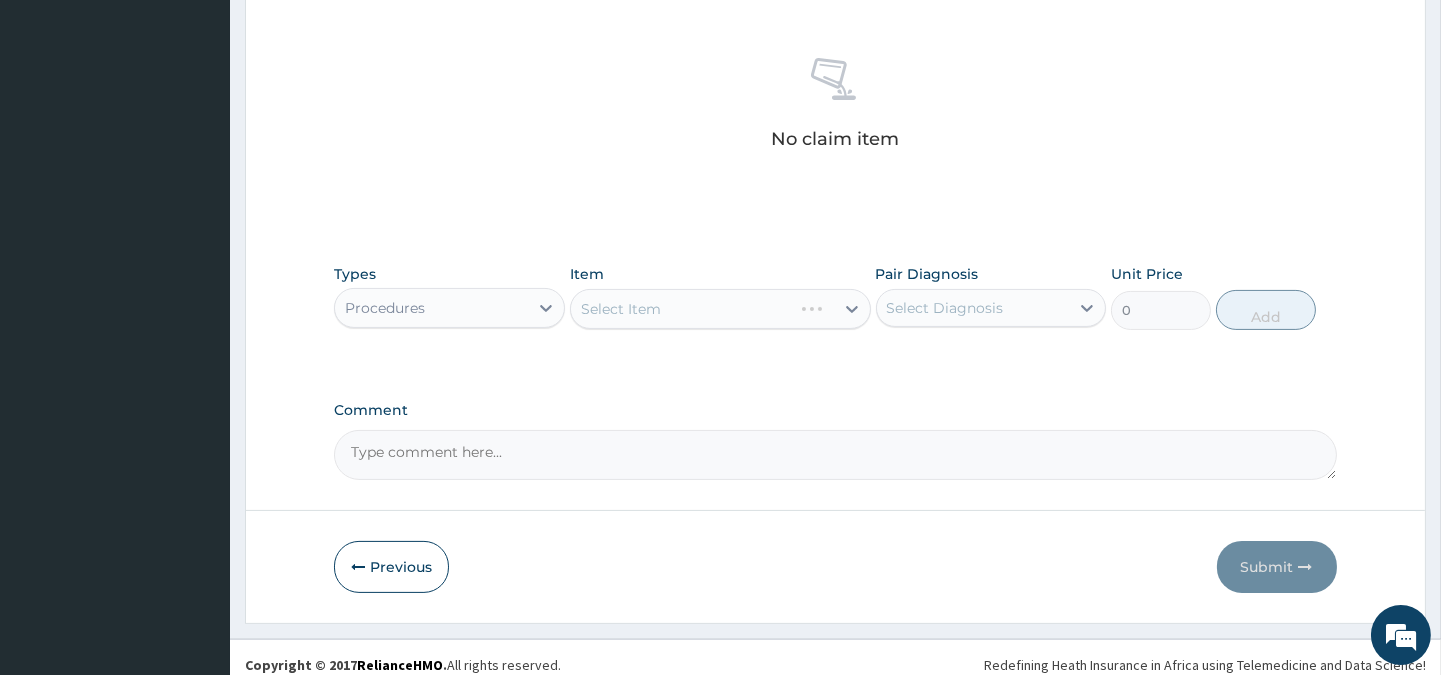 click on "Select Item" at bounding box center (720, 309) 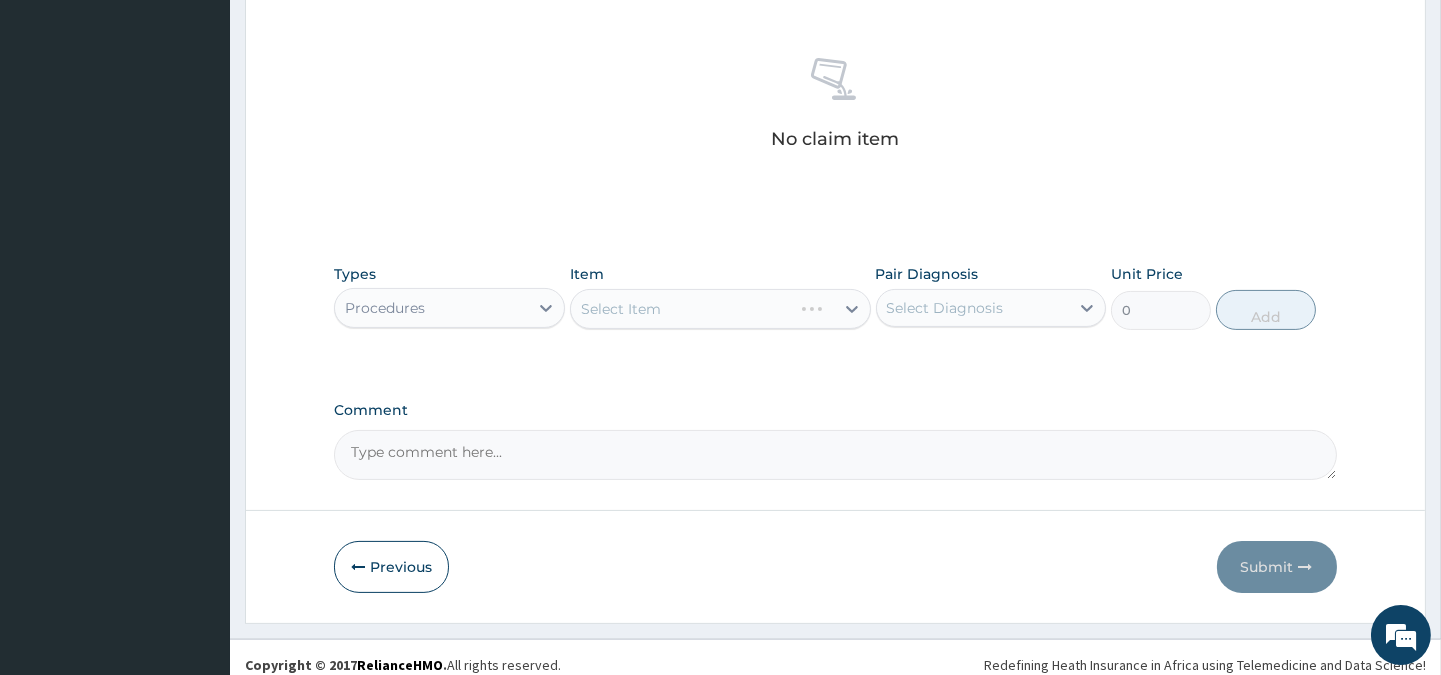 click on "Select Item" at bounding box center (720, 309) 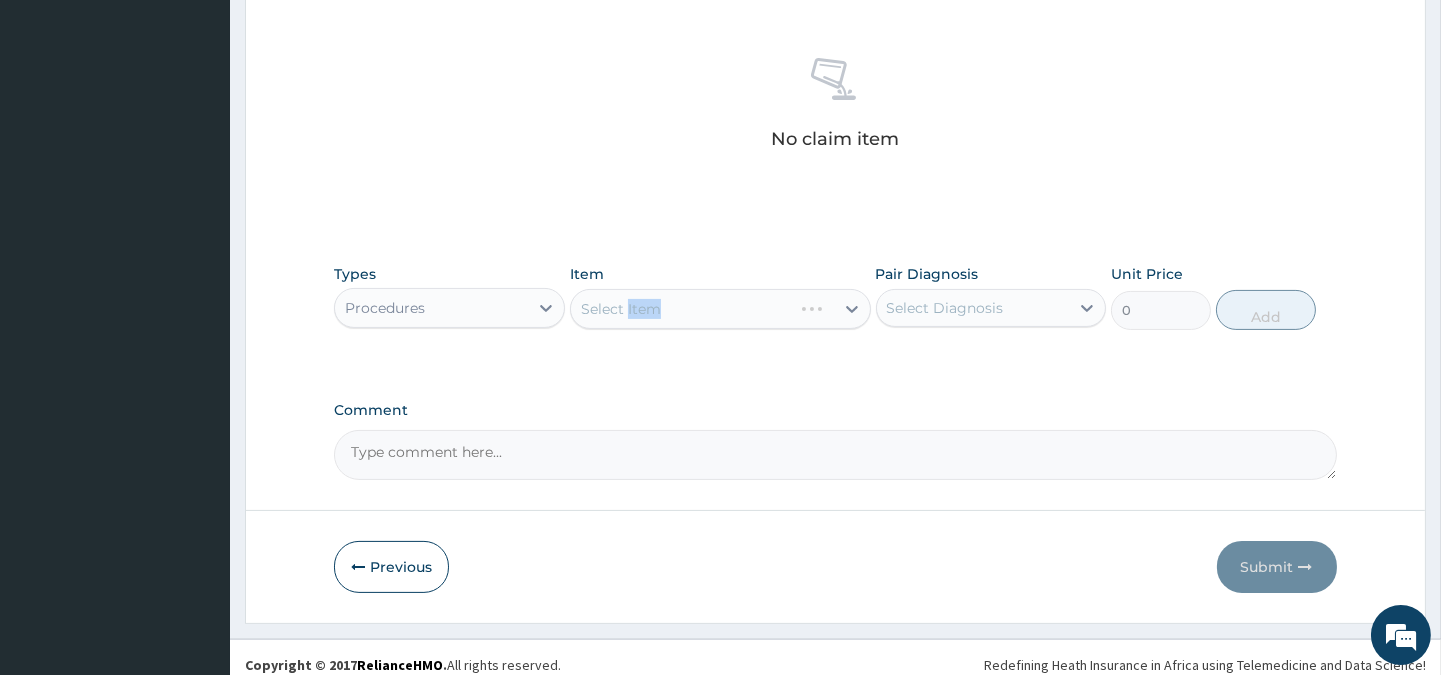 click on "Select Item" at bounding box center (720, 309) 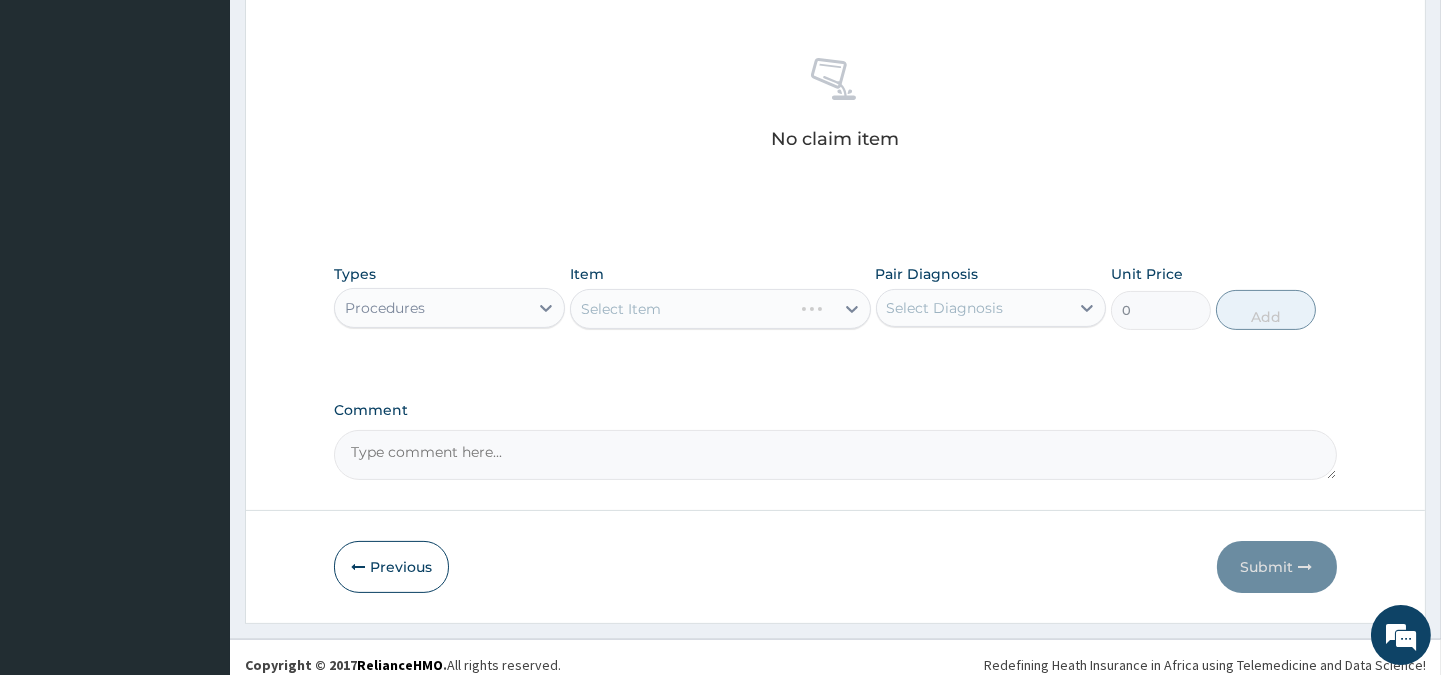 click on "Select Item" at bounding box center (720, 309) 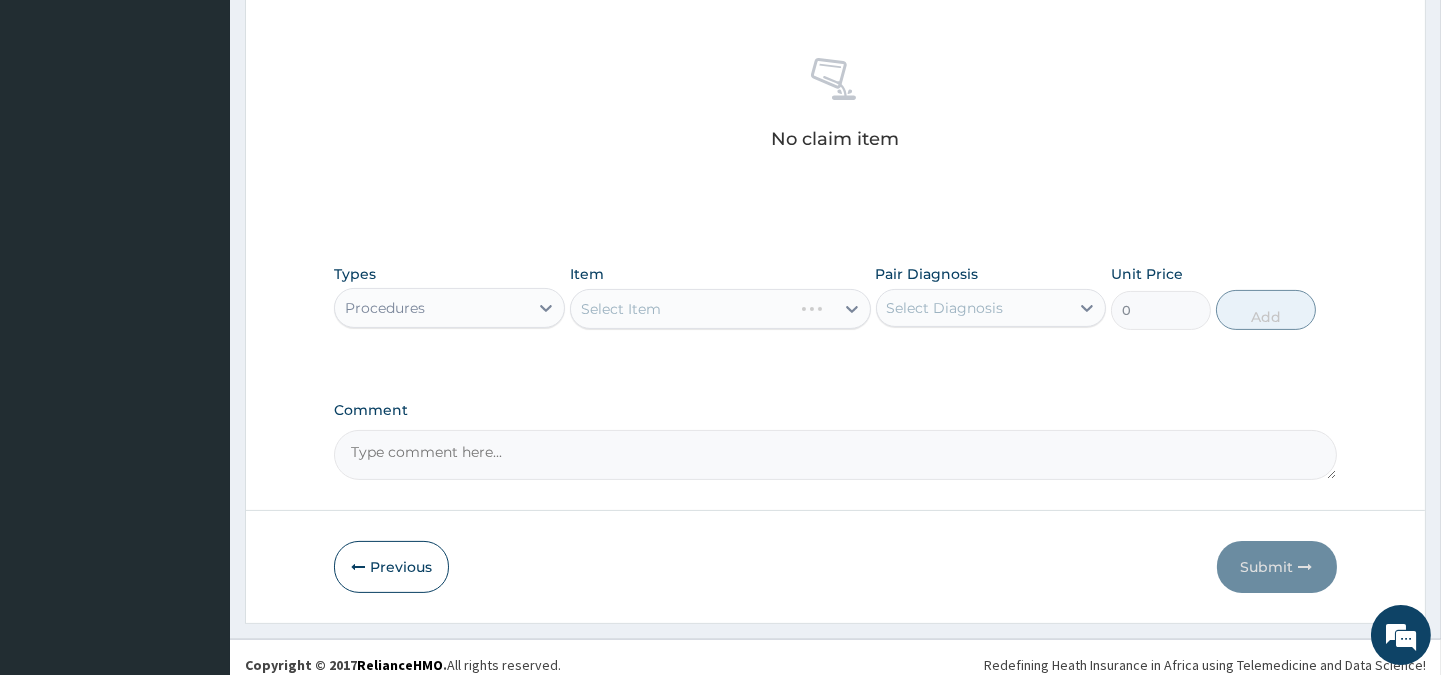 click on "Procedures" at bounding box center (431, 308) 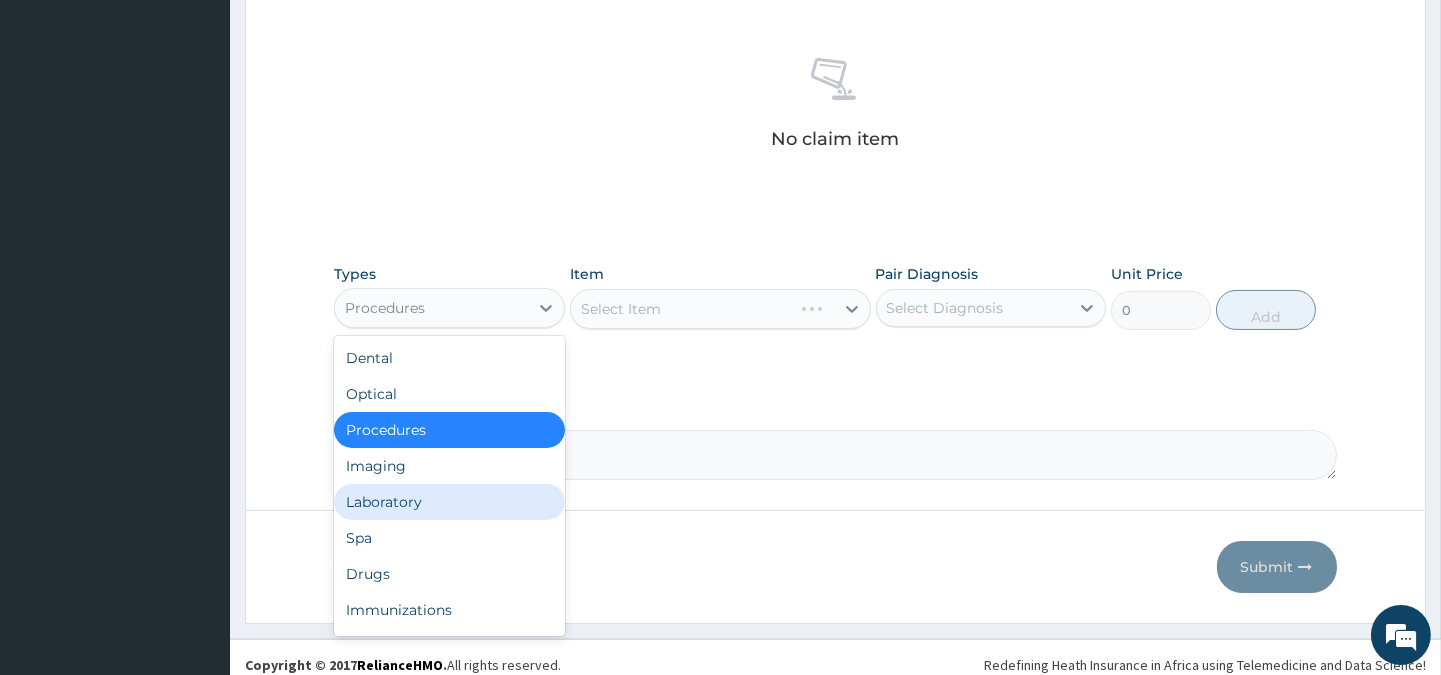 click on "Laboratory" at bounding box center (449, 502) 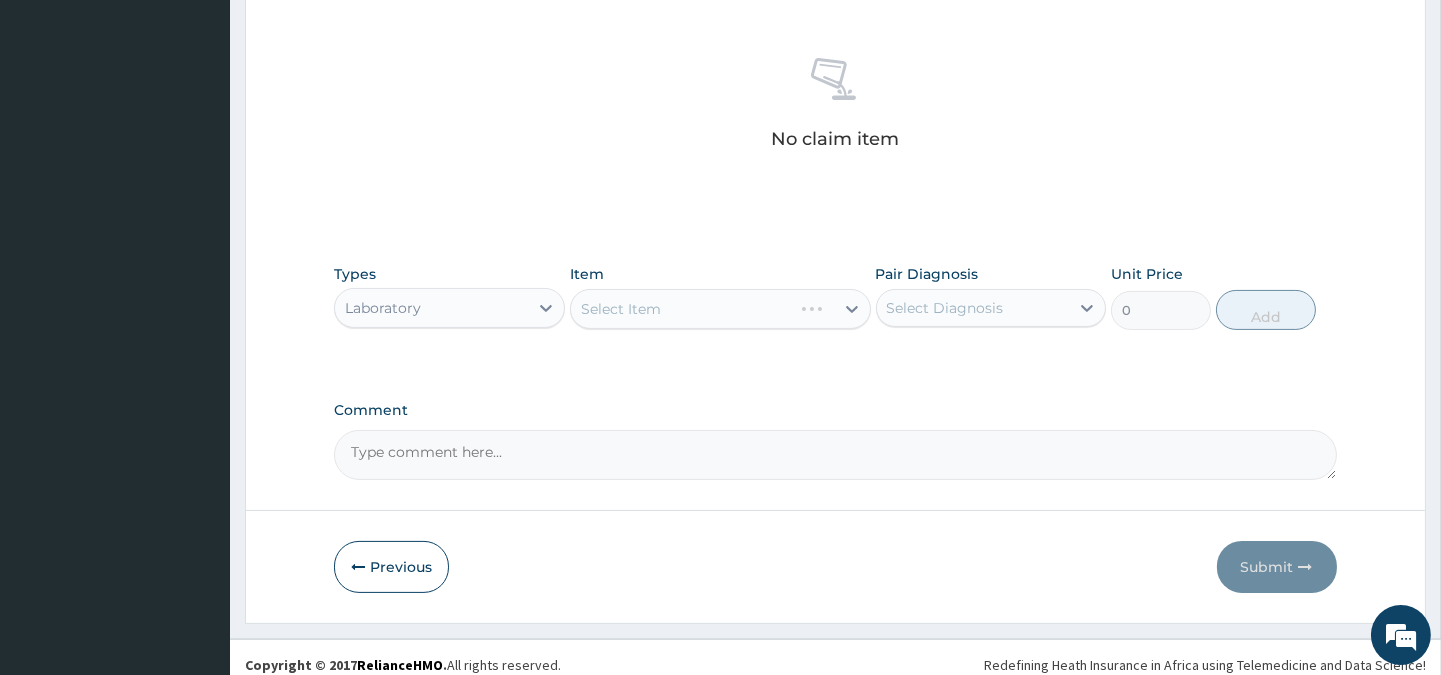 click on "Select Item" at bounding box center [720, 309] 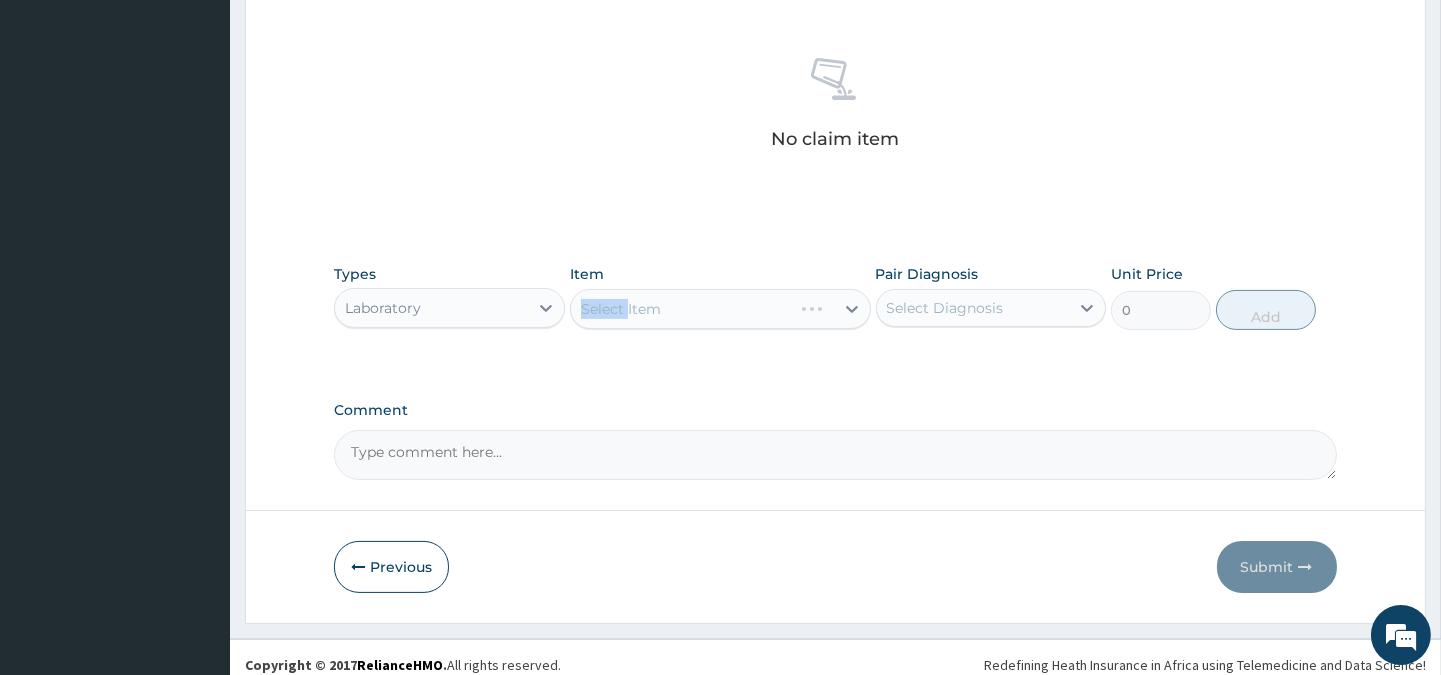 click on "Select Item" at bounding box center [720, 309] 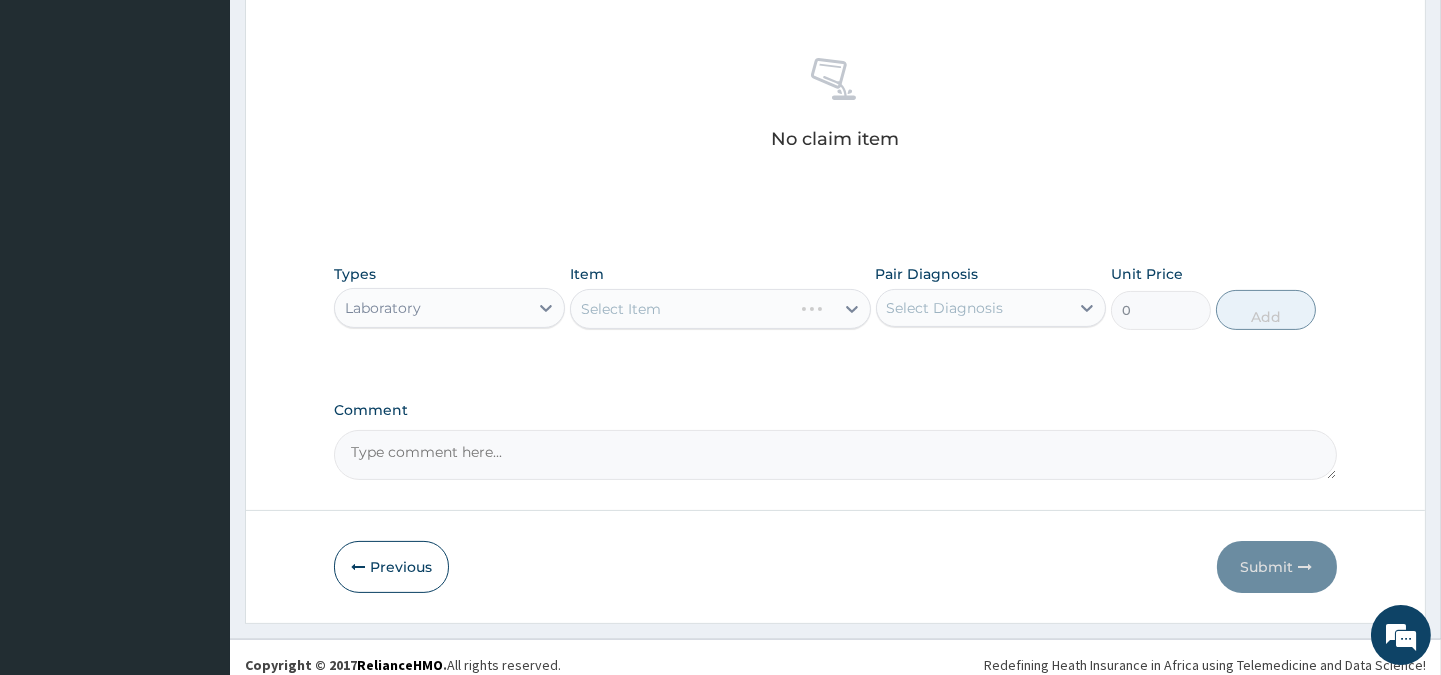 click on "Select Item" at bounding box center (720, 309) 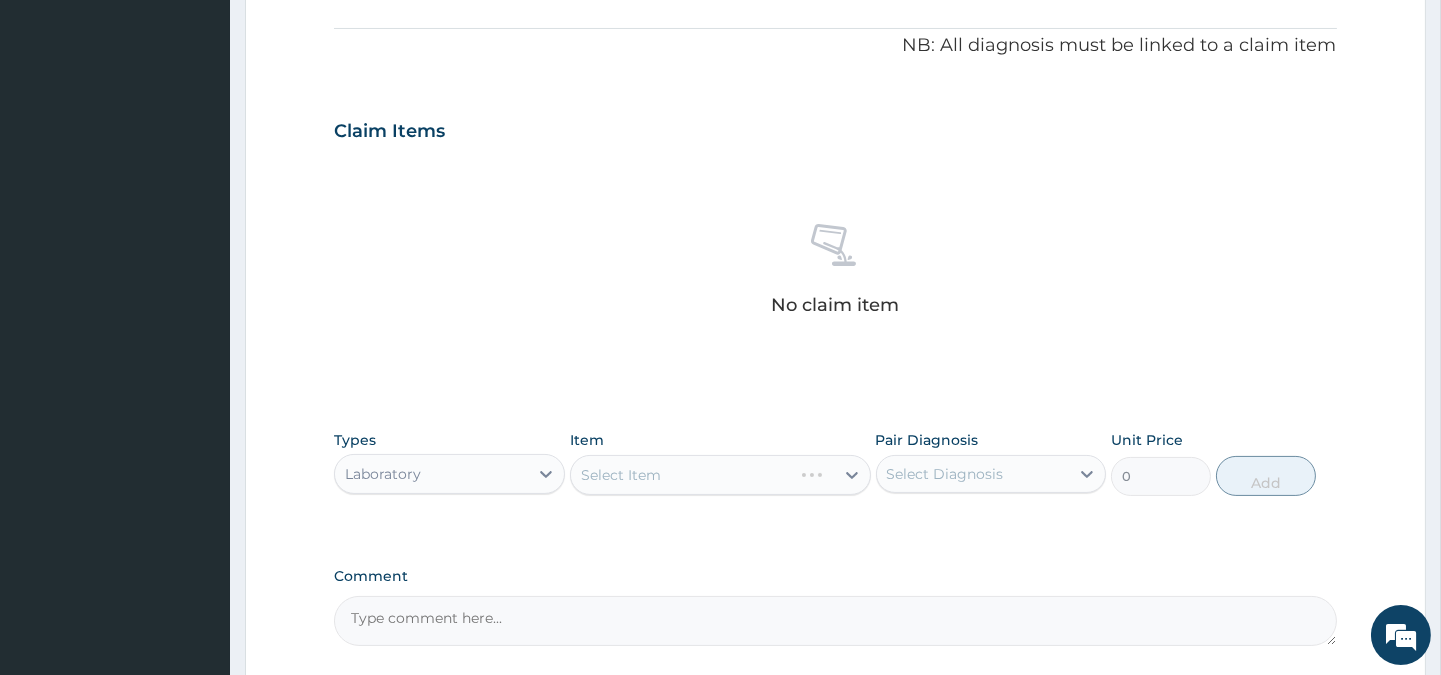 scroll, scrollTop: 766, scrollLeft: 0, axis: vertical 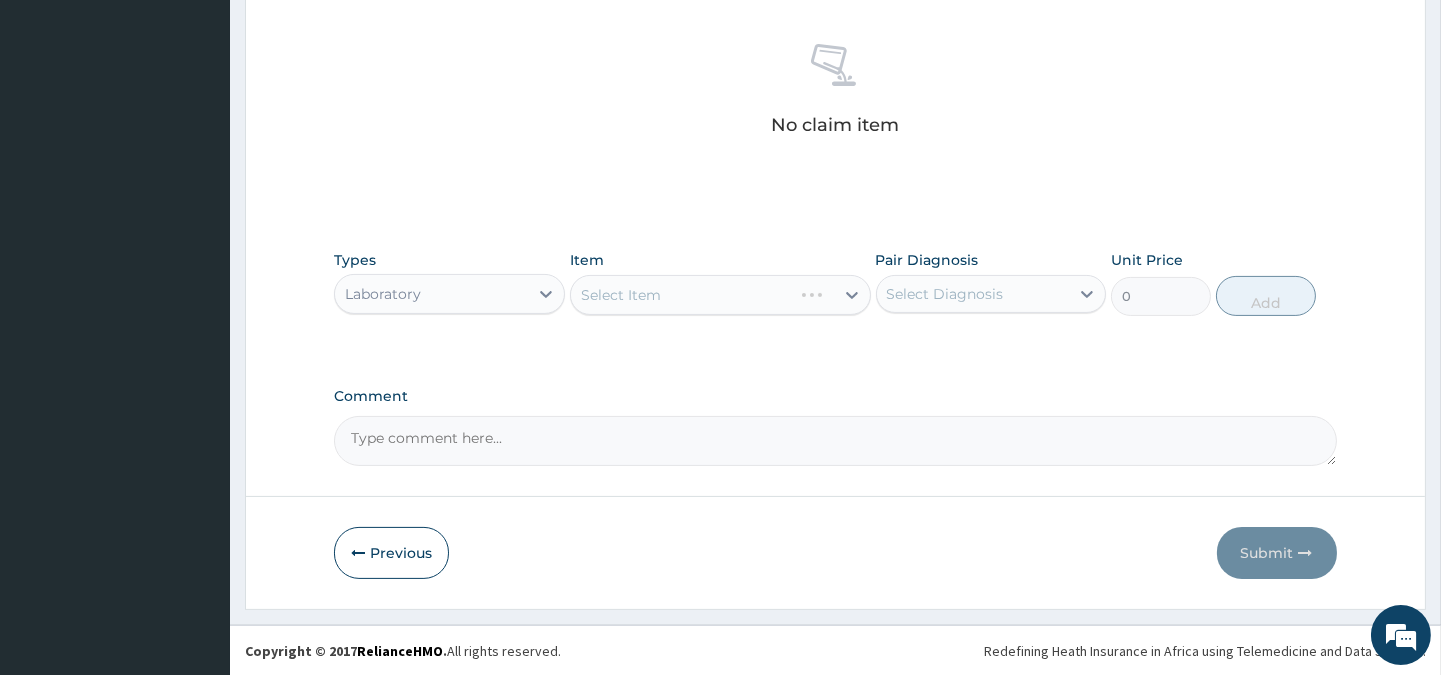 click on "Select Item" at bounding box center (720, 295) 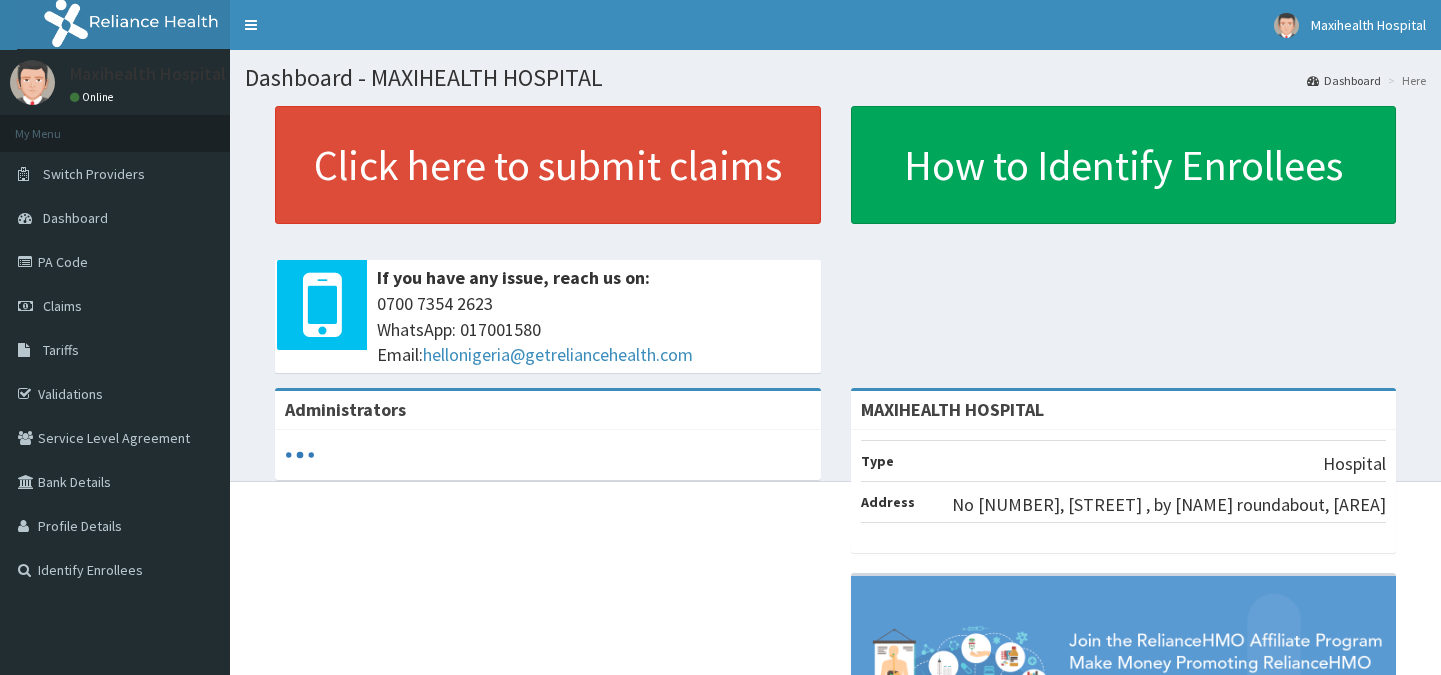 scroll, scrollTop: 0, scrollLeft: 0, axis: both 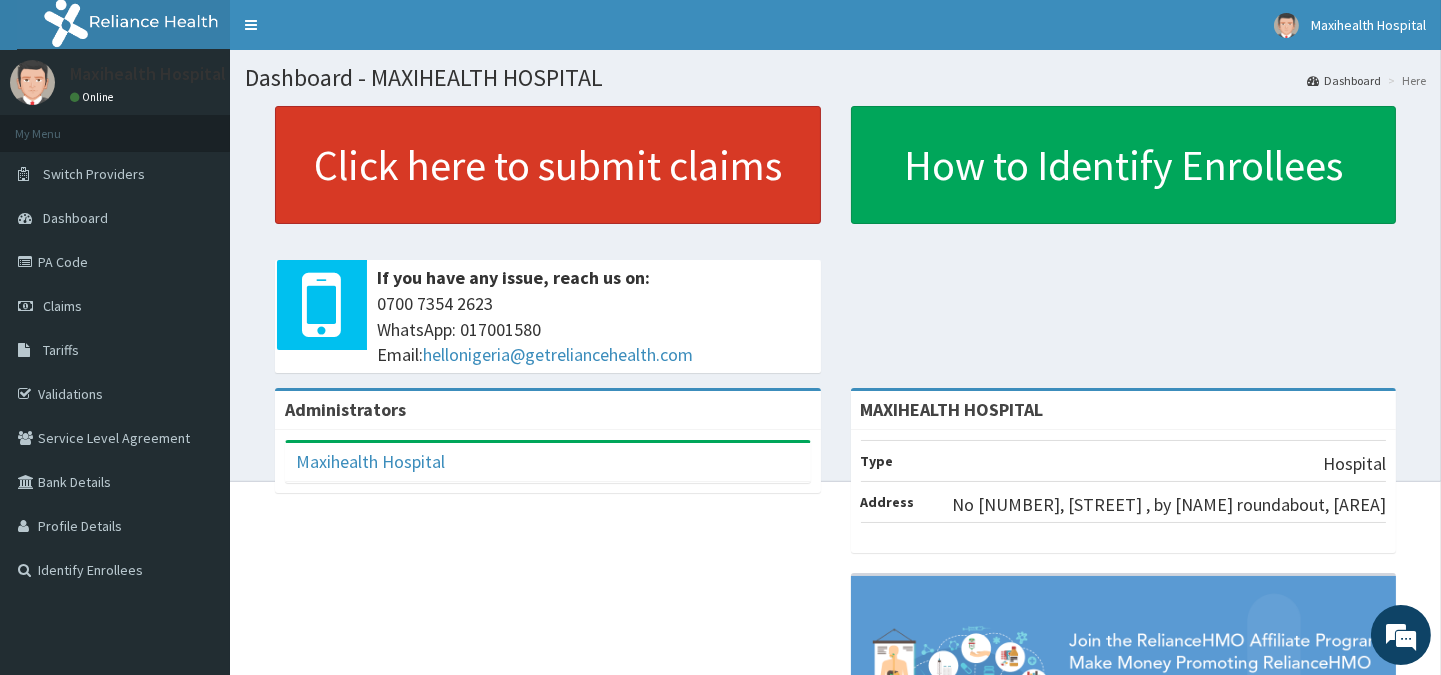 click on "Click here to submit claims" at bounding box center [548, 165] 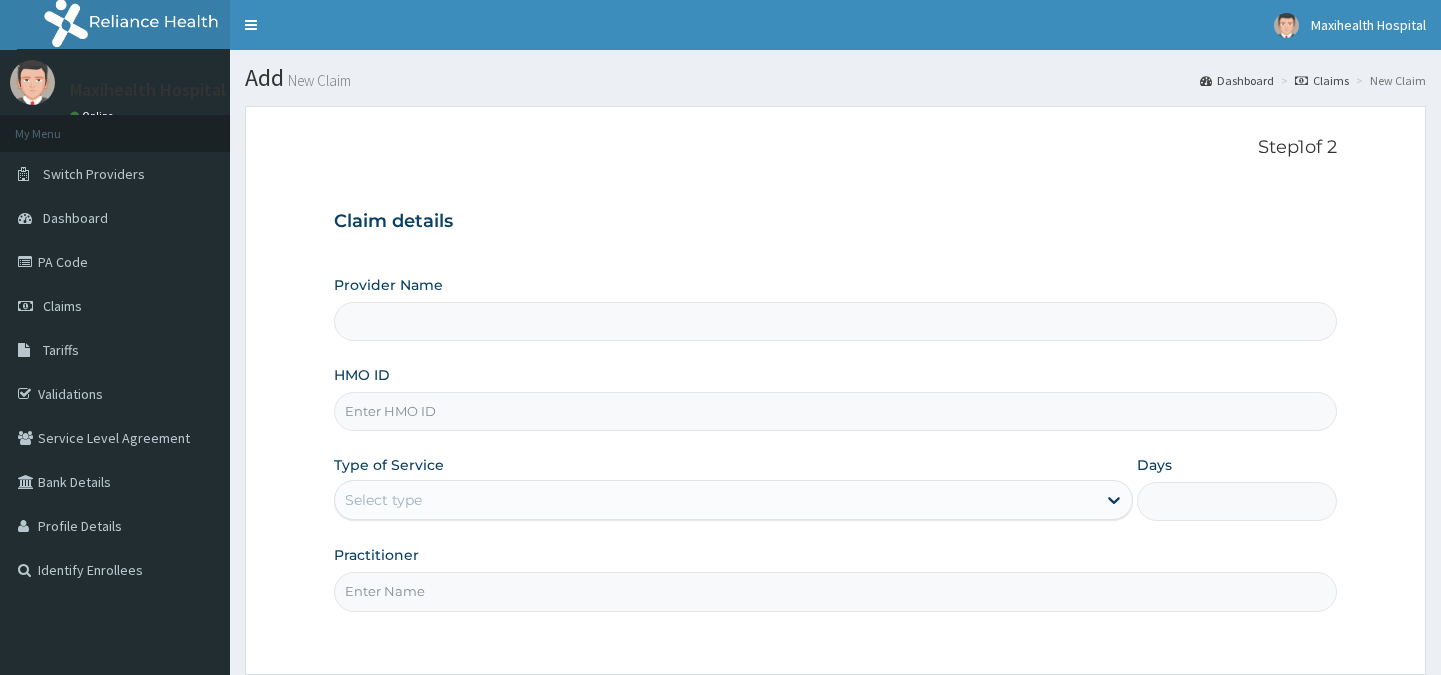 scroll, scrollTop: 0, scrollLeft: 0, axis: both 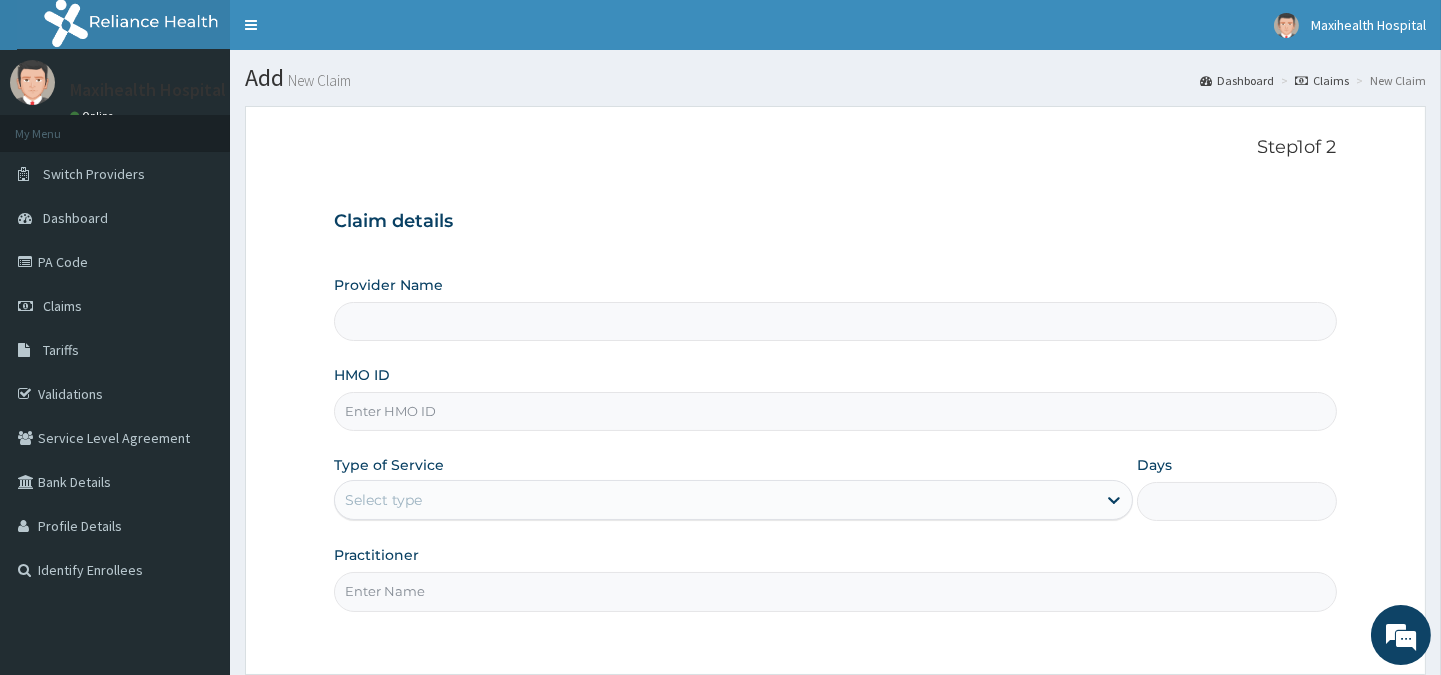 type on "MAXIHEALTH HOSPITAL" 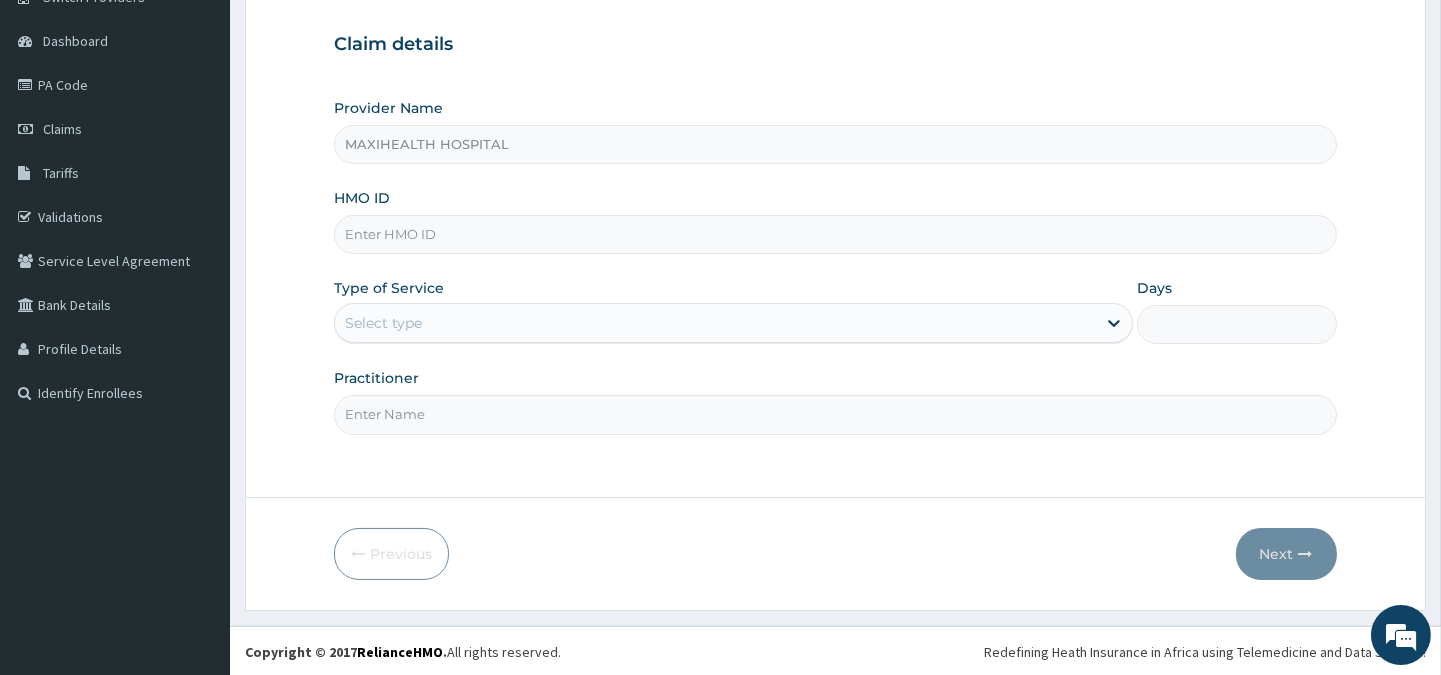 scroll, scrollTop: 178, scrollLeft: 0, axis: vertical 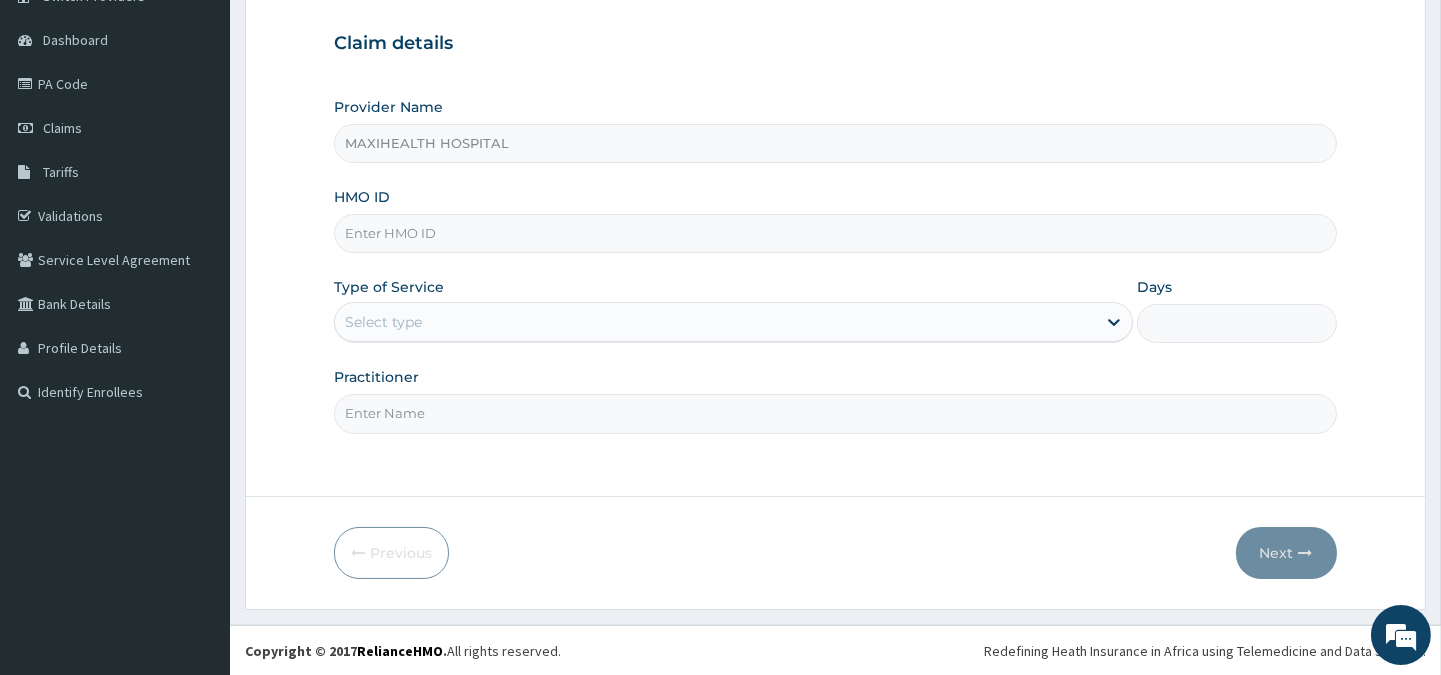 click on "HMO ID" at bounding box center (835, 233) 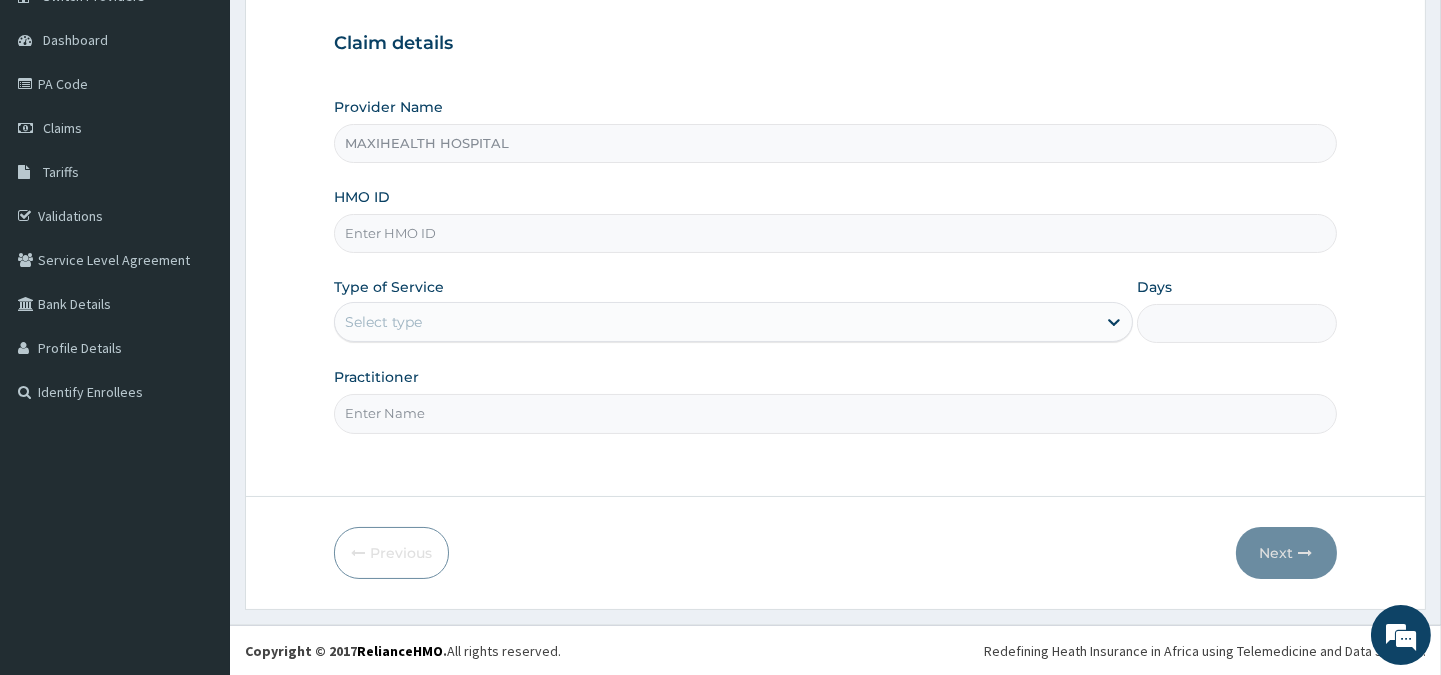 scroll, scrollTop: 0, scrollLeft: 0, axis: both 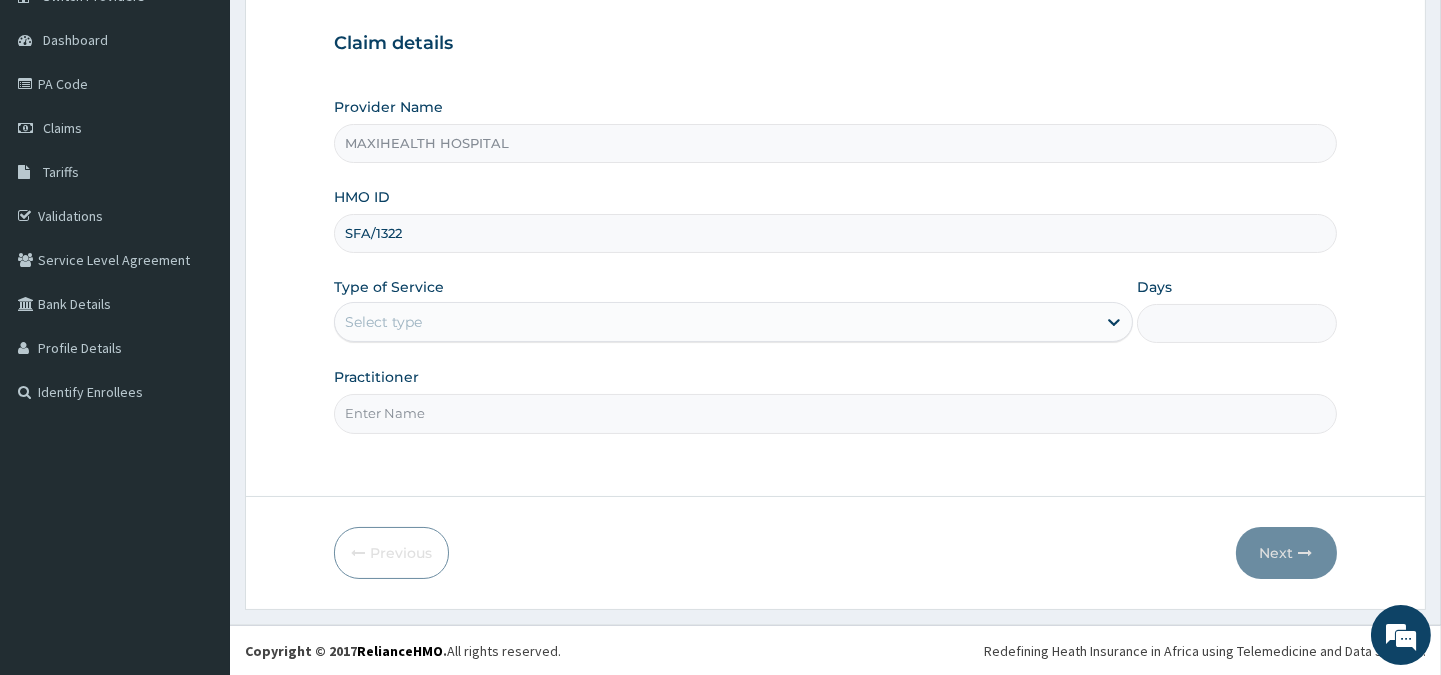 type on "SFA/13228/A" 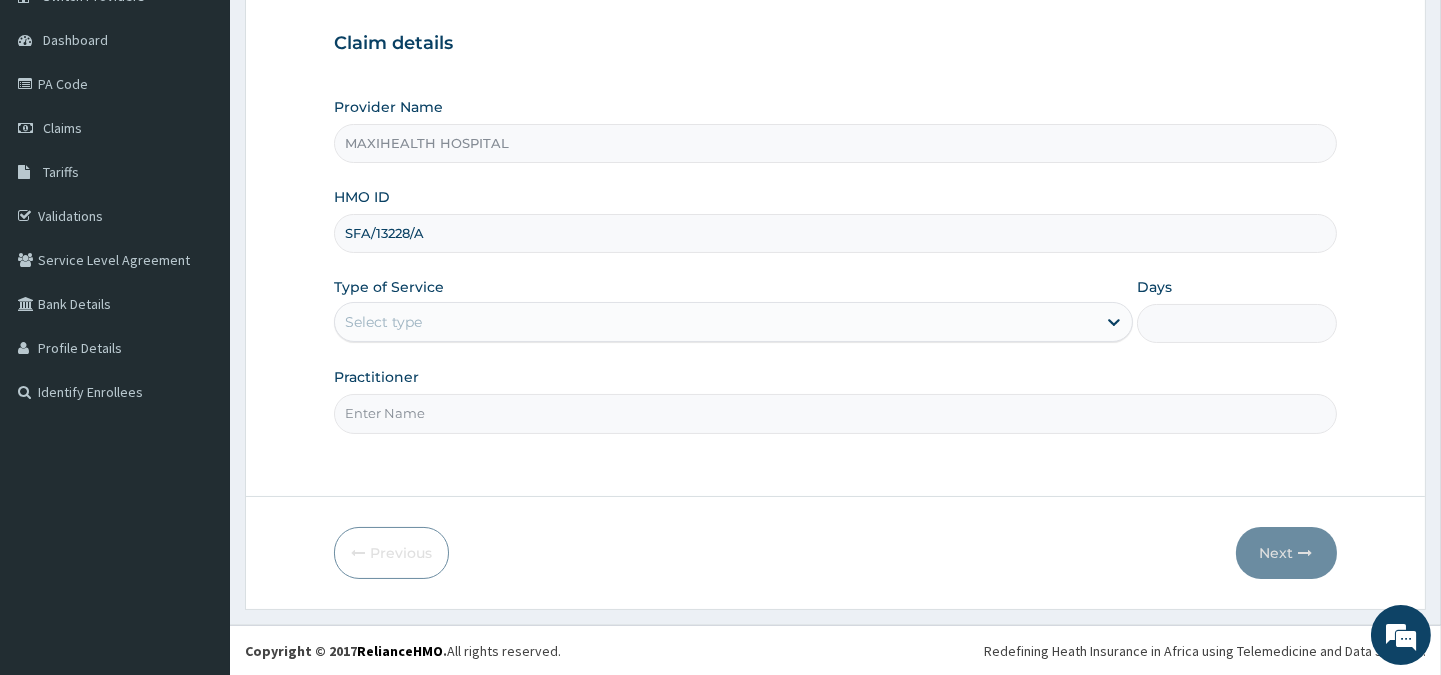 click on "Select type" at bounding box center (715, 322) 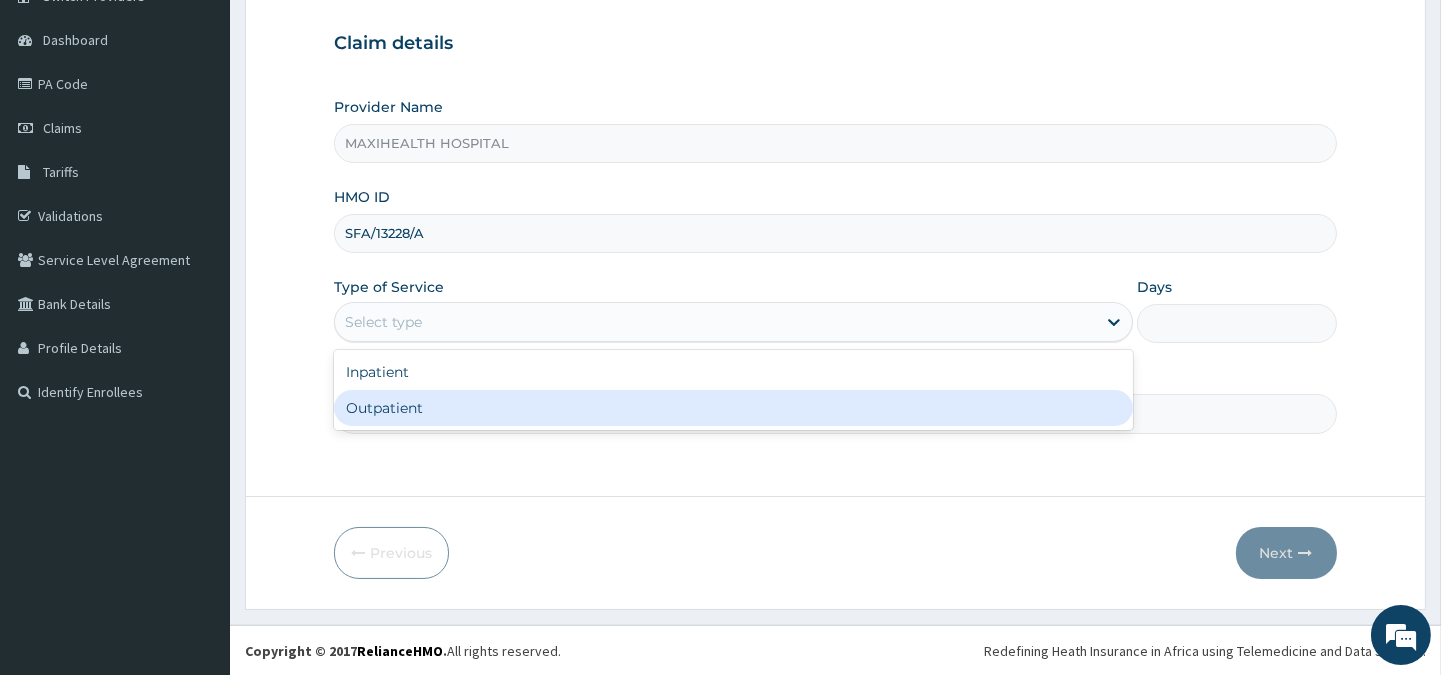 click on "Outpatient" at bounding box center [733, 408] 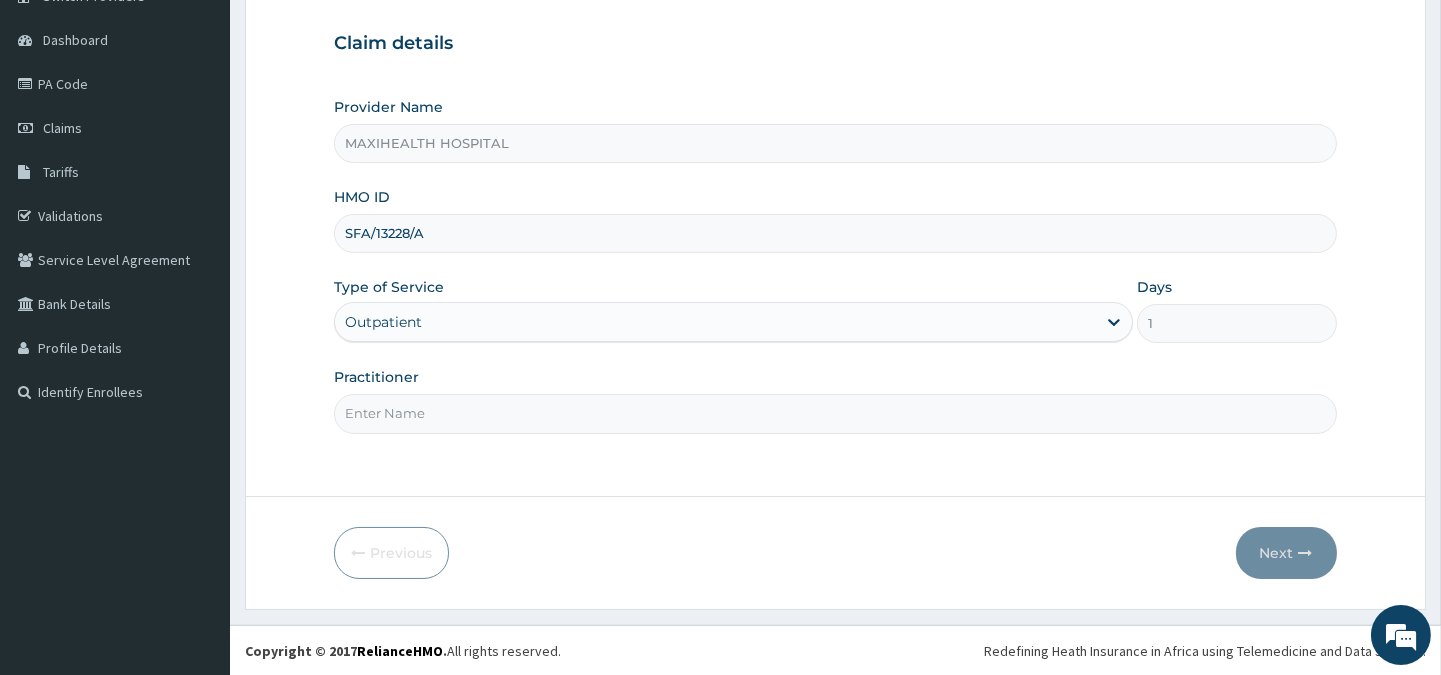click on "Practitioner" at bounding box center (835, 413) 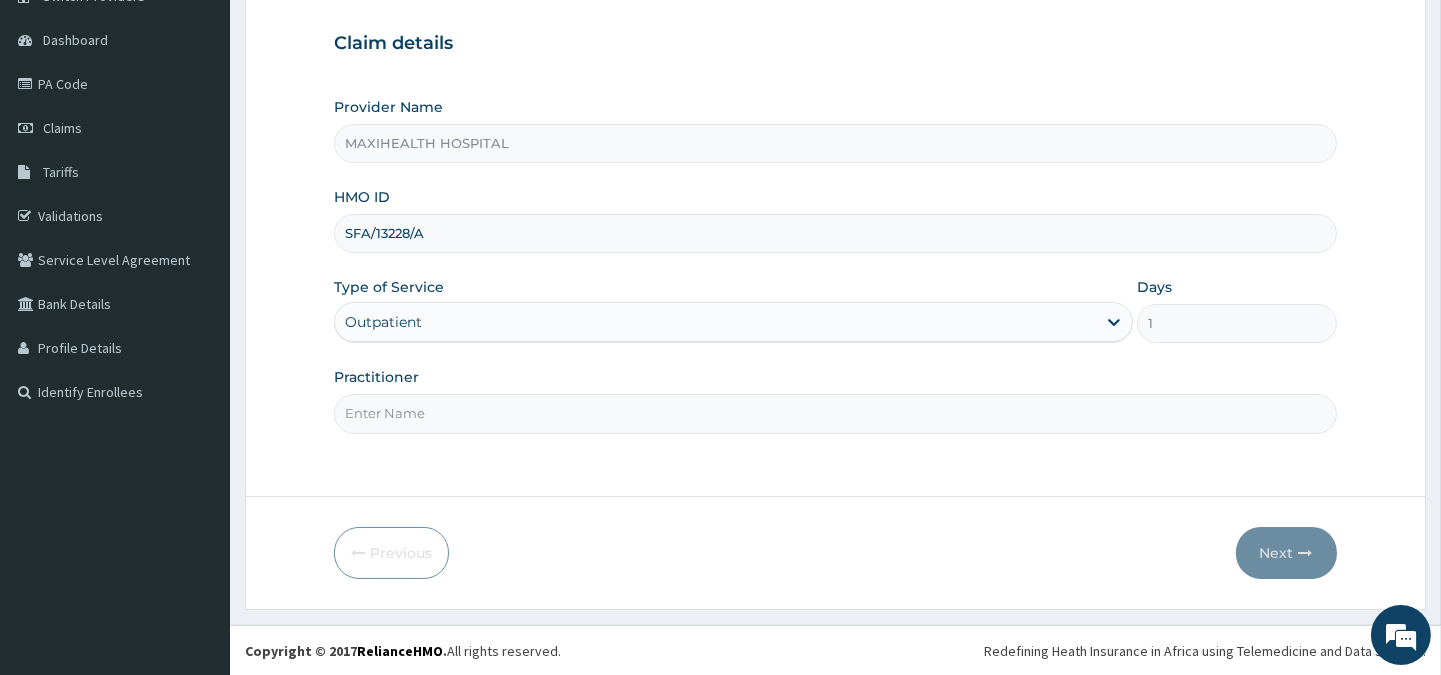type on "DR. [NAME]" 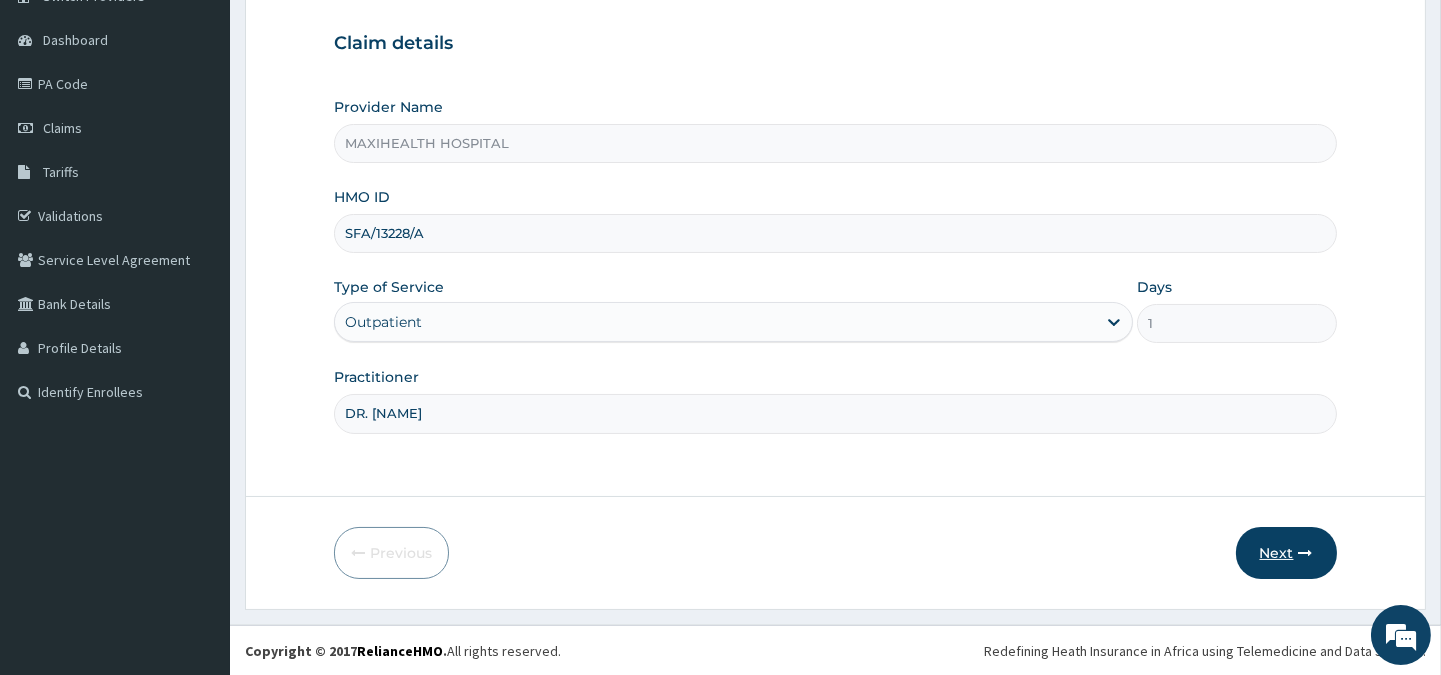 click on "Next" at bounding box center (1286, 553) 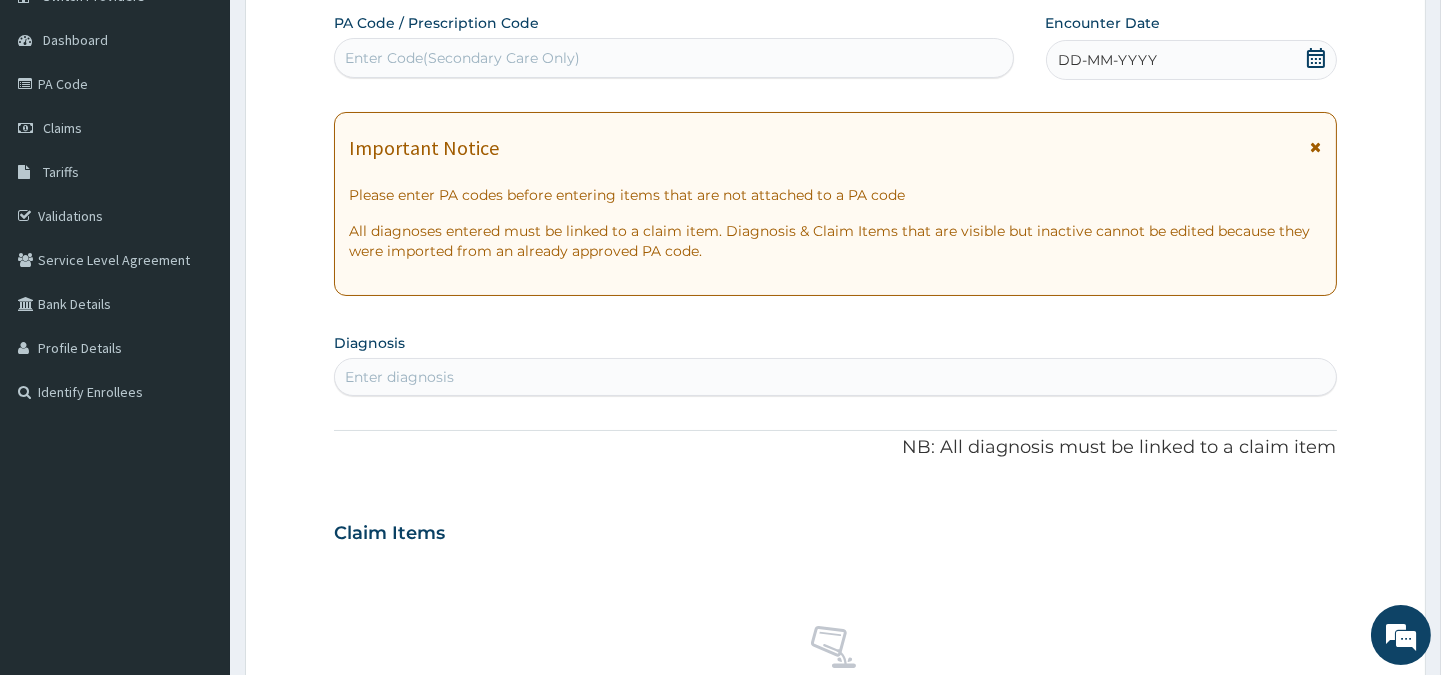 click on "DD-MM-YYYY" at bounding box center [1108, 60] 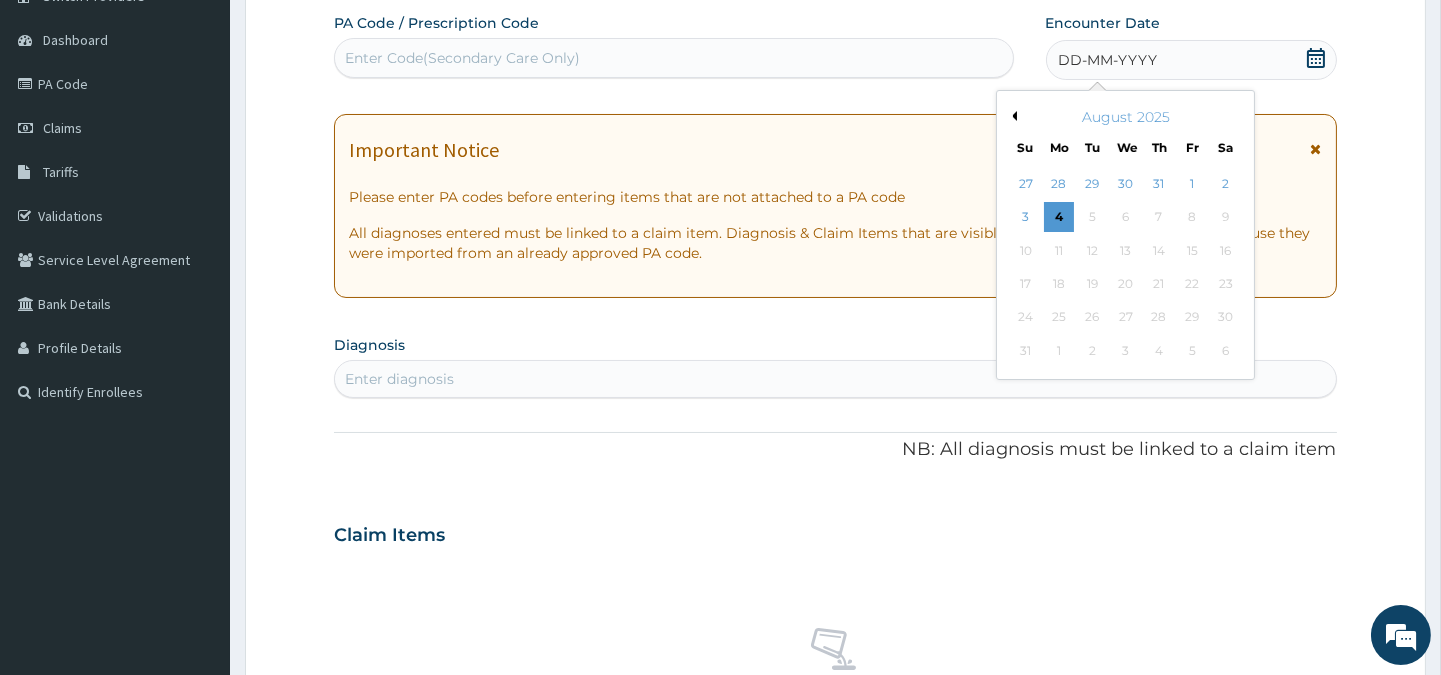 click on "Previous Month" at bounding box center [1012, 116] 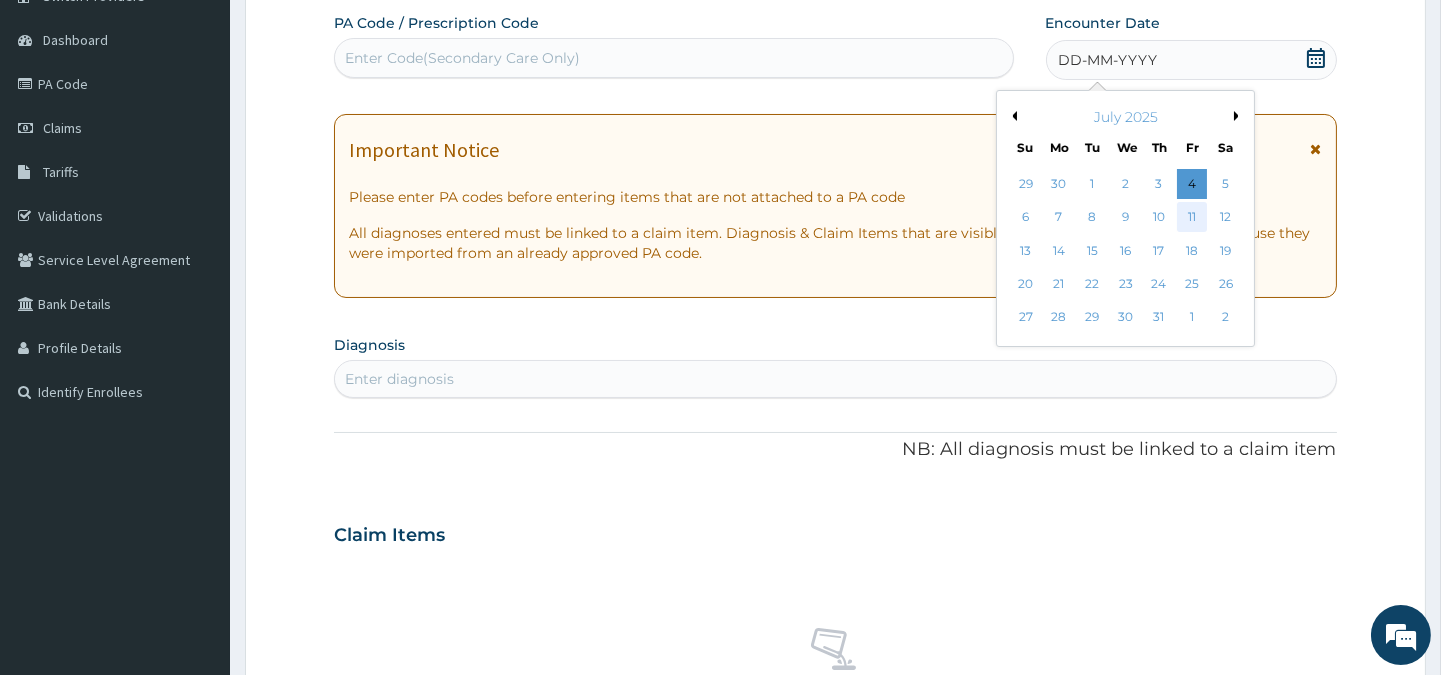 click on "11" at bounding box center [1192, 218] 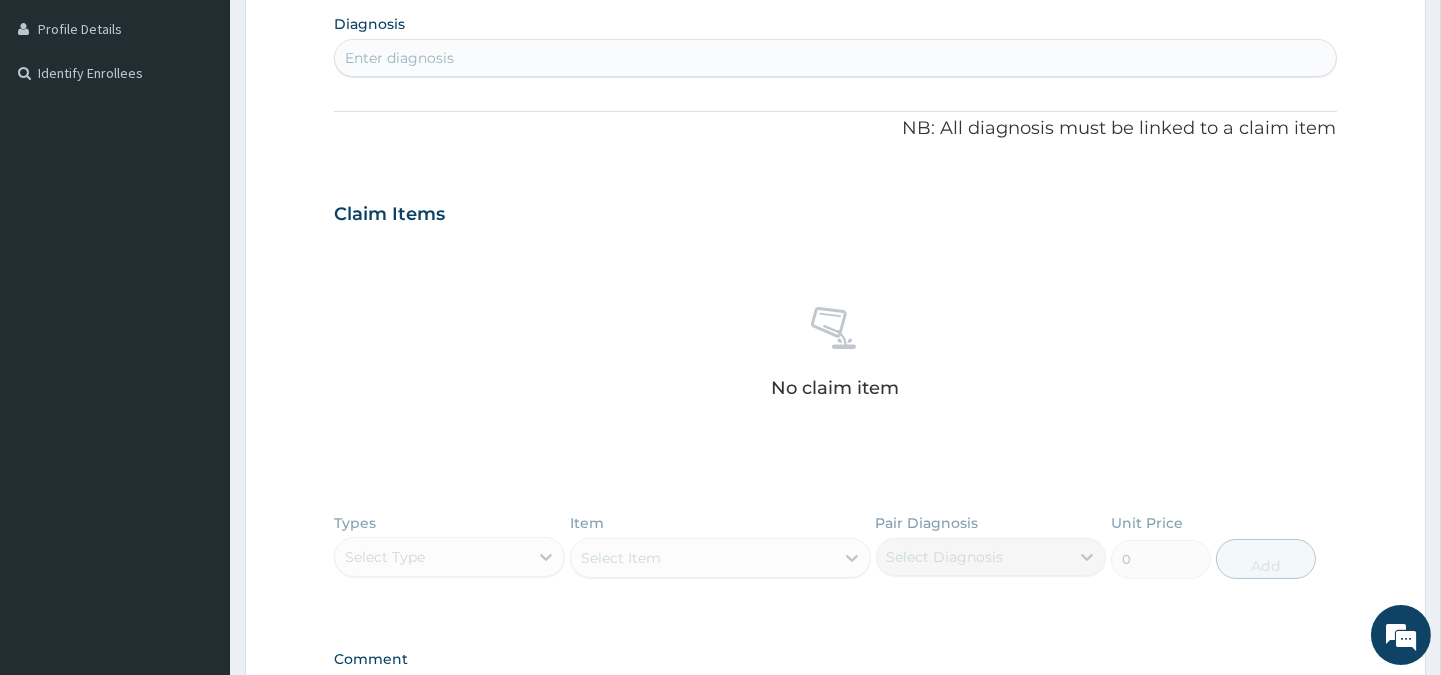 scroll, scrollTop: 498, scrollLeft: 0, axis: vertical 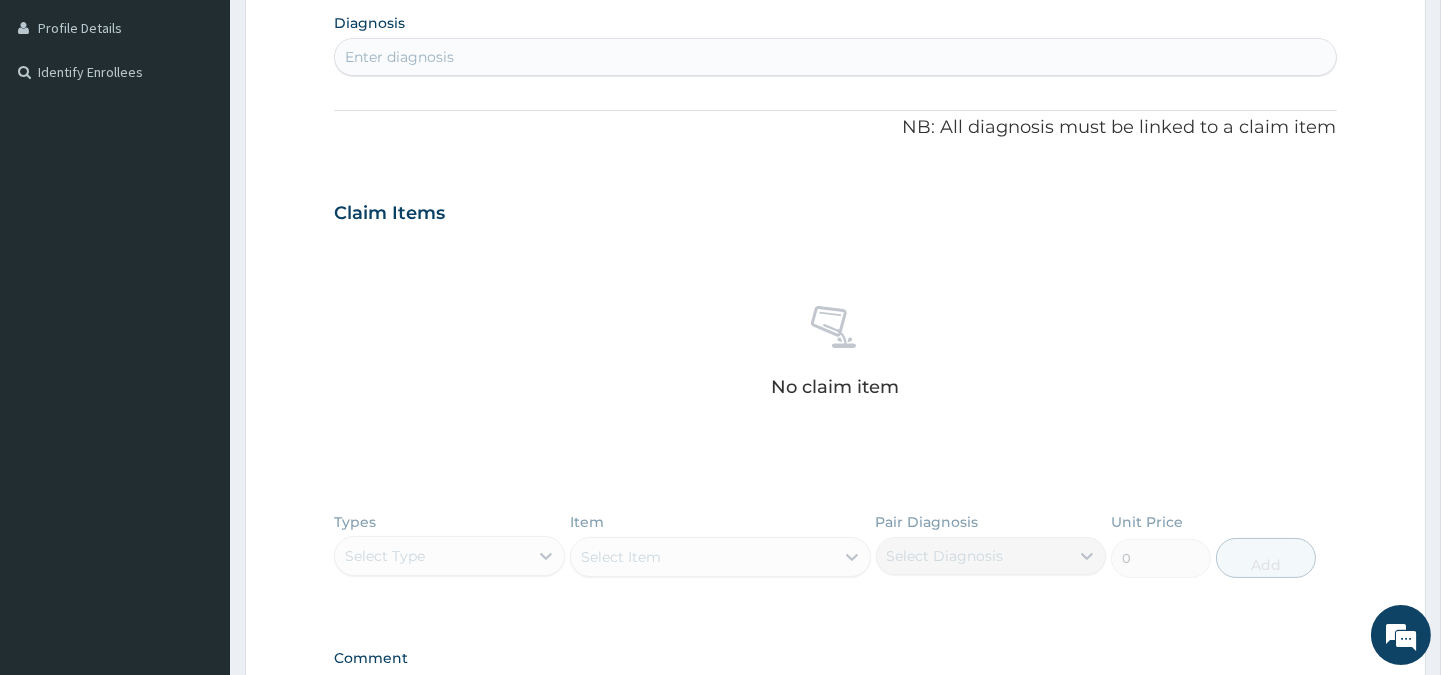 click on "Enter diagnosis" at bounding box center (399, 57) 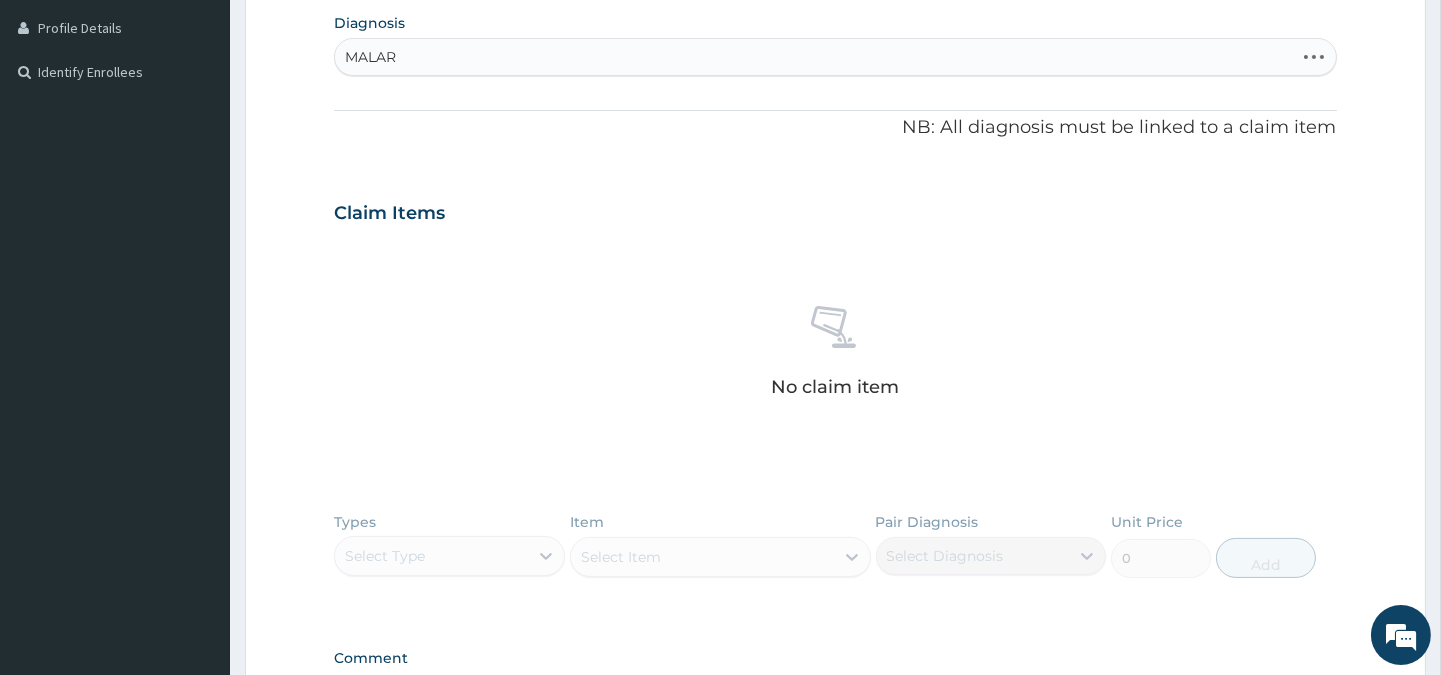 type on "MALARI" 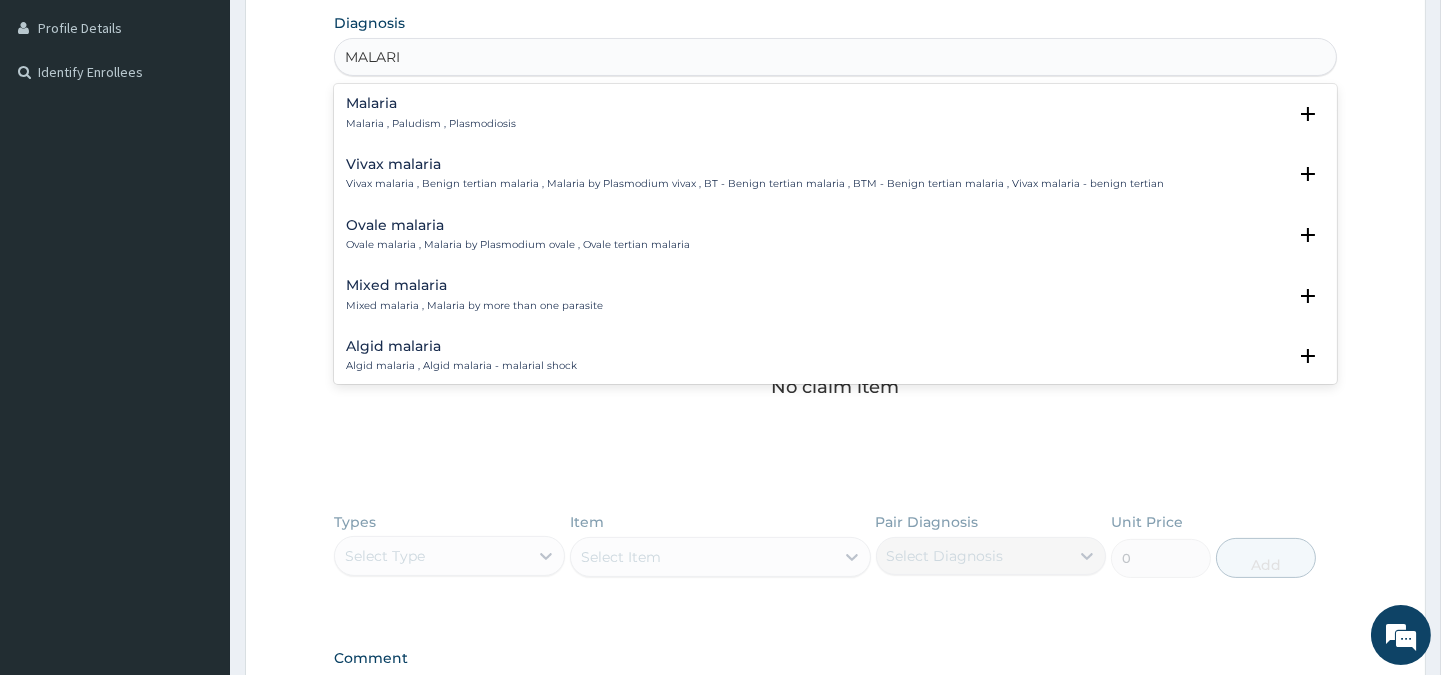 click on "Malaria" at bounding box center (431, 103) 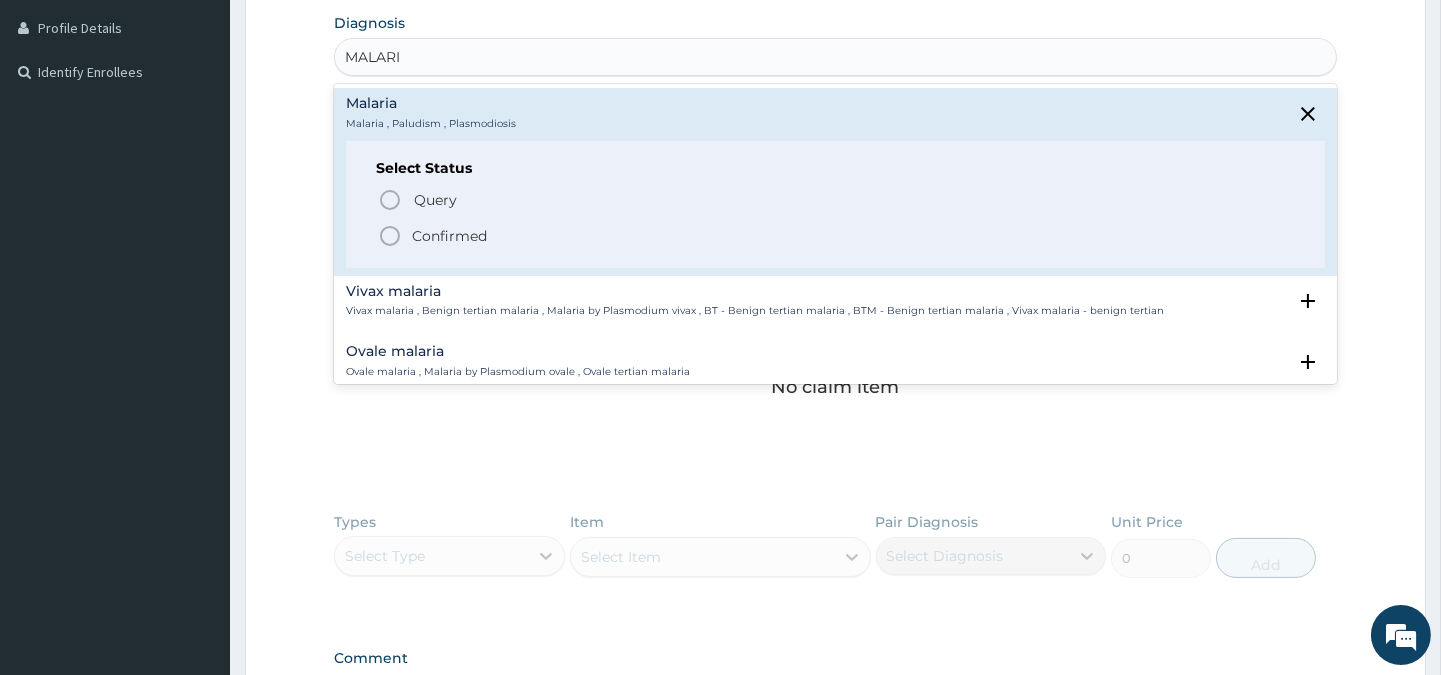 click 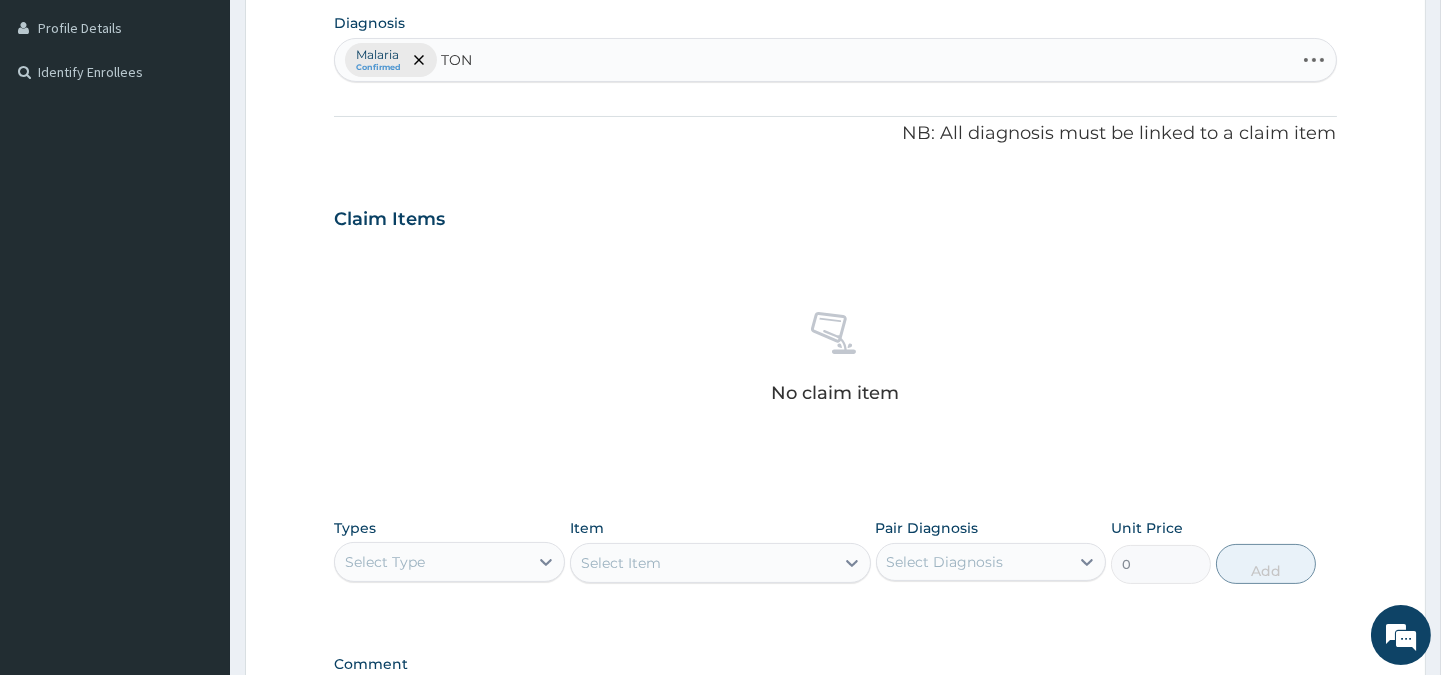type on "TONS" 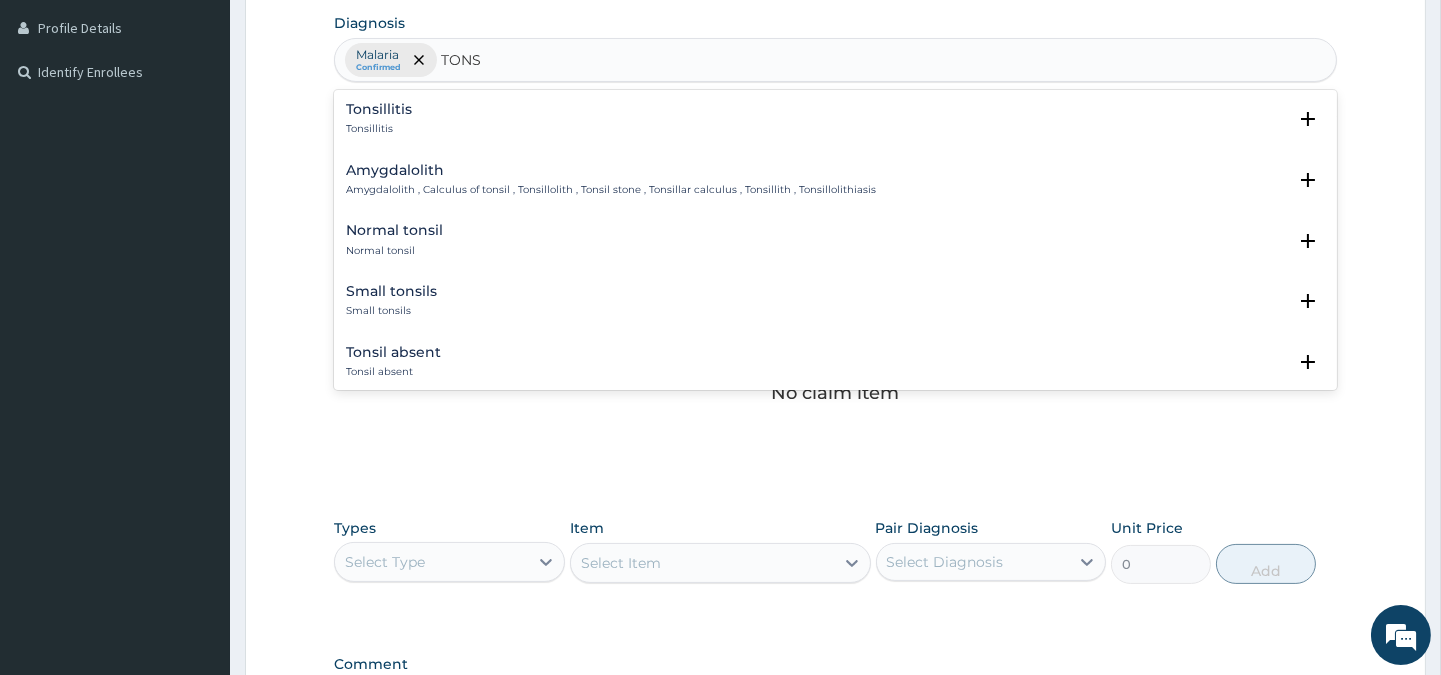 click on "Tonsillitis" at bounding box center (379, 129) 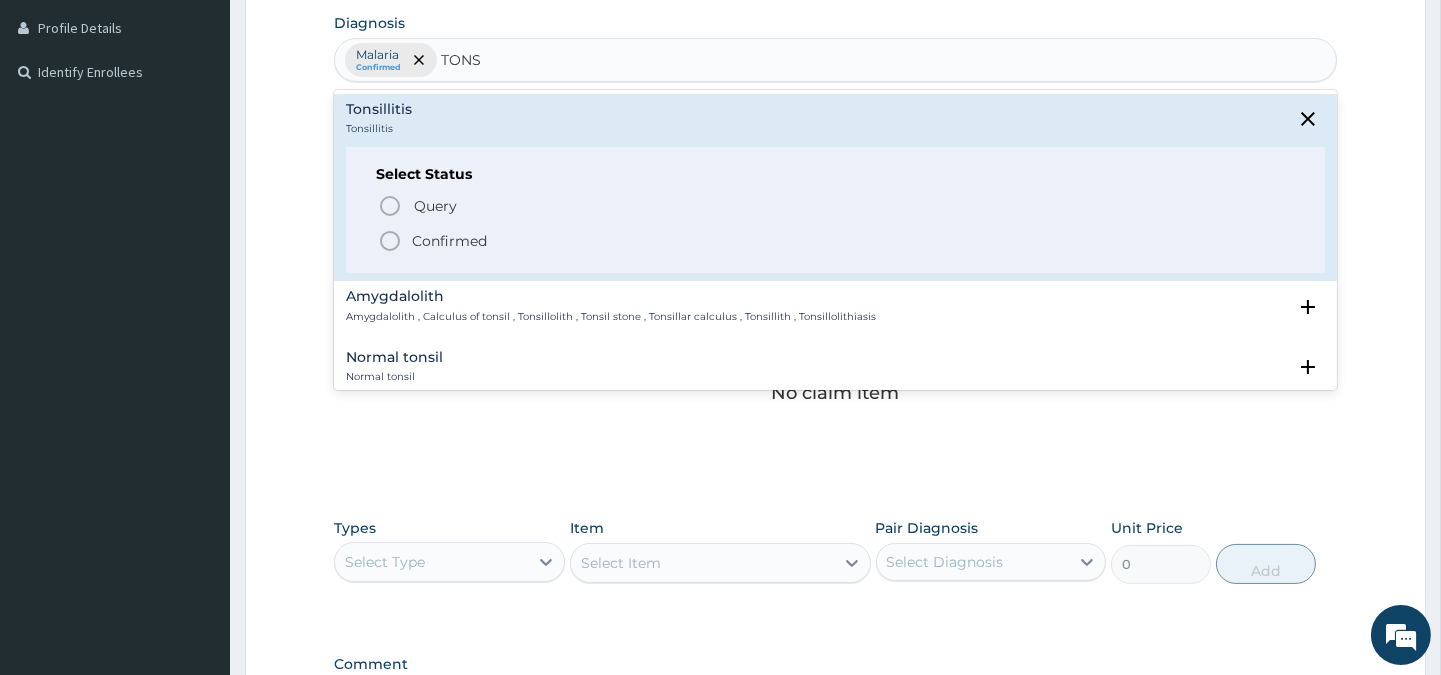 click 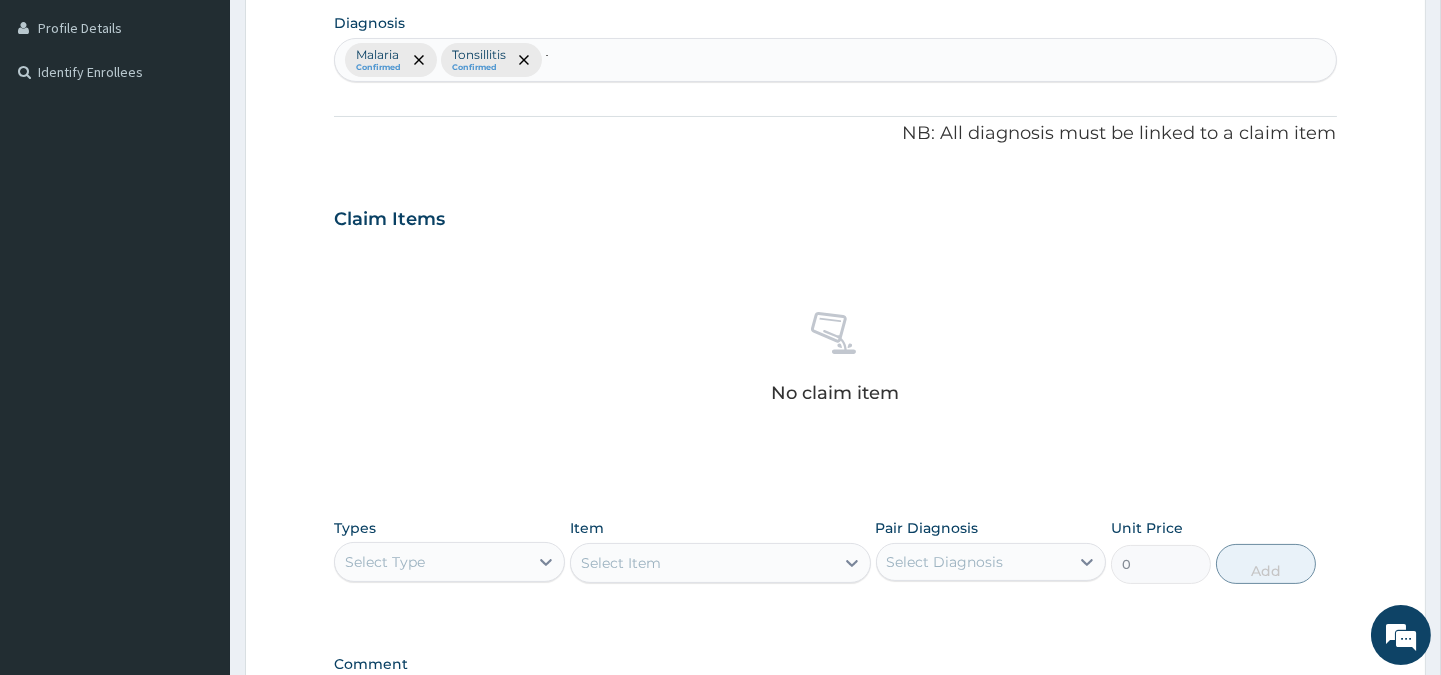 type 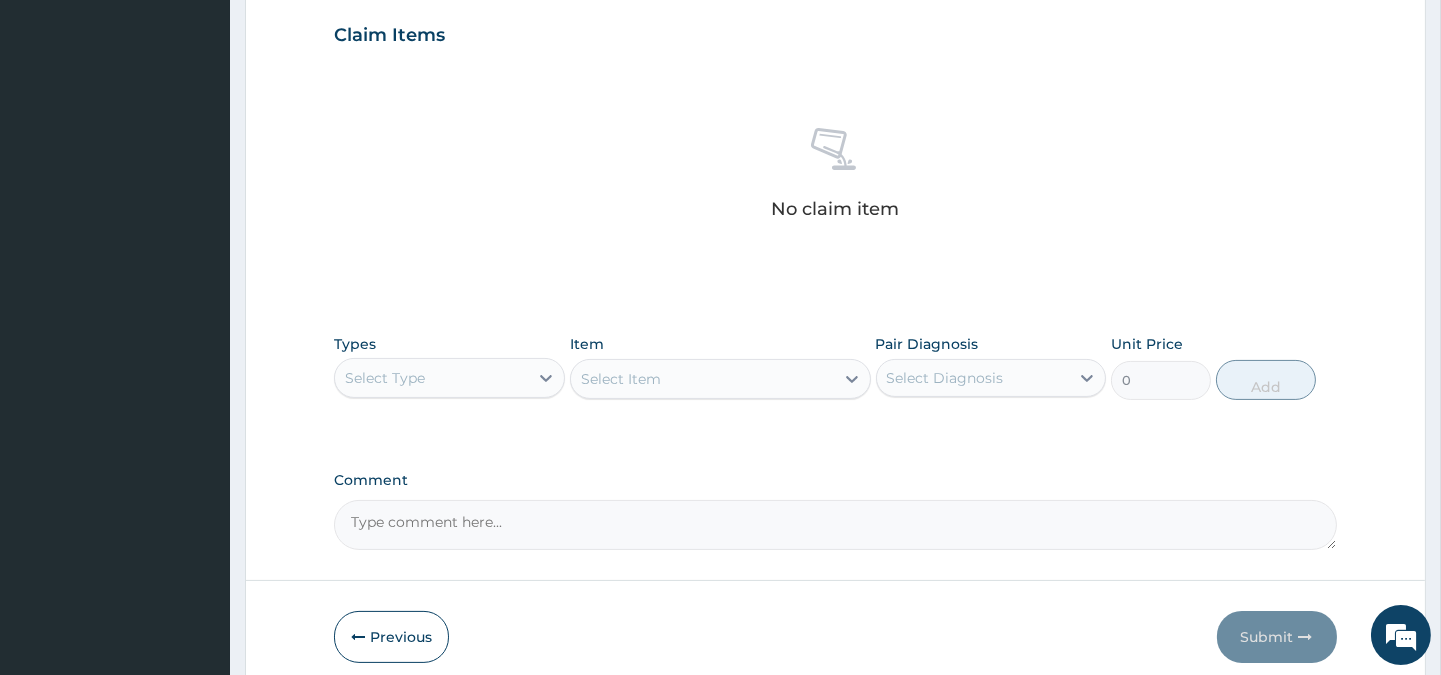 scroll, scrollTop: 766, scrollLeft: 0, axis: vertical 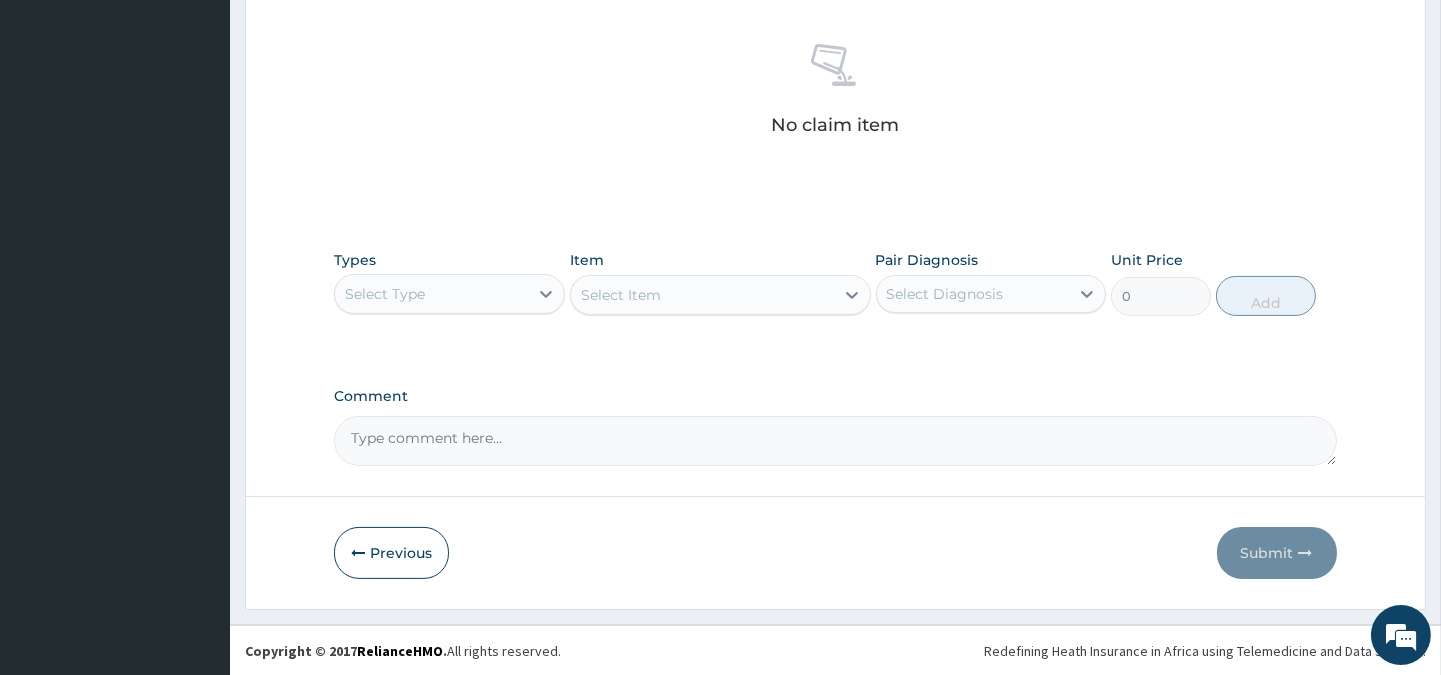 click on "Select Type" at bounding box center [431, 294] 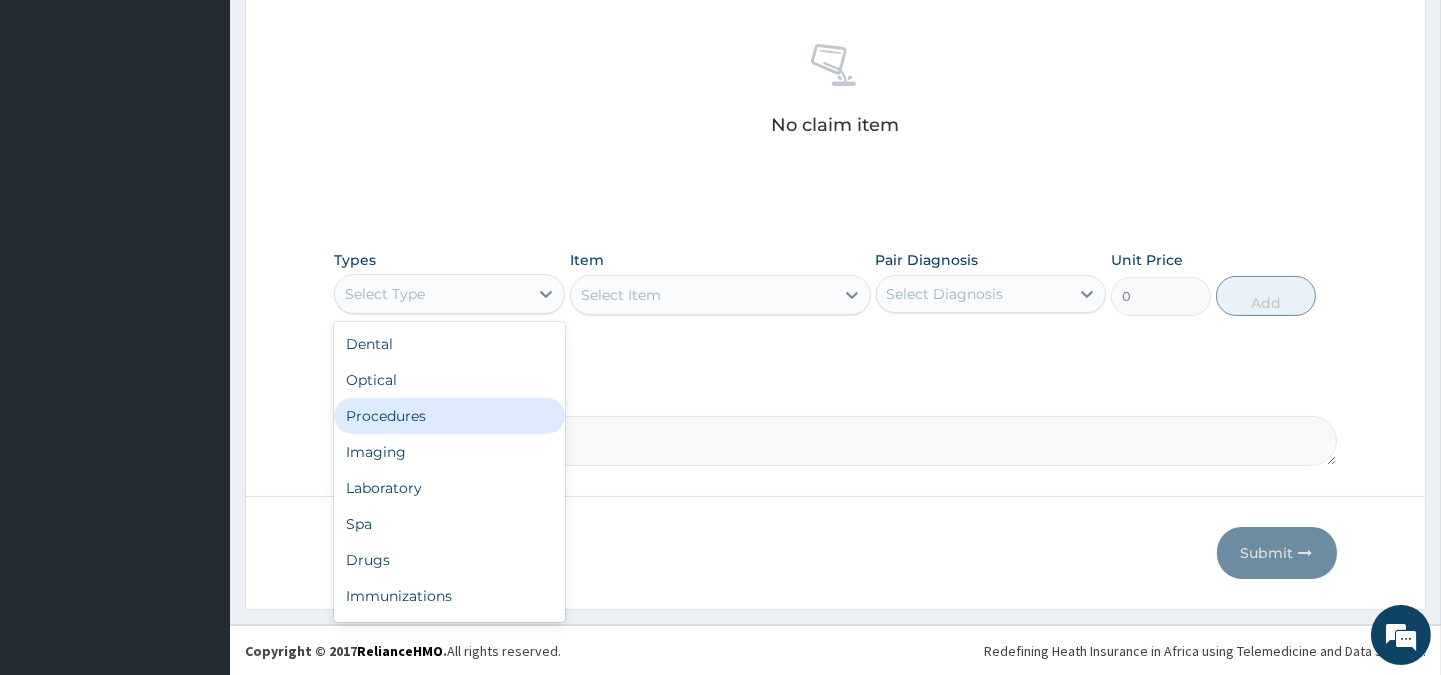 click on "Procedures" at bounding box center [449, 416] 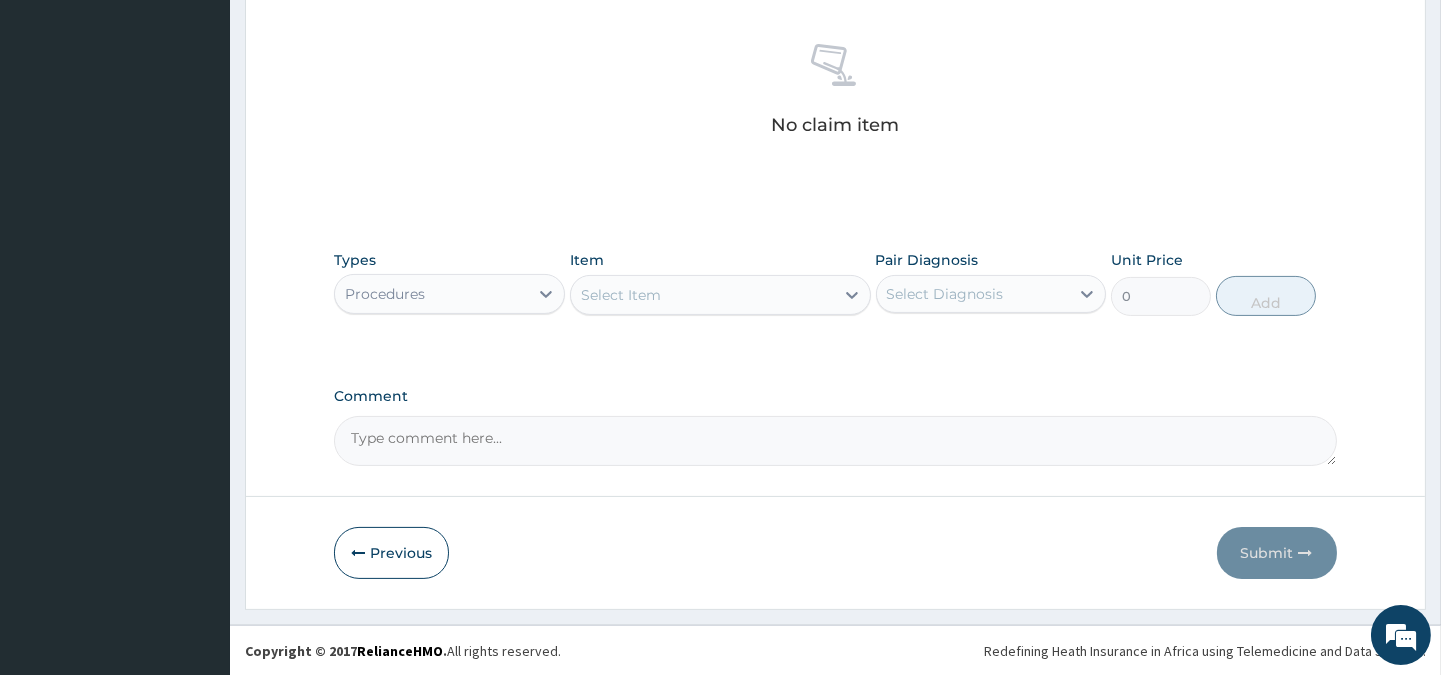 click on "Select Item" at bounding box center [621, 295] 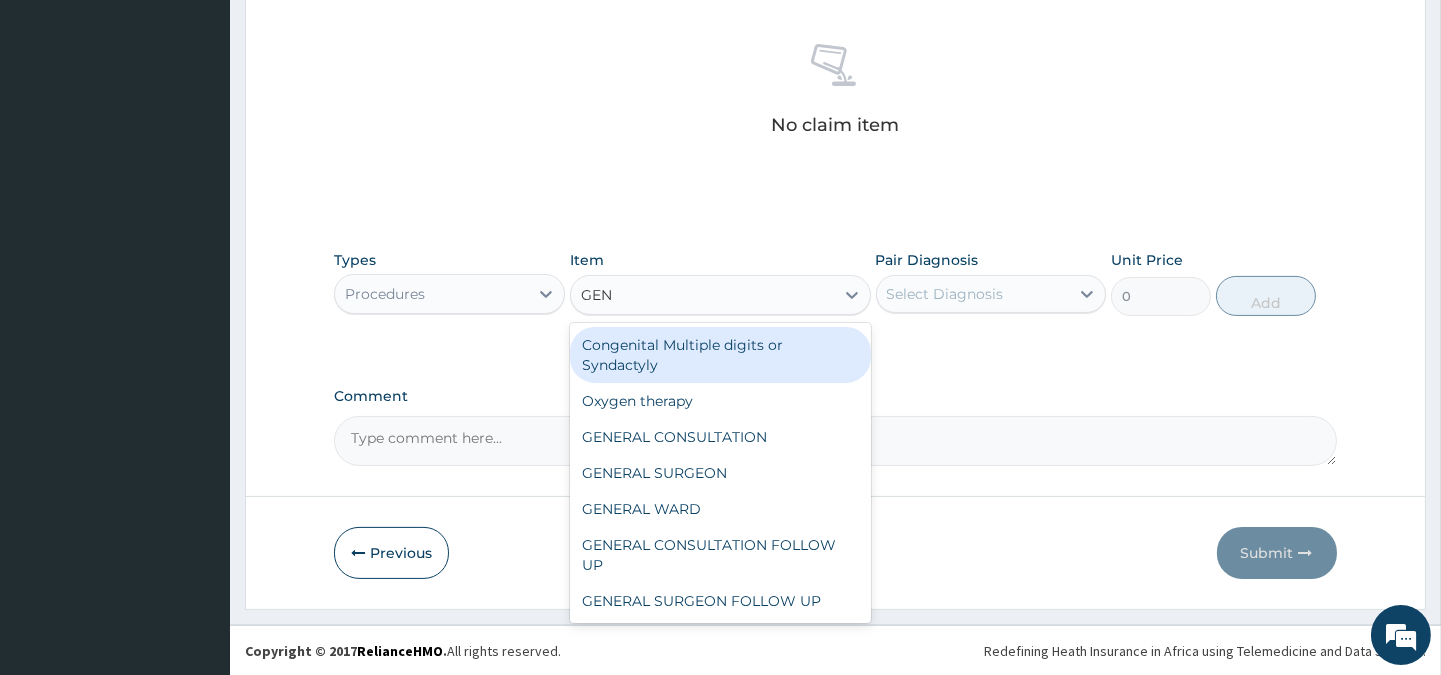 type on "GENE" 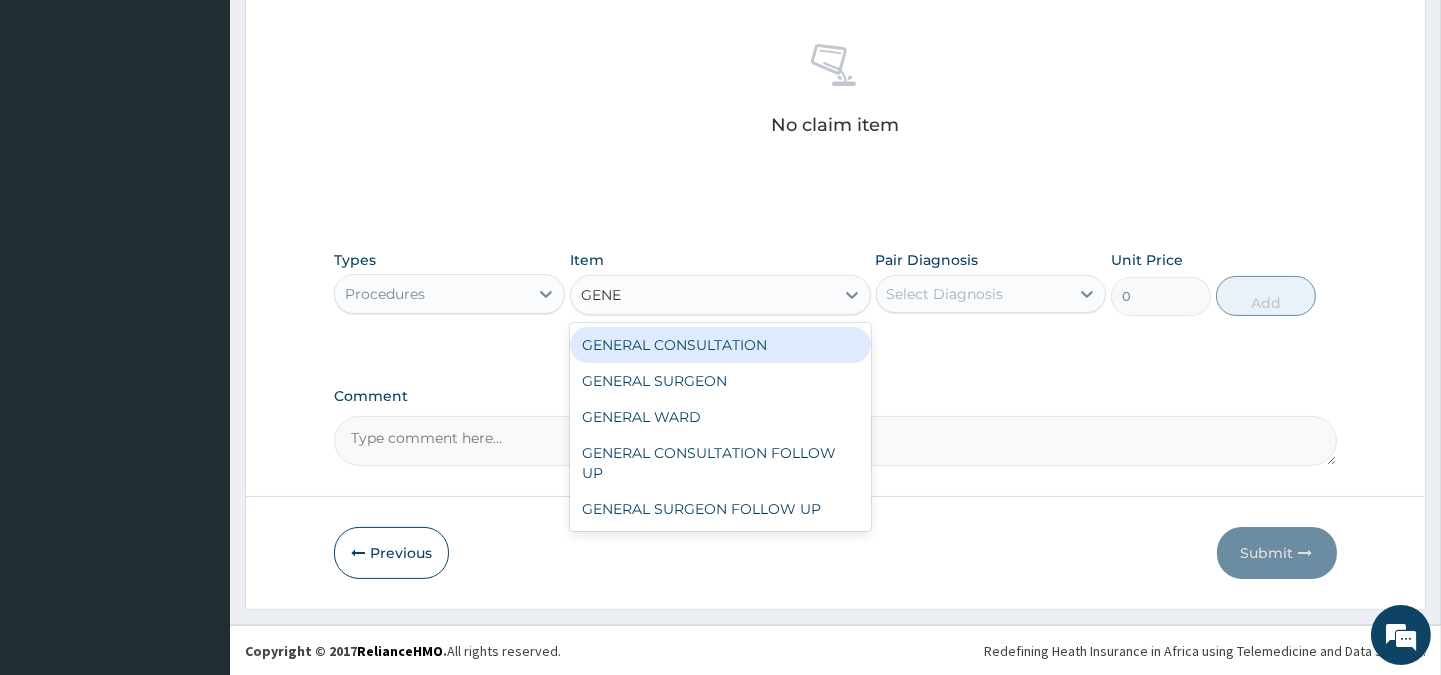 click on "GENERAL CONSULTATION" at bounding box center [720, 345] 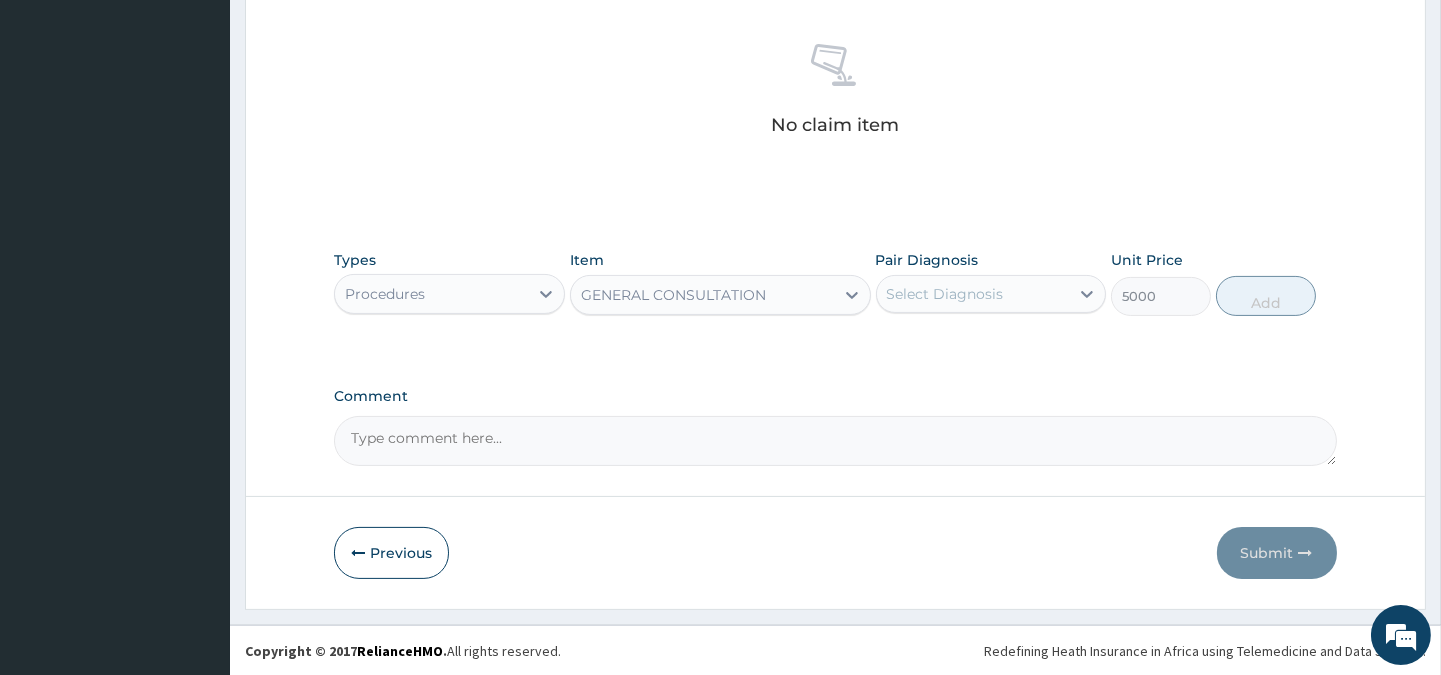 click on "Select Diagnosis" at bounding box center (945, 294) 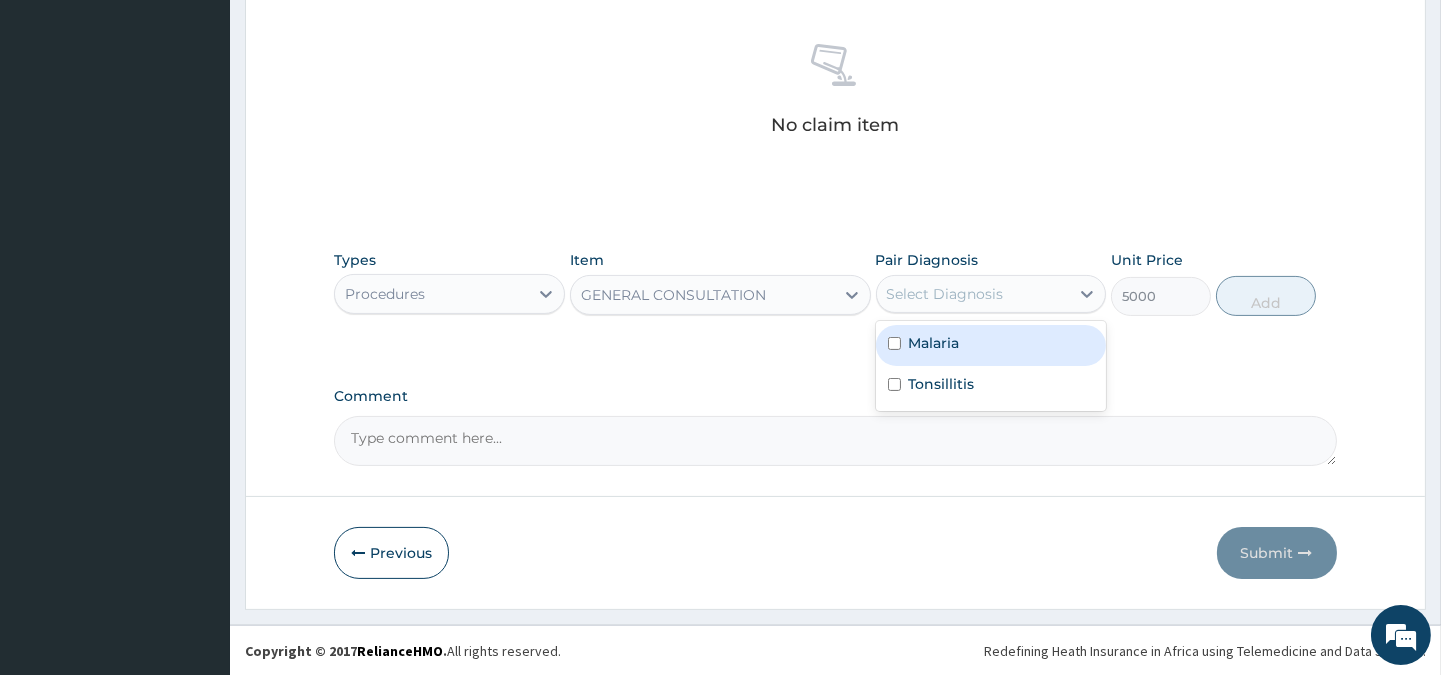 click on "Malaria" at bounding box center (934, 343) 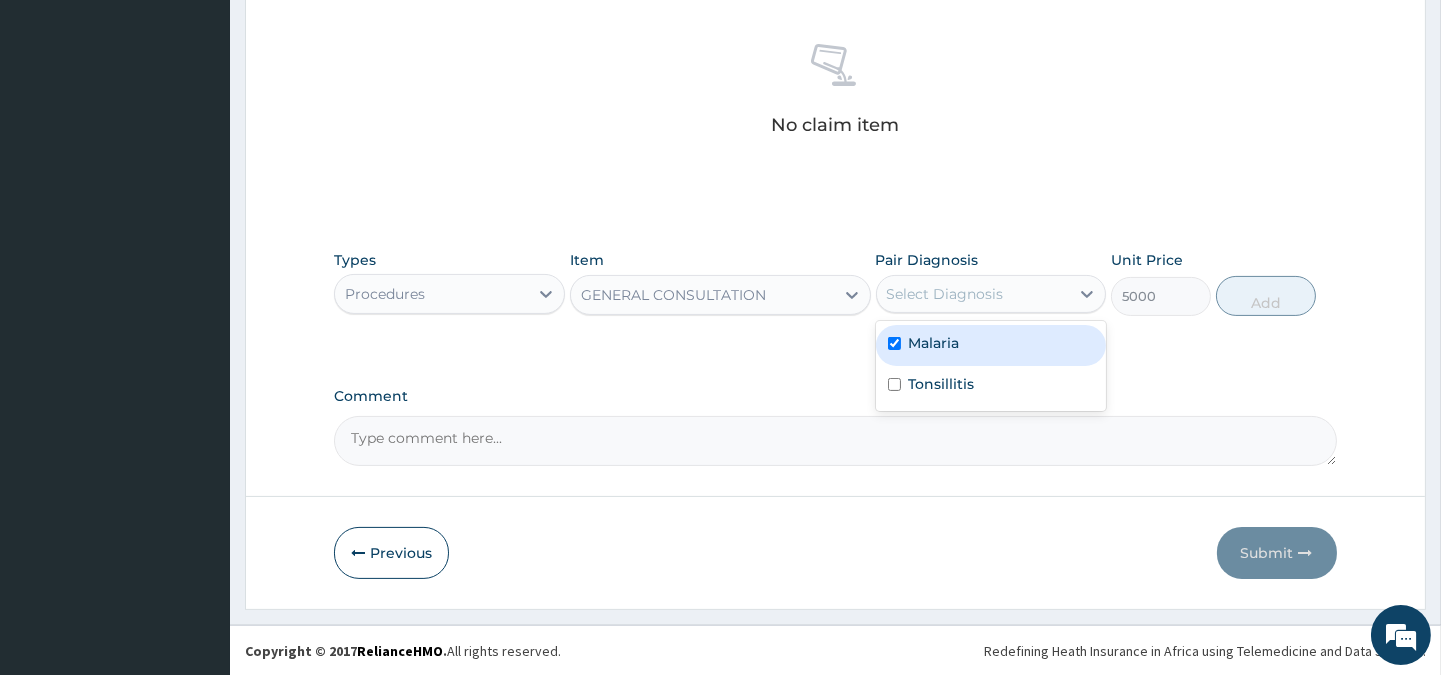 checkbox on "true" 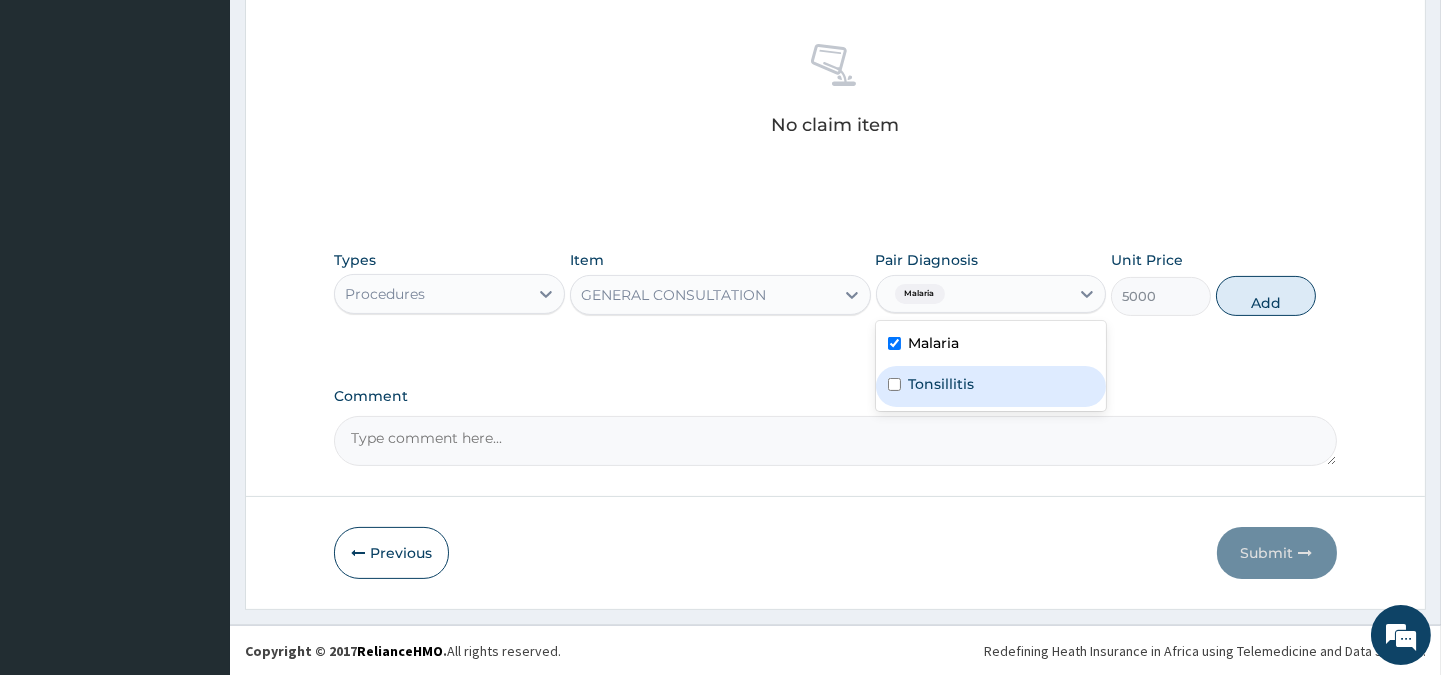 click on "Tonsillitis" at bounding box center [942, 384] 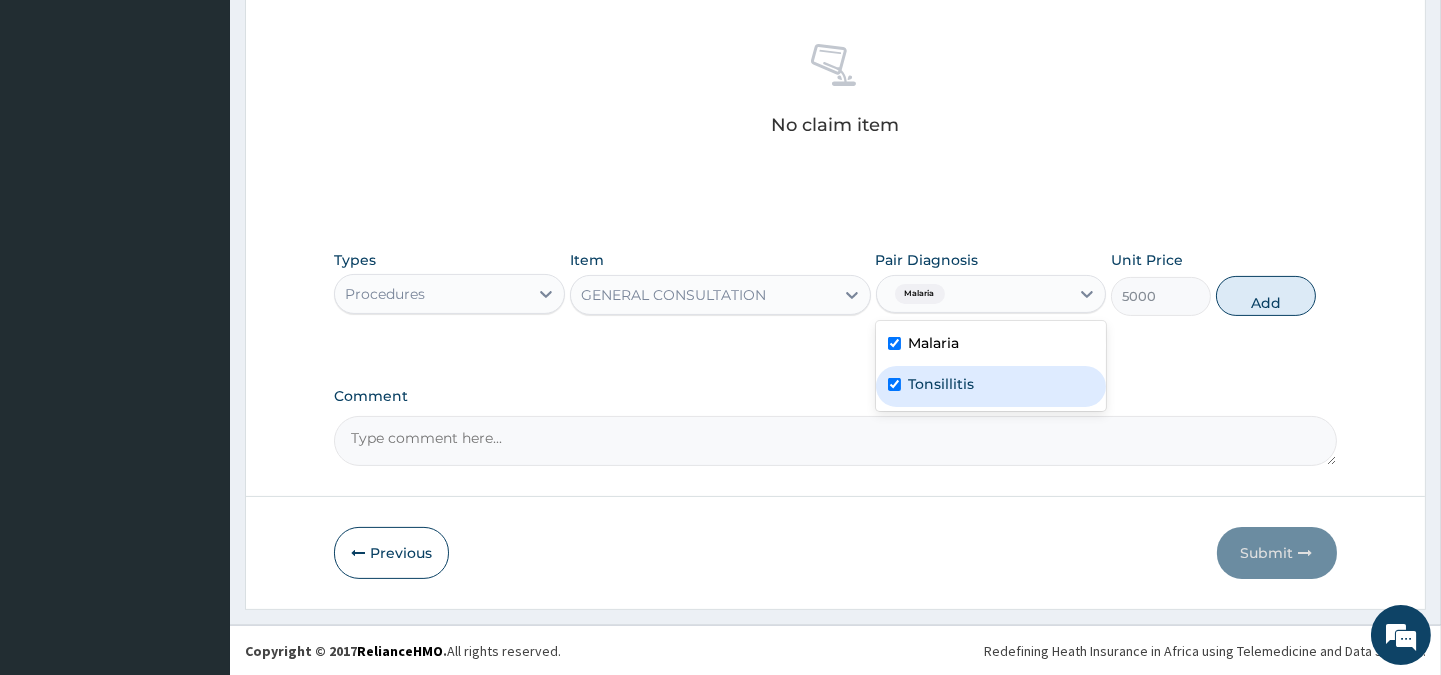 checkbox on "true" 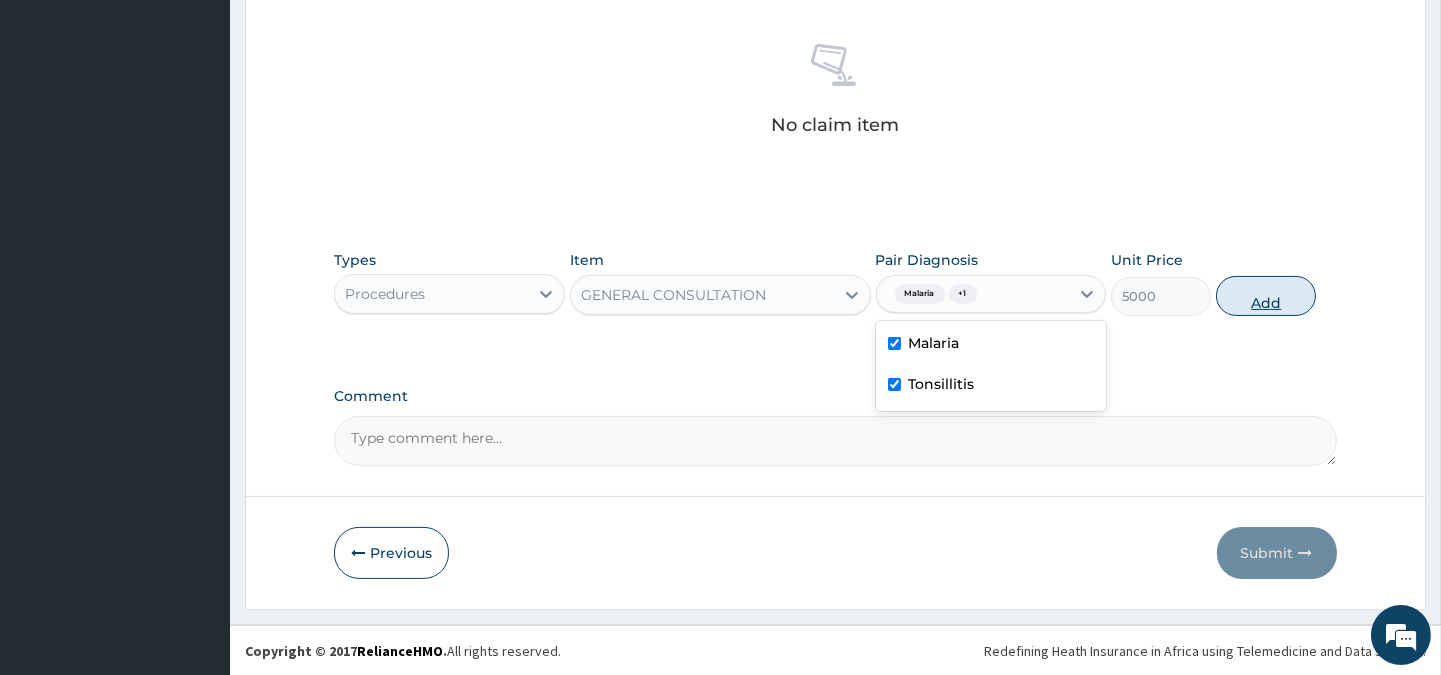 click on "Add" at bounding box center (1266, 296) 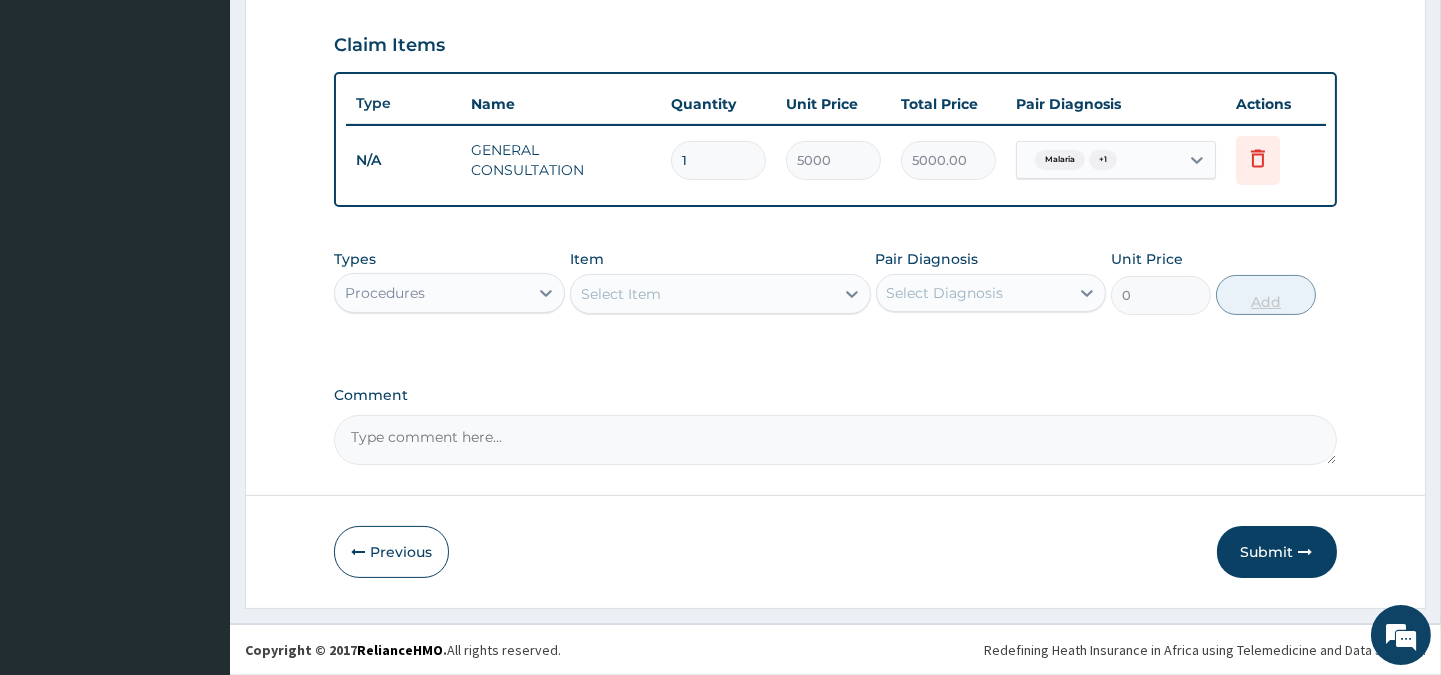 scroll, scrollTop: 670, scrollLeft: 0, axis: vertical 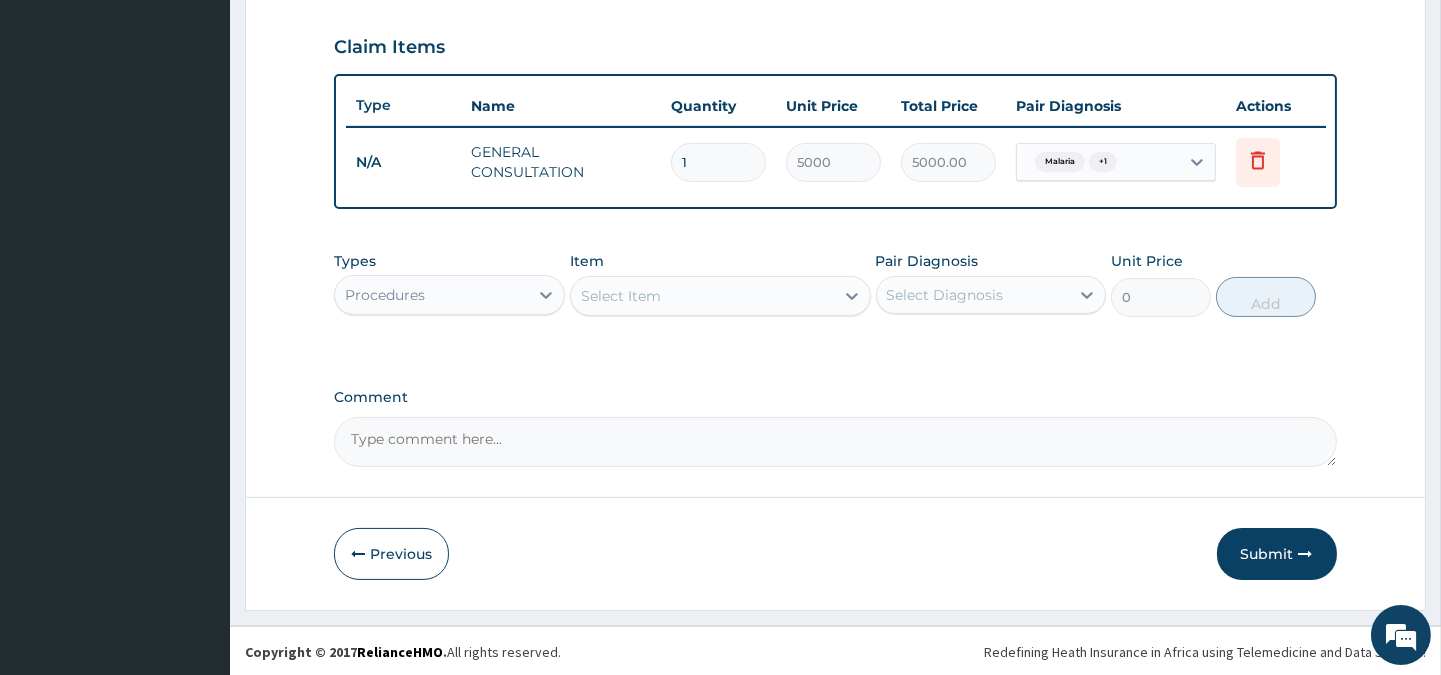 click on "Procedures" at bounding box center [431, 295] 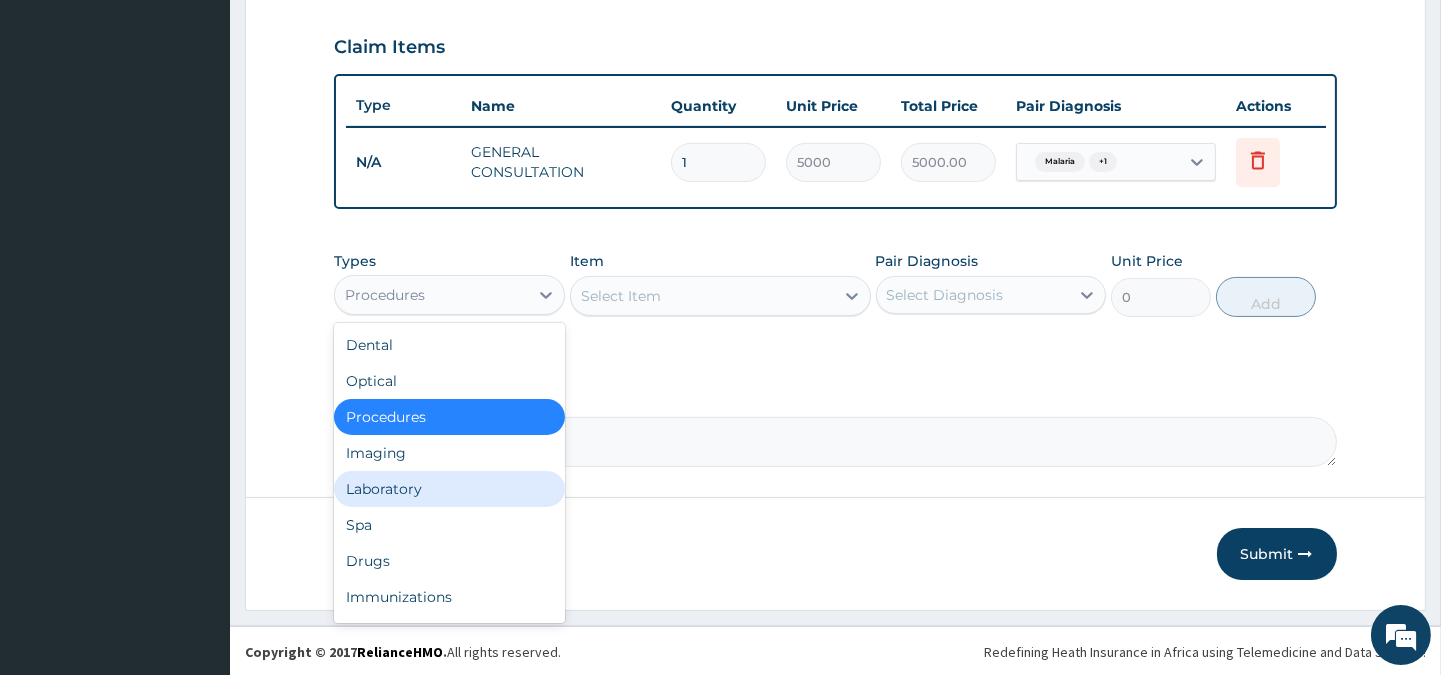 click on "Laboratory" at bounding box center (449, 489) 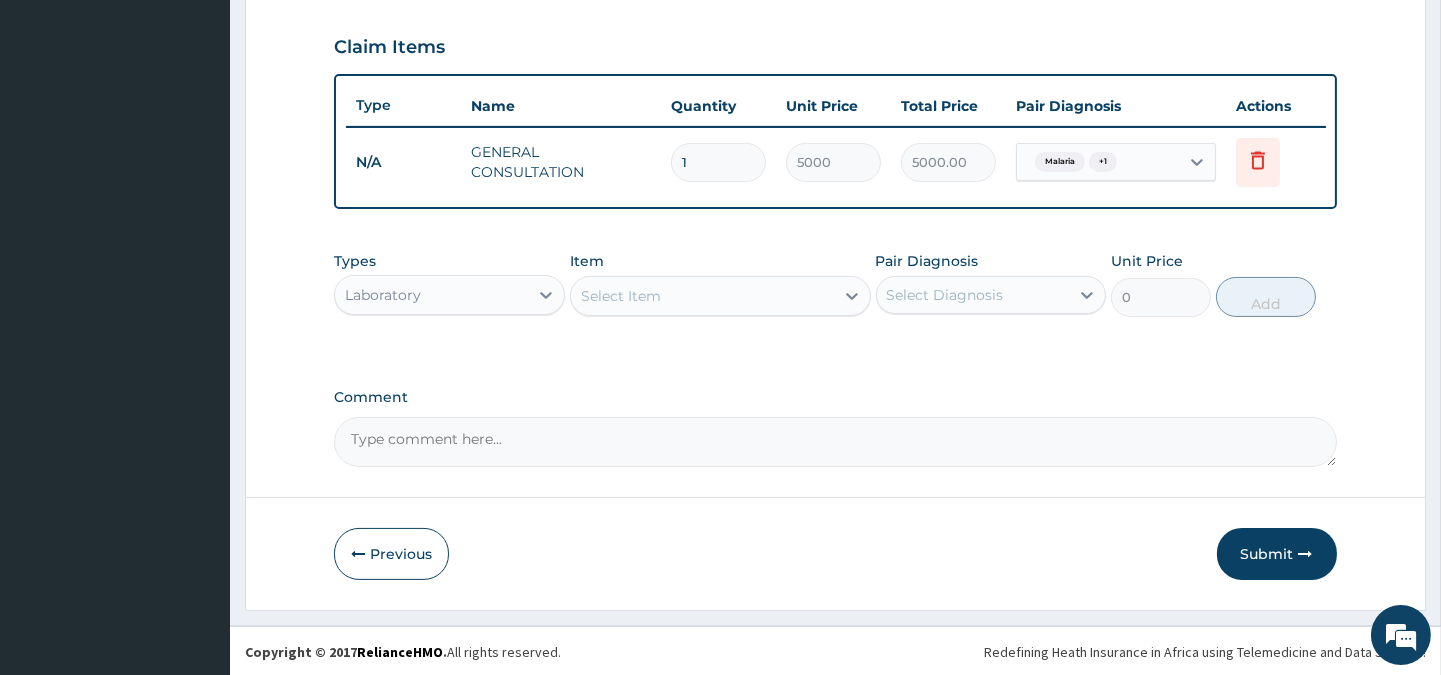 click on "Select Item" at bounding box center (702, 296) 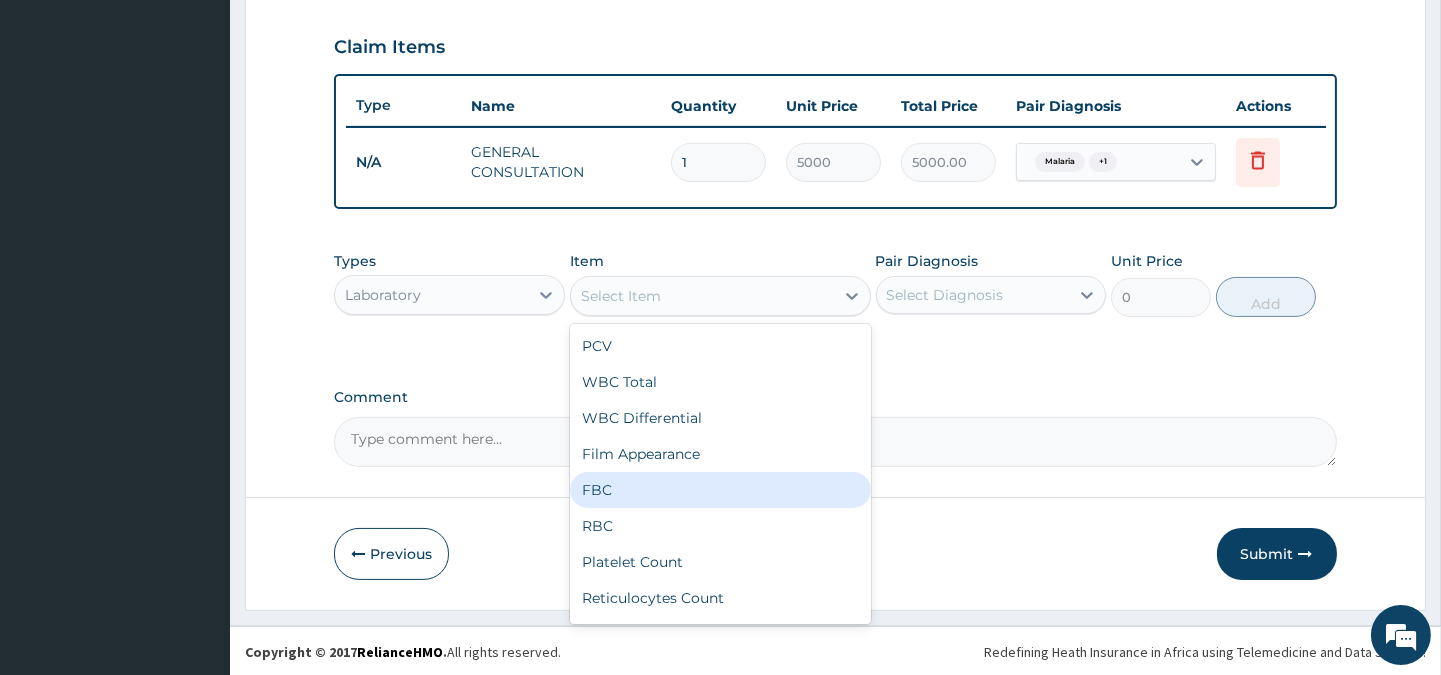 click on "FBC" at bounding box center [720, 490] 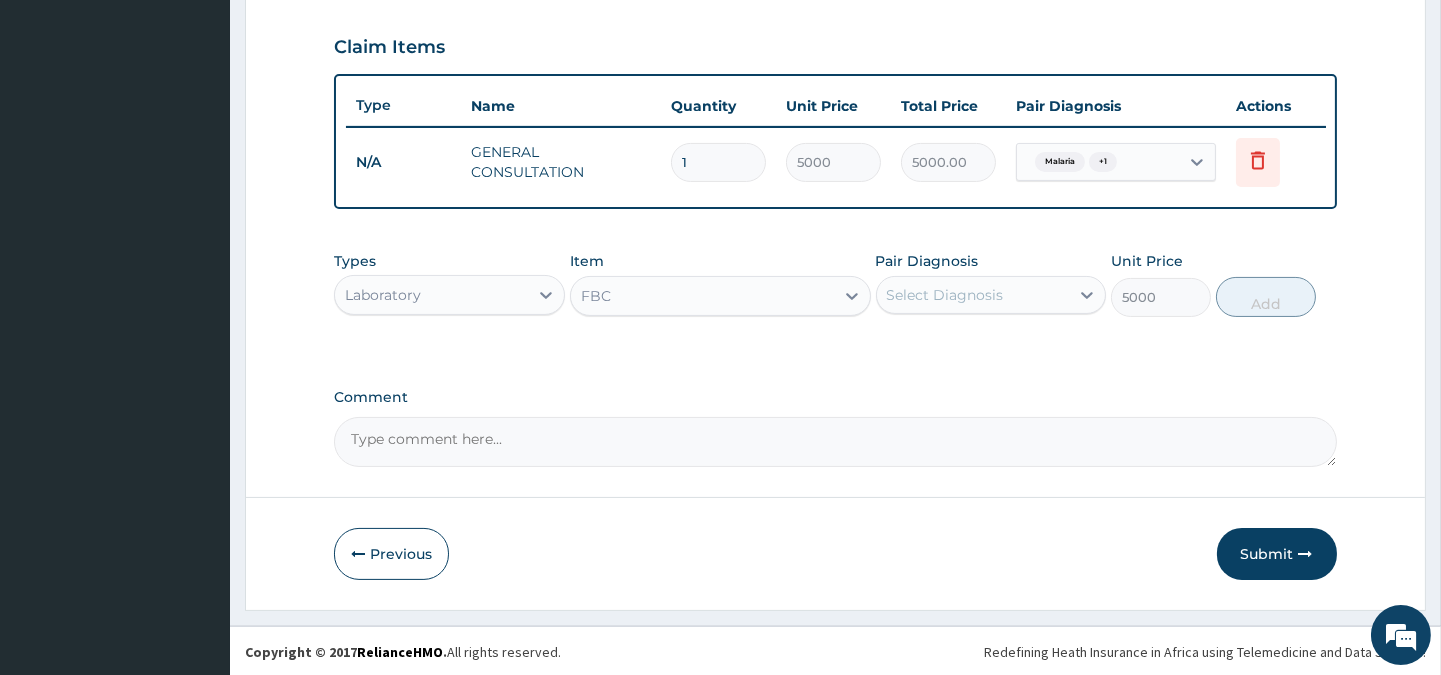 click on "Select Diagnosis" at bounding box center [945, 295] 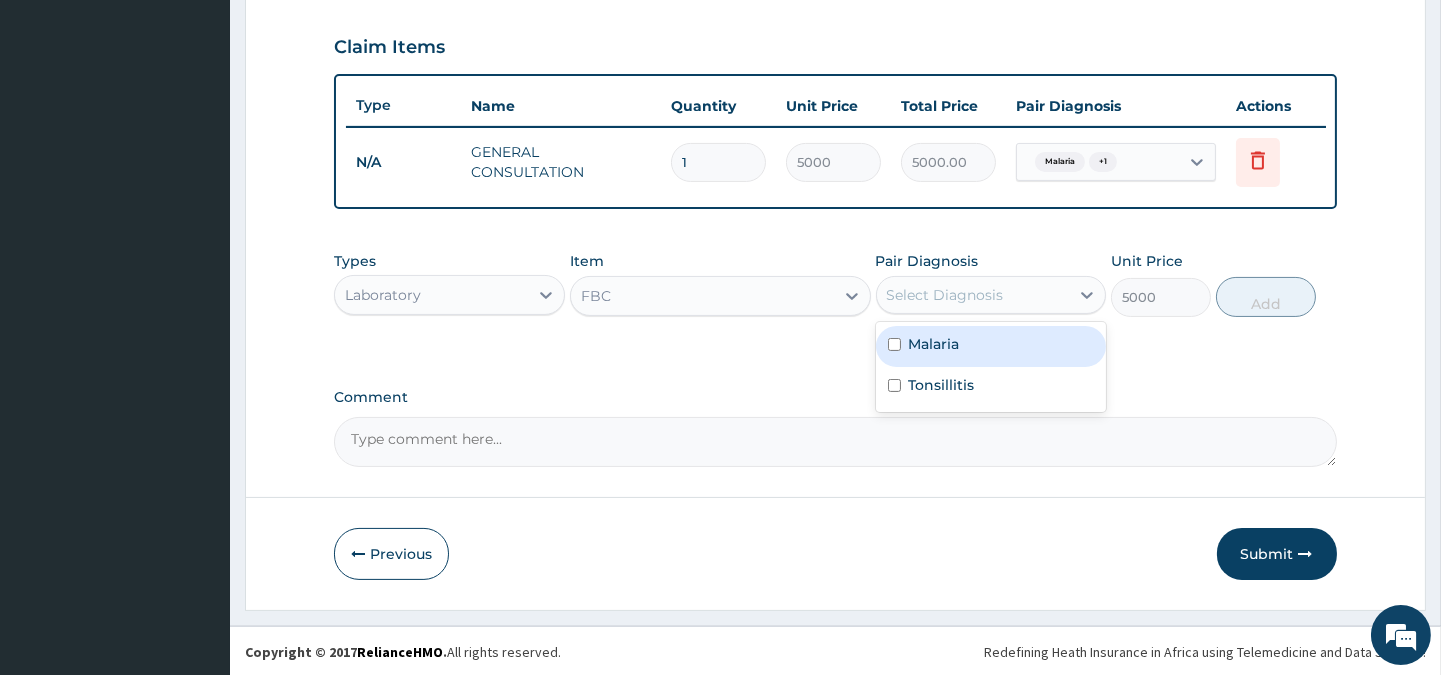 click on "Malaria" at bounding box center [934, 344] 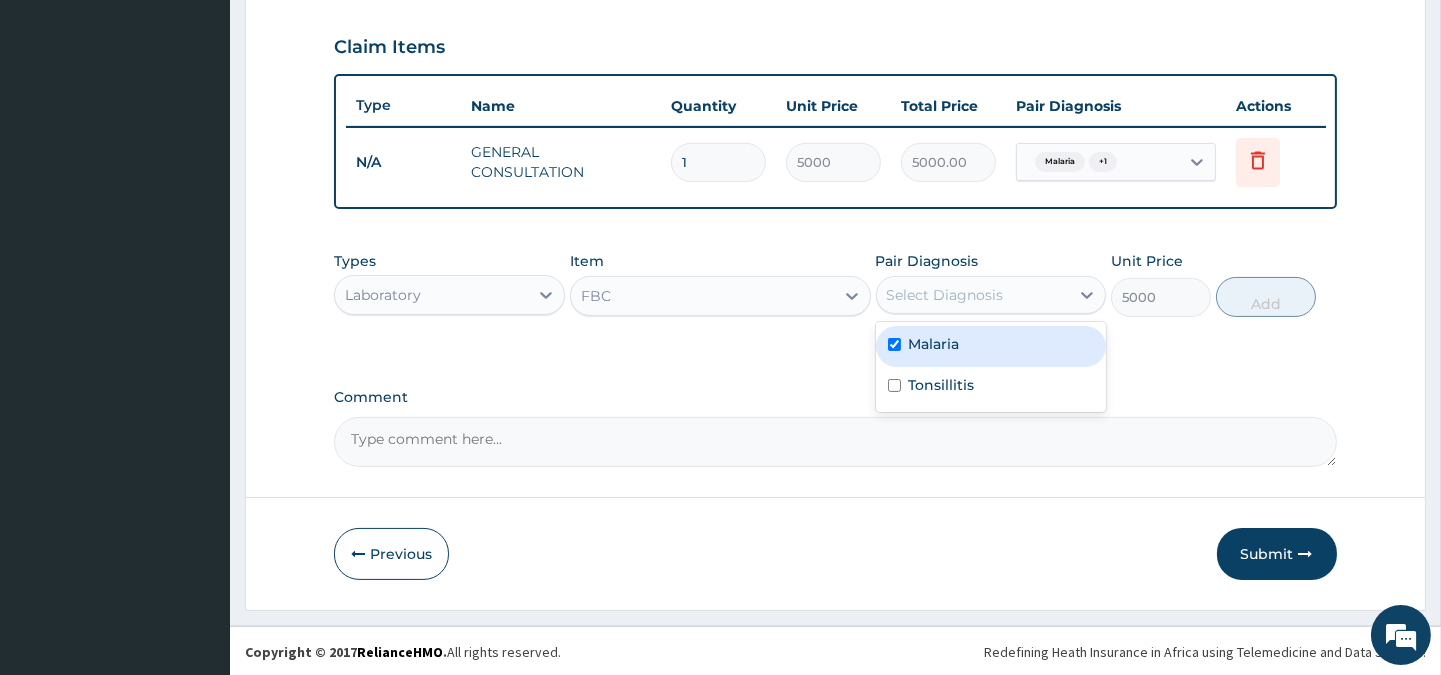 checkbox on "true" 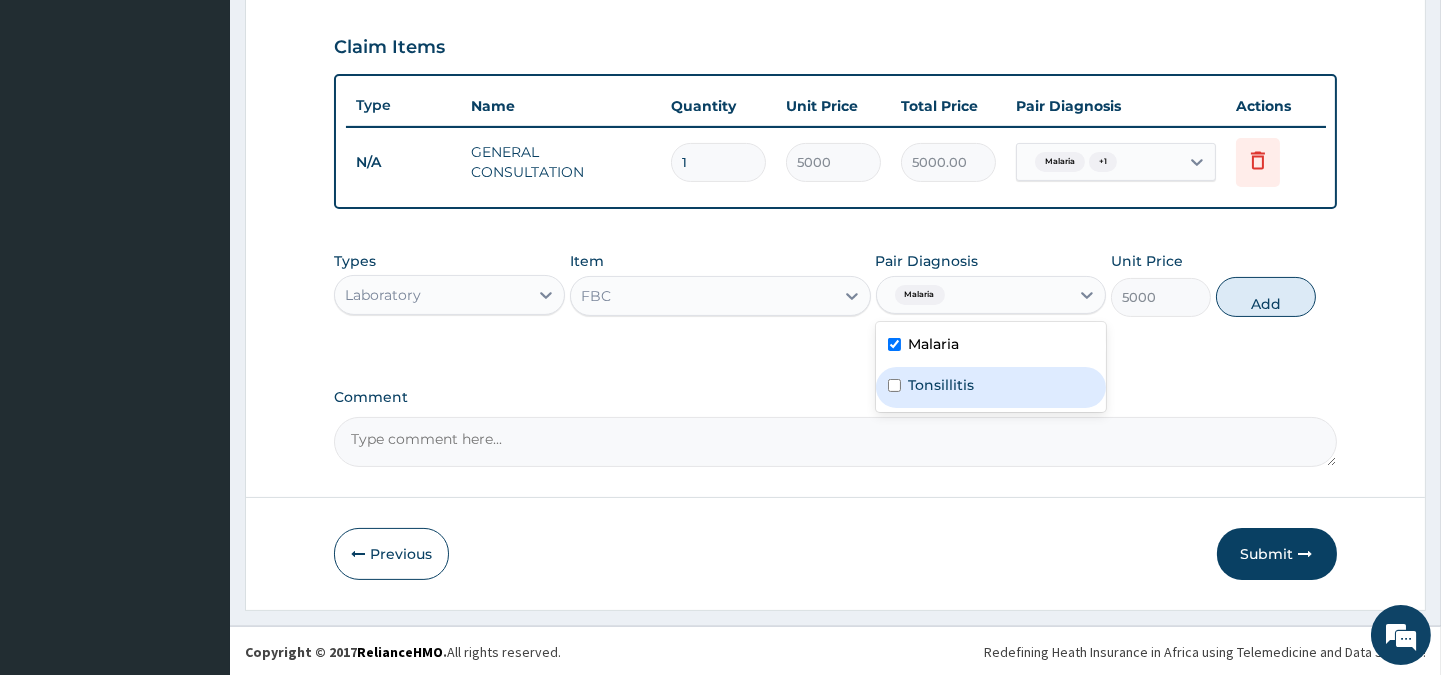click on "Tonsillitis" at bounding box center (991, 387) 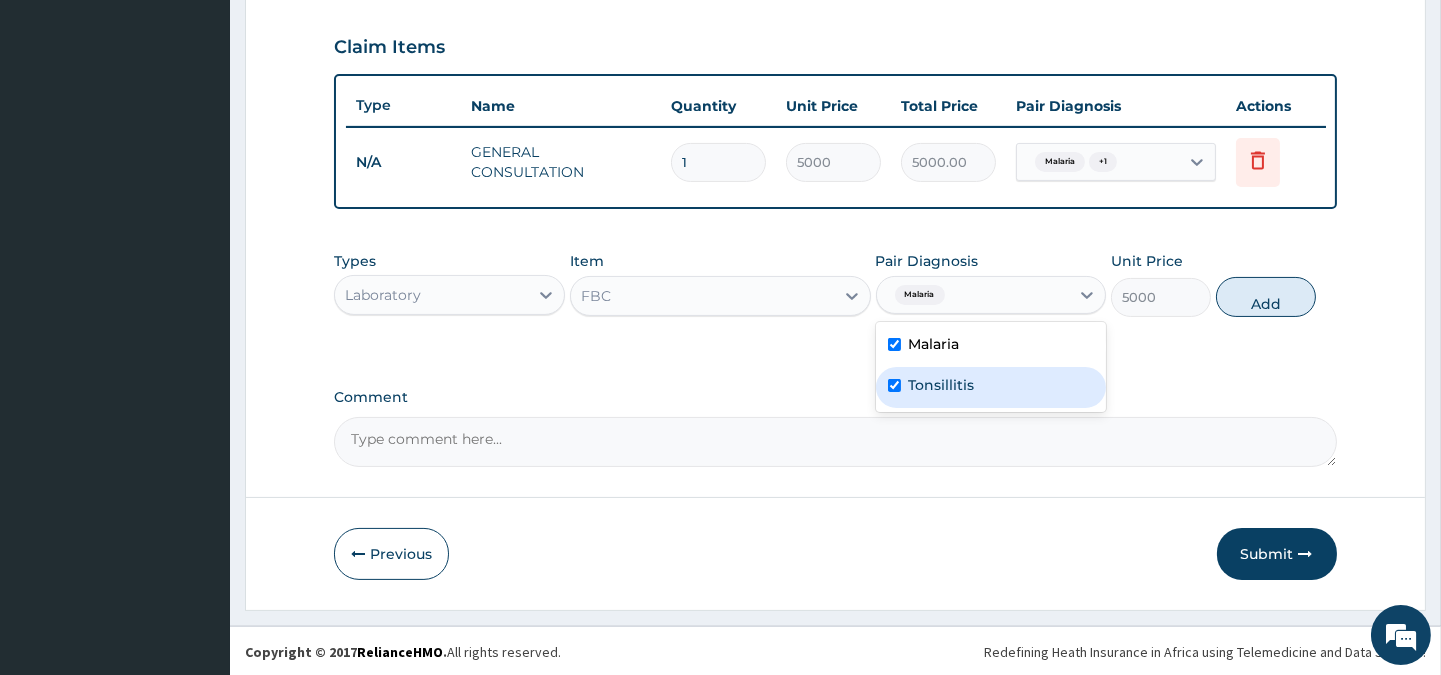checkbox on "true" 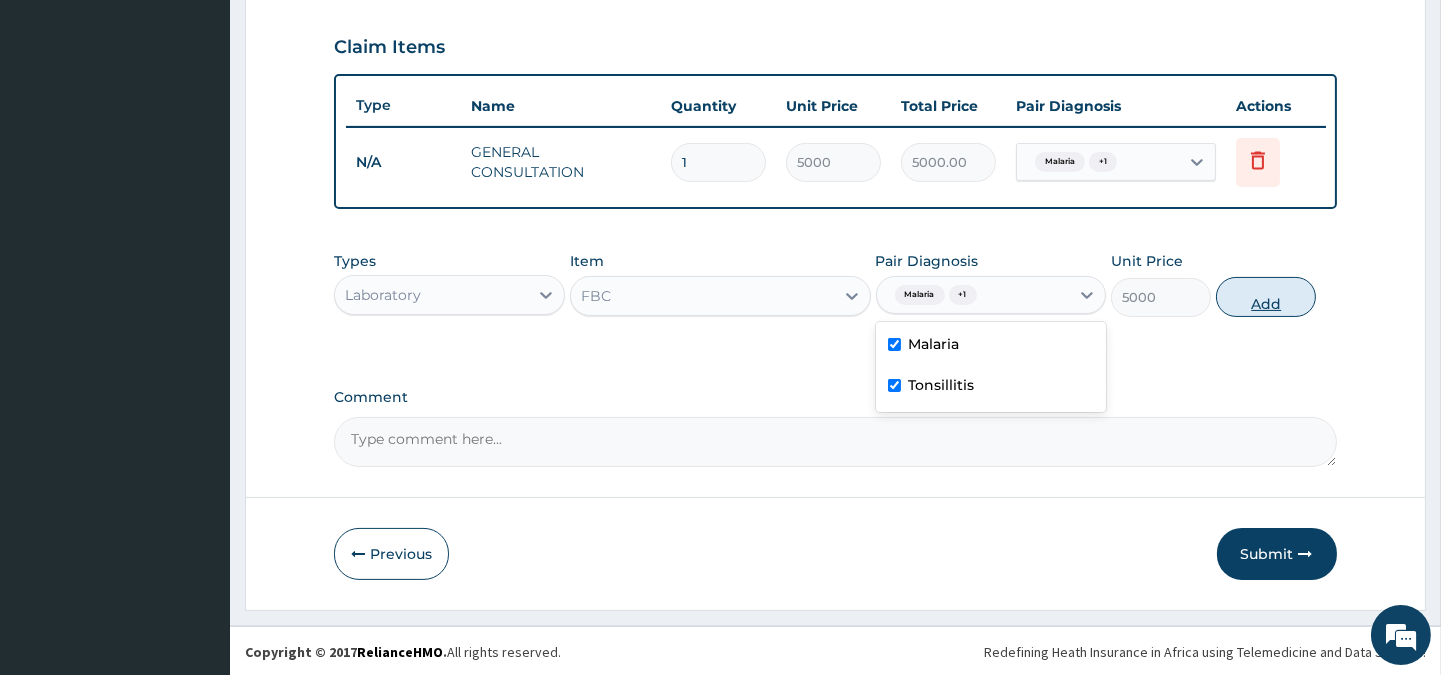 click on "Add" at bounding box center [1266, 297] 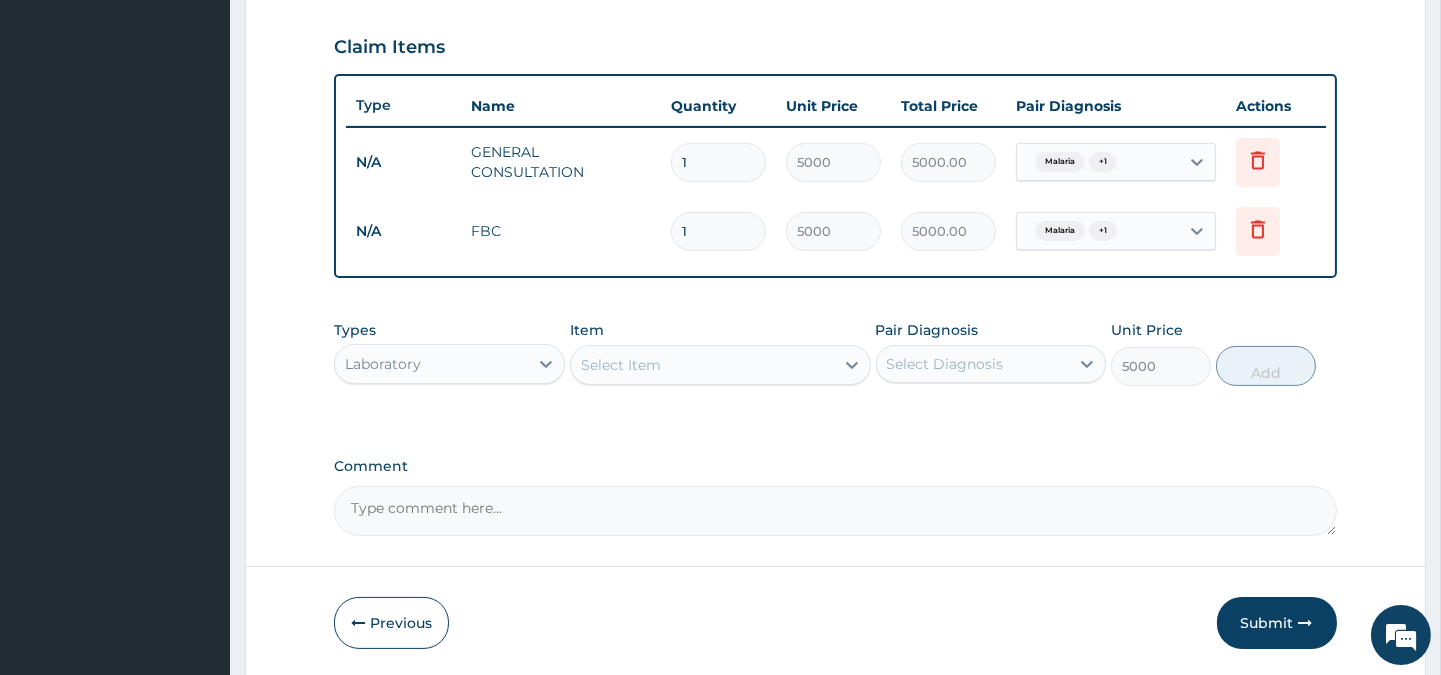 type on "0" 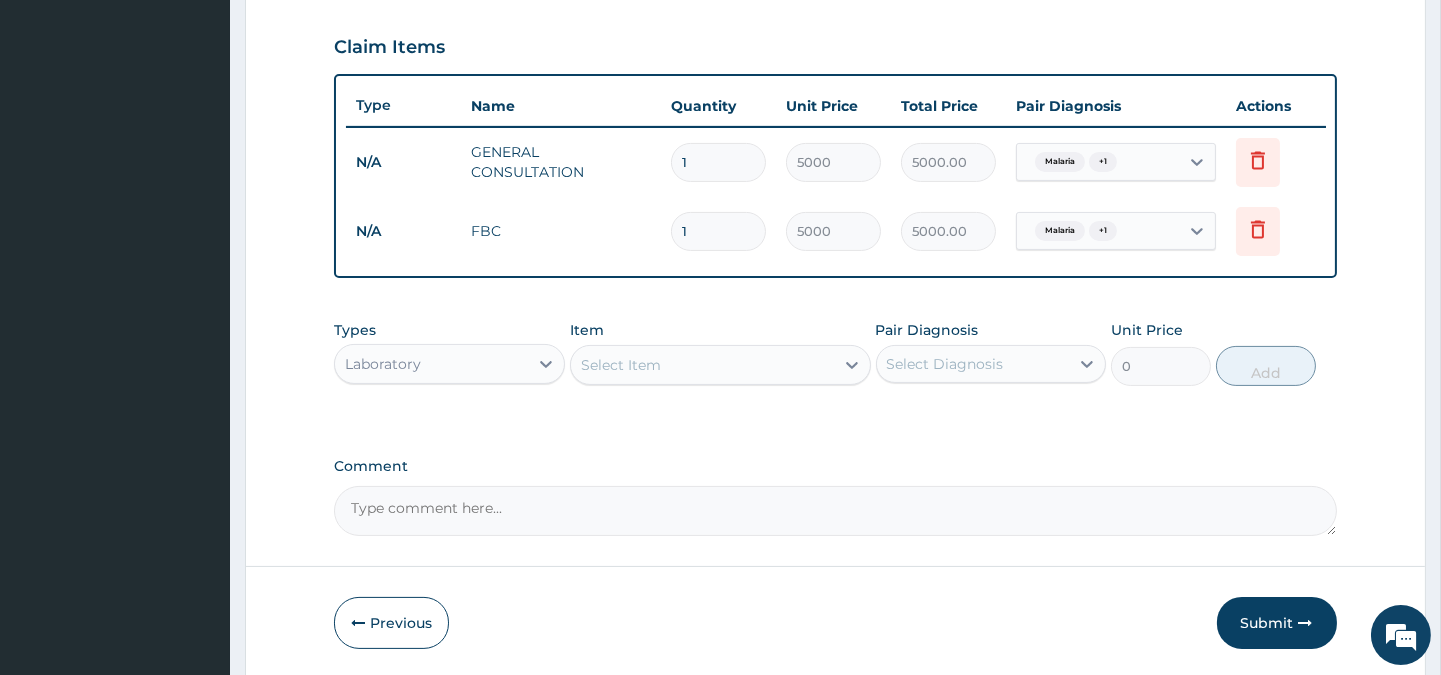 click on "Select Item" at bounding box center (702, 365) 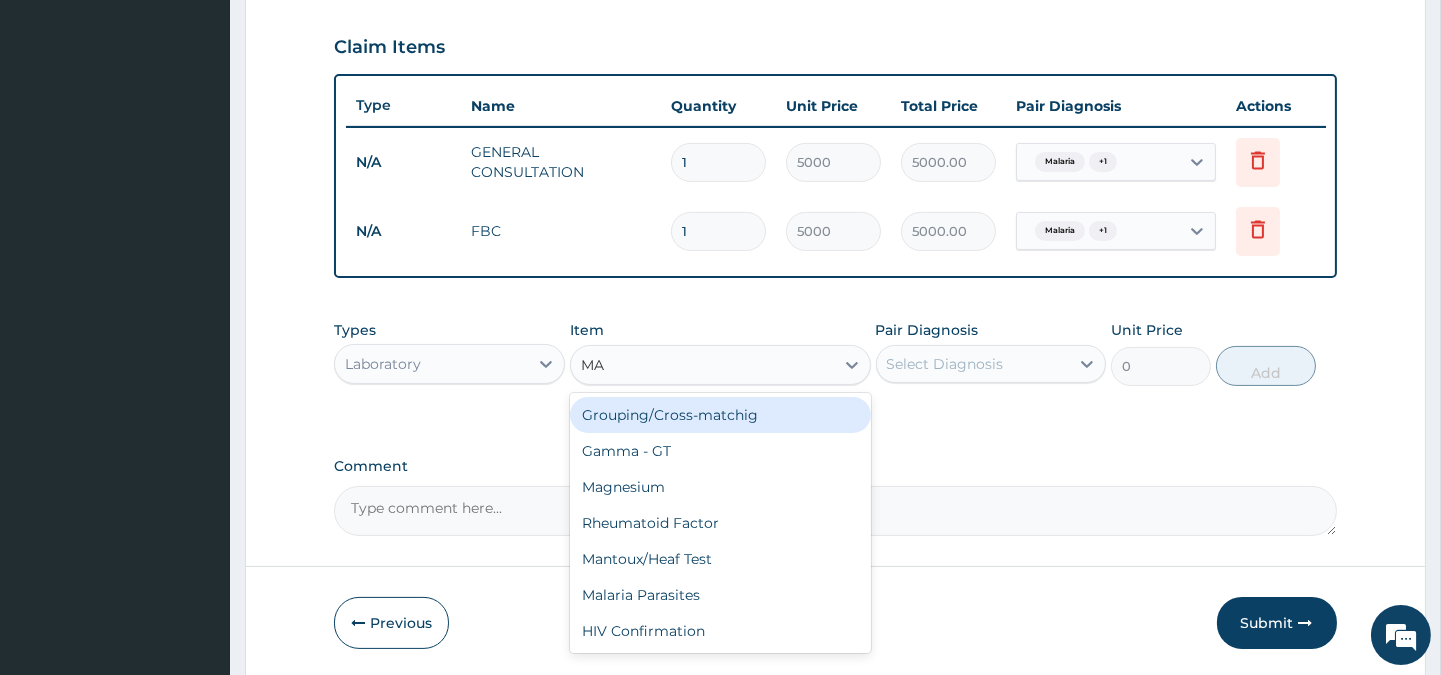 type on "MAL" 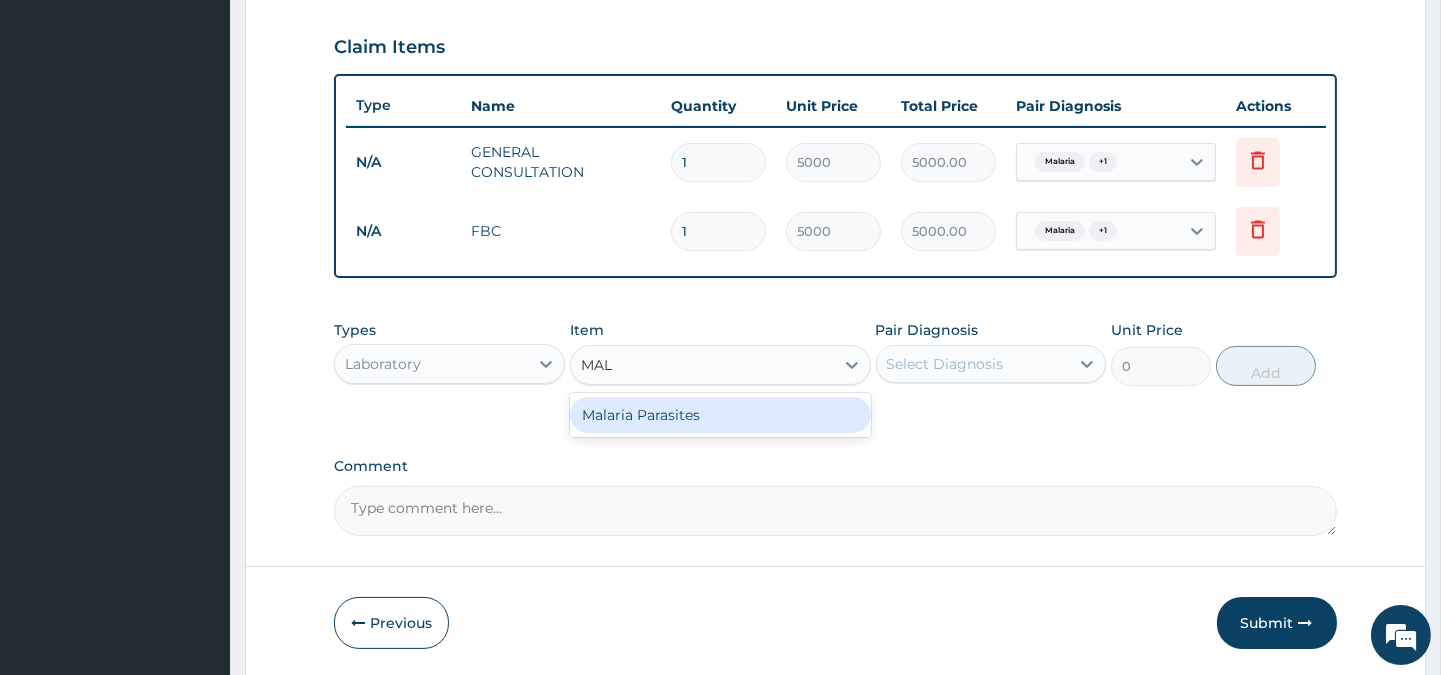 click on "Malaria Parasites" at bounding box center [720, 415] 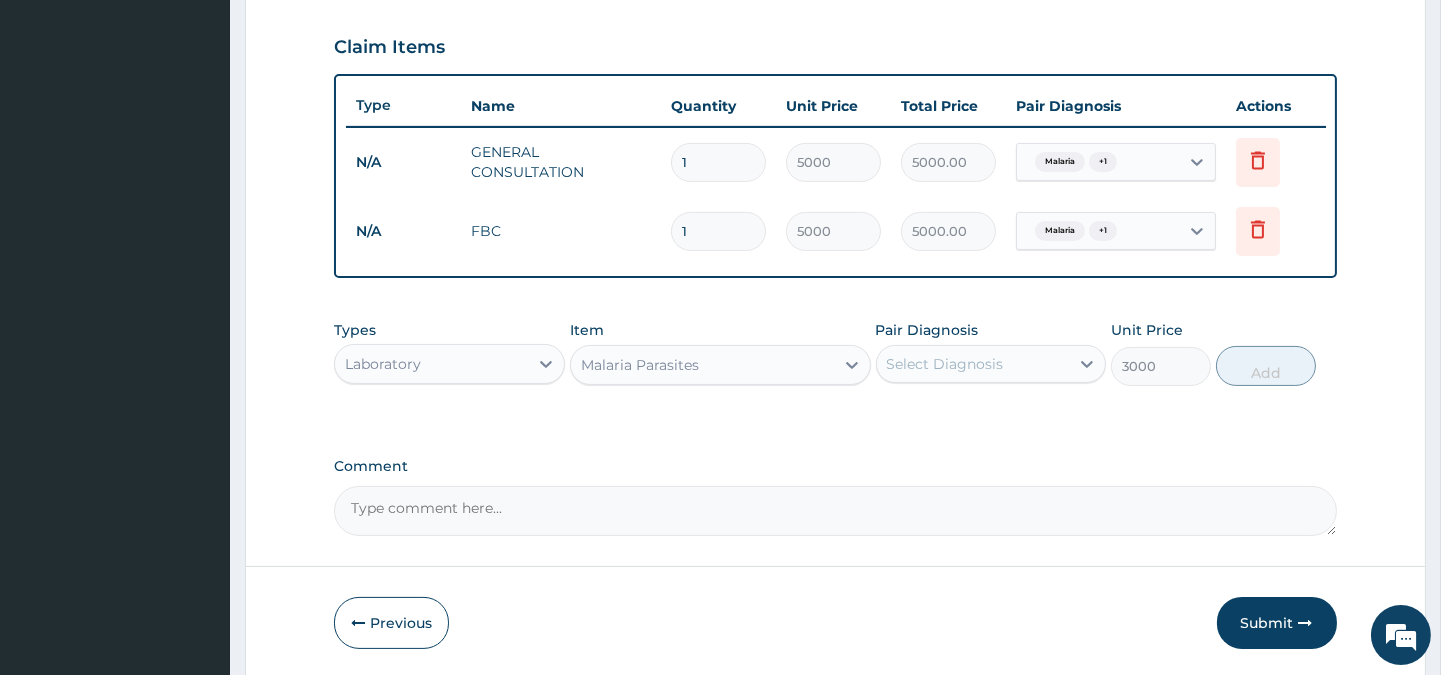 click on "Select Diagnosis" at bounding box center (945, 364) 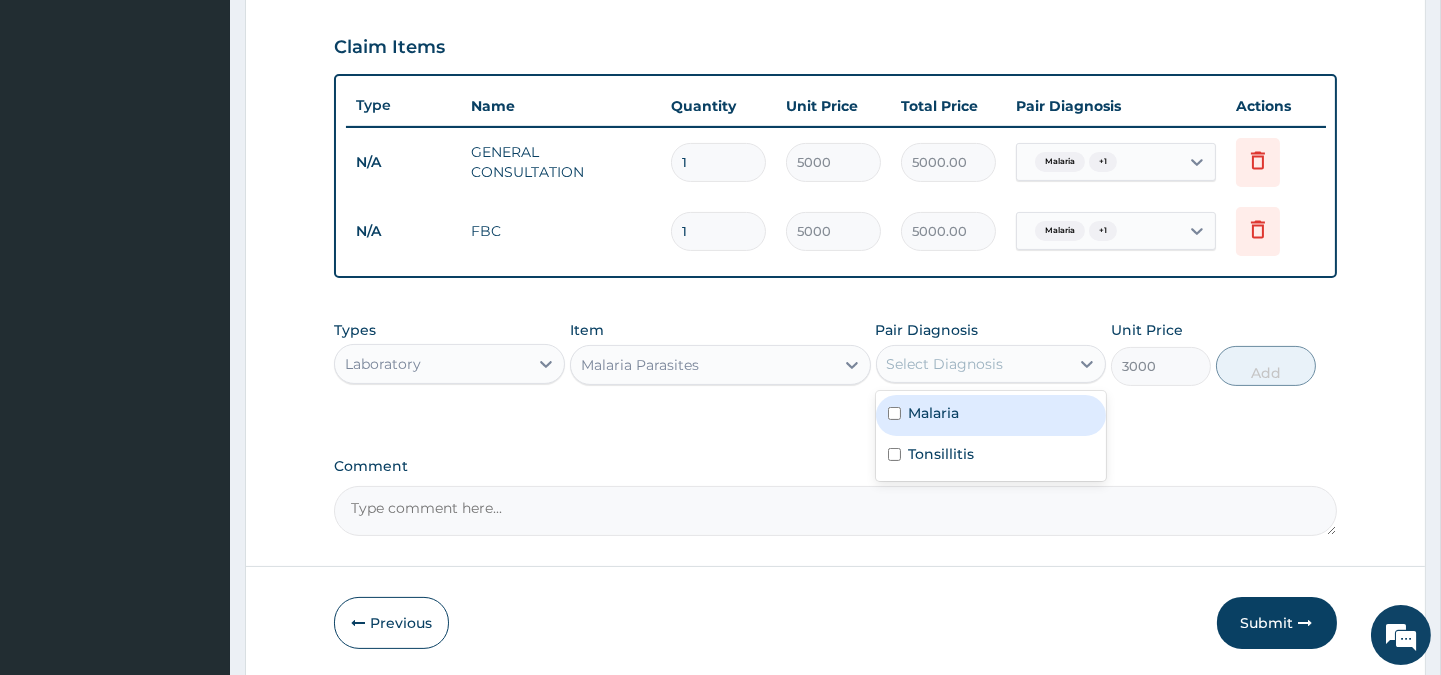 click on "Malaria" at bounding box center [934, 413] 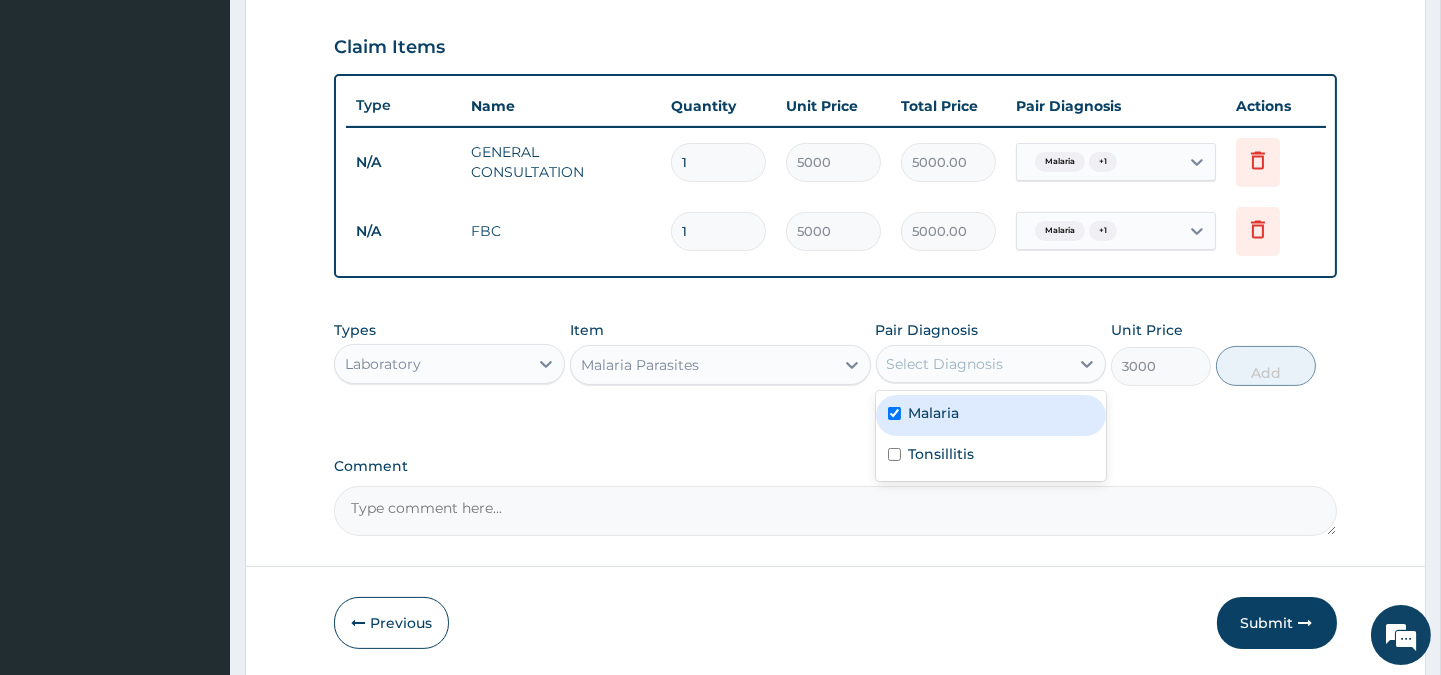 checkbox on "true" 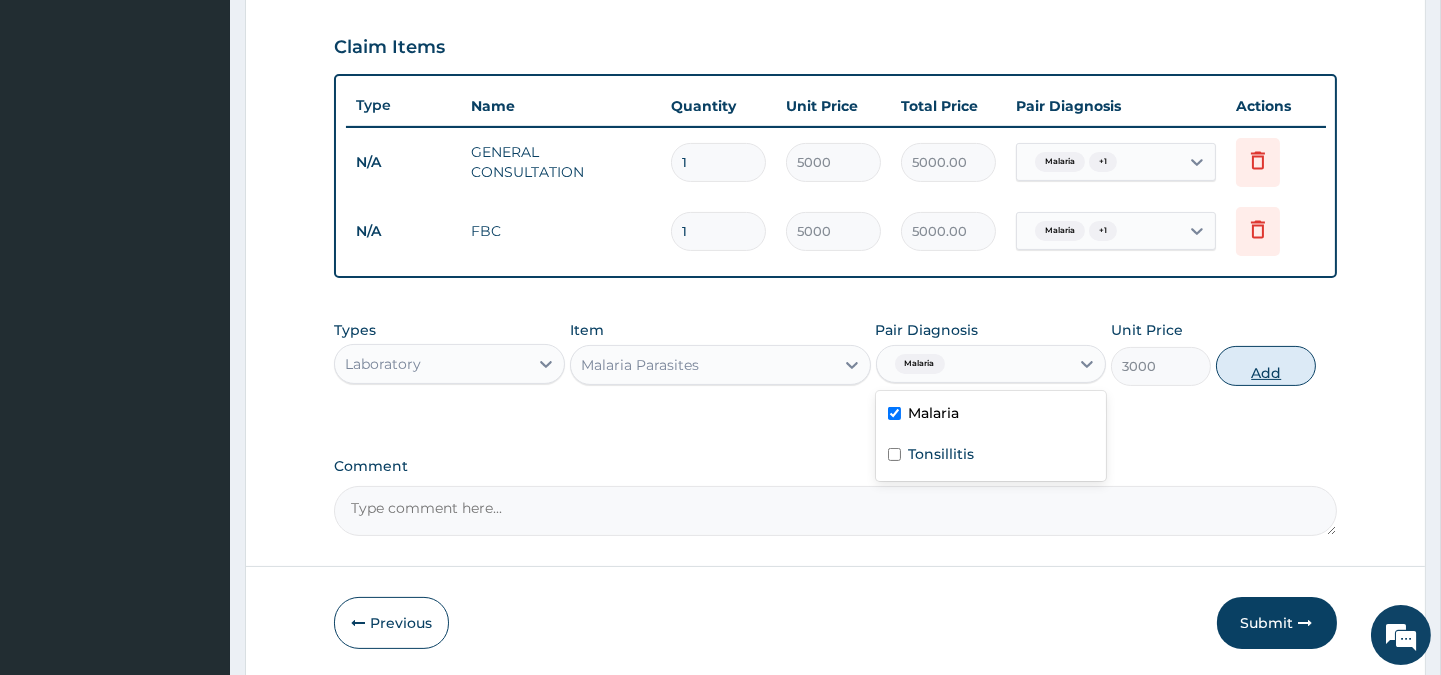 click on "Add" at bounding box center (1266, 366) 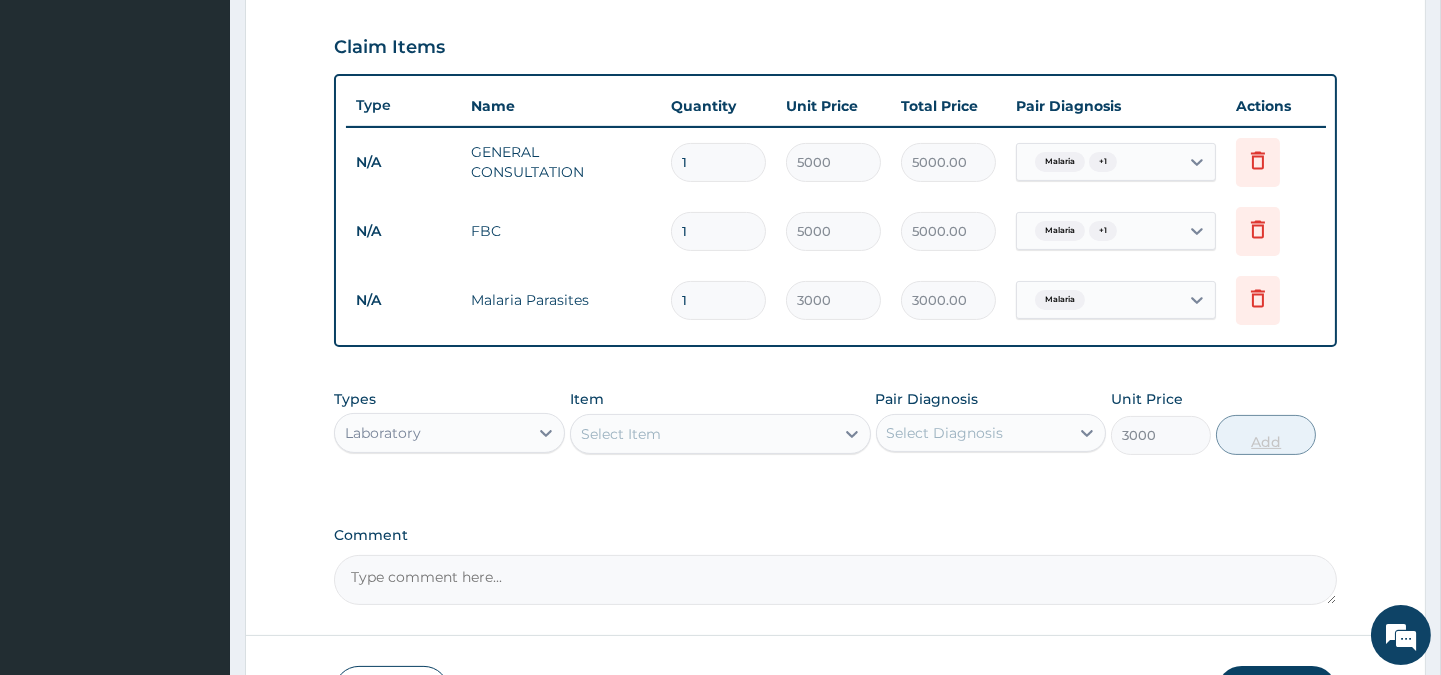 type on "0" 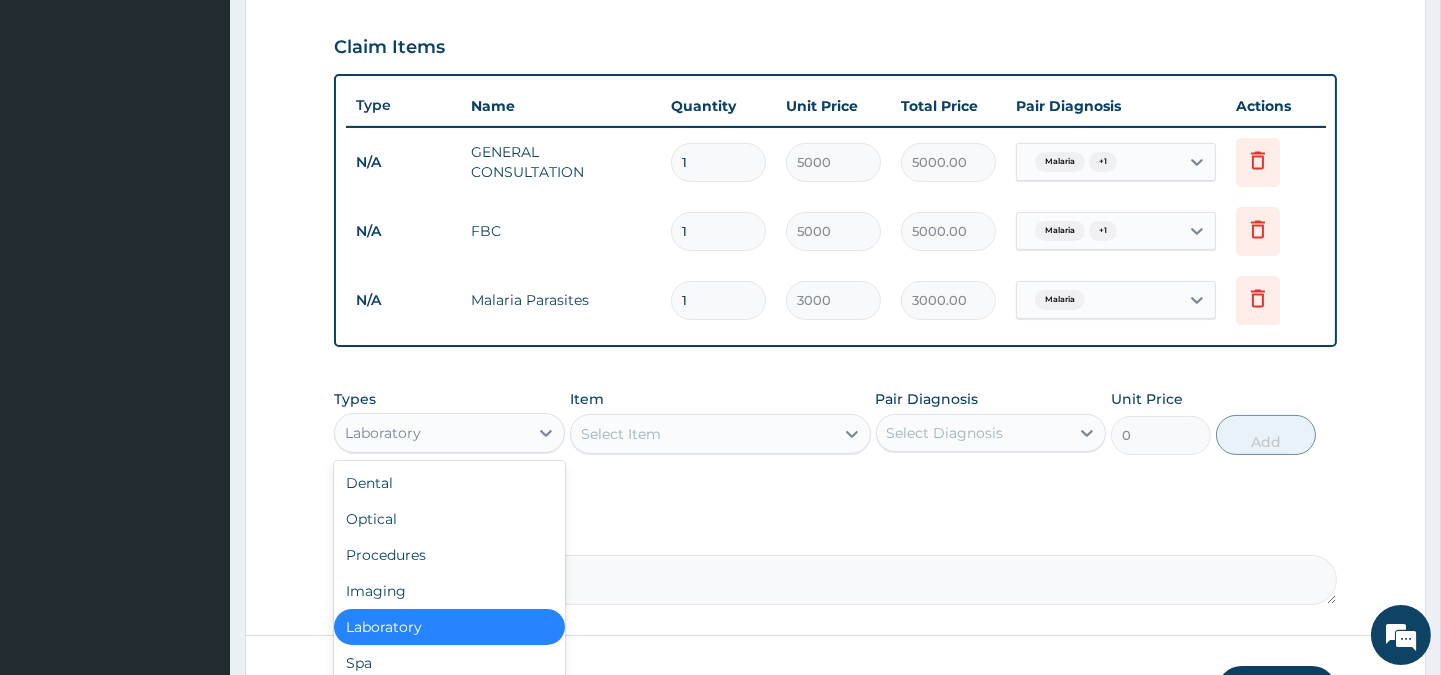 click on "Laboratory" at bounding box center (431, 433) 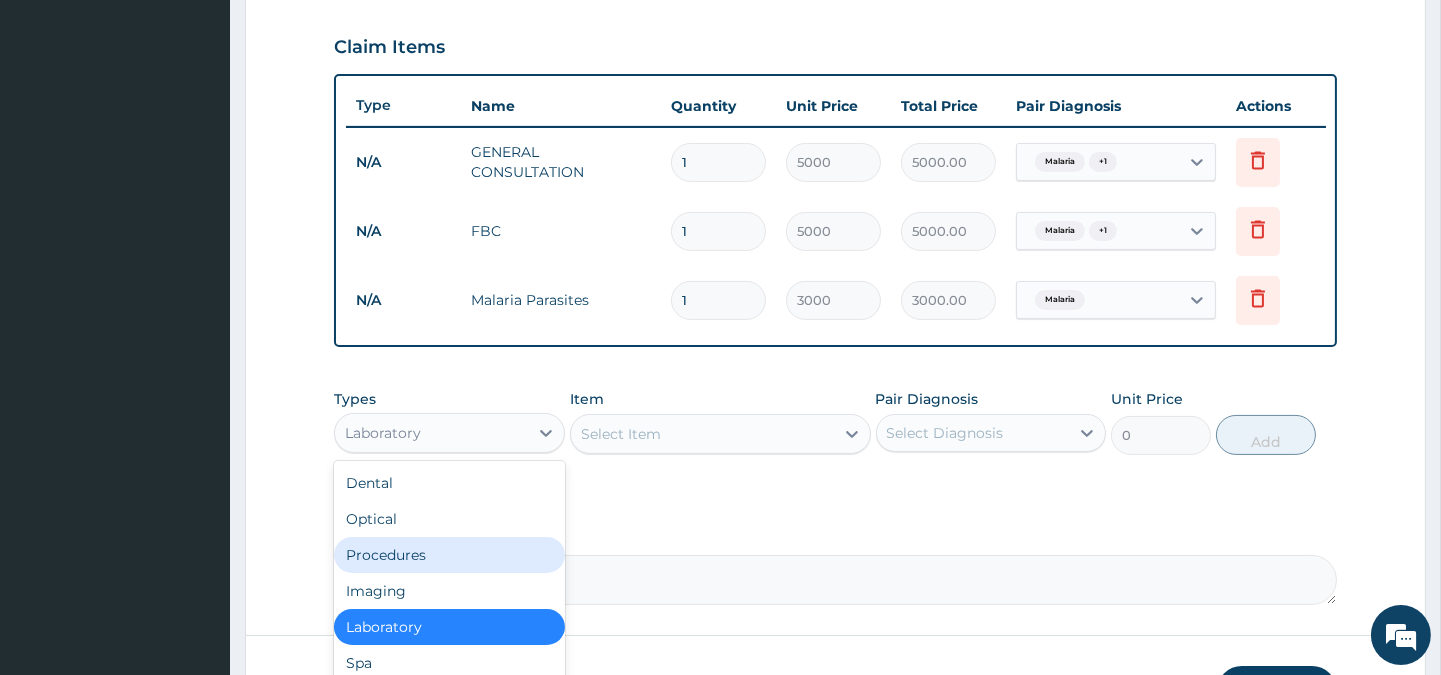 scroll, scrollTop: 67, scrollLeft: 0, axis: vertical 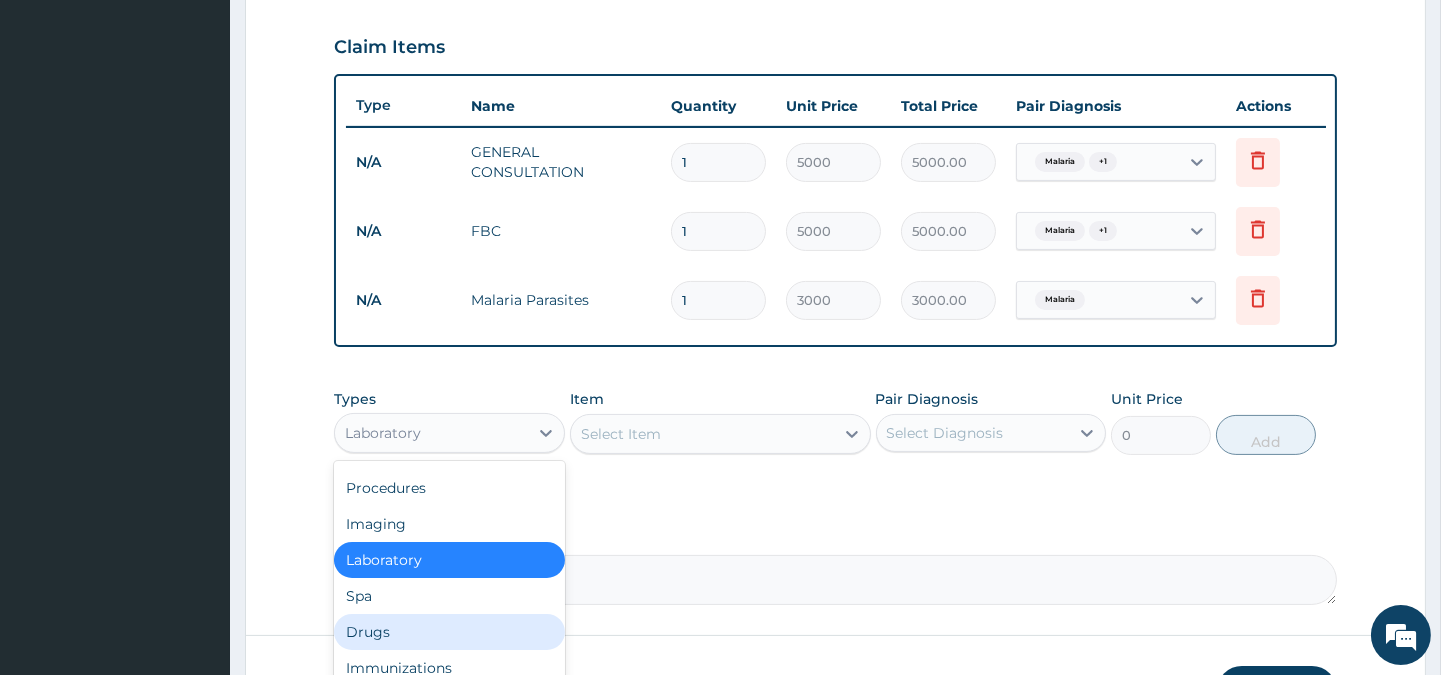 click on "Drugs" at bounding box center (449, 632) 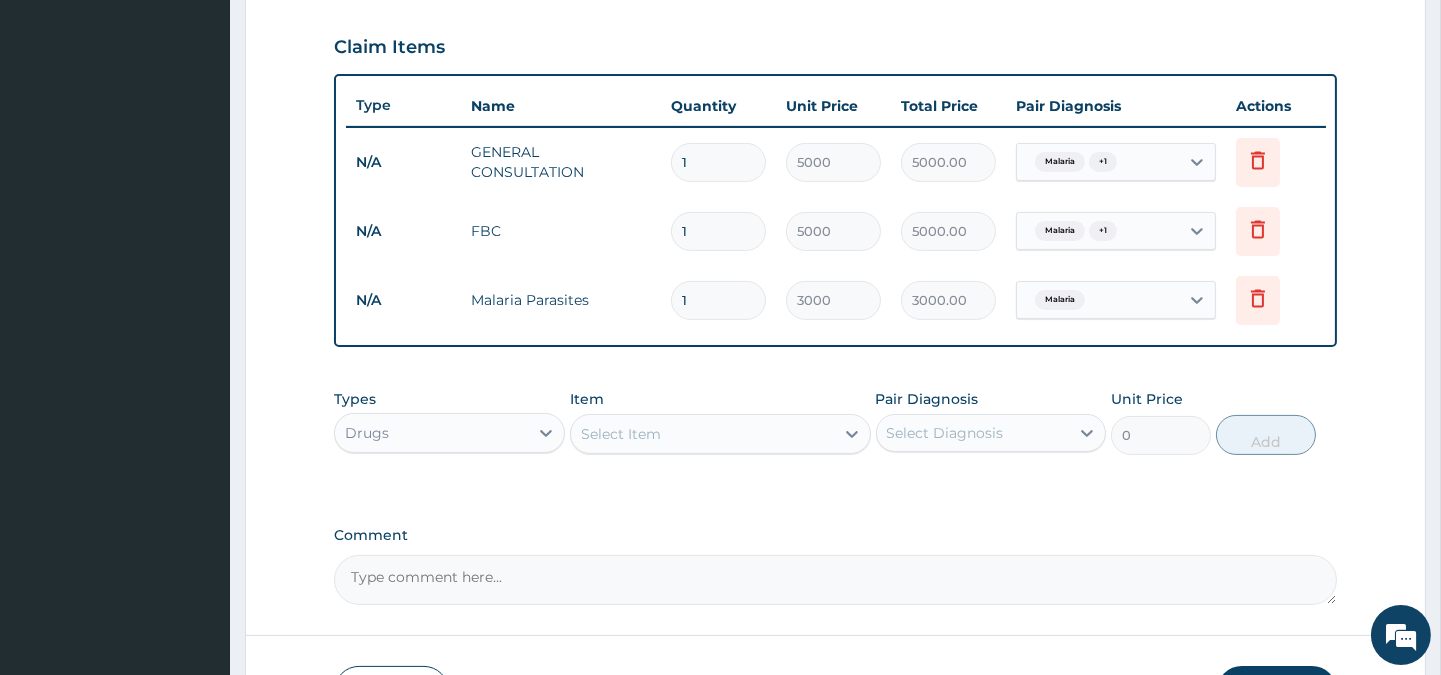 click on "Select Item" at bounding box center (702, 434) 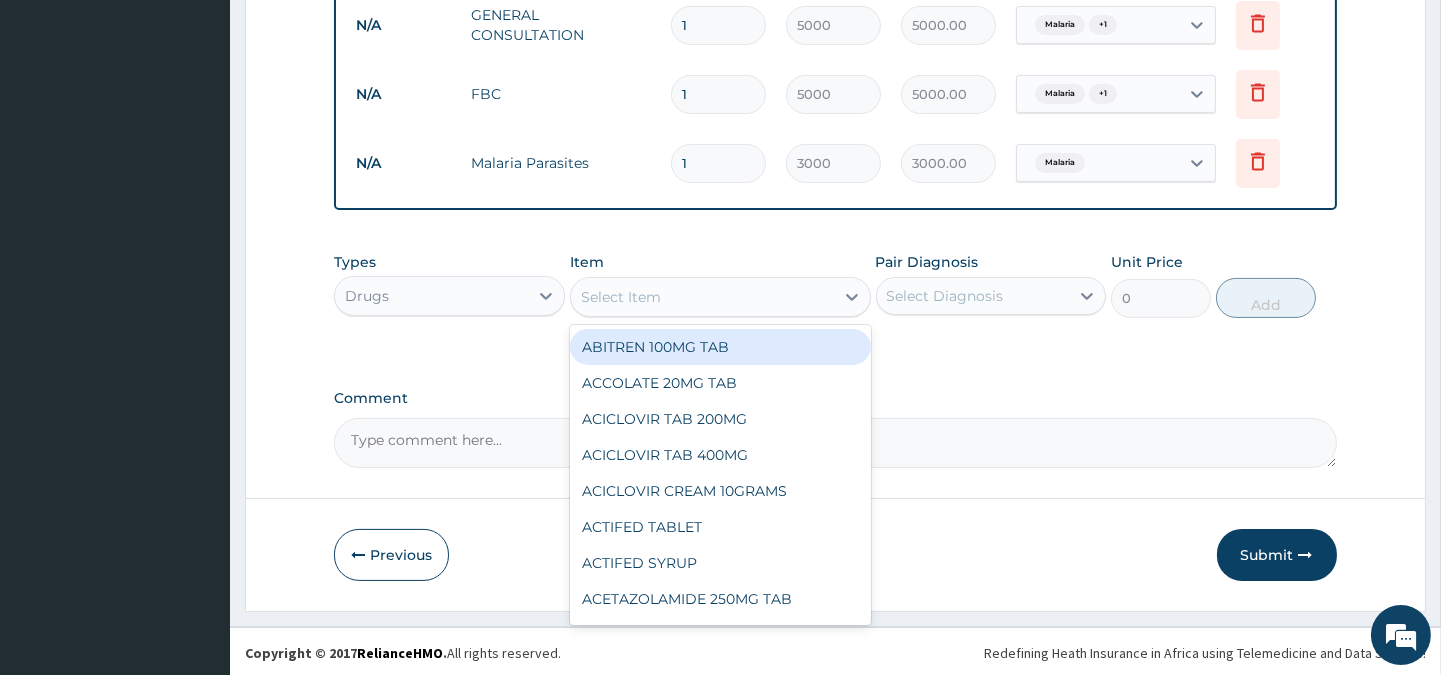 scroll, scrollTop: 808, scrollLeft: 0, axis: vertical 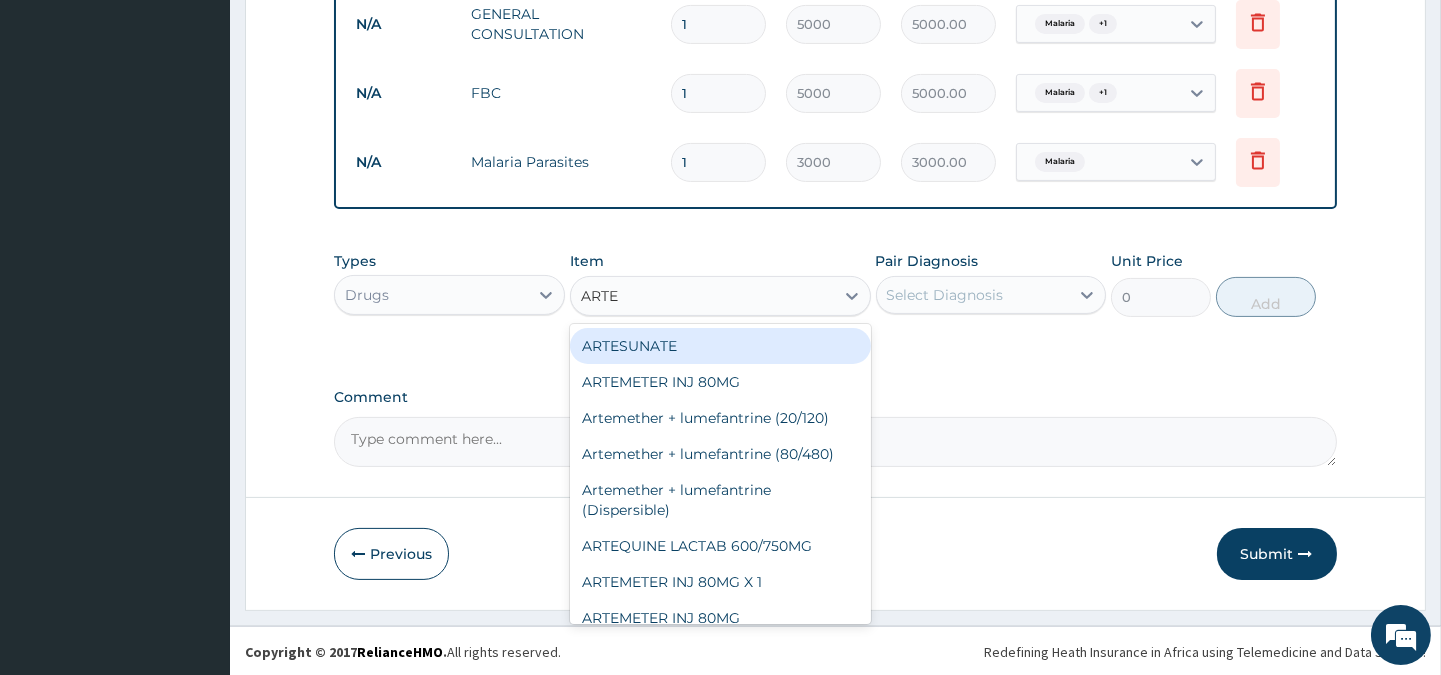 type on "ARTEM" 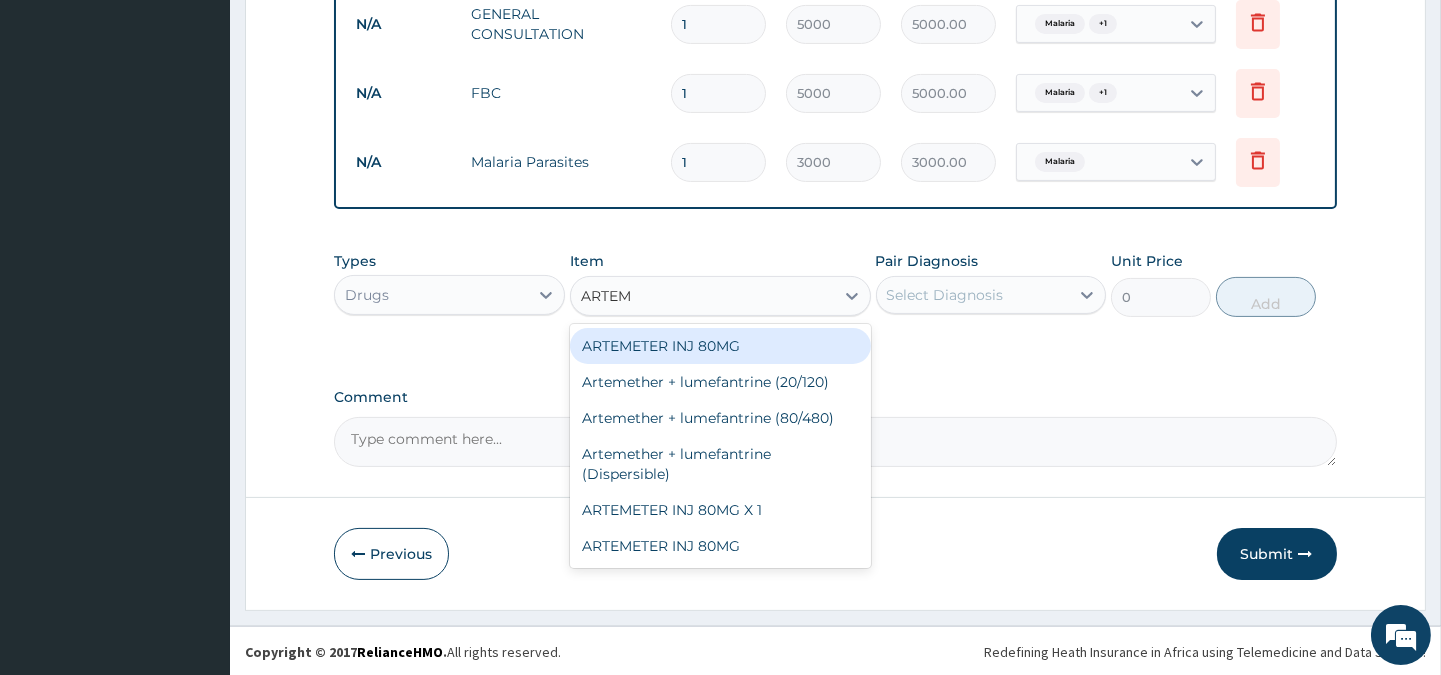 click on "ARTEMETER  INJ 80MG" at bounding box center (720, 346) 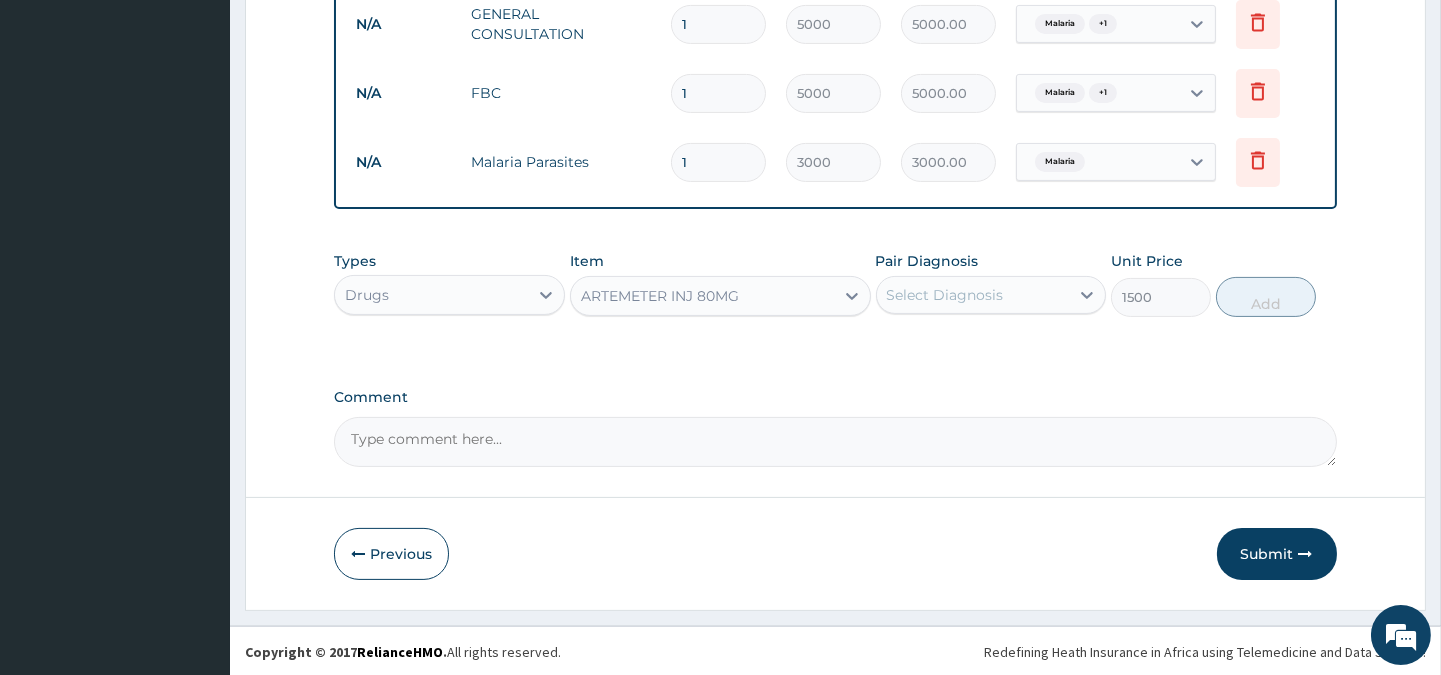 click on "Select Diagnosis" at bounding box center (945, 295) 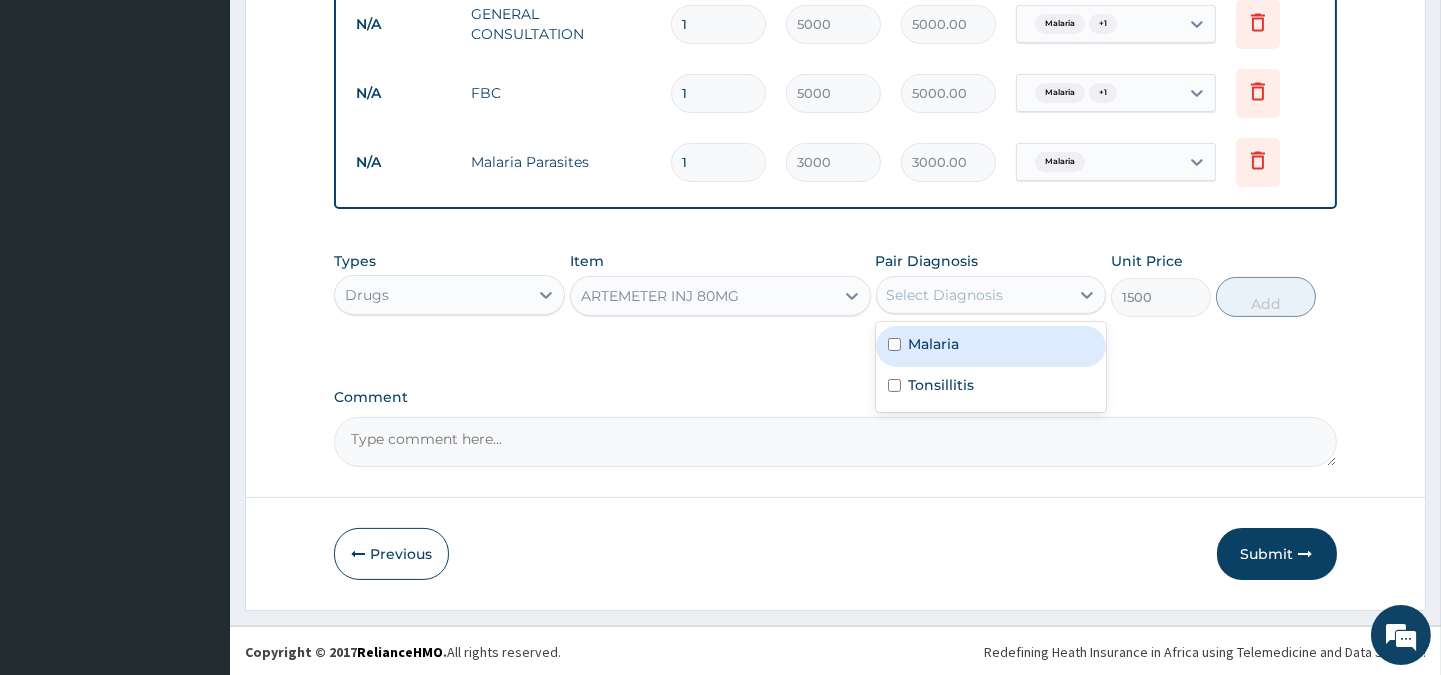 click on "Malaria" at bounding box center (991, 346) 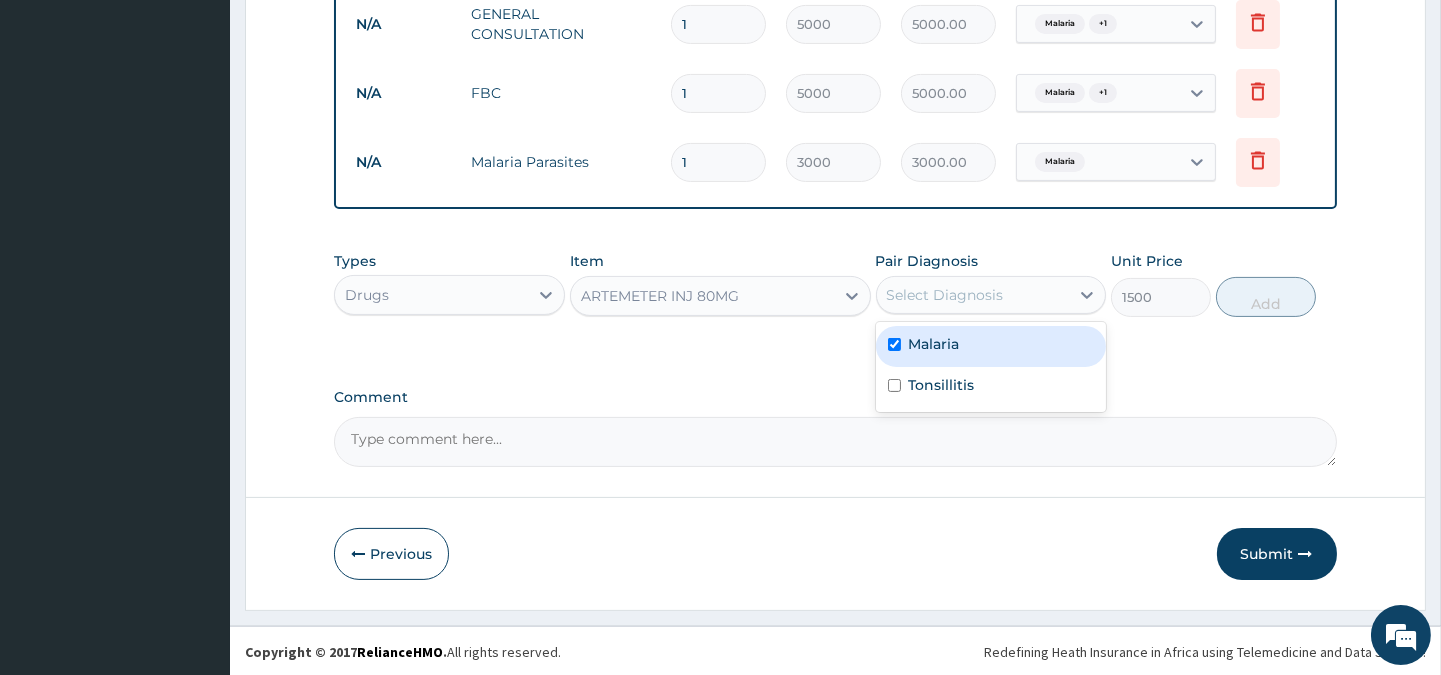 checkbox on "true" 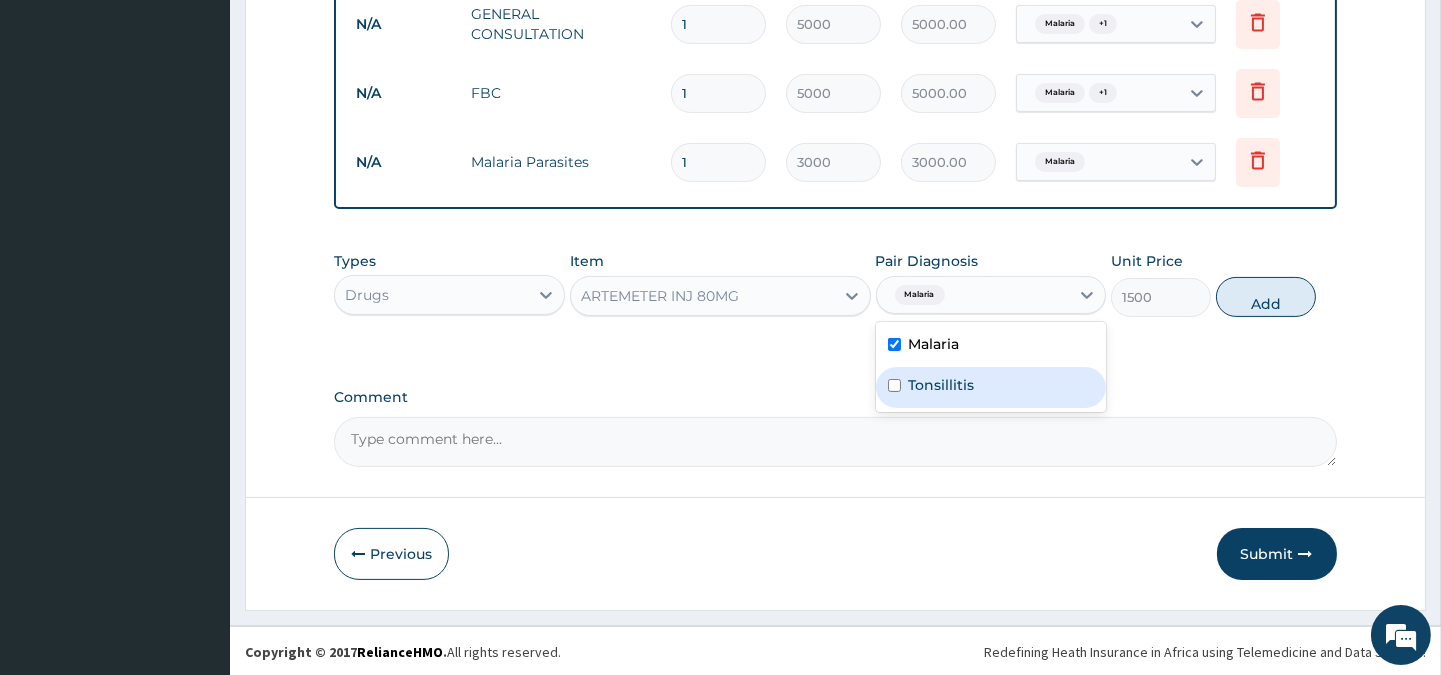 click on "Tonsillitis" at bounding box center (942, 385) 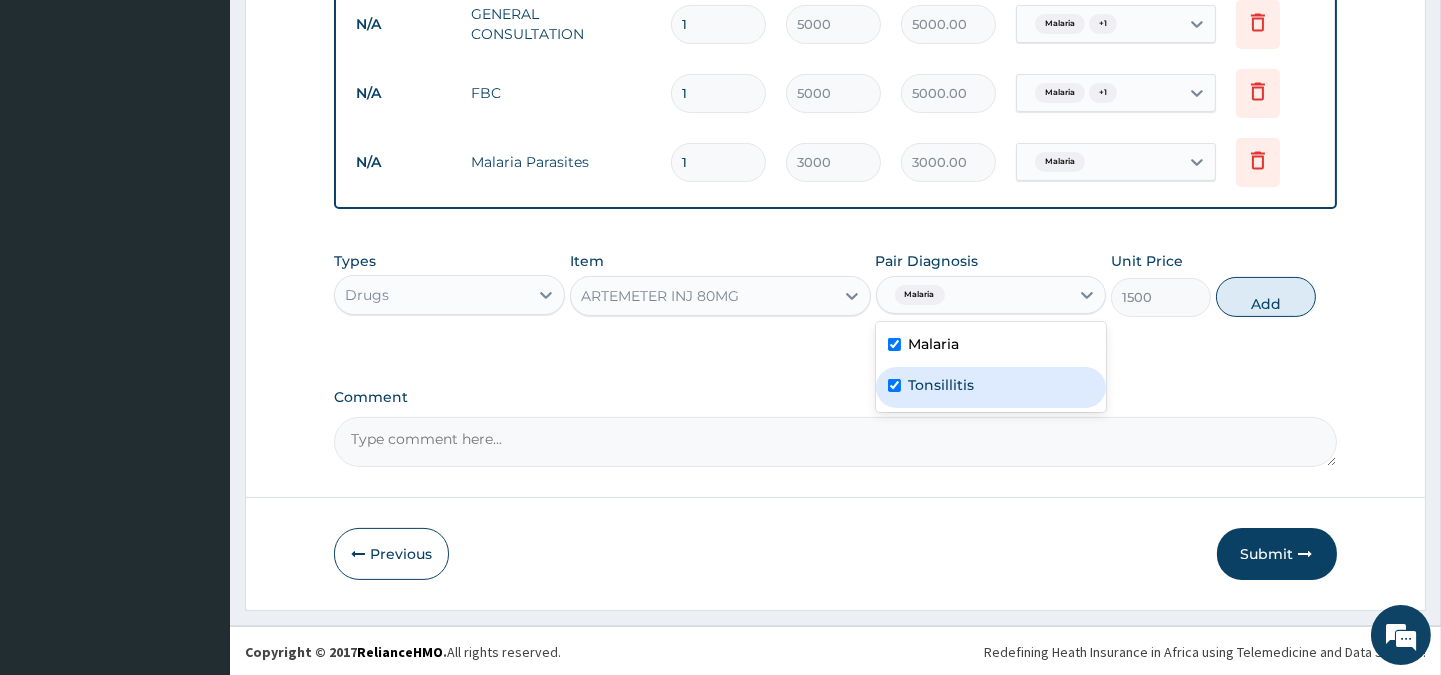 checkbox on "true" 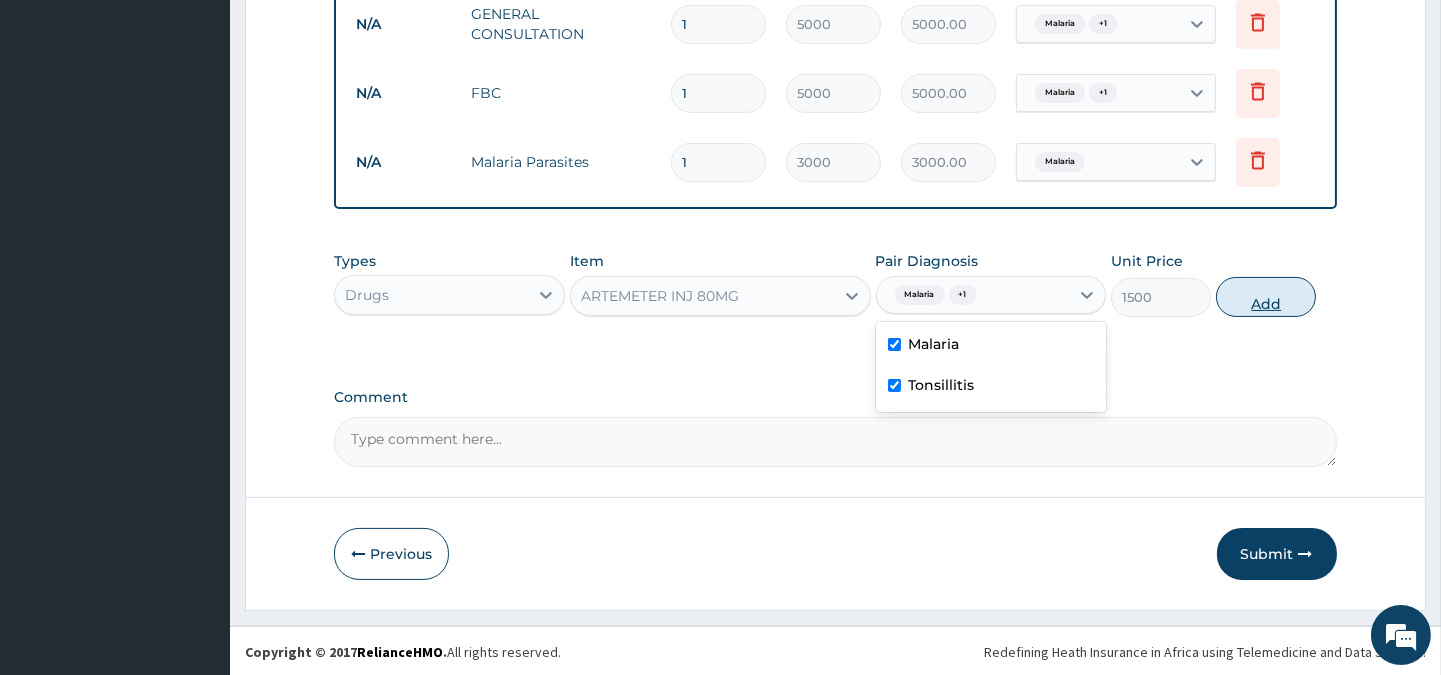 click on "Add" at bounding box center [1266, 297] 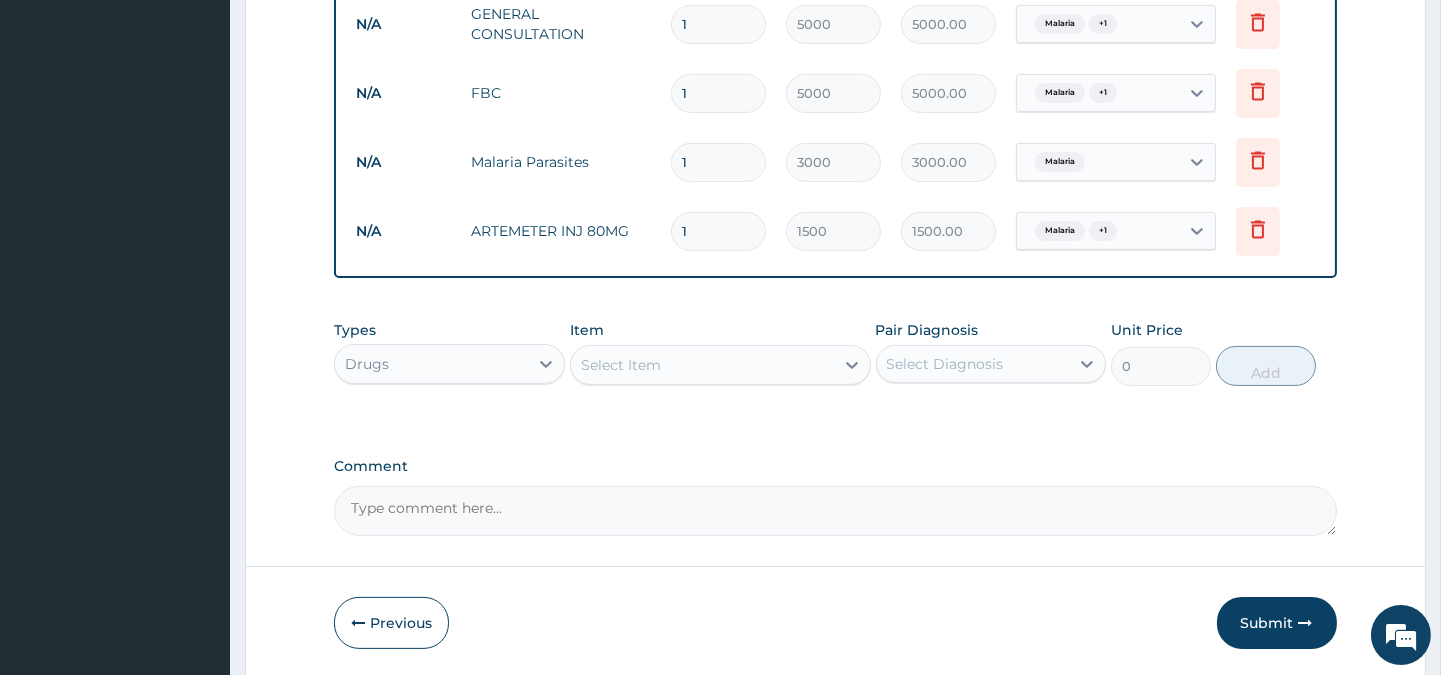 click on "Select Item" at bounding box center [621, 365] 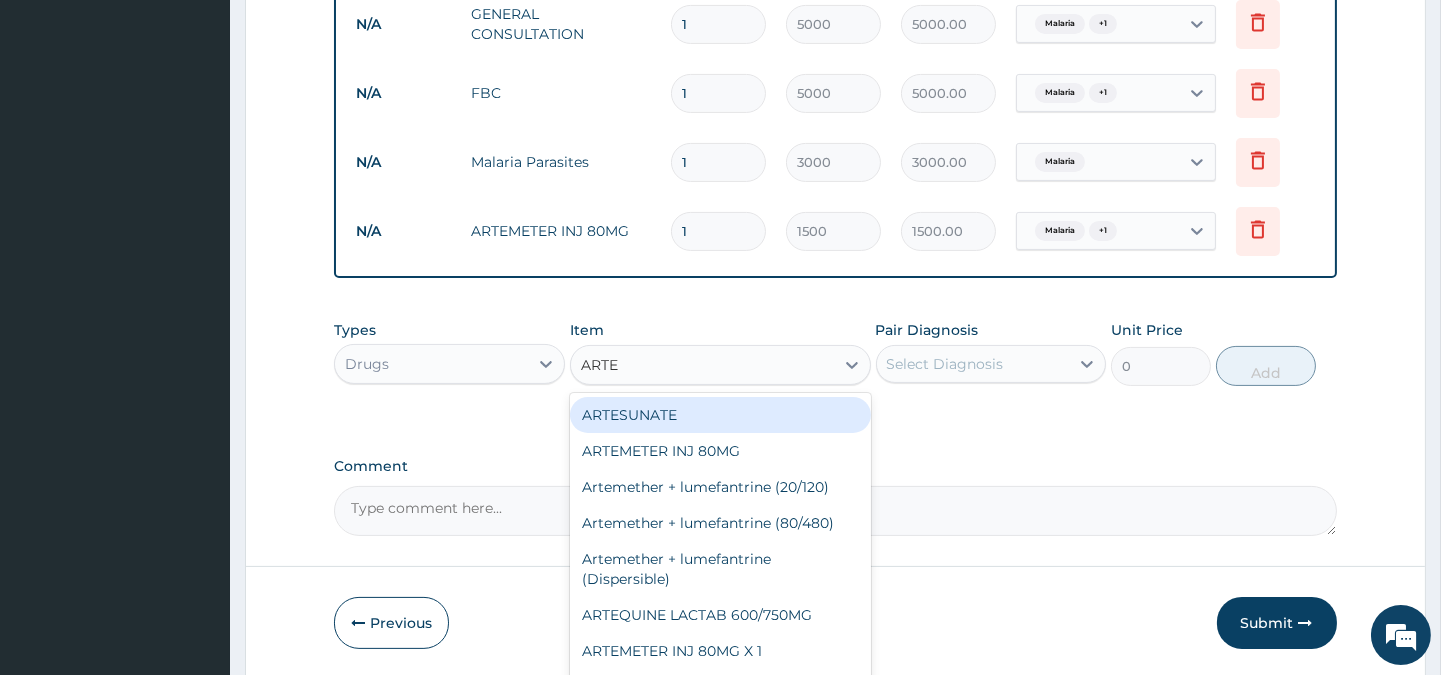 type on "ARTEM" 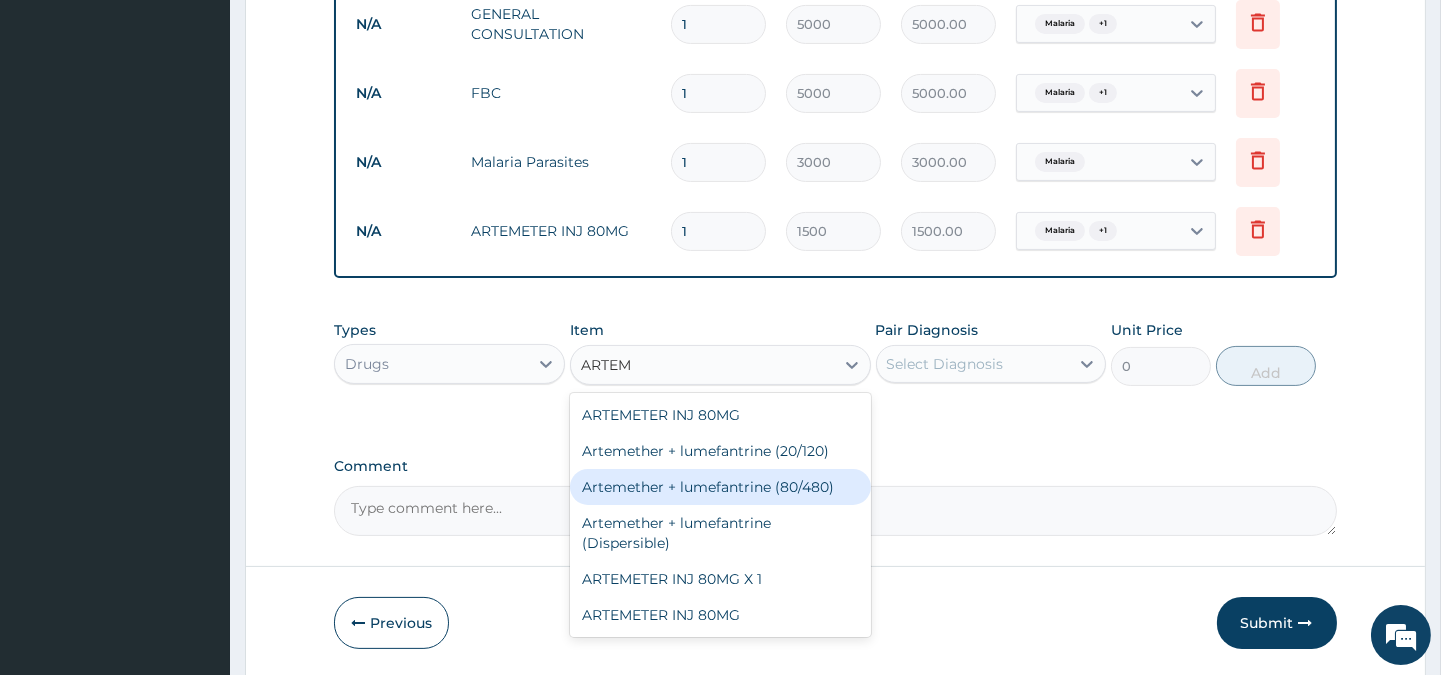 click on "Artemether + lumefantrine (80/480)" at bounding box center (720, 487) 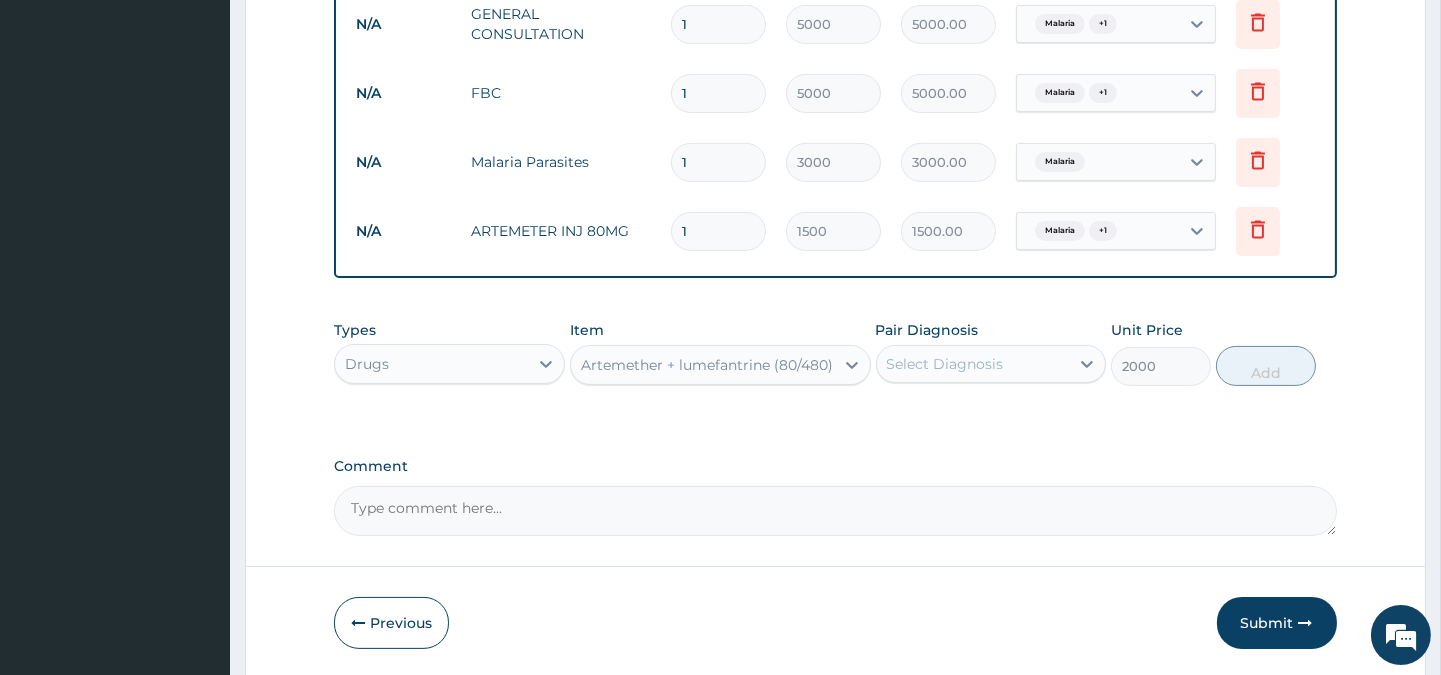 click on "Select Diagnosis" at bounding box center [945, 364] 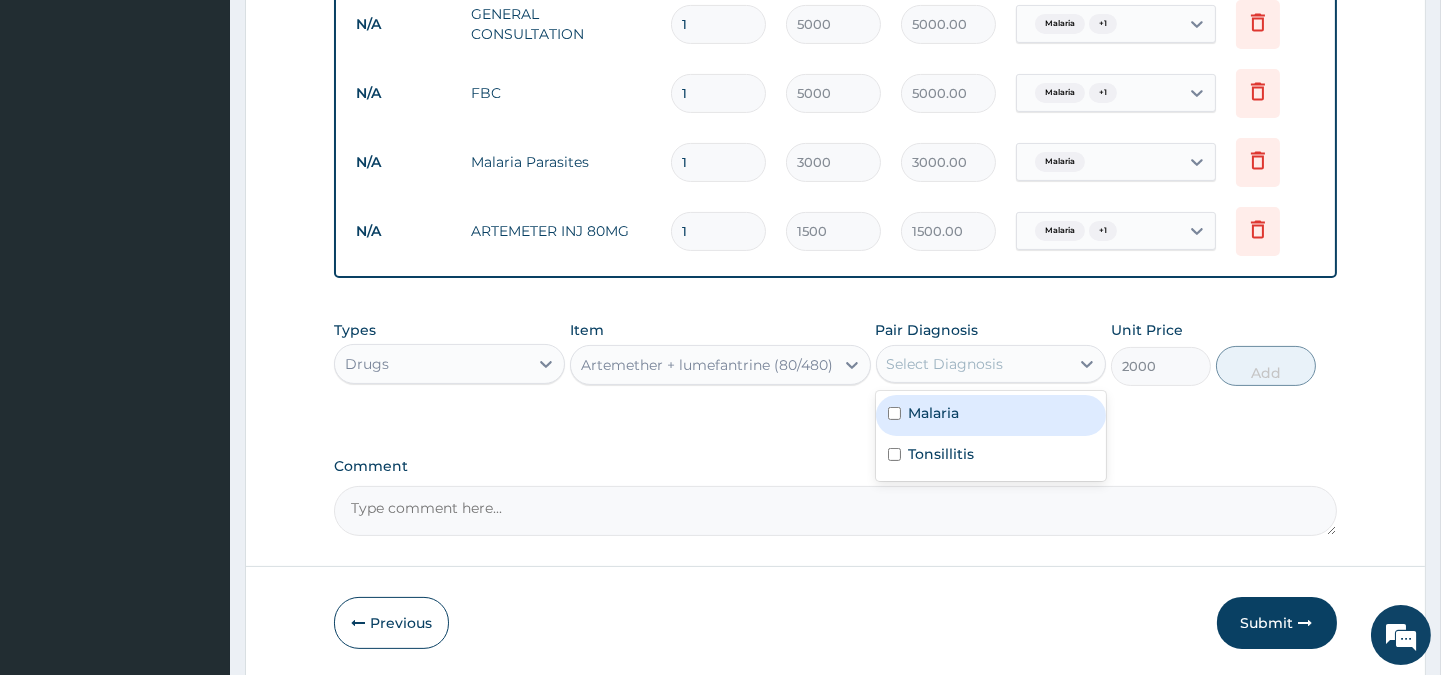 click on "Malaria" at bounding box center [991, 415] 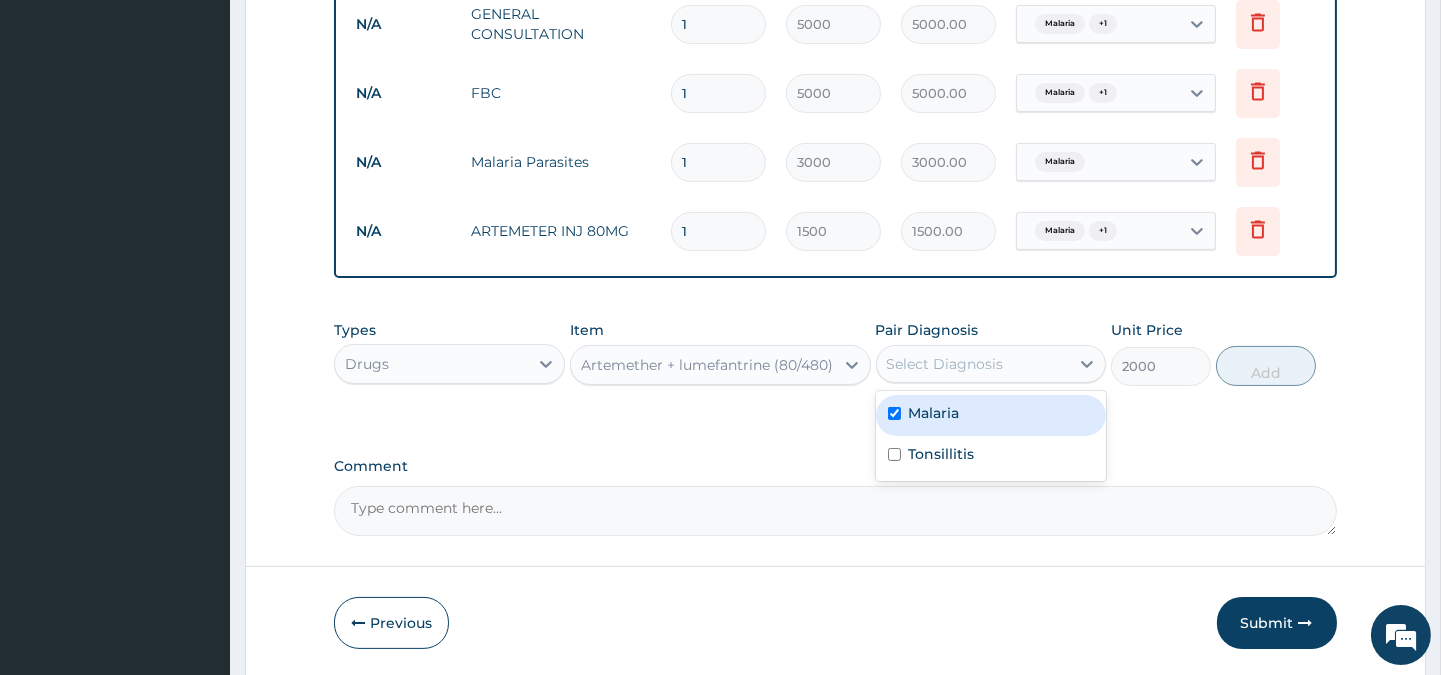 checkbox on "true" 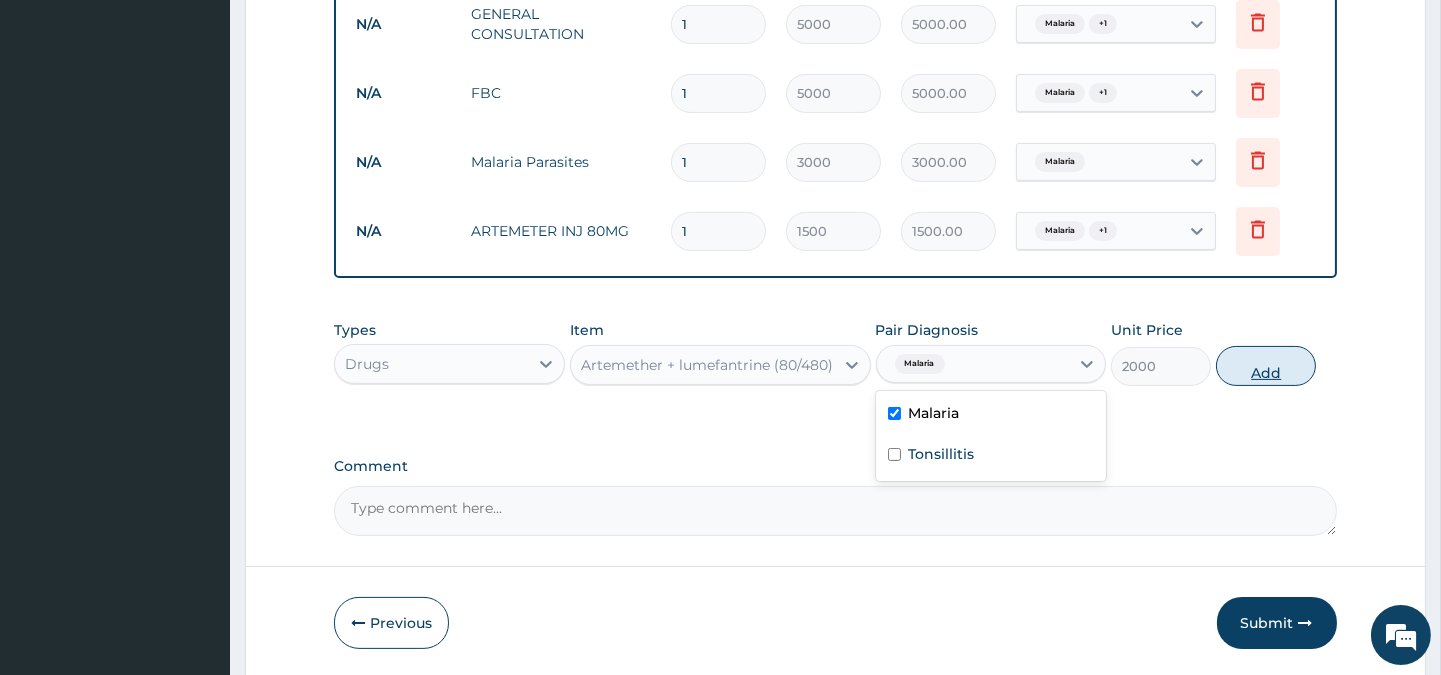 click on "Add" at bounding box center (1266, 366) 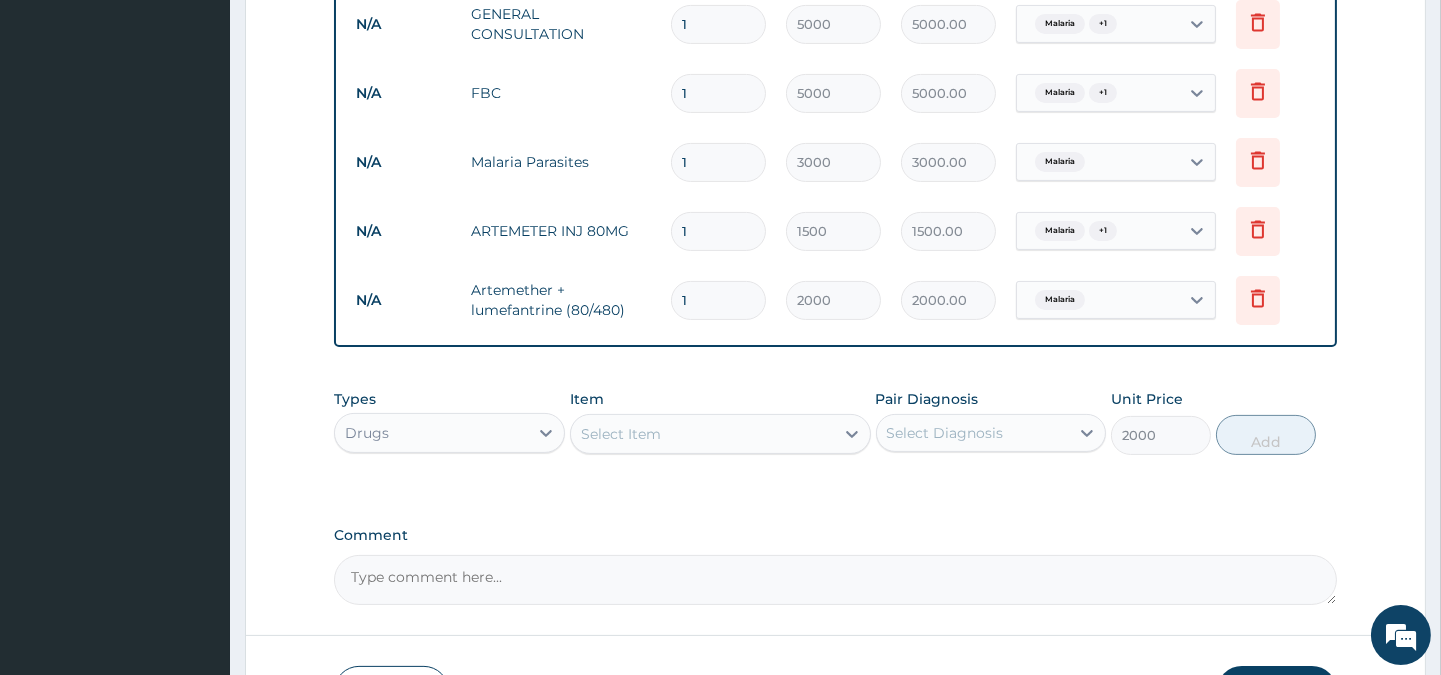 type on "0" 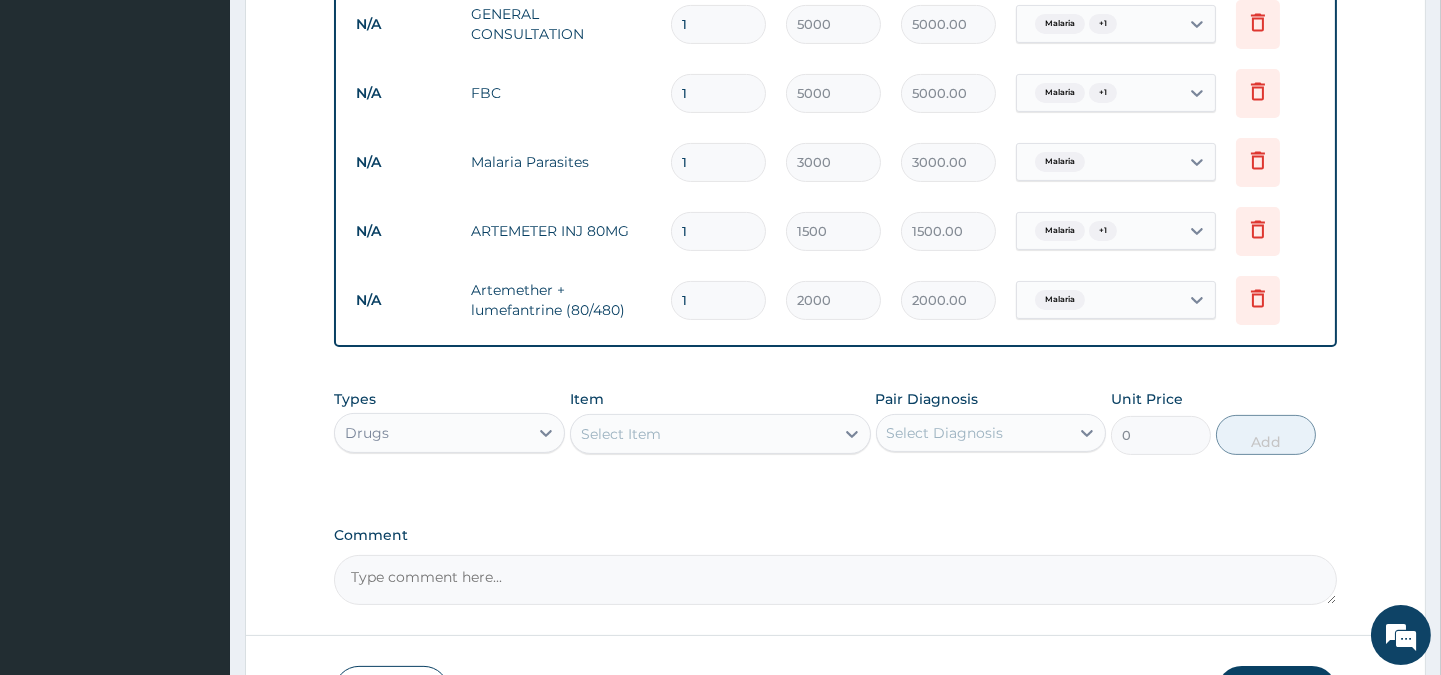 click on "+ 1" at bounding box center (1103, 231) 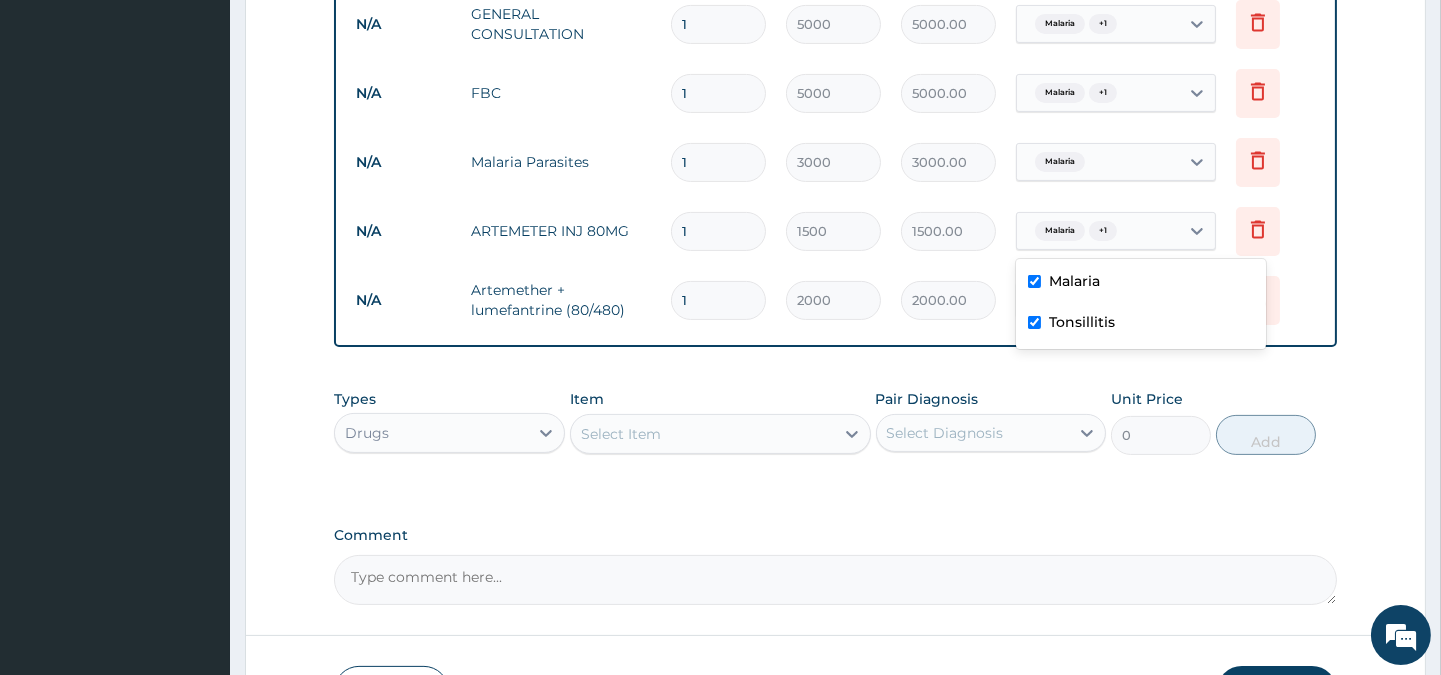 click on "Tonsillitis" at bounding box center [1082, 322] 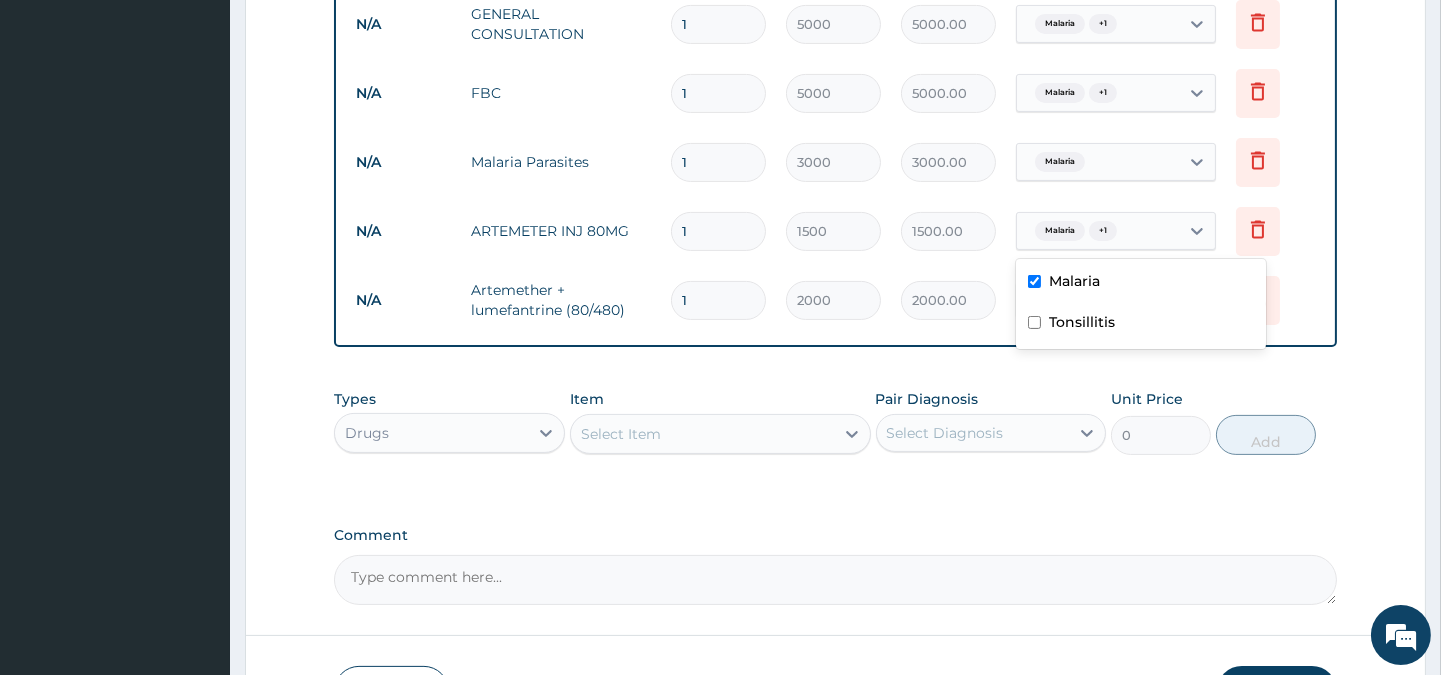 checkbox on "false" 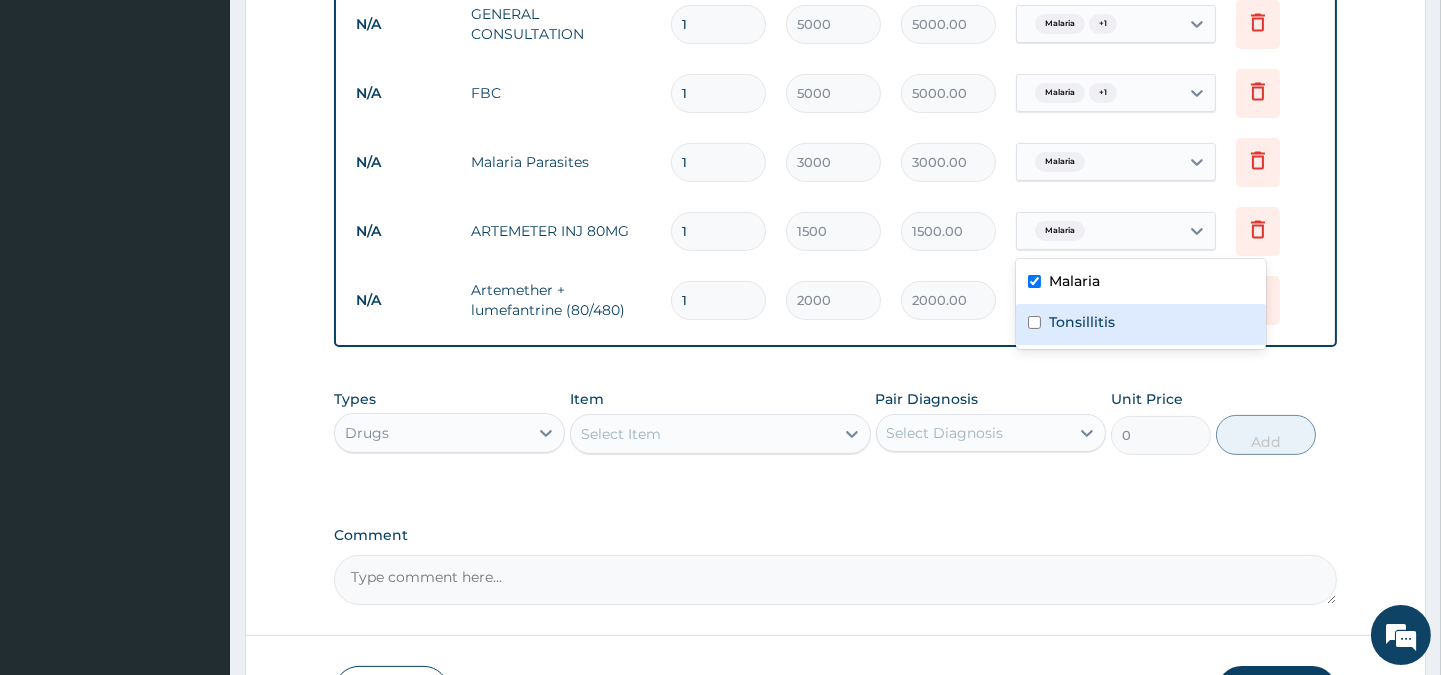 click on "Select Item" at bounding box center [702, 434] 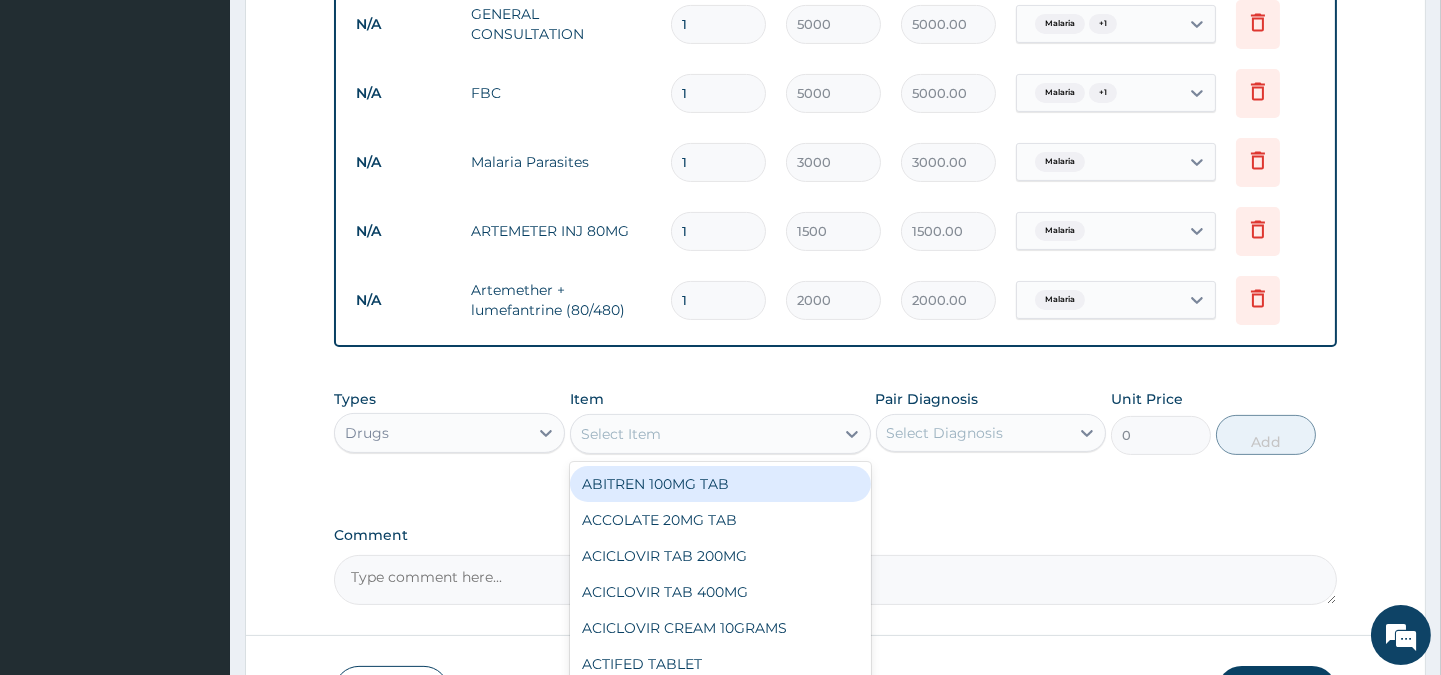 scroll, scrollTop: 947, scrollLeft: 0, axis: vertical 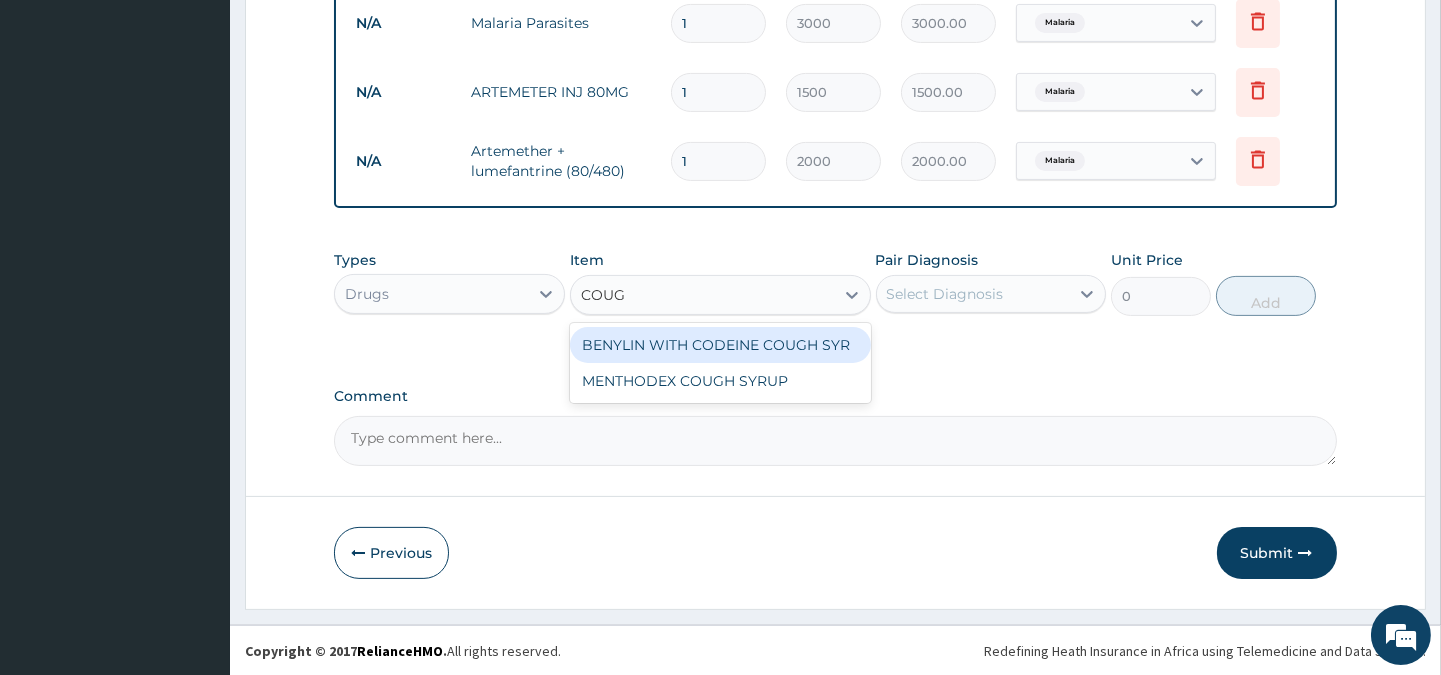 type on "COUGH" 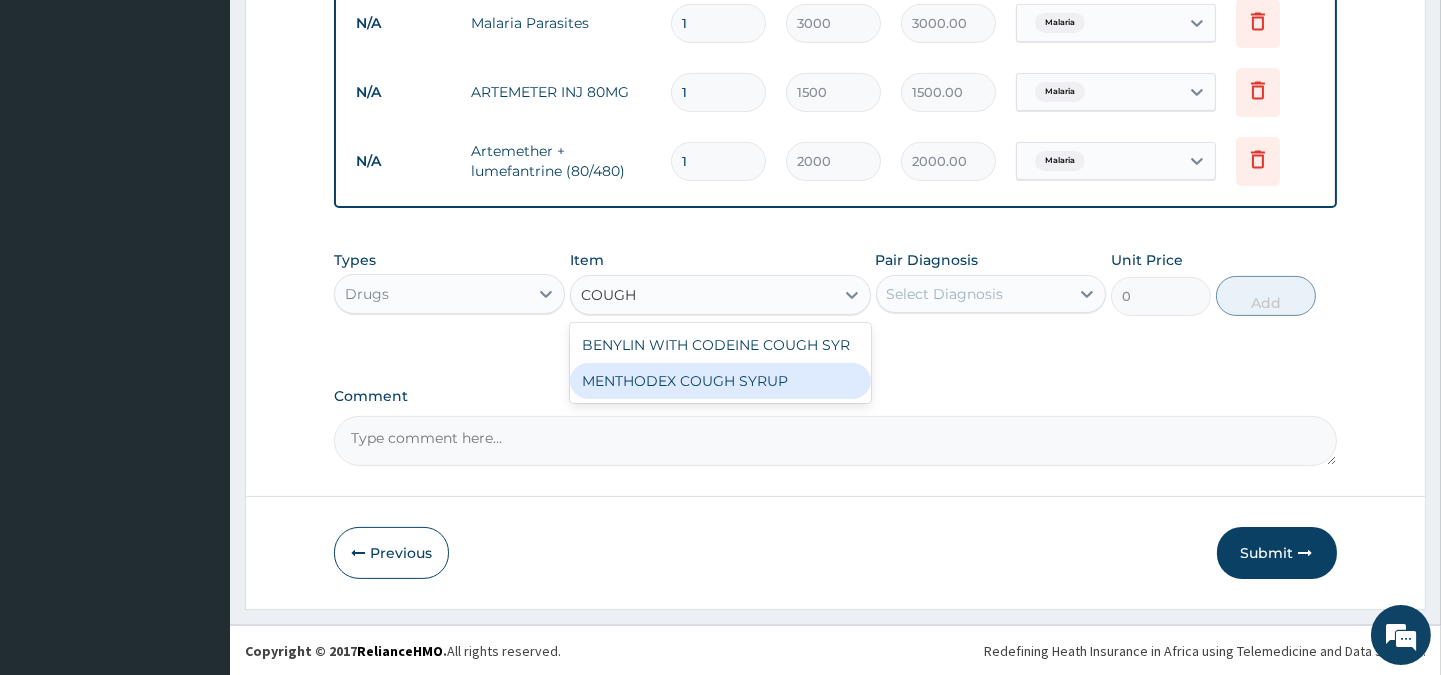 click on "MENTHODEX COUGH SYRUP" at bounding box center [720, 381] 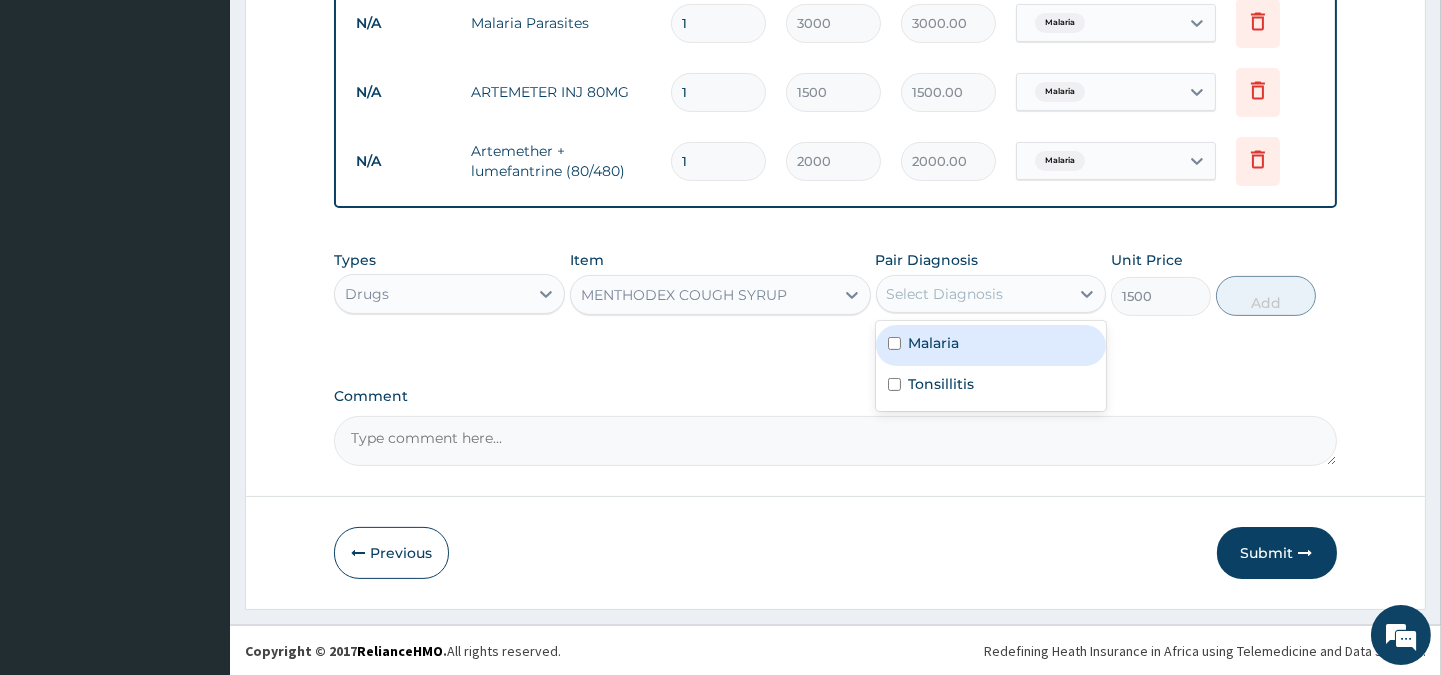 click on "Select Diagnosis" at bounding box center [973, 294] 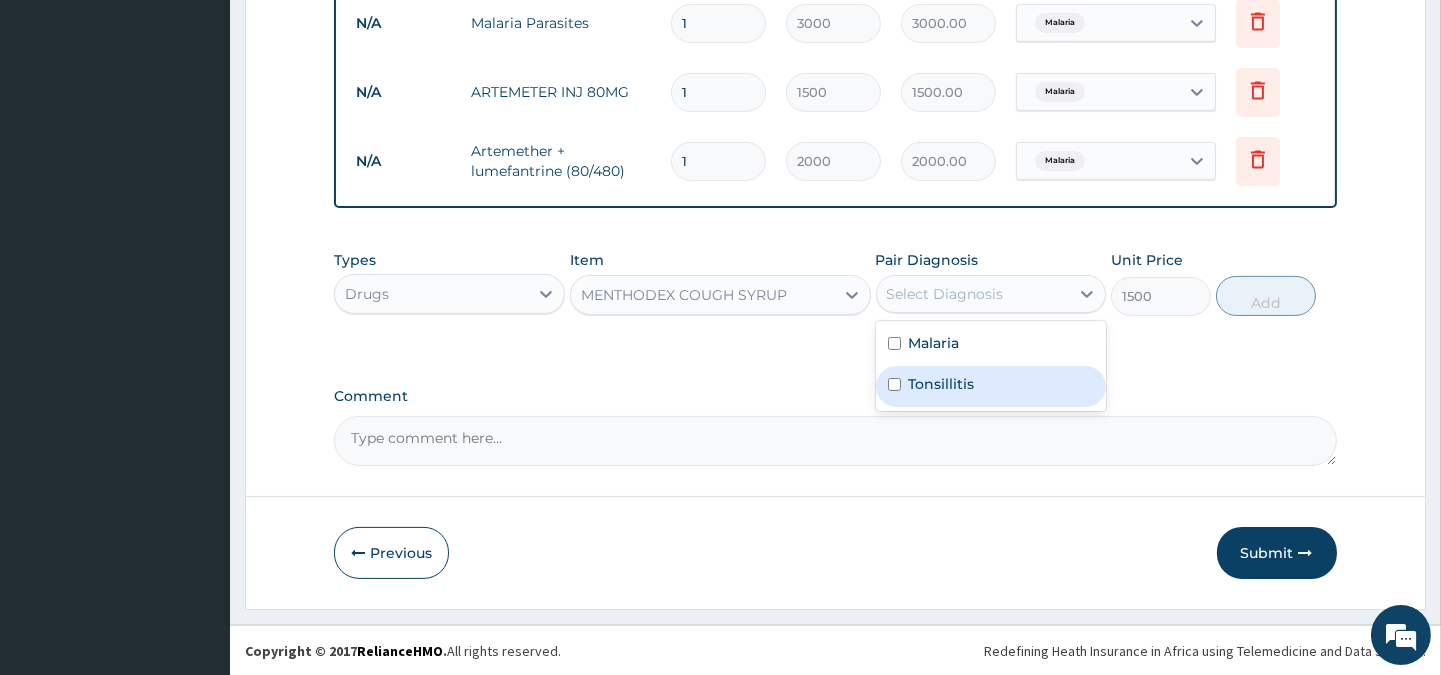 click on "Tonsillitis" at bounding box center [991, 386] 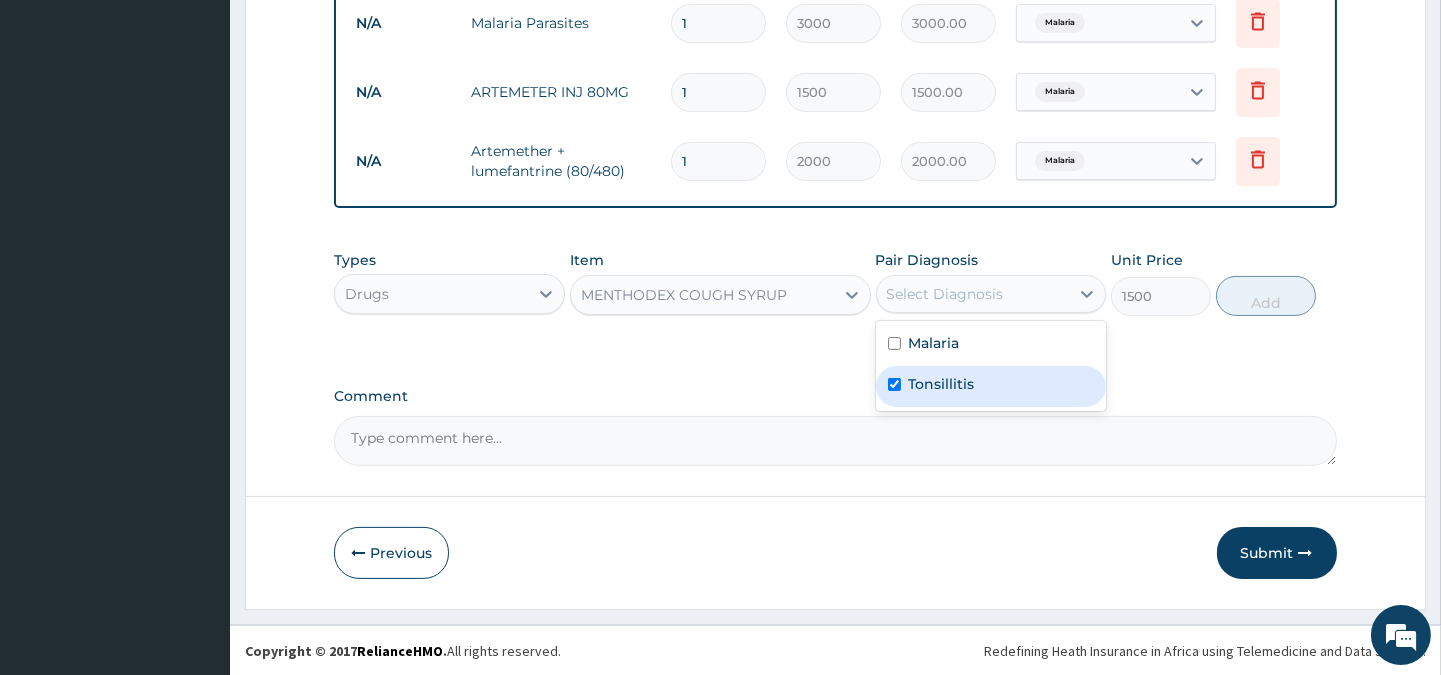 checkbox on "true" 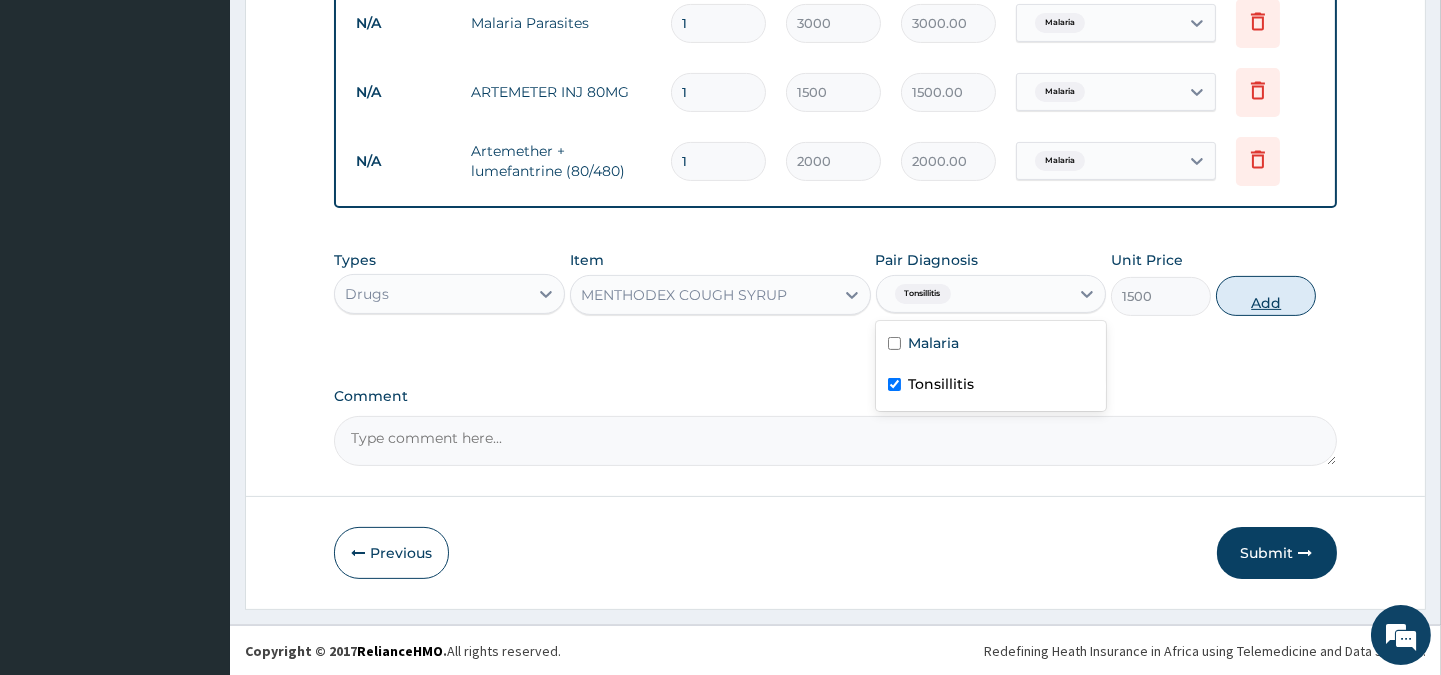 click on "Add" at bounding box center [1266, 296] 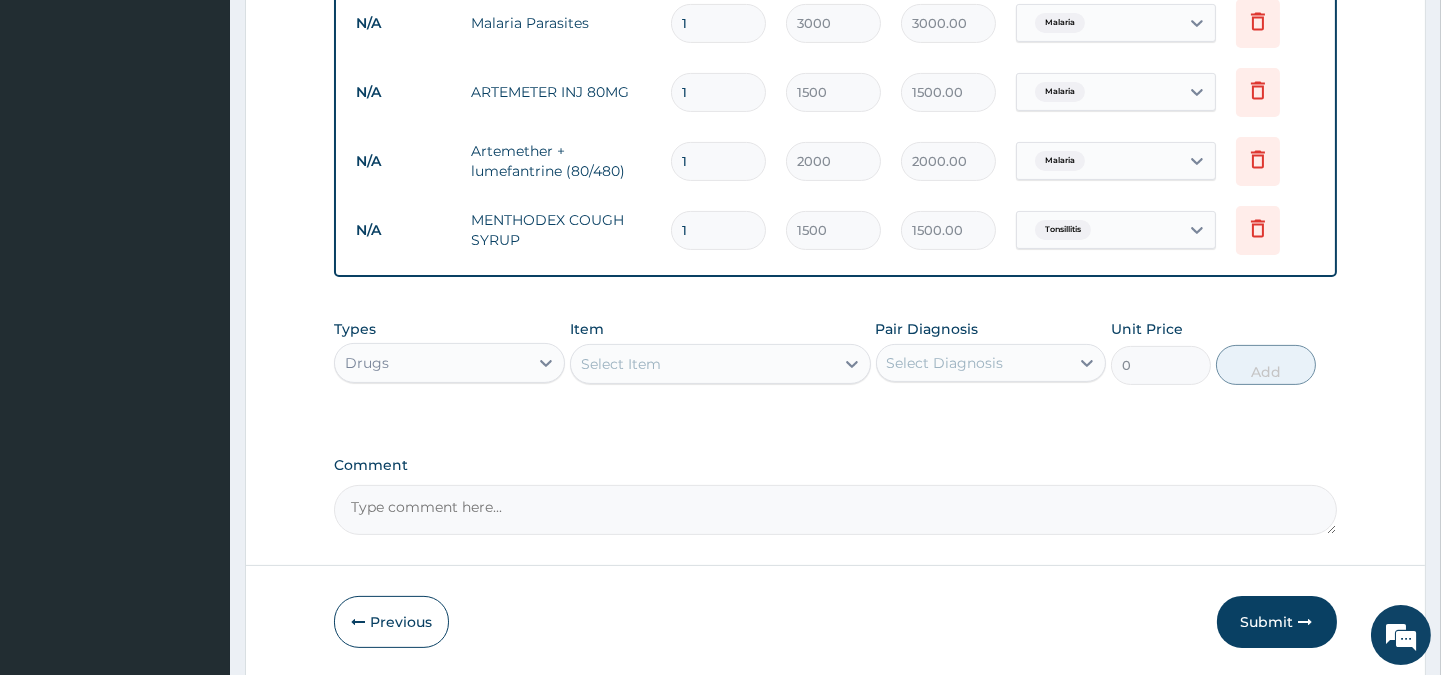 click on "Select Item" at bounding box center (702, 364) 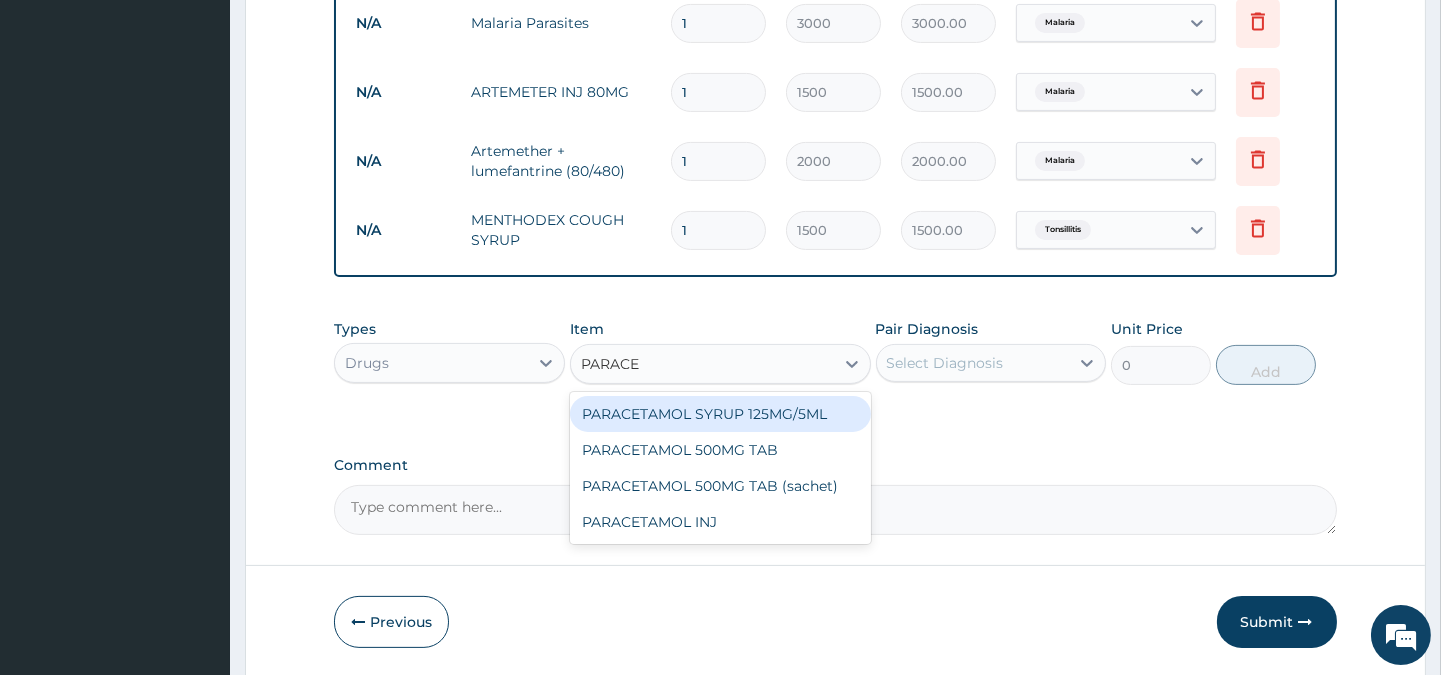 type on "PARACET" 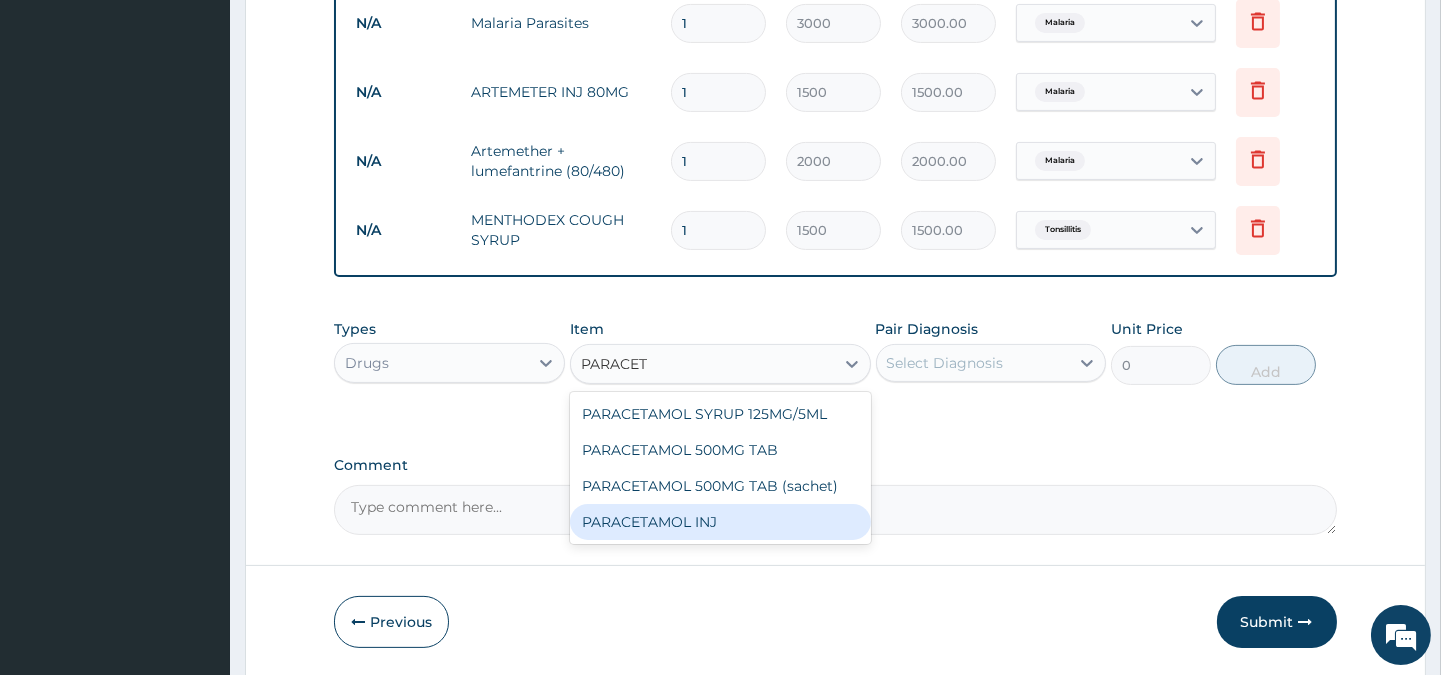click on "PARACETAMOL INJ" at bounding box center [720, 522] 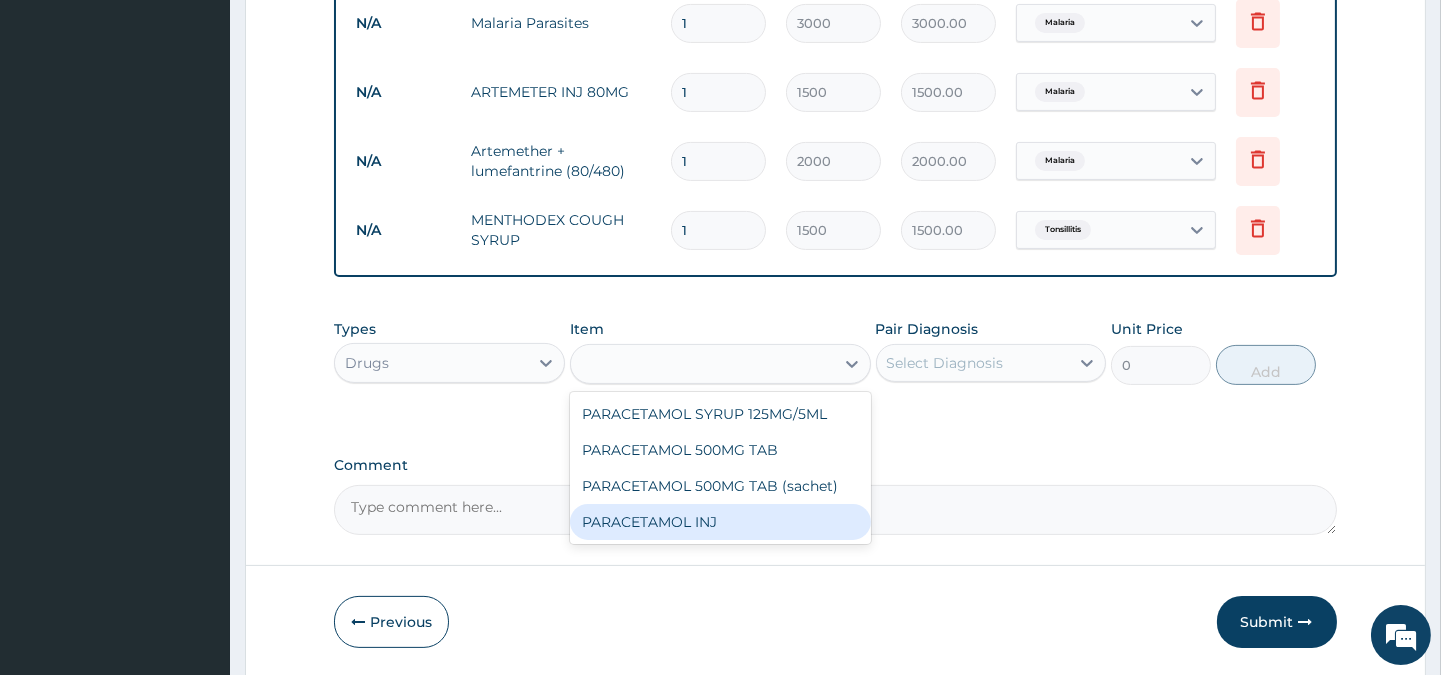 type on "200" 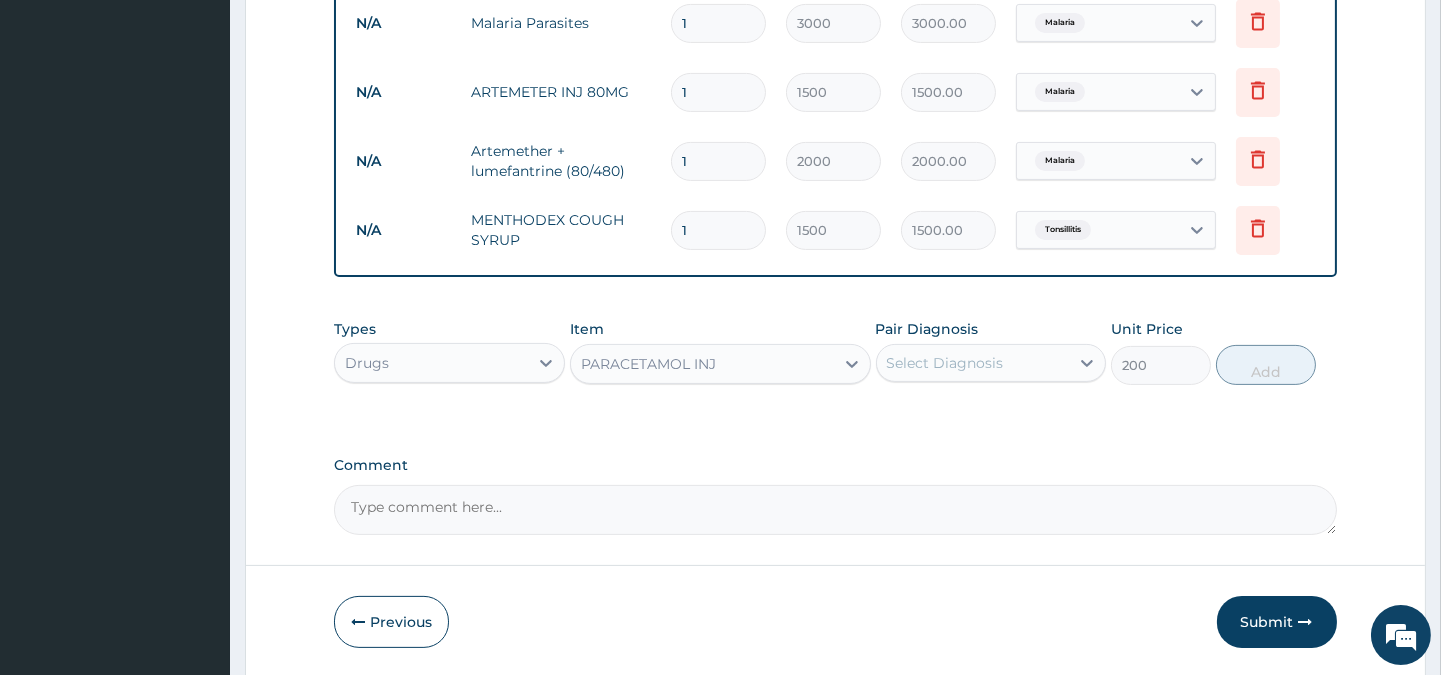 click on "Select Diagnosis" at bounding box center (945, 363) 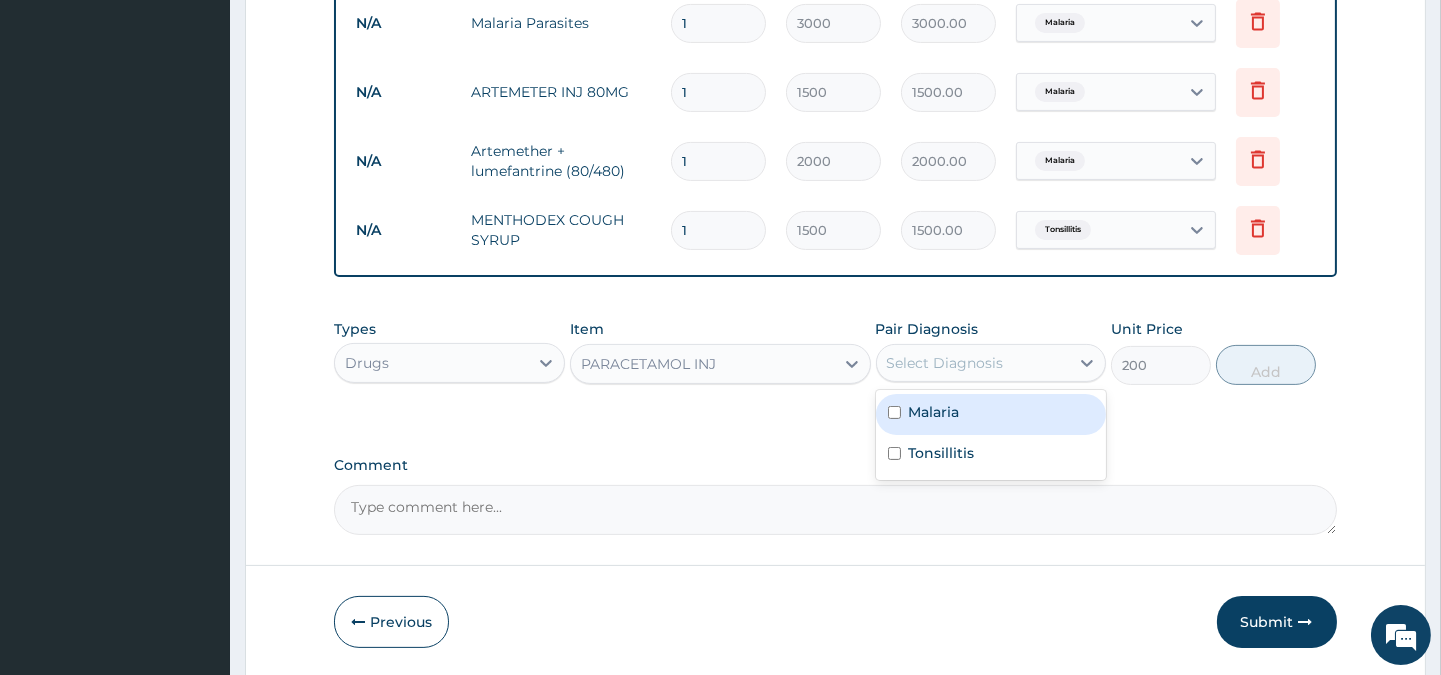 click on "Malaria" at bounding box center (934, 412) 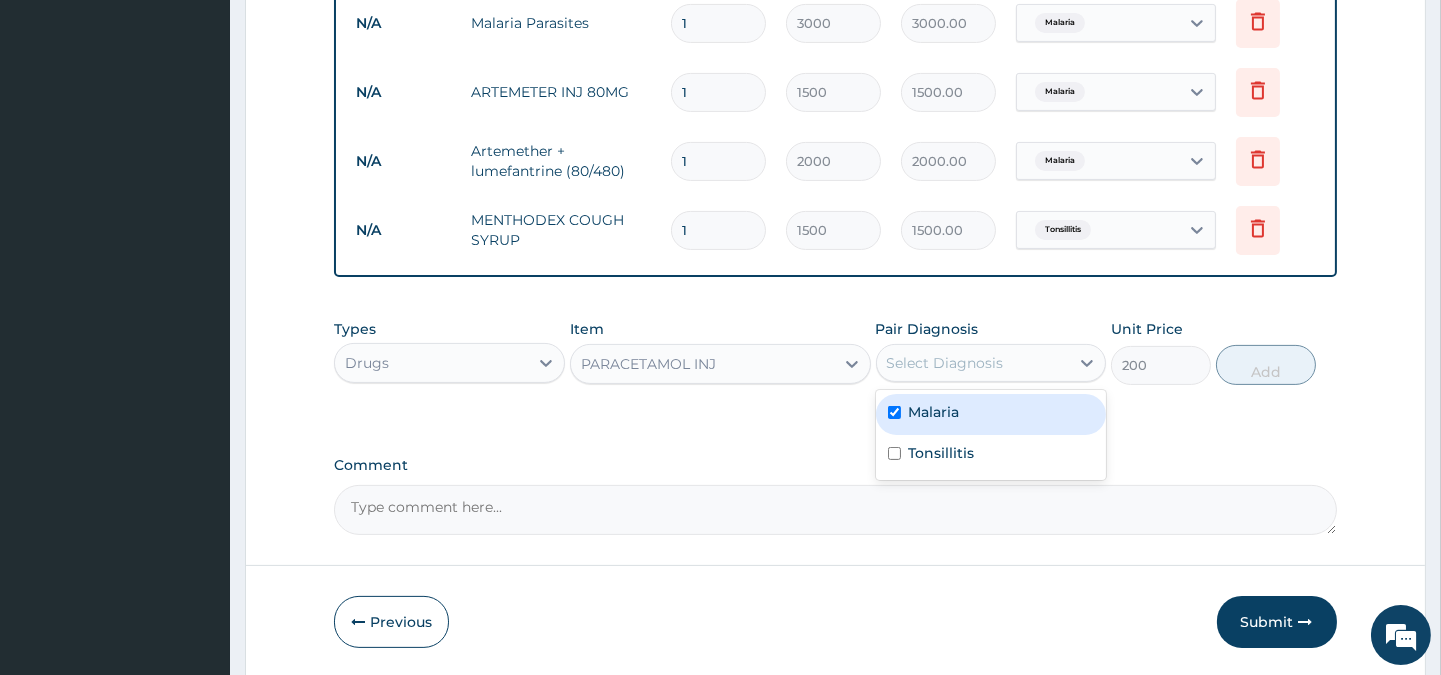 checkbox on "true" 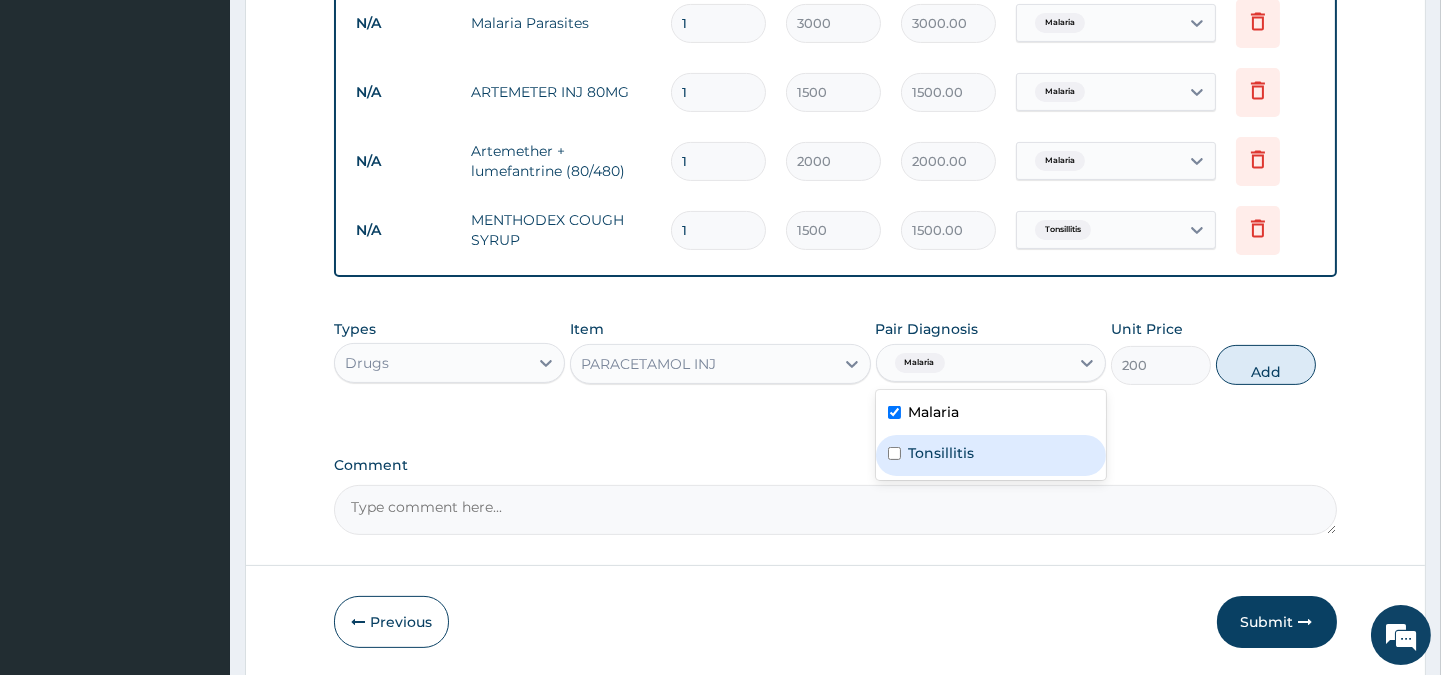 click on "Tonsillitis" at bounding box center (942, 453) 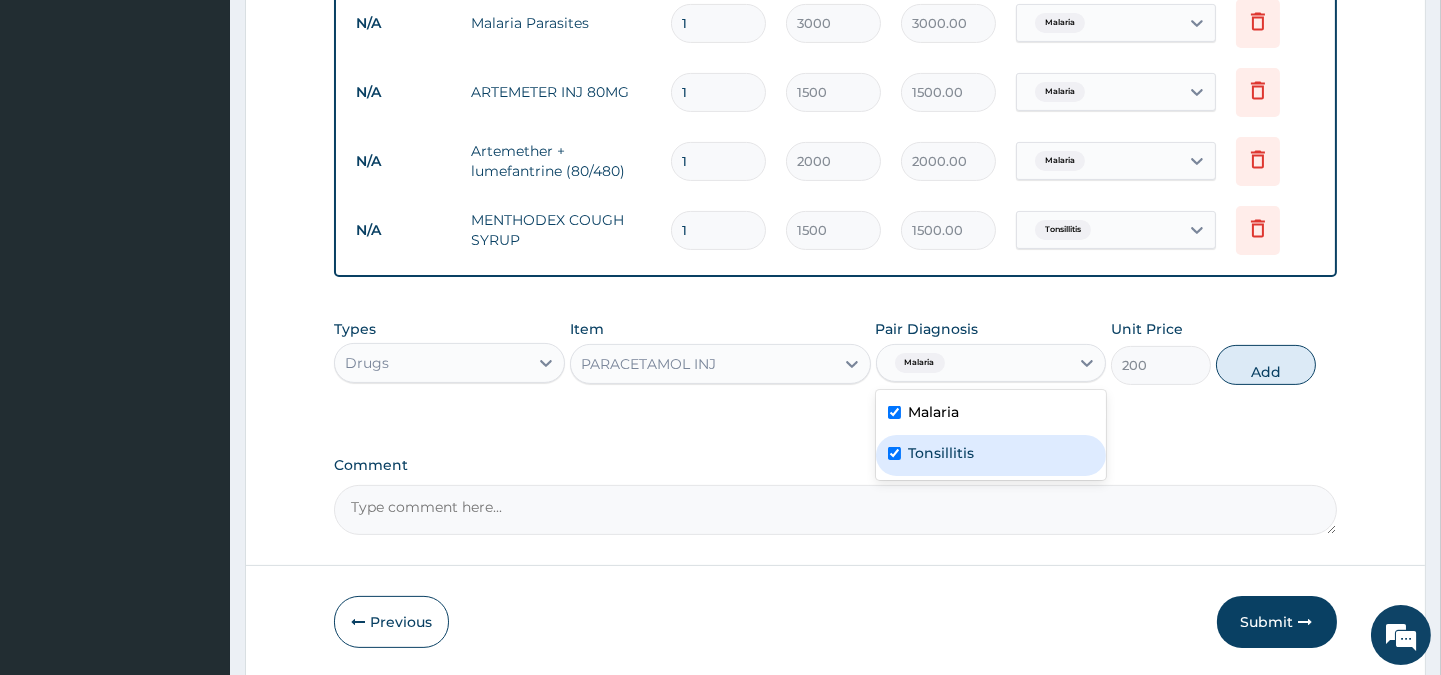 checkbox on "true" 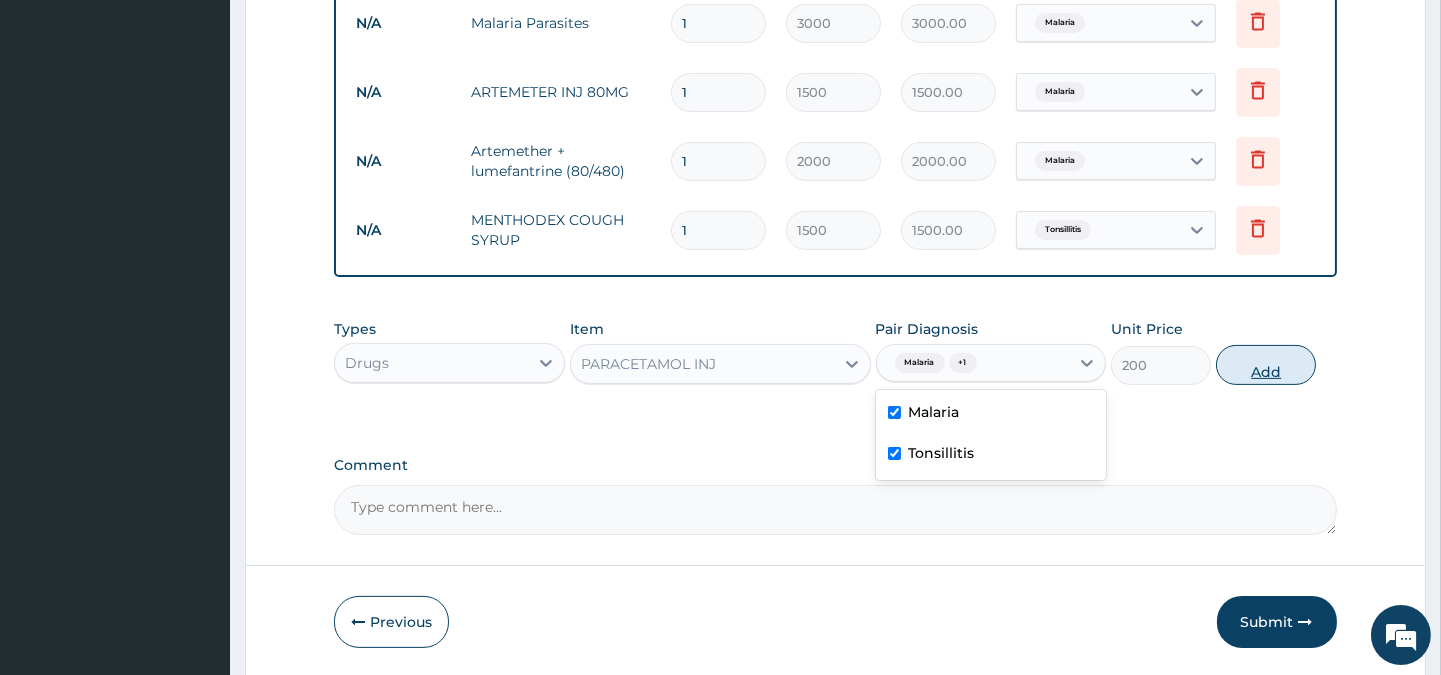 click on "Add" at bounding box center (1266, 365) 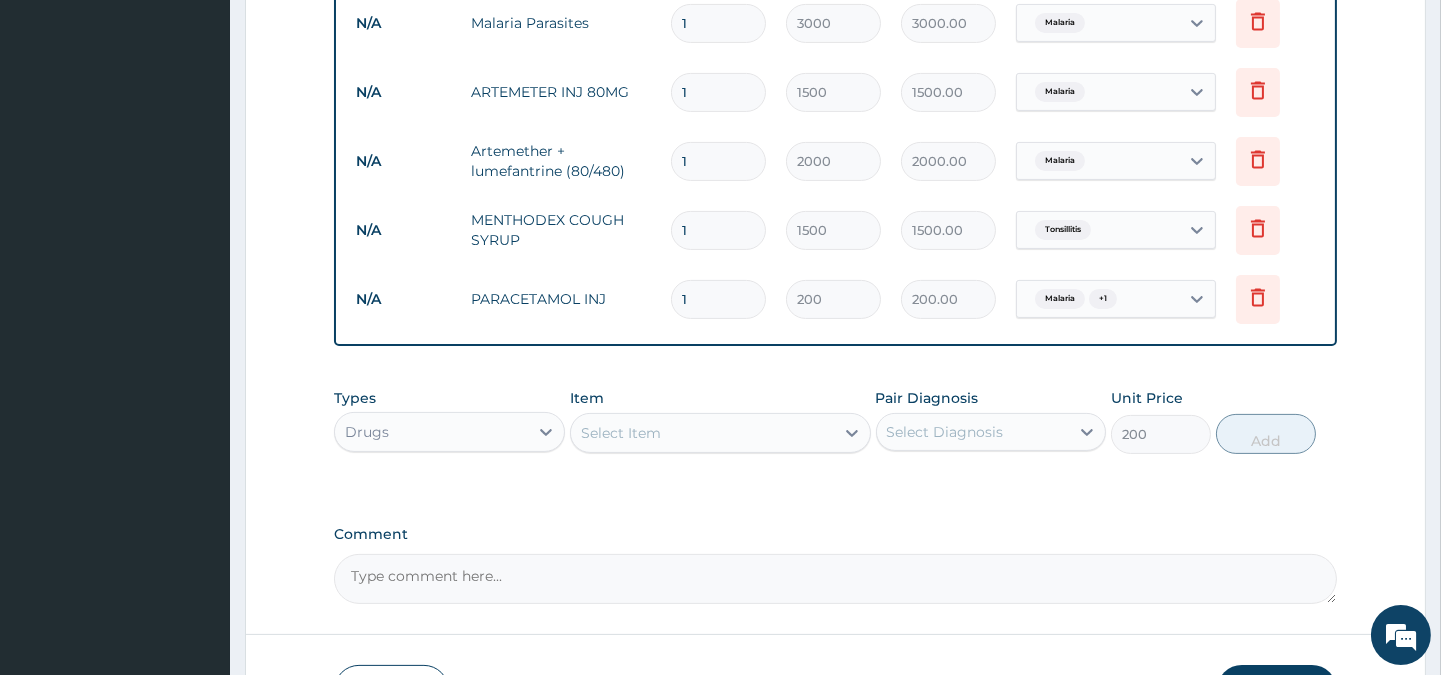 type on "0" 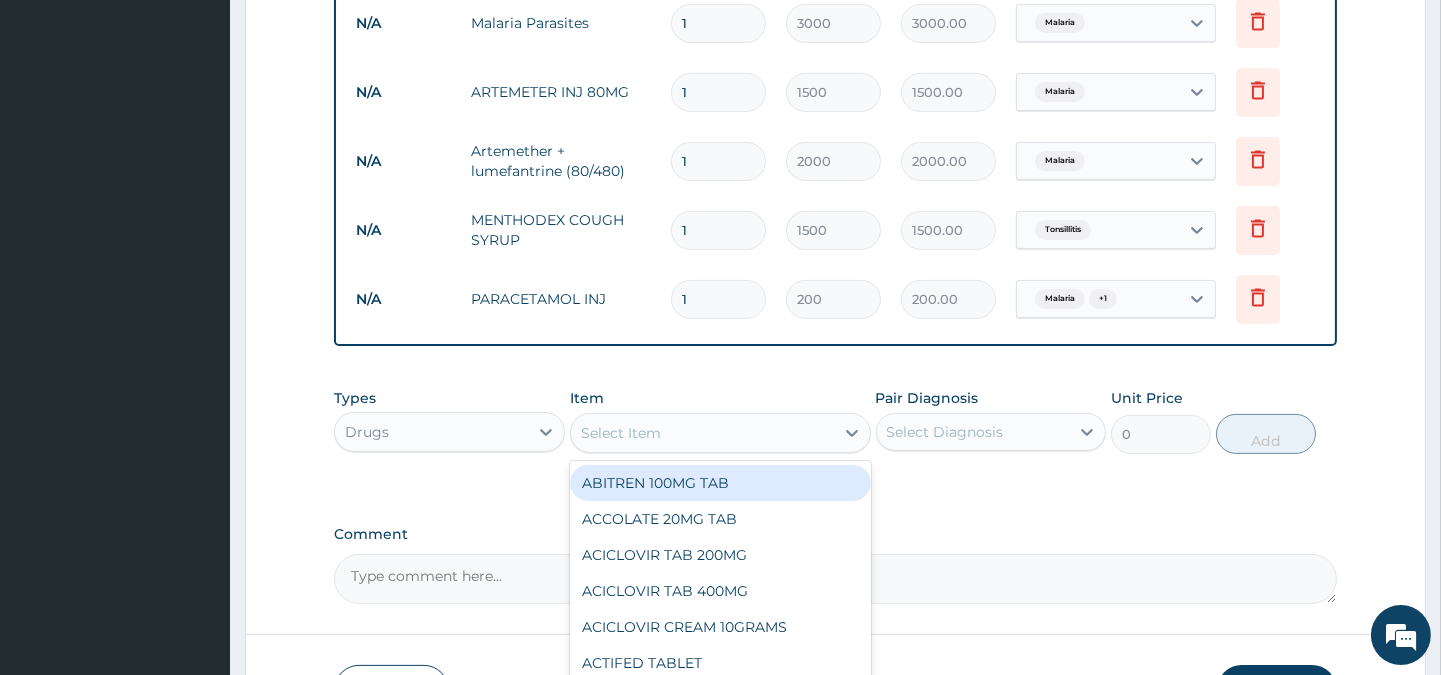 click on "Select Item" at bounding box center (702, 433) 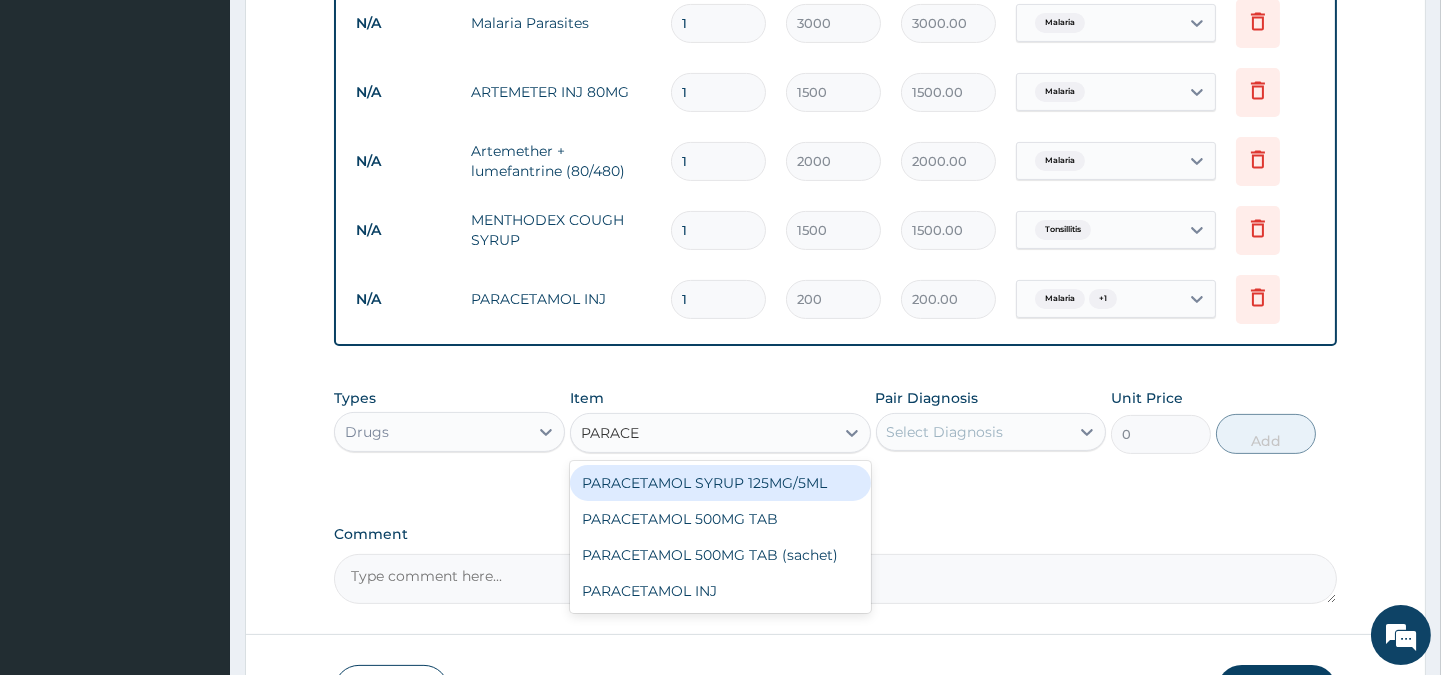 type on "PARACET" 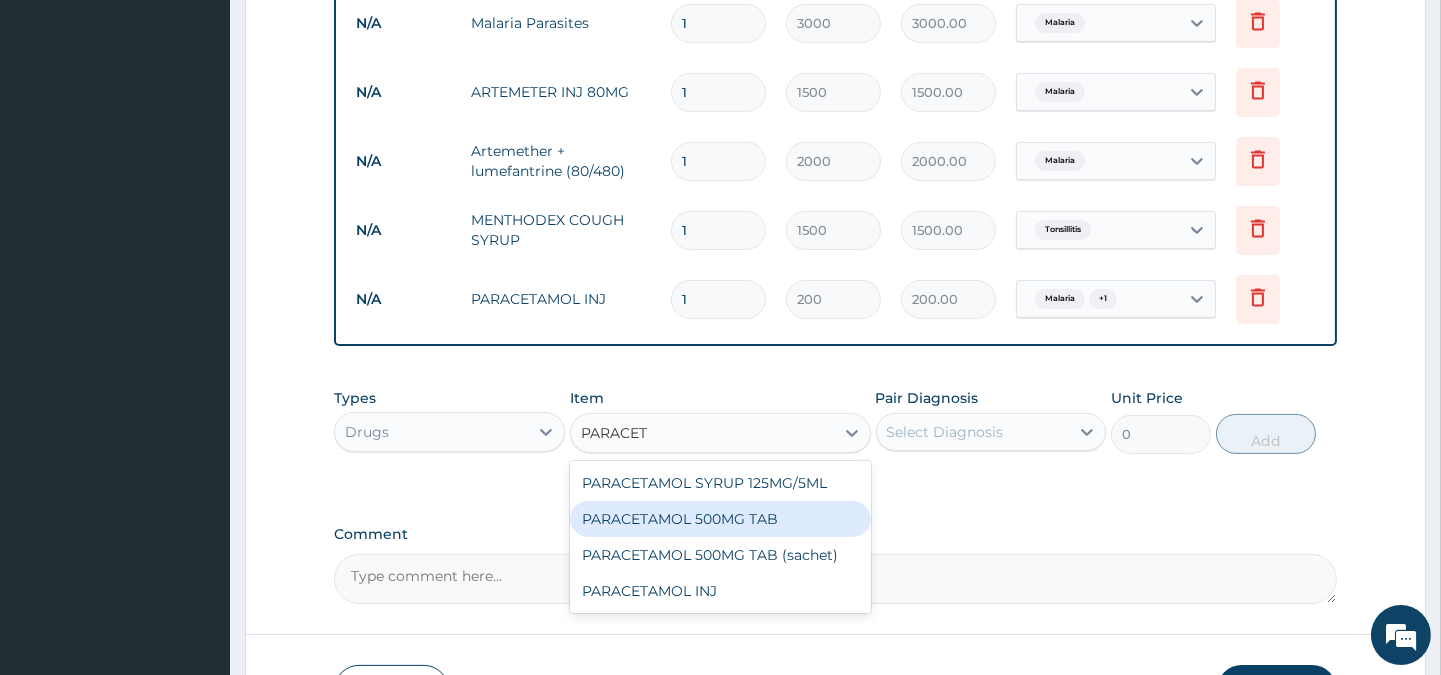 click on "PARACETAMOL 500MG TAB" at bounding box center (720, 519) 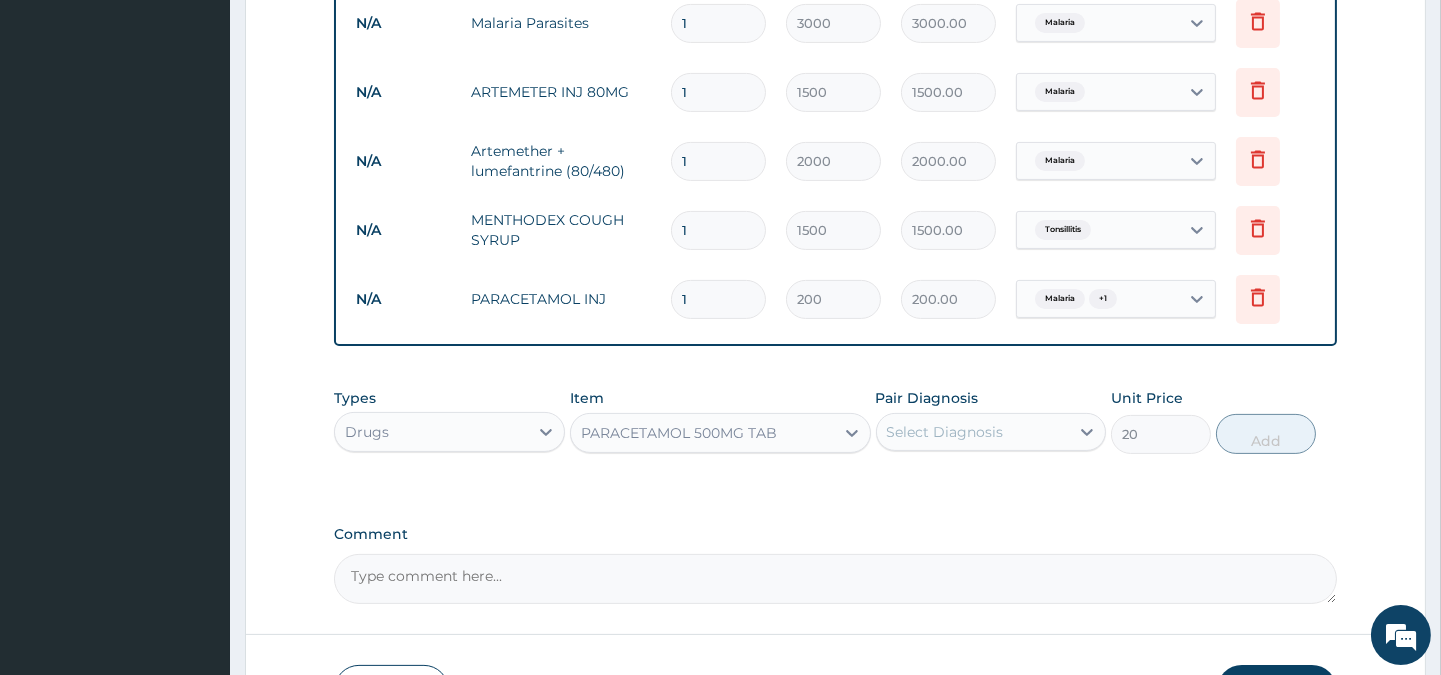 click on "Select Diagnosis" at bounding box center (945, 432) 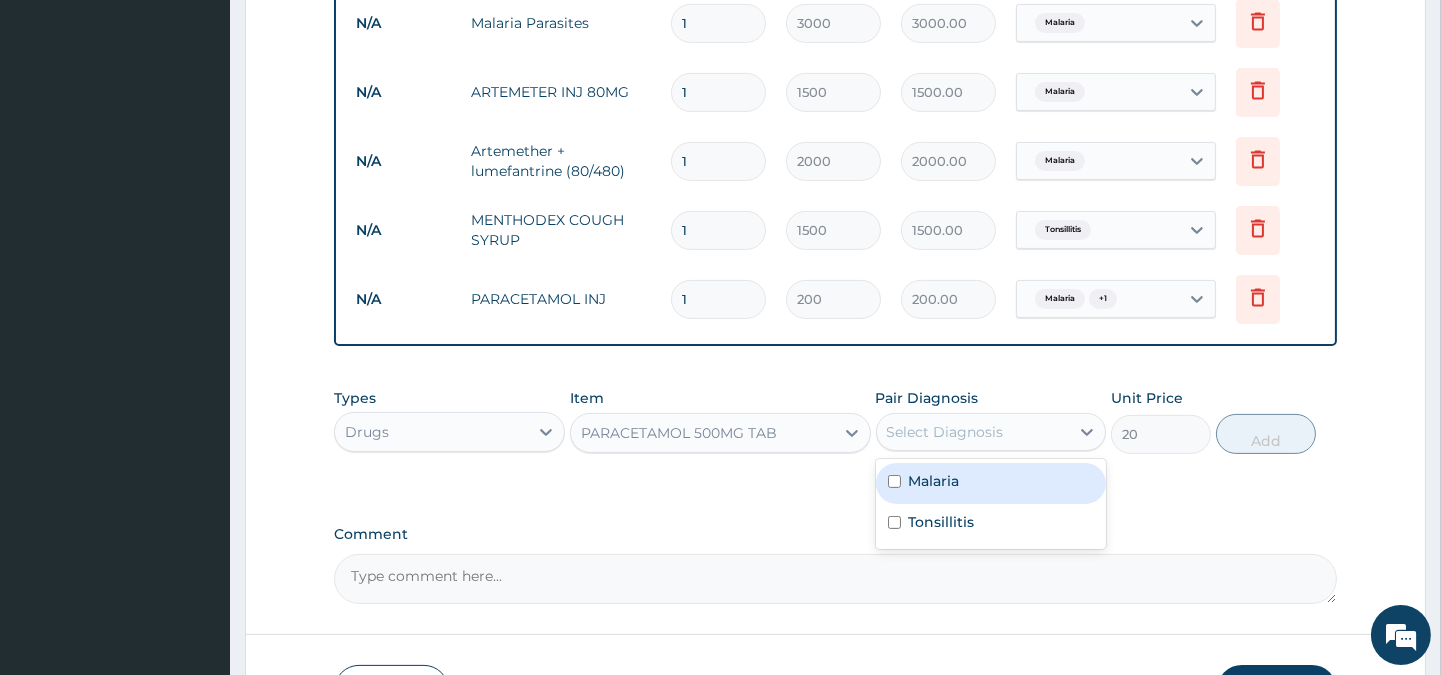 click on "Malaria" at bounding box center (934, 481) 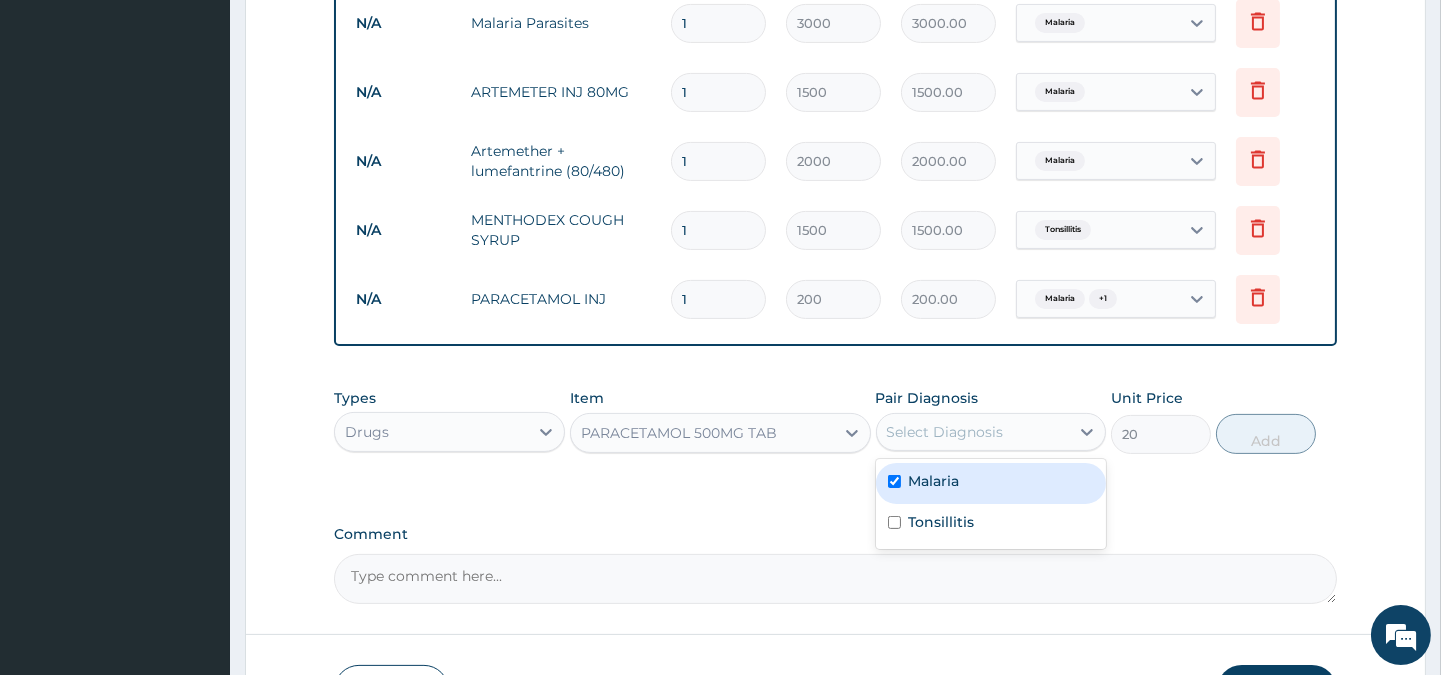 checkbox on "true" 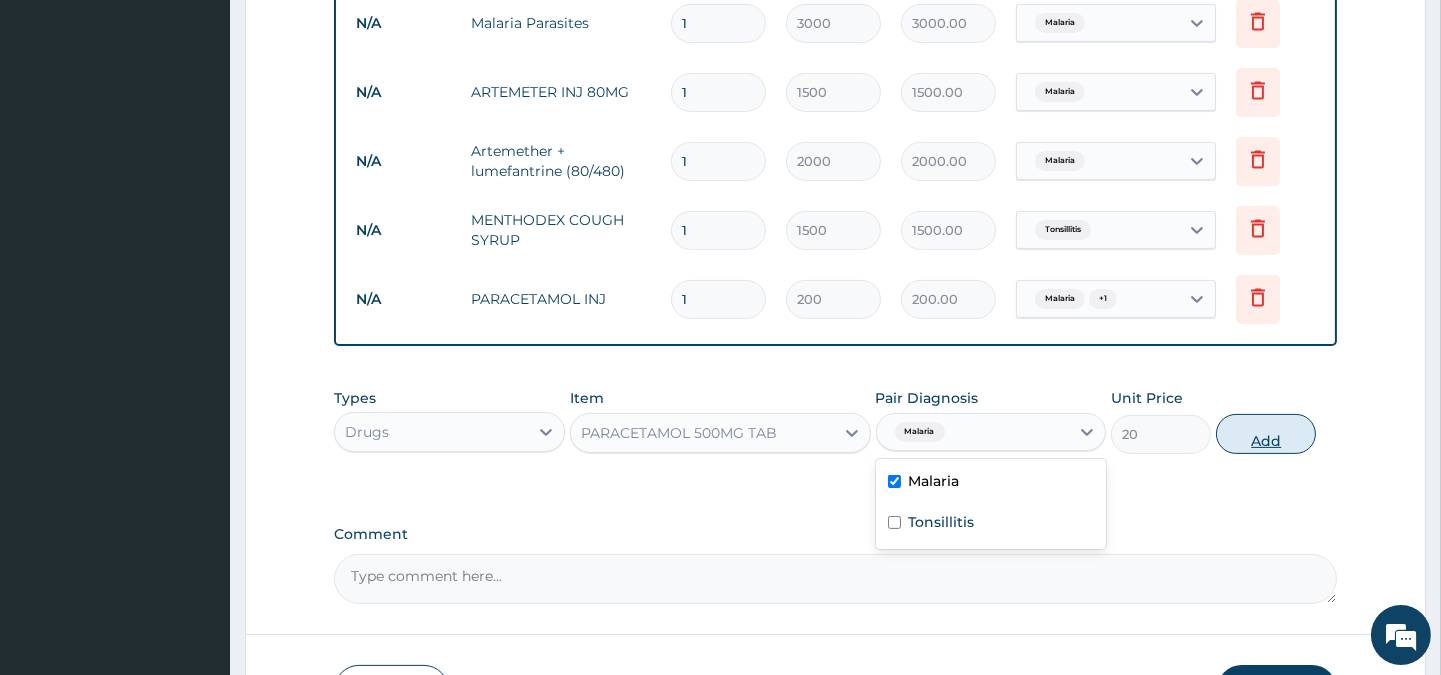 click on "Add" at bounding box center [1266, 434] 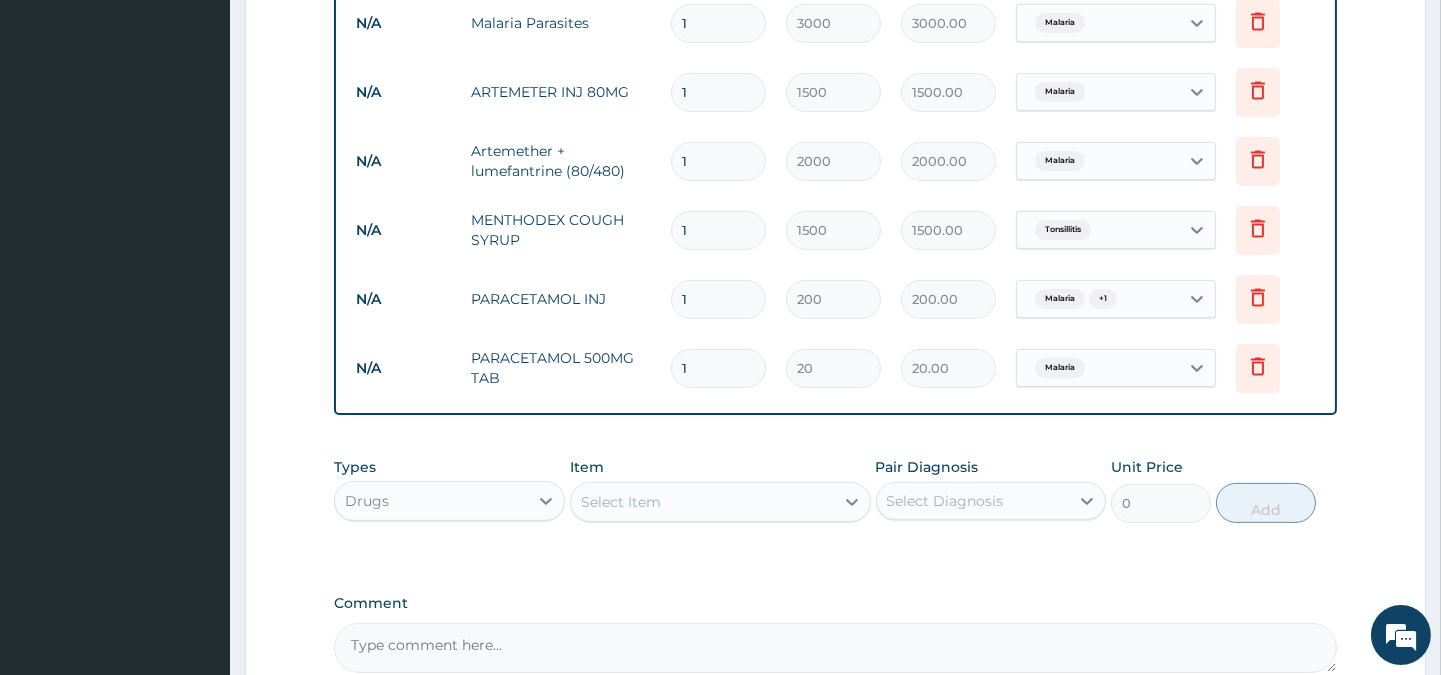 scroll, scrollTop: 1156, scrollLeft: 0, axis: vertical 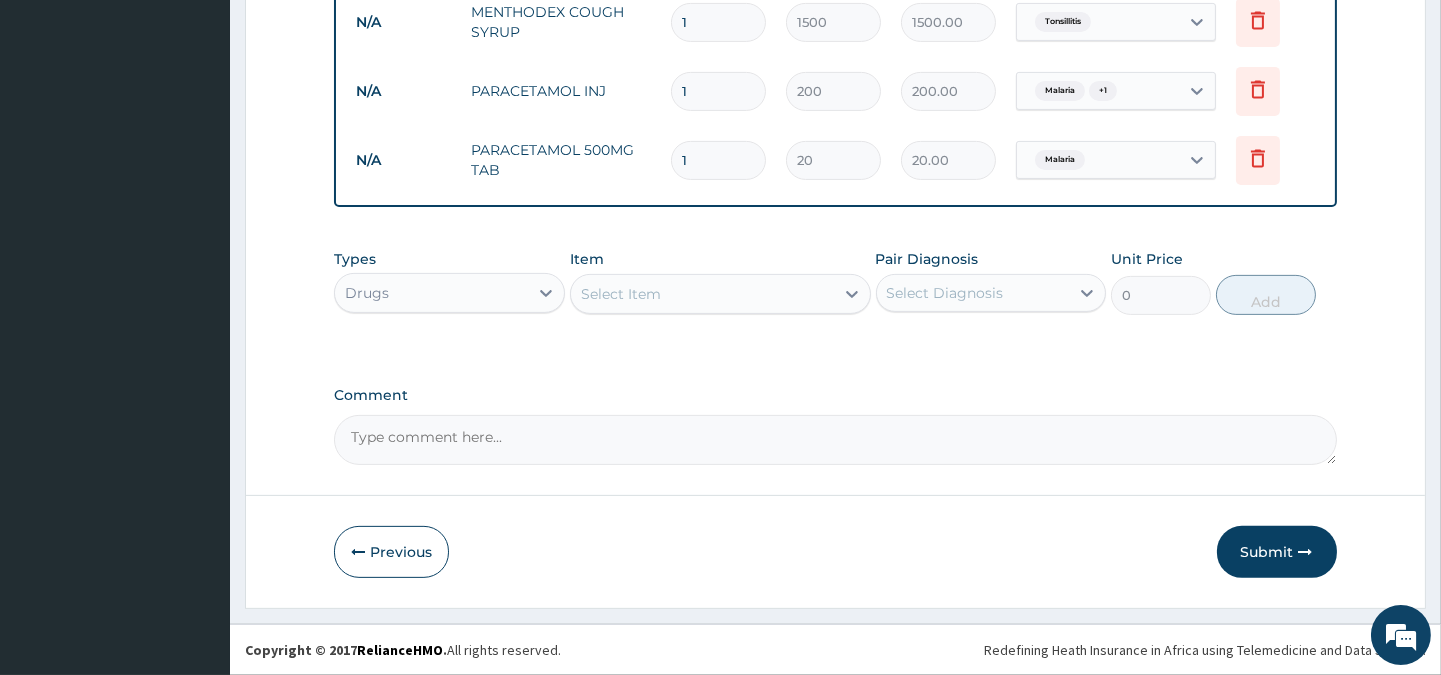 click on "Select Item" at bounding box center [621, 294] 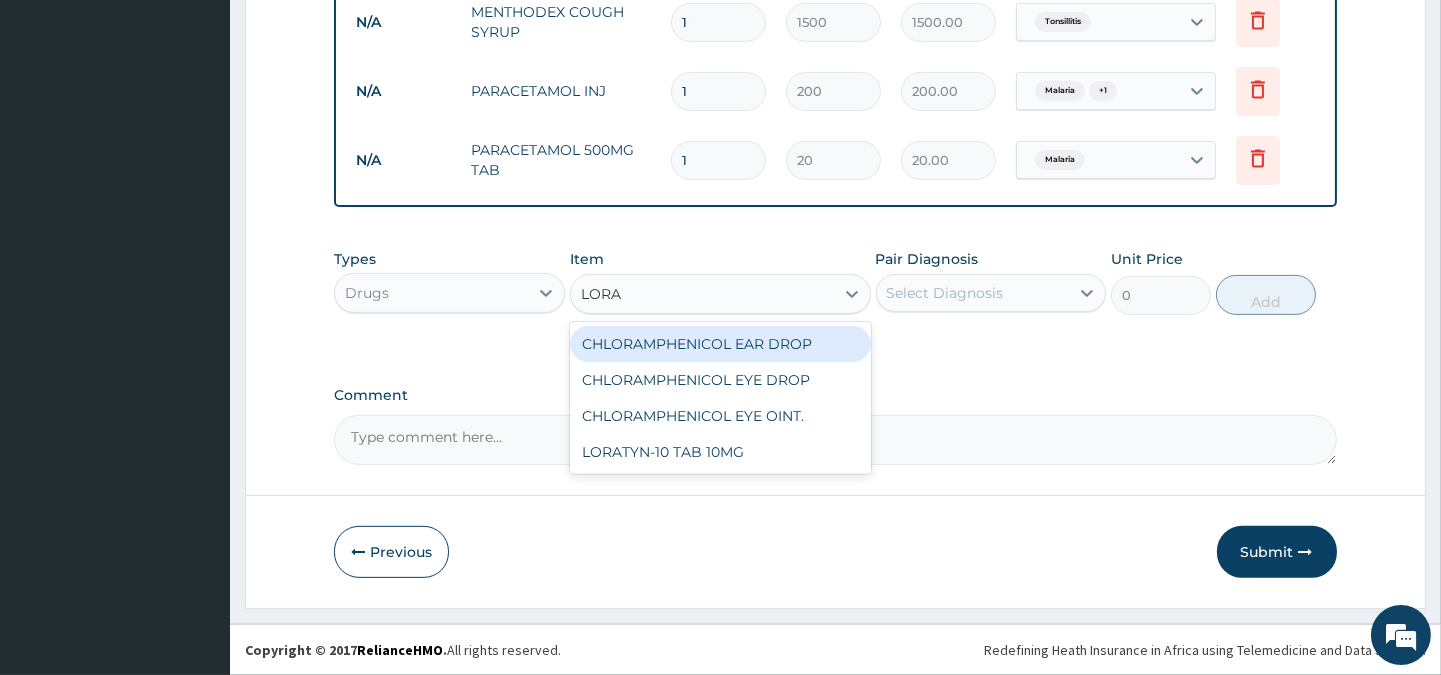 type on "LORAT" 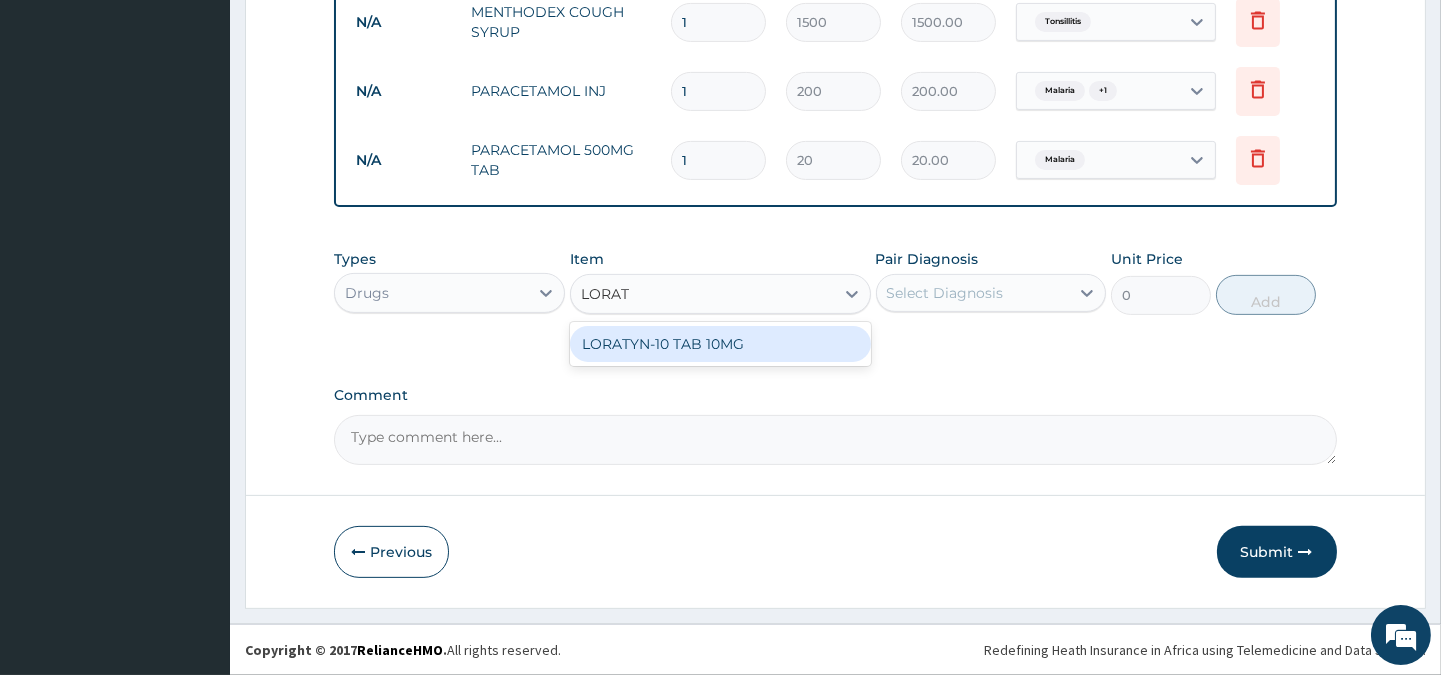 click on "LORATYN-10 TAB 10MG" at bounding box center [720, 344] 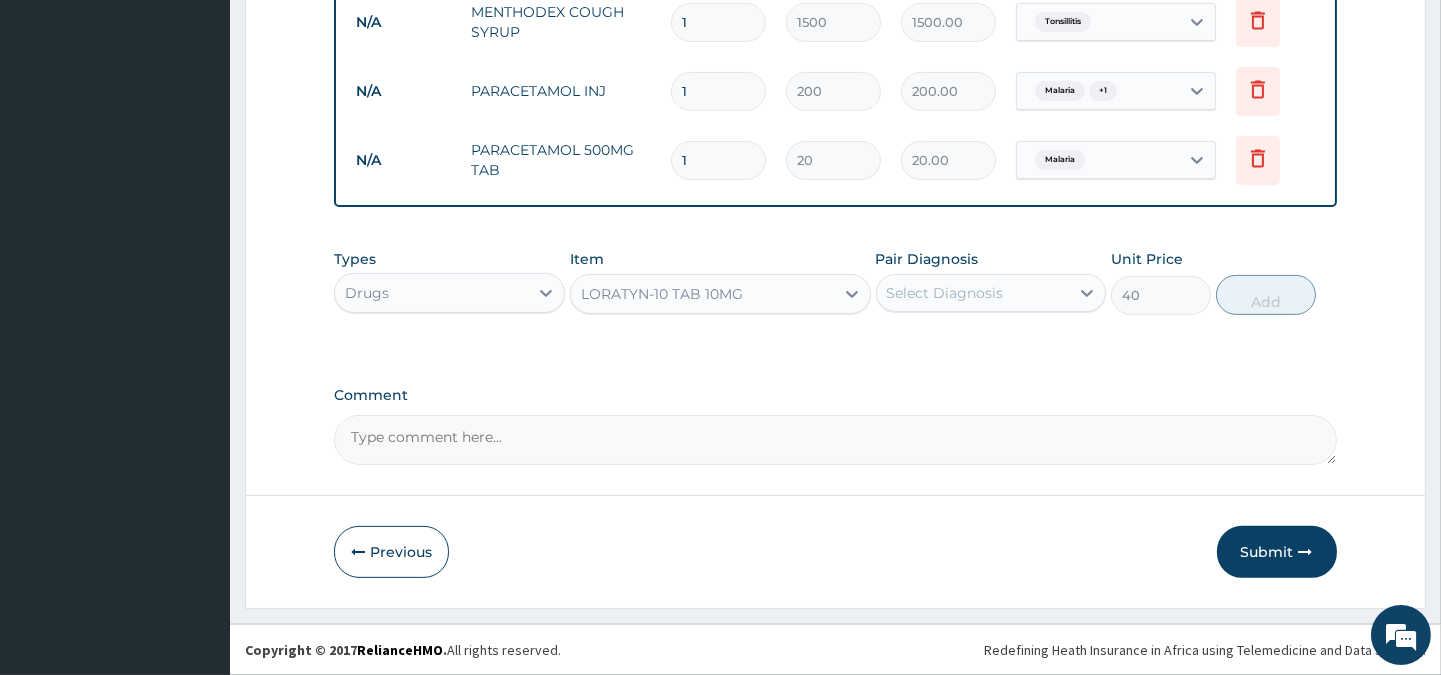 click on "Select Diagnosis" at bounding box center (945, 293) 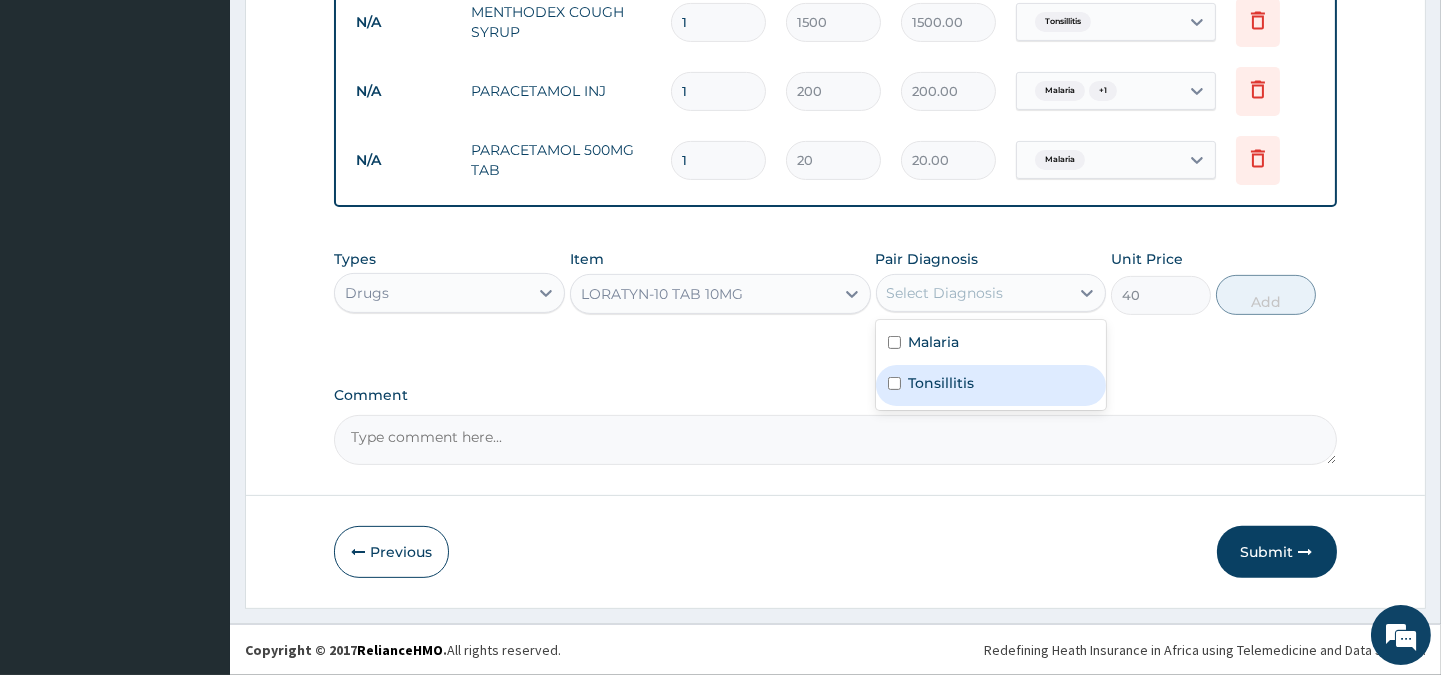 click on "Tonsillitis" at bounding box center (991, 385) 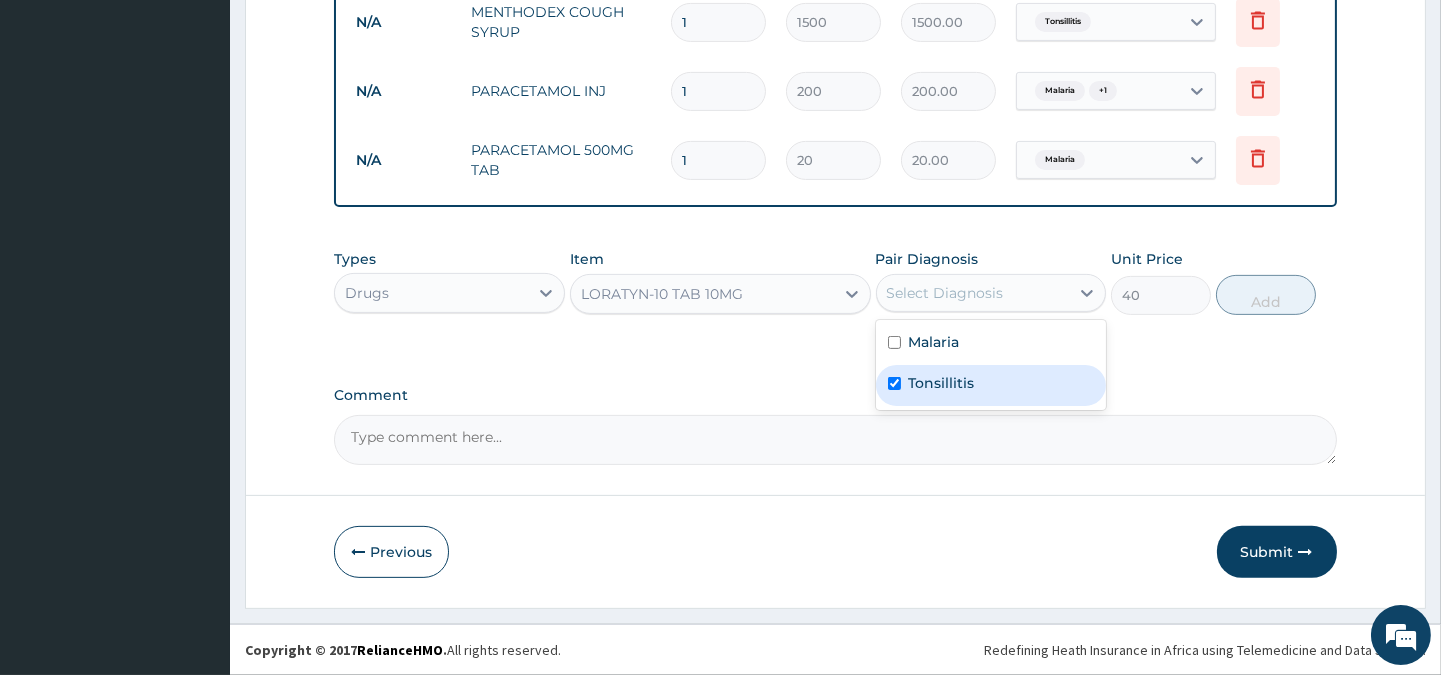 checkbox on "true" 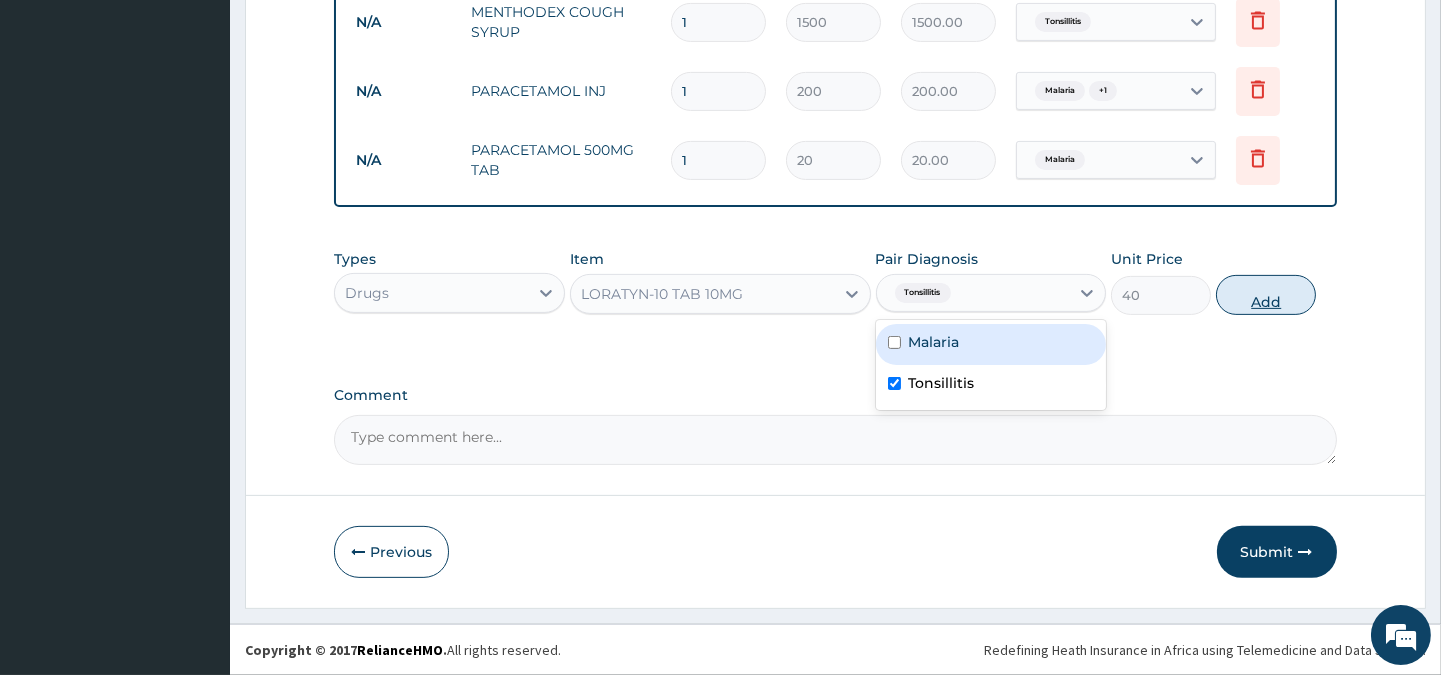 click on "Add" at bounding box center (1266, 295) 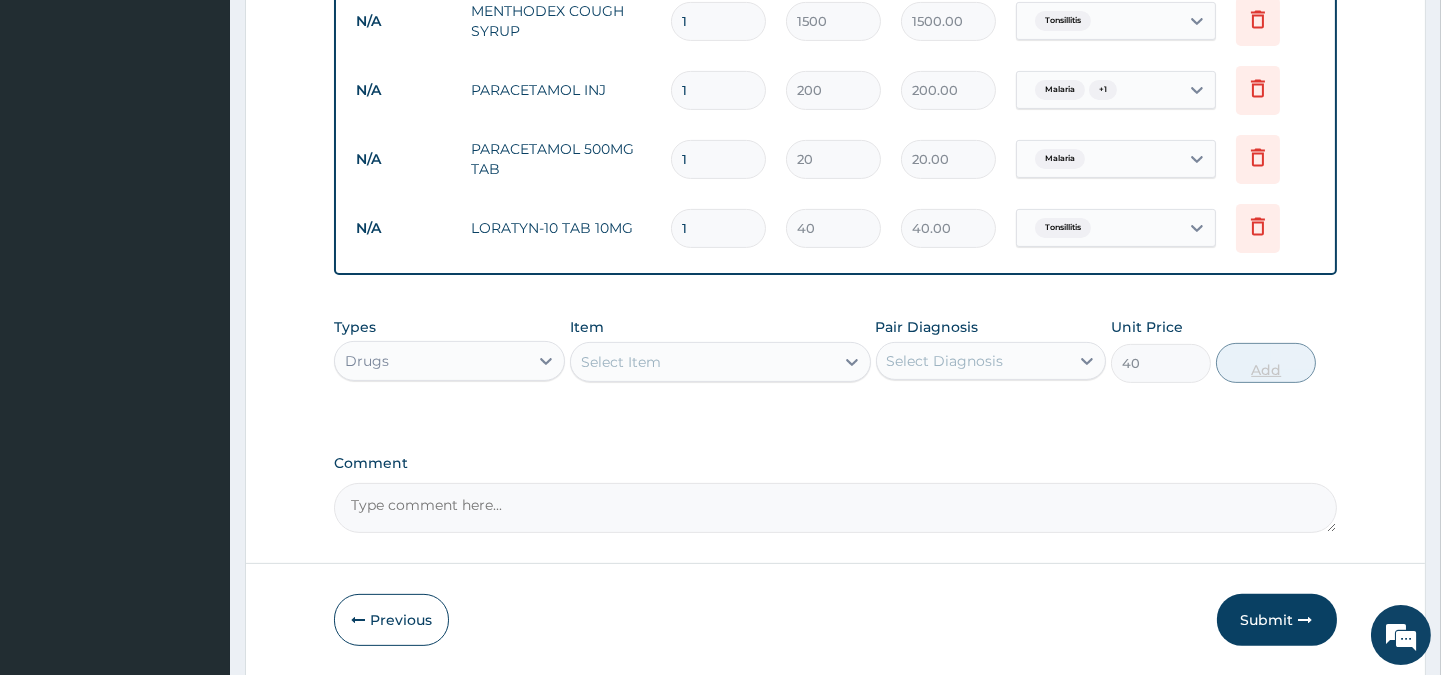 type on "0" 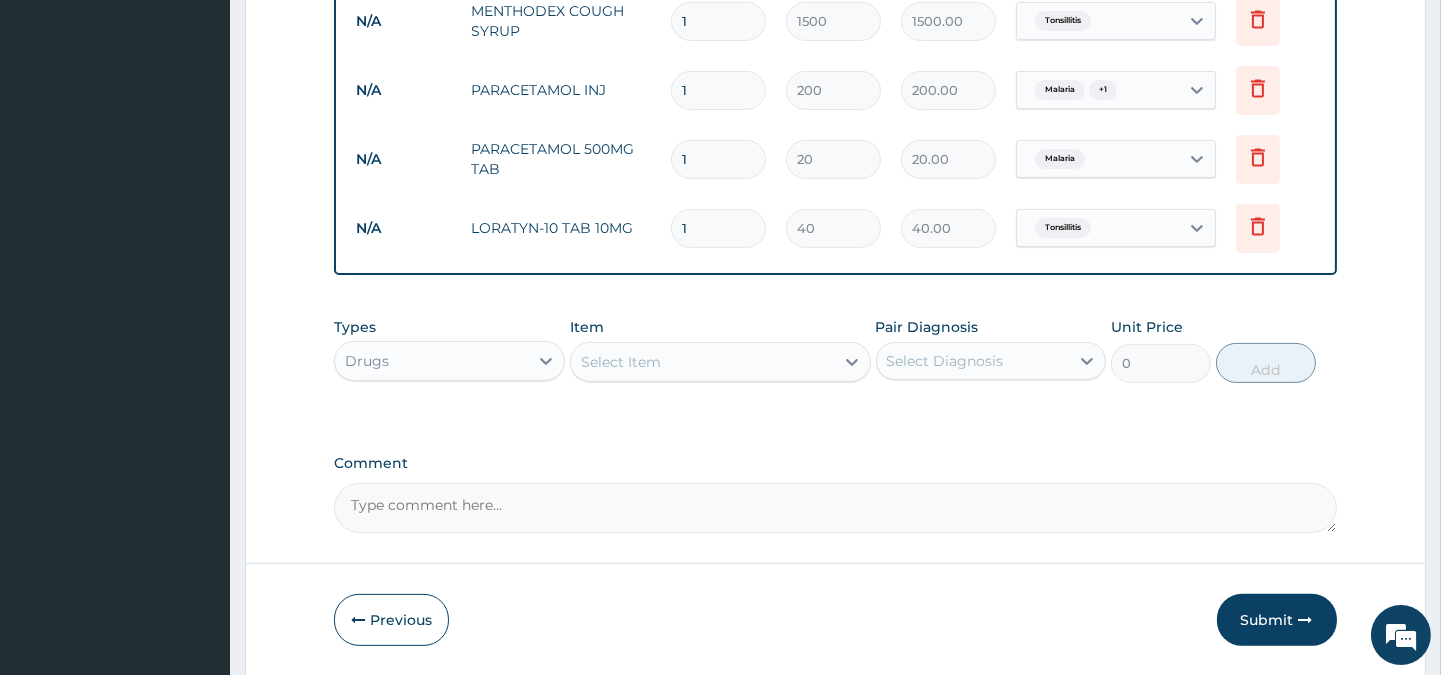 click on "Select Item" at bounding box center [702, 362] 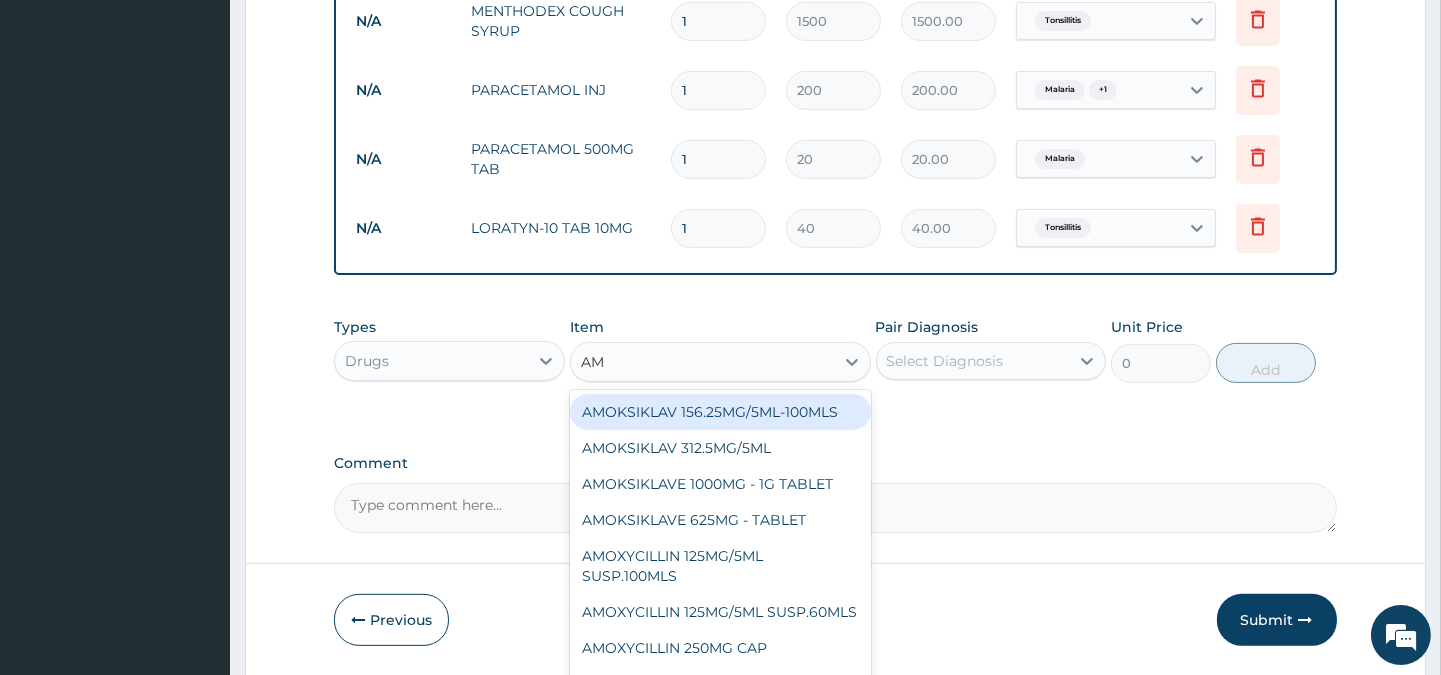 type on "AMO" 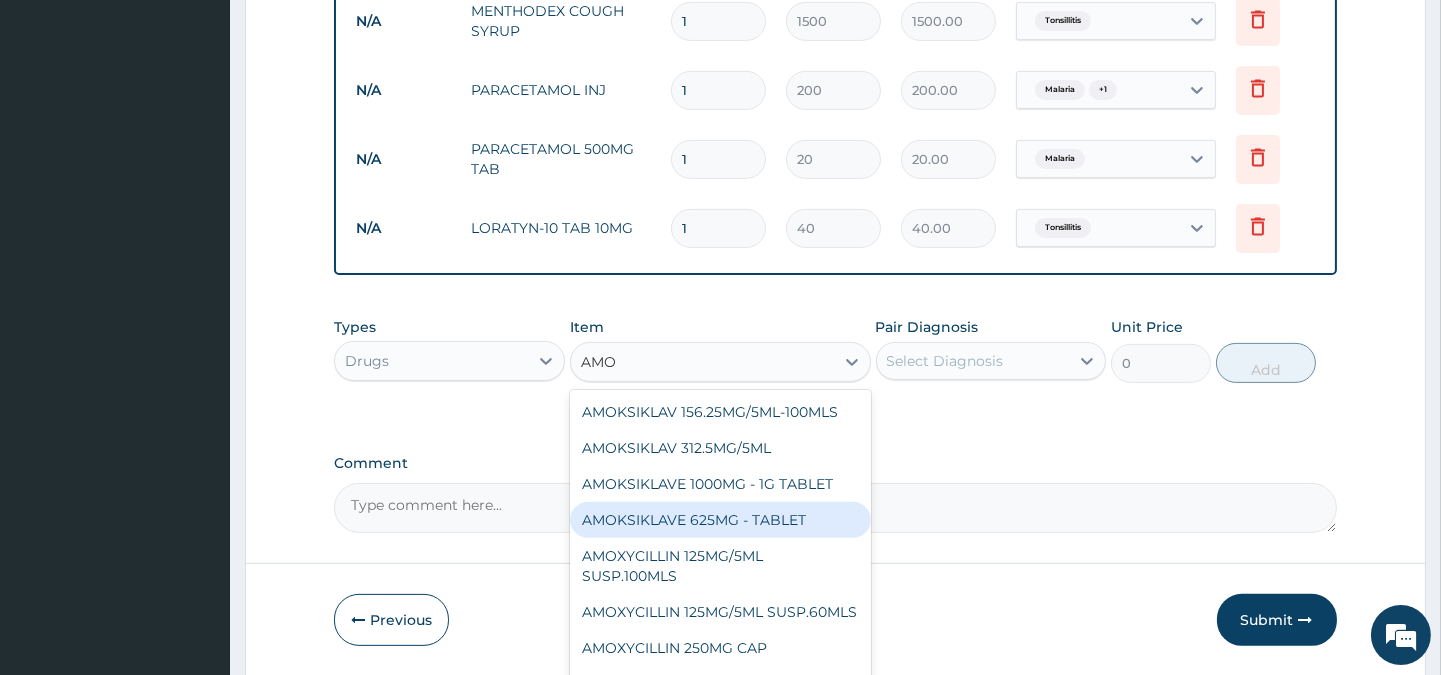click on "AMOKSIKLAVE 625MG - TABLET" at bounding box center [720, 520] 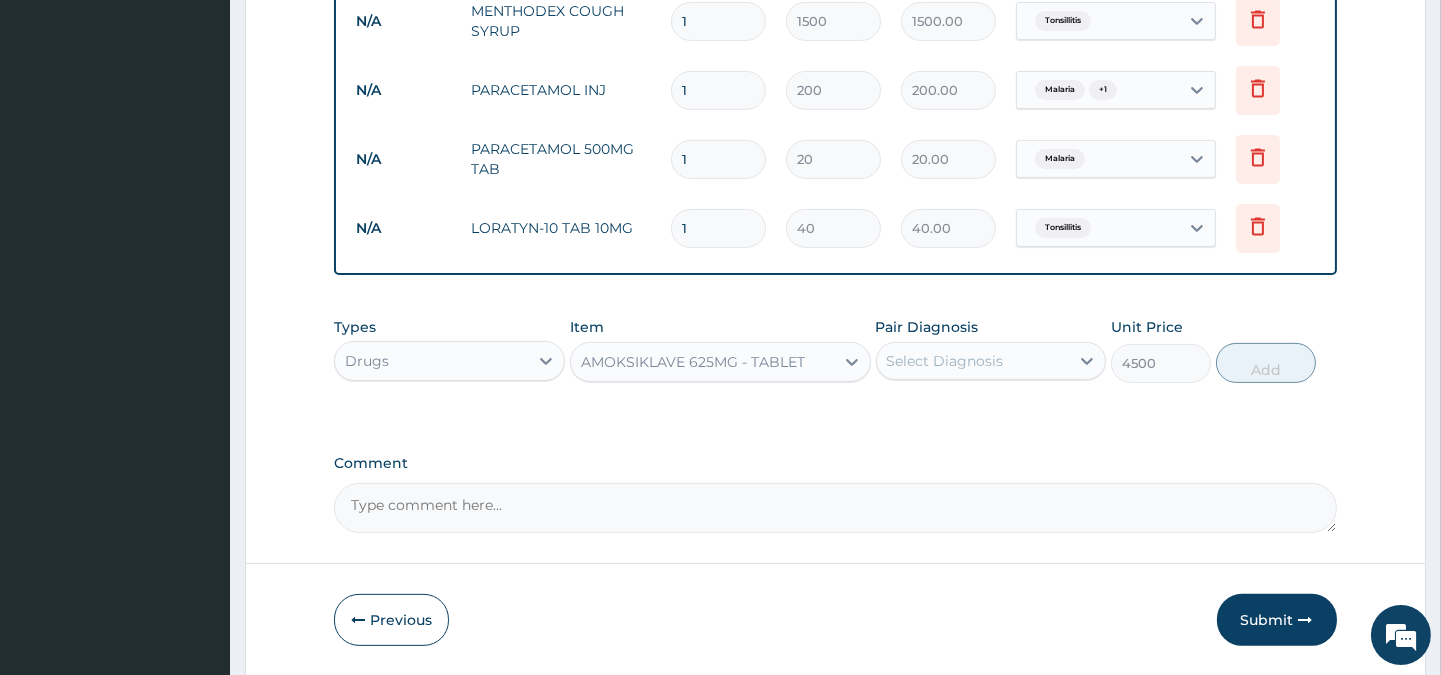 click on "Select Diagnosis" at bounding box center [945, 361] 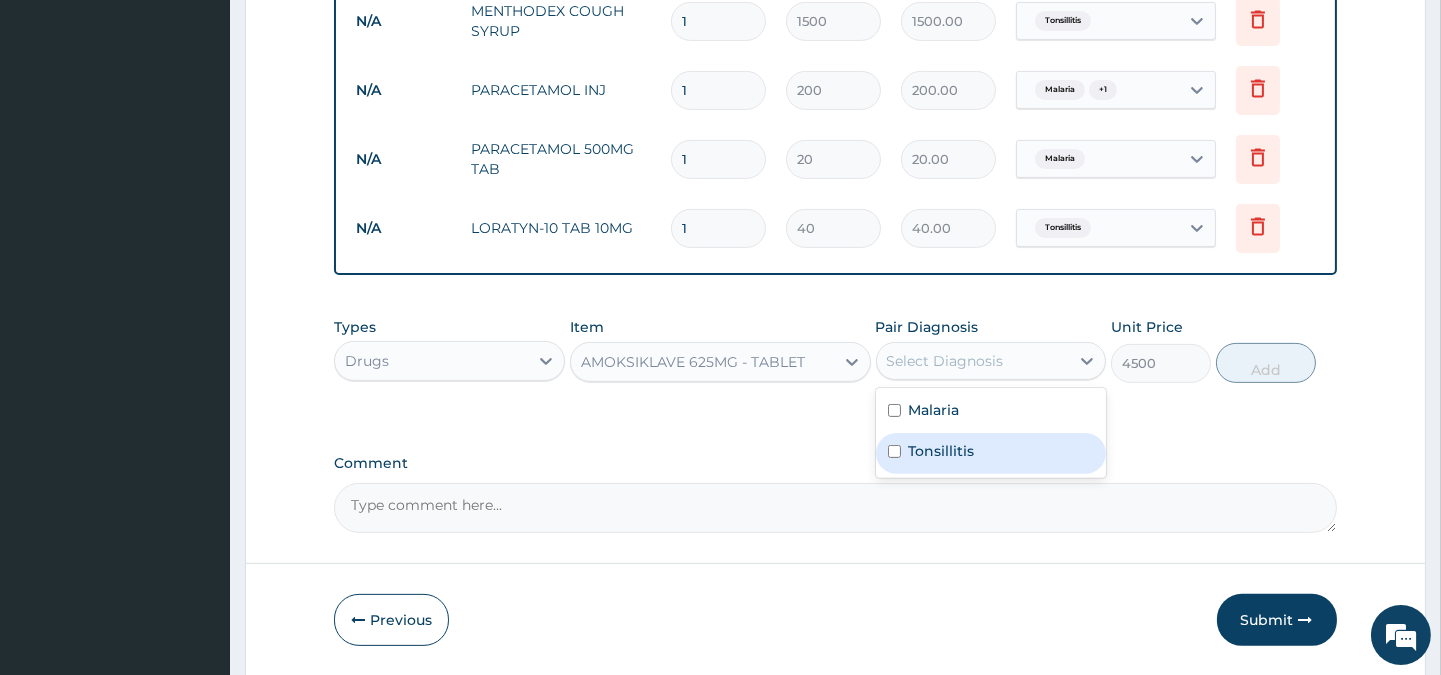 click on "Tonsillitis" at bounding box center (942, 451) 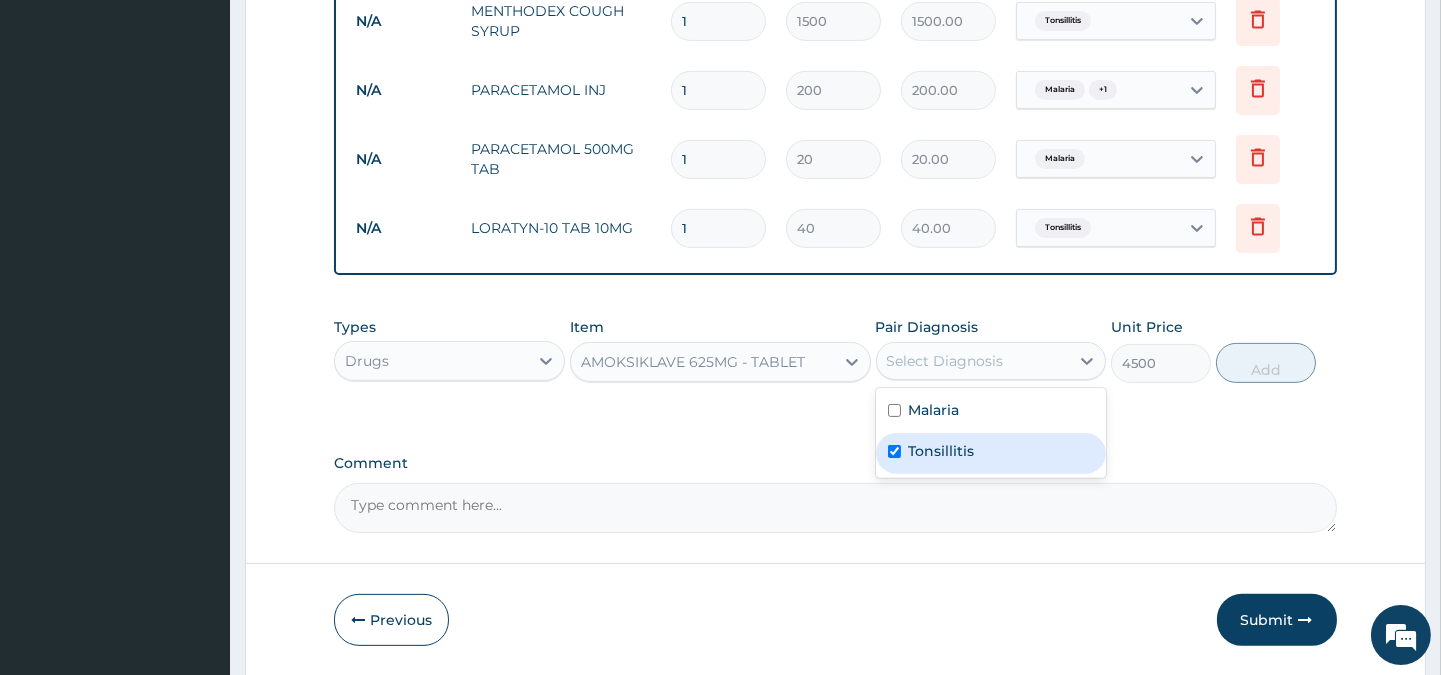 checkbox on "true" 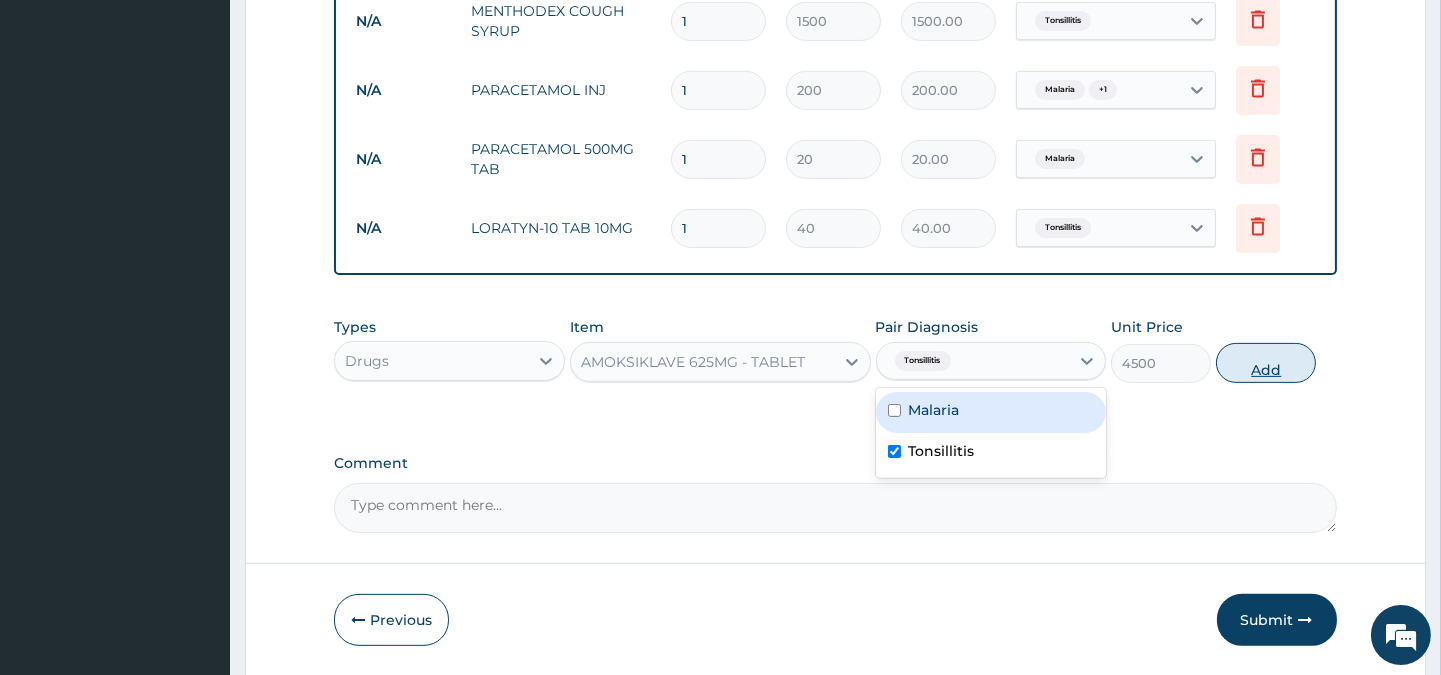 click on "Add" at bounding box center (1266, 363) 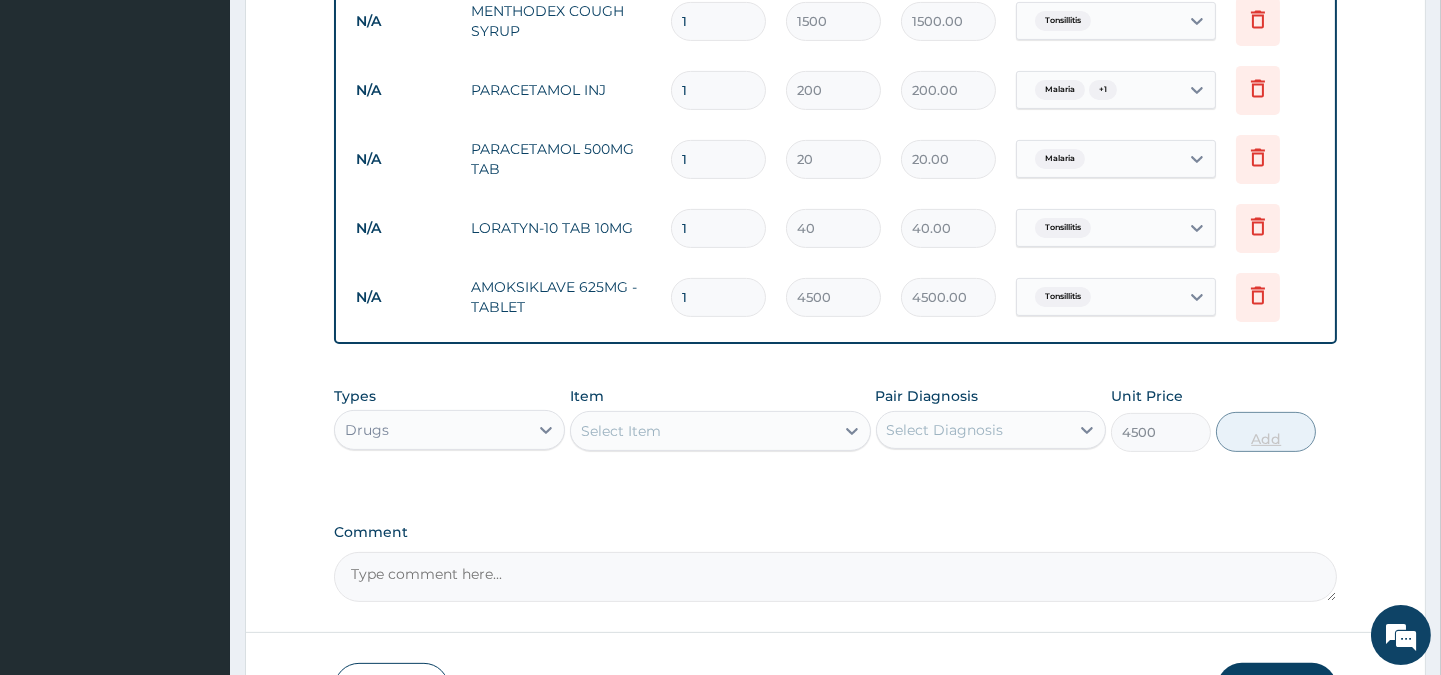 type on "0" 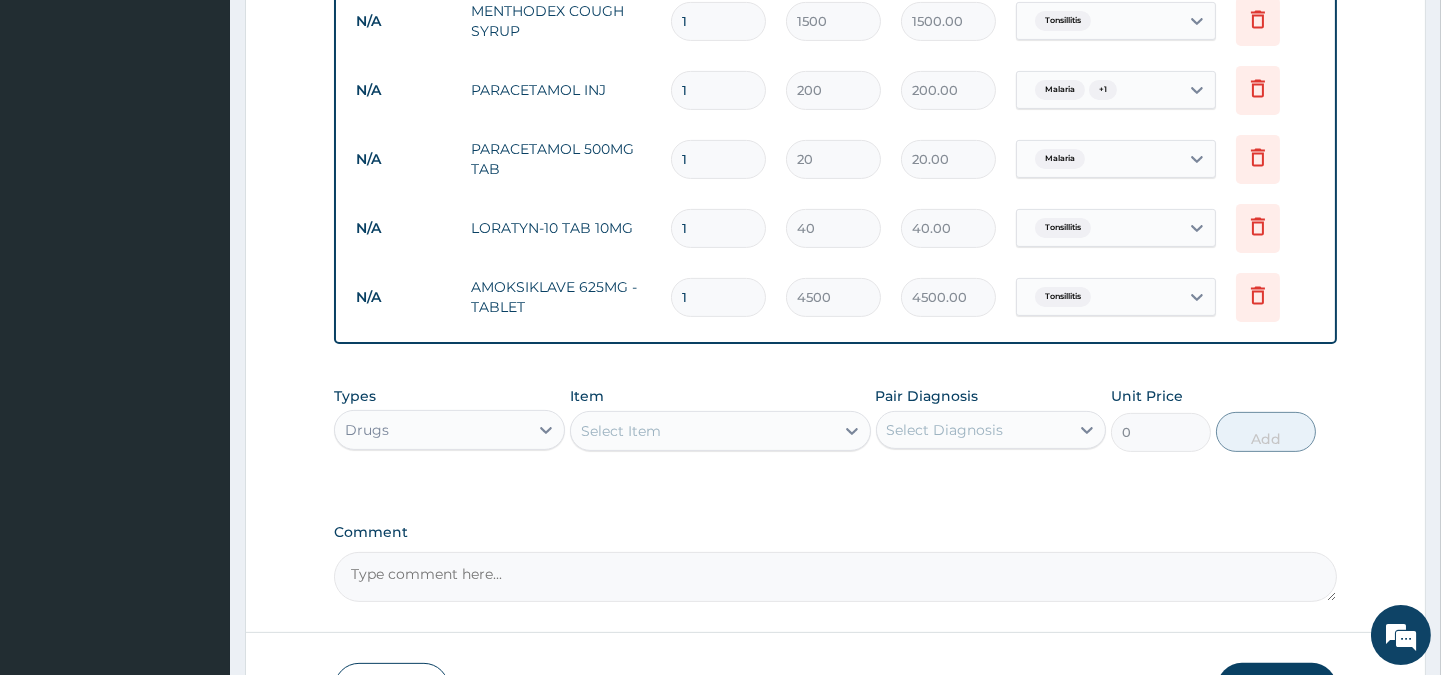 click on "Select Item" at bounding box center [702, 431] 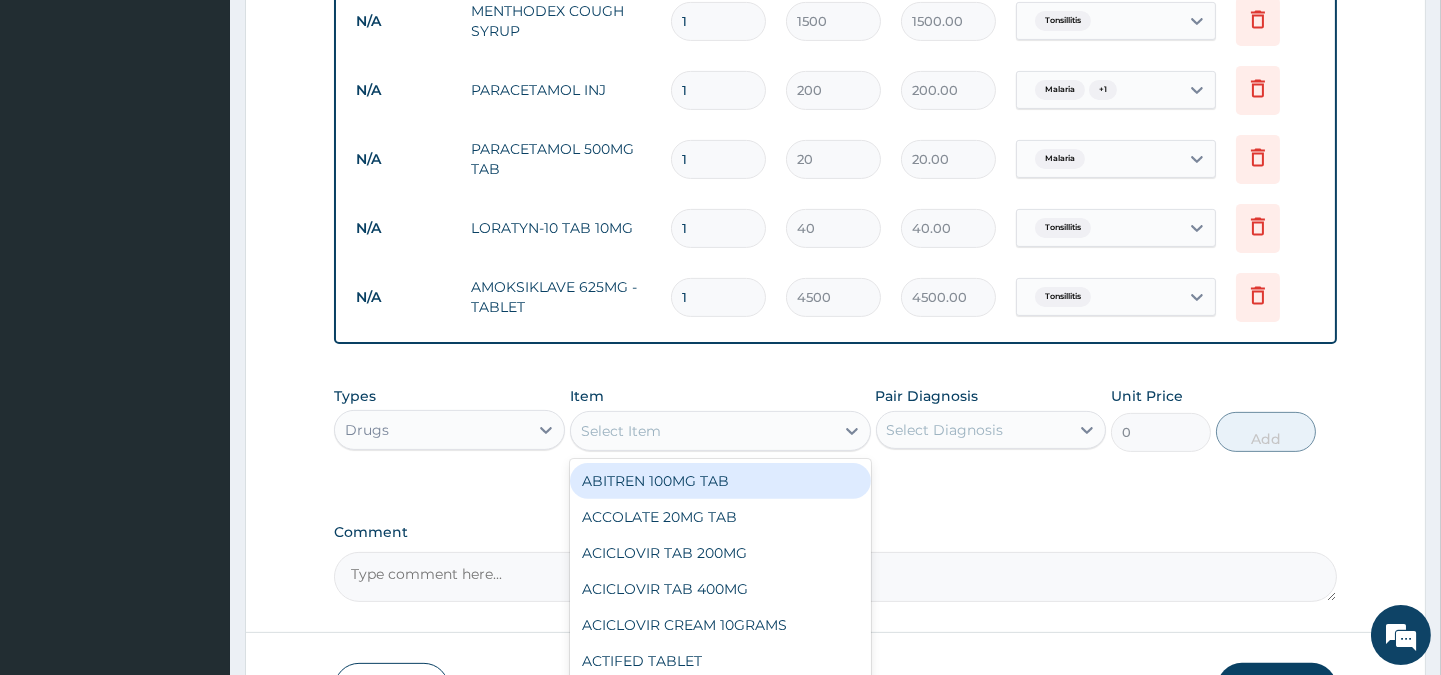click on "1" at bounding box center [718, 228] 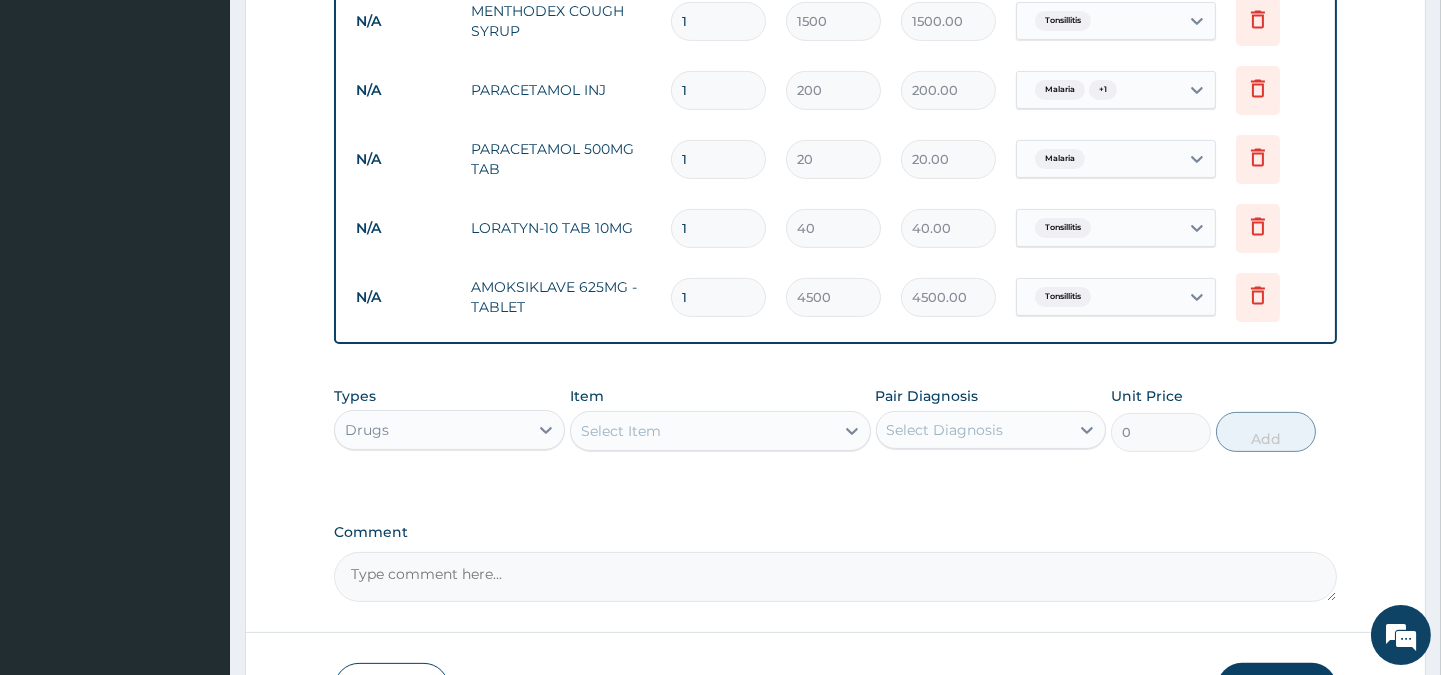 type 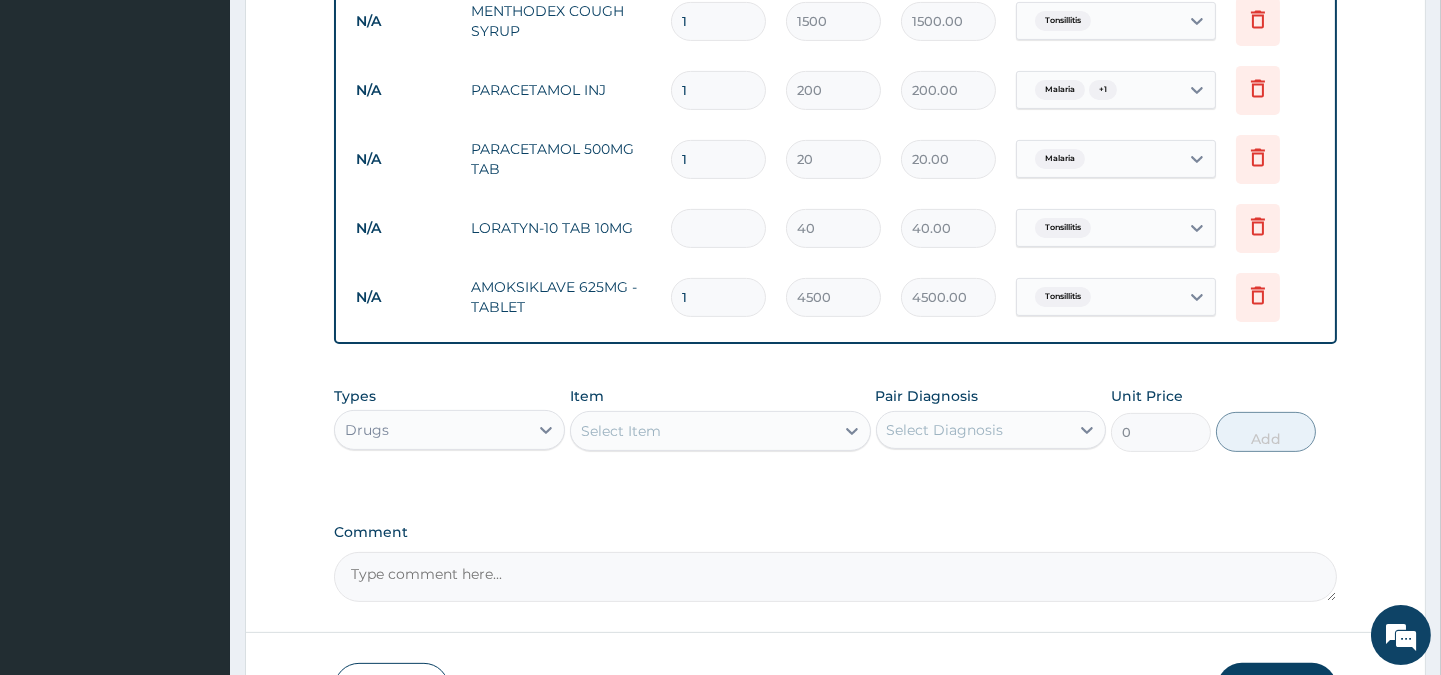 type on "0.00" 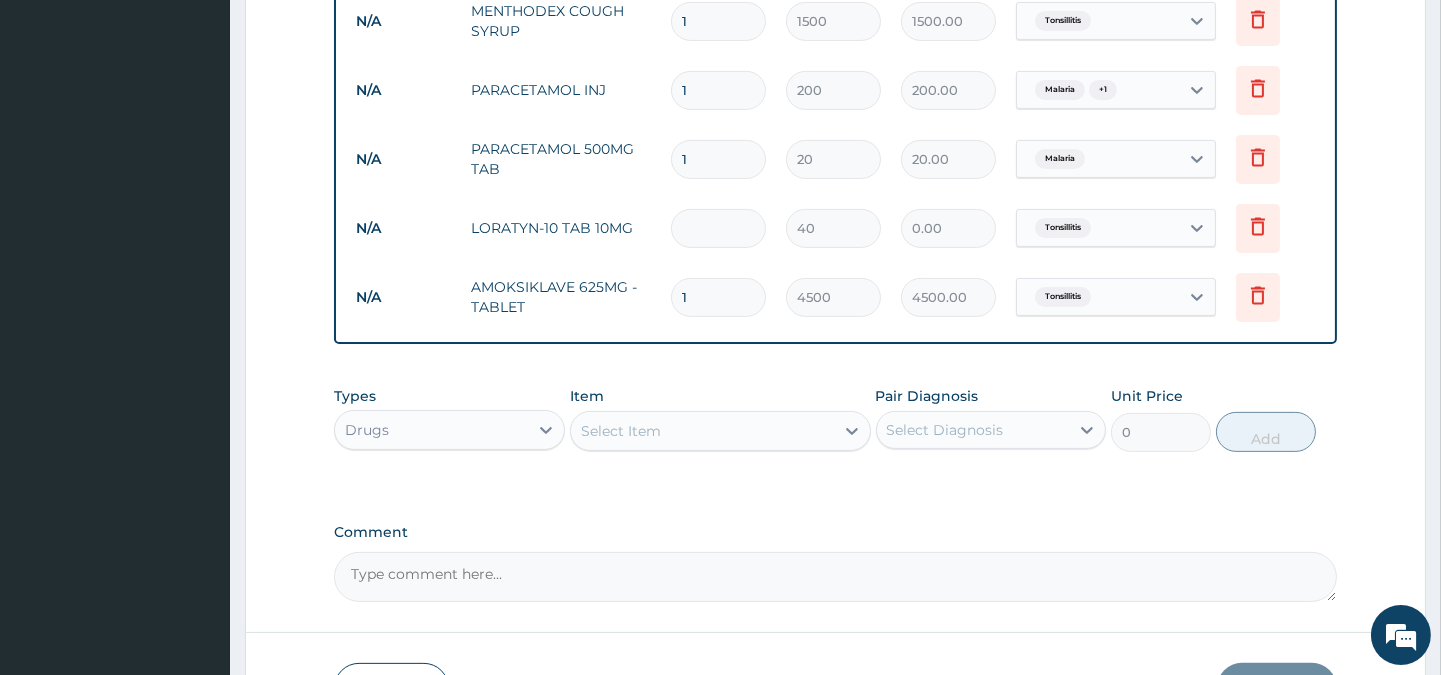 type on "1" 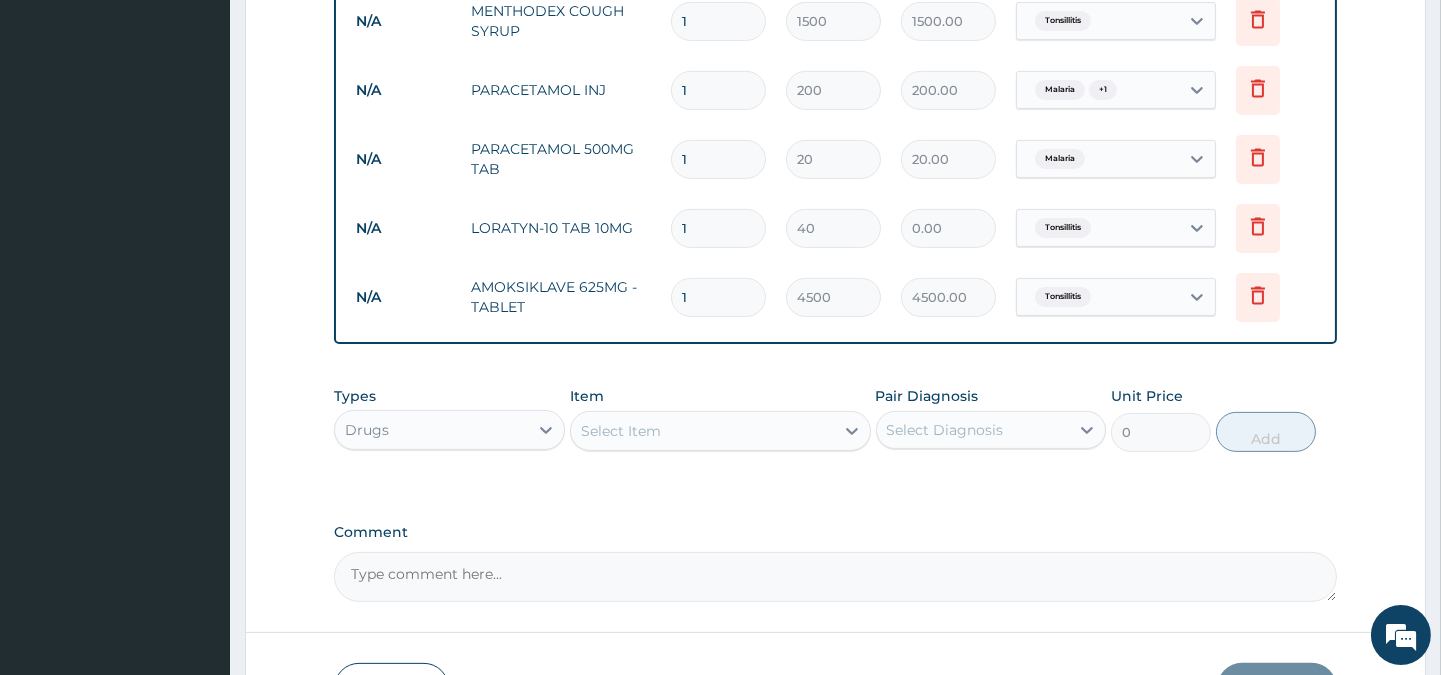 type on "40.00" 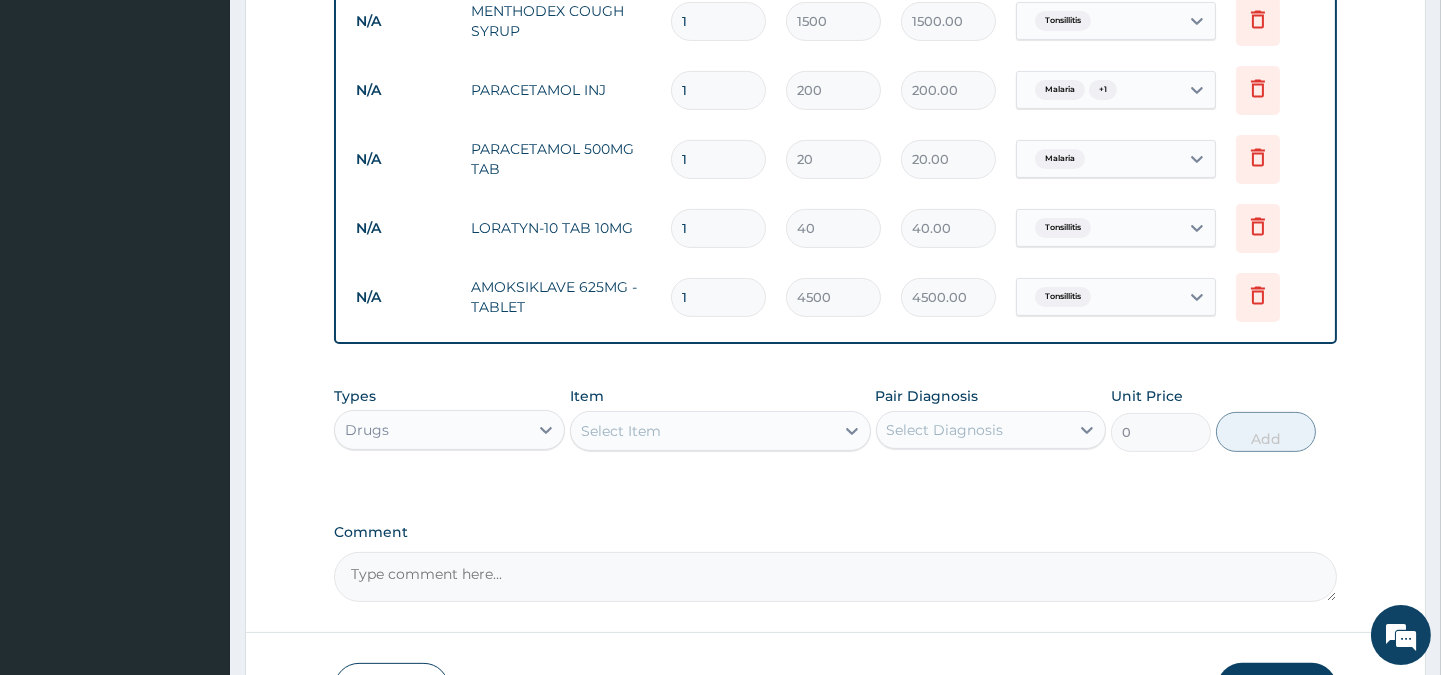 type on "10" 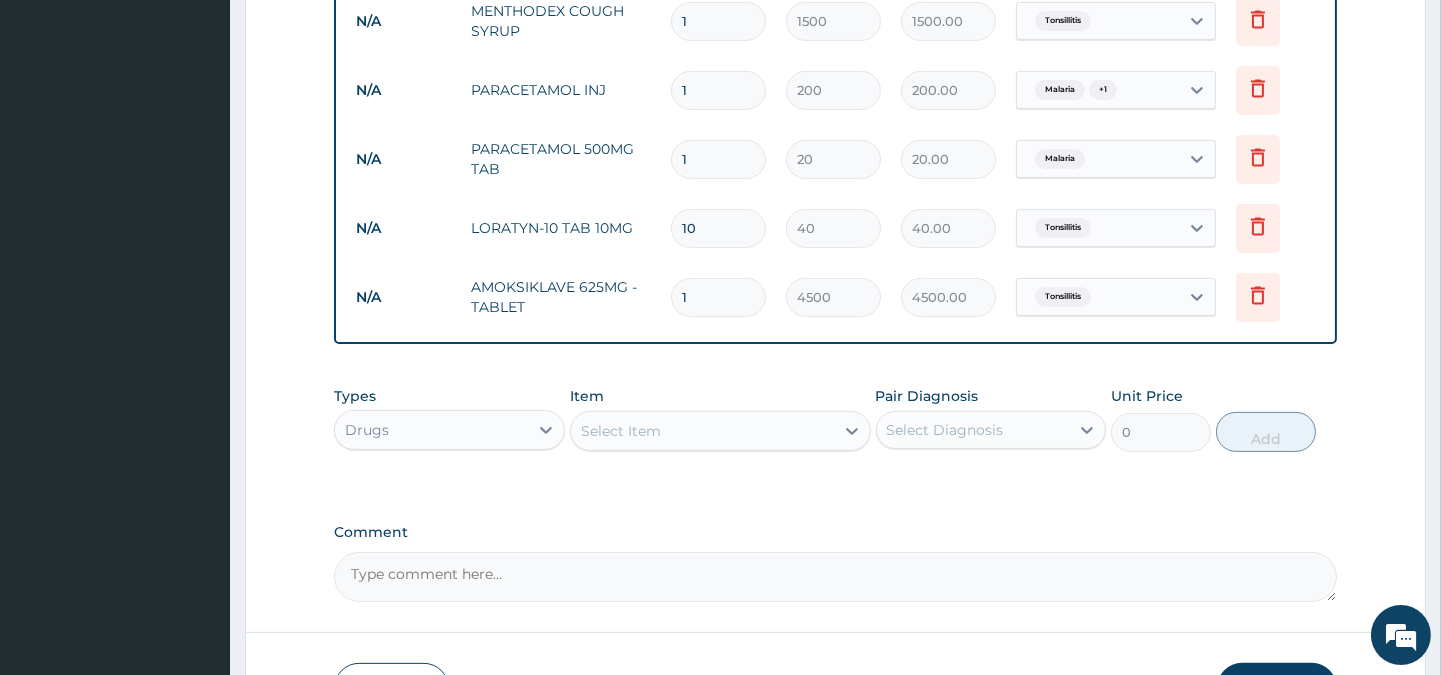 type on "400.00" 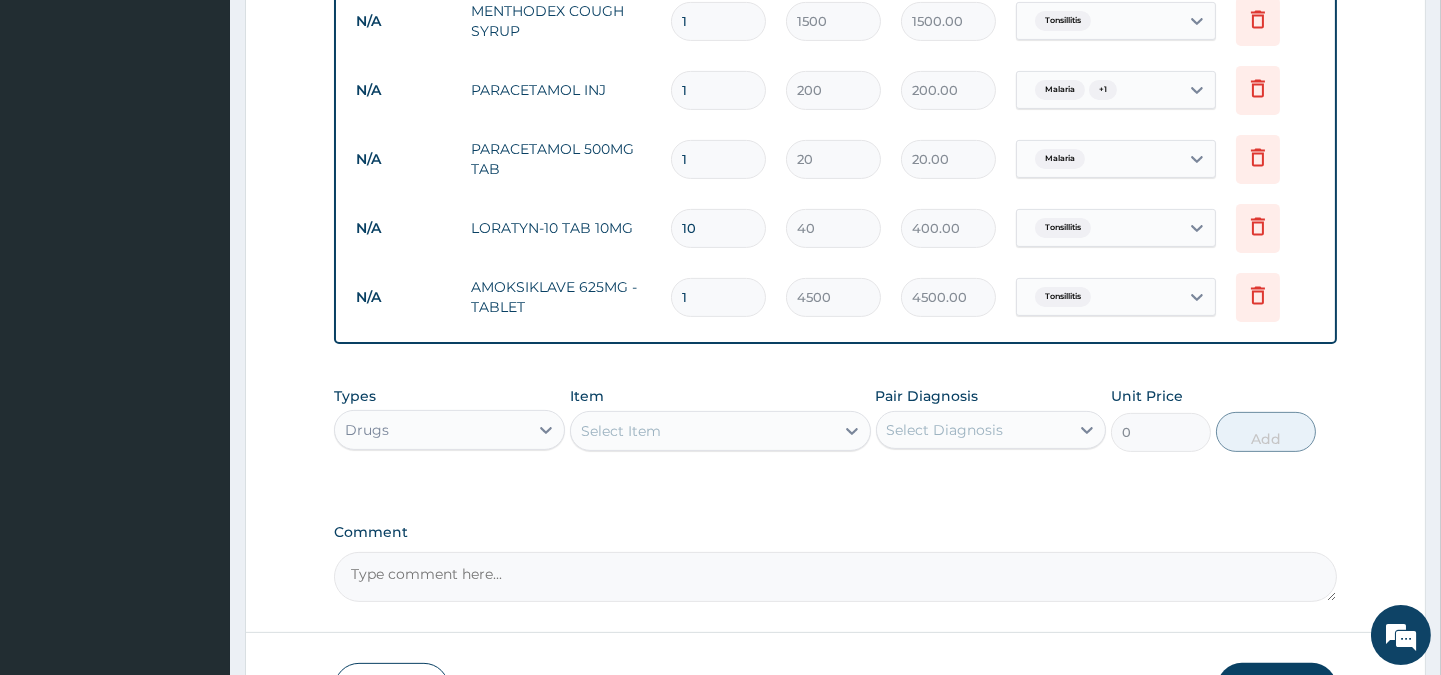 type on "10" 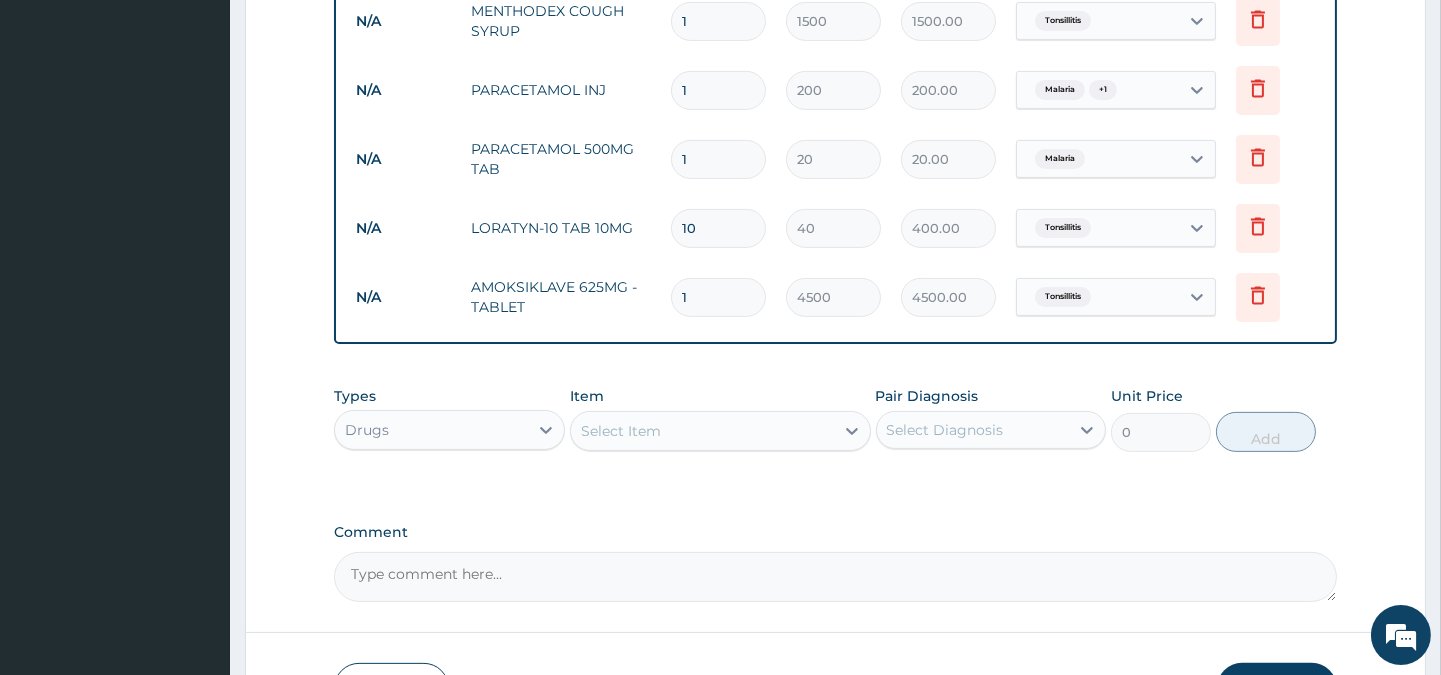 type 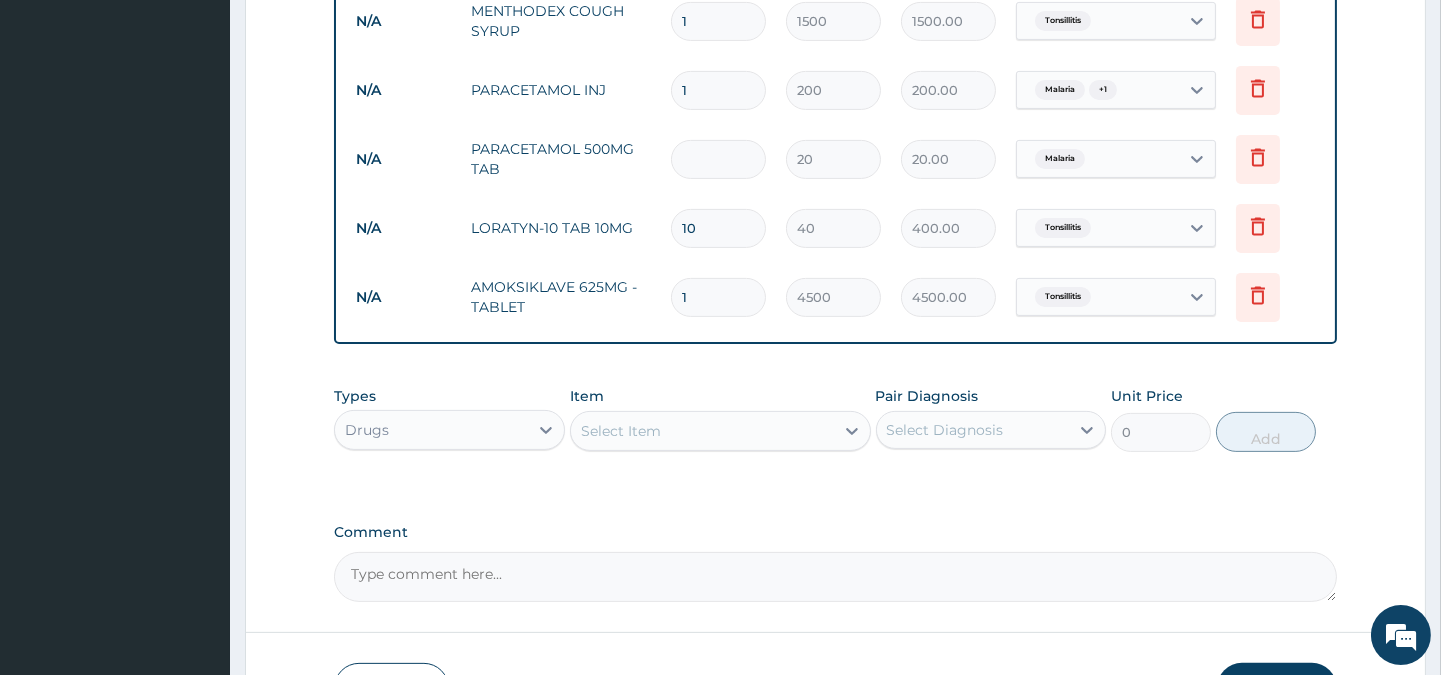 type on "0.00" 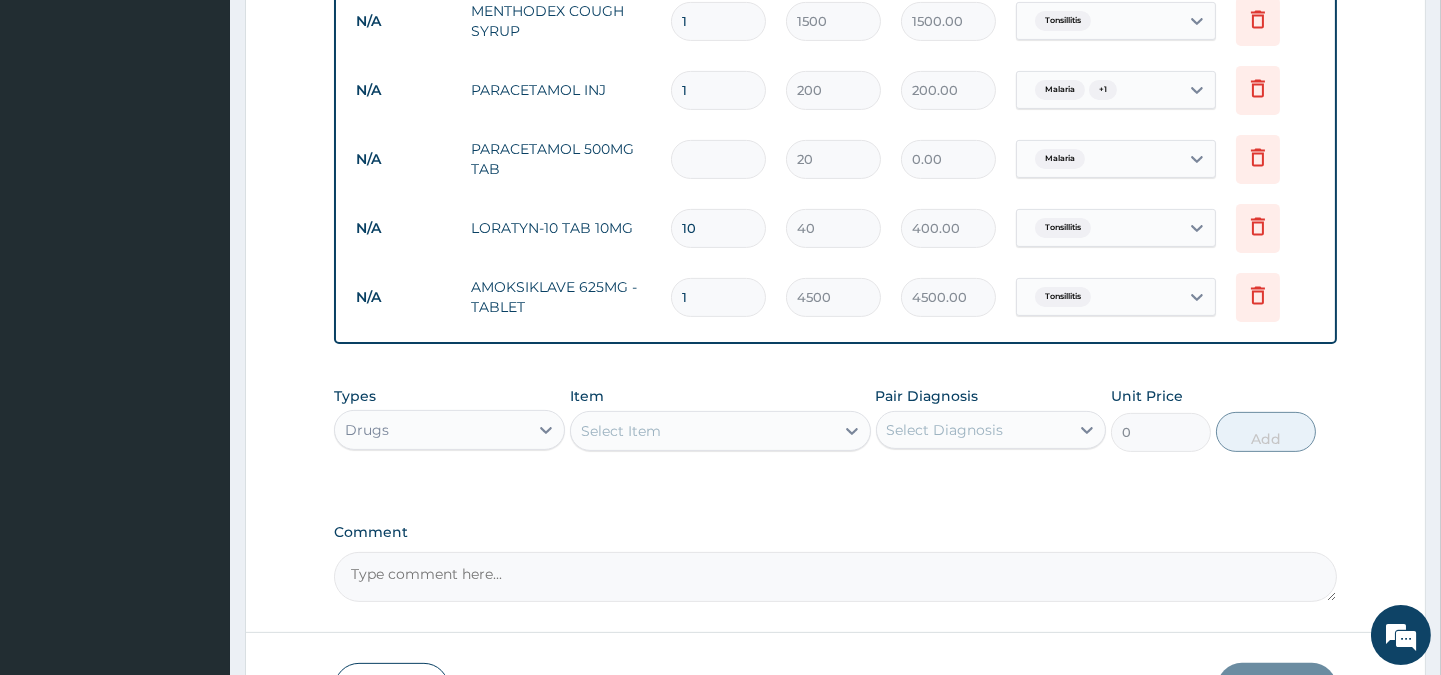 type on "3" 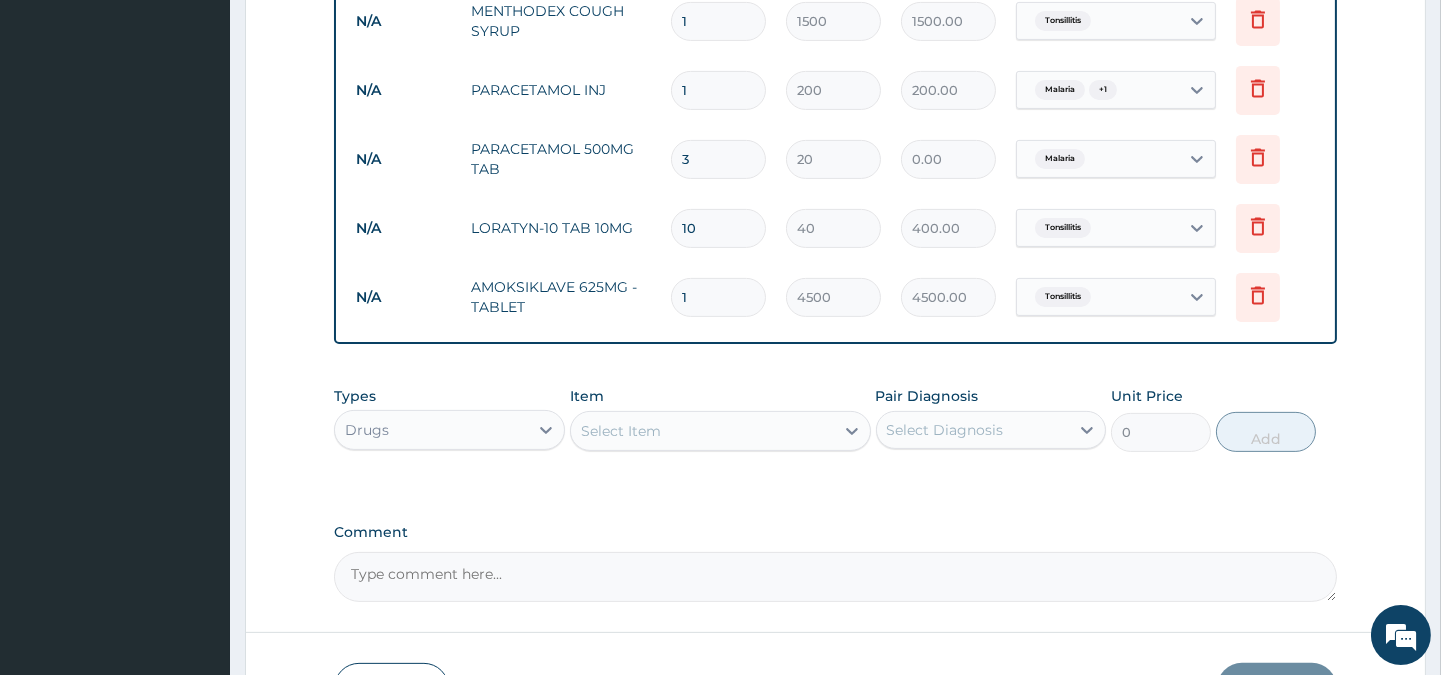 type on "60.00" 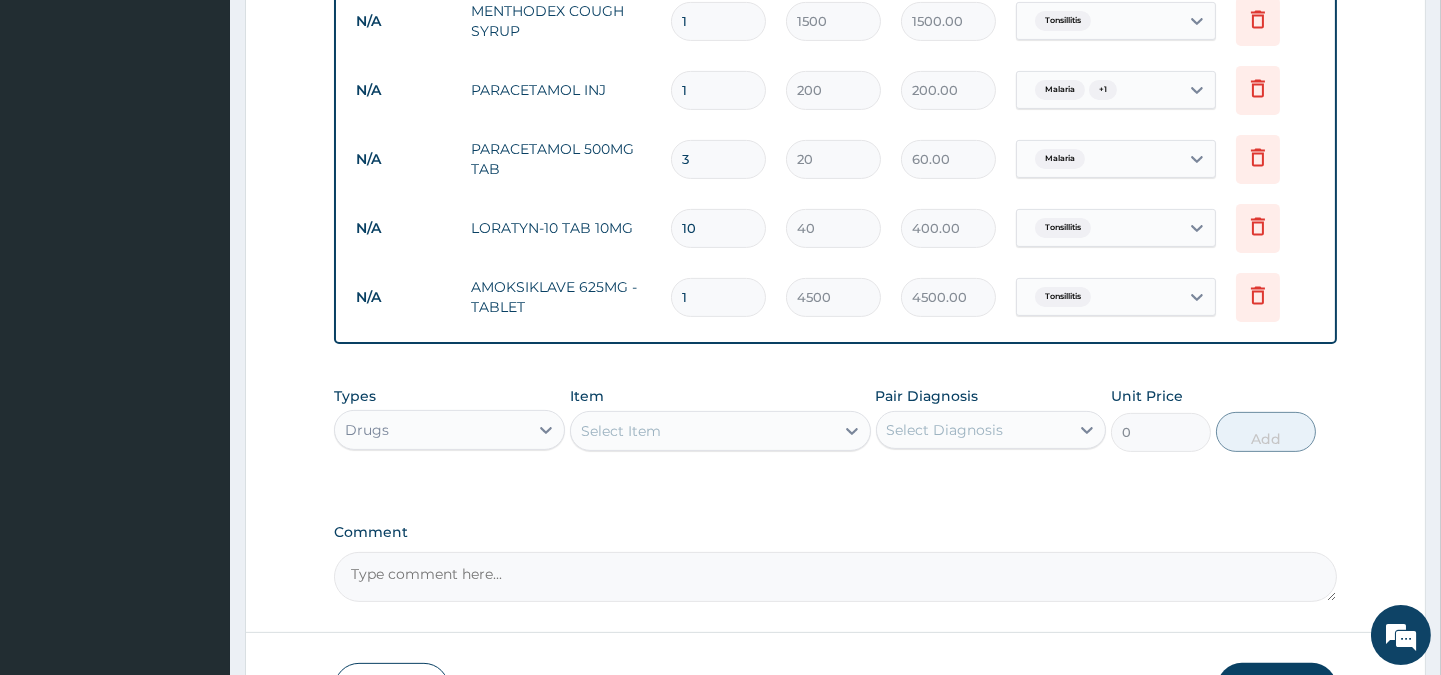 type on "30" 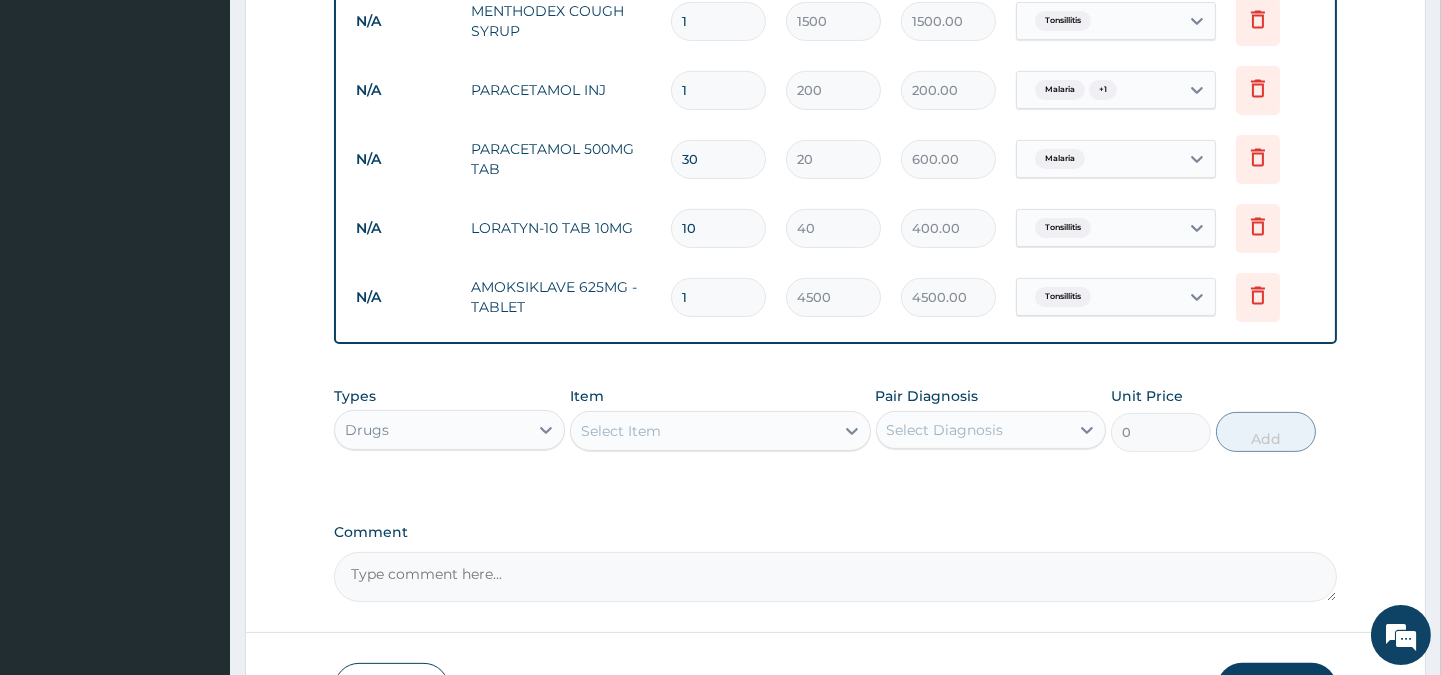 type on "30" 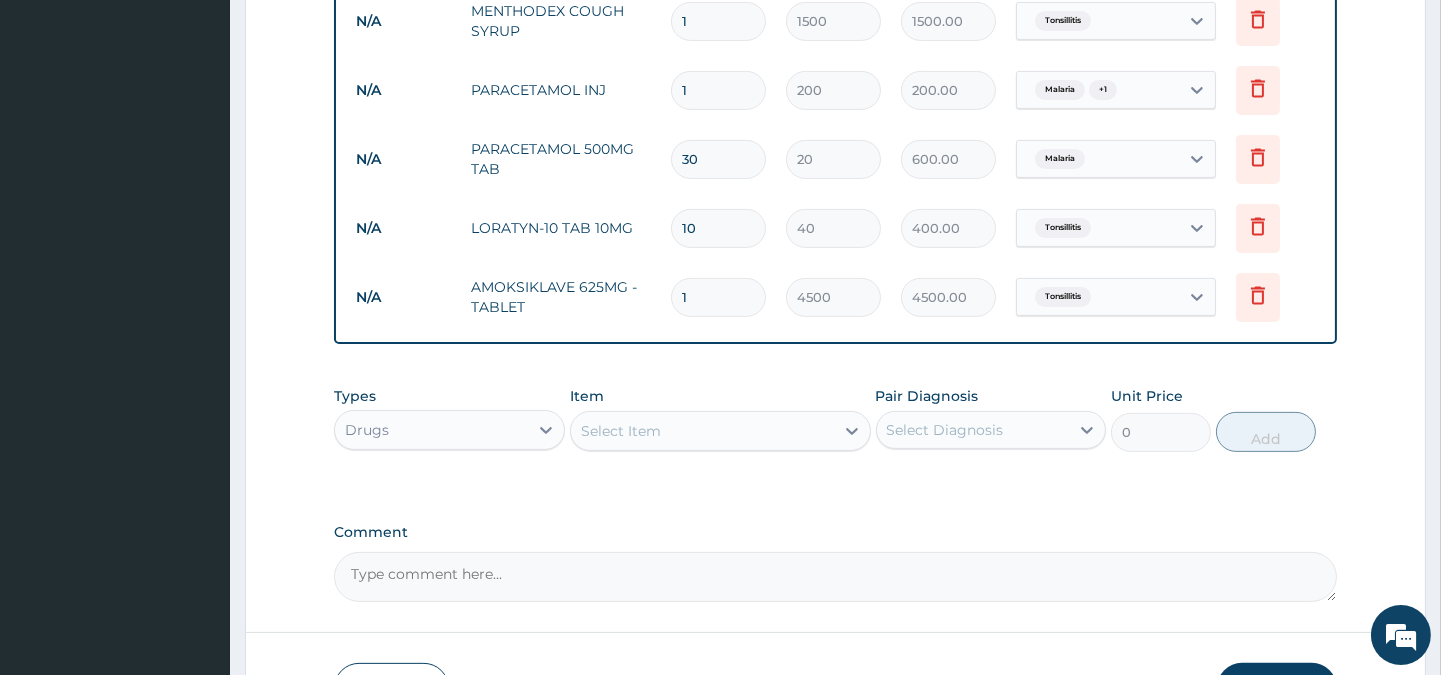 type 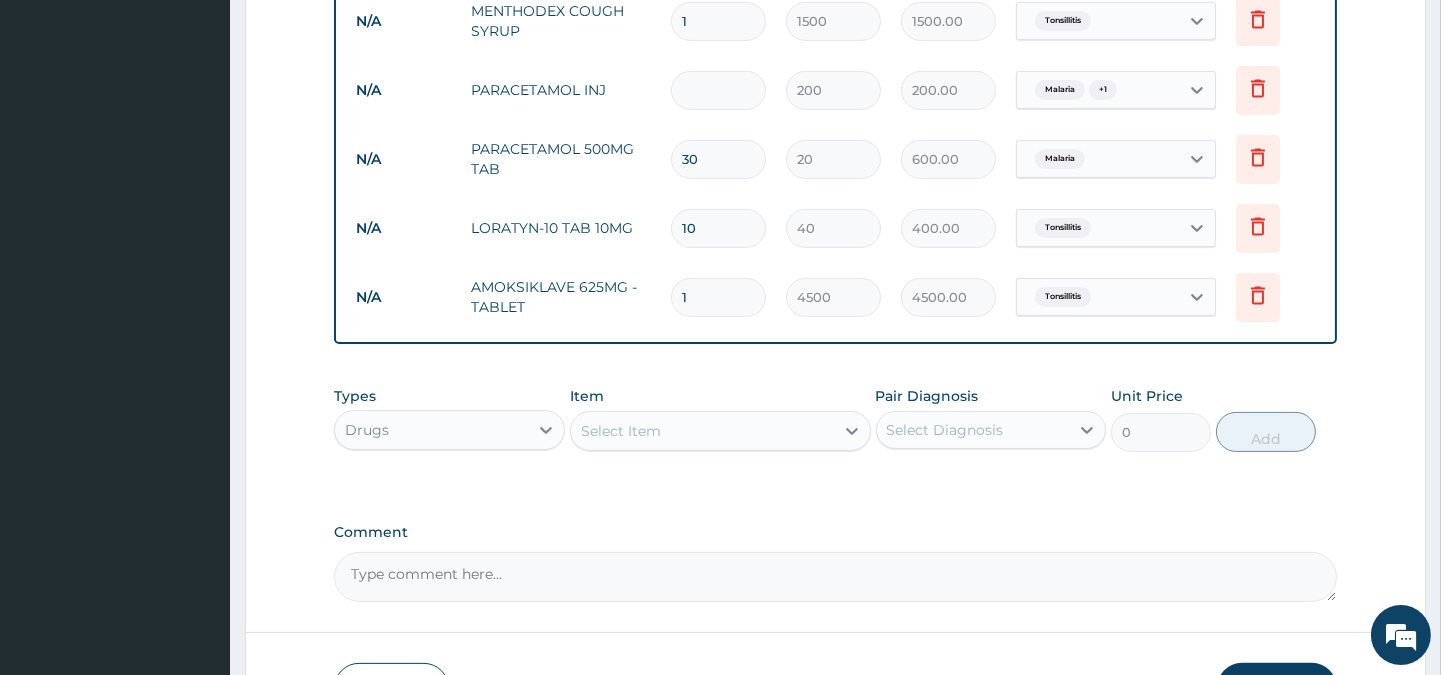 type on "0.00" 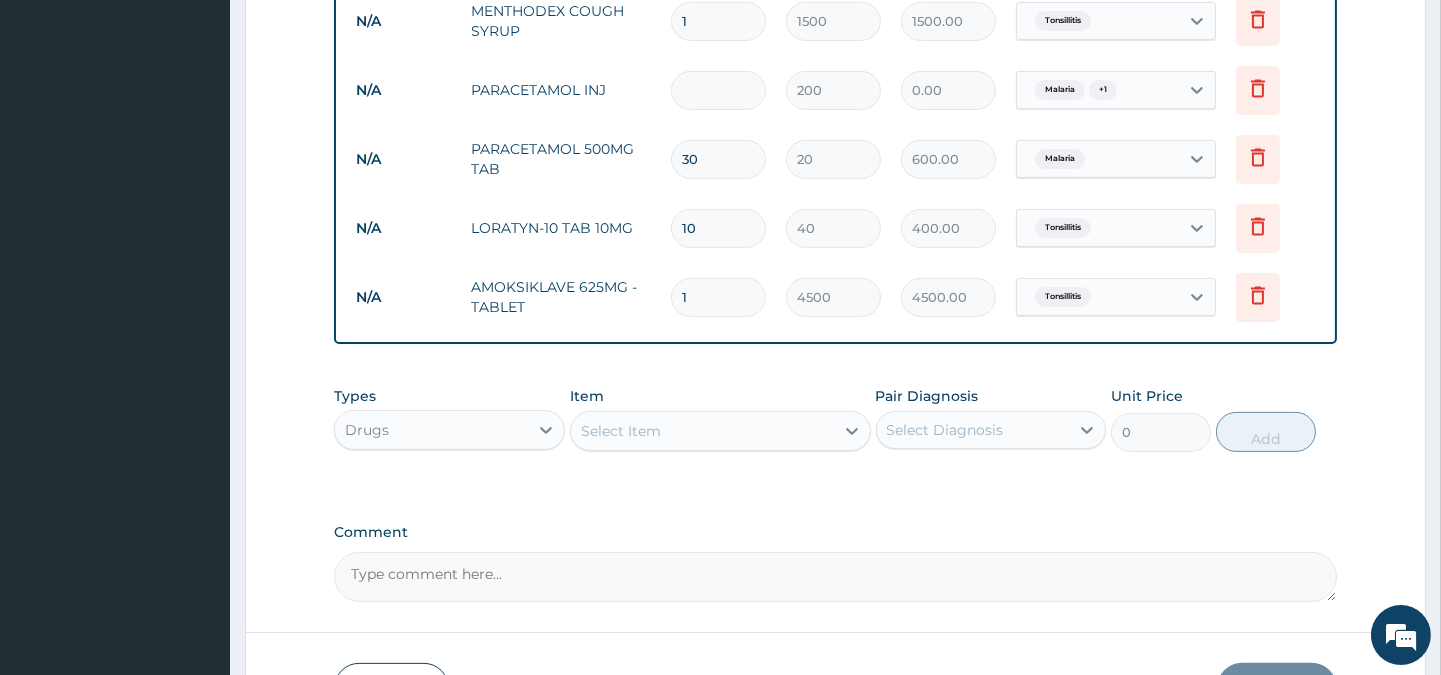 type on "2" 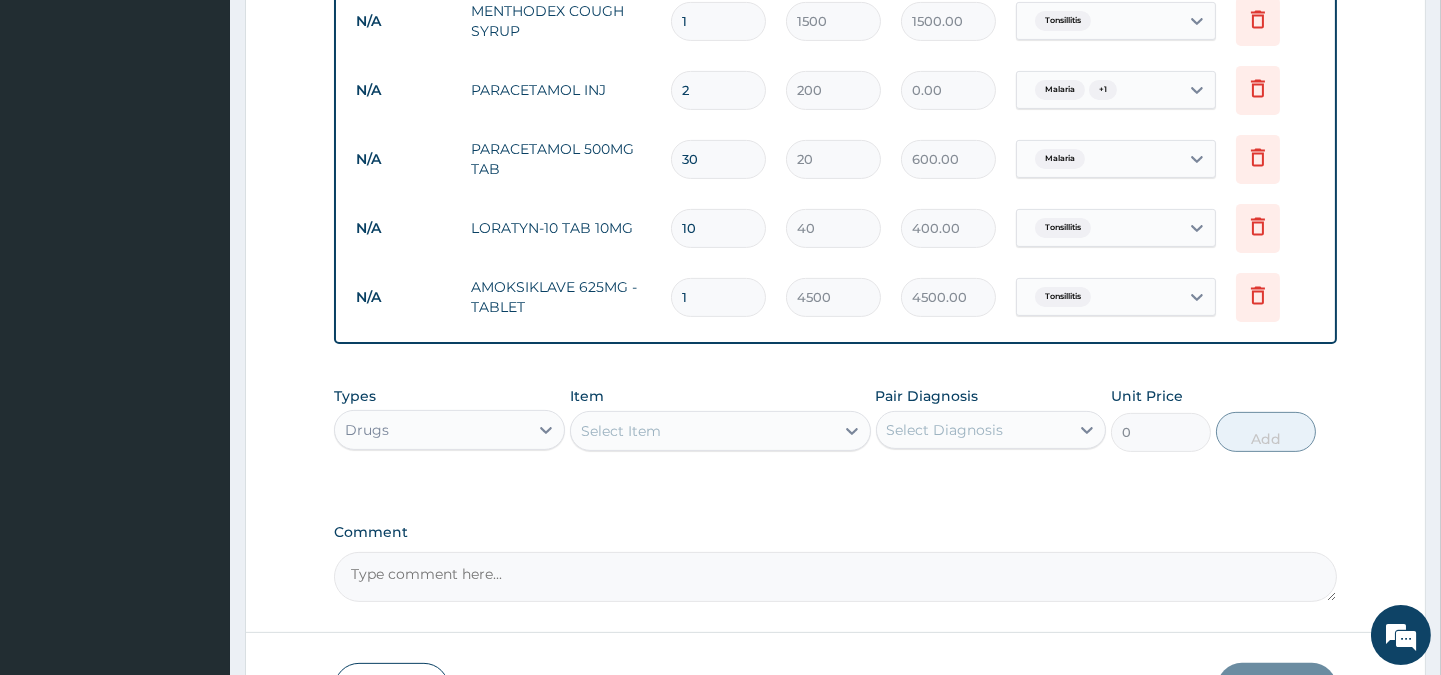 type on "400.00" 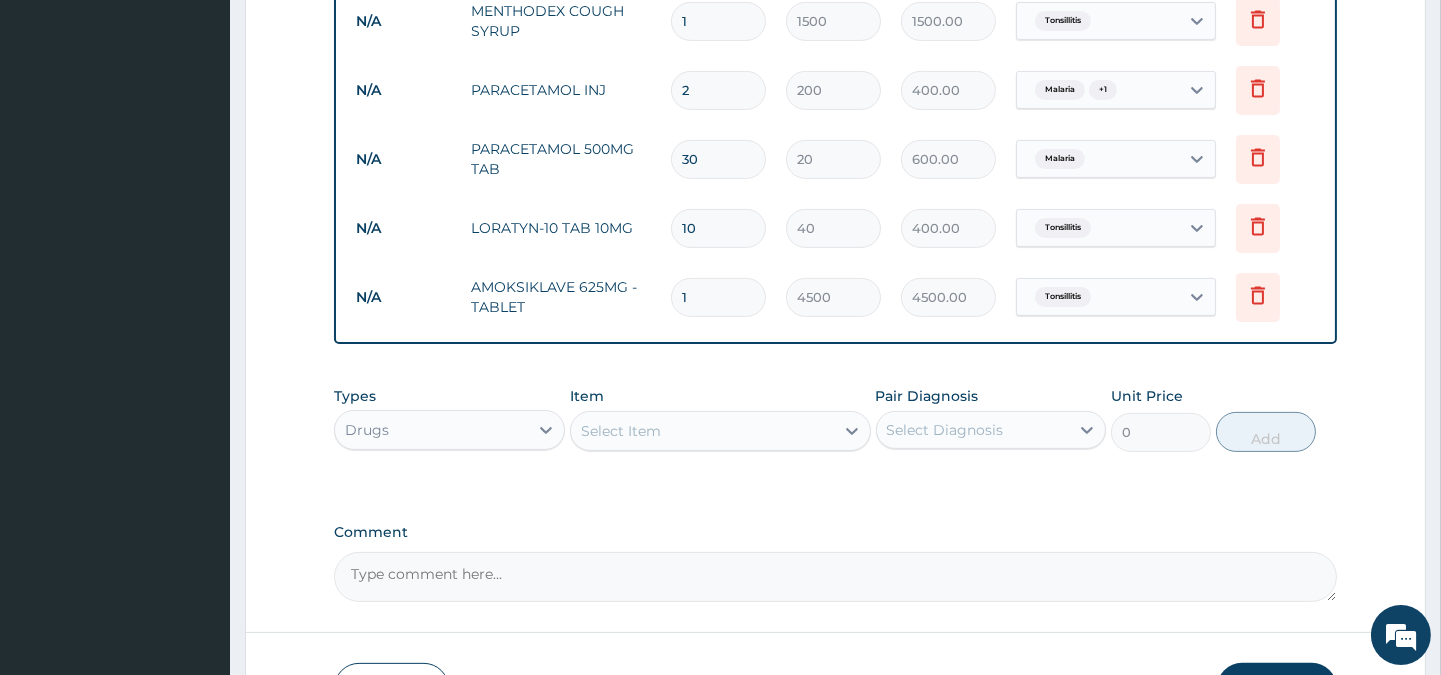 type on "2" 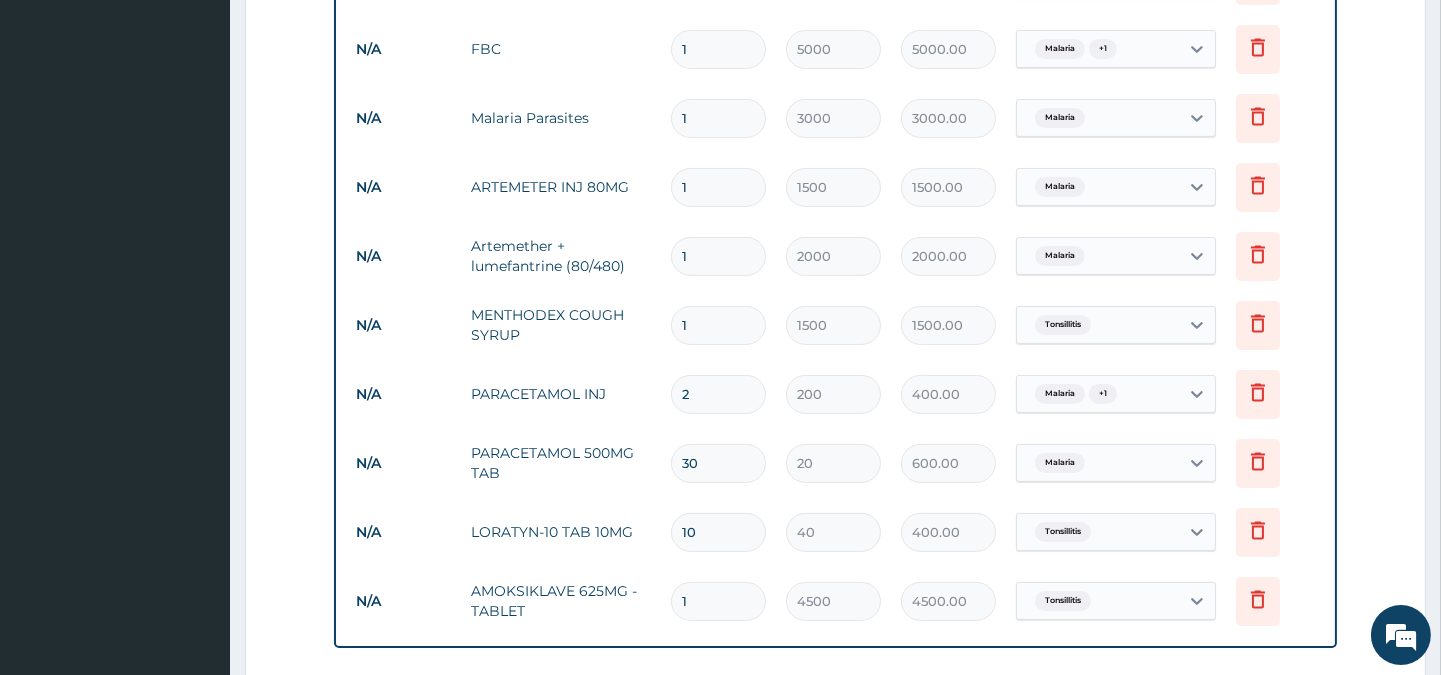 scroll, scrollTop: 851, scrollLeft: 0, axis: vertical 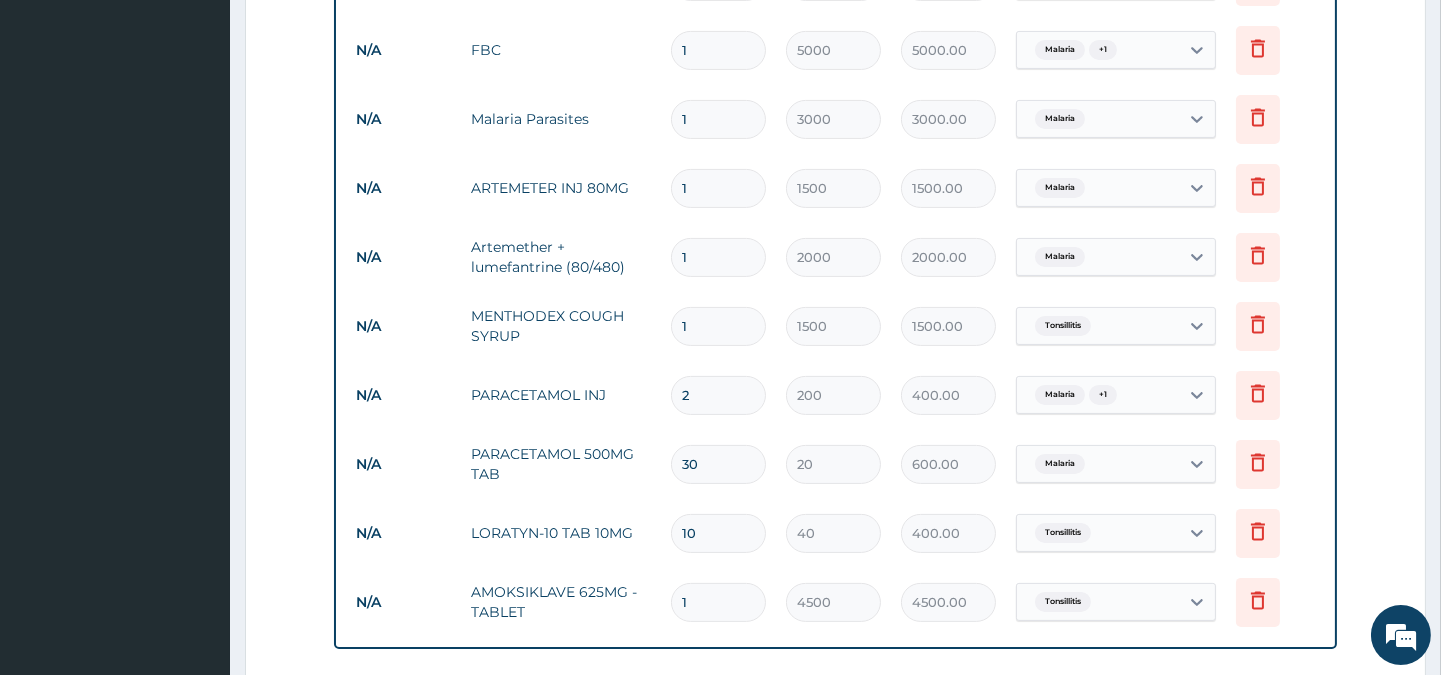 click on "1" at bounding box center (718, 188) 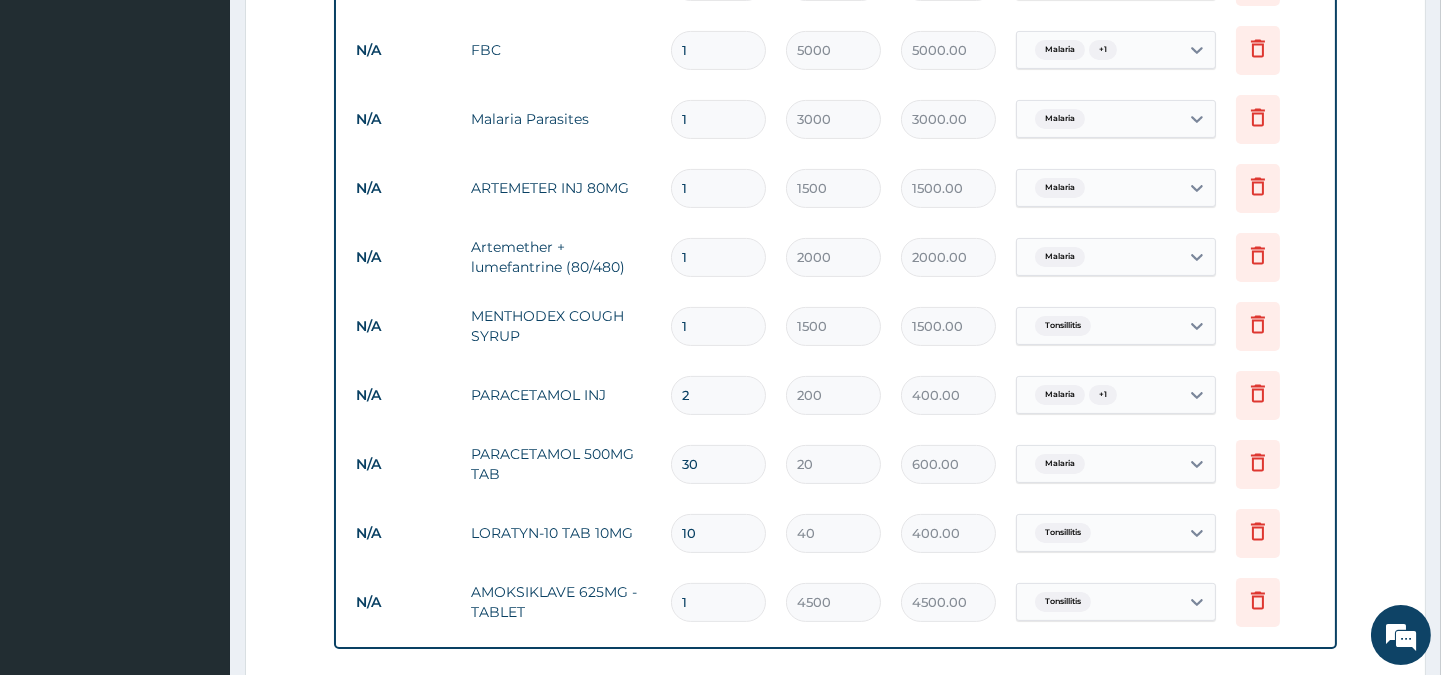 type 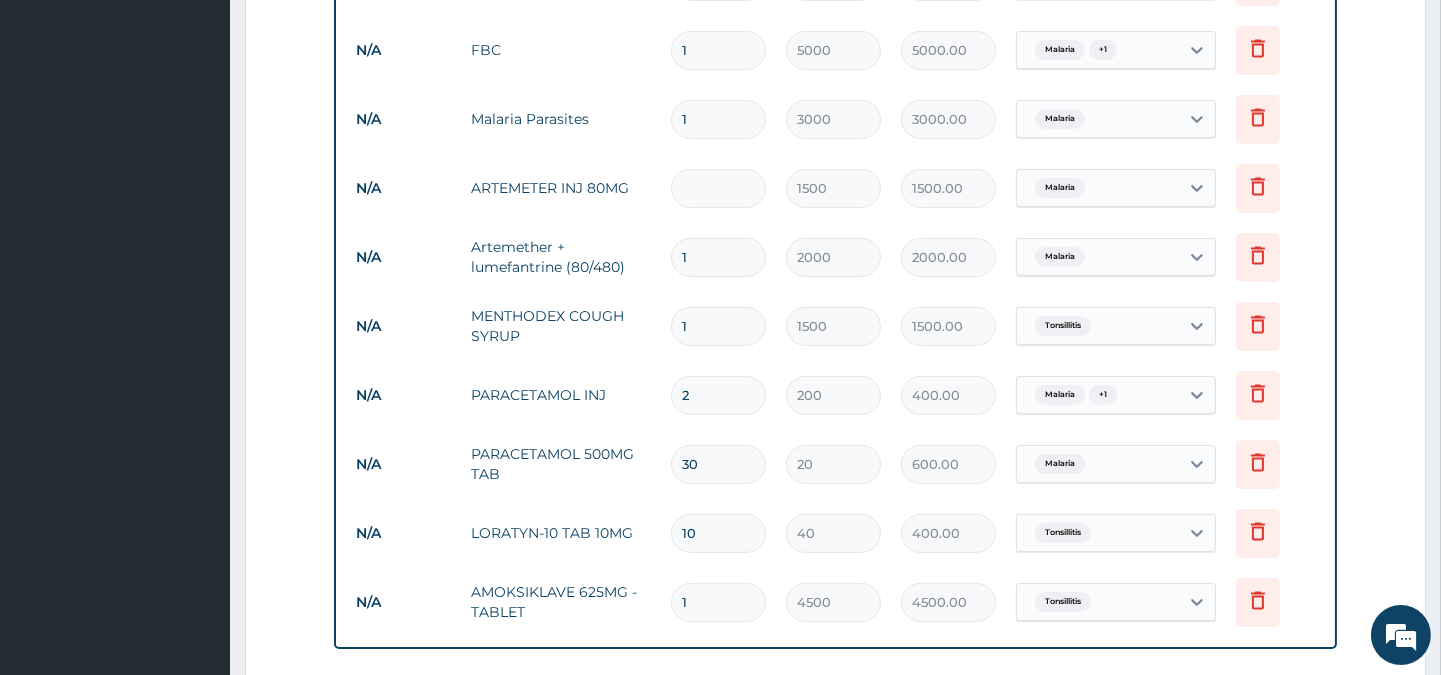 type on "0.00" 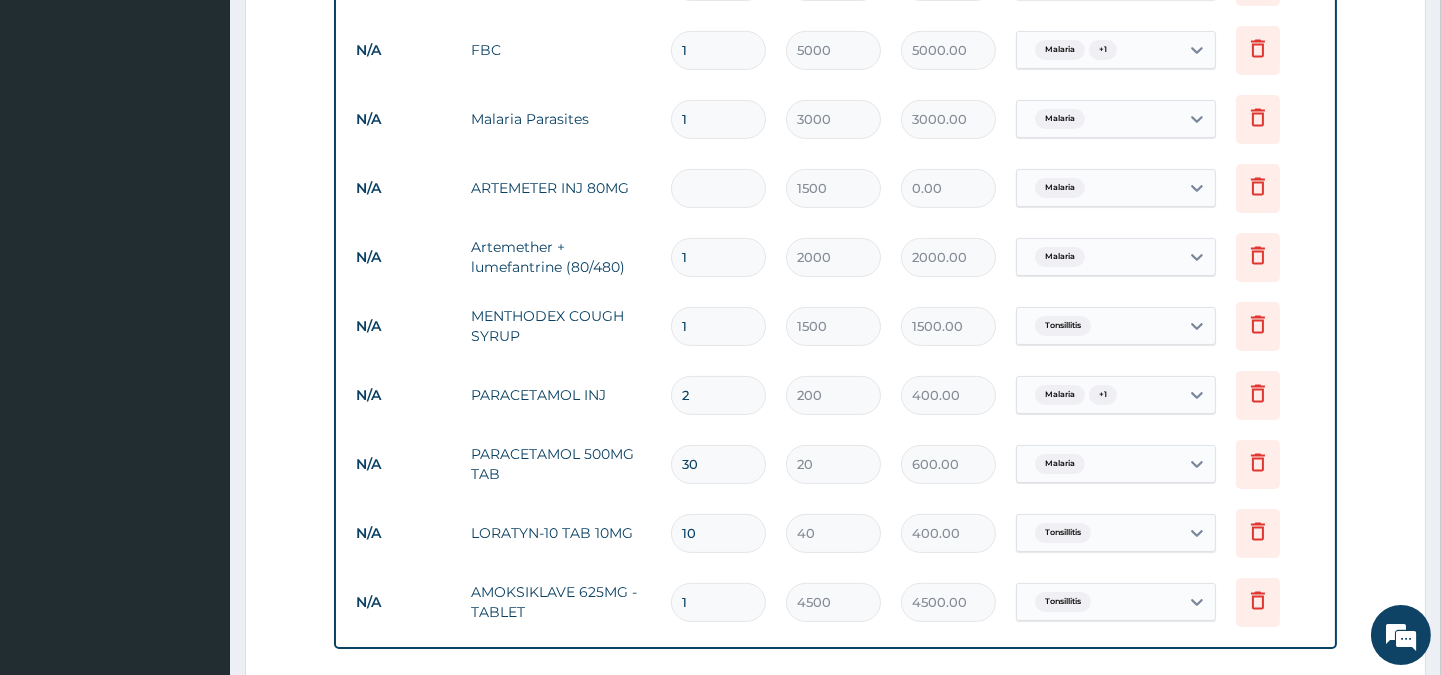 type on "6" 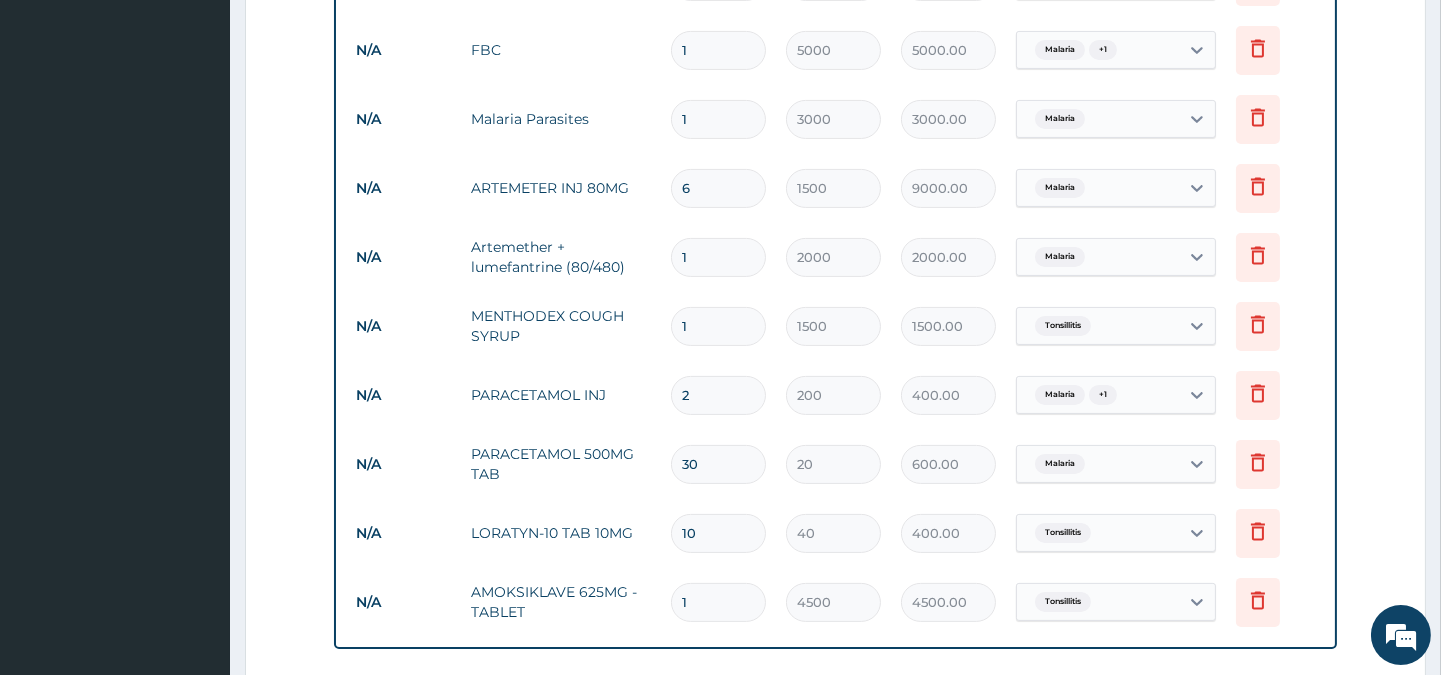 type on "6" 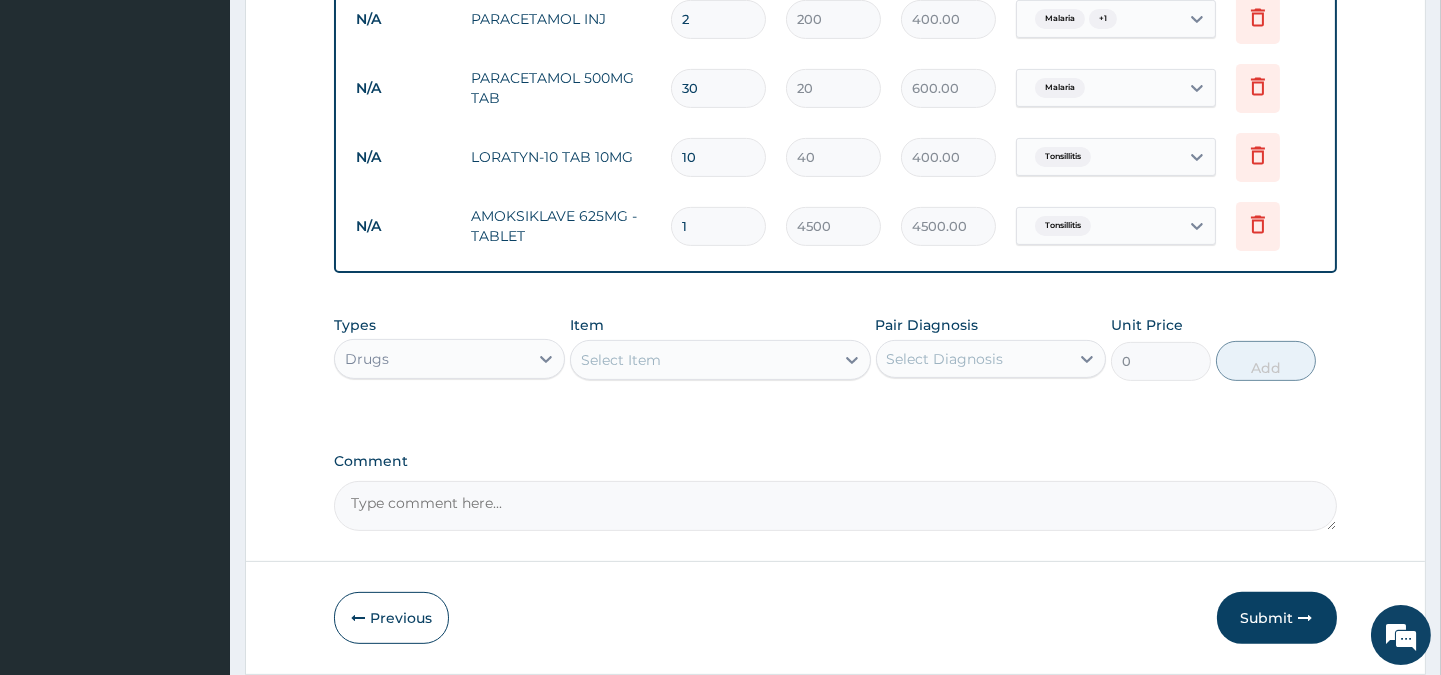 scroll, scrollTop: 1295, scrollLeft: 0, axis: vertical 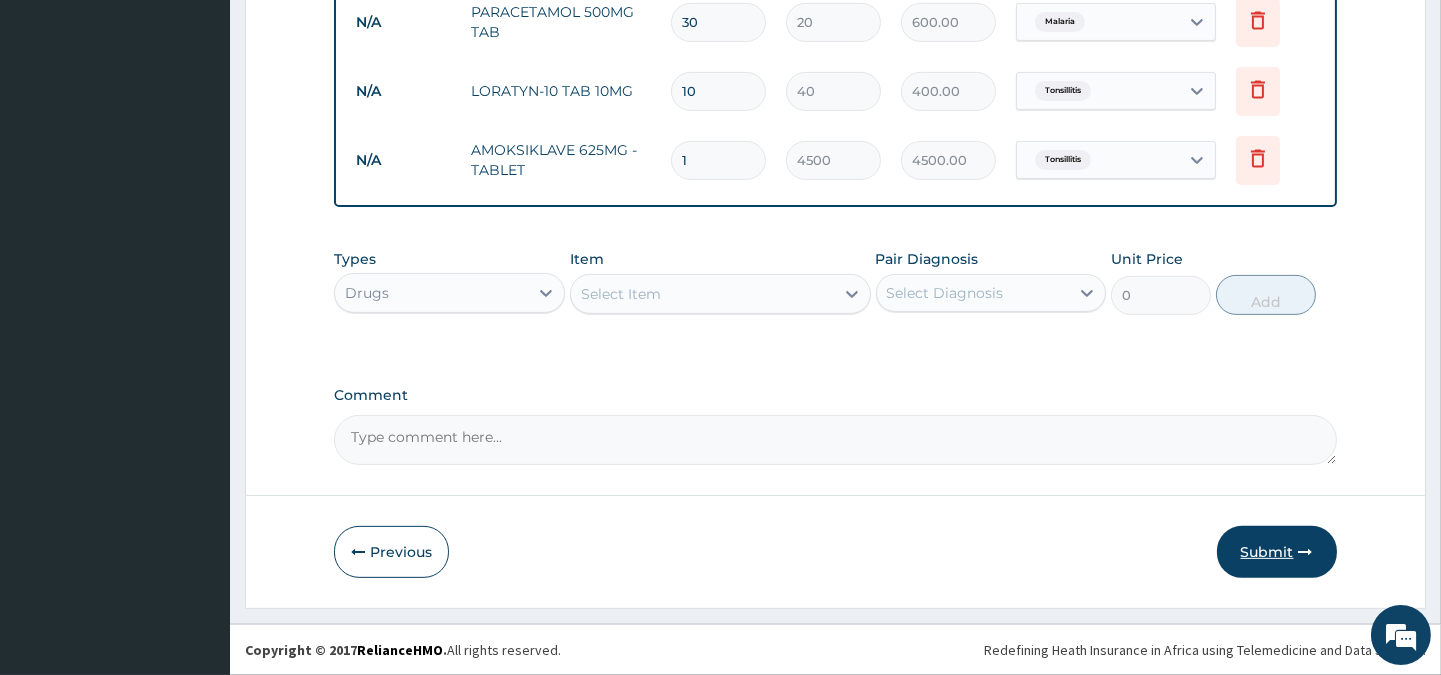 click on "Submit" at bounding box center [1277, 552] 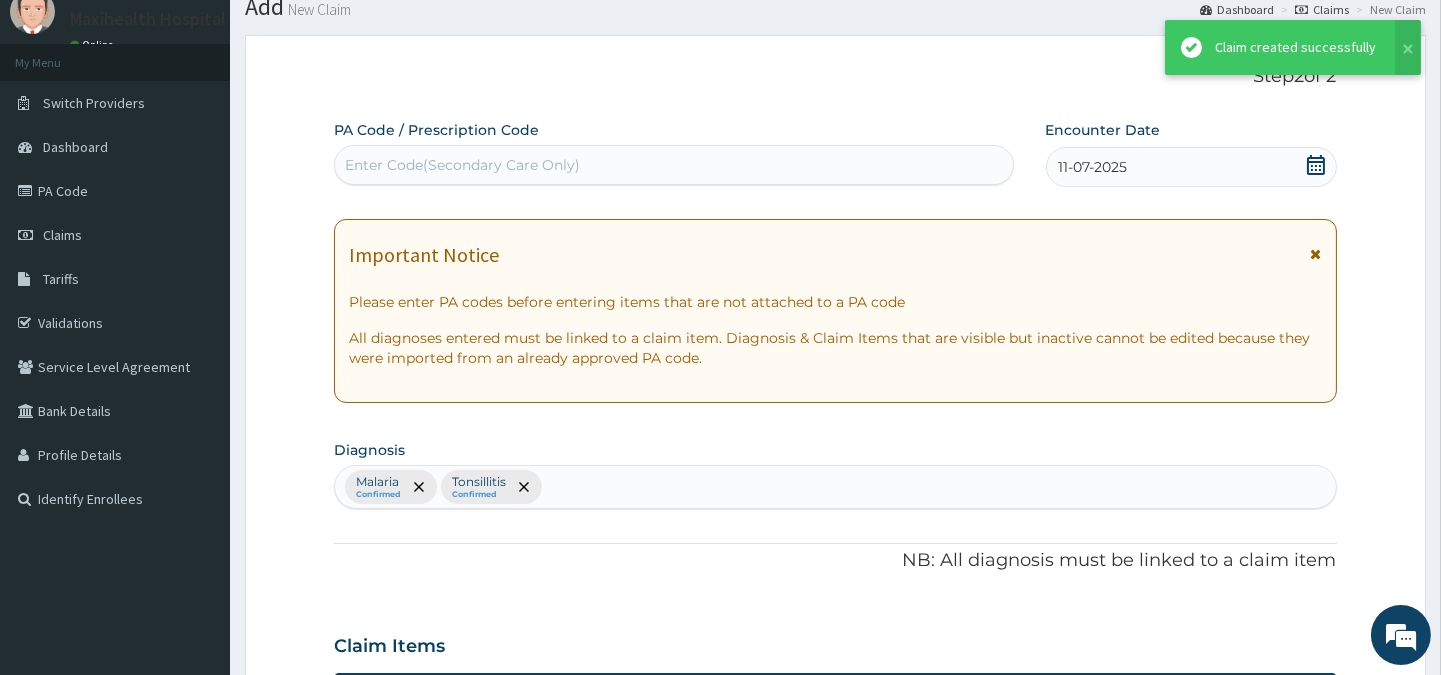 scroll, scrollTop: 1295, scrollLeft: 0, axis: vertical 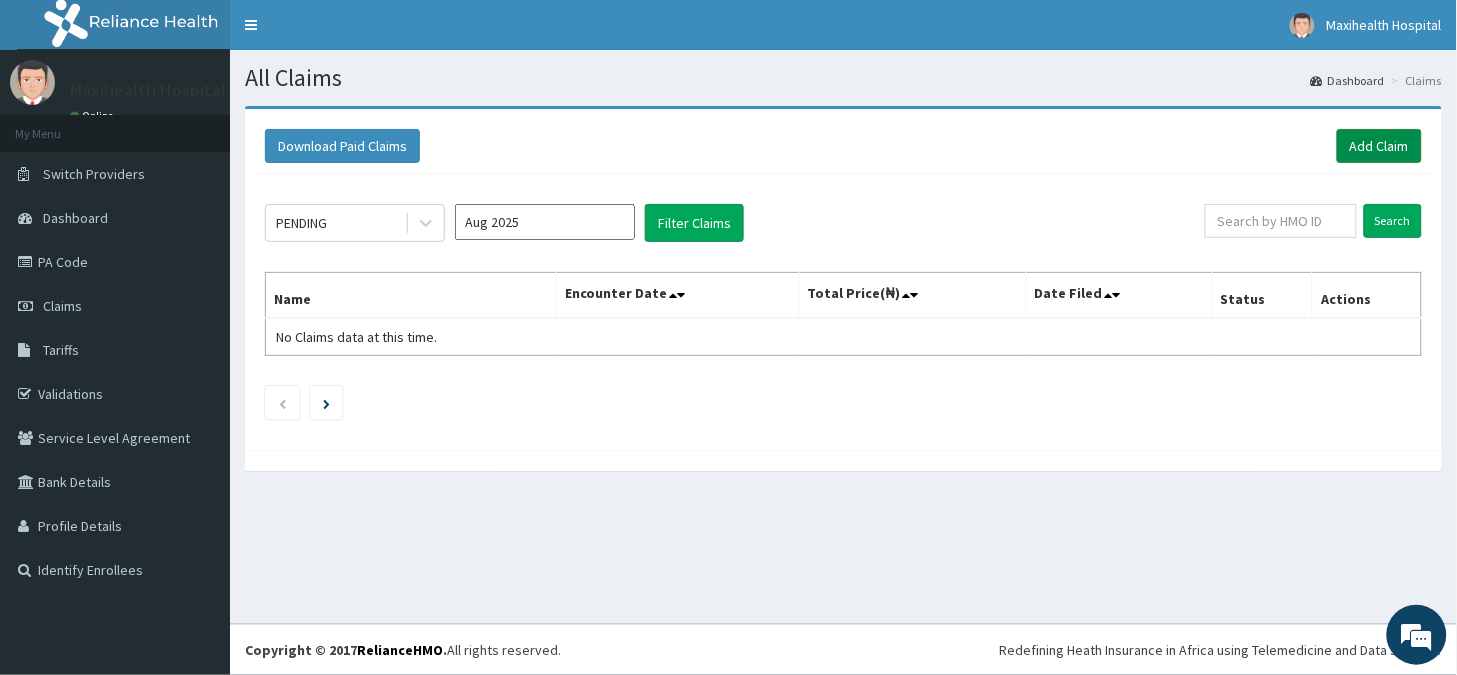 click on "Add Claim" at bounding box center [1379, 146] 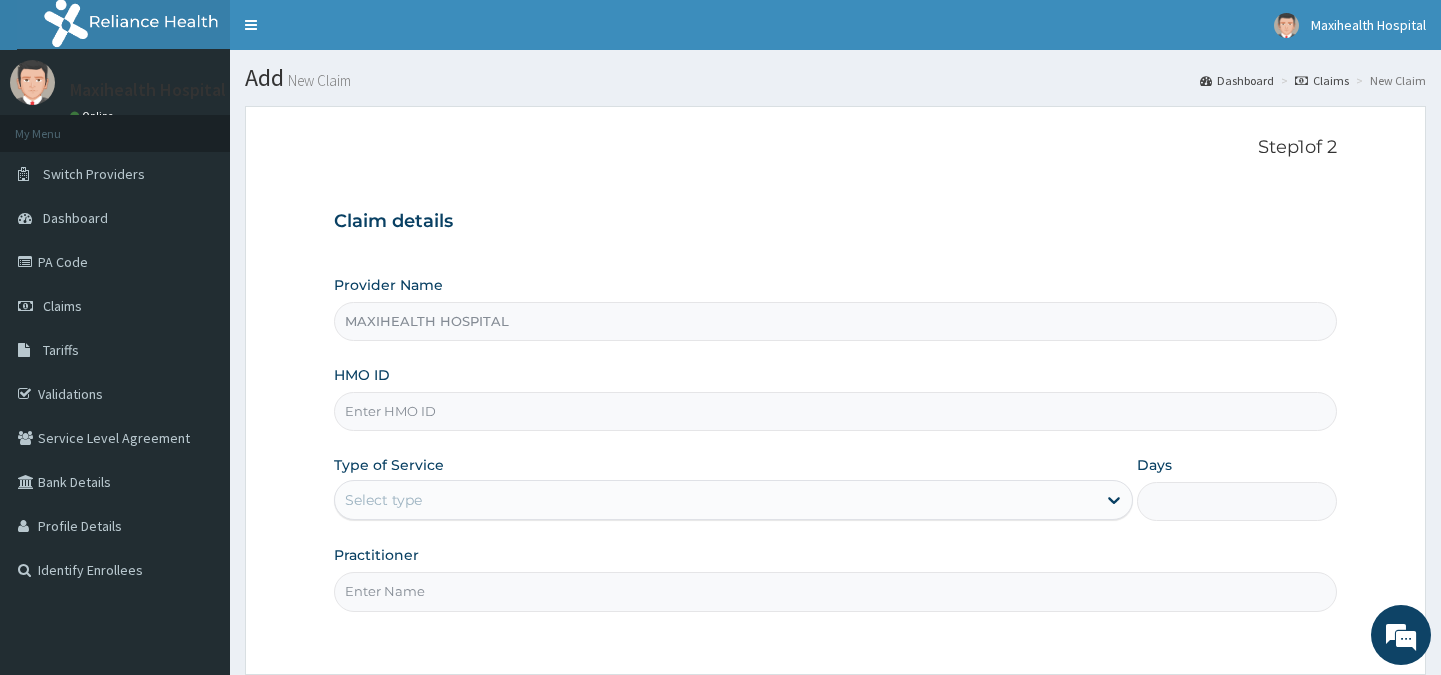 scroll, scrollTop: 0, scrollLeft: 0, axis: both 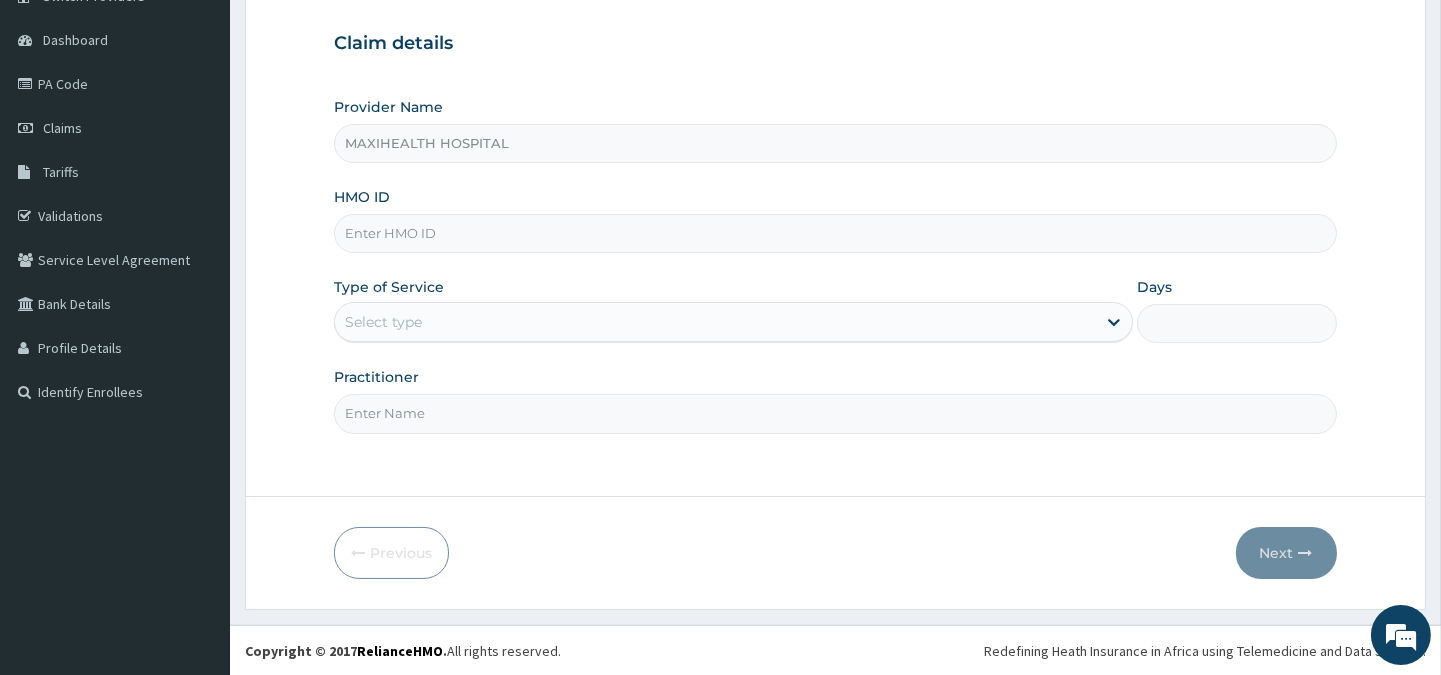 click on "HMO ID" at bounding box center [835, 233] 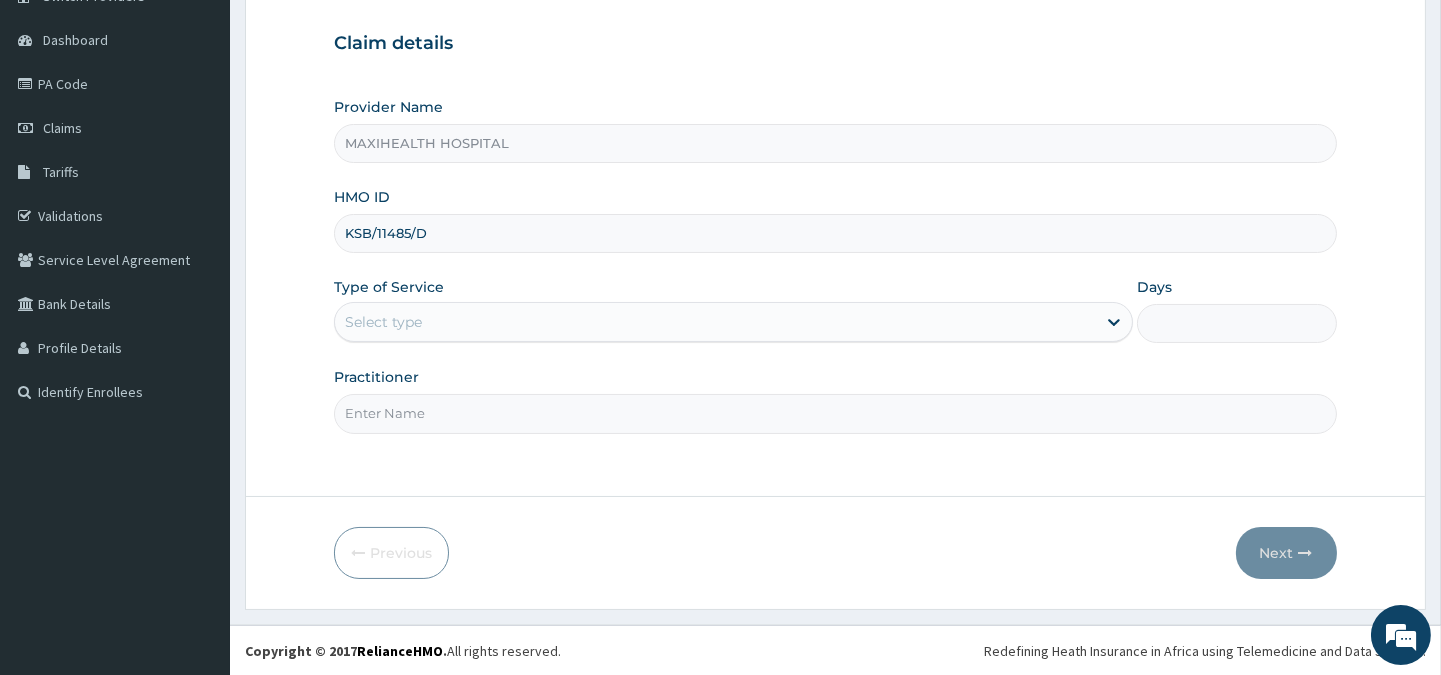 type on "[ID_NUMBER]/D" 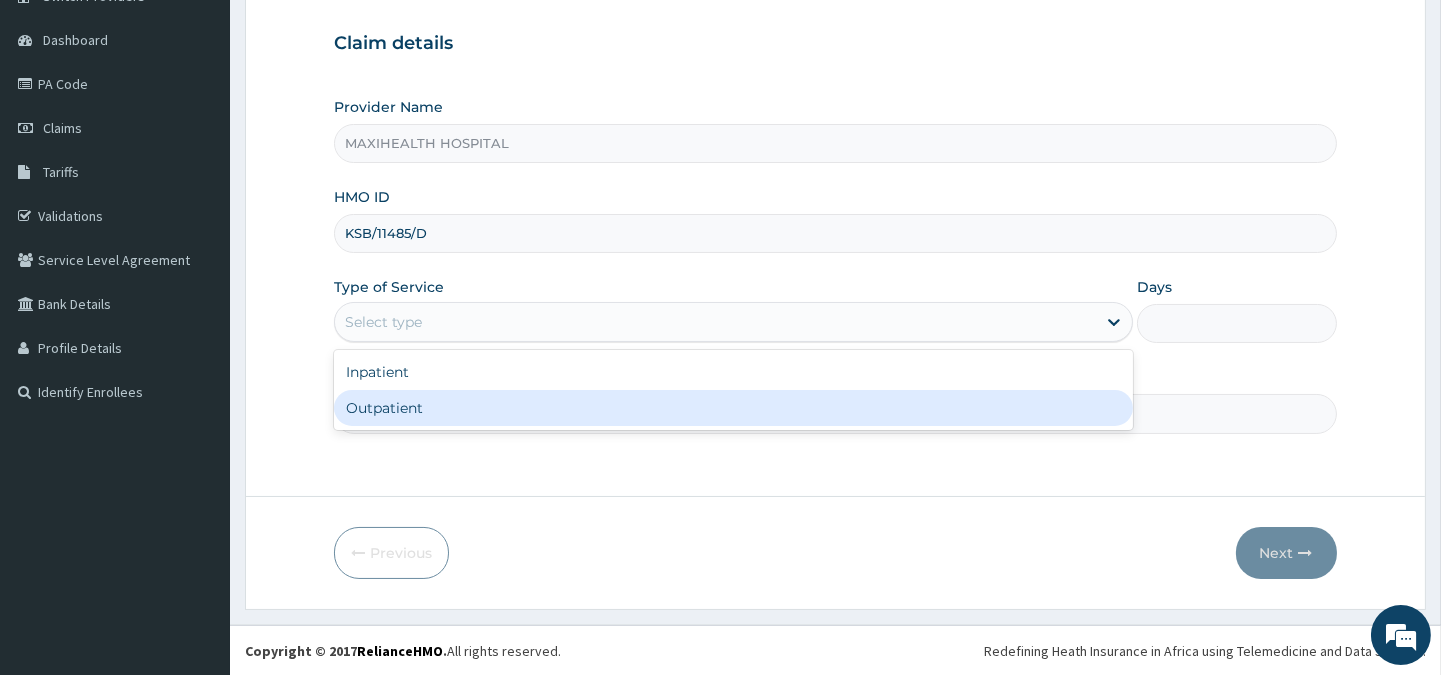 click on "Outpatient" at bounding box center [733, 408] 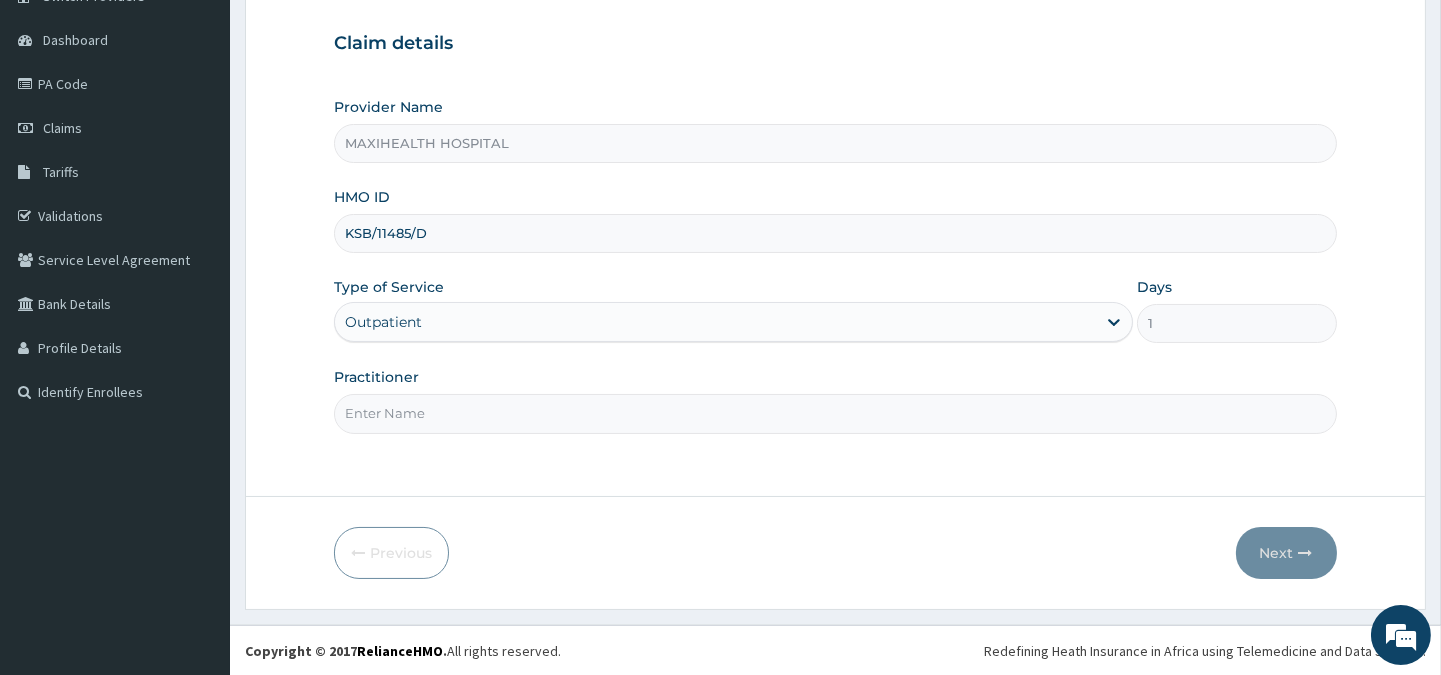 click on "Step  1  of 2 Claim details Provider Name MAXIHEALTH HOSPITAL HMO ID KSB/11485/D Type of Service Outpatient Days 1 Practitioner" at bounding box center [835, 212] 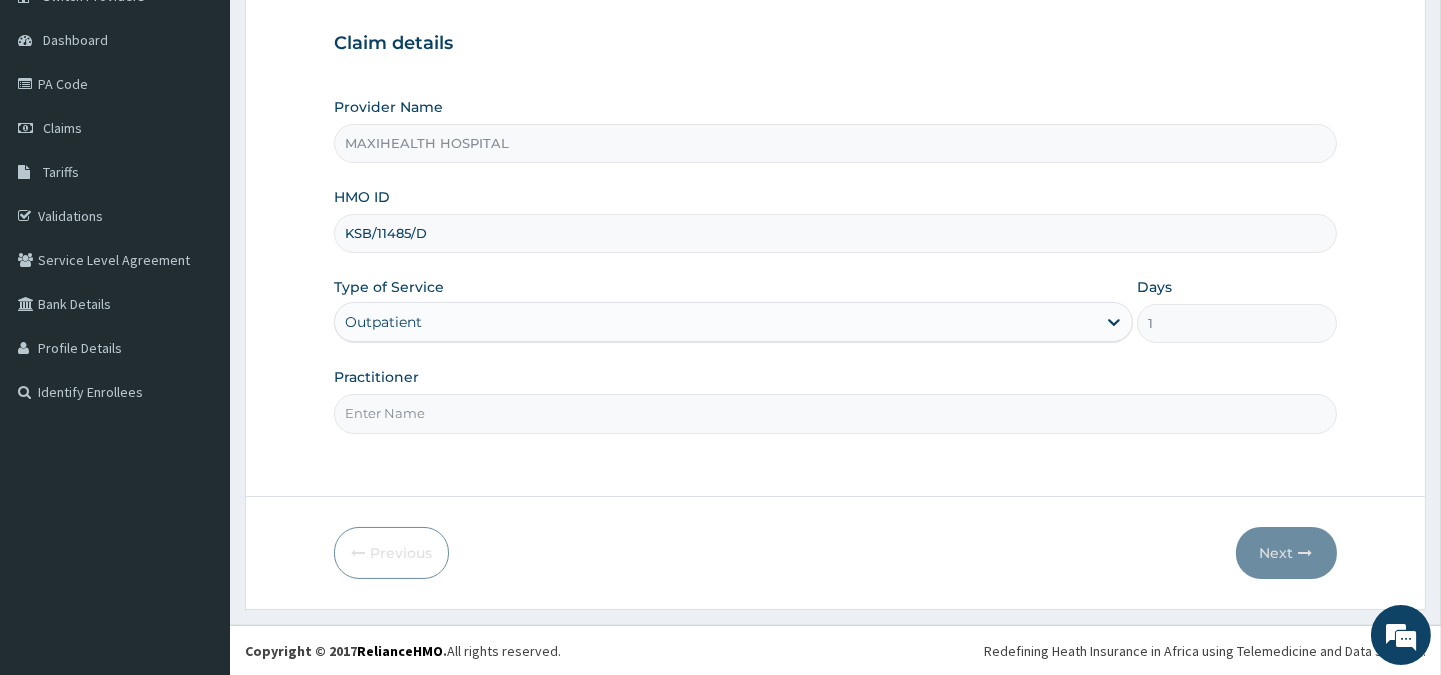 type on "DR. [LAST]" 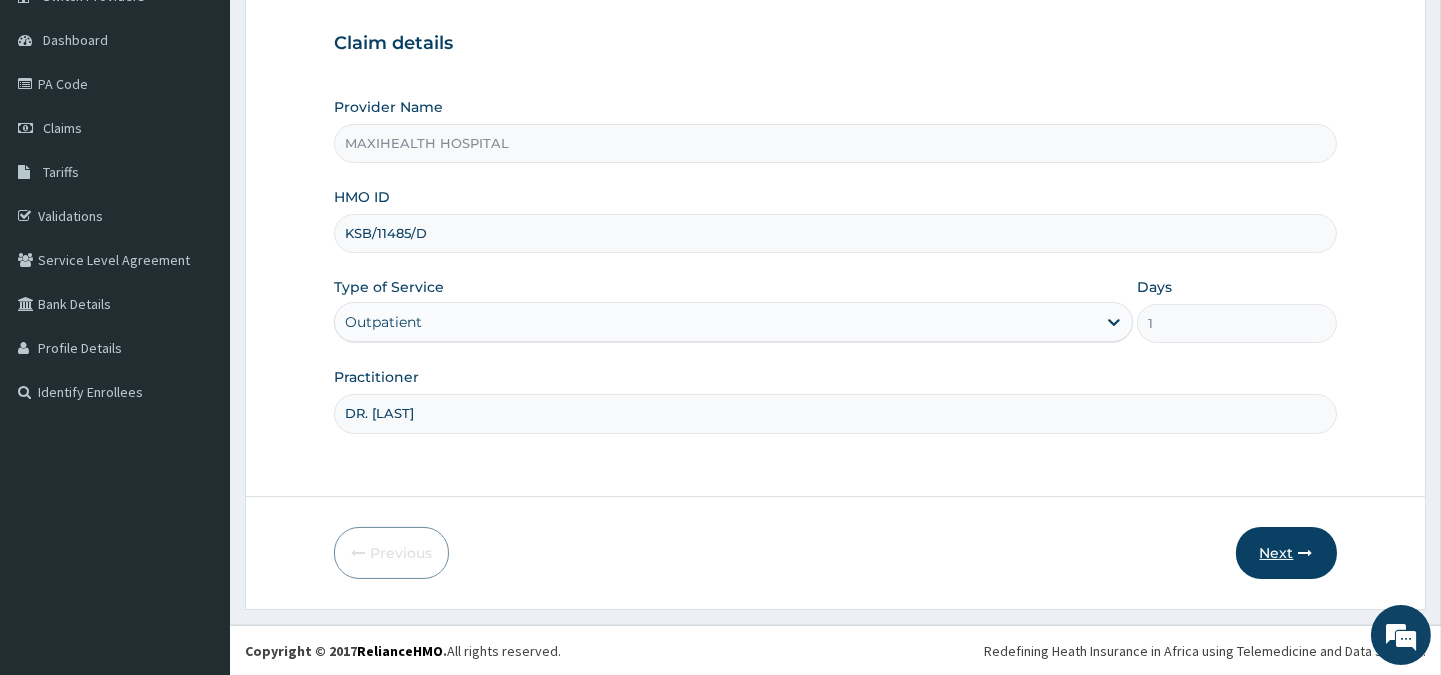 click on "Next" at bounding box center (1286, 553) 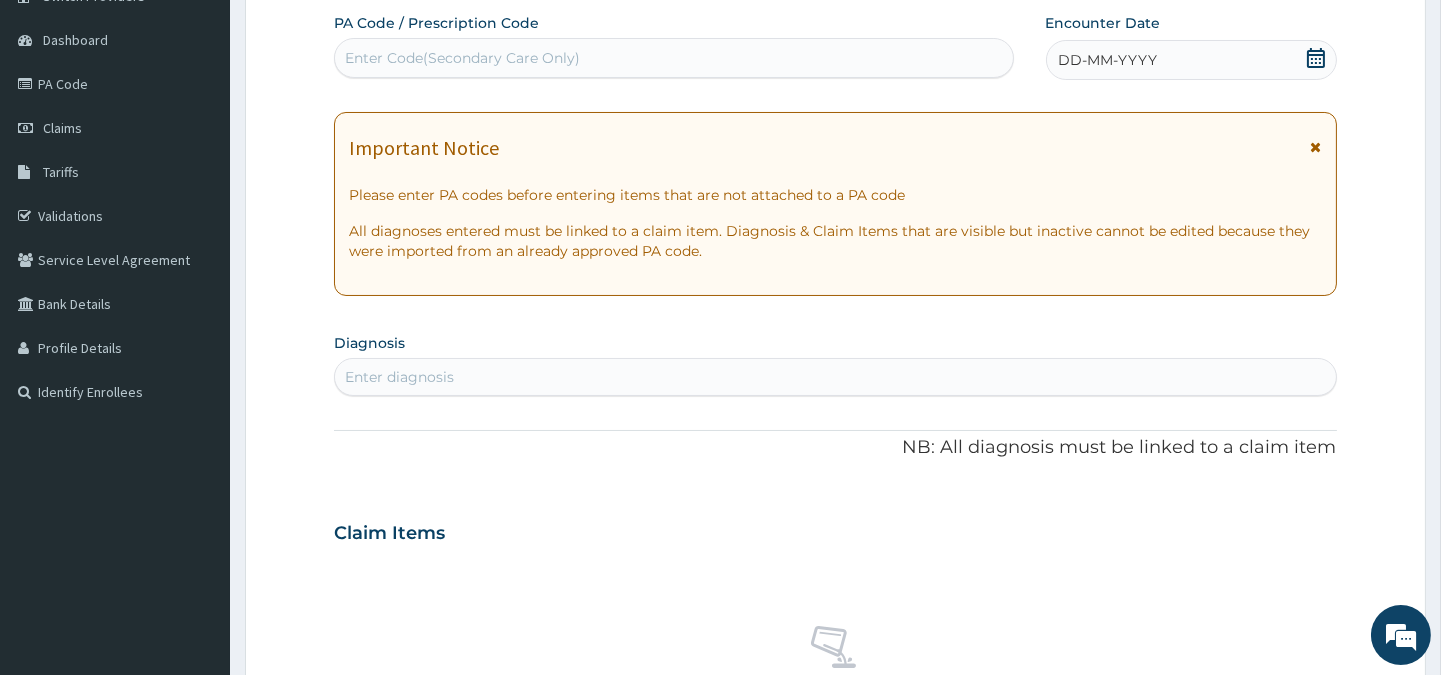 click on "DD-MM-YYYY" at bounding box center (1191, 60) 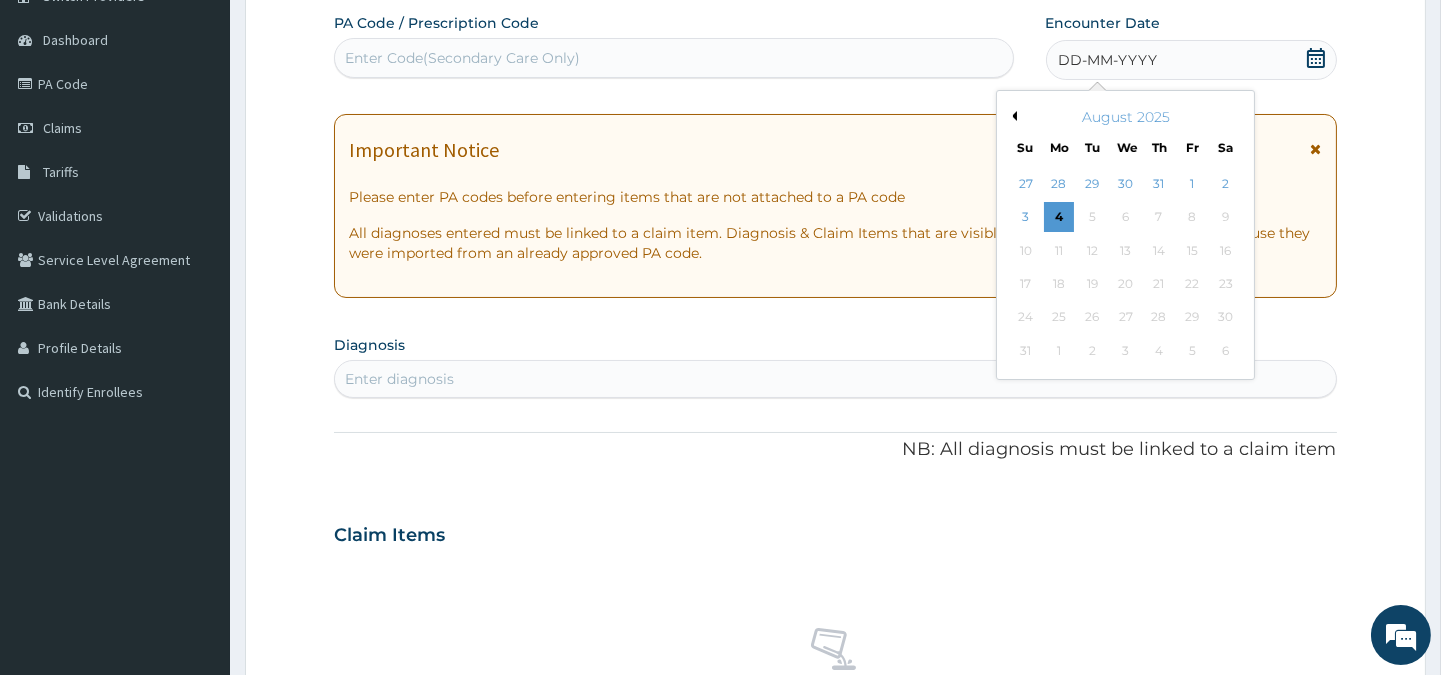 click on "Previous Month" at bounding box center (1012, 116) 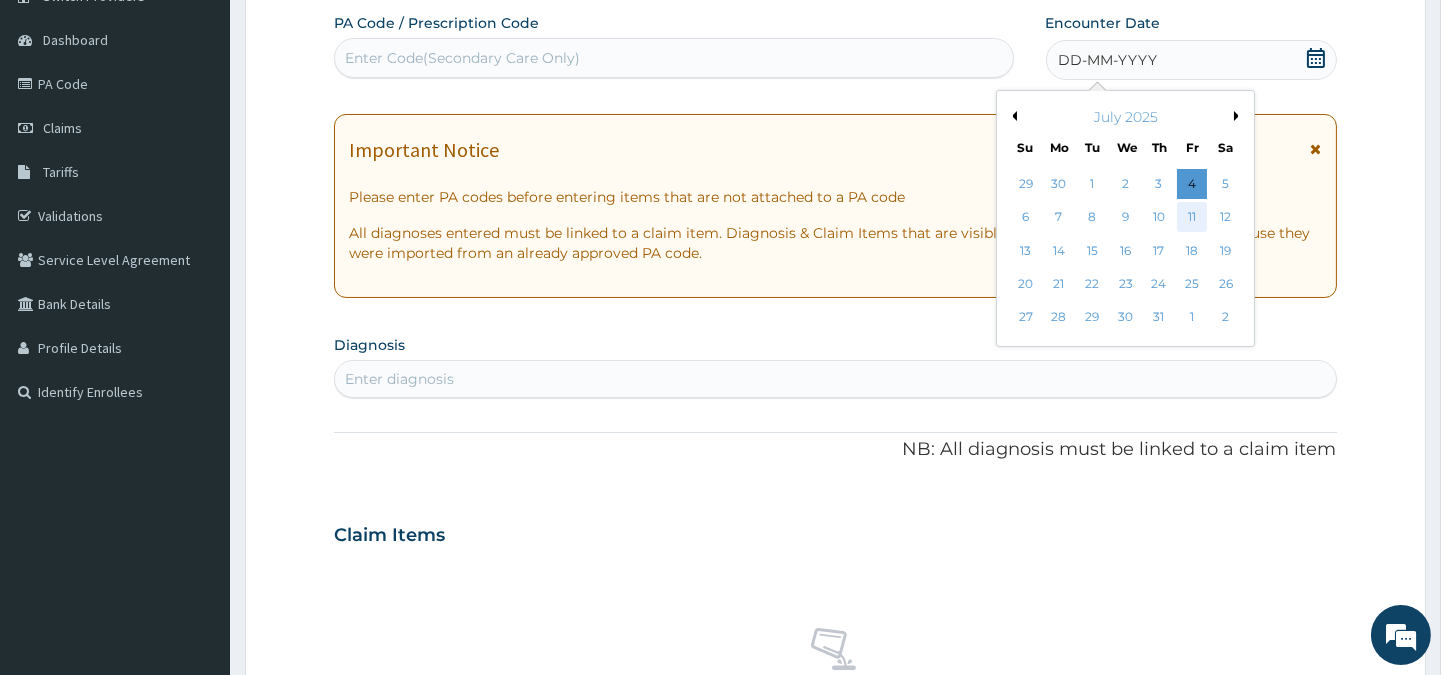 click on "11" at bounding box center (1192, 218) 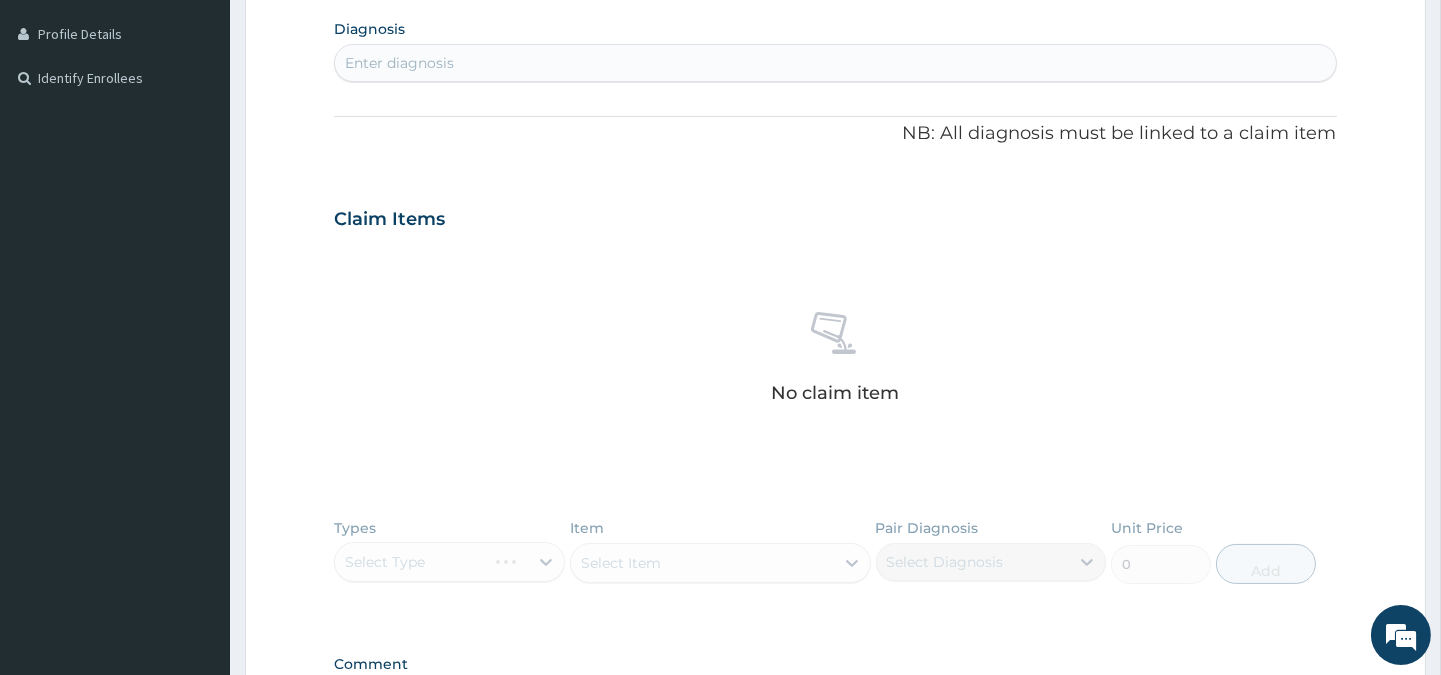 scroll, scrollTop: 494, scrollLeft: 0, axis: vertical 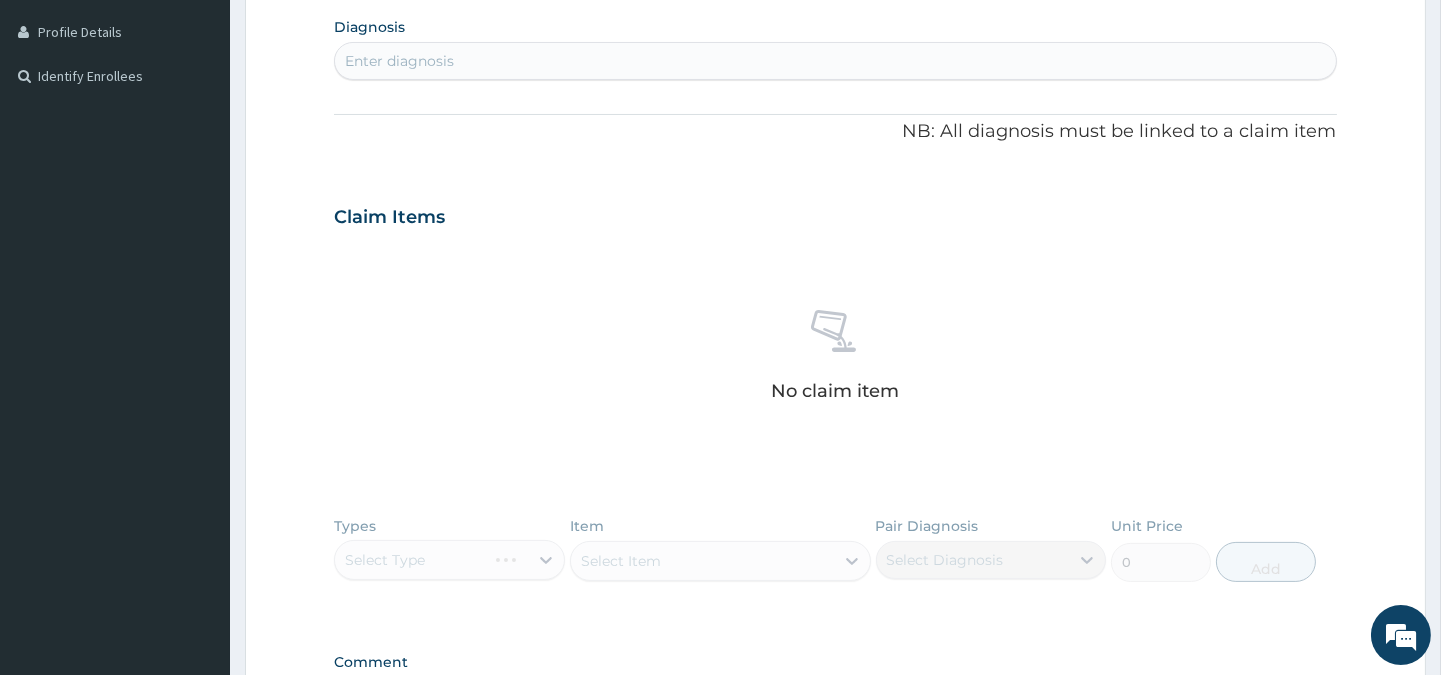 click on "Enter diagnosis" at bounding box center [399, 61] 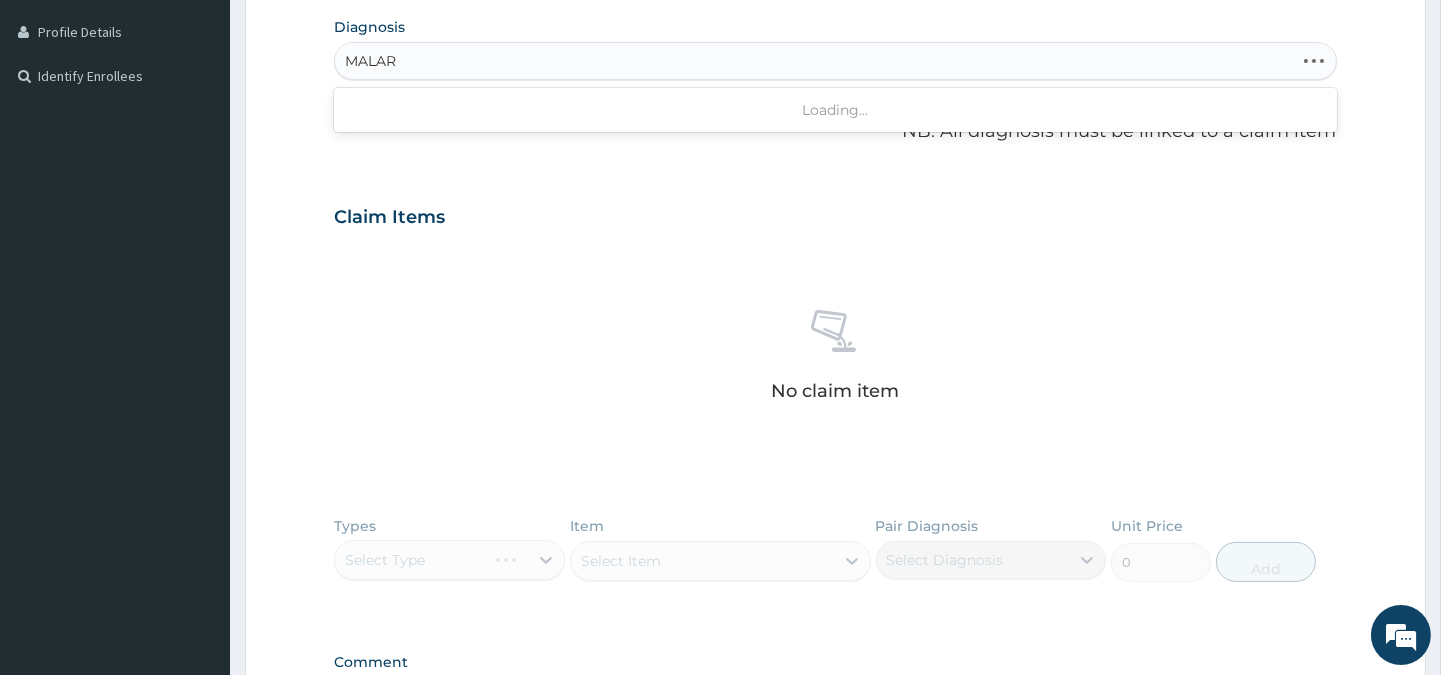 type on "MALARI" 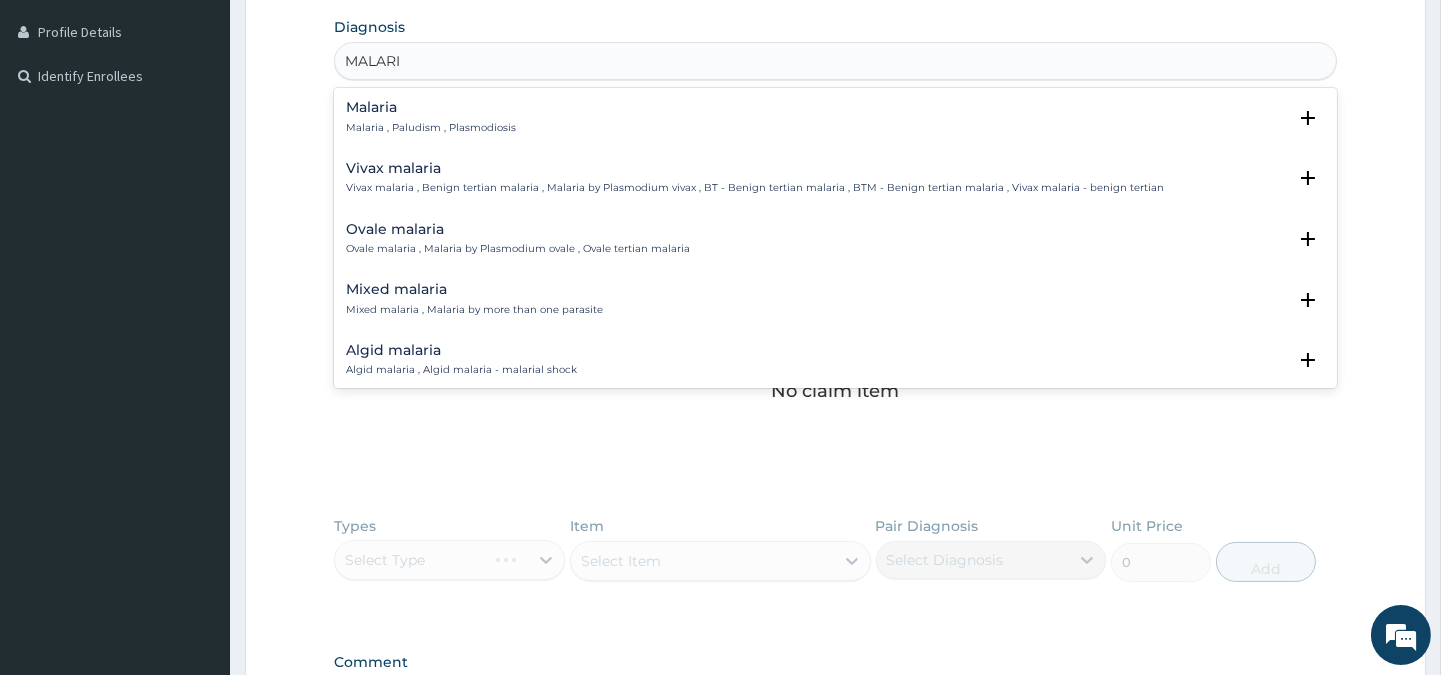 click on "Malaria Malaria , Paludism , Plasmodiosis" at bounding box center (431, 117) 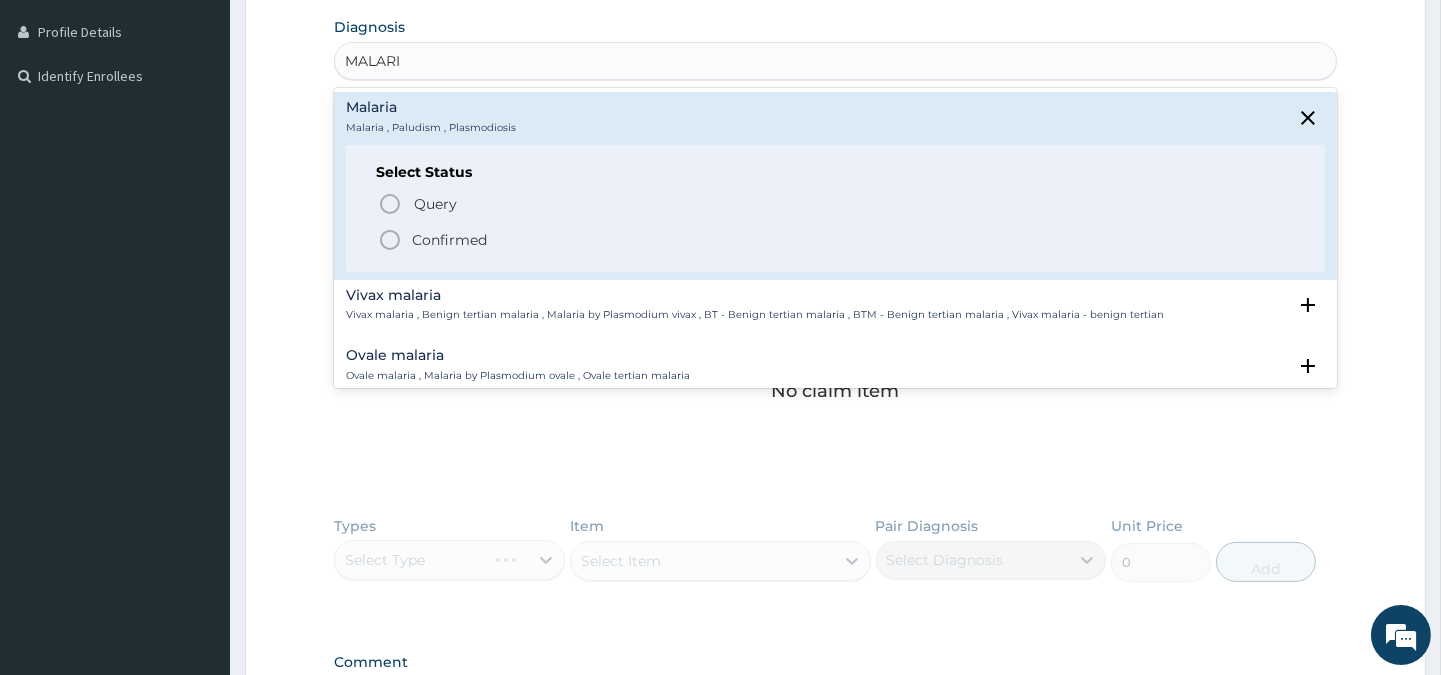 click 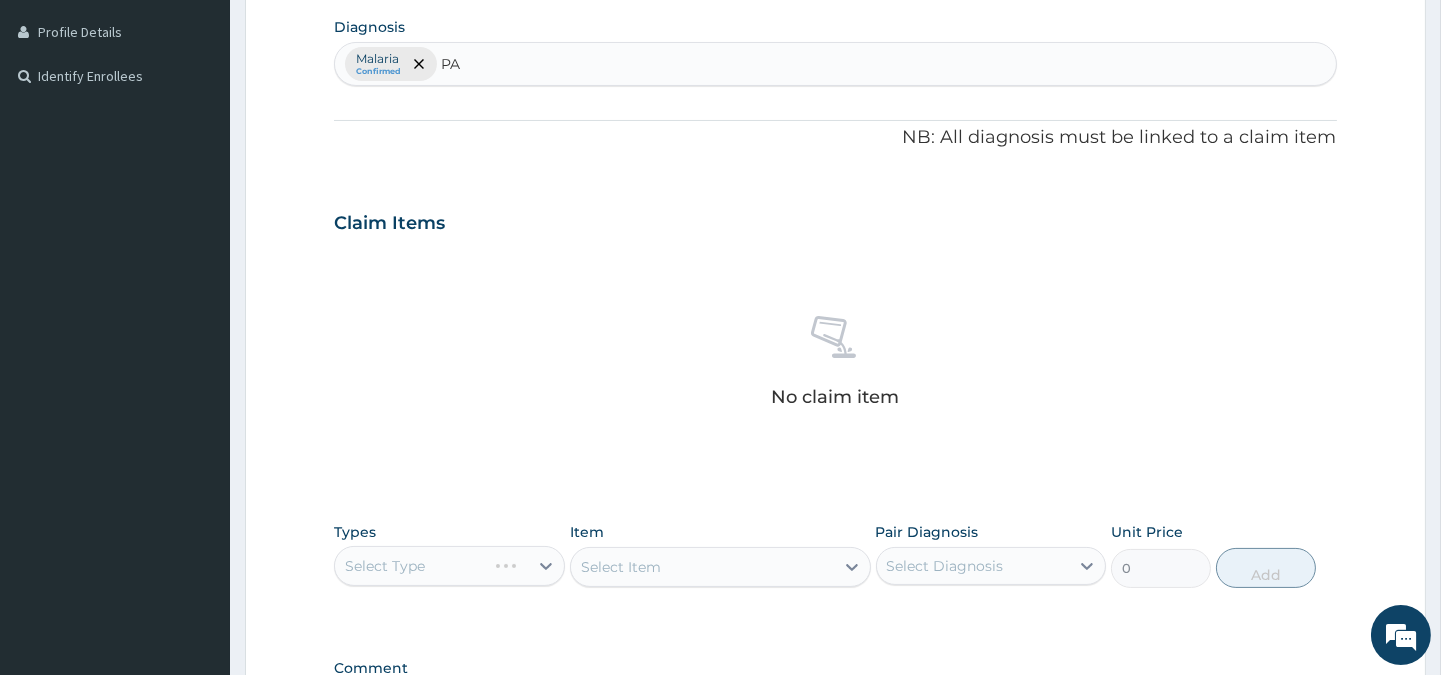 type on "P" 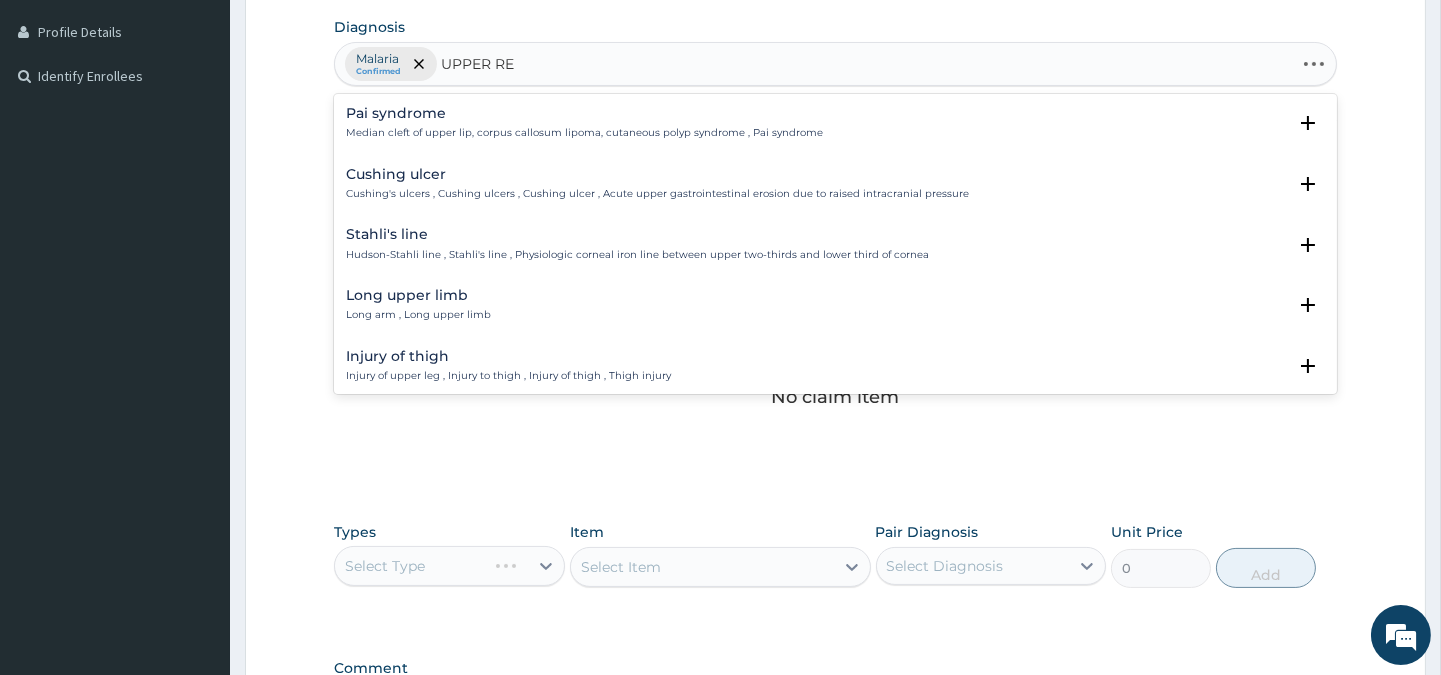 type on "UPPER RES" 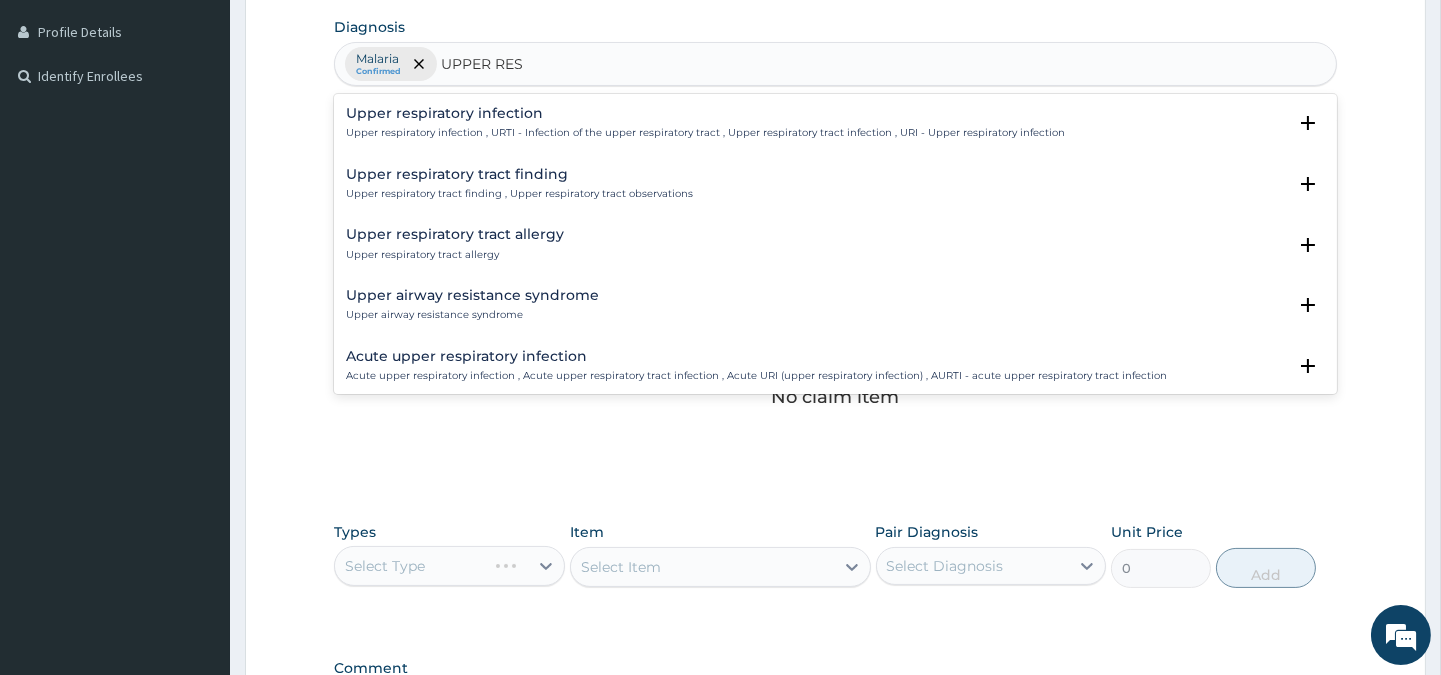 click on "Upper respiratory infection" at bounding box center [705, 113] 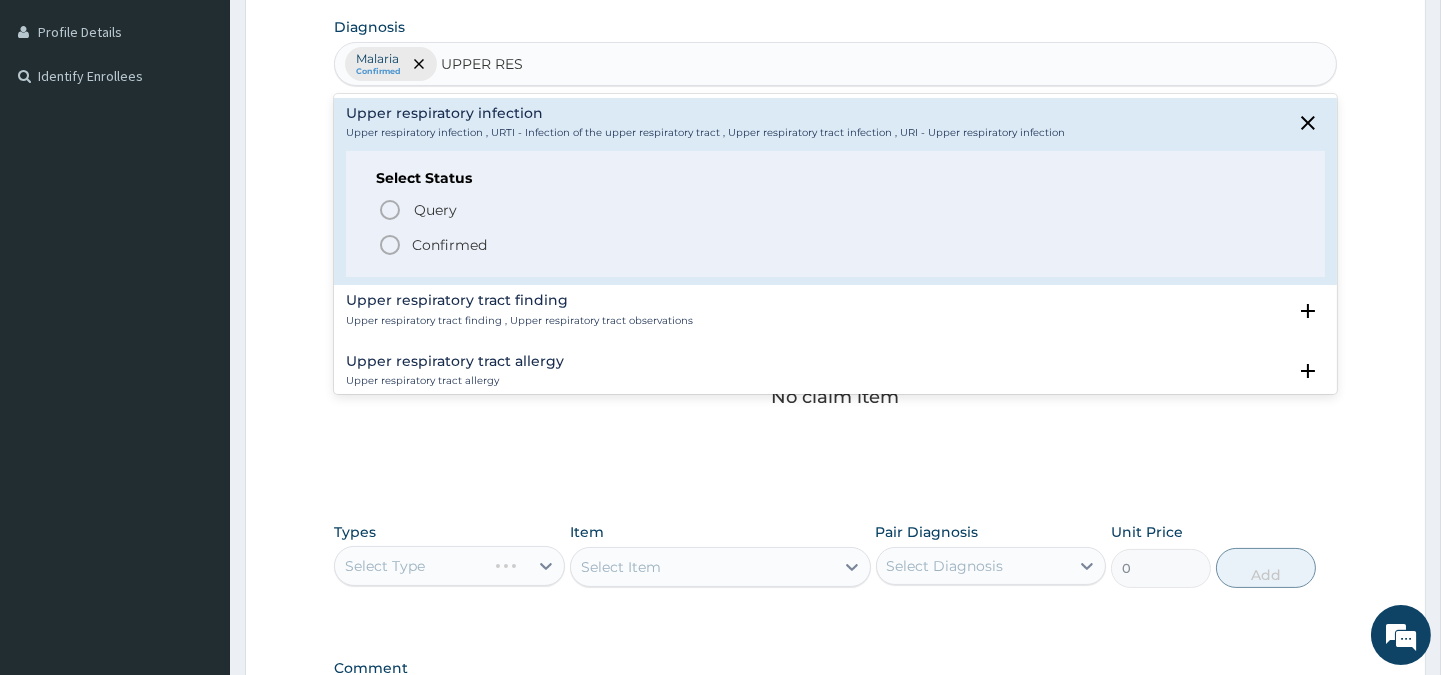 click 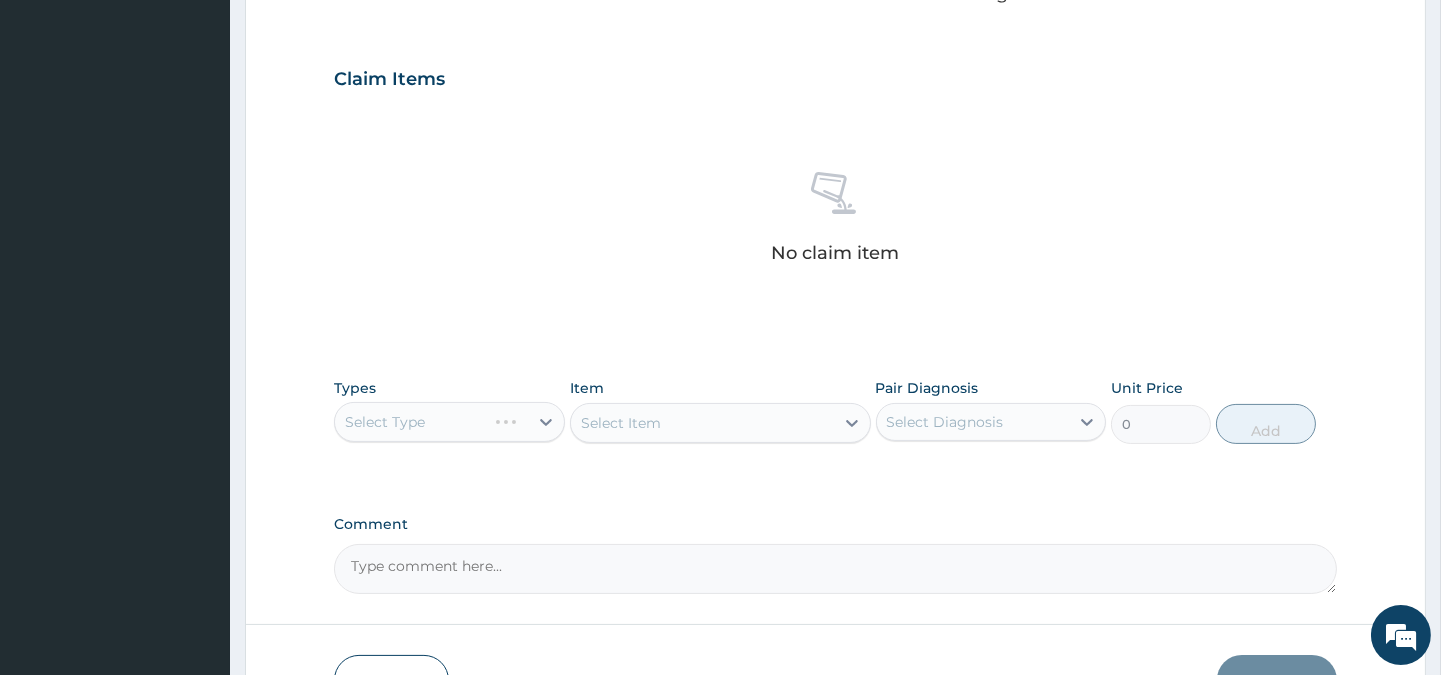 scroll, scrollTop: 766, scrollLeft: 0, axis: vertical 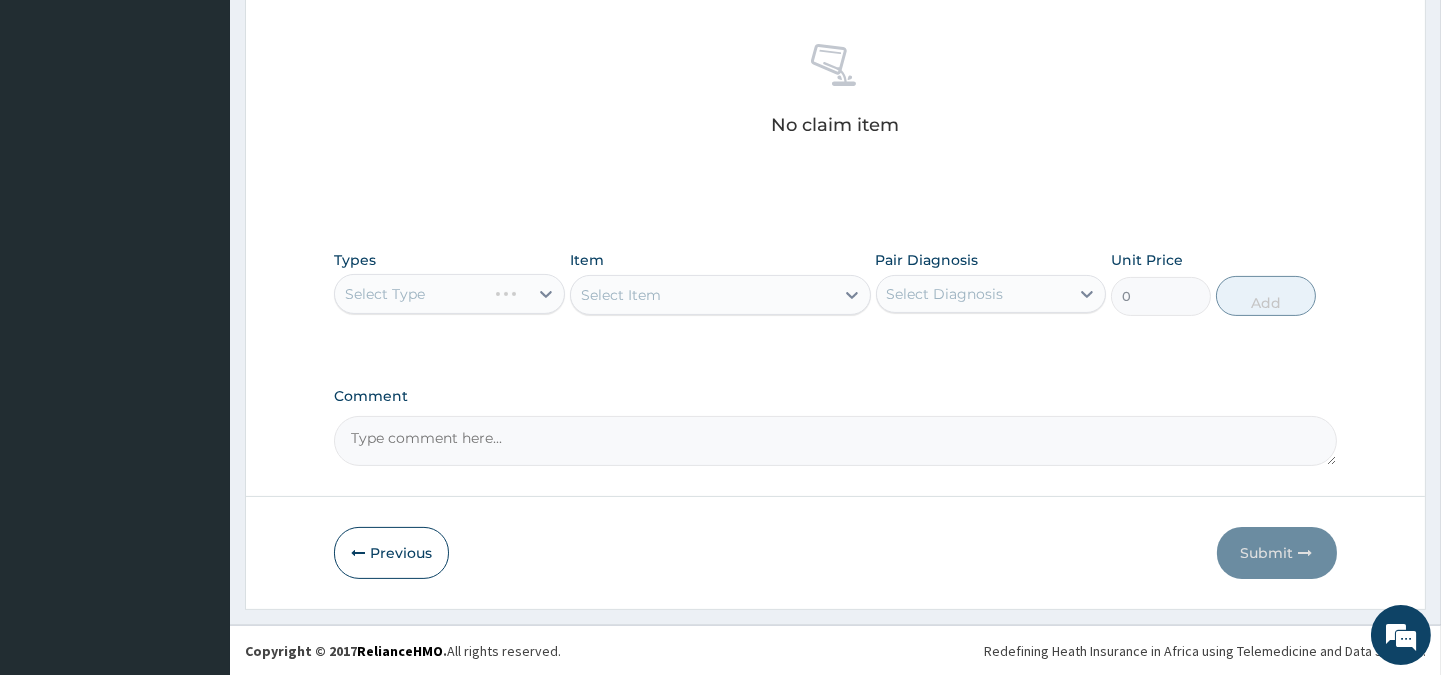 click on "Select Type" at bounding box center [449, 294] 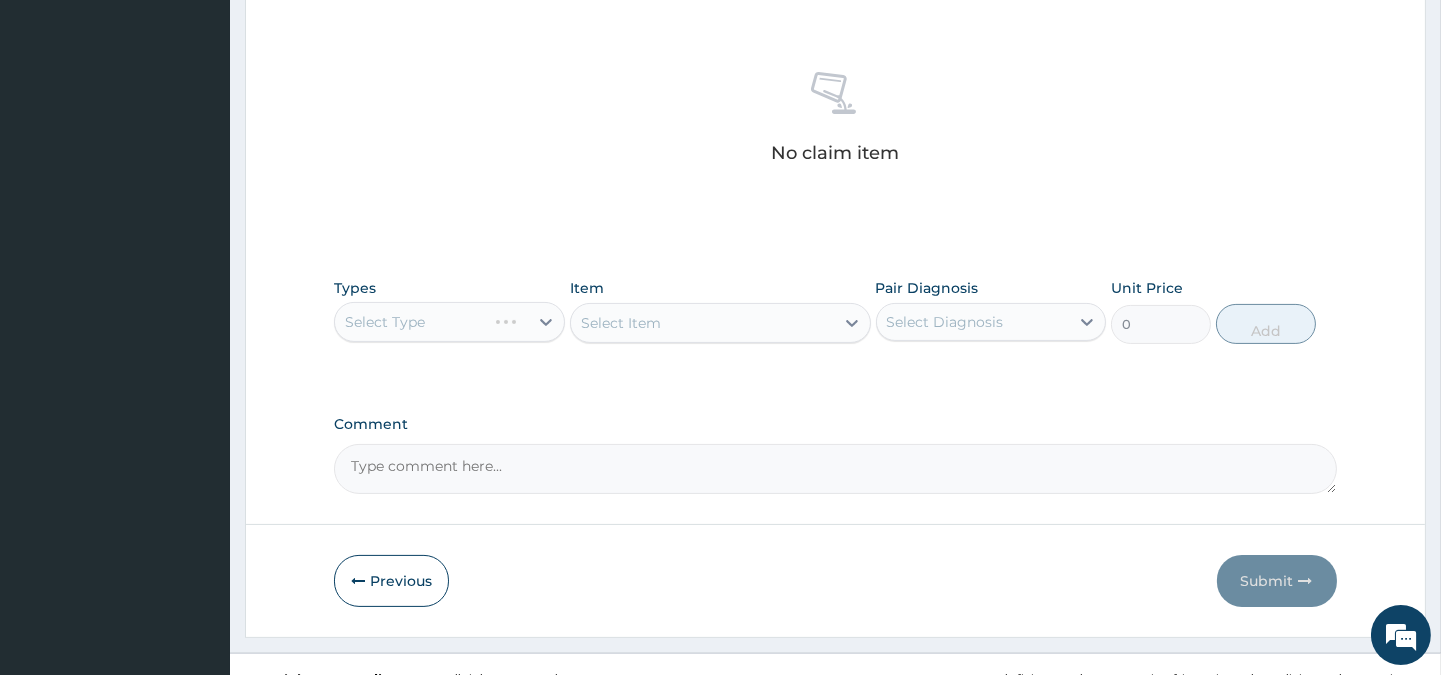 scroll, scrollTop: 766, scrollLeft: 0, axis: vertical 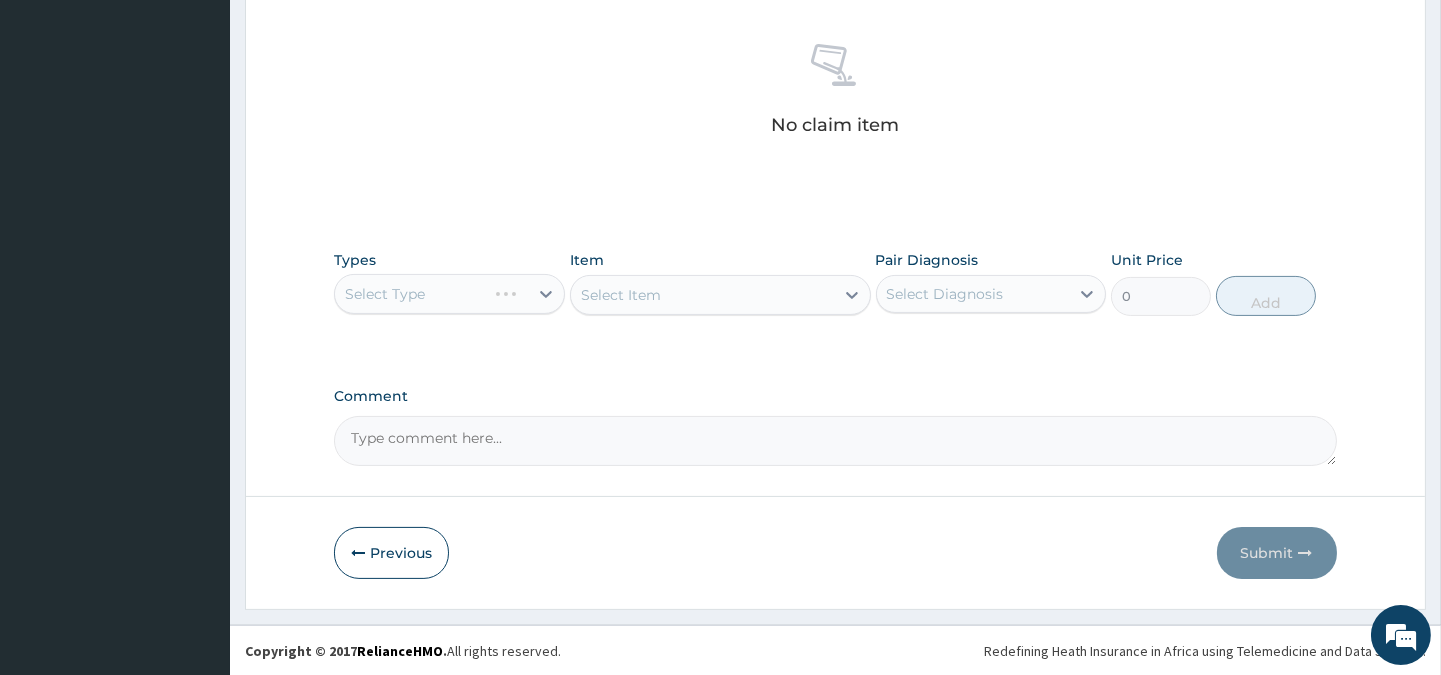 click on "Select Type" at bounding box center [449, 294] 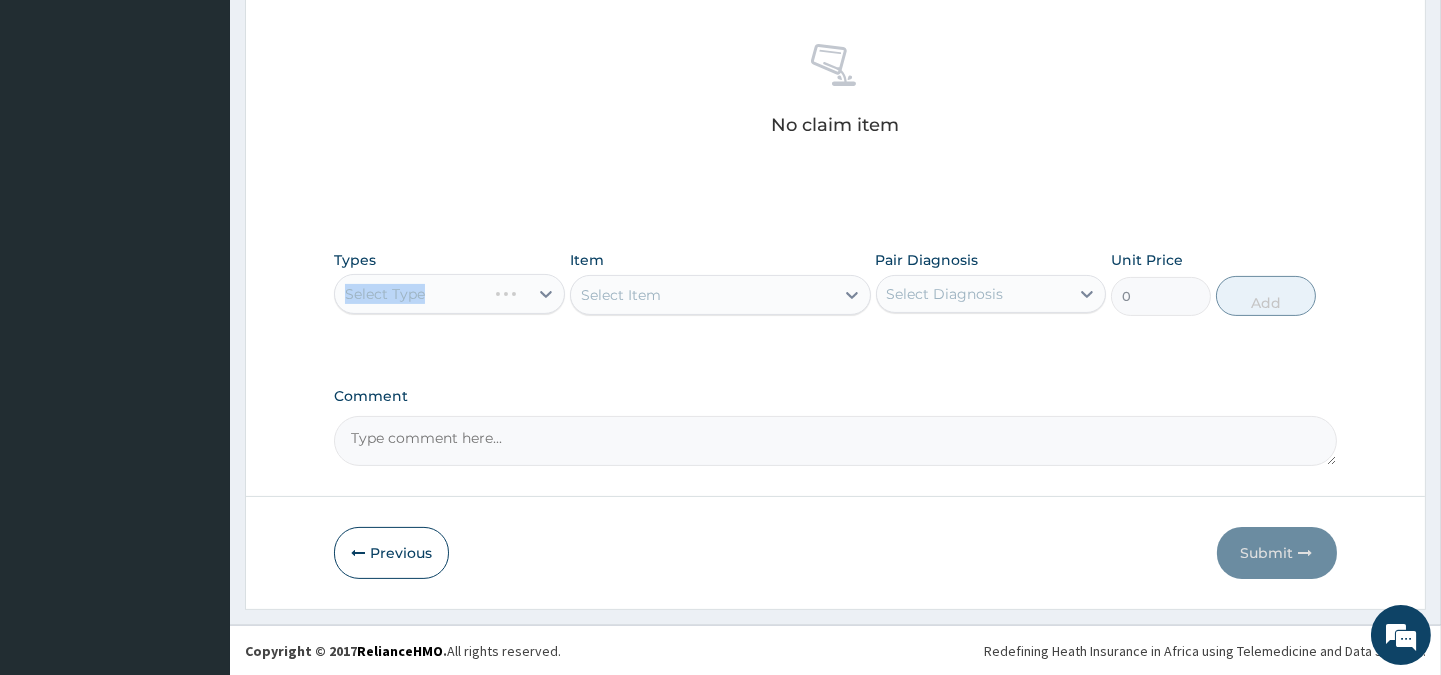 click on "Select Type" at bounding box center (449, 294) 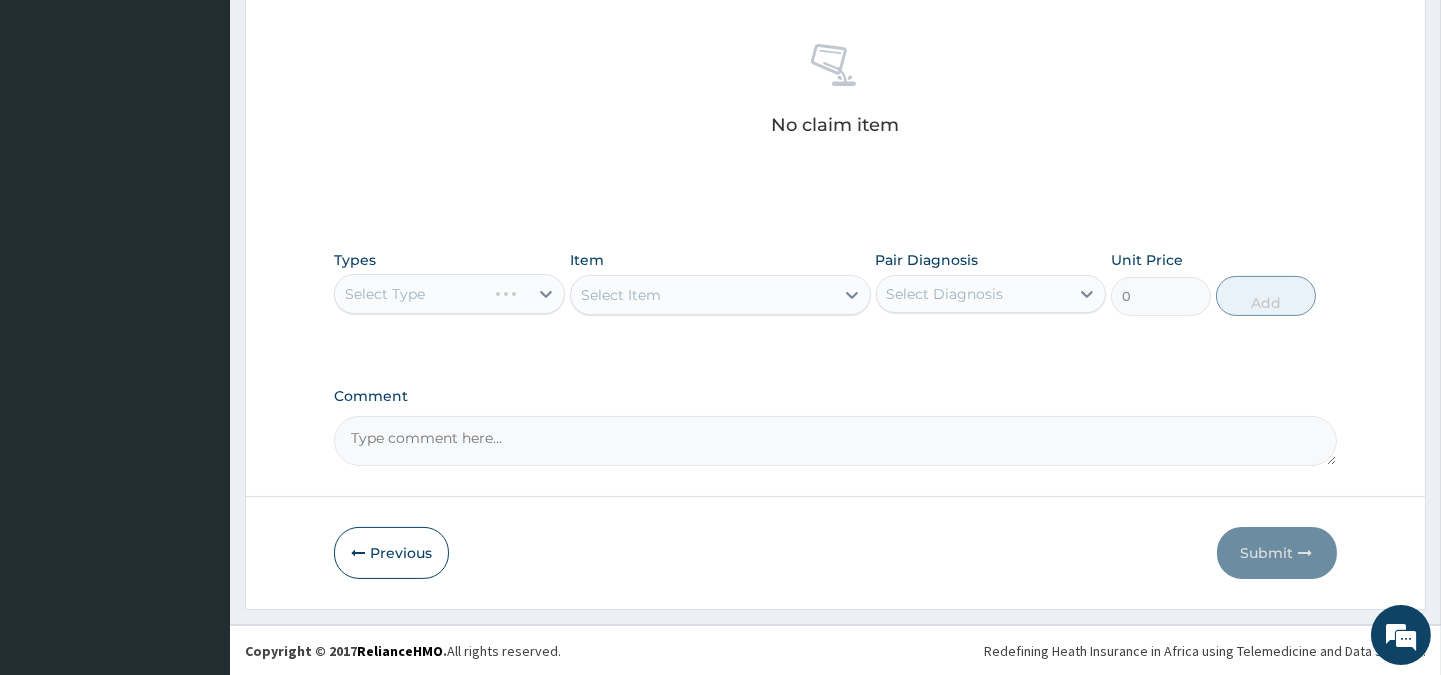 click on "Select Type" at bounding box center (449, 294) 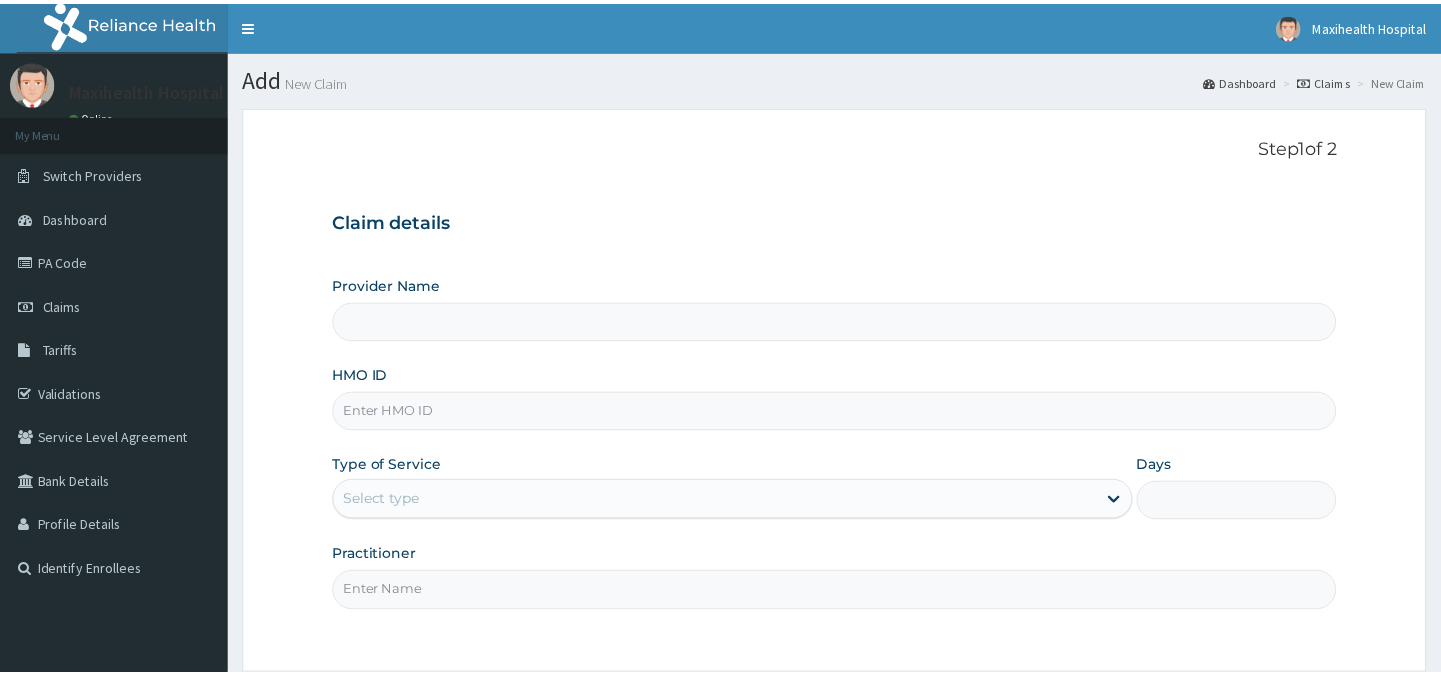 scroll, scrollTop: 0, scrollLeft: 0, axis: both 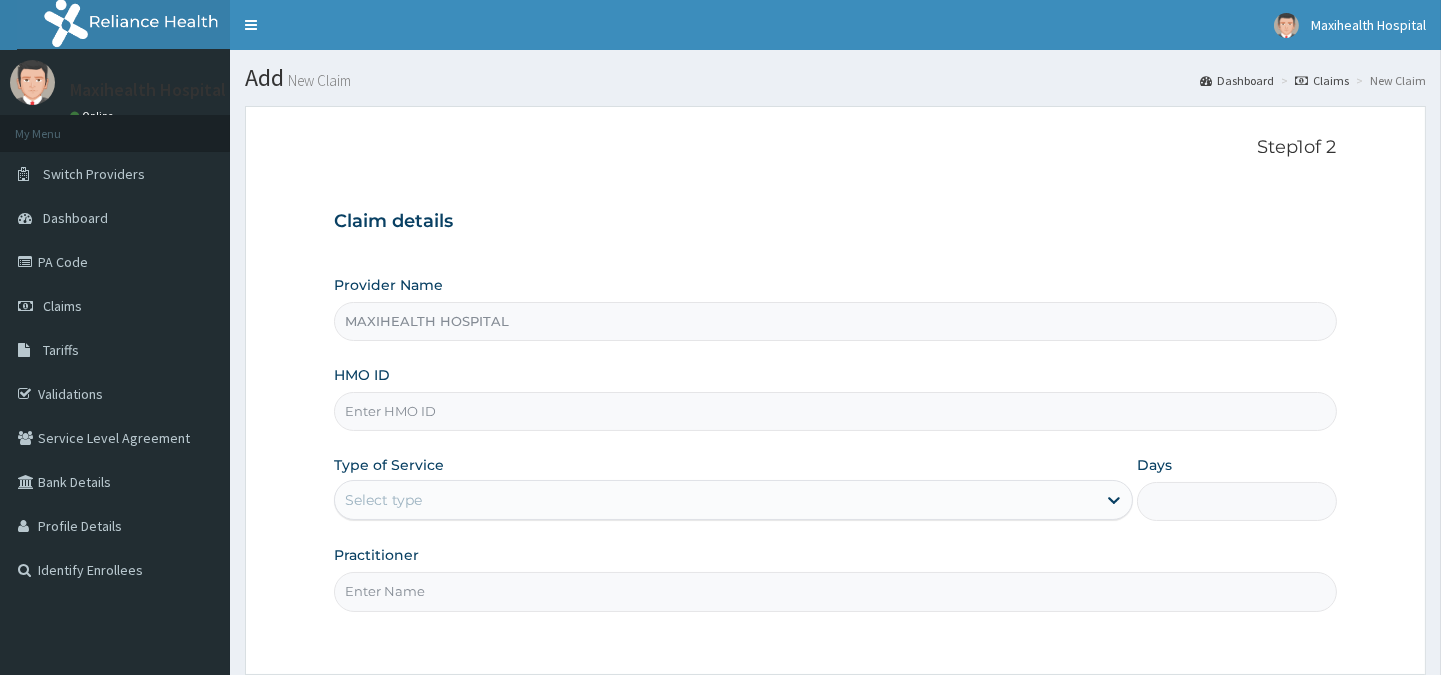 type on "MAXIHEALTH HOSPITAL" 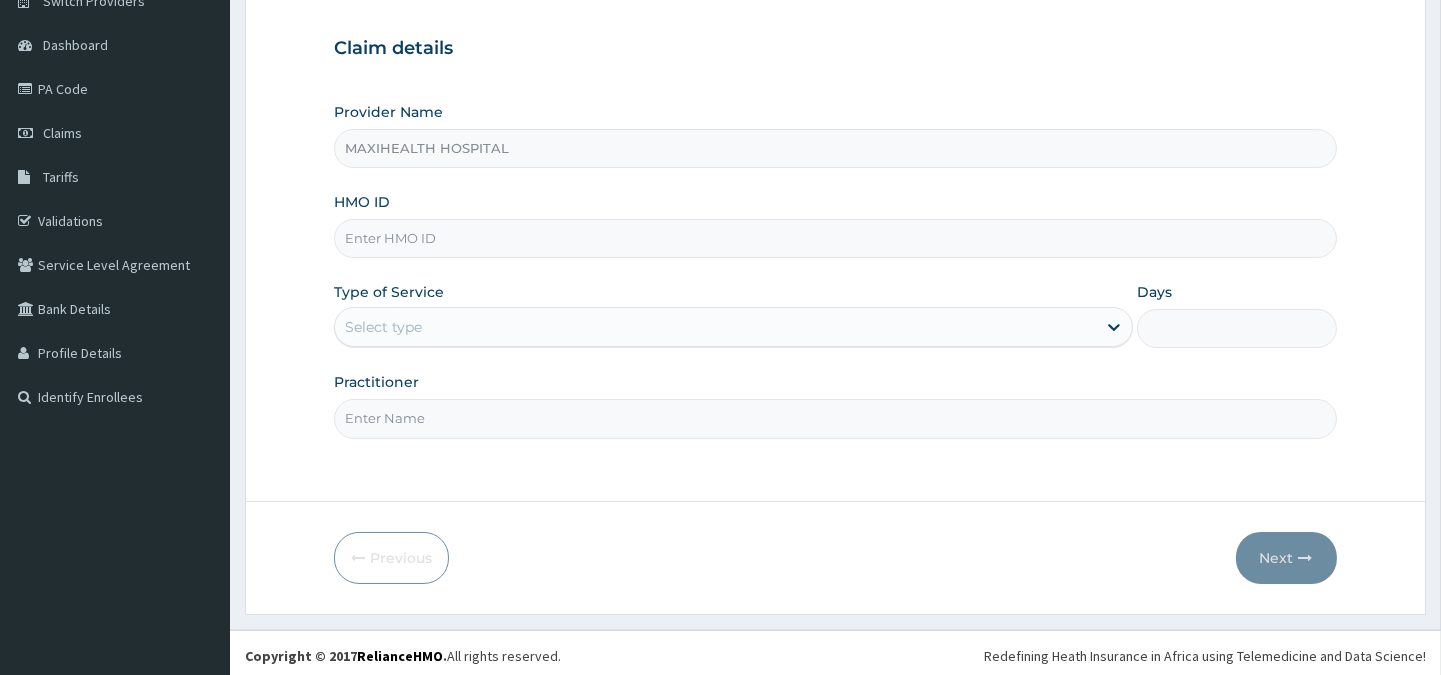 scroll, scrollTop: 0, scrollLeft: 0, axis: both 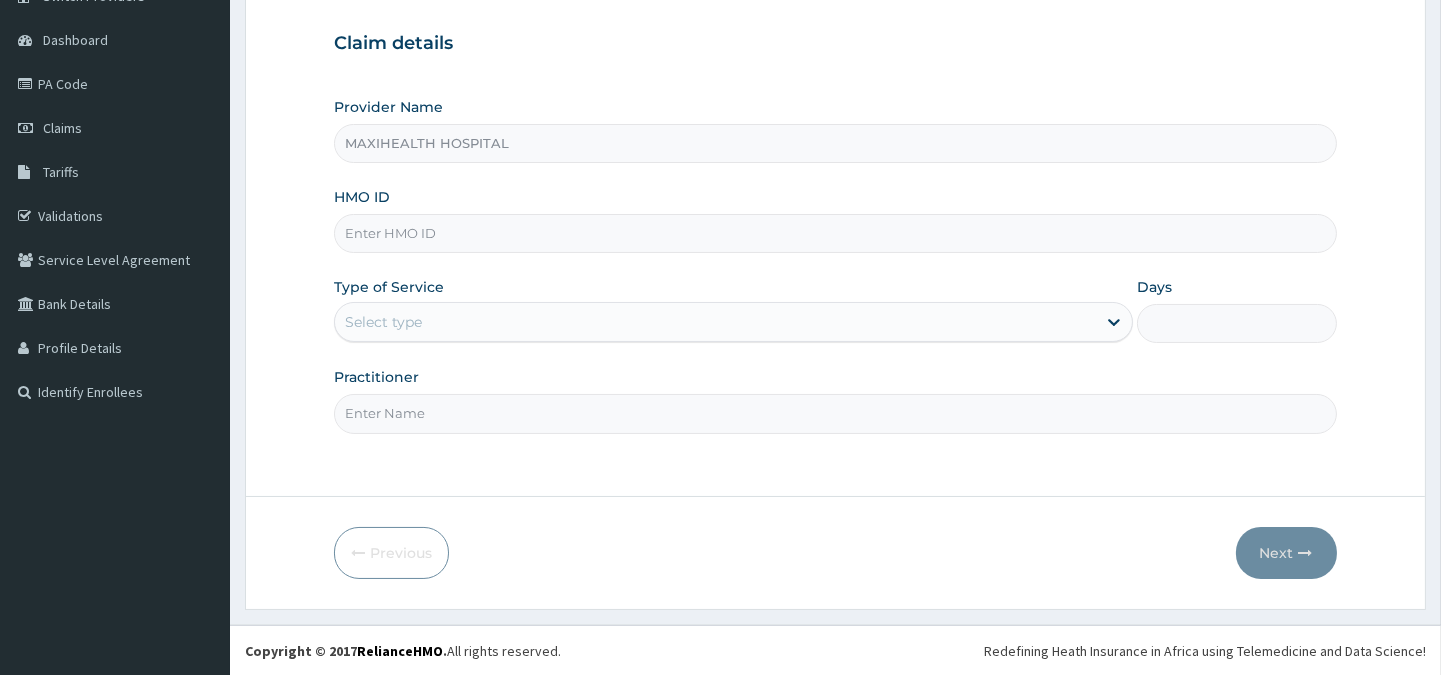 click on "HMO ID" at bounding box center (835, 233) 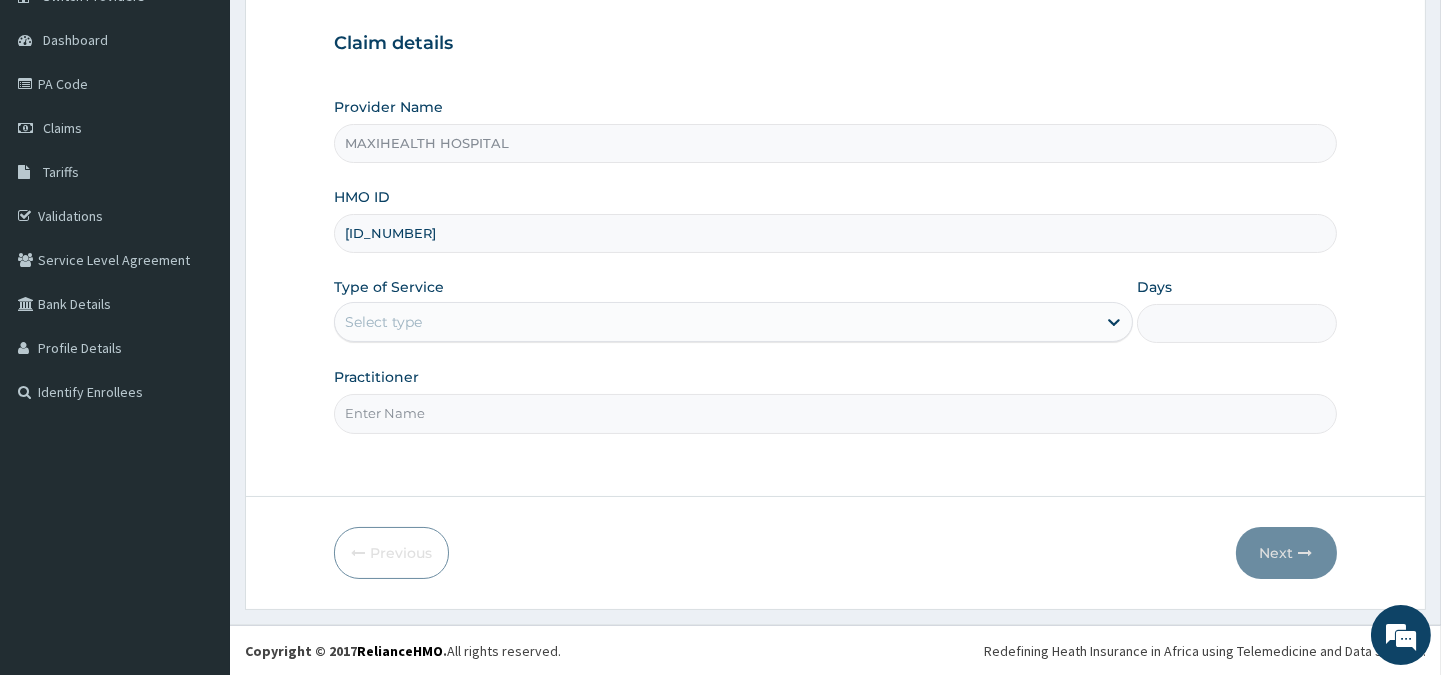 scroll, scrollTop: 0, scrollLeft: 0, axis: both 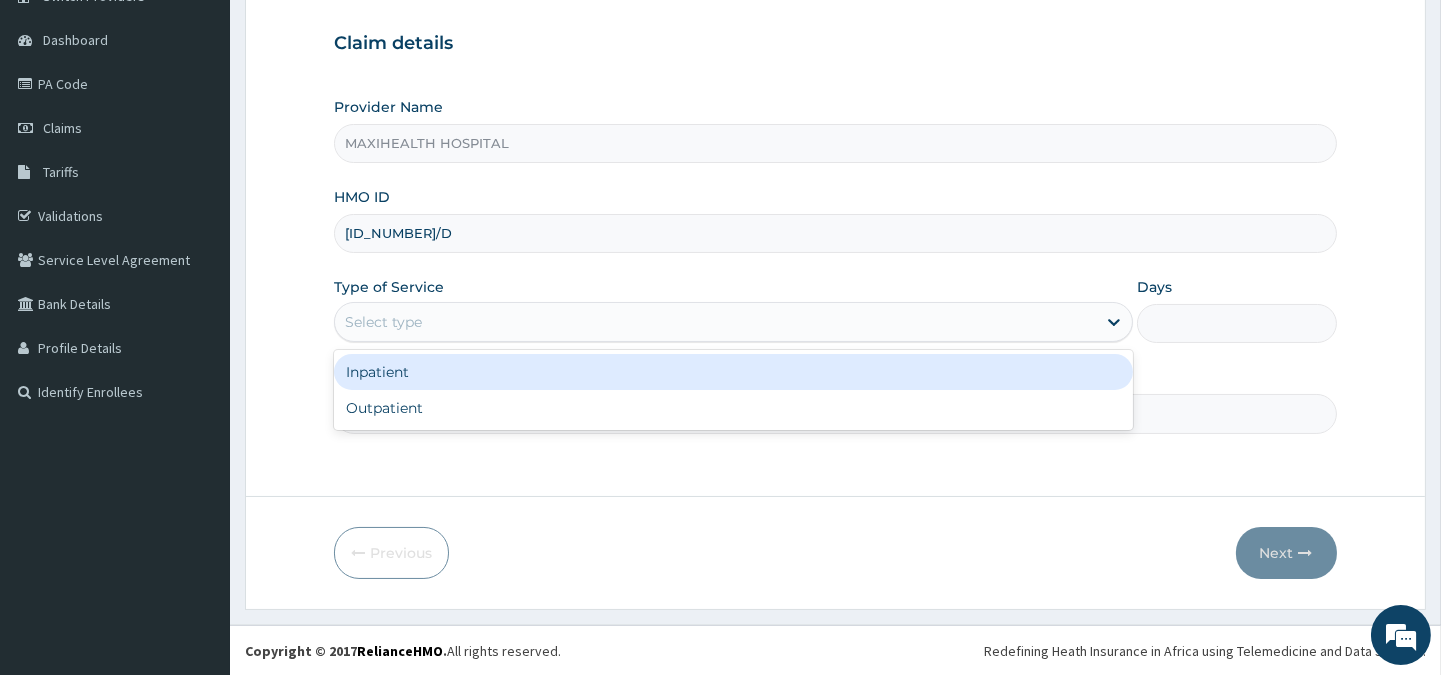 click on "Select type" at bounding box center (715, 322) 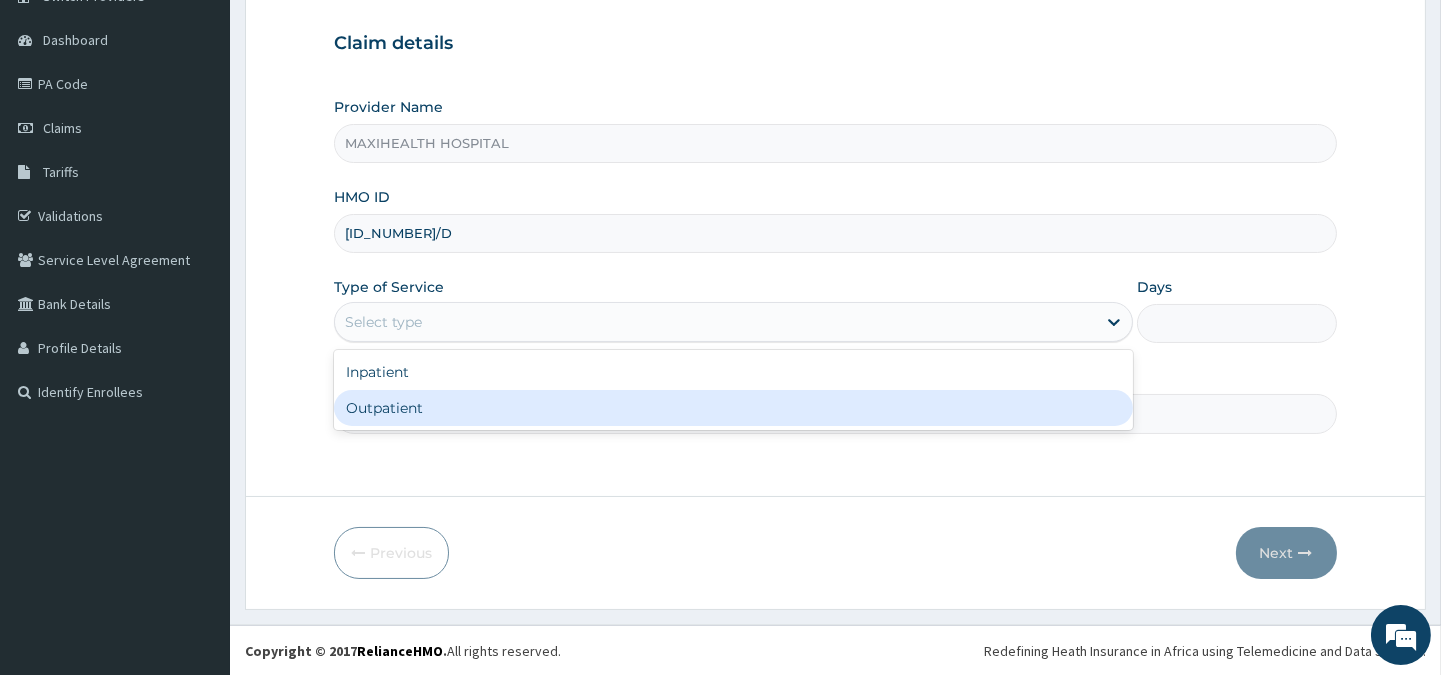 click on "Outpatient" at bounding box center [733, 408] 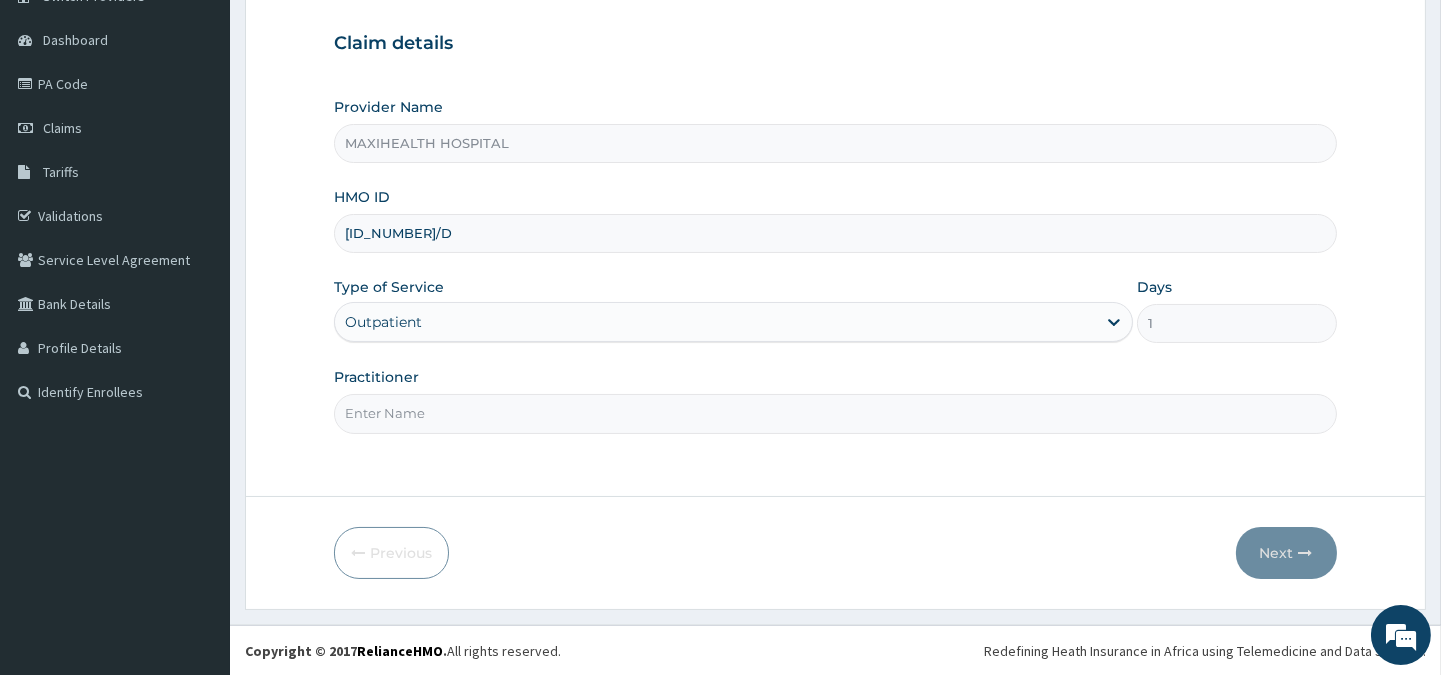 click on "Practitioner" at bounding box center [835, 413] 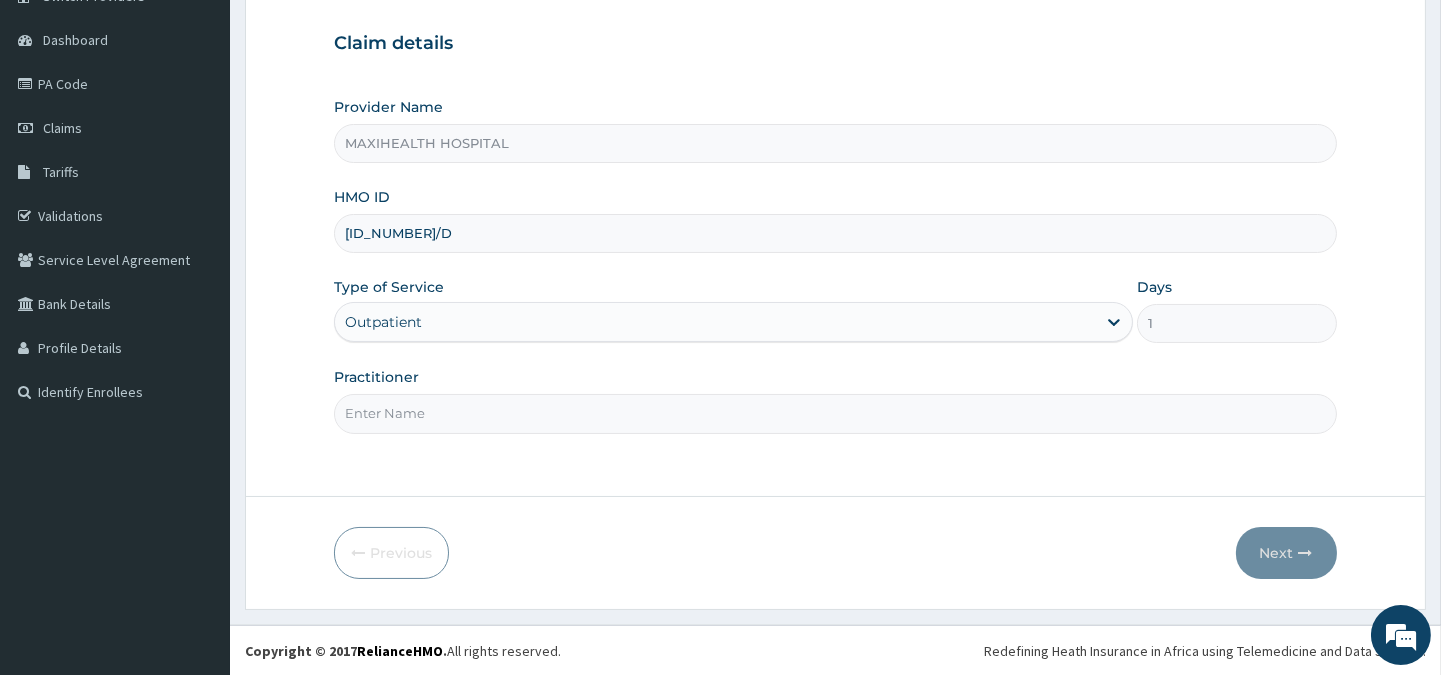 type on "DR. [LAST]" 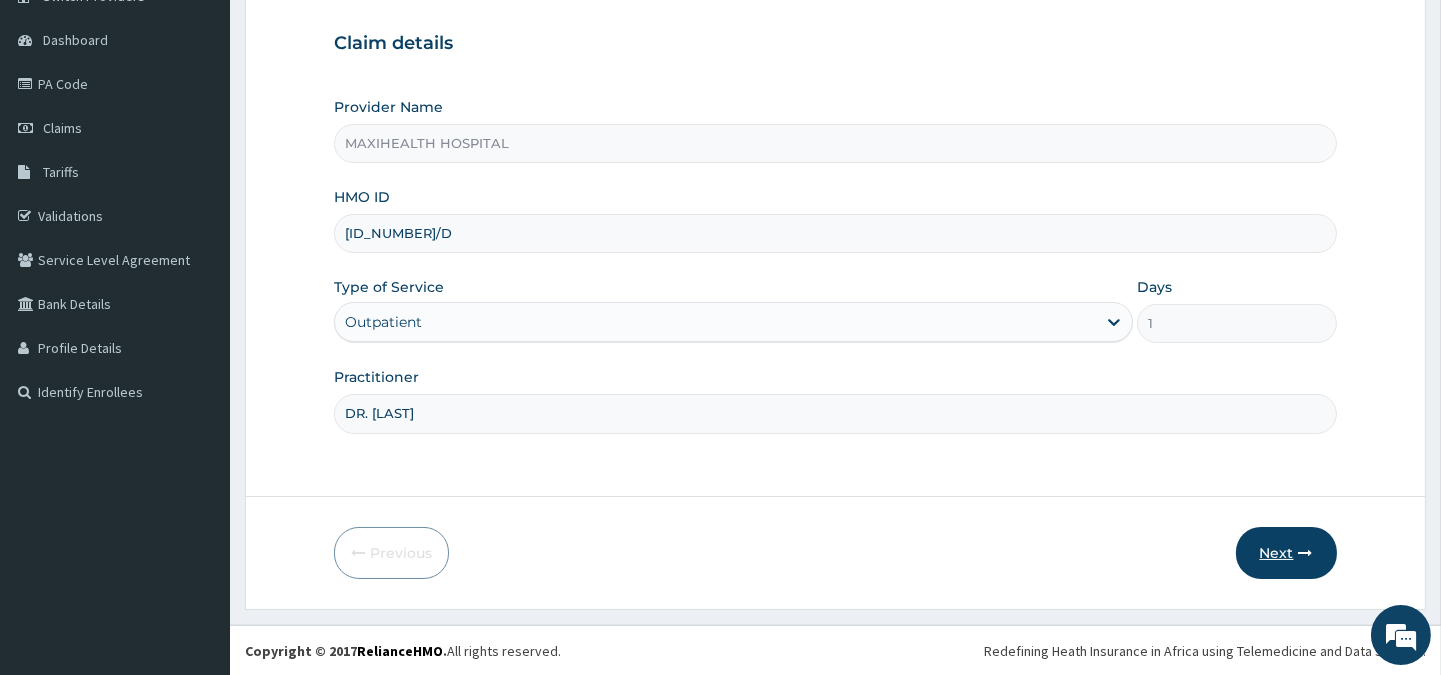 click on "Next" at bounding box center (1286, 553) 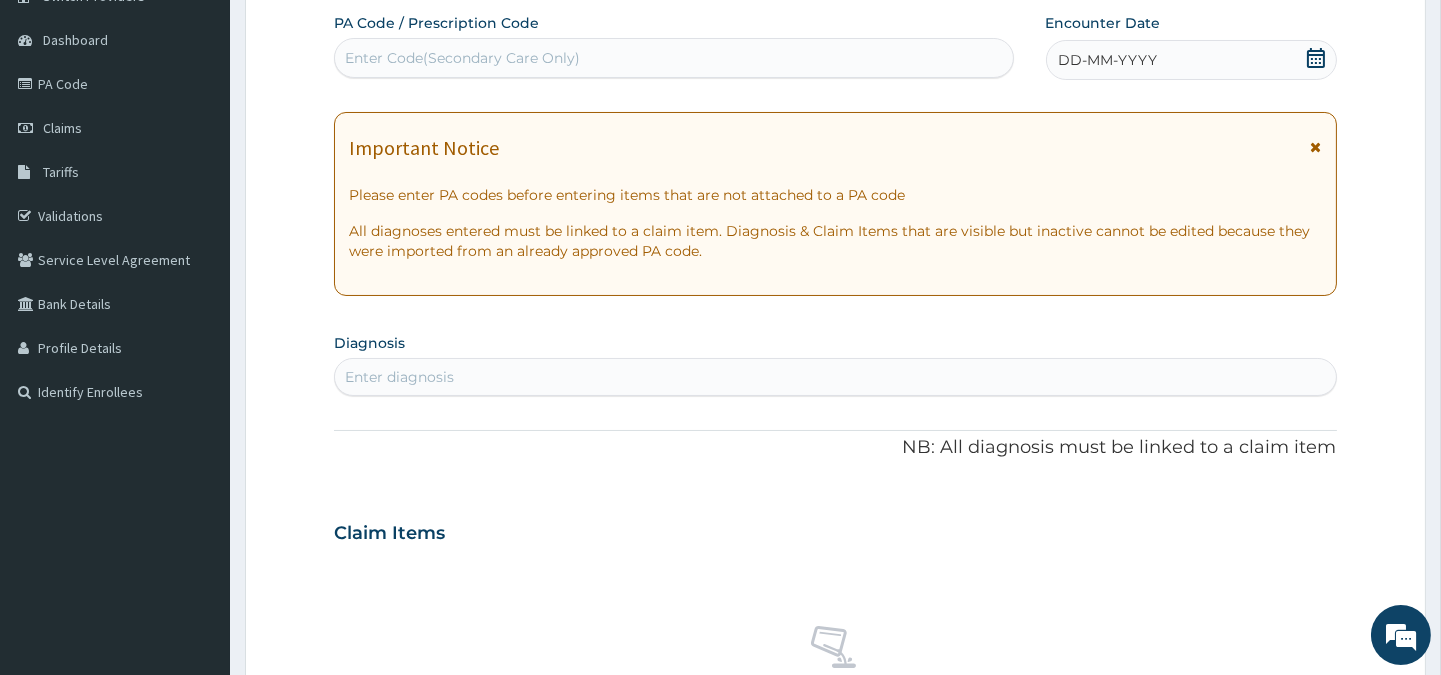 click on "DD-MM-YYYY" at bounding box center (1108, 60) 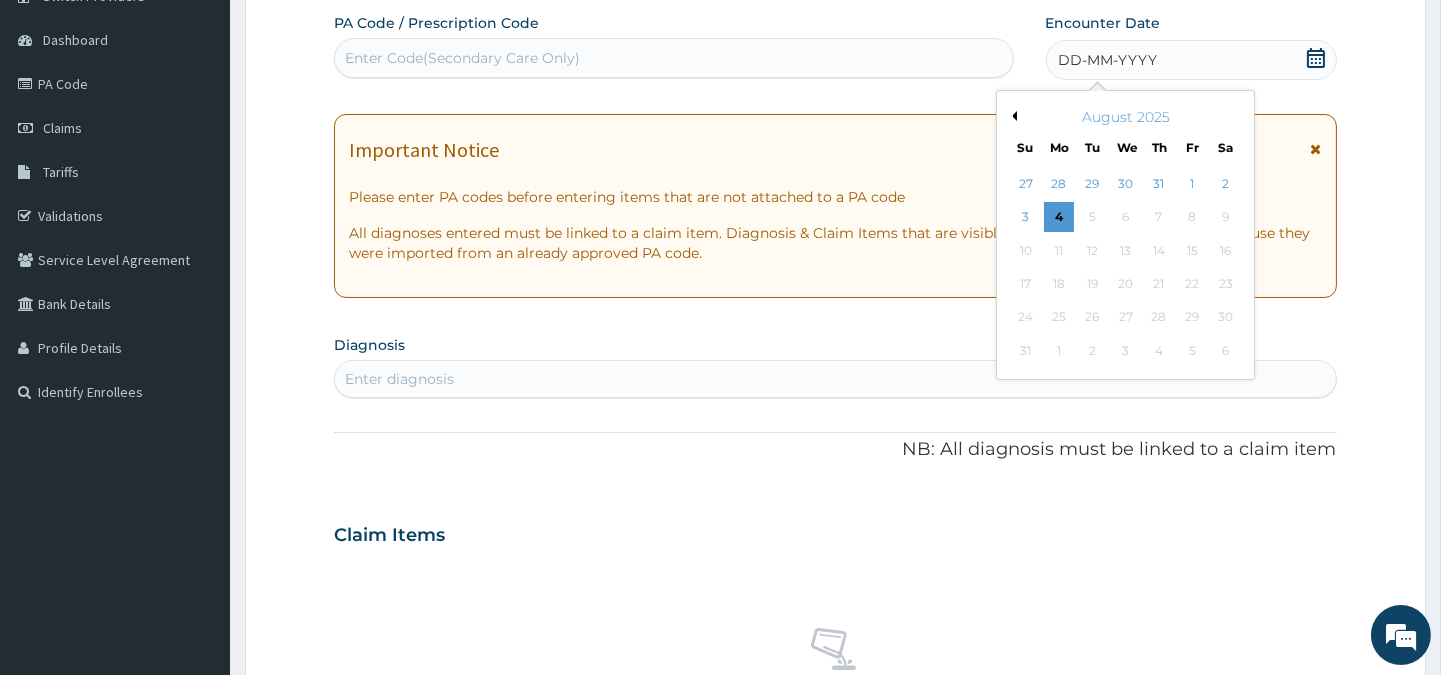 click on "Previous Month" at bounding box center [1012, 116] 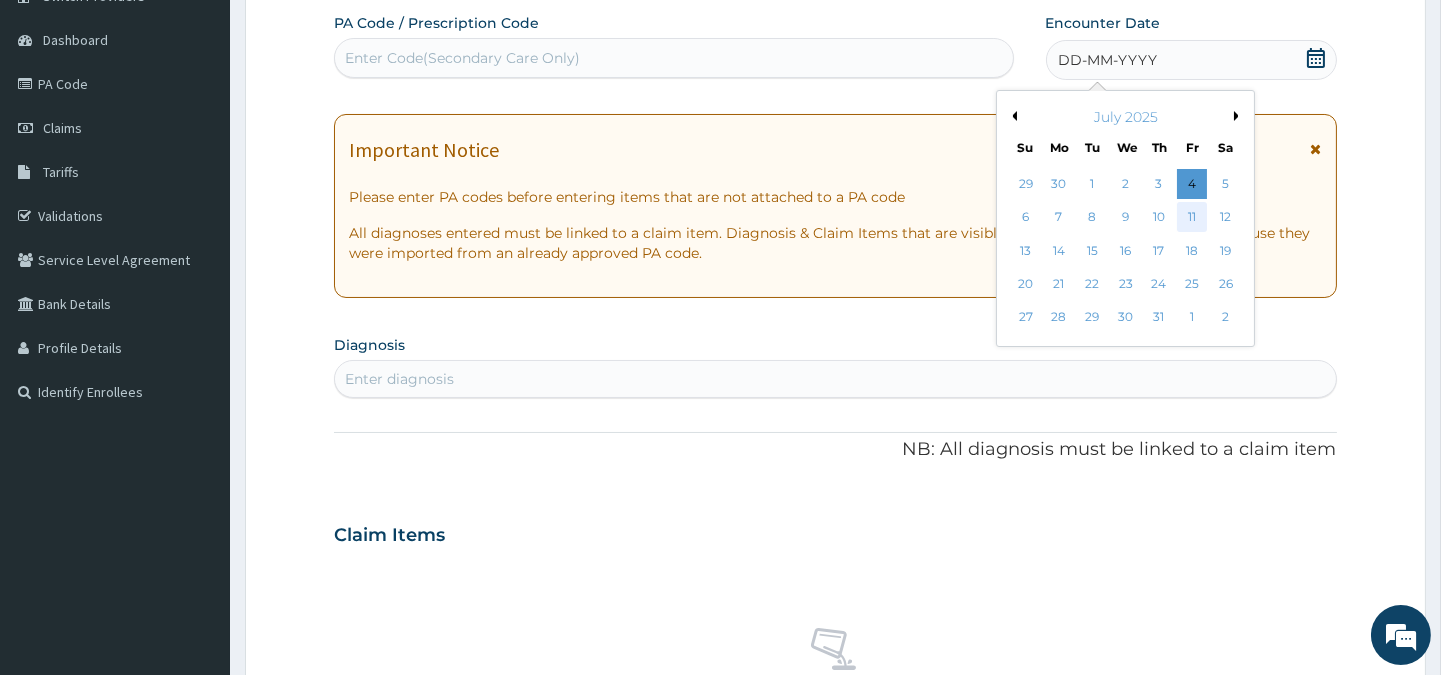 click on "11" at bounding box center (1192, 218) 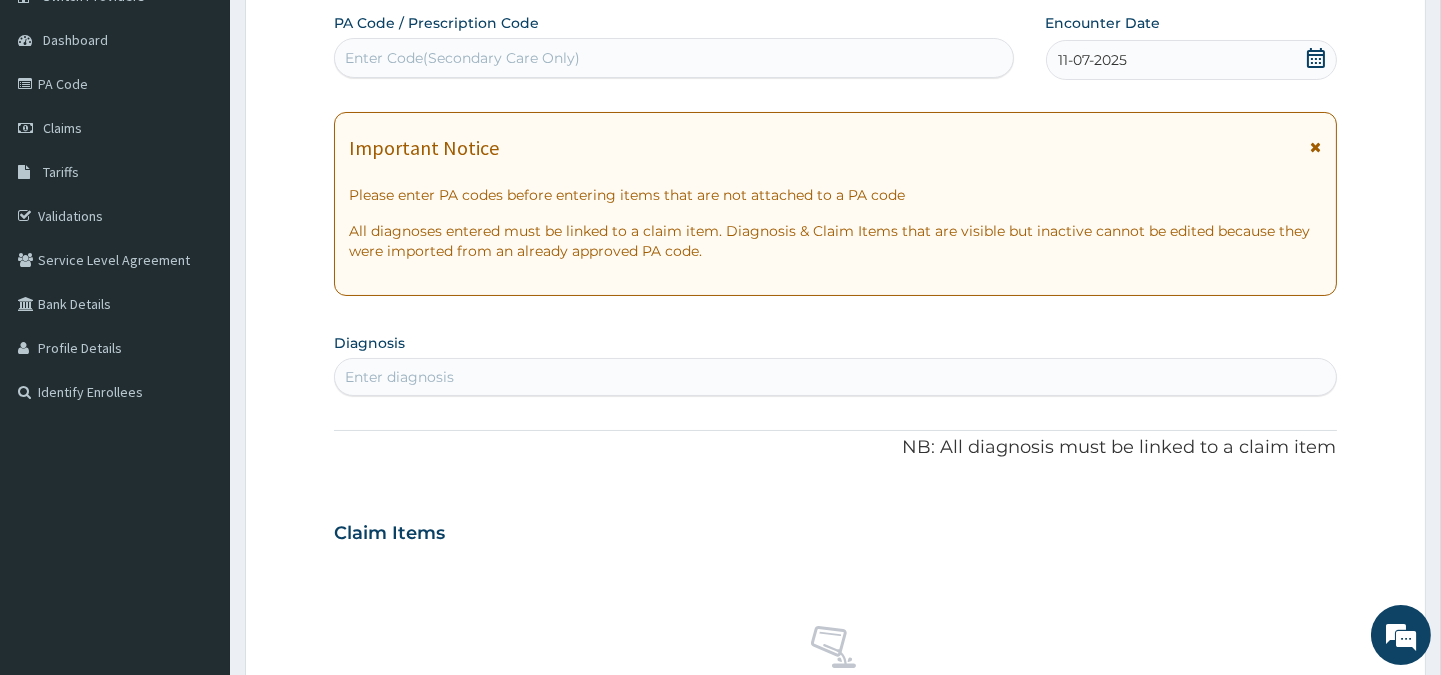 click on "Enter diagnosis" at bounding box center [399, 377] 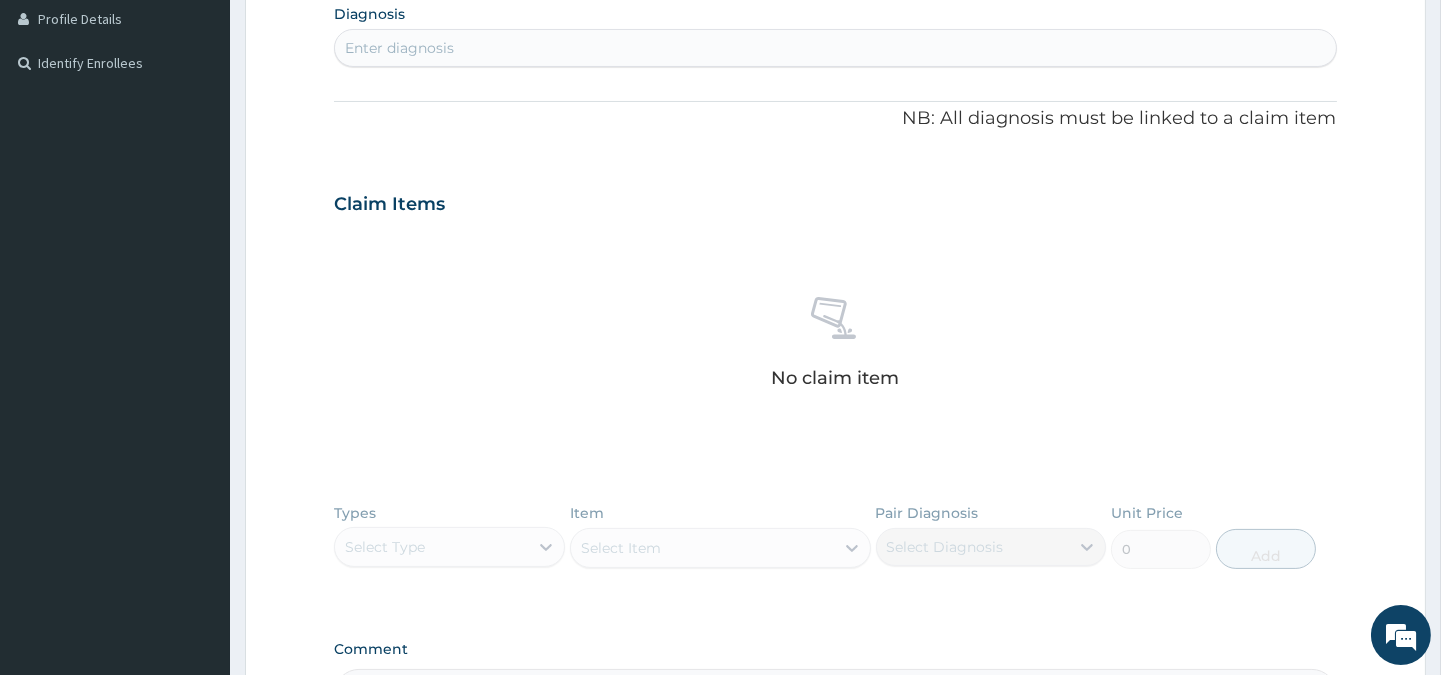 scroll, scrollTop: 511, scrollLeft: 0, axis: vertical 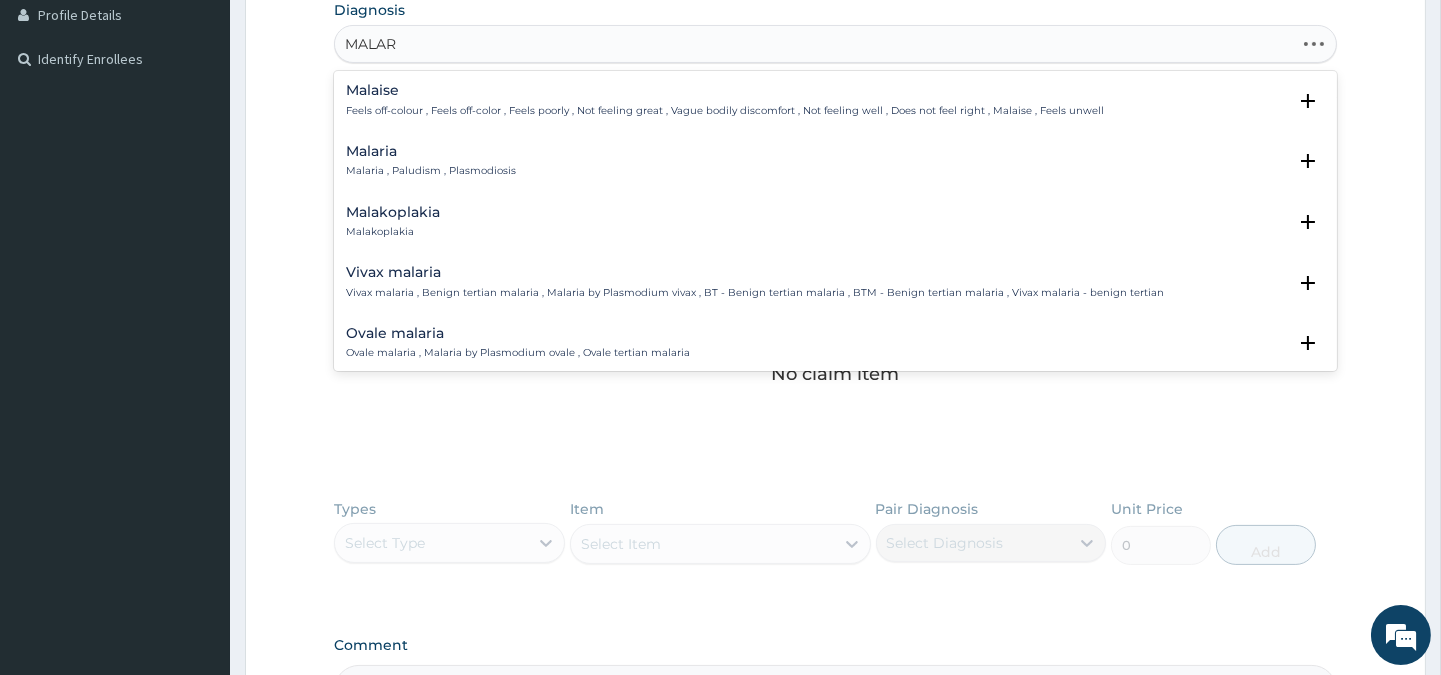 type on "MALARI" 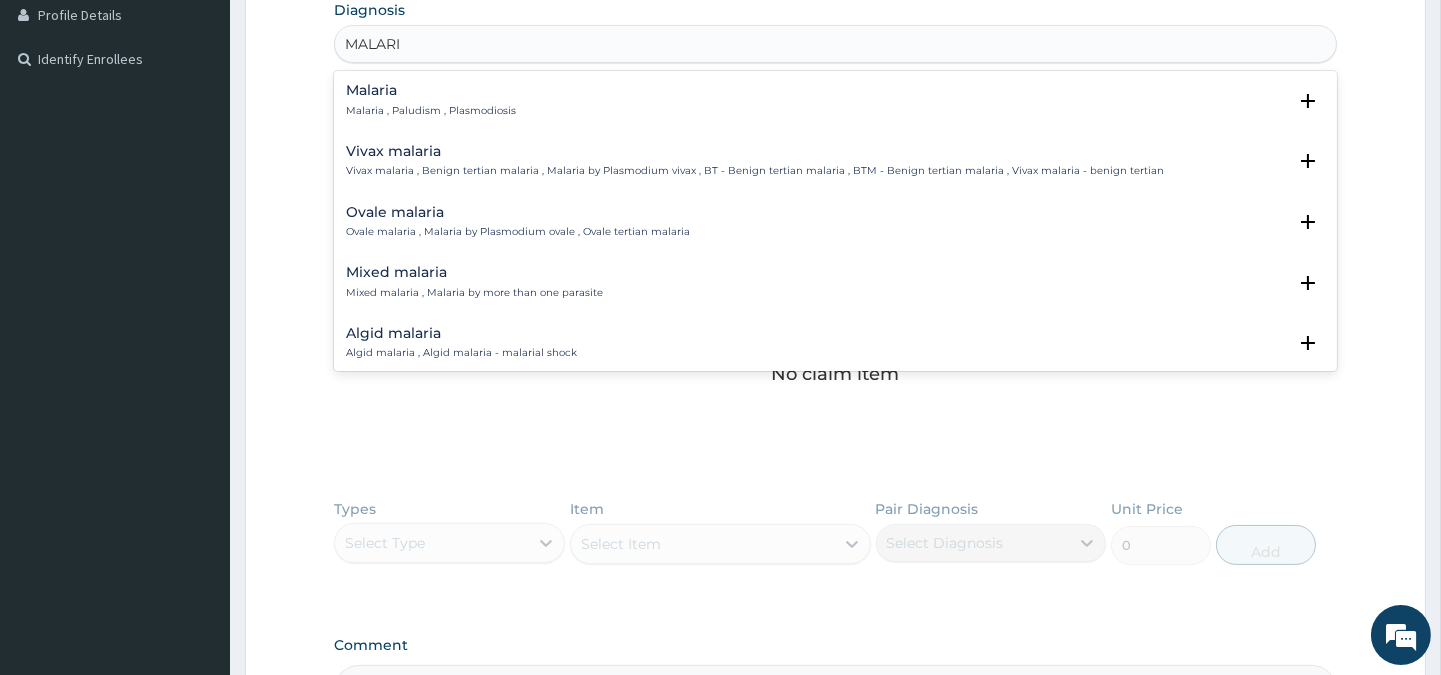 click on "Malaria" at bounding box center [431, 90] 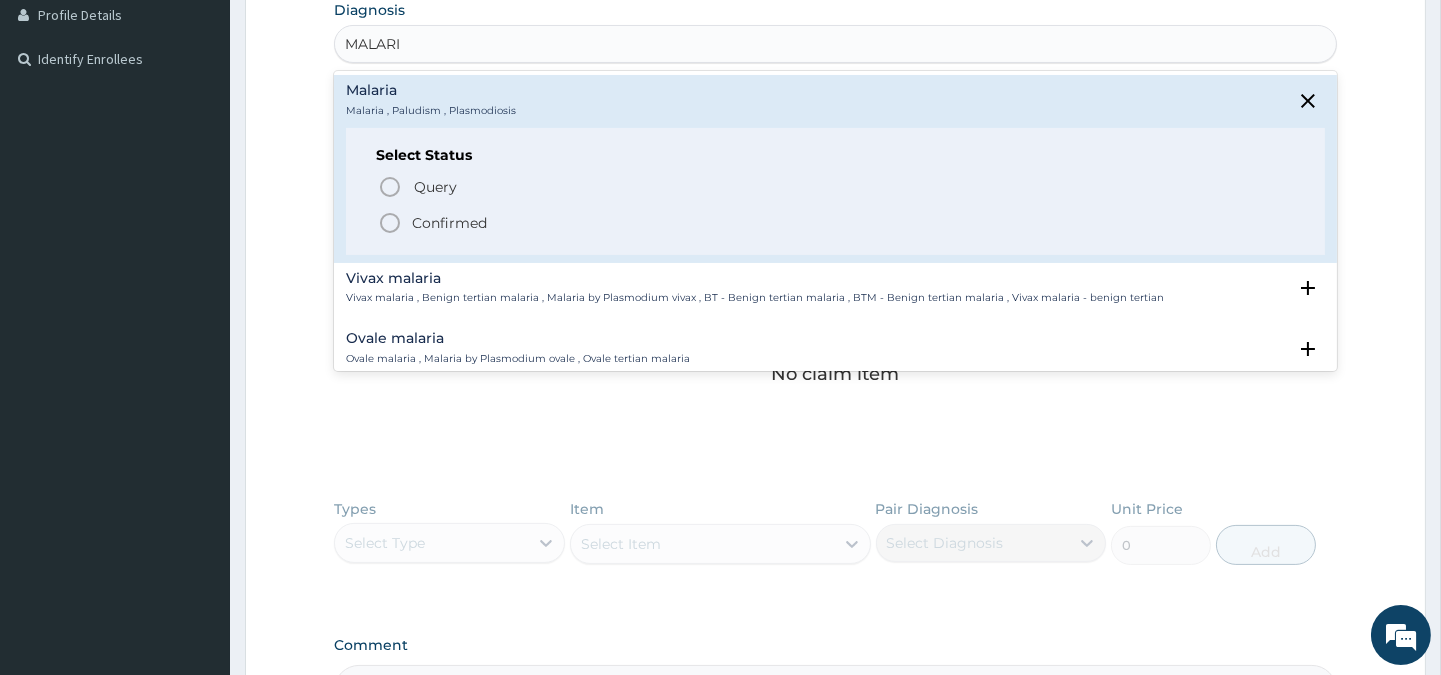 click 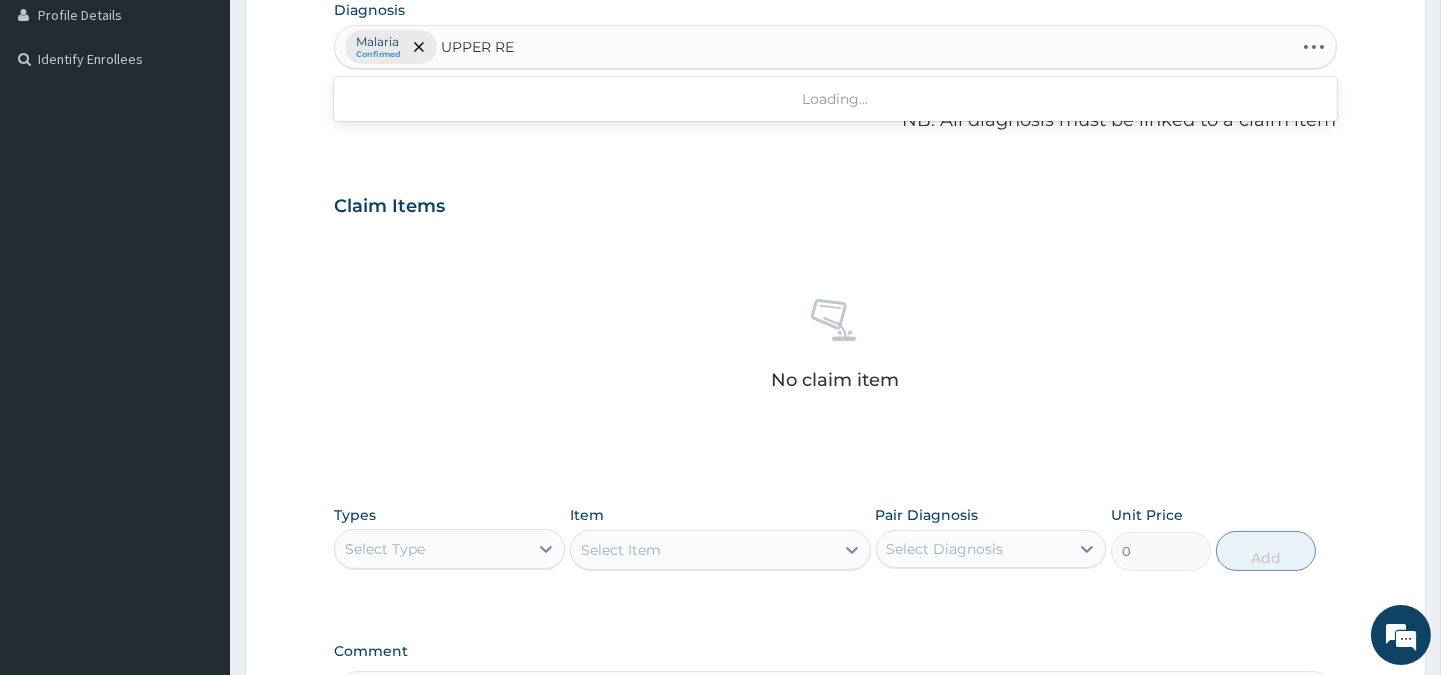 type on "UPPER RES" 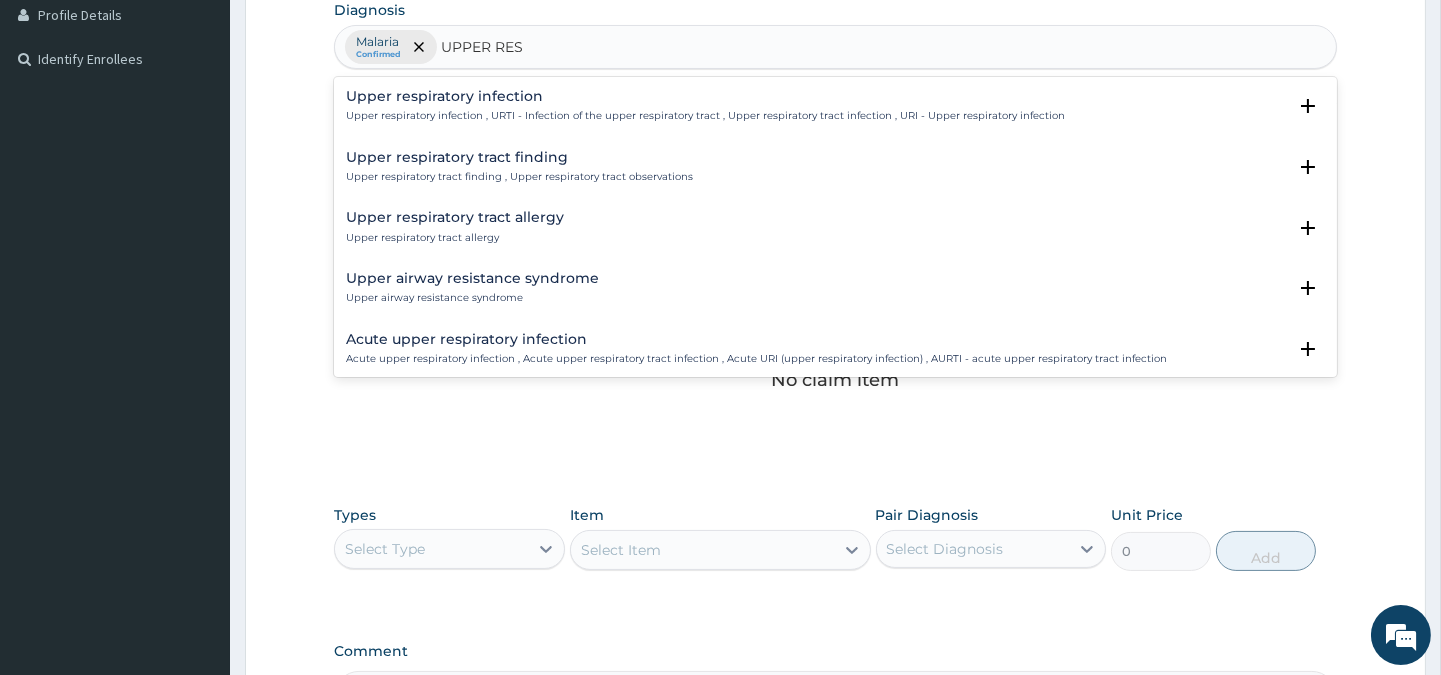 click on "Upper respiratory infection" at bounding box center [705, 96] 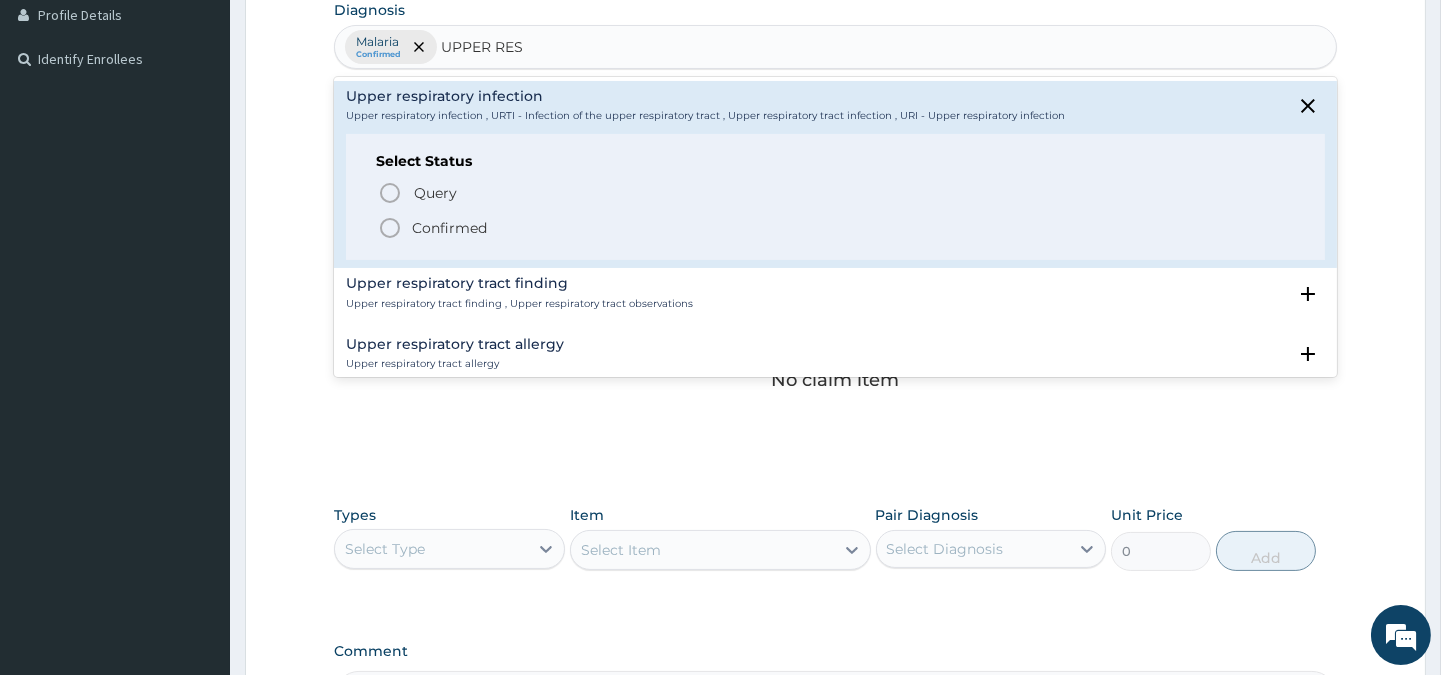 click 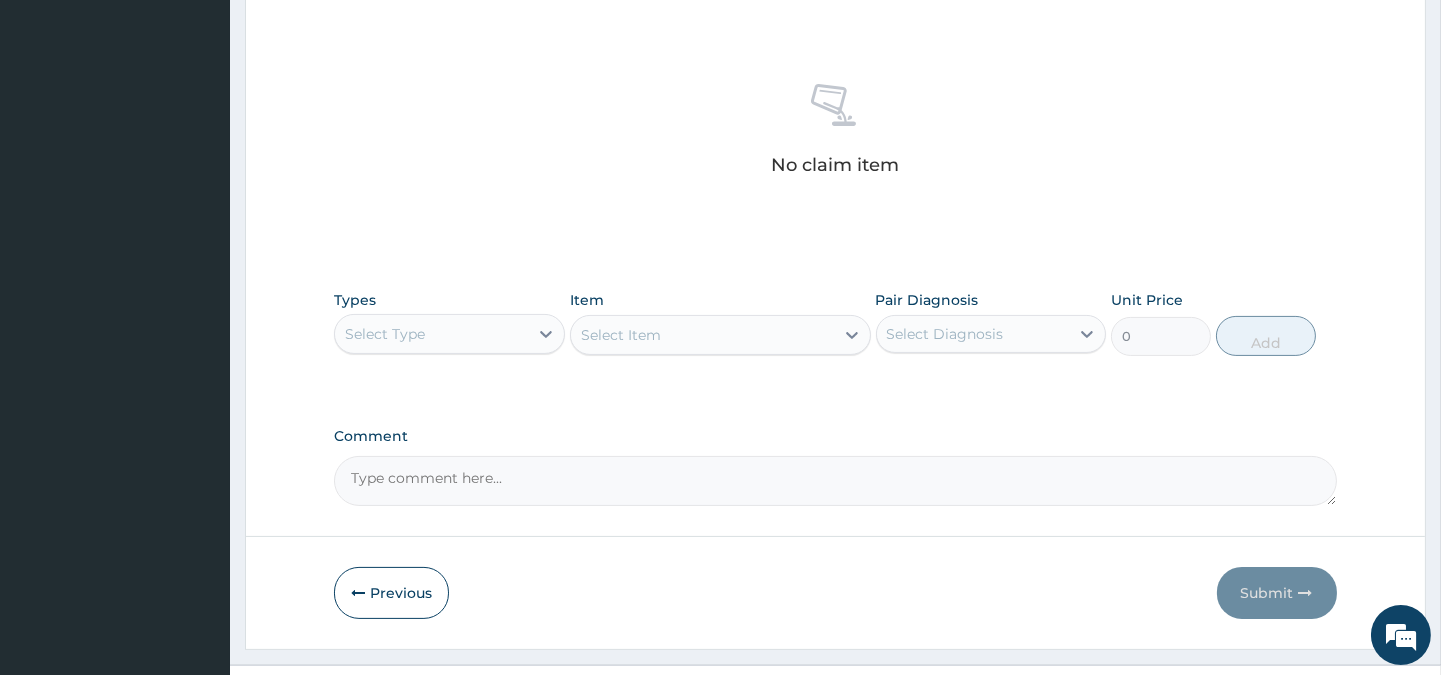 scroll, scrollTop: 766, scrollLeft: 0, axis: vertical 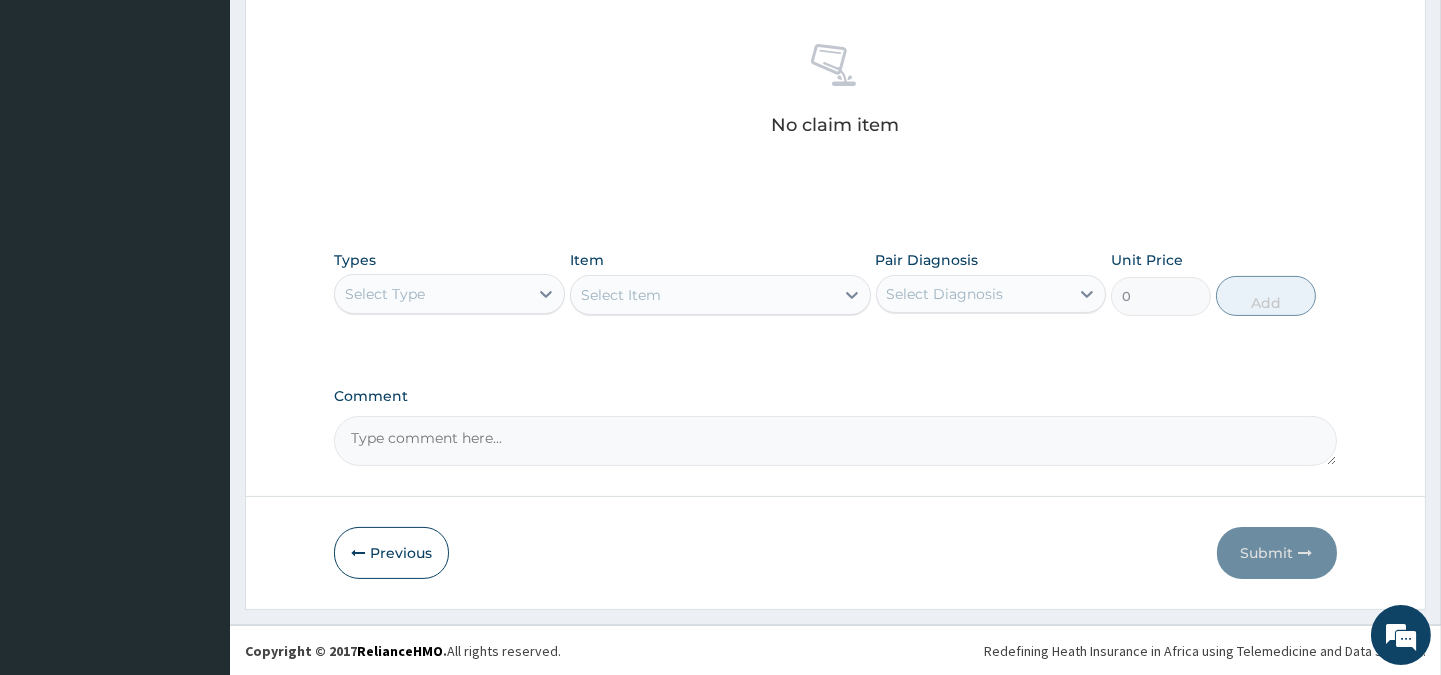 click on "Select Type" at bounding box center [385, 294] 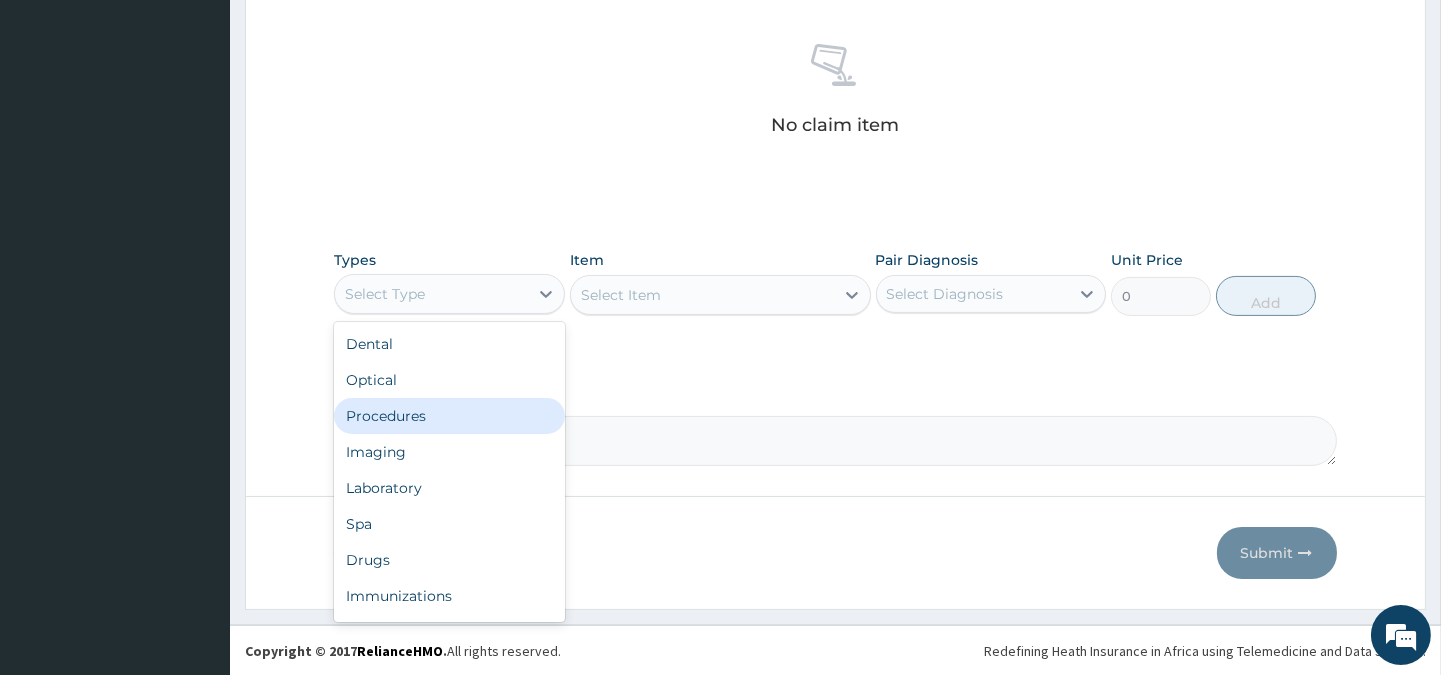 click on "Procedures" at bounding box center [449, 416] 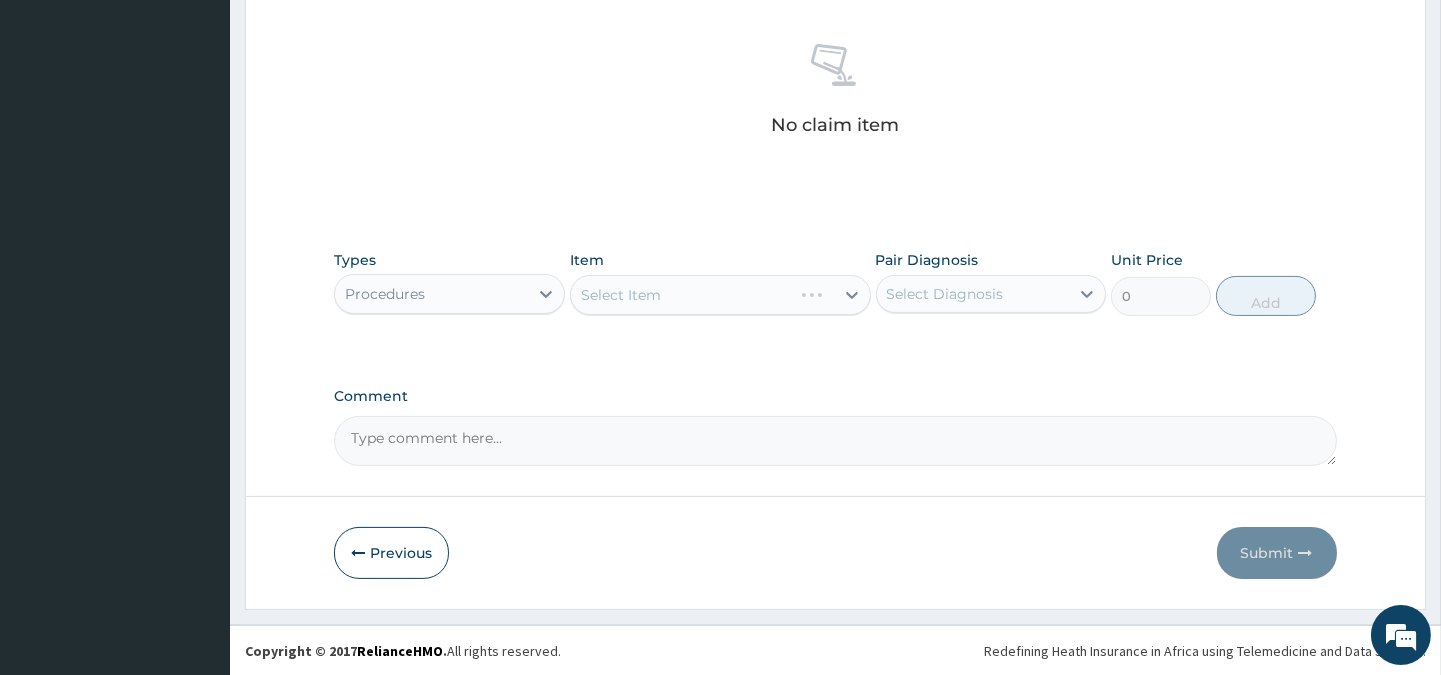 click on "Select Item" at bounding box center (720, 295) 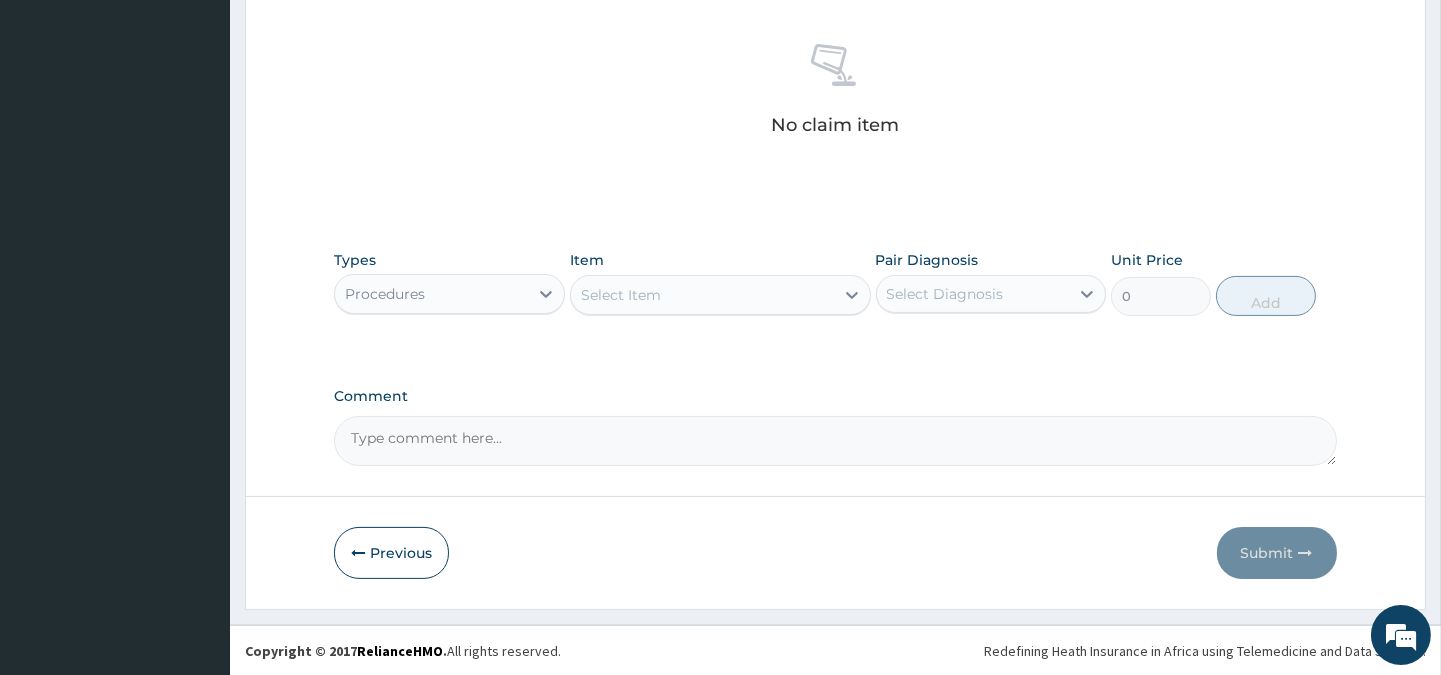 click on "Select Item" at bounding box center [702, 295] 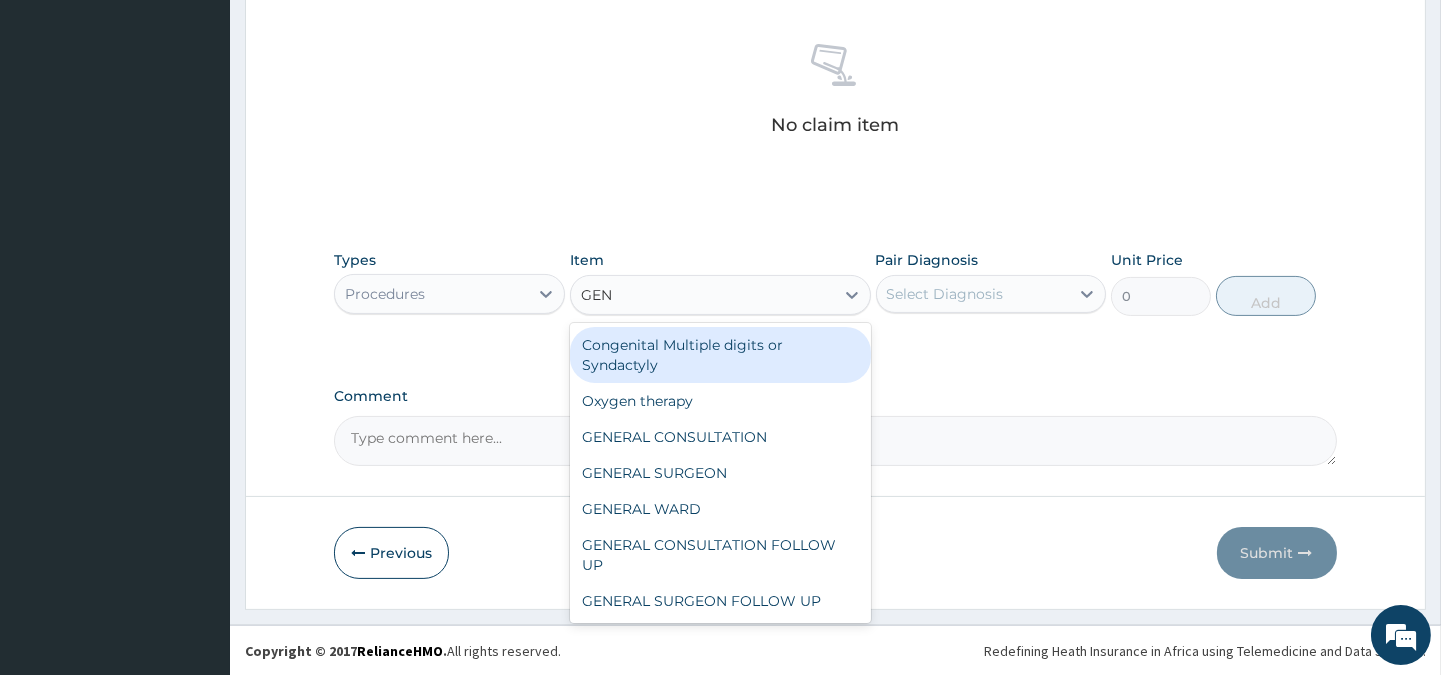 type on "GENE" 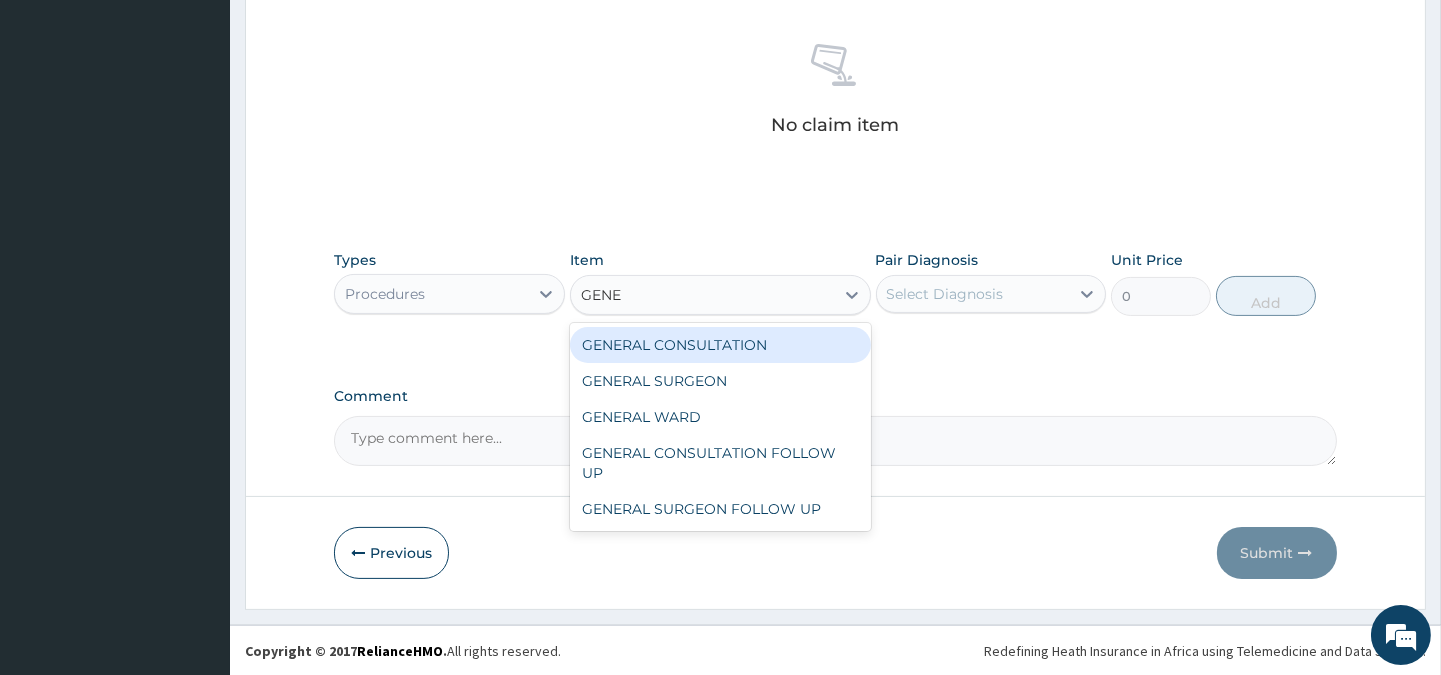 click on "GENERAL CONSULTATION" at bounding box center [720, 345] 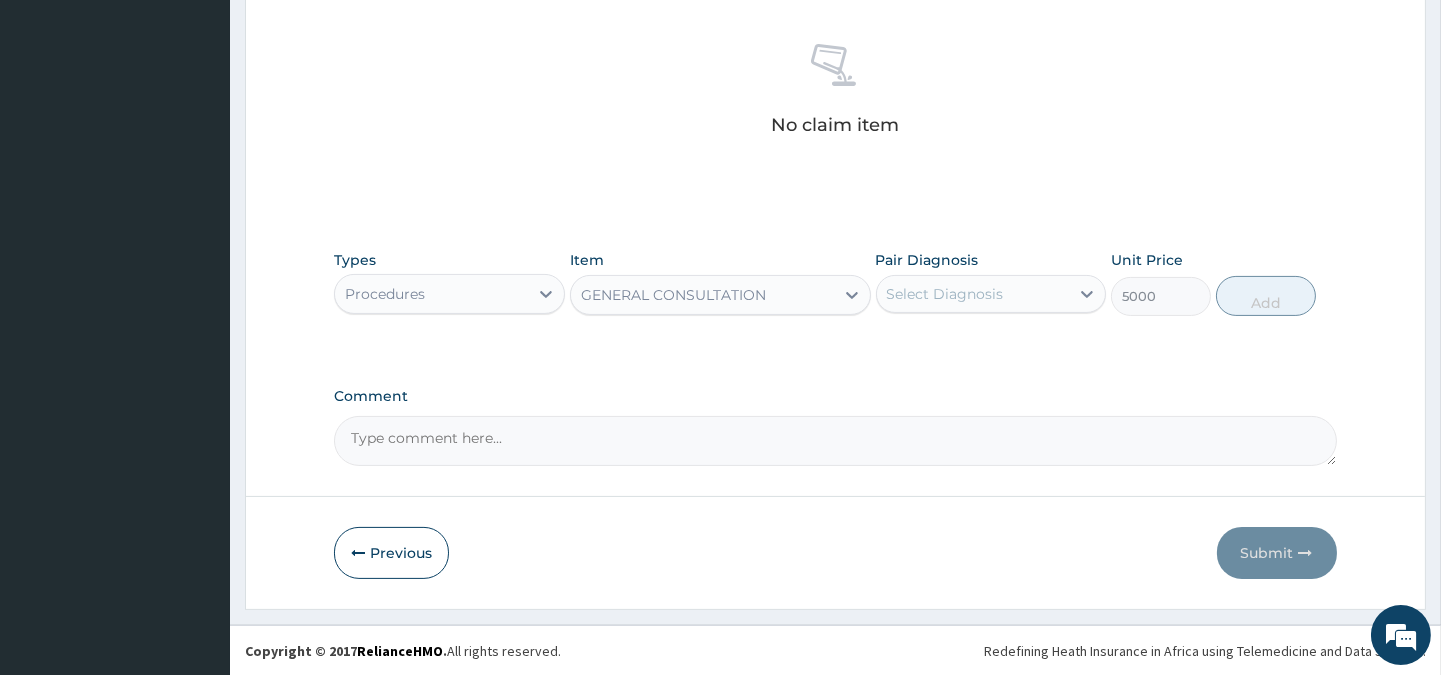 click on "Select Diagnosis" at bounding box center [945, 294] 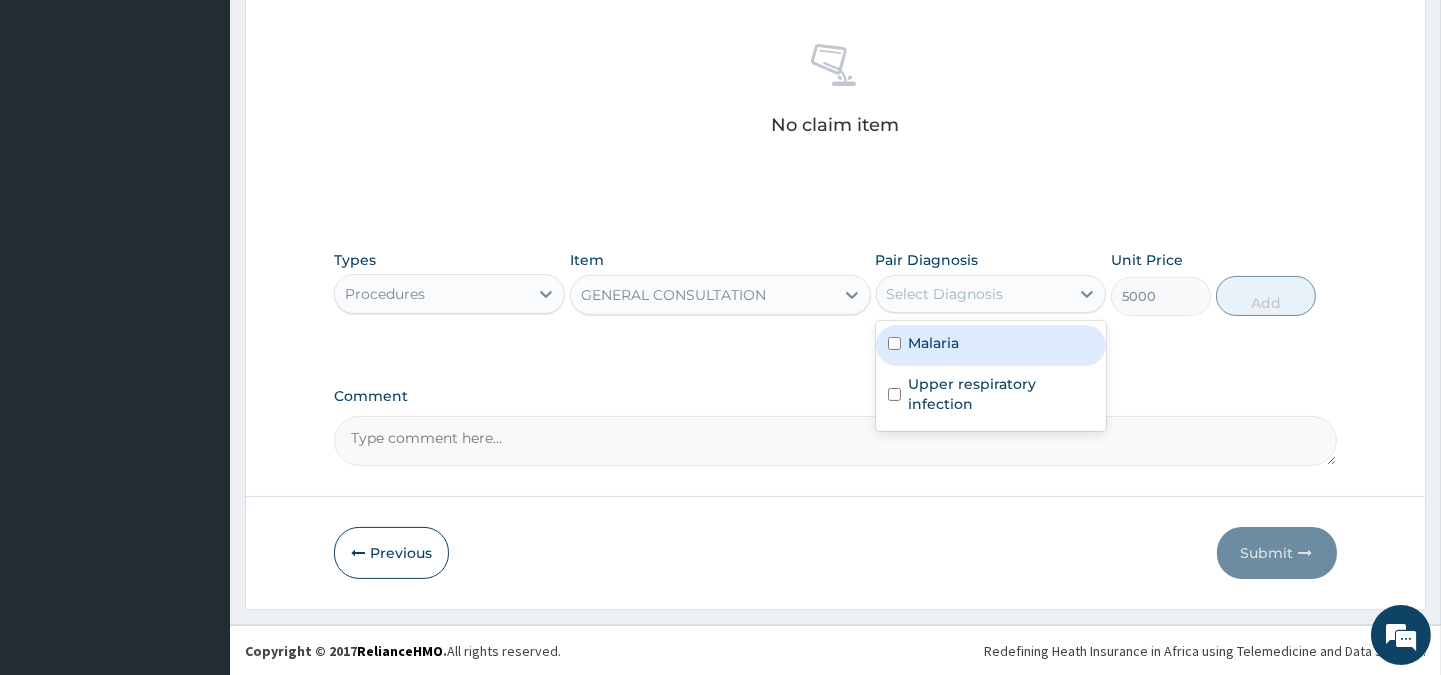 click on "Malaria" at bounding box center [991, 345] 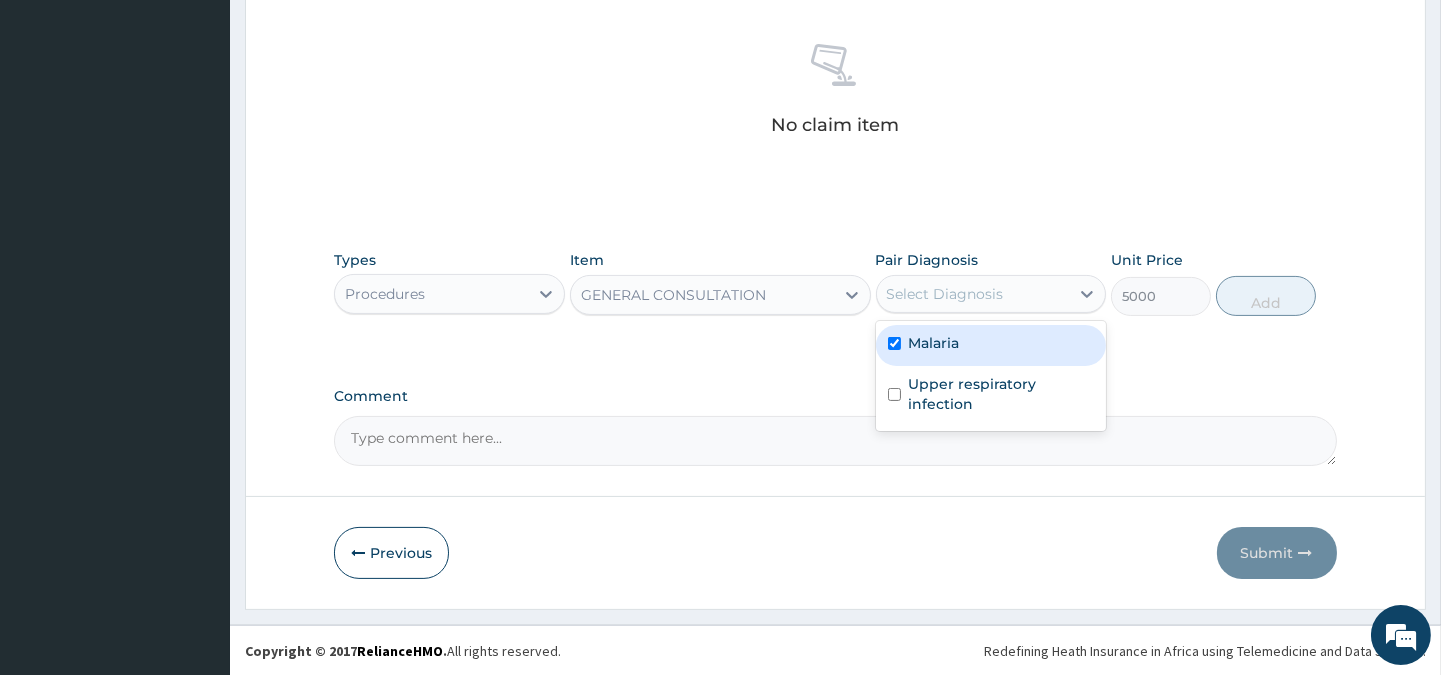 checkbox on "true" 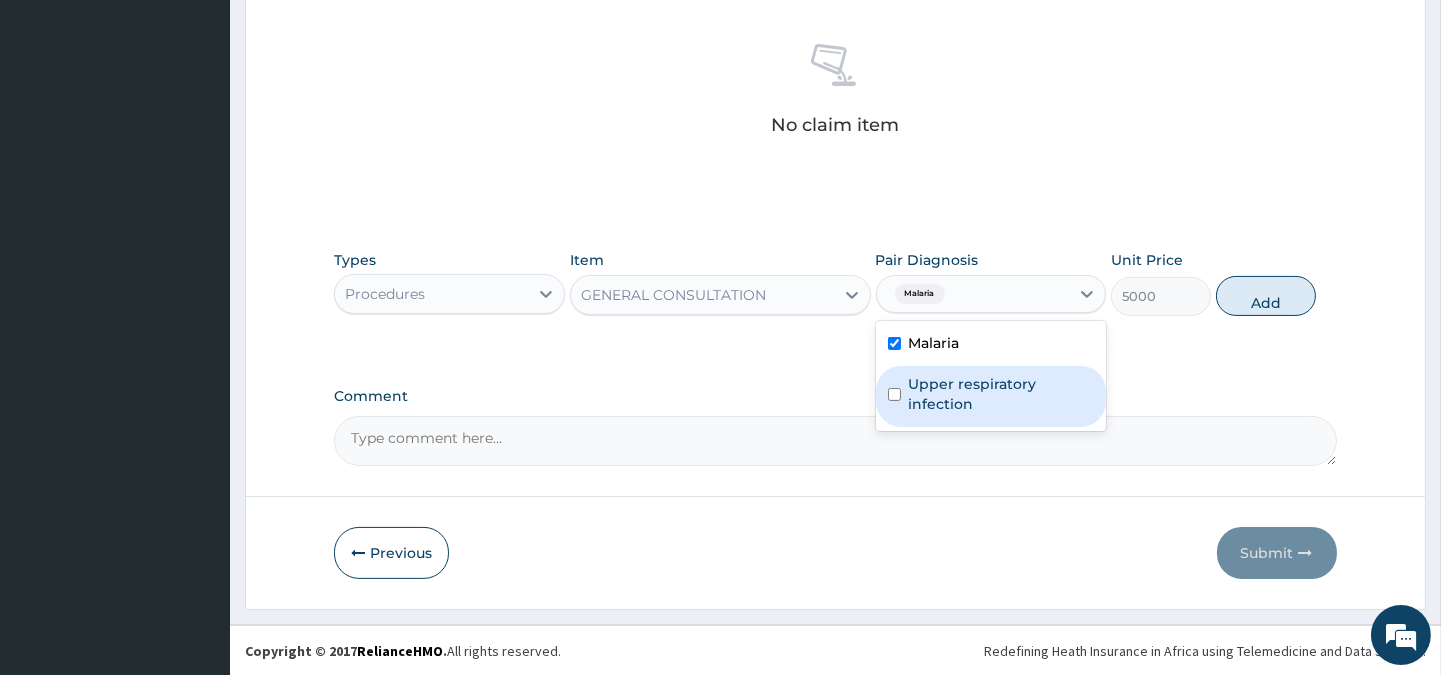 click on "Upper respiratory infection" at bounding box center [1001, 394] 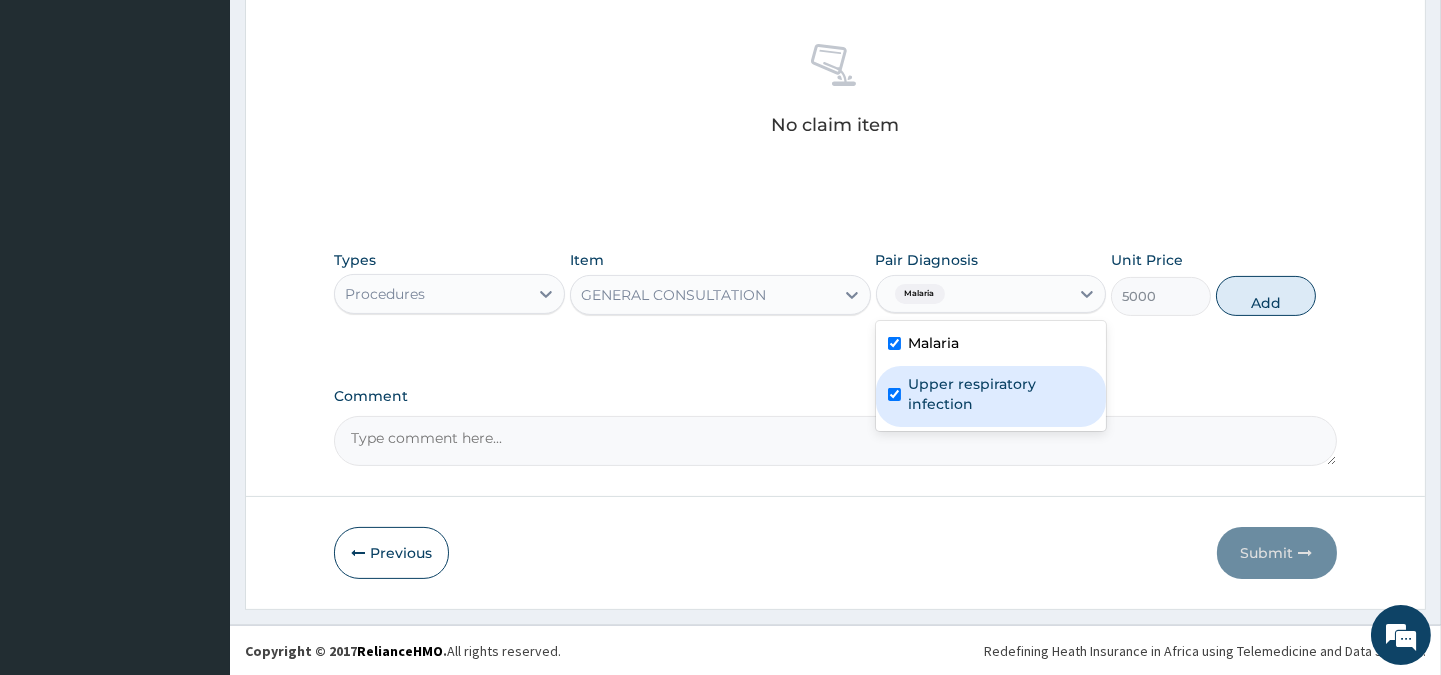checkbox on "true" 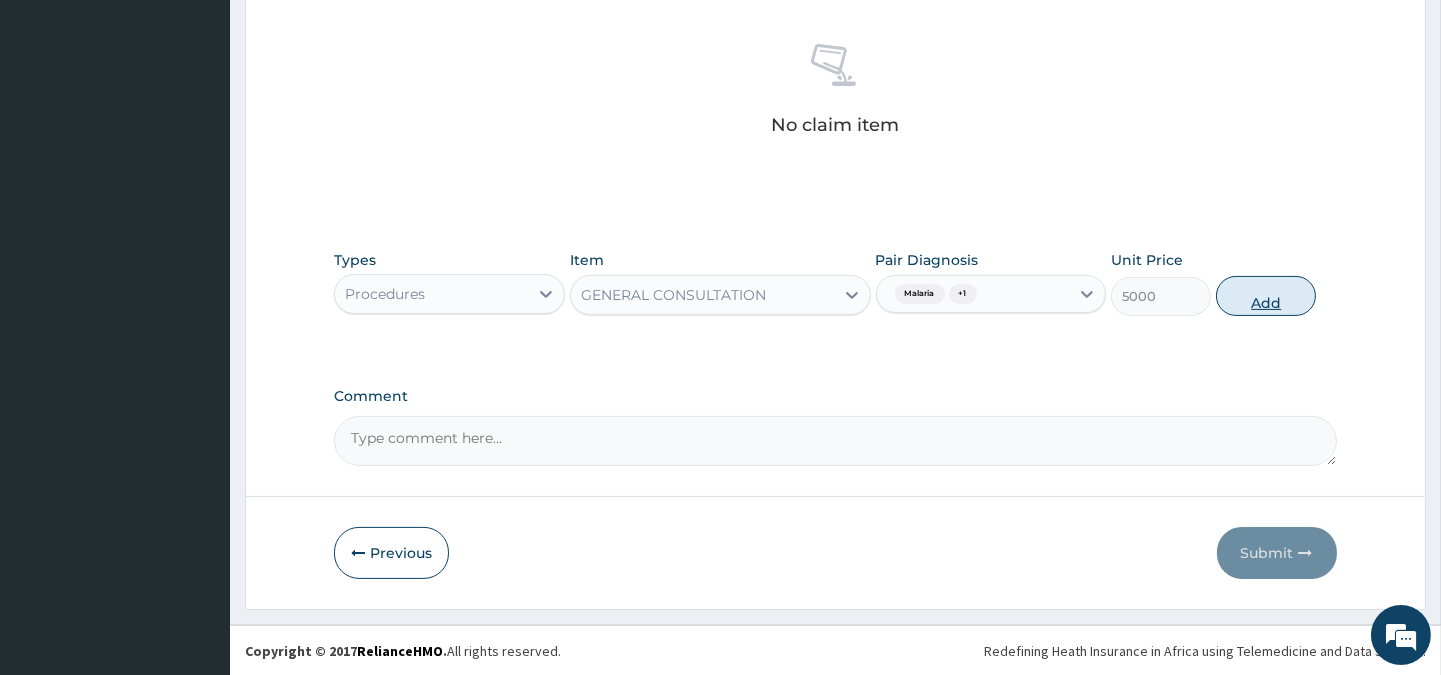 click on "Add" at bounding box center (1266, 296) 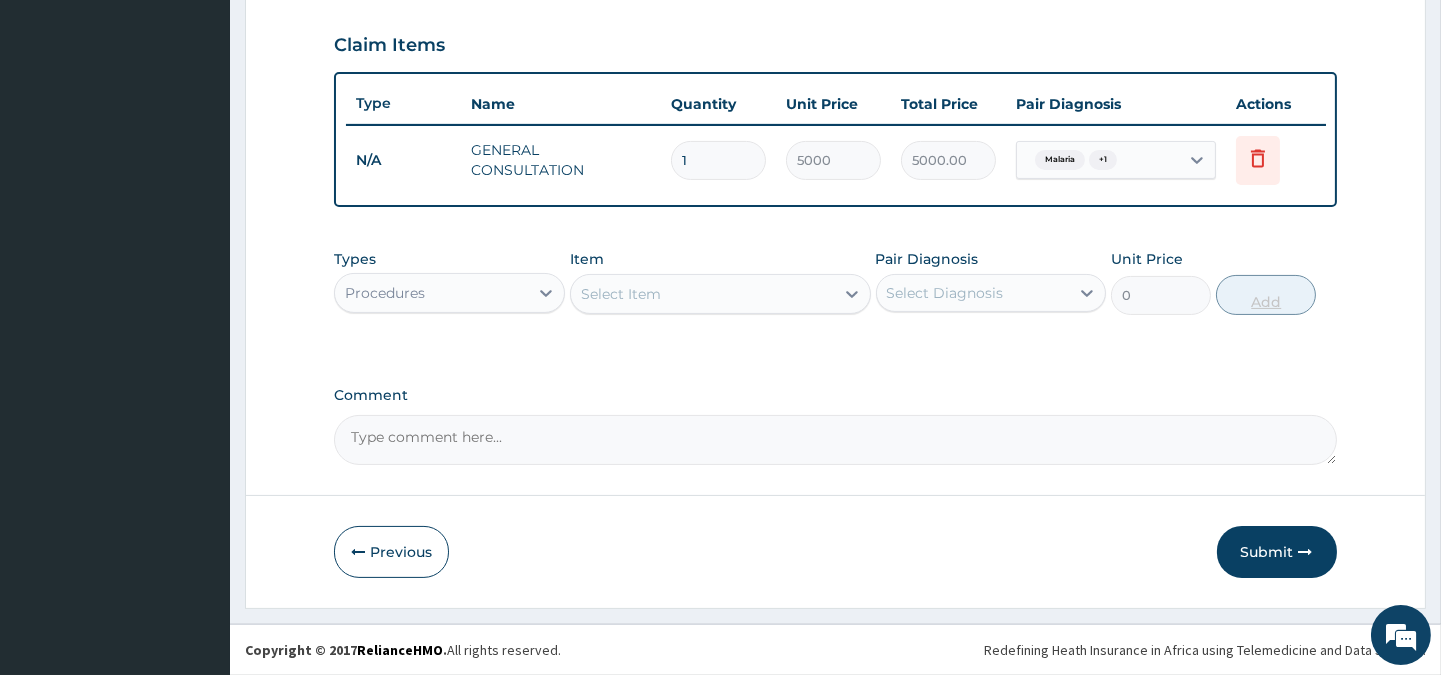 scroll, scrollTop: 670, scrollLeft: 0, axis: vertical 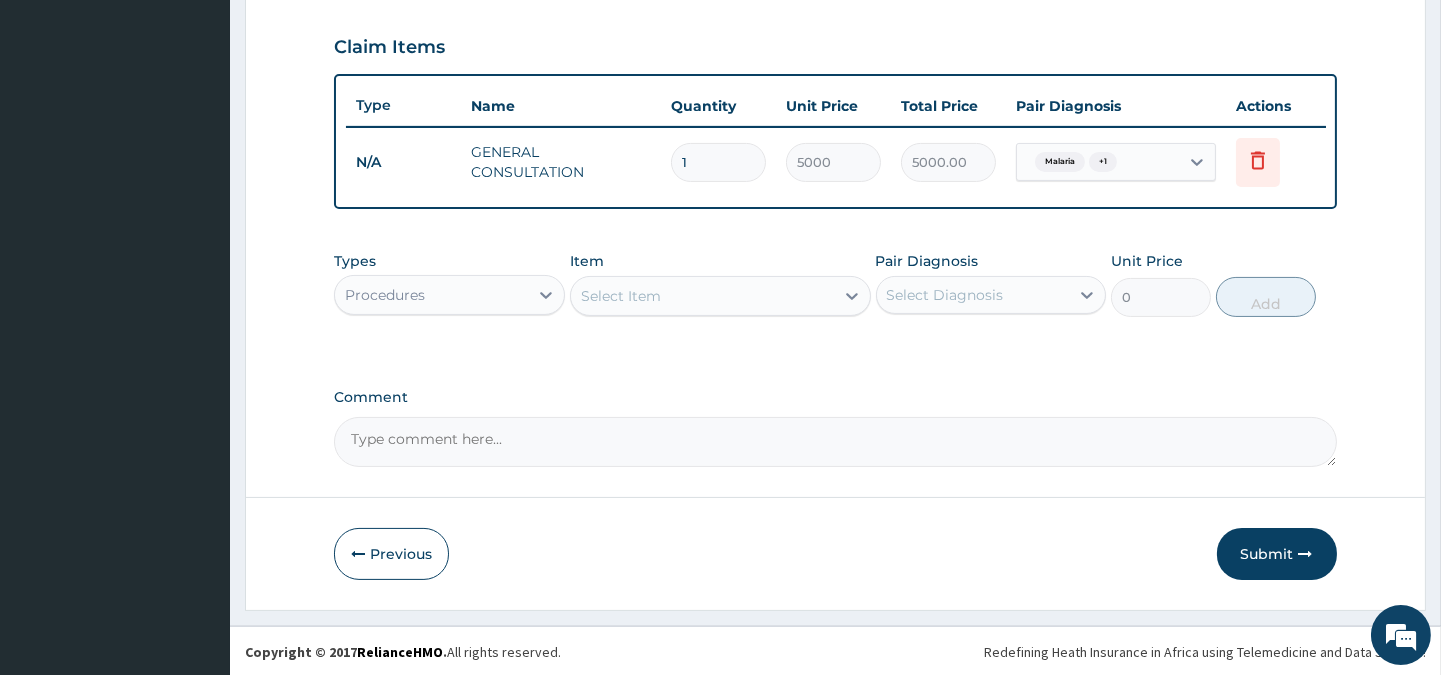 click on "Procedures" at bounding box center [431, 295] 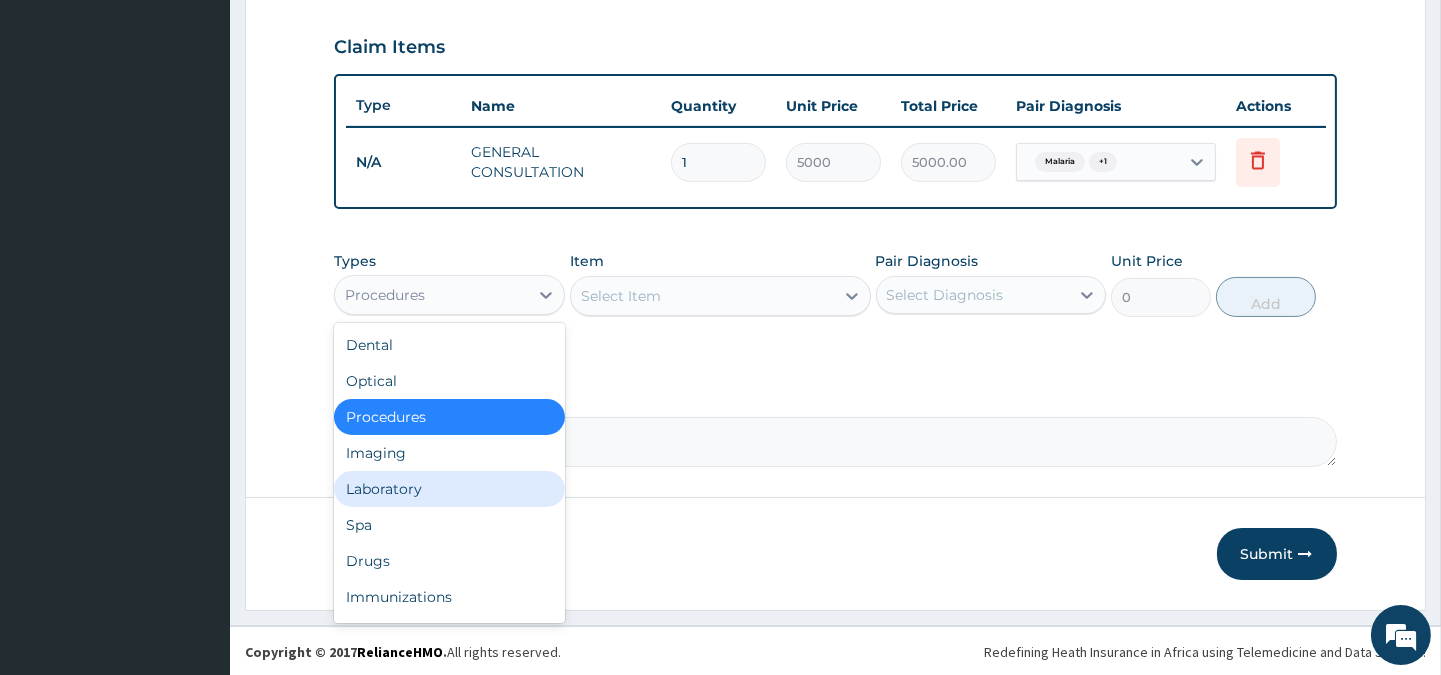 click on "Laboratory" at bounding box center [449, 489] 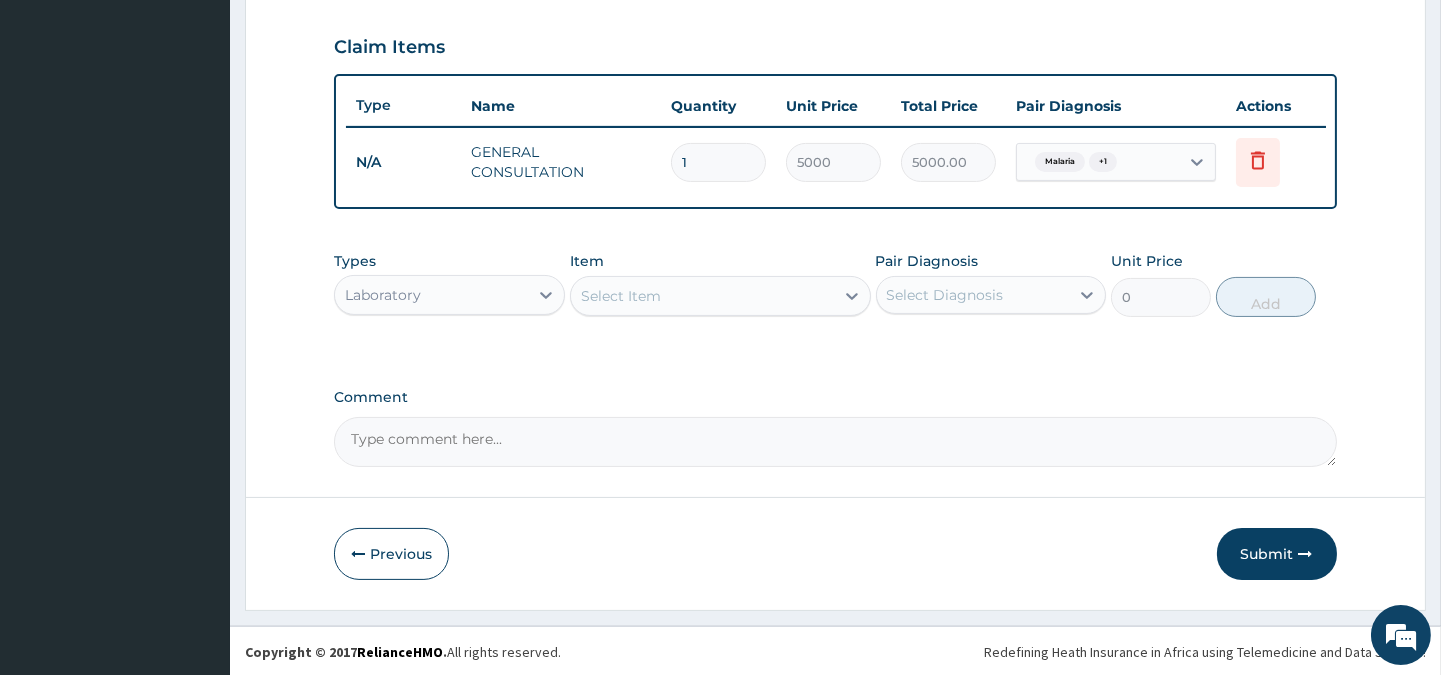 click on "Select Item" at bounding box center [621, 296] 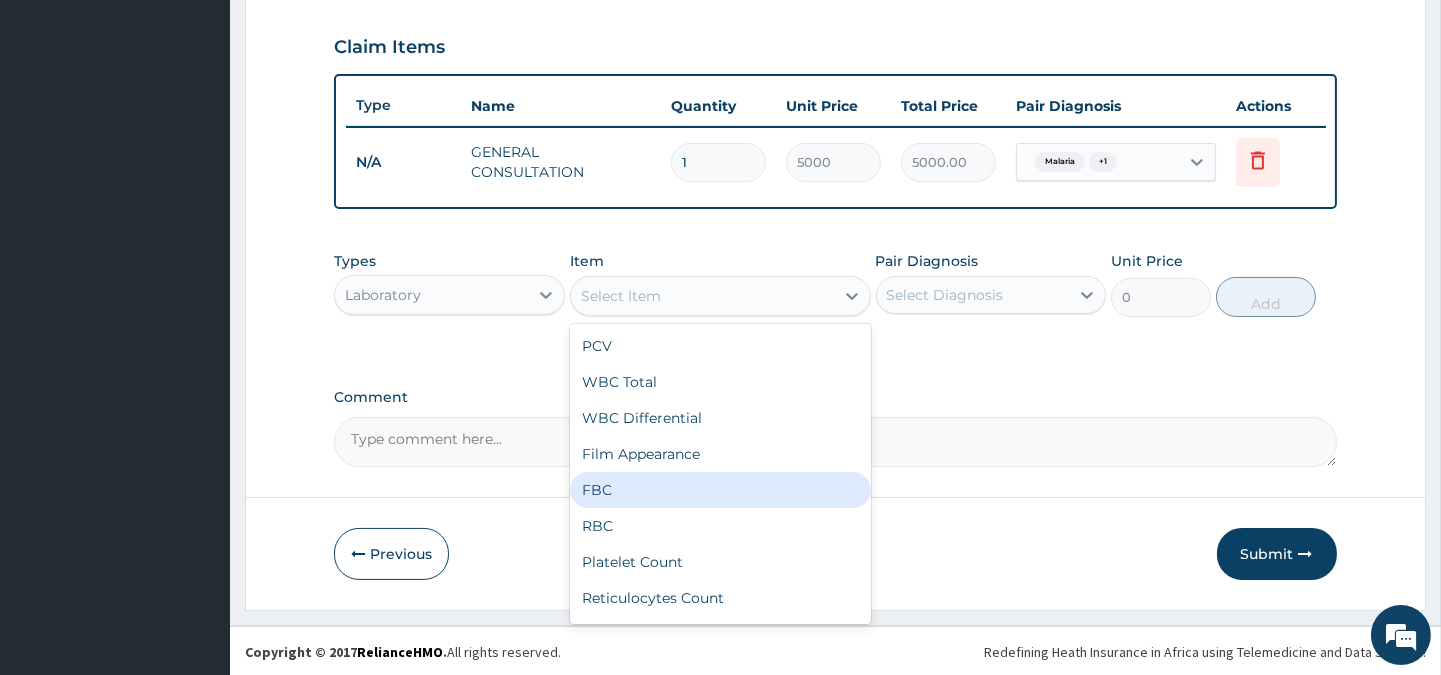 click on "FBC" at bounding box center (720, 490) 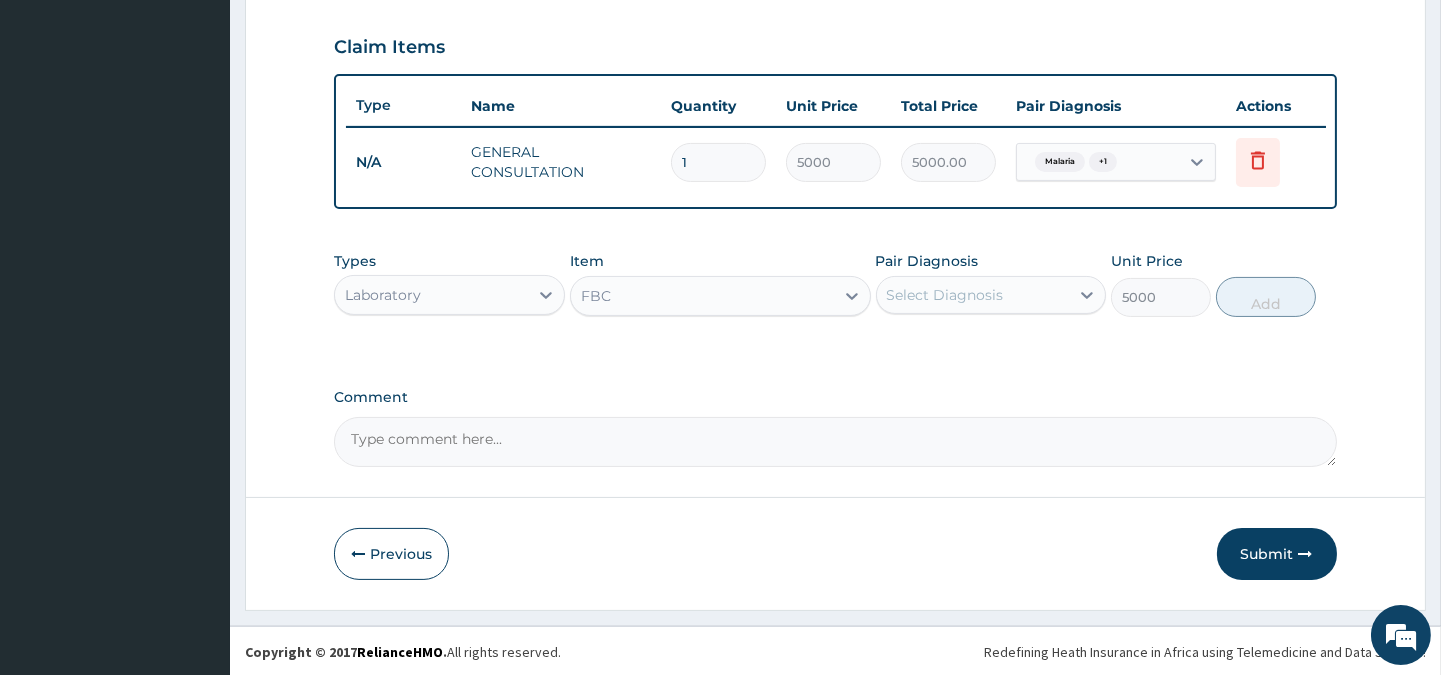 click on "Select Diagnosis" at bounding box center [945, 295] 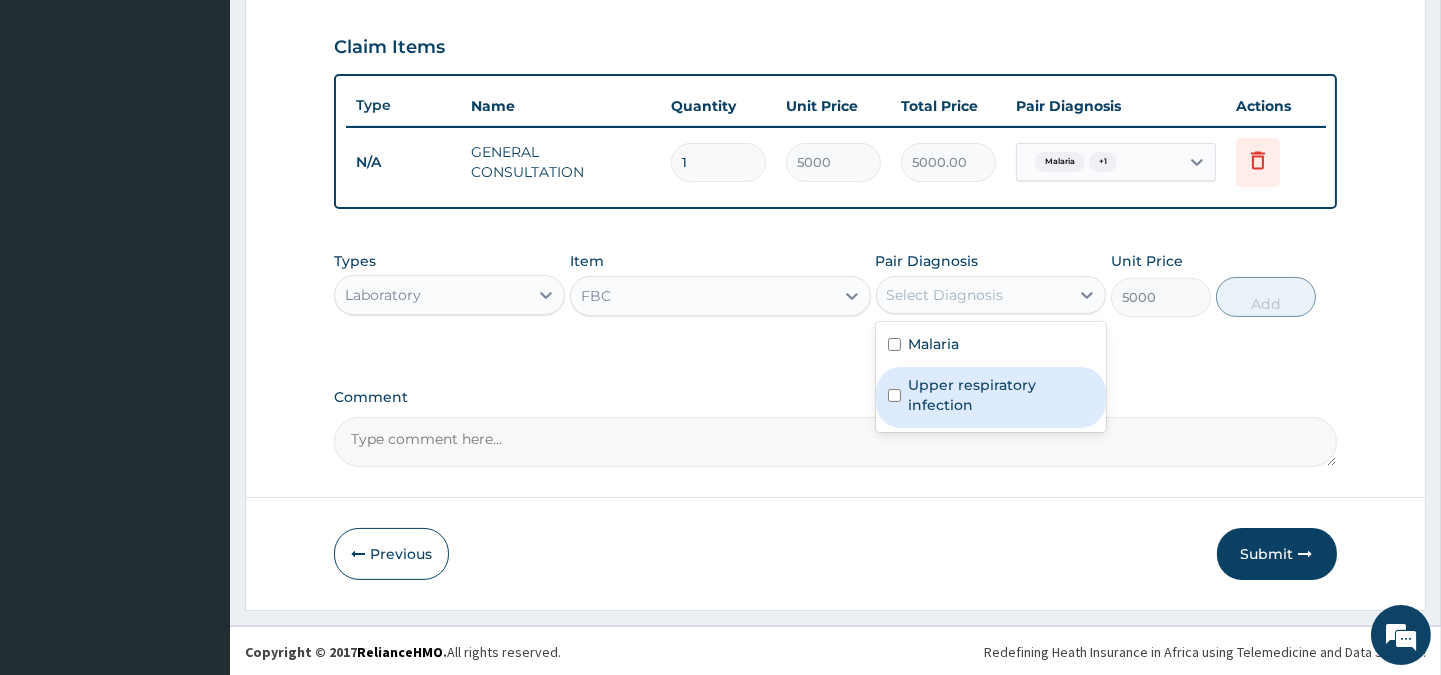 click on "Upper respiratory infection" at bounding box center (1001, 395) 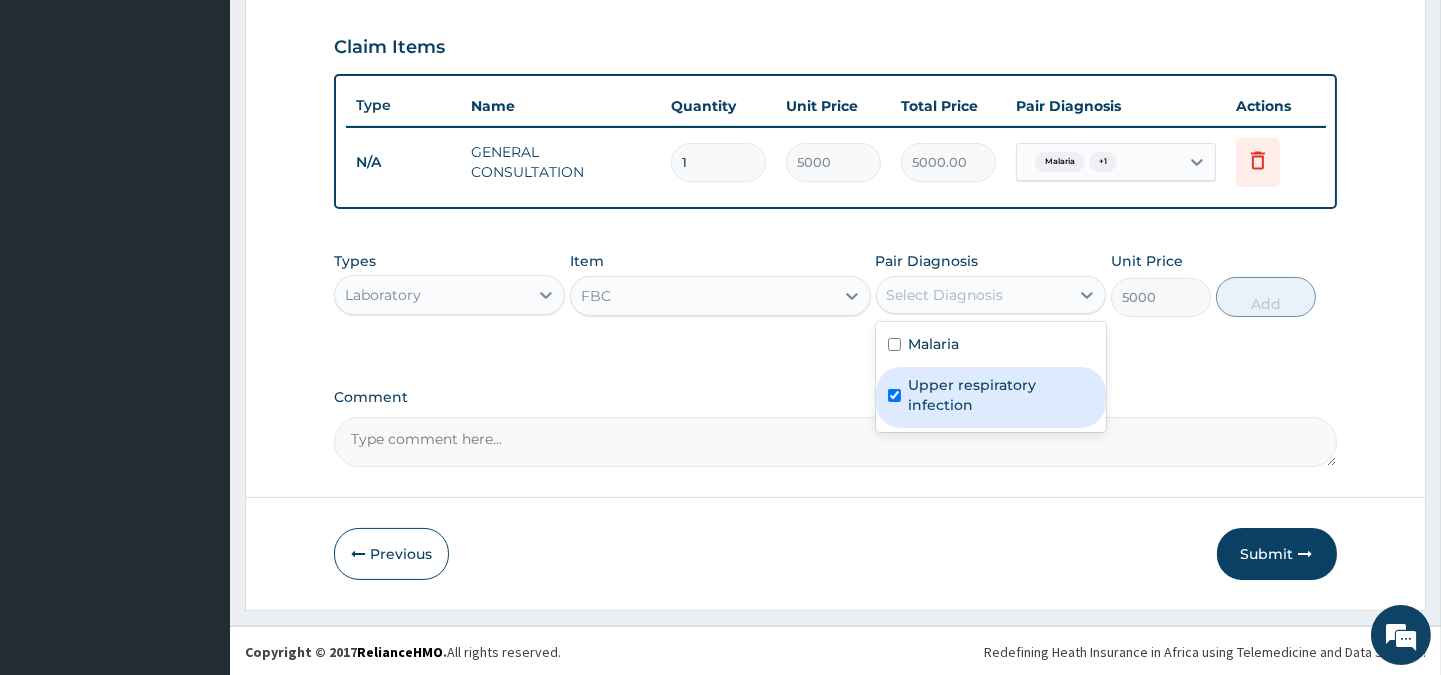 checkbox on "true" 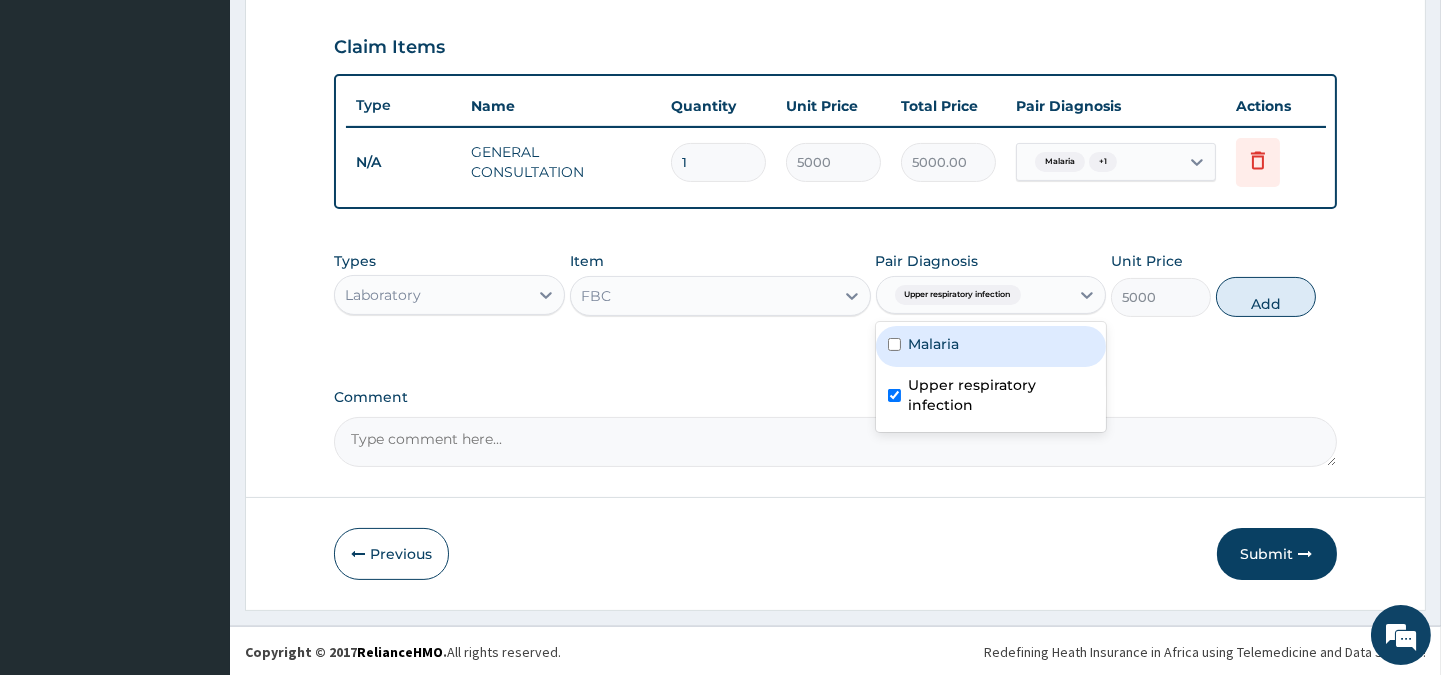 click on "Malaria" at bounding box center [934, 344] 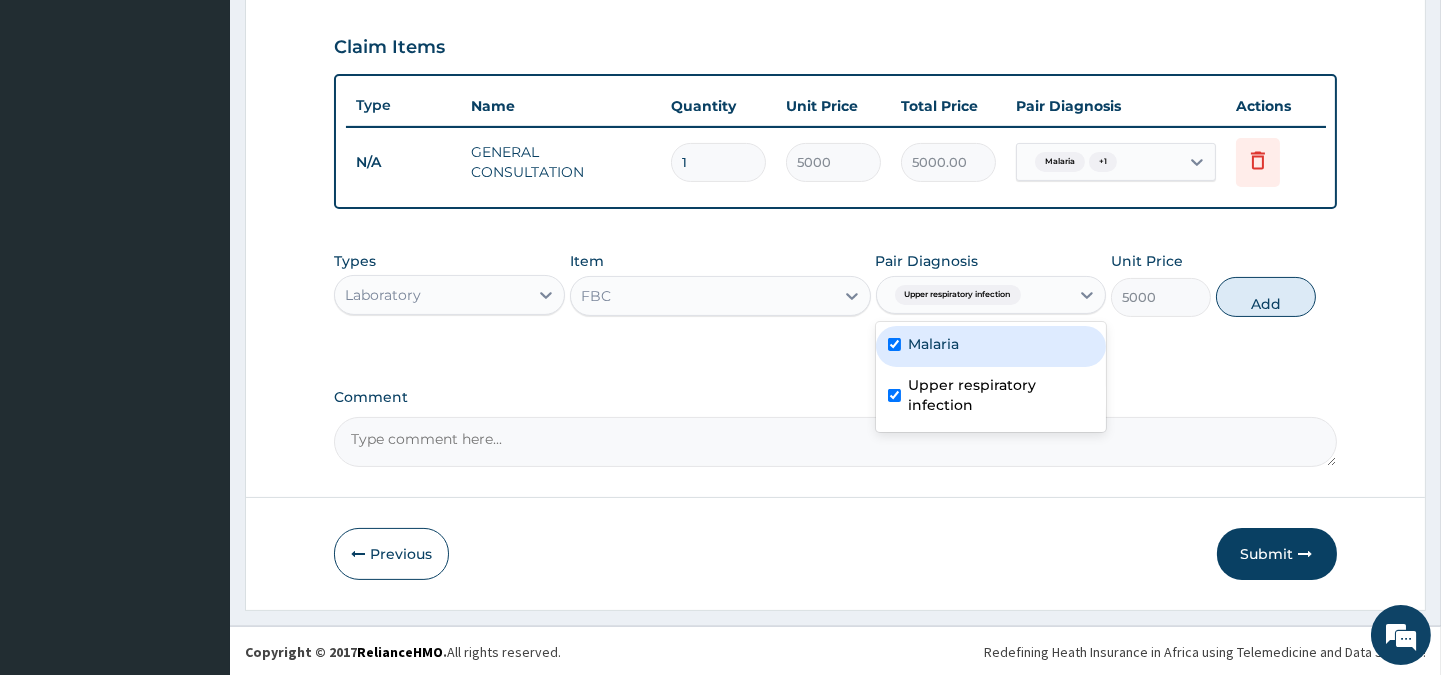 checkbox on "true" 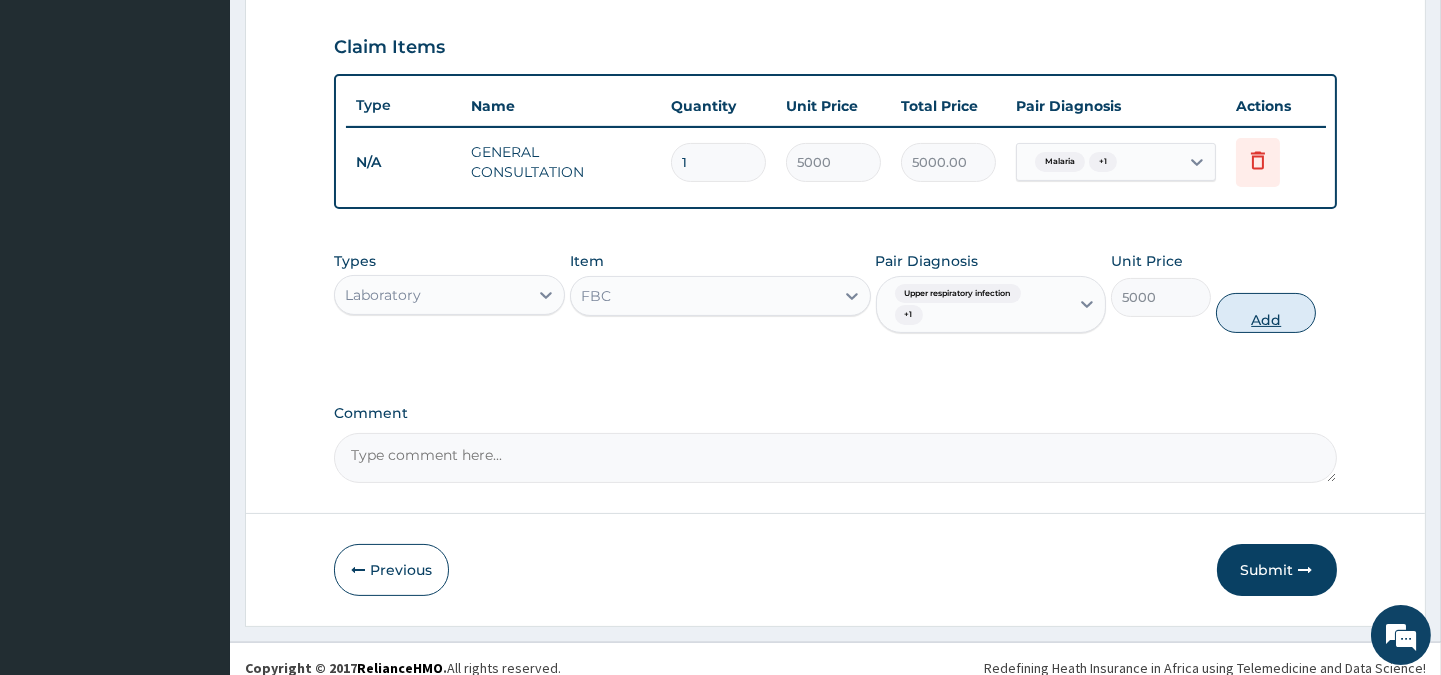 click on "Add" at bounding box center [1266, 313] 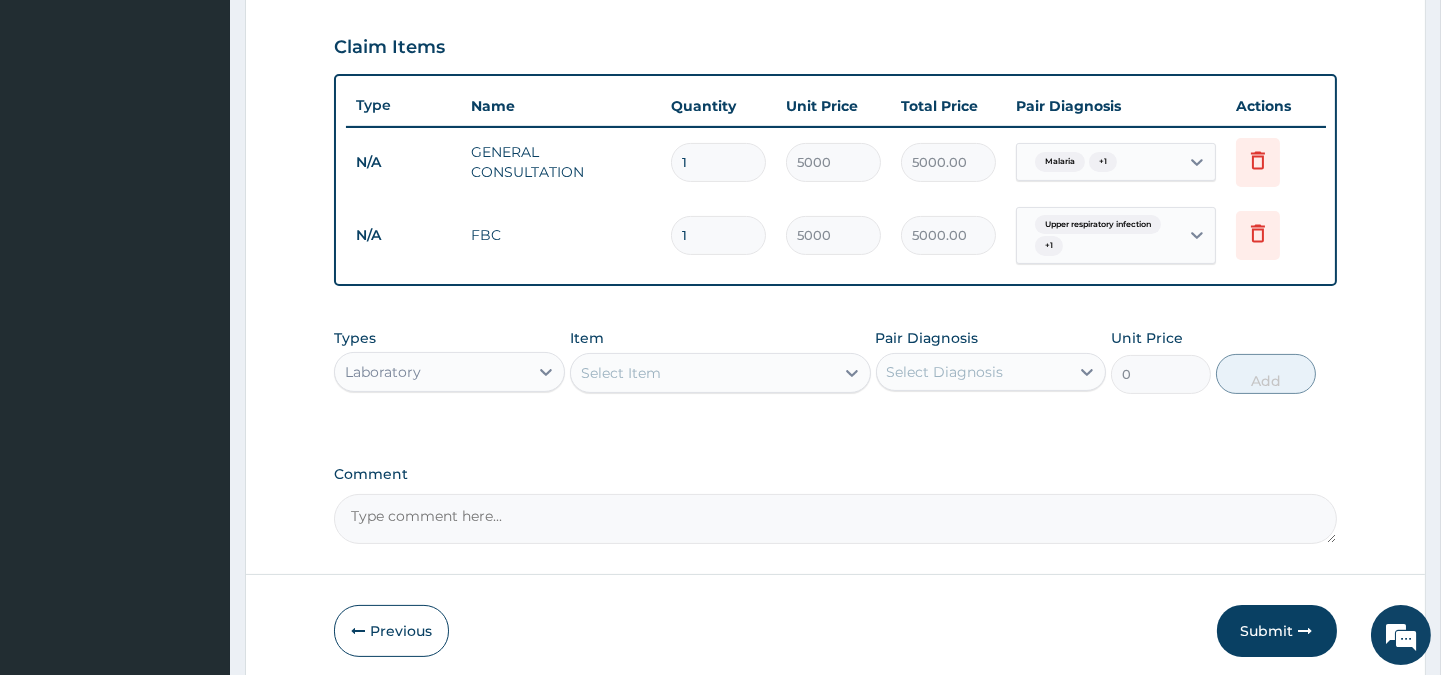 click on "Select Item" at bounding box center [621, 373] 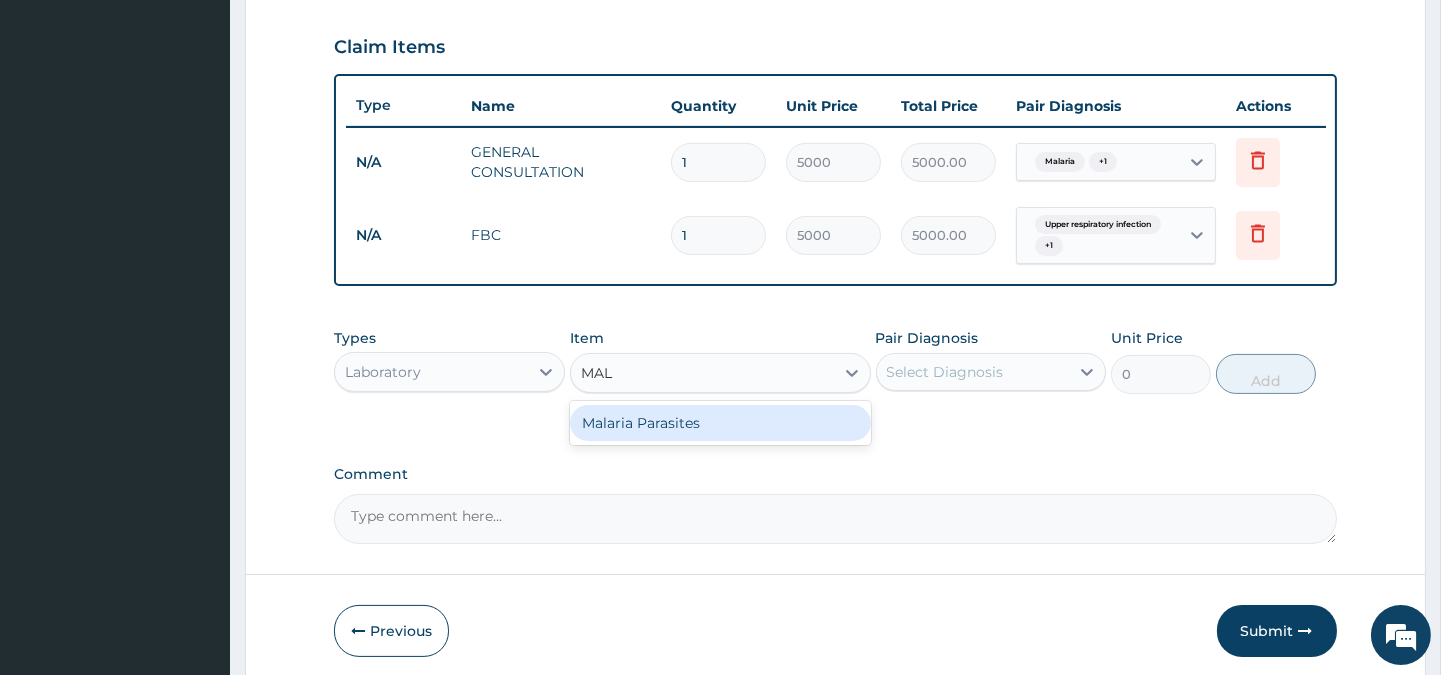type on "MALA" 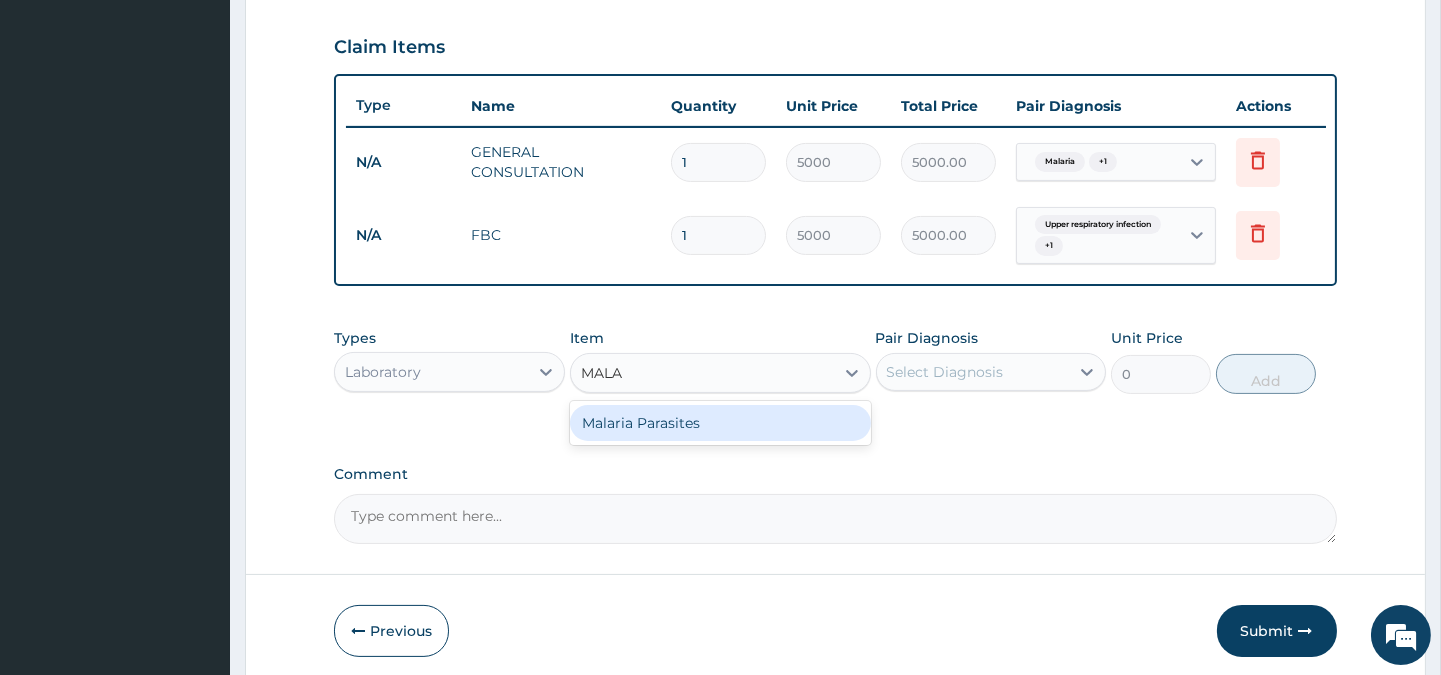 click on "Malaria Parasites" at bounding box center [720, 423] 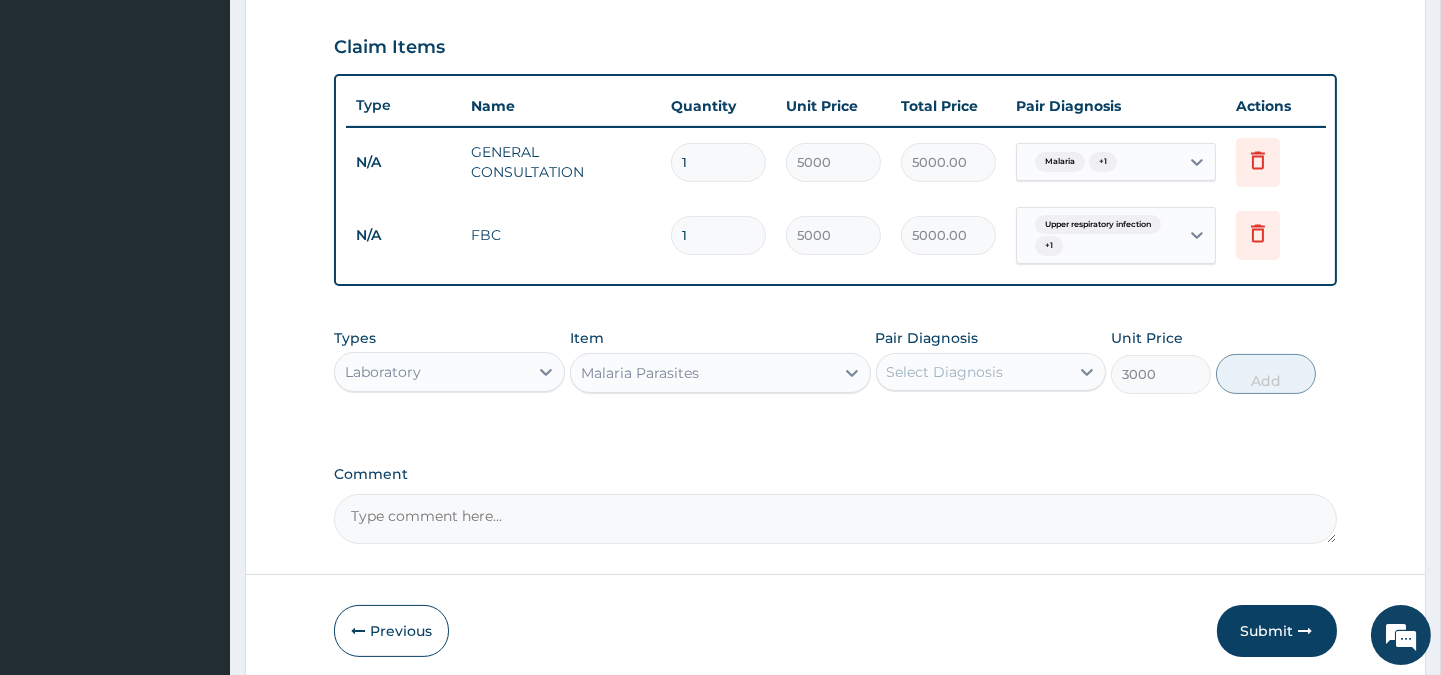 click on "Select Diagnosis" at bounding box center (945, 372) 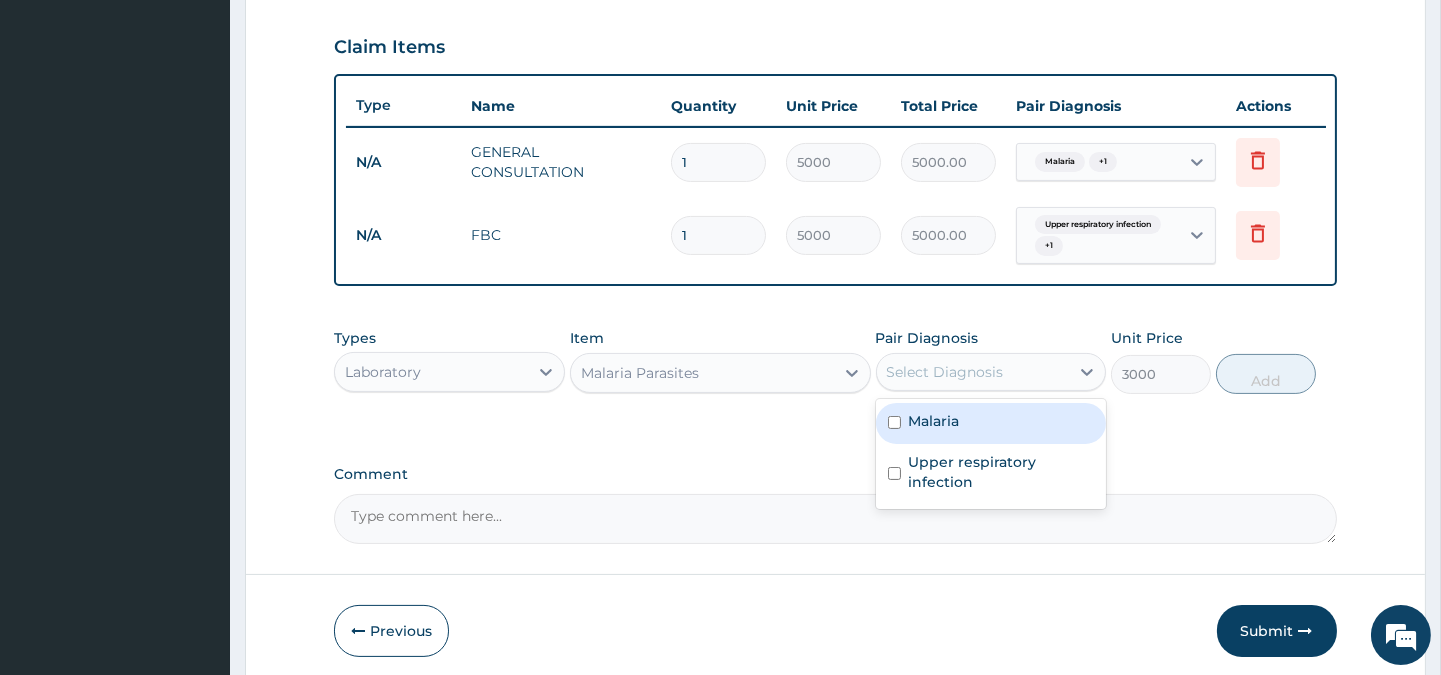 click on "Malaria" at bounding box center (934, 421) 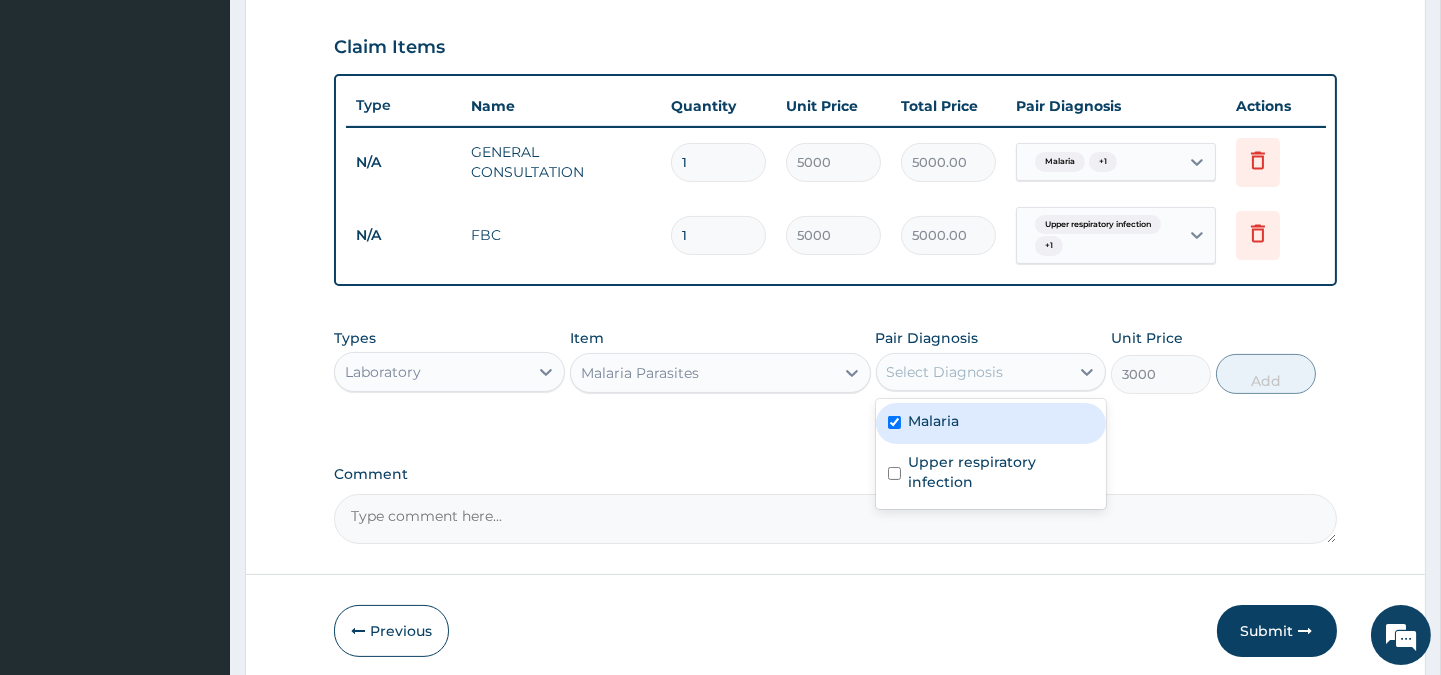 checkbox on "true" 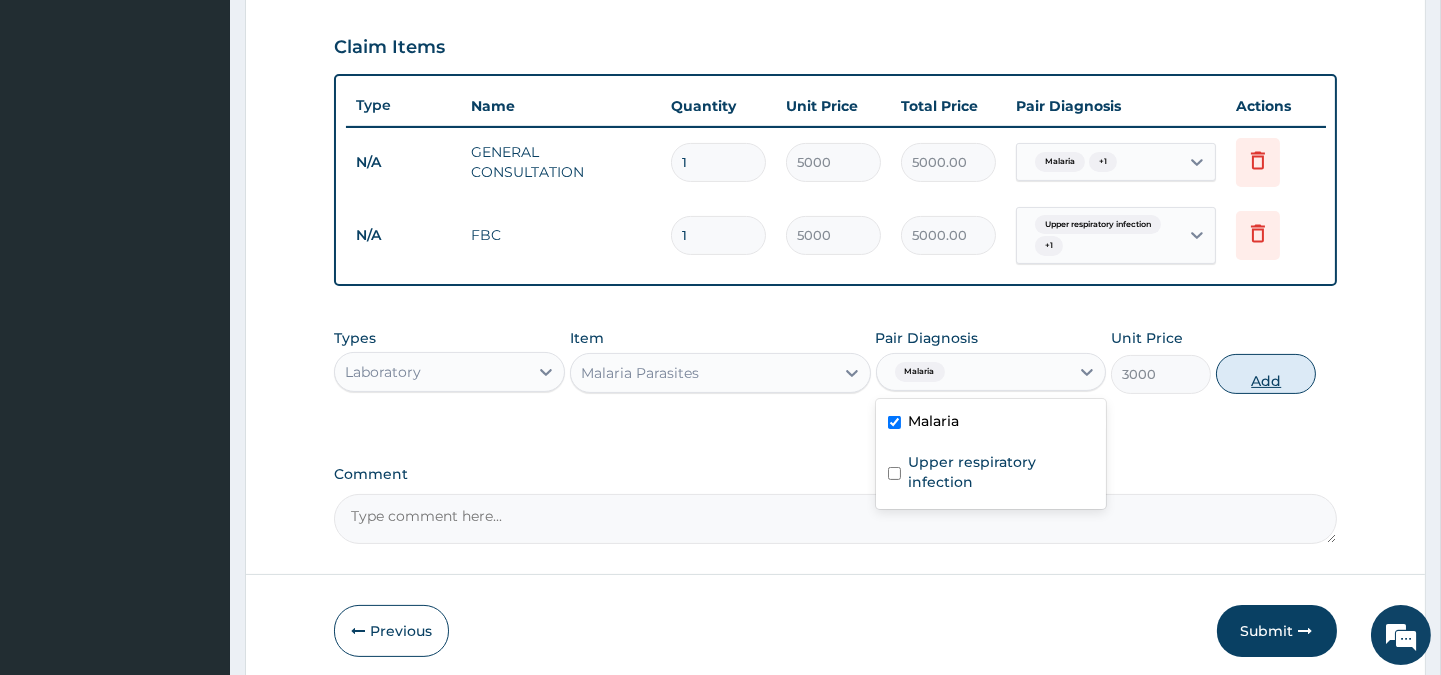 click on "Add" at bounding box center [1266, 374] 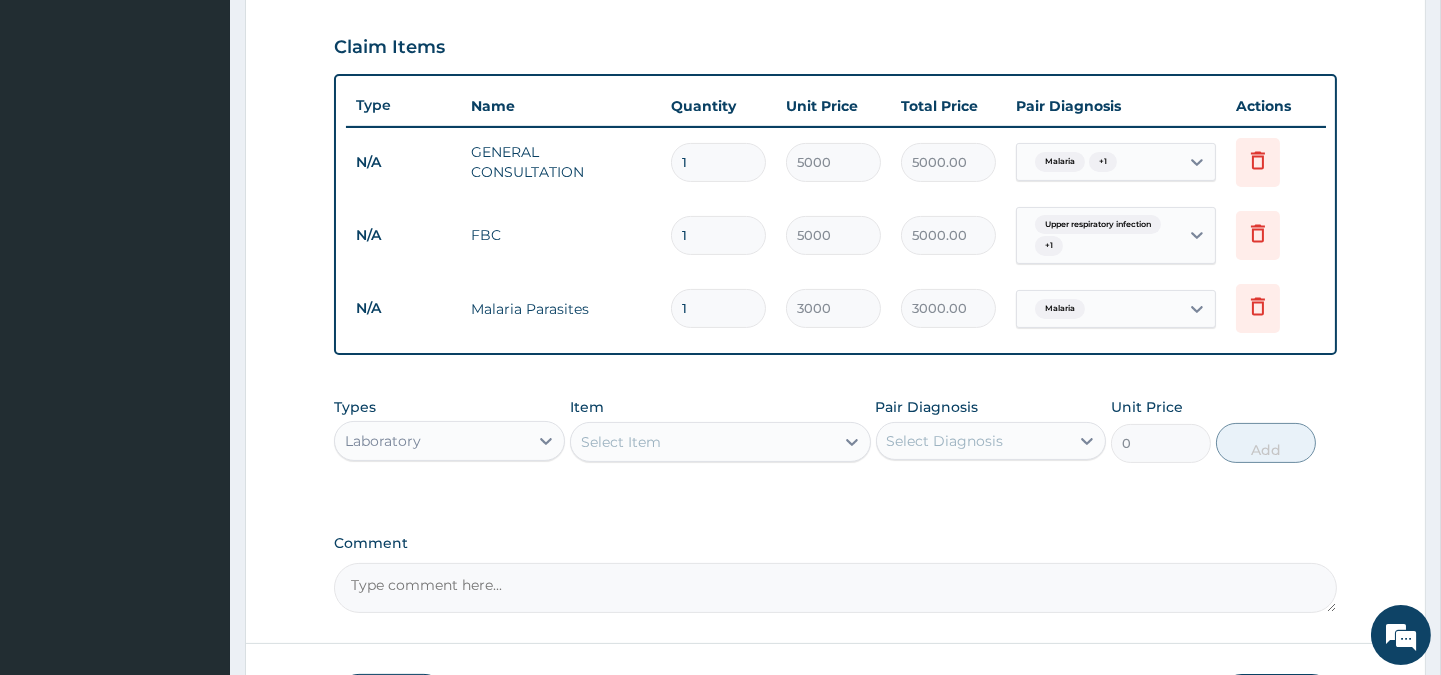 scroll, scrollTop: 816, scrollLeft: 0, axis: vertical 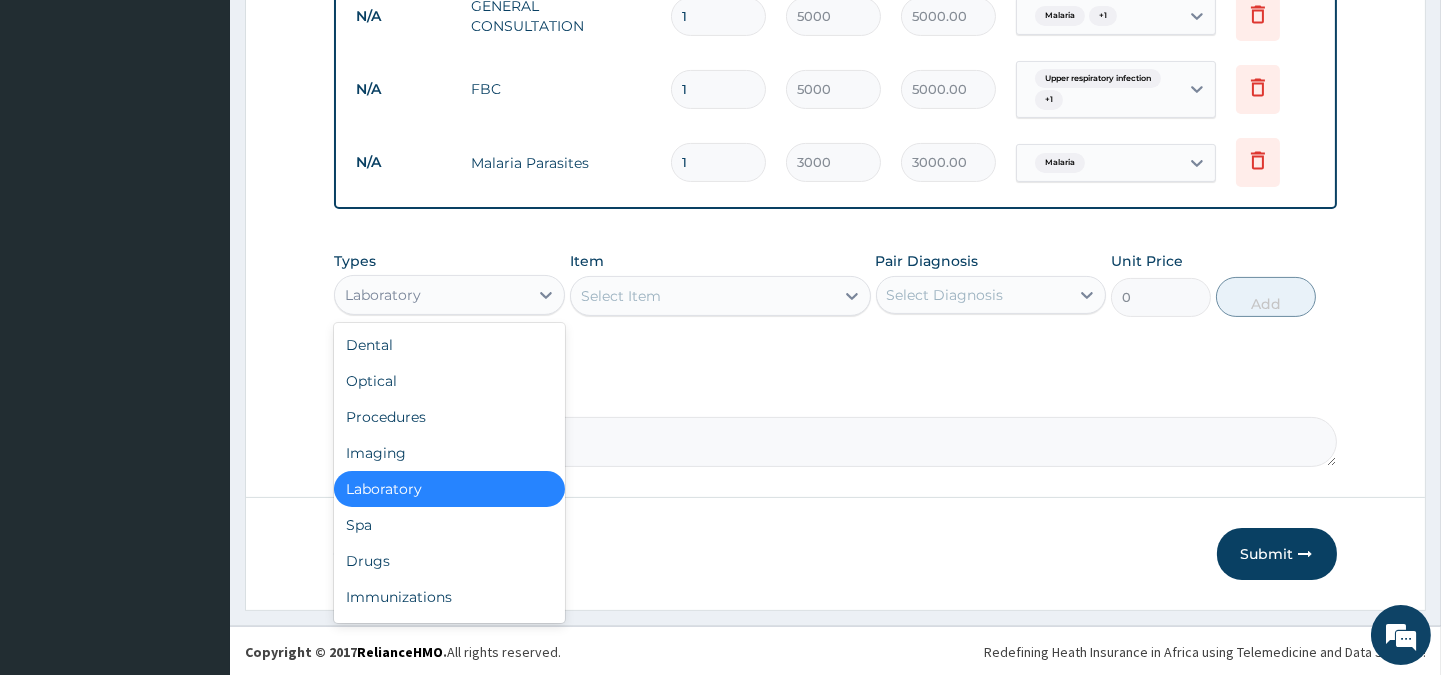 click on "Laboratory" at bounding box center (431, 295) 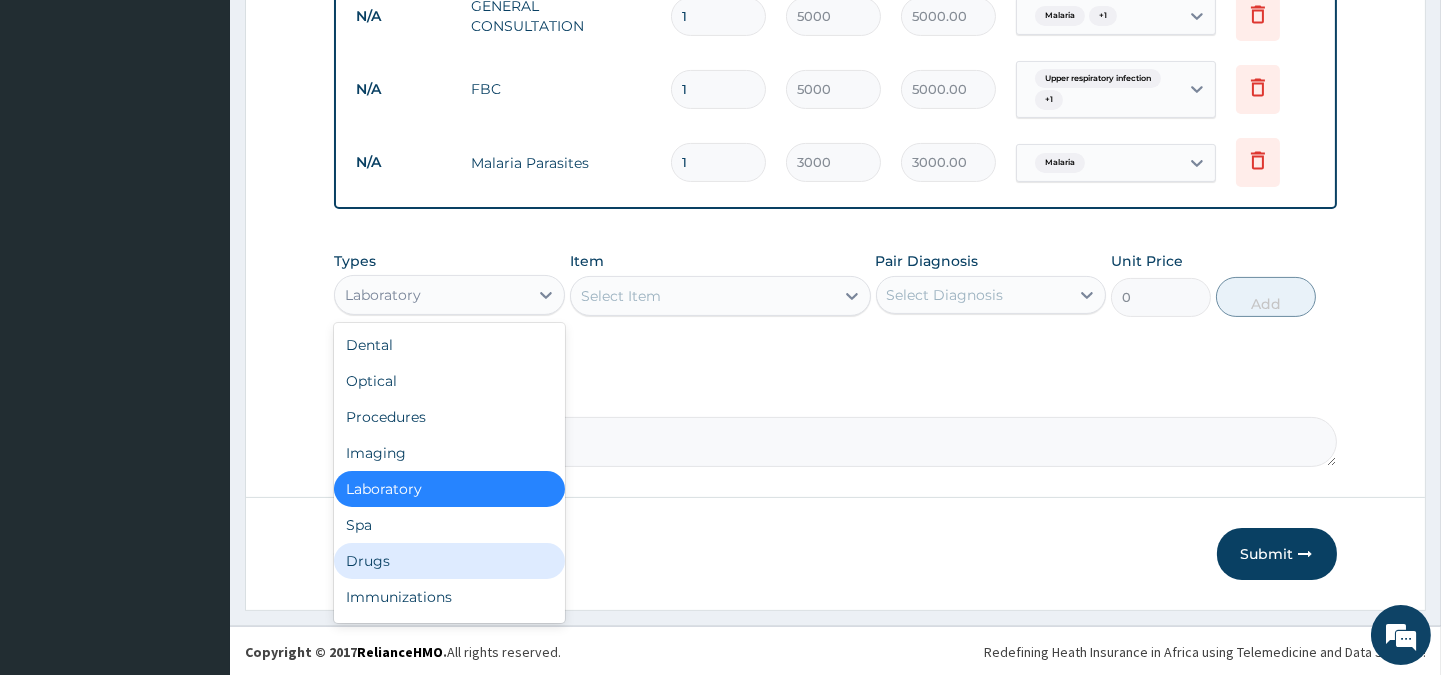 click on "Drugs" at bounding box center [449, 561] 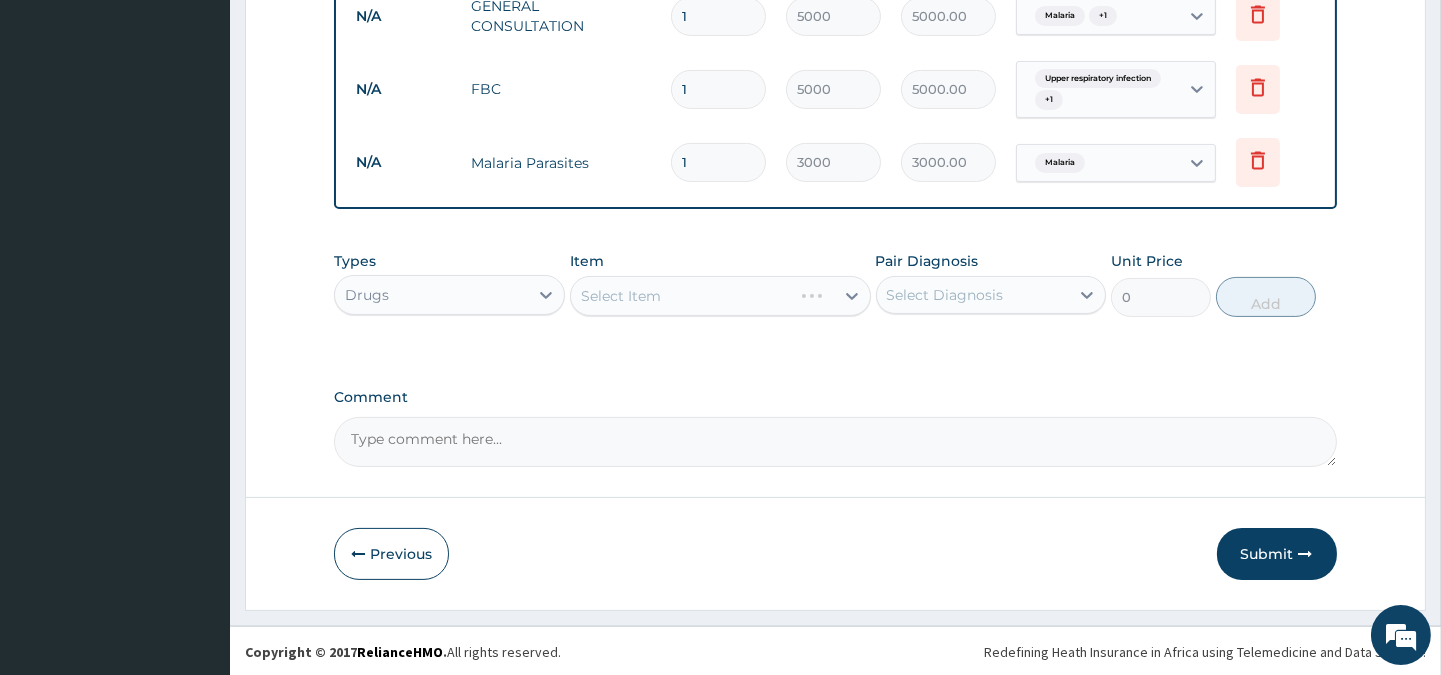 click on "Select Item" at bounding box center [720, 296] 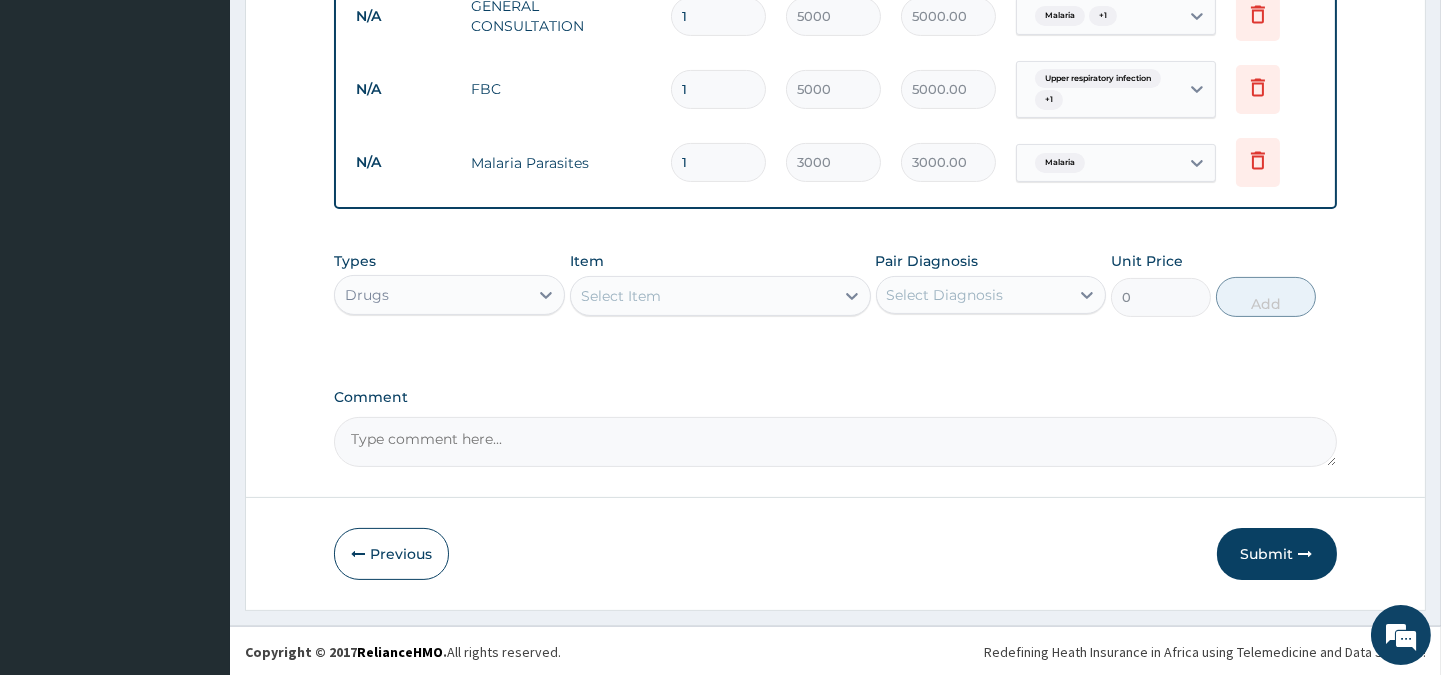 click on "Select Item" at bounding box center [621, 296] 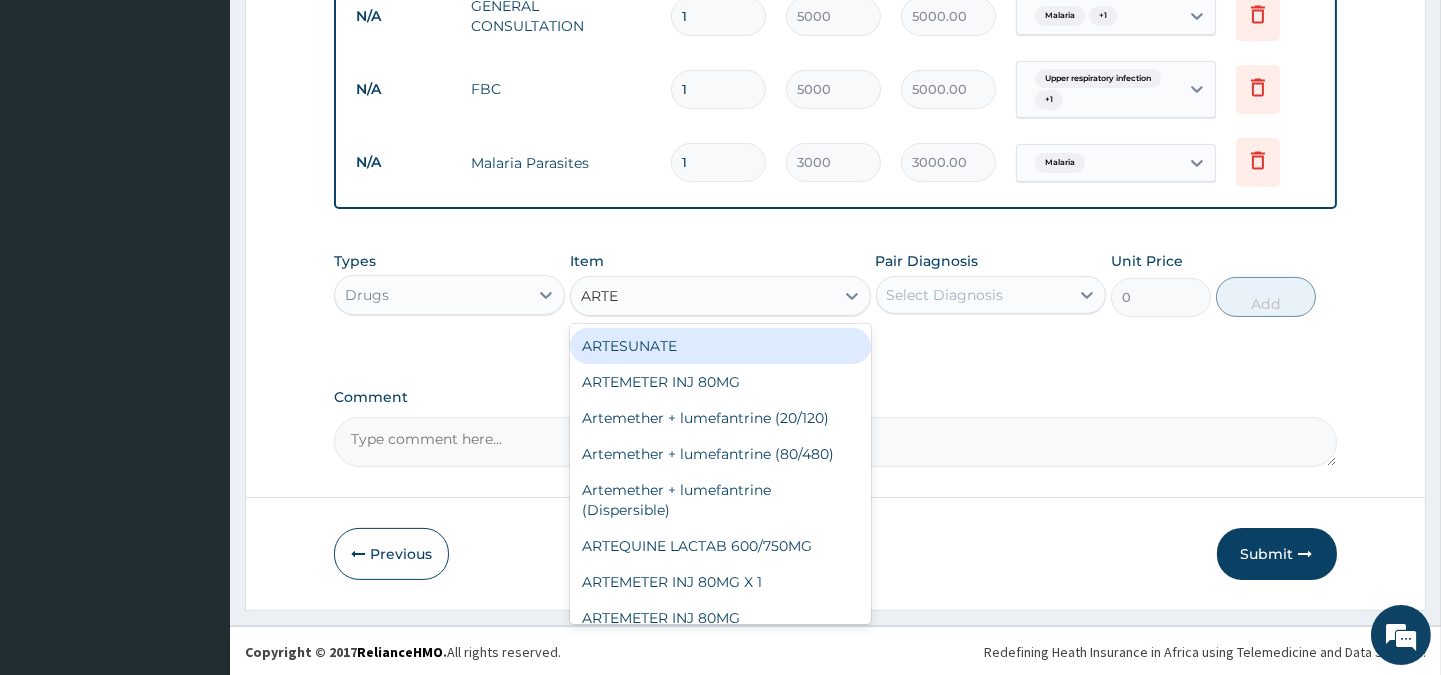 type on "ARTEM" 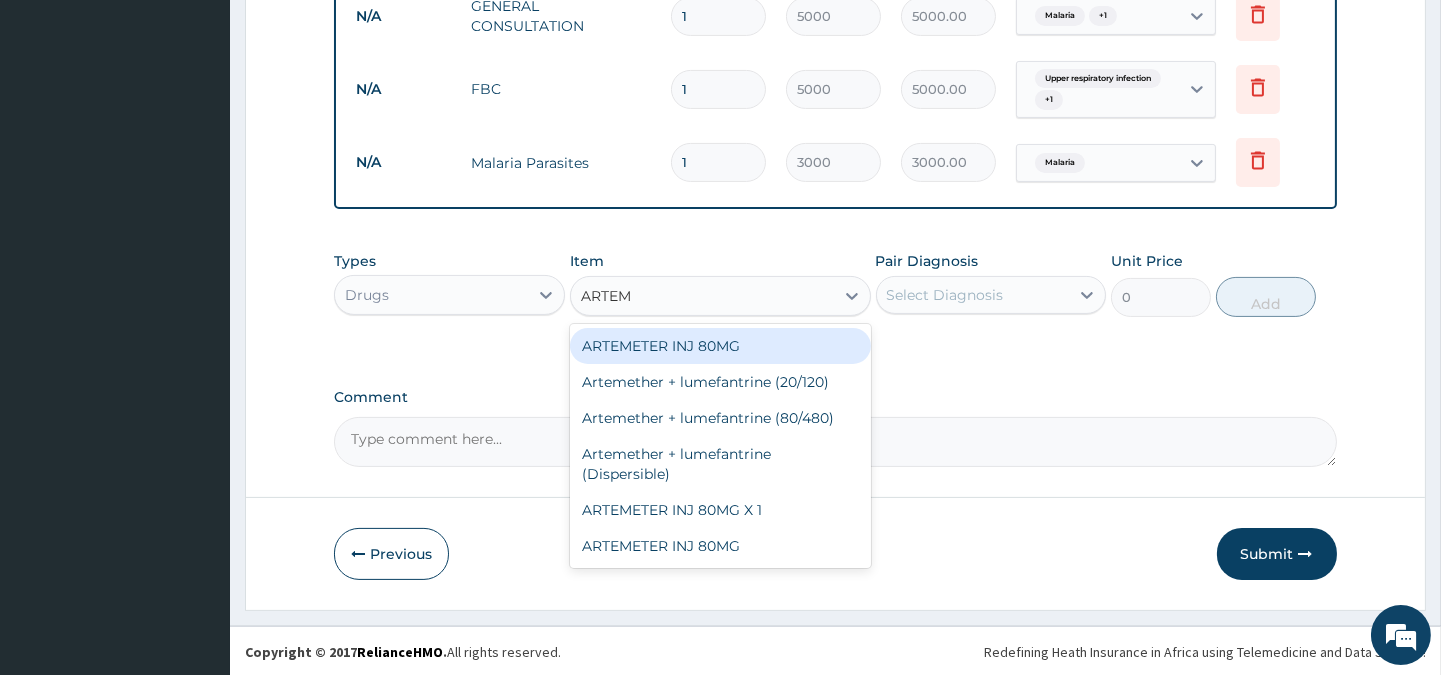 click on "ARTEMETER  INJ 80MG" at bounding box center (720, 346) 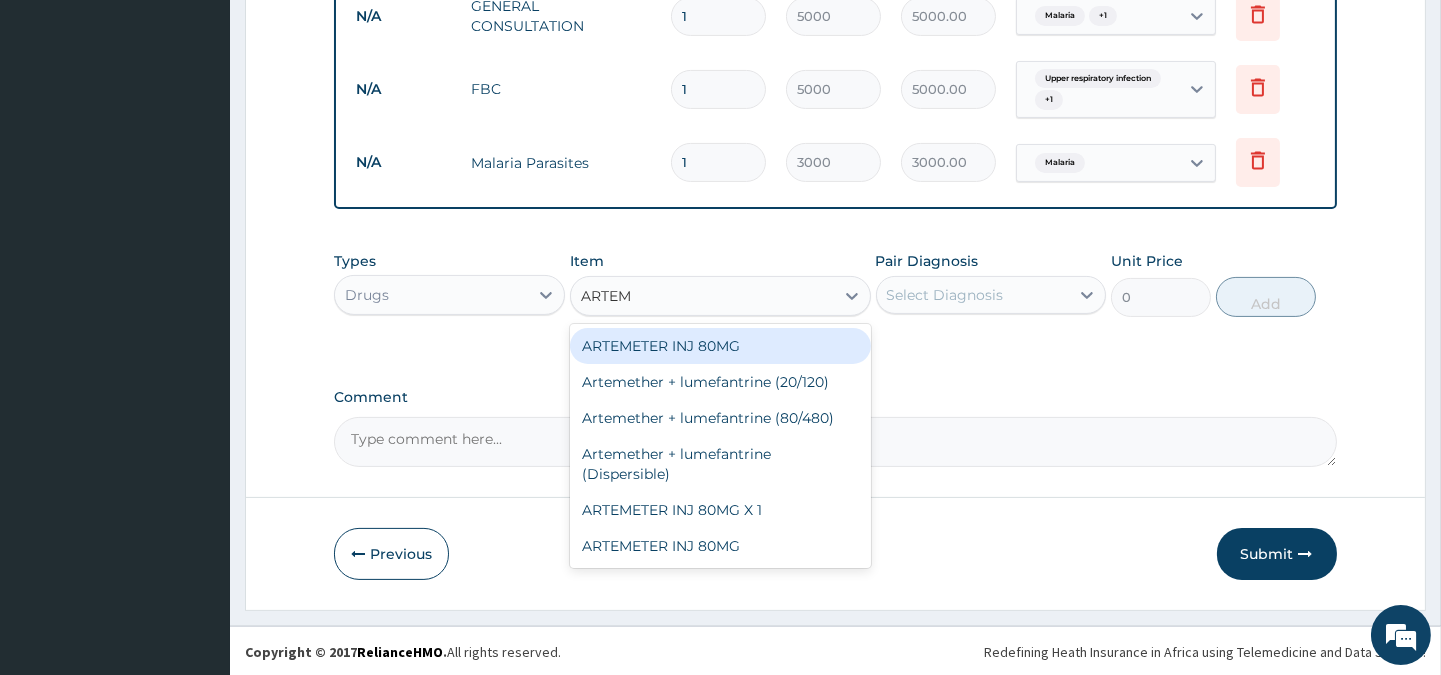 type 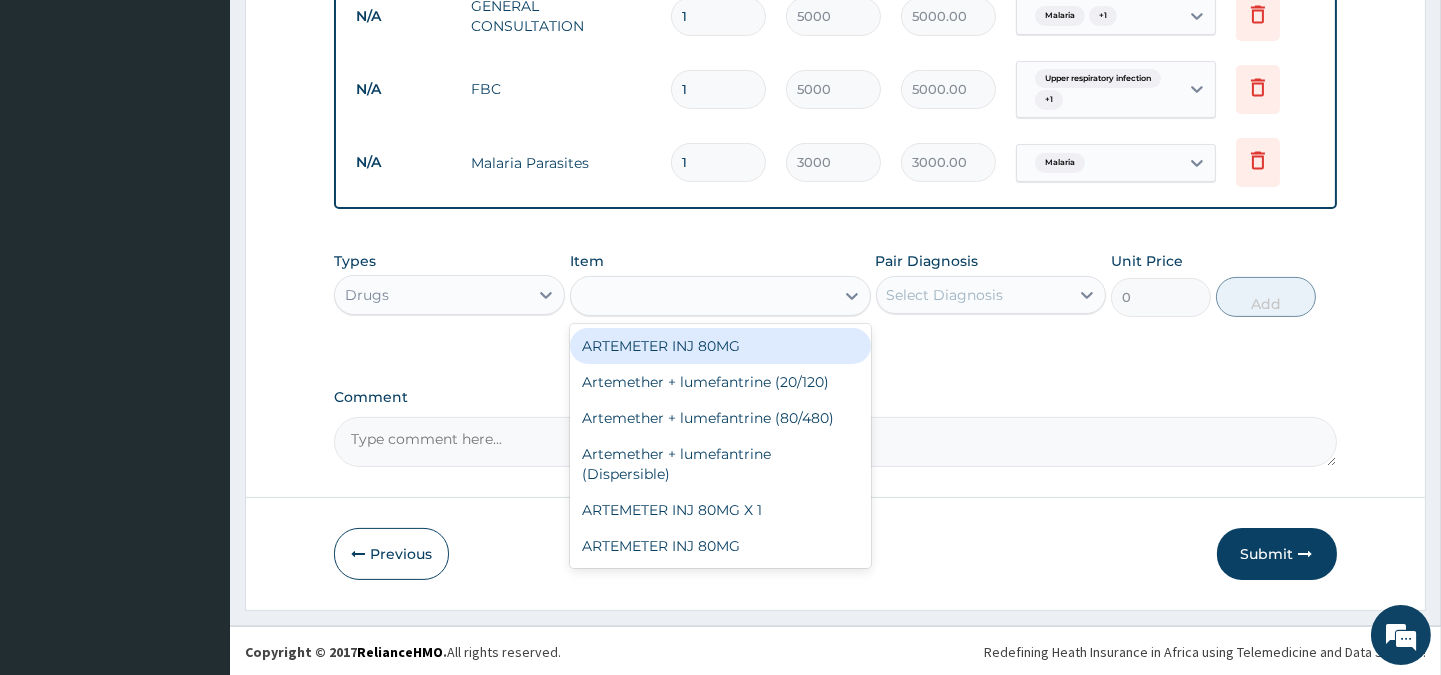 type on "1500" 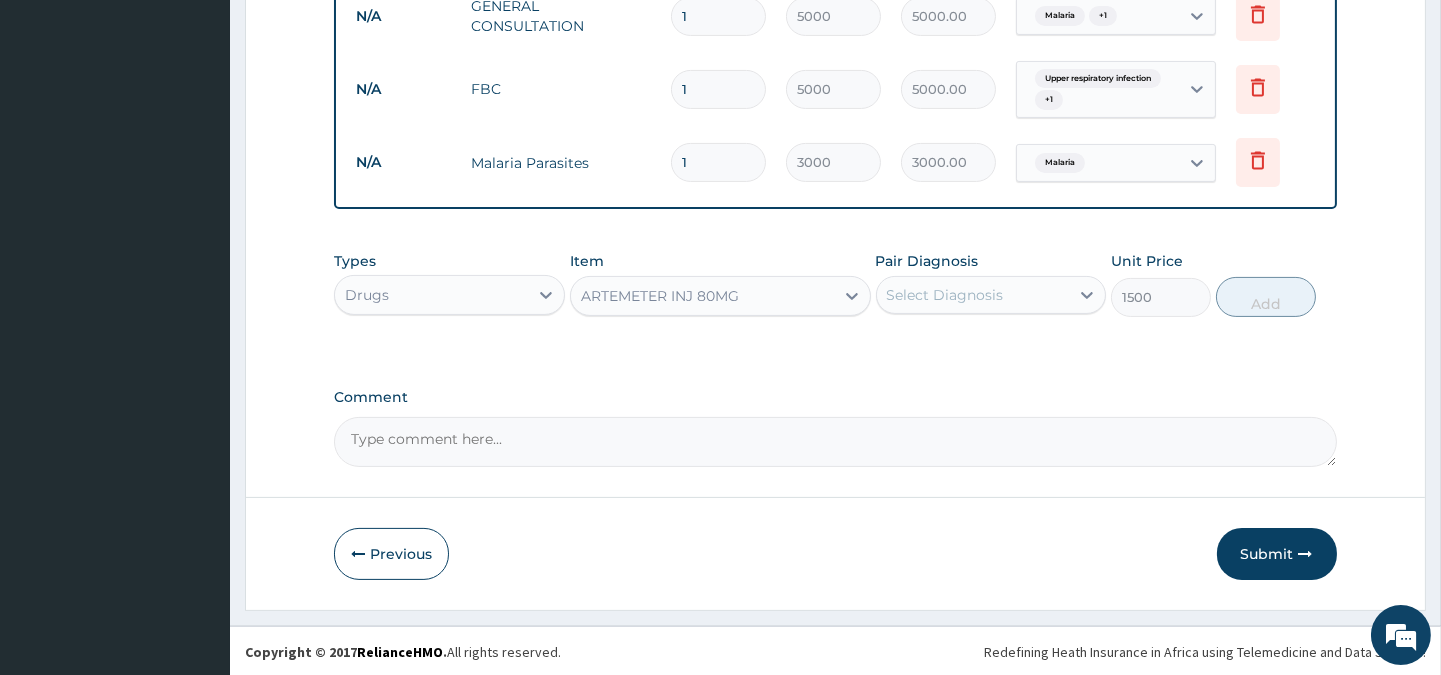 click on "Select Diagnosis" at bounding box center (945, 295) 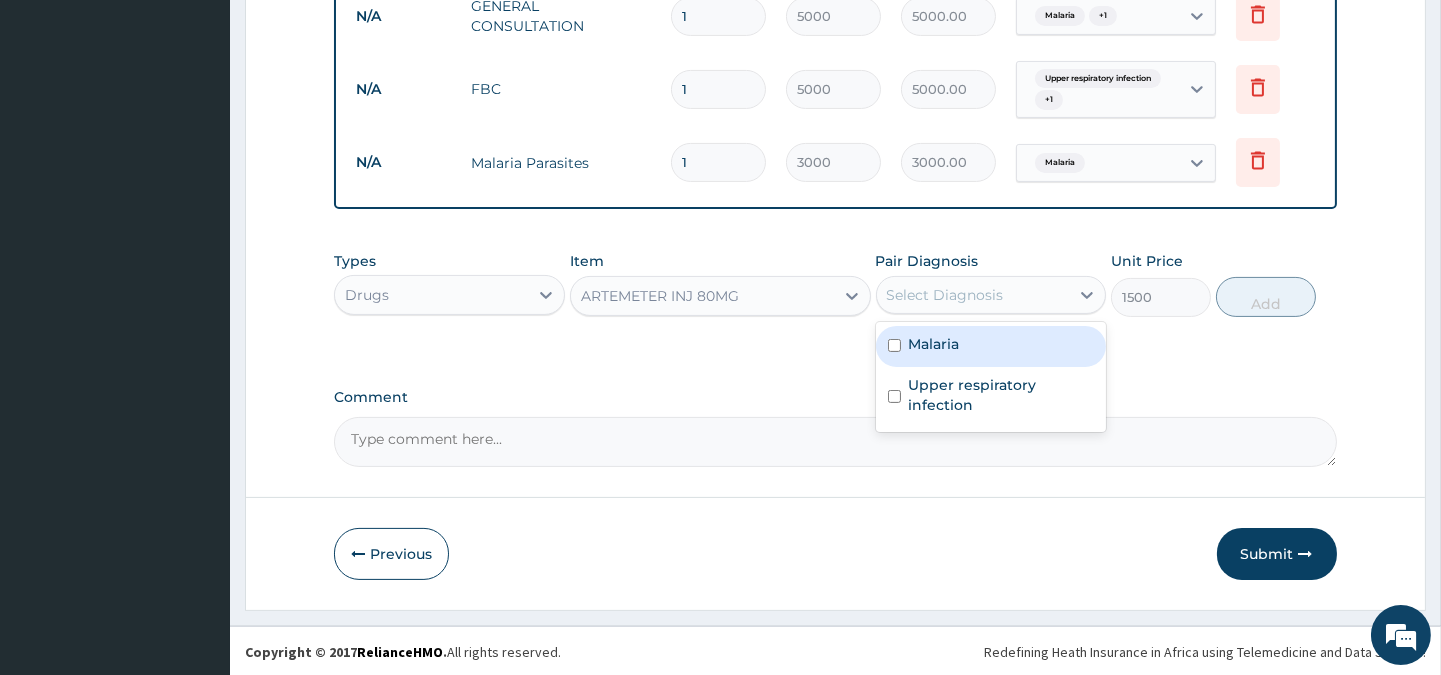 click on "Malaria" at bounding box center [991, 346] 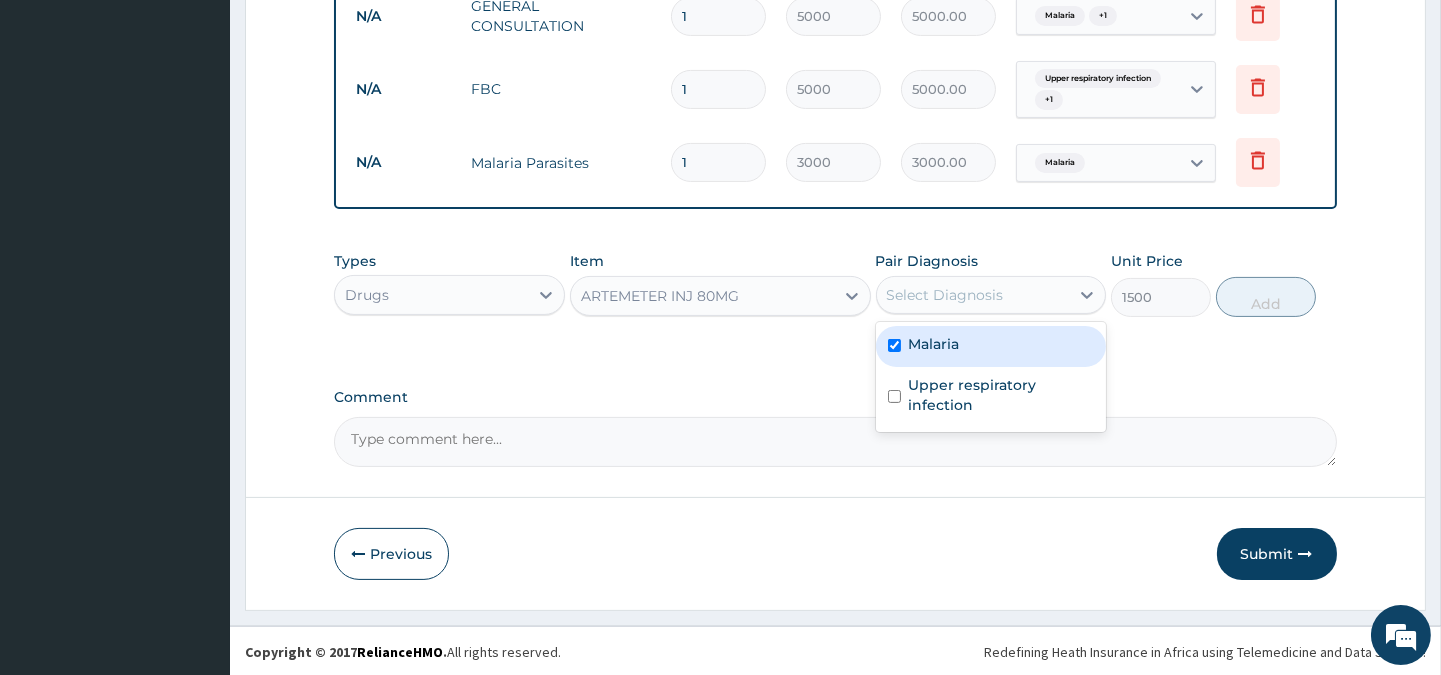 checkbox on "true" 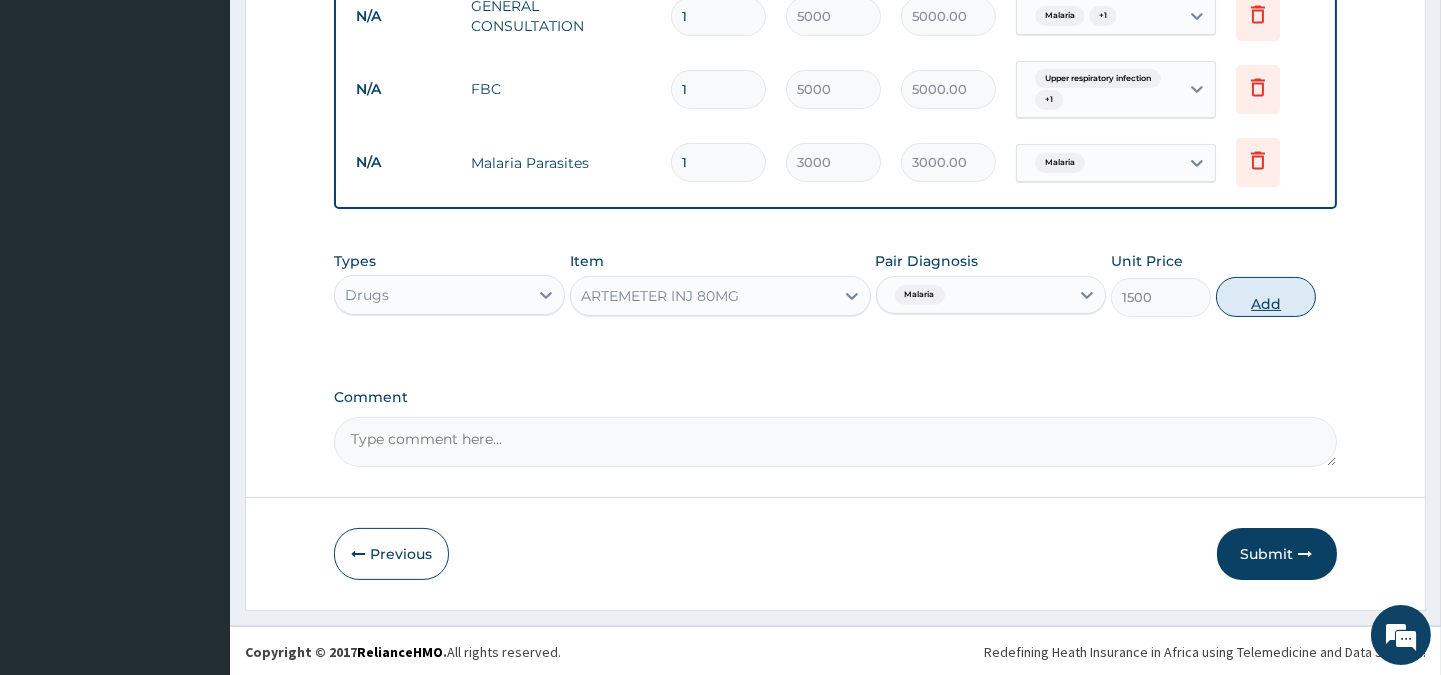click on "Add" at bounding box center [1266, 297] 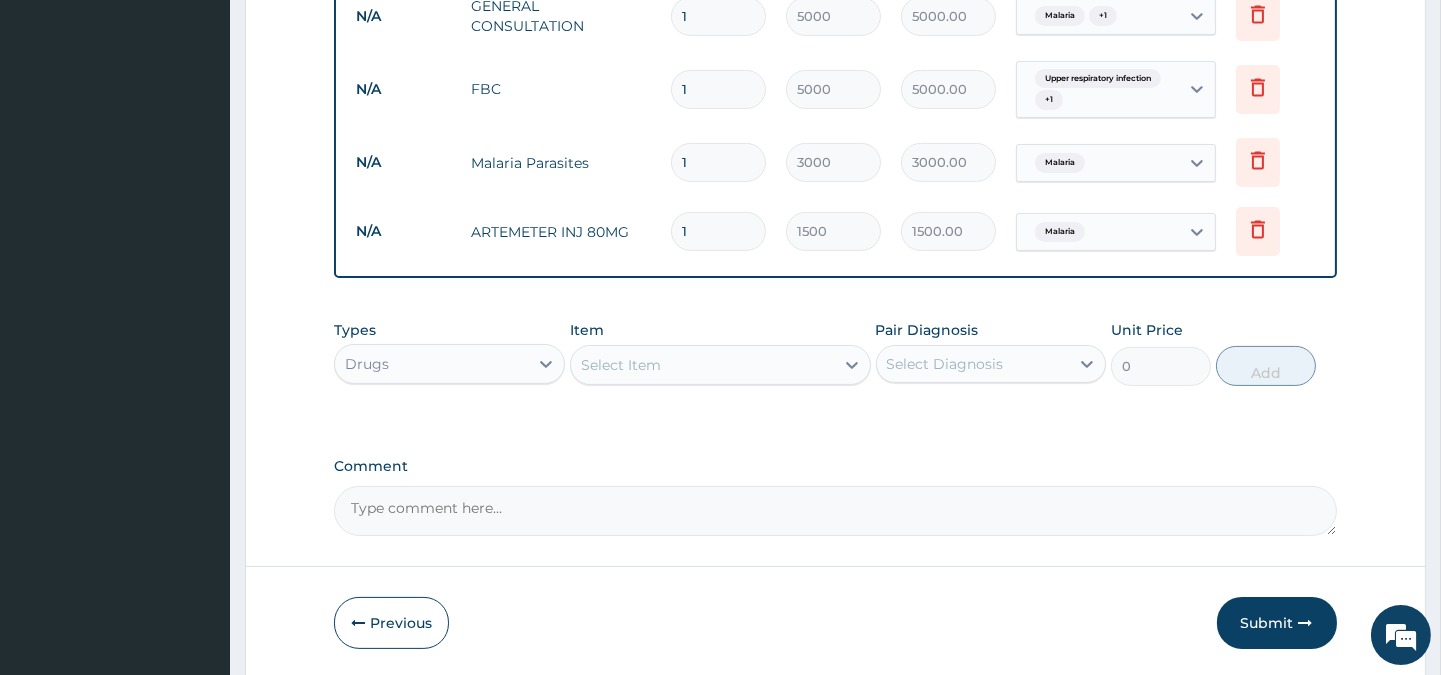 click on "Select Item" at bounding box center (702, 365) 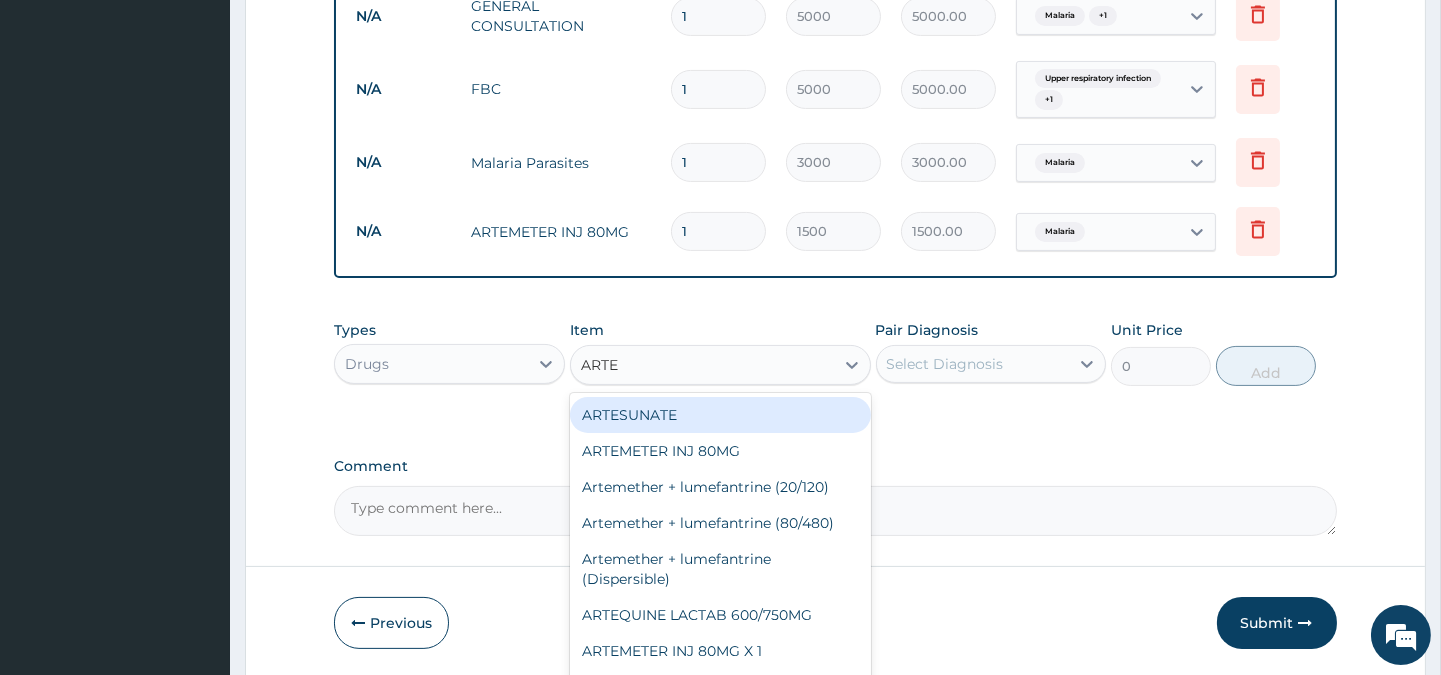 type on "ARTEM" 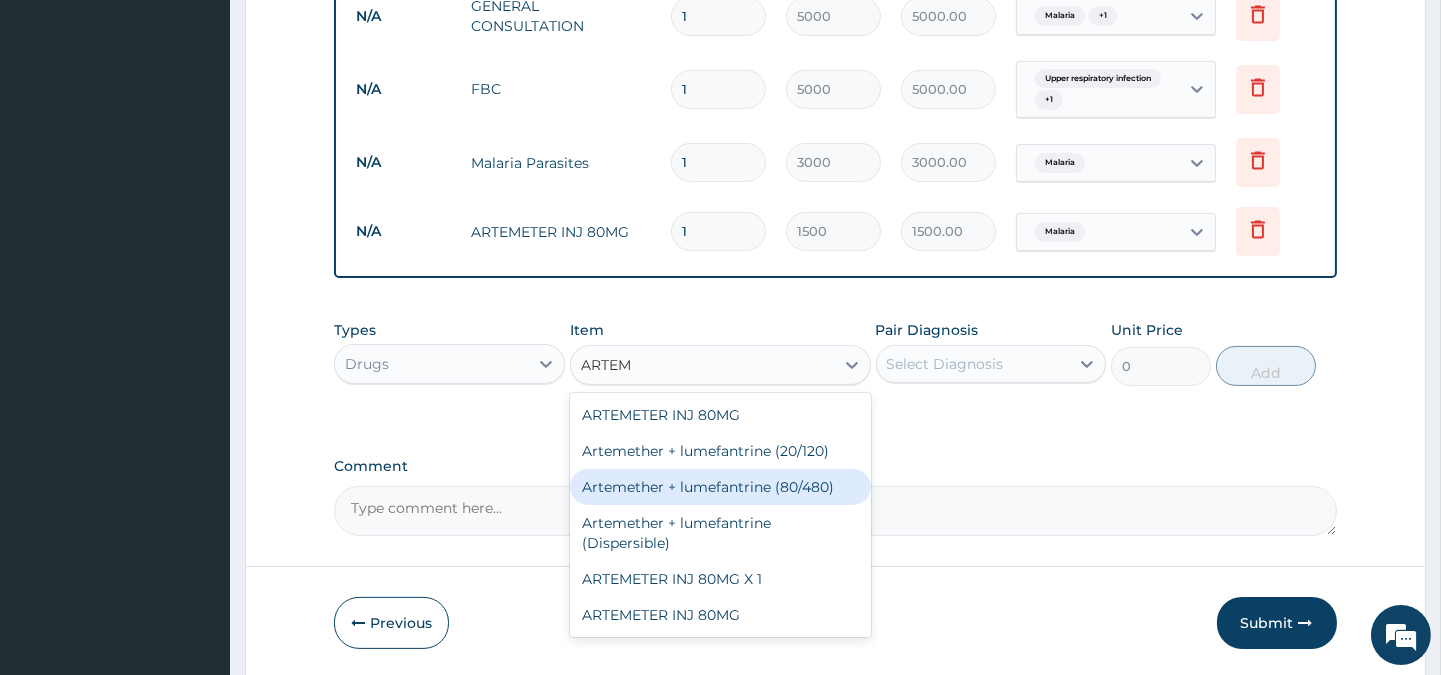 click on "Artemether + lumefantrine (80/480)" at bounding box center [720, 487] 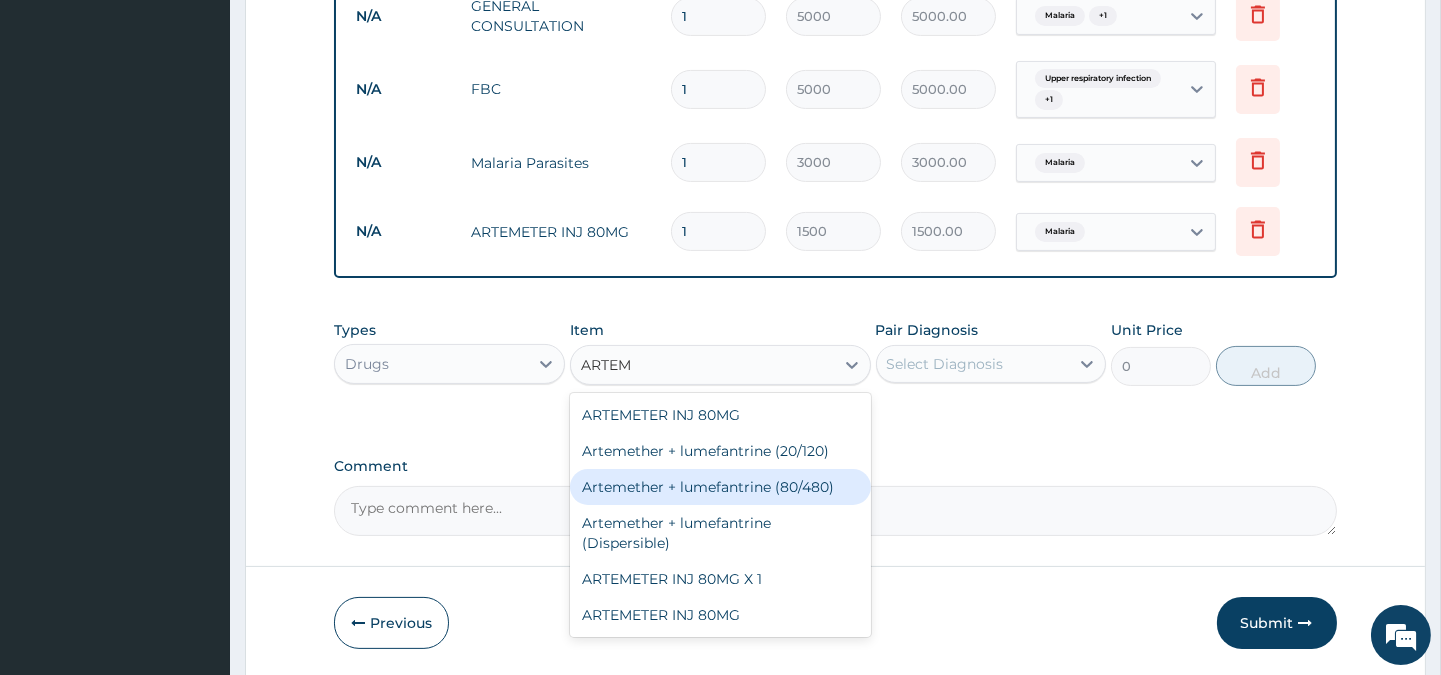 type 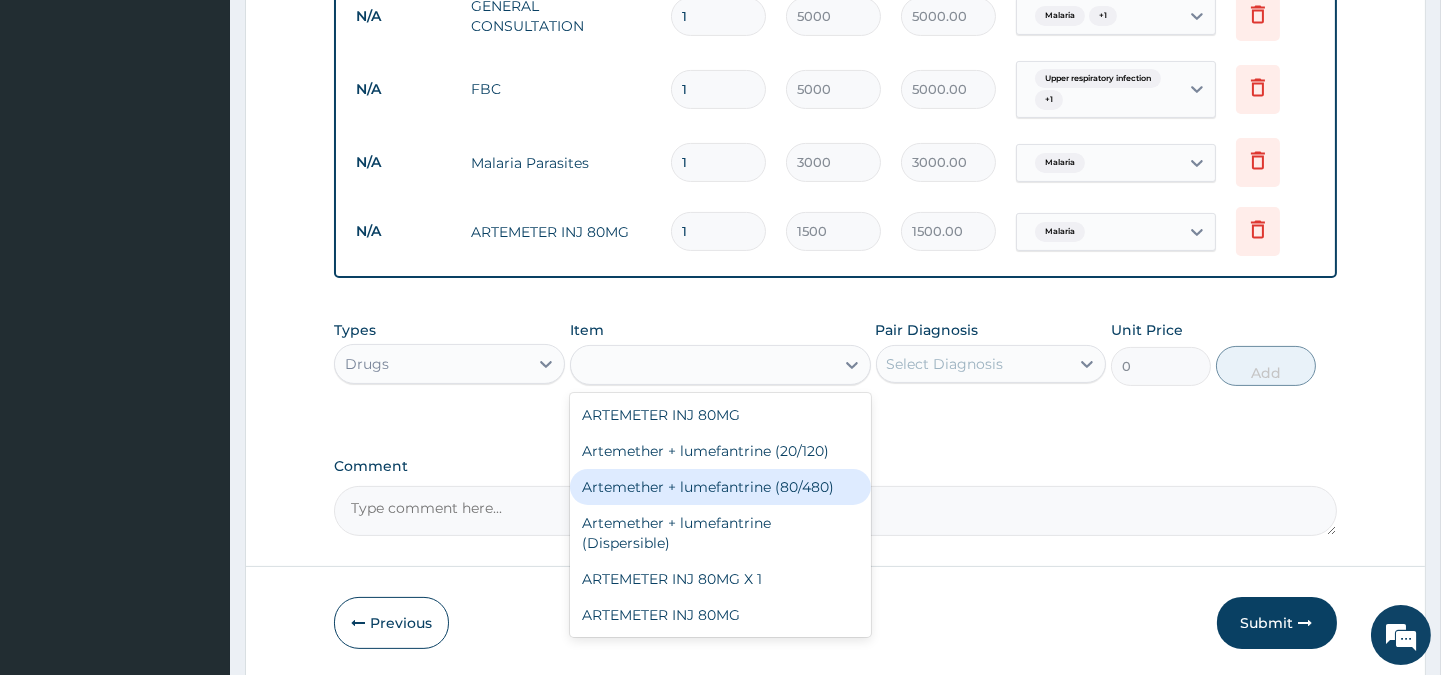 type on "2000" 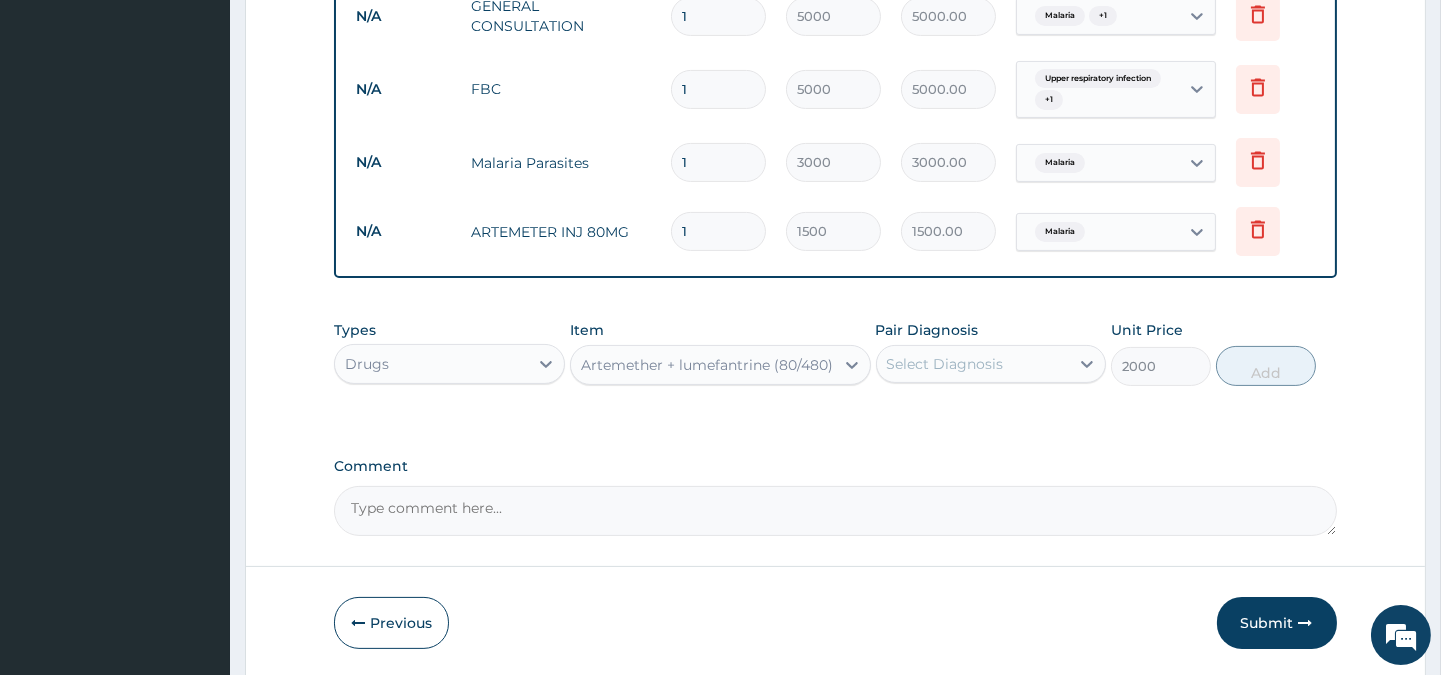 click on "Artemether + lumefantrine (80/480)" at bounding box center (707, 365) 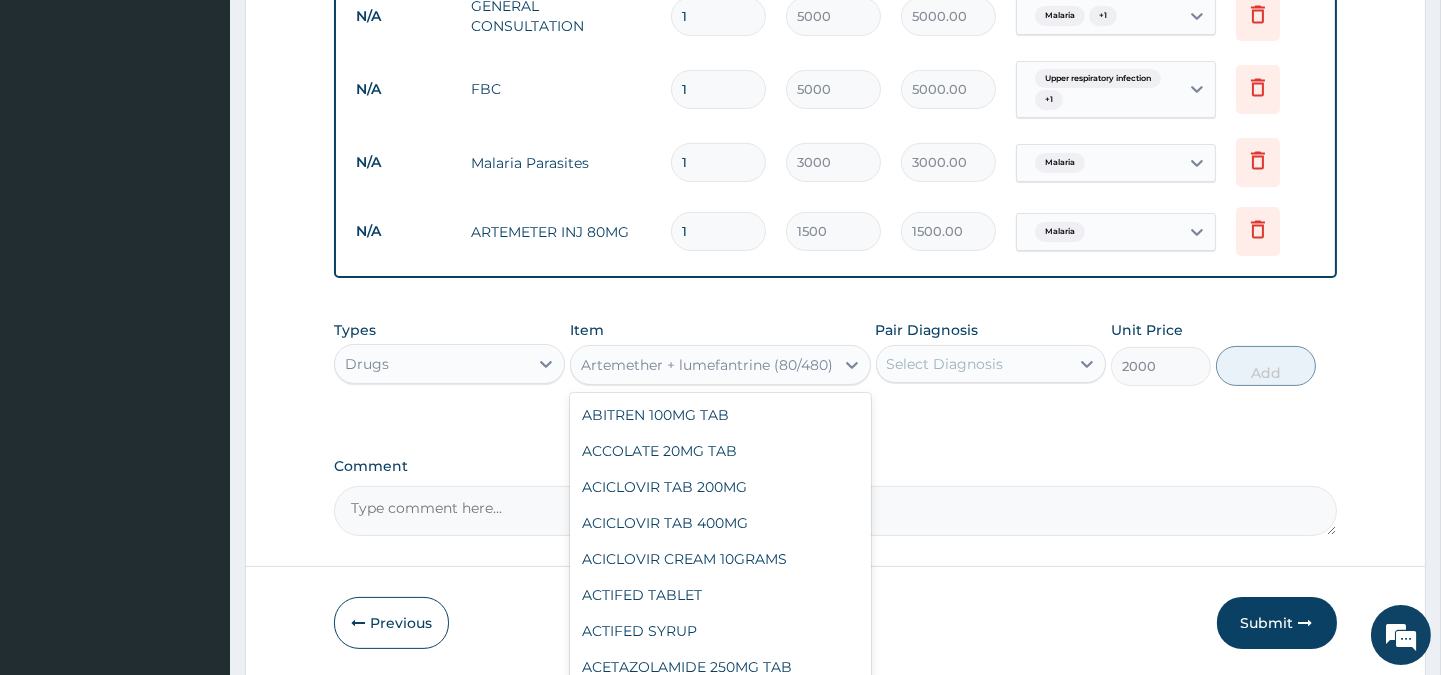 scroll, scrollTop: 291, scrollLeft: 0, axis: vertical 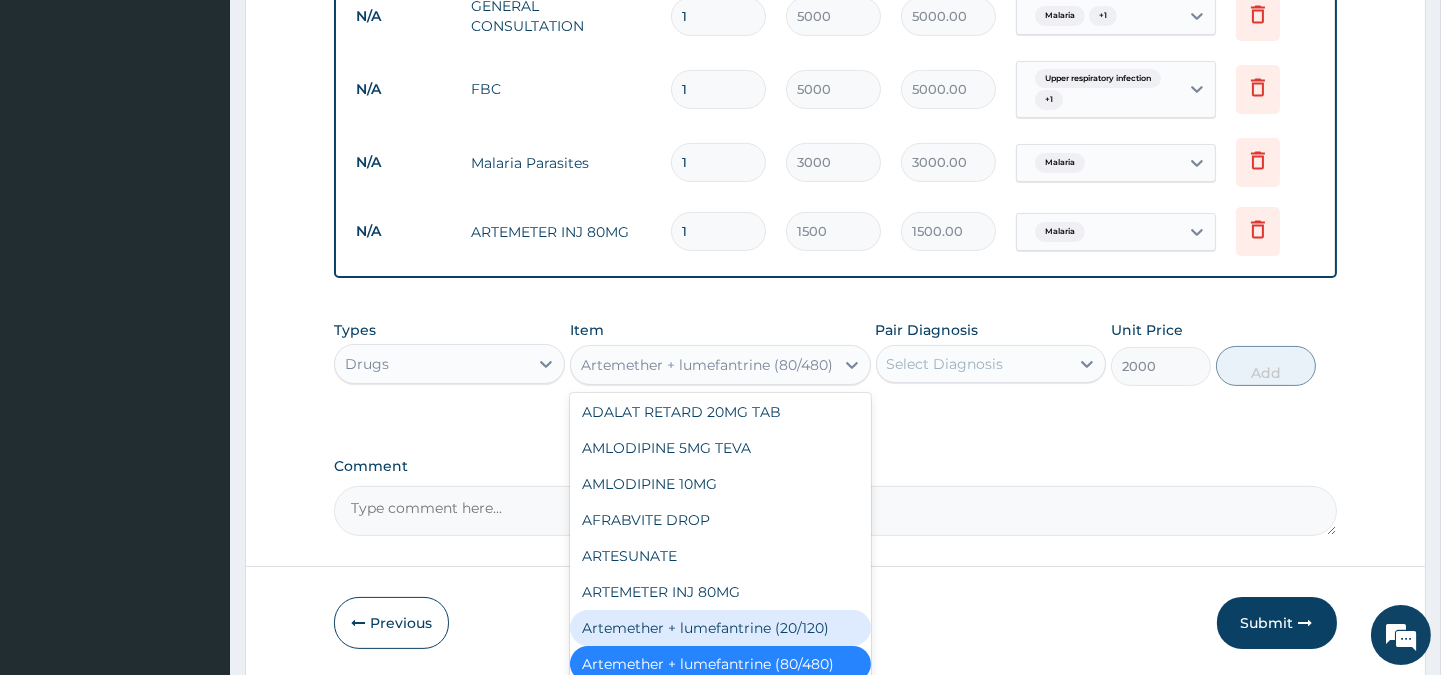 click on "Artemether + lumefantrine (20/120)" at bounding box center (720, 628) 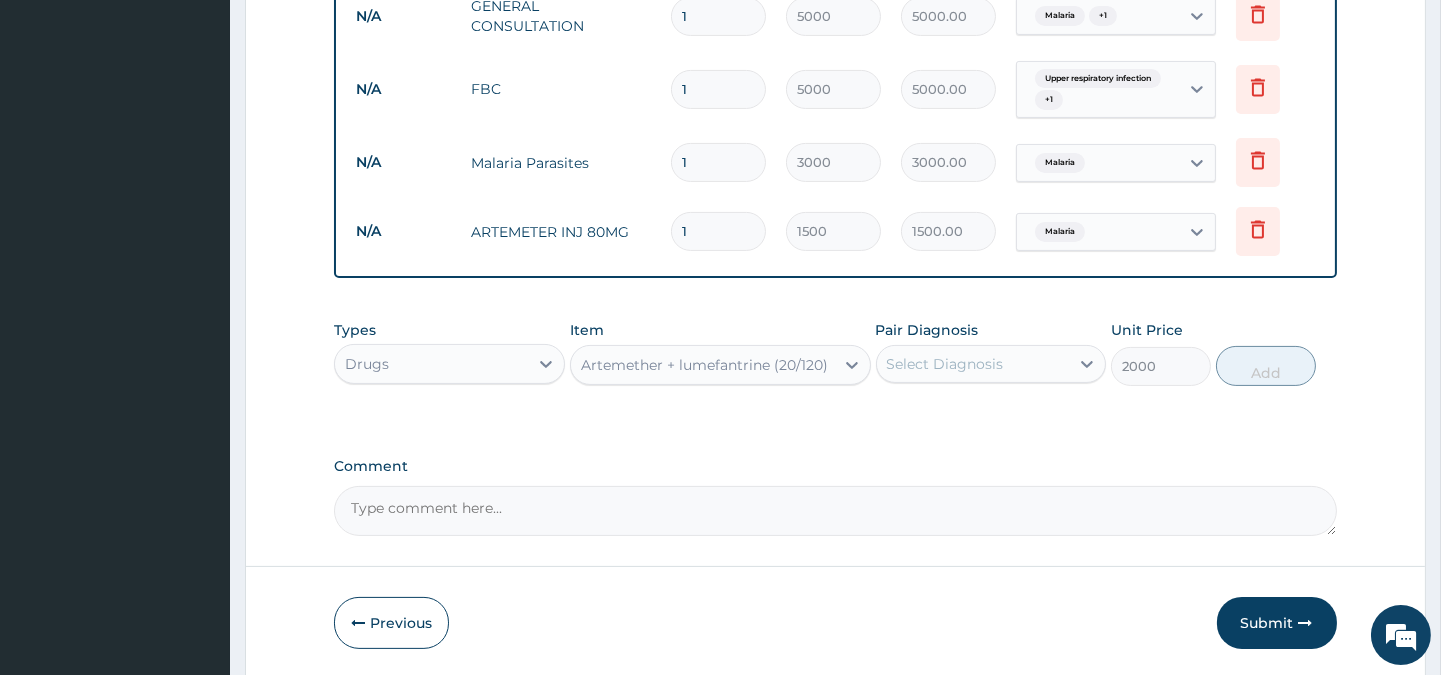 click on "Select Diagnosis" at bounding box center (945, 364) 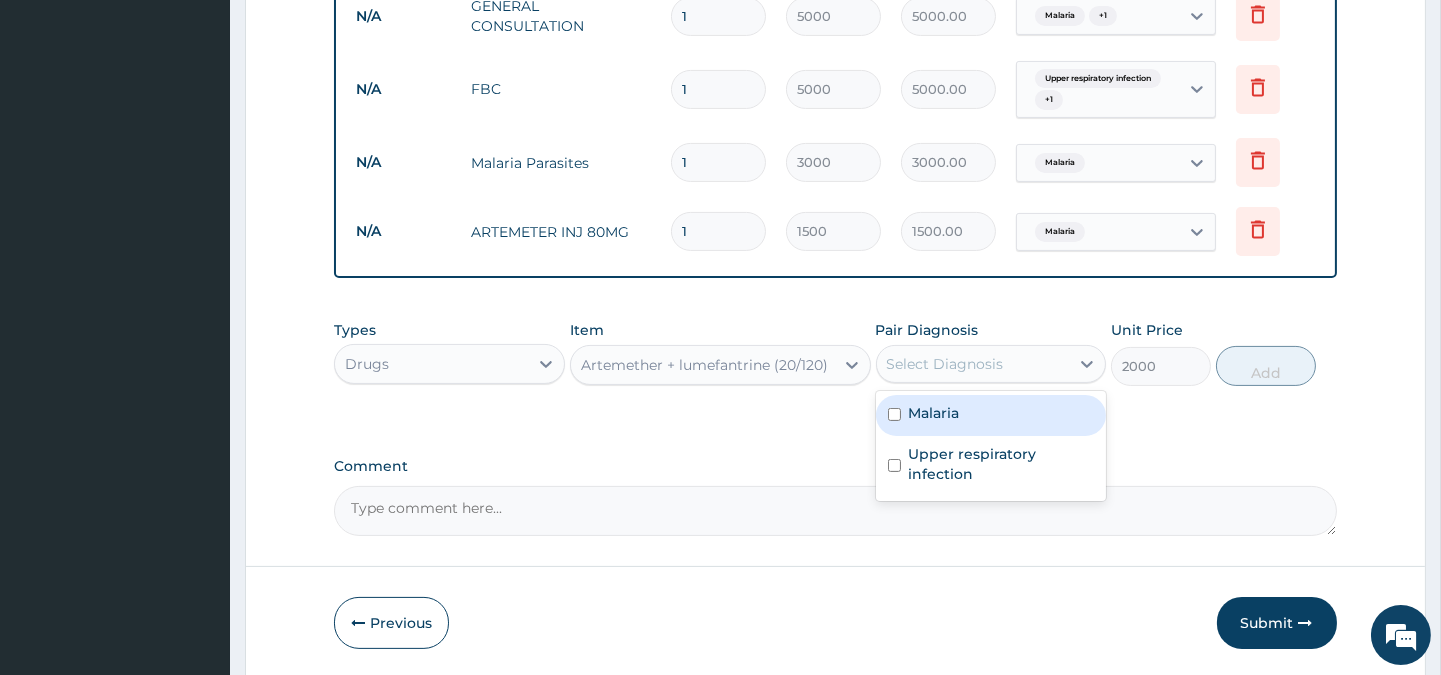 click on "Malaria" at bounding box center [991, 415] 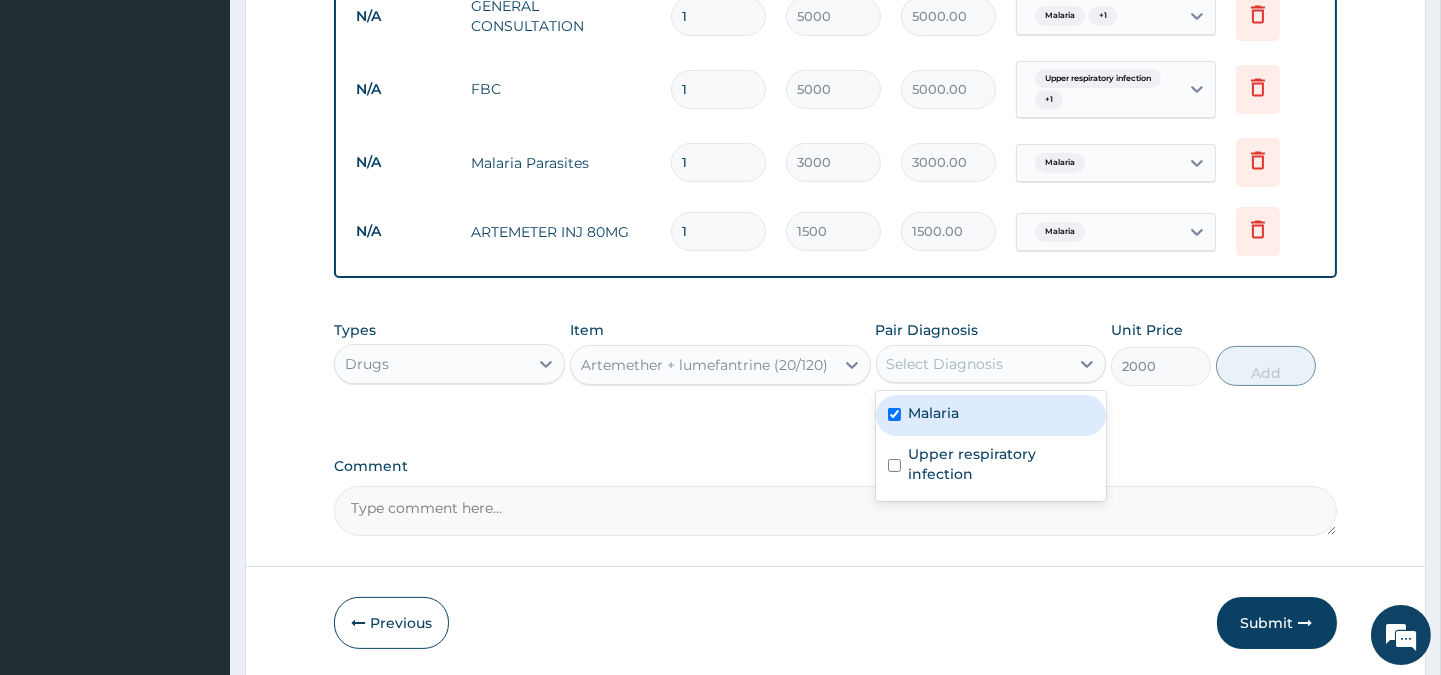 checkbox on "true" 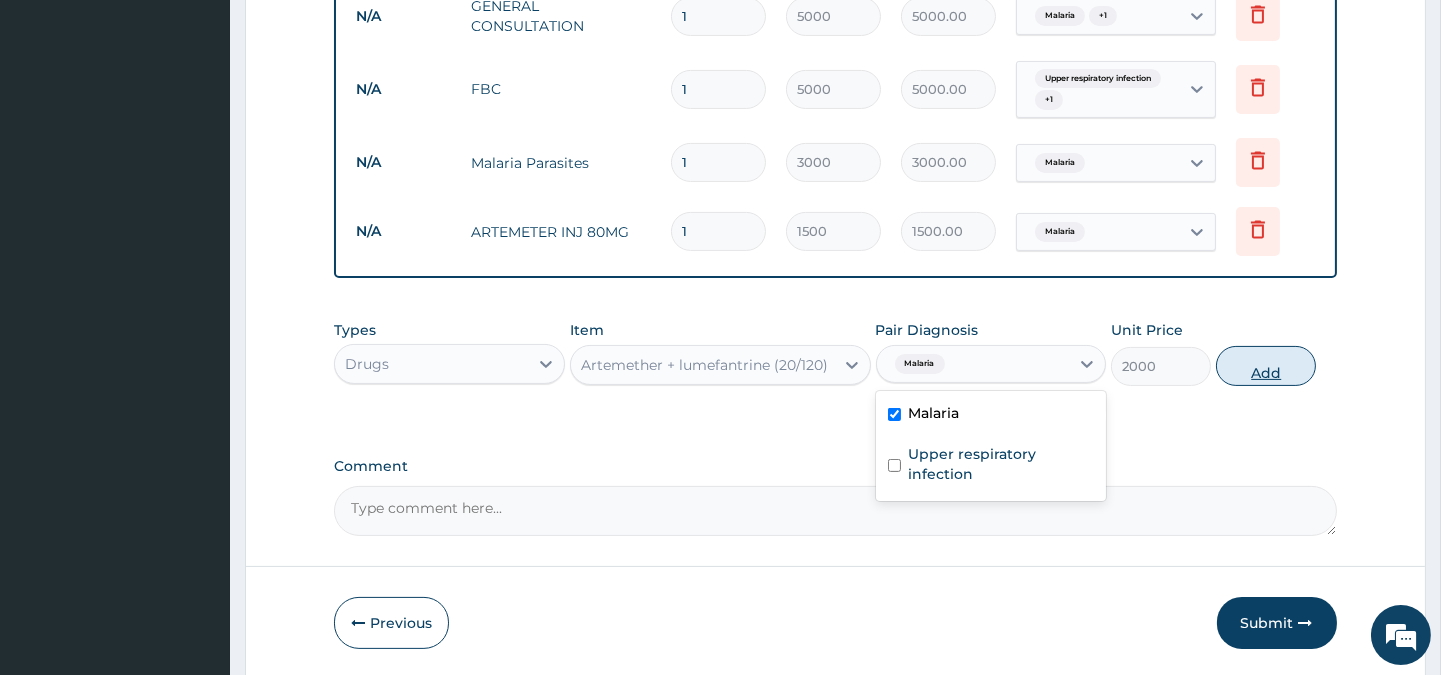 click on "Add" at bounding box center [1266, 366] 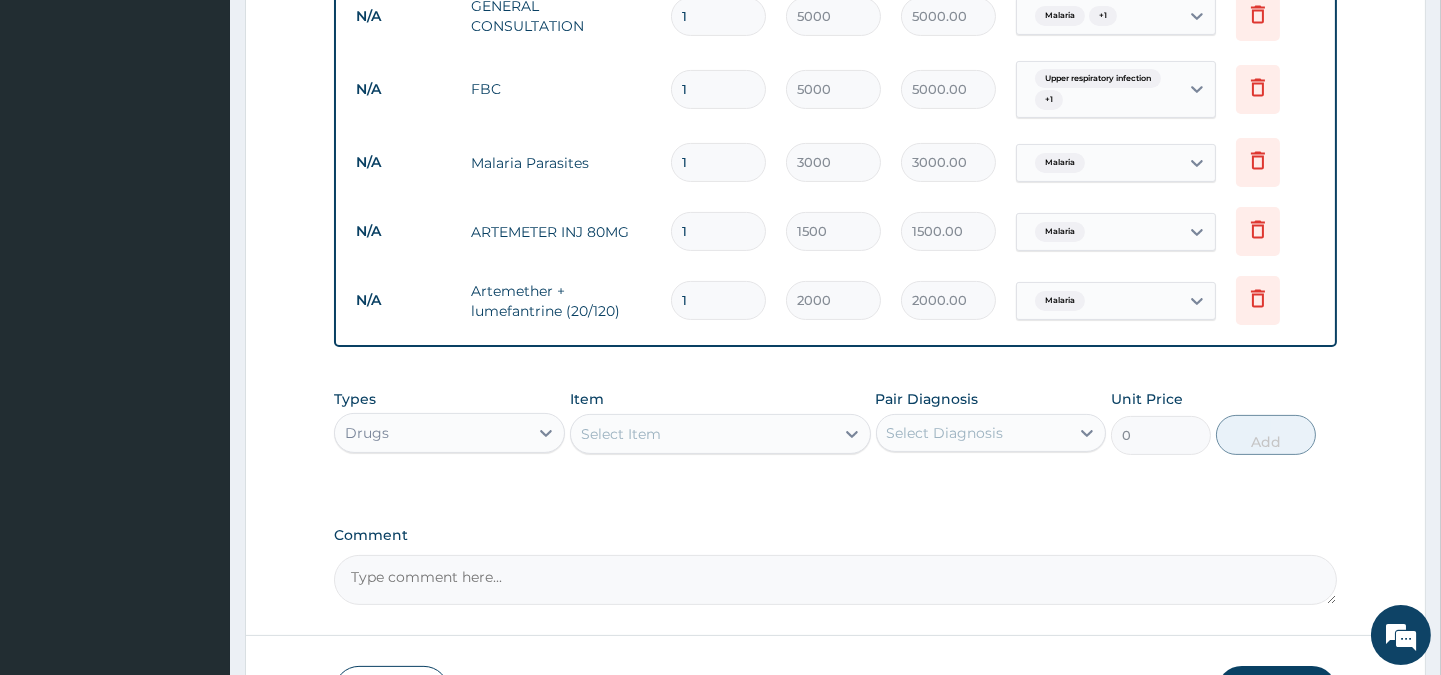 click on "Select Item" at bounding box center [702, 434] 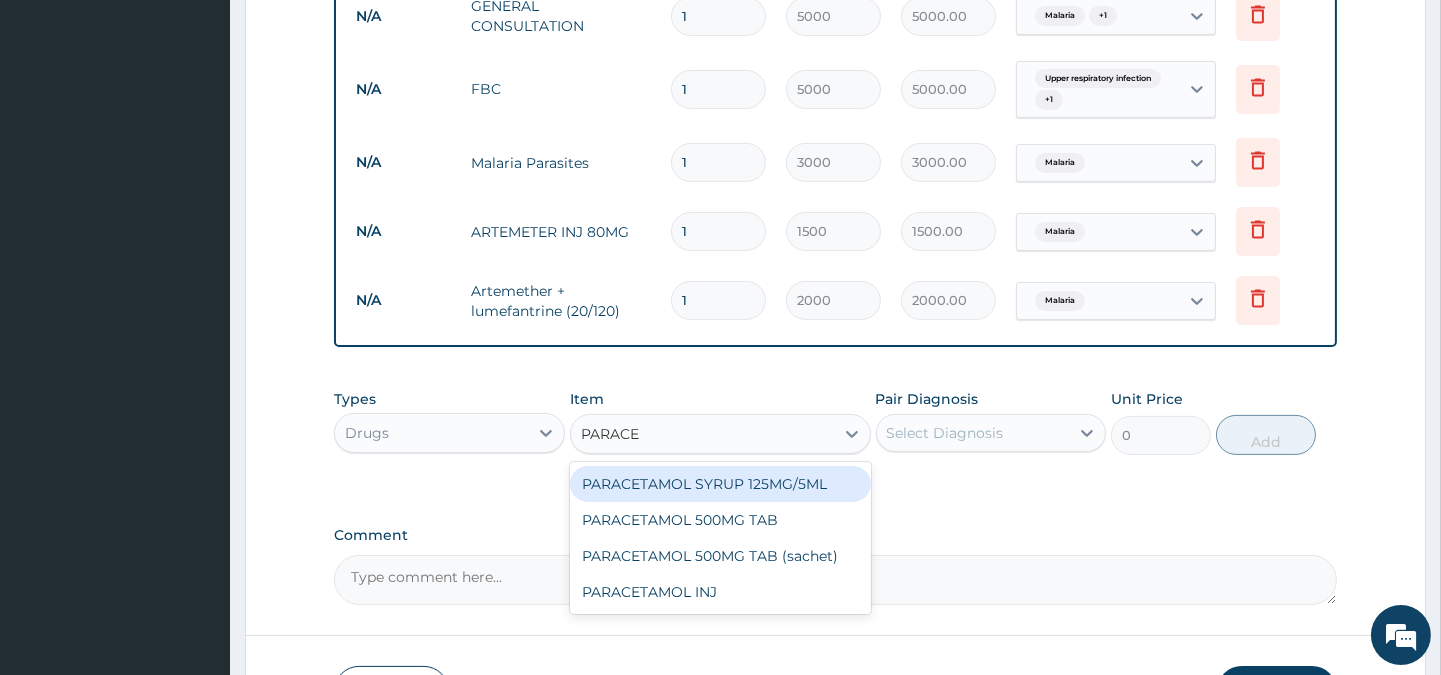 type on "PARACET" 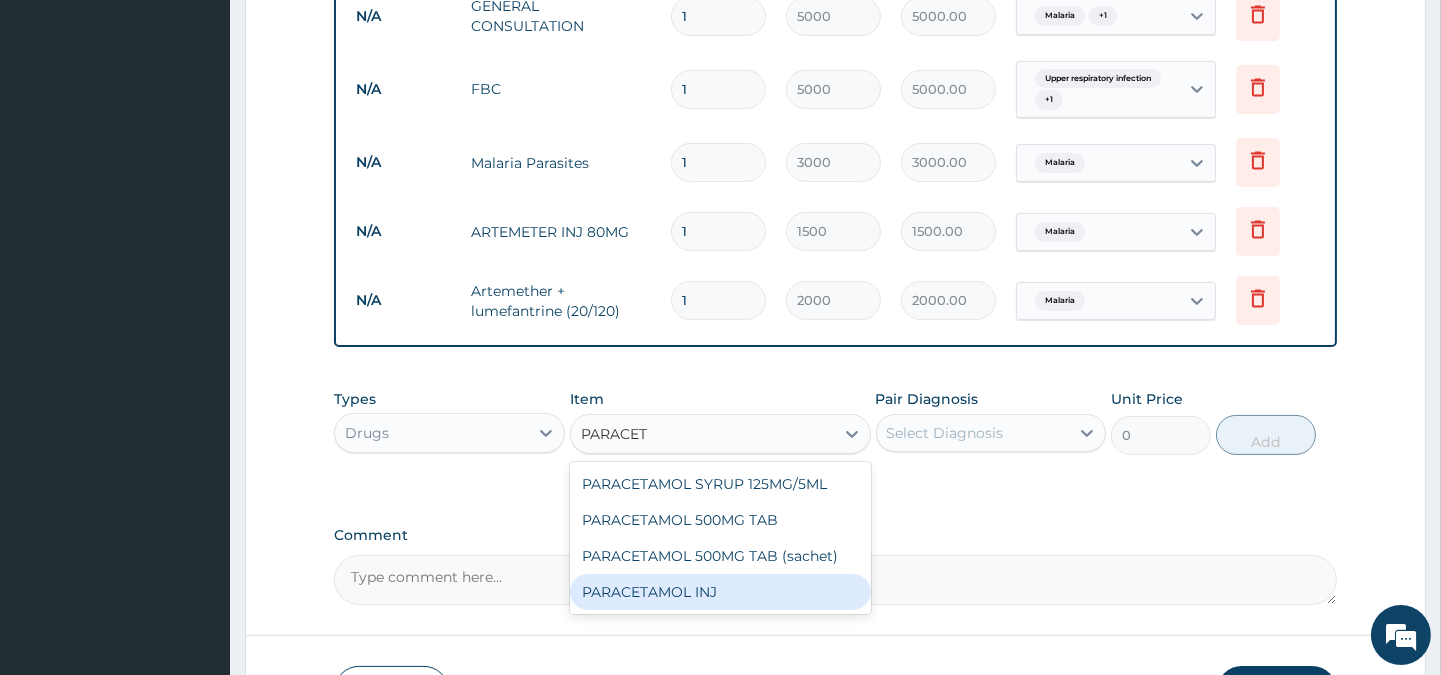 click on "PARACETAMOL INJ" at bounding box center (720, 592) 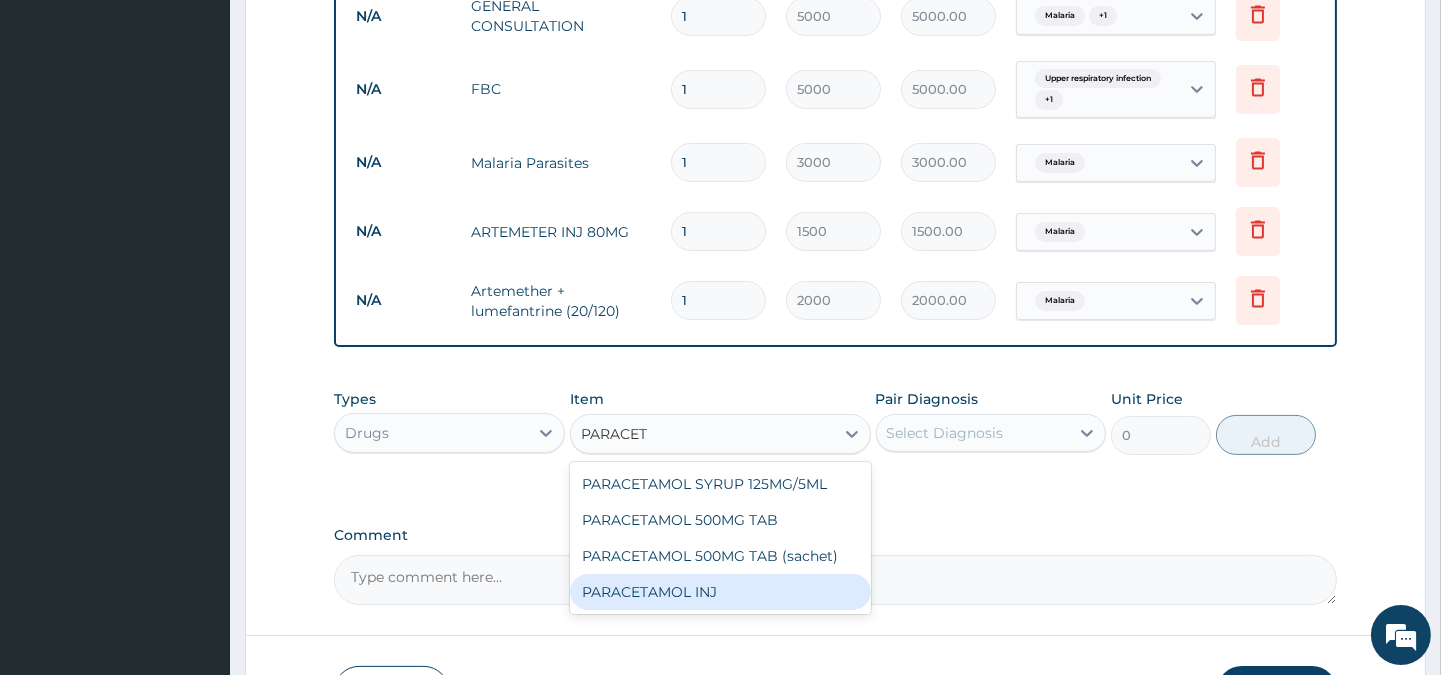 type 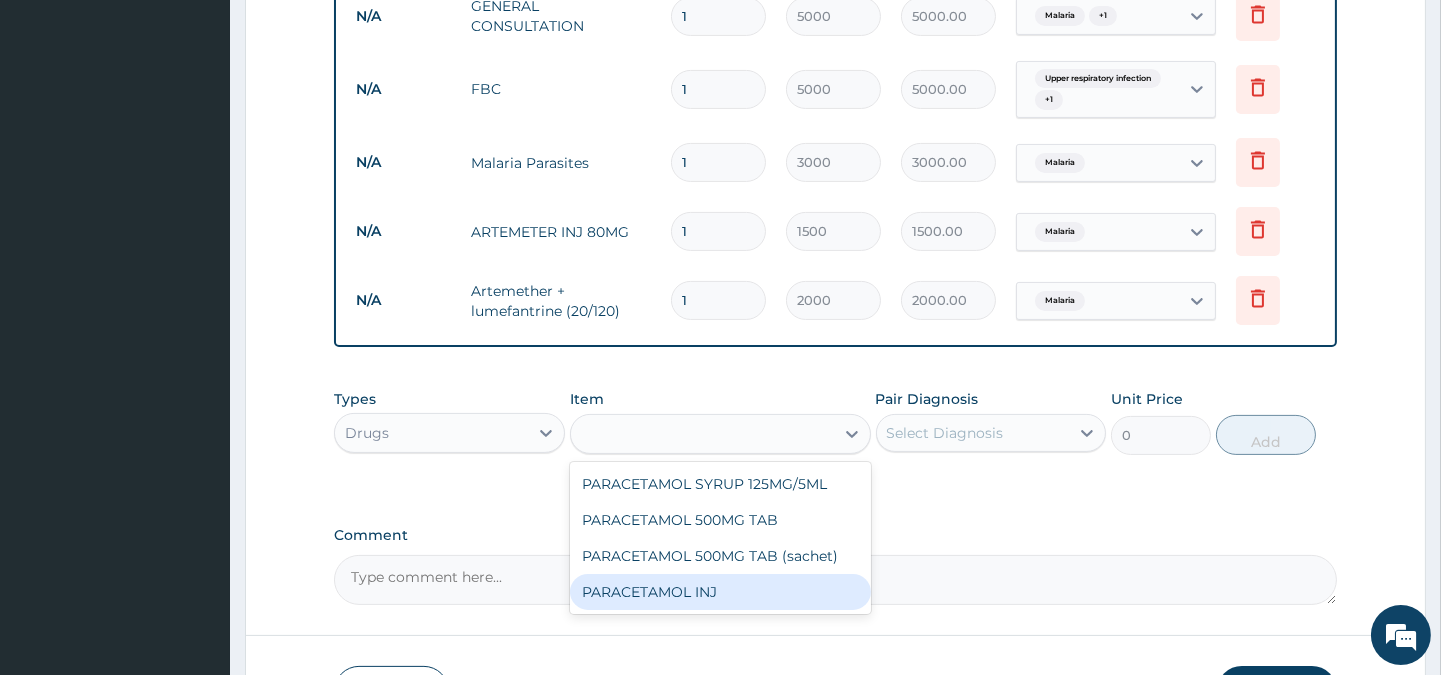 type on "200" 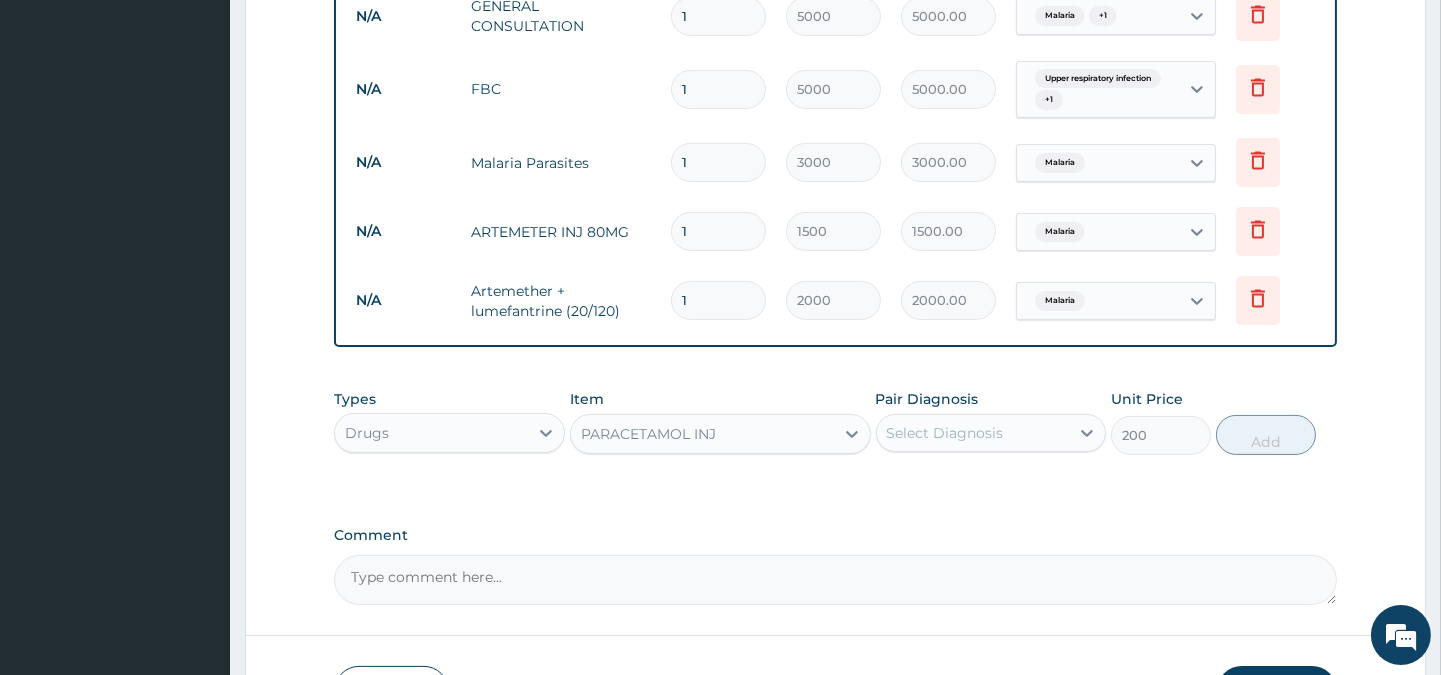 click on "Select Diagnosis" at bounding box center [945, 433] 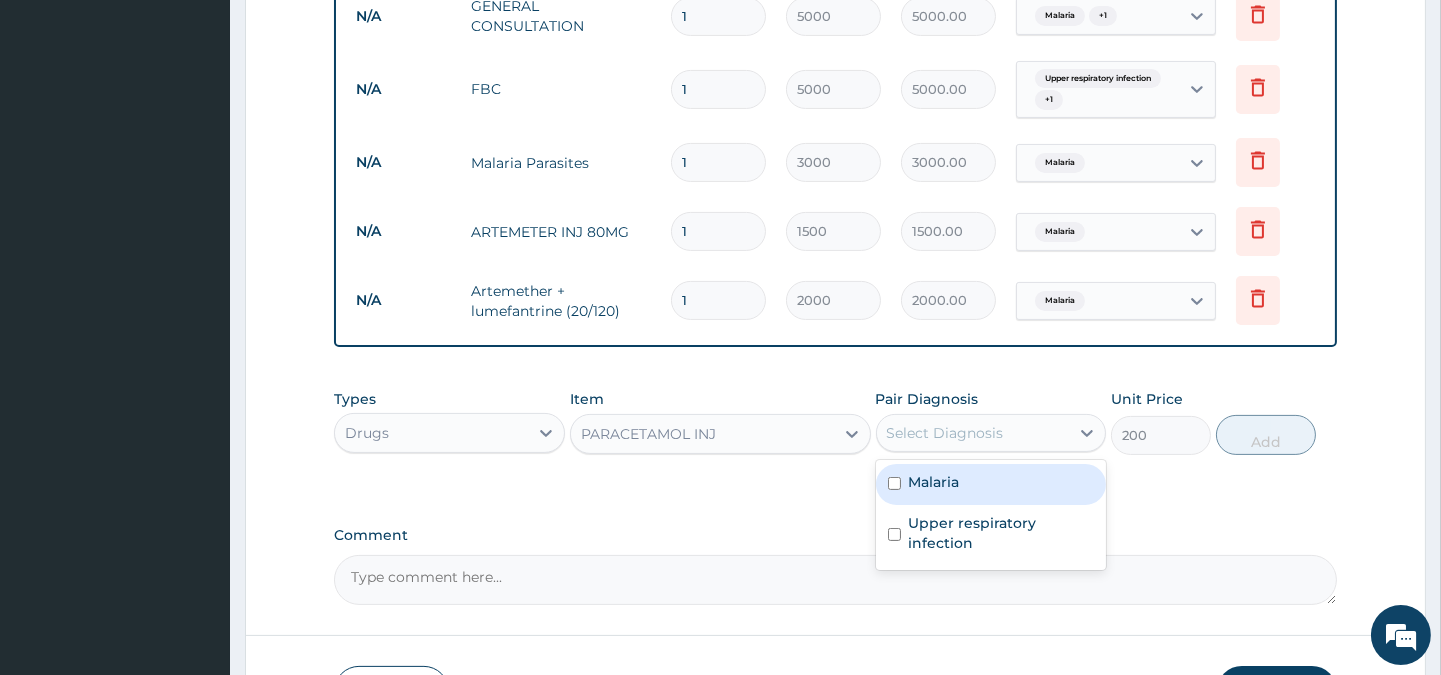 click on "Malaria" at bounding box center [934, 482] 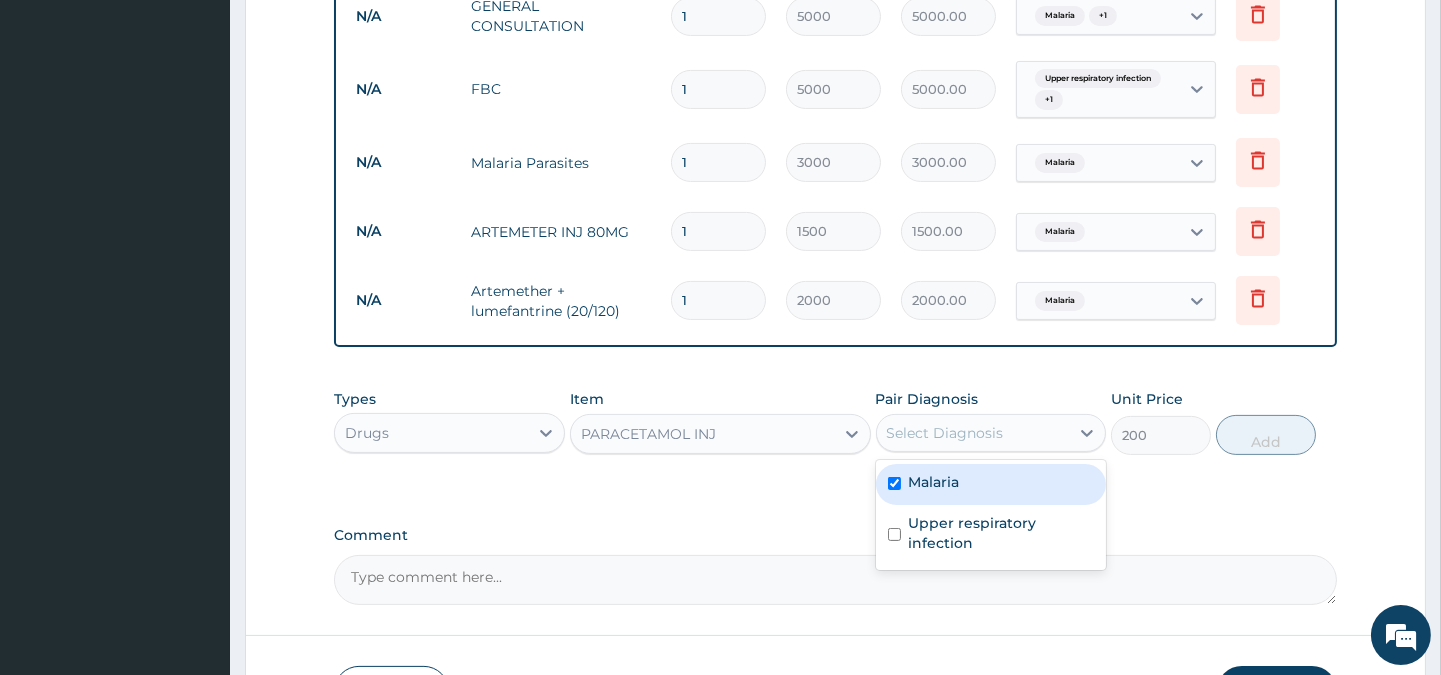 checkbox on "true" 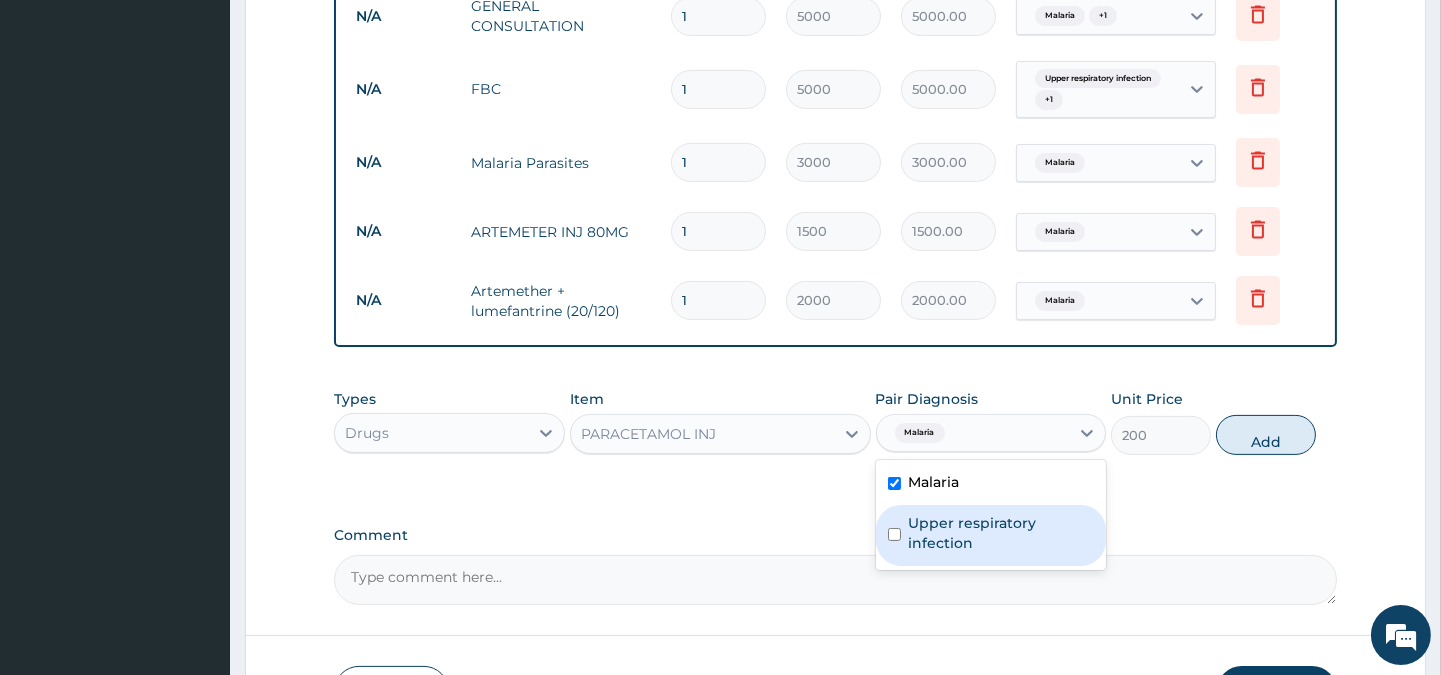 click on "Upper respiratory infection" at bounding box center (1001, 533) 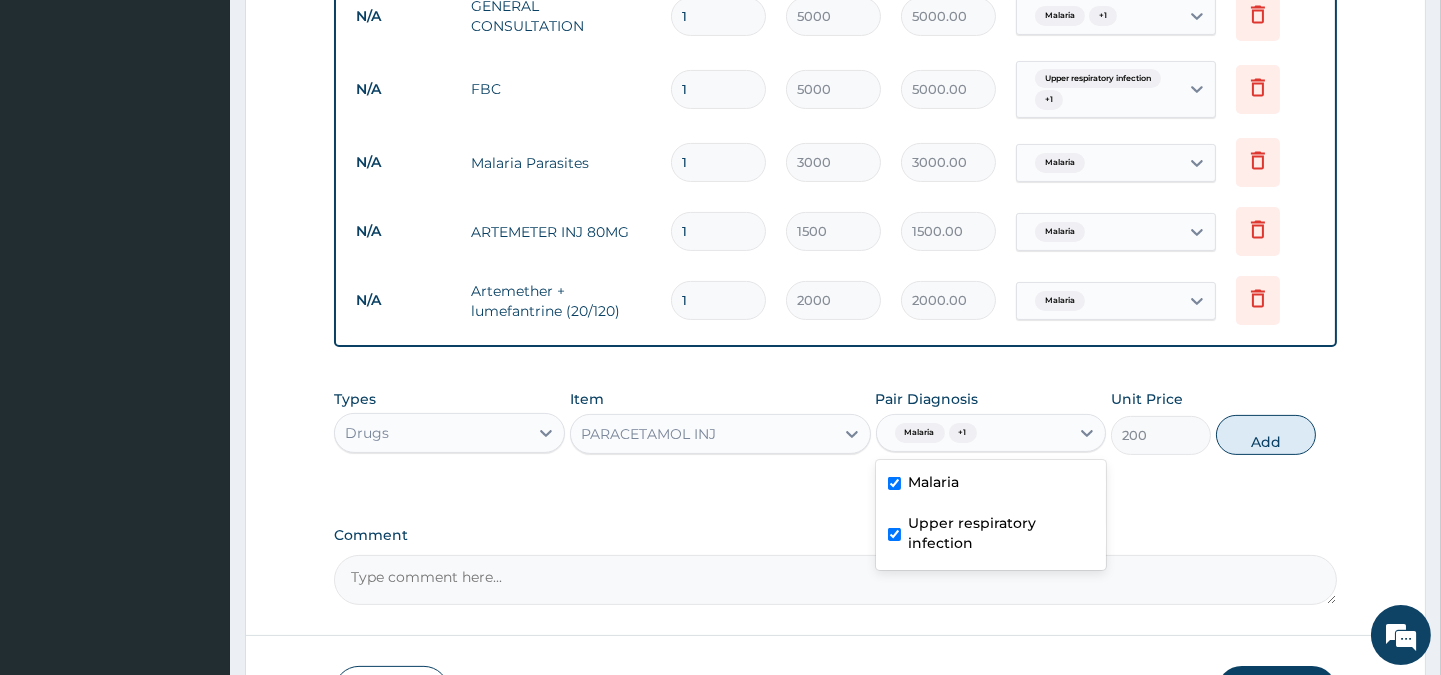 checkbox on "true" 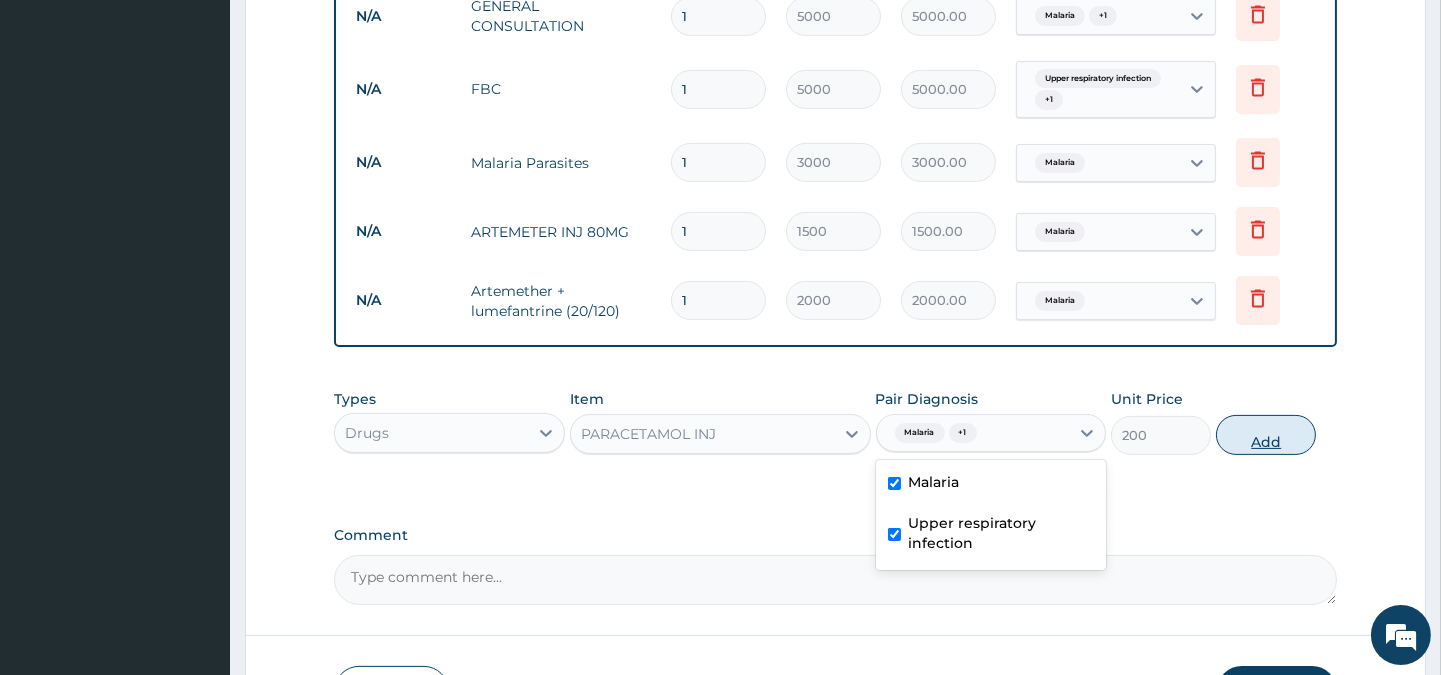click on "Add" at bounding box center [1266, 435] 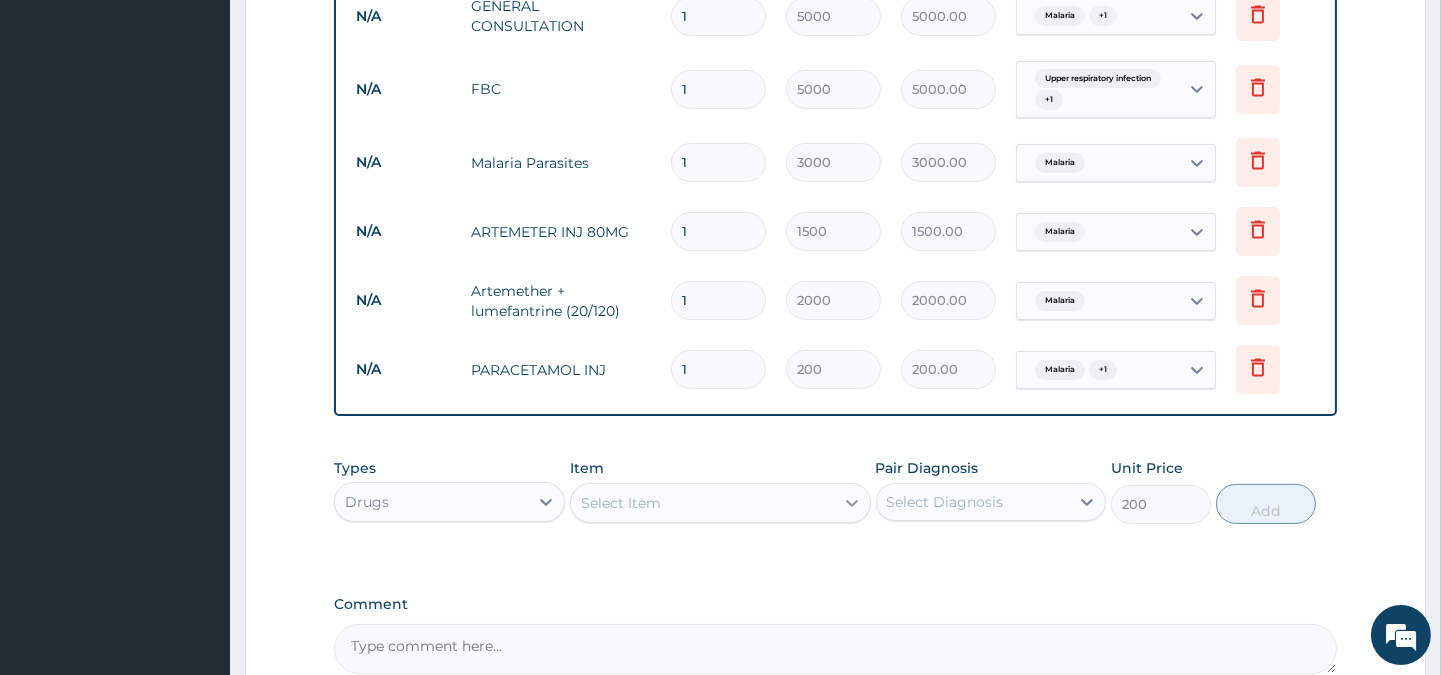 type on "0" 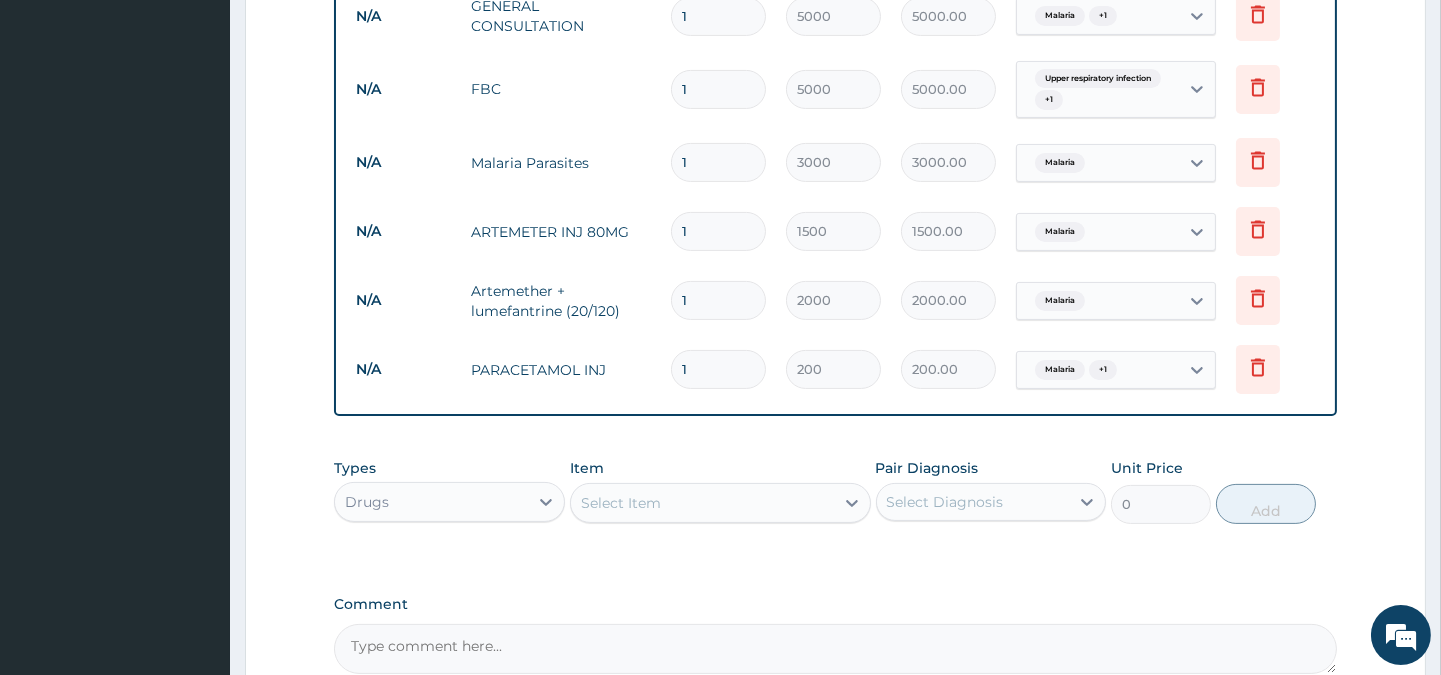 click on "Select Item" at bounding box center [702, 503] 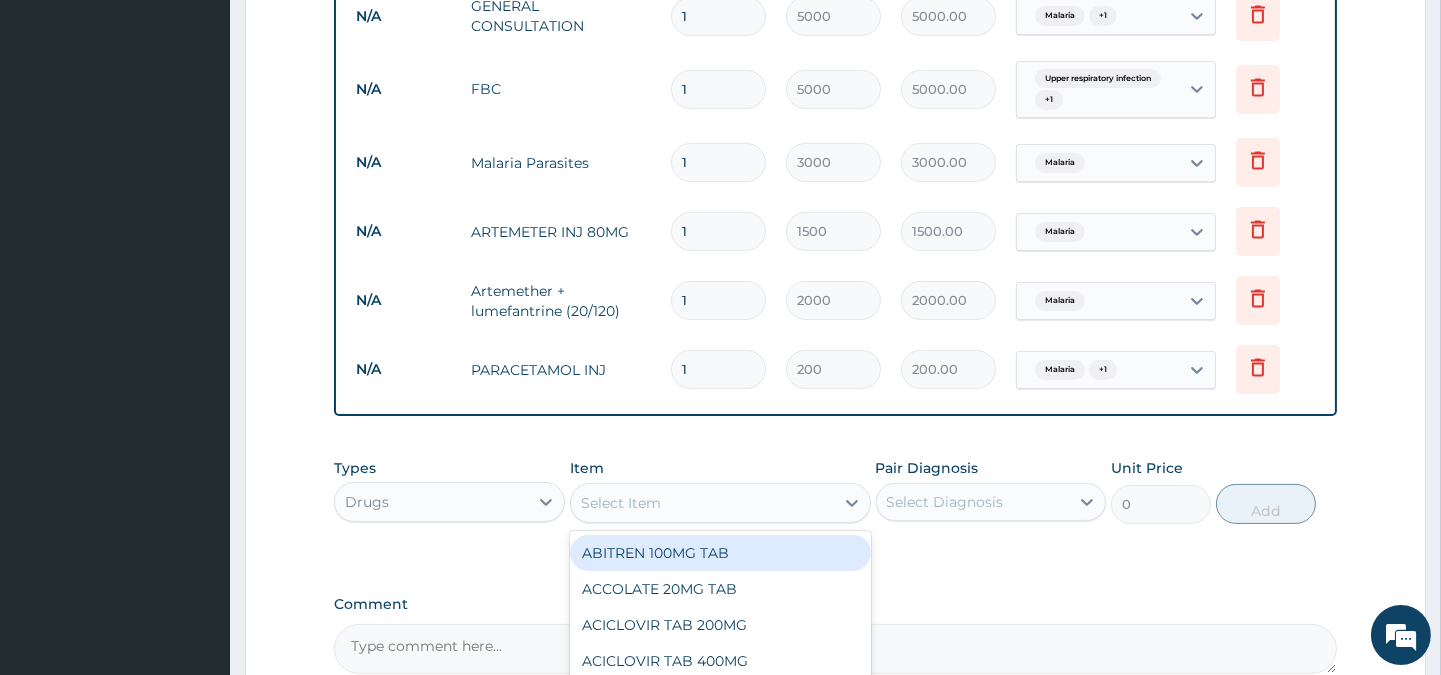 scroll, scrollTop: 1025, scrollLeft: 0, axis: vertical 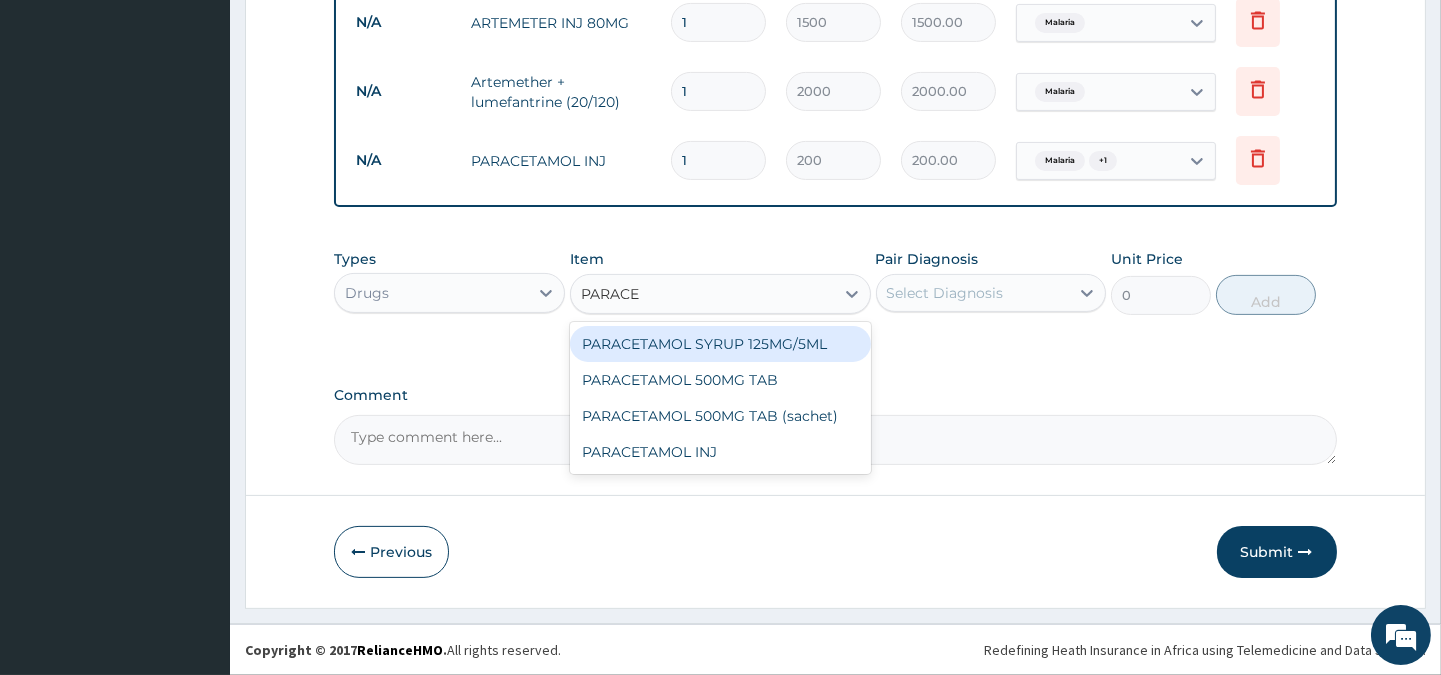 type on "PARACET" 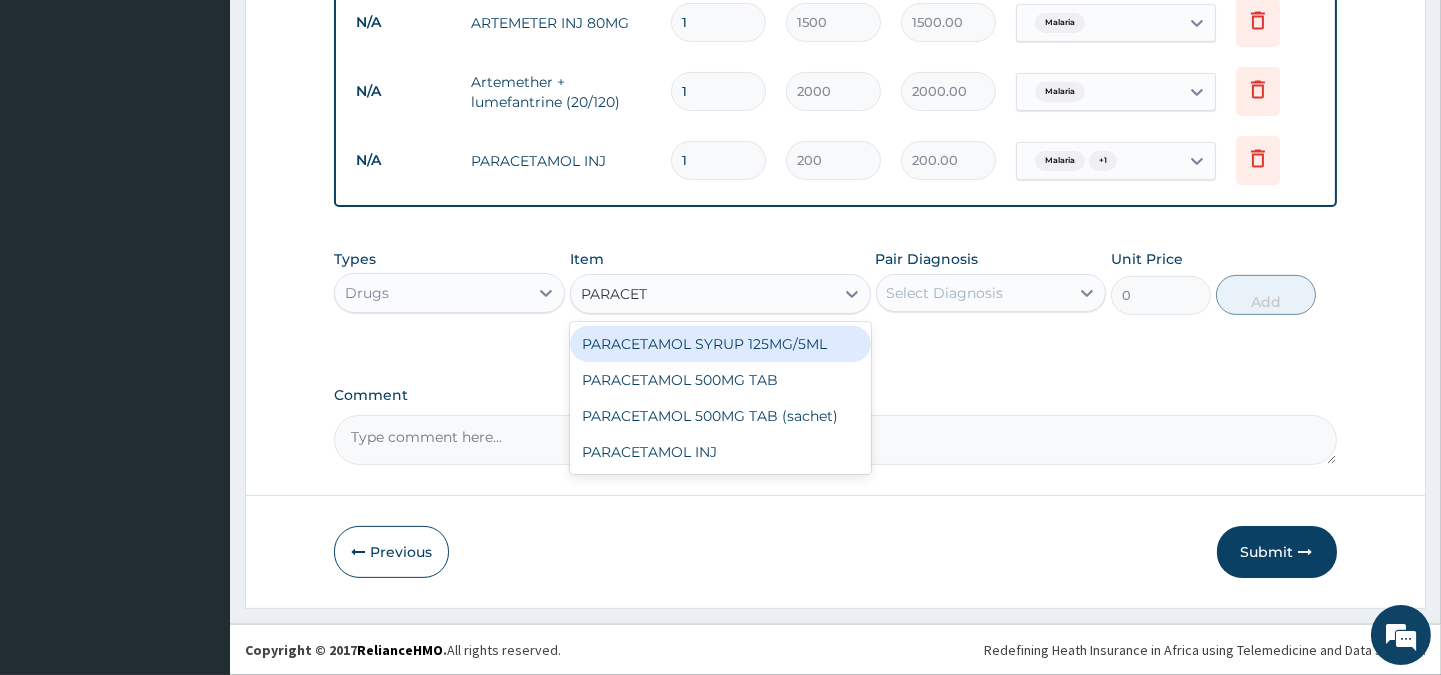 click on "PARACETAMOL SYRUP 125MG/5ML" at bounding box center [720, 344] 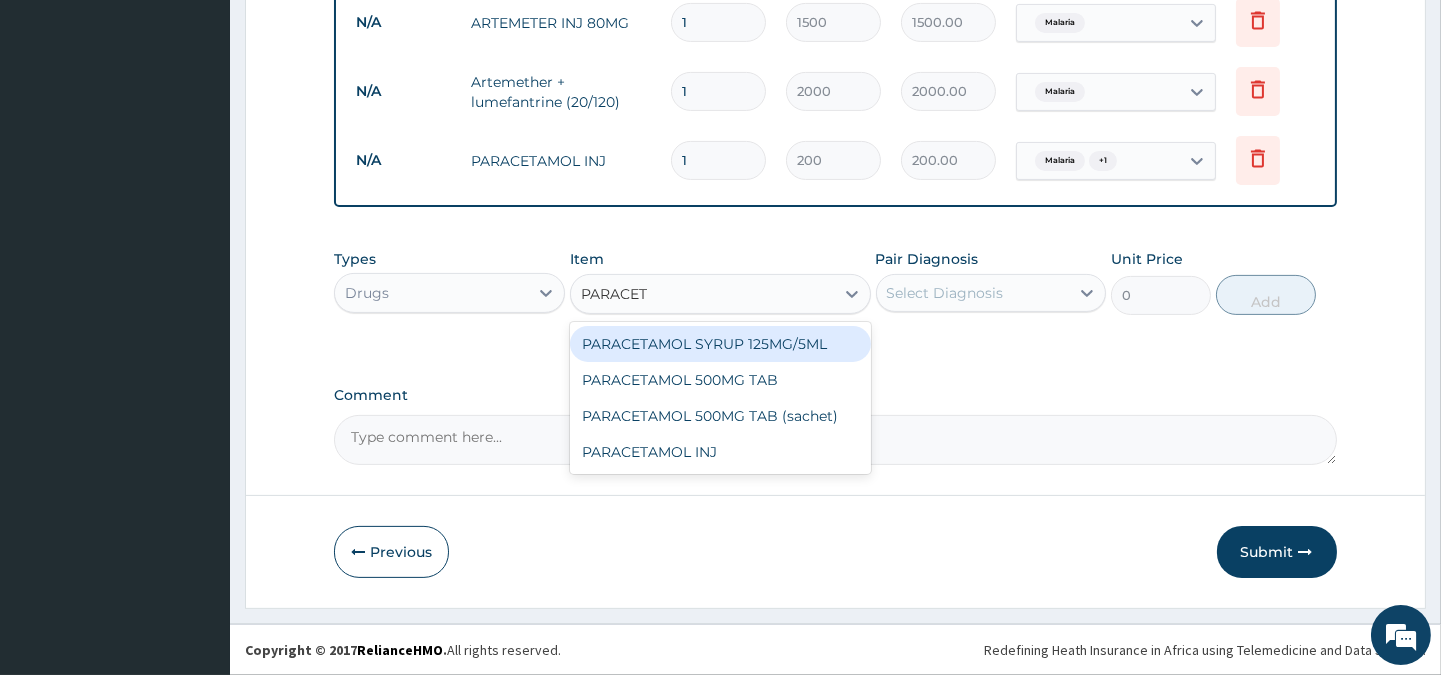 type 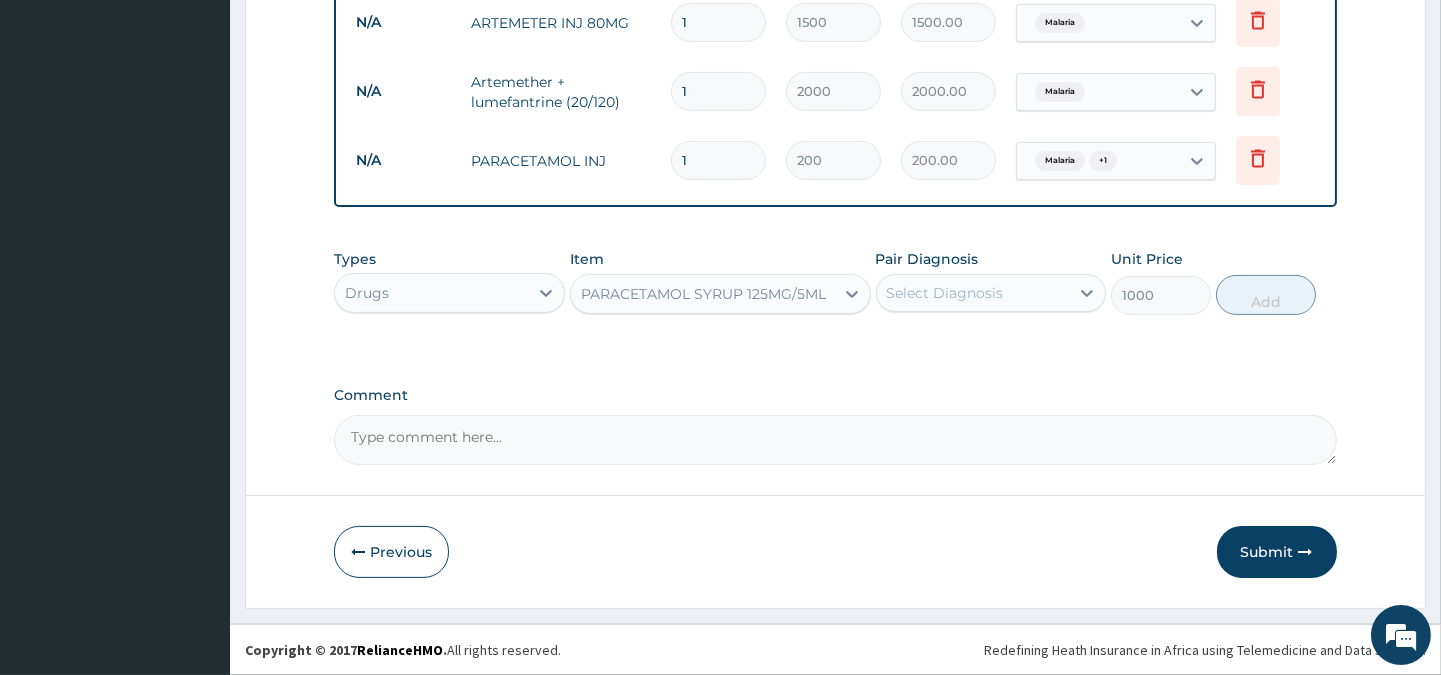 click on "Select Diagnosis" at bounding box center [945, 293] 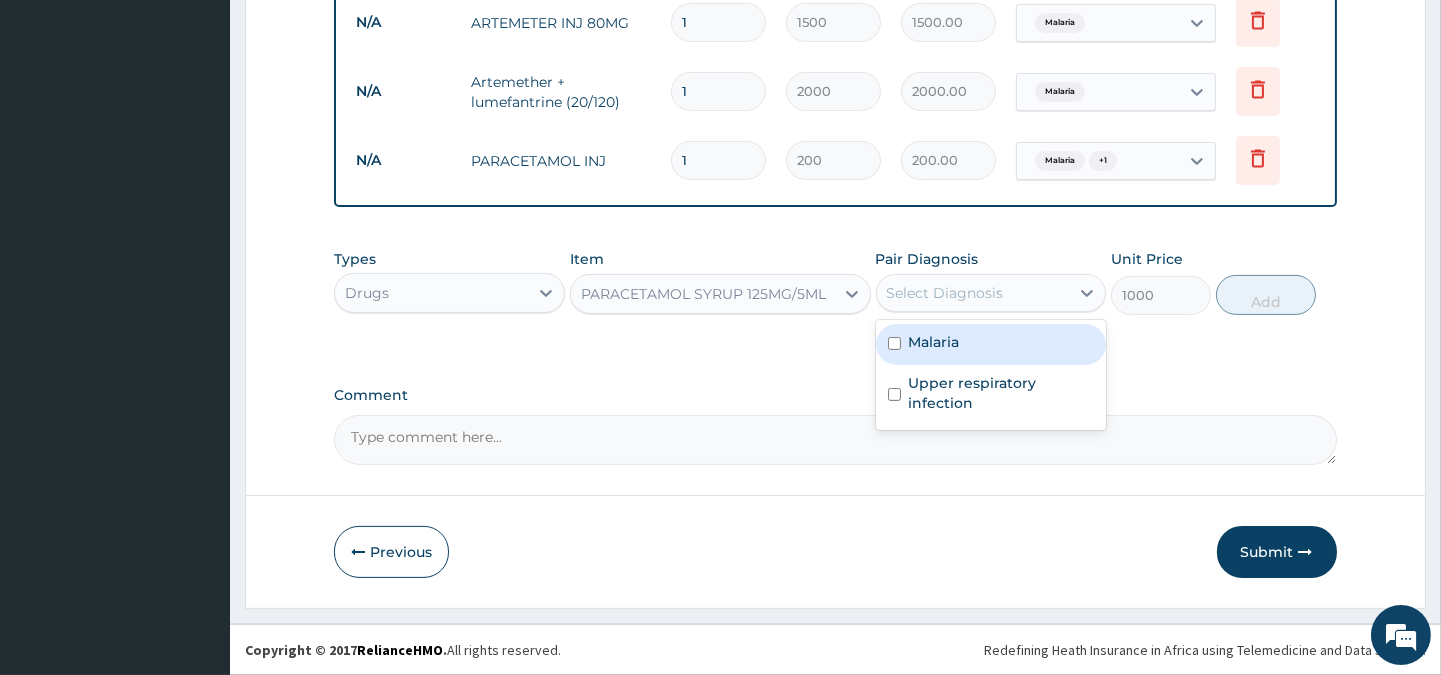 click on "Malaria" at bounding box center [934, 342] 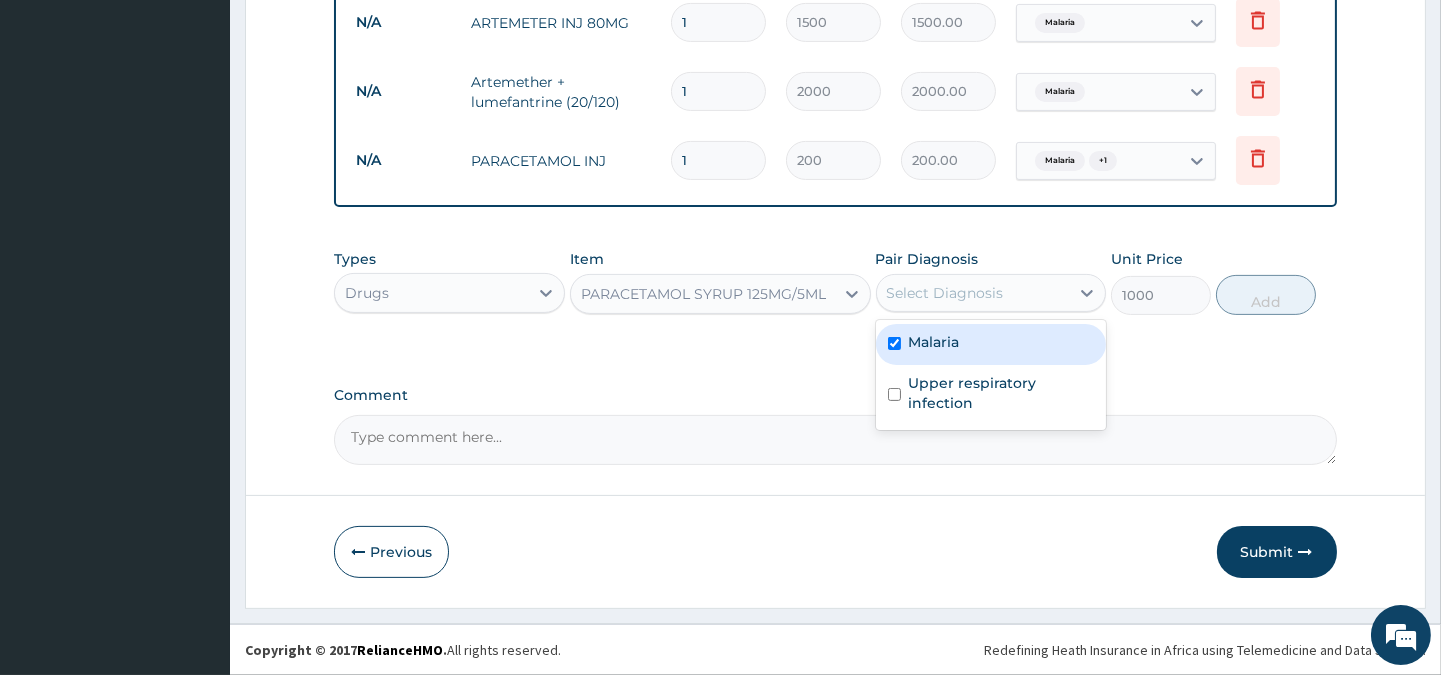 checkbox on "true" 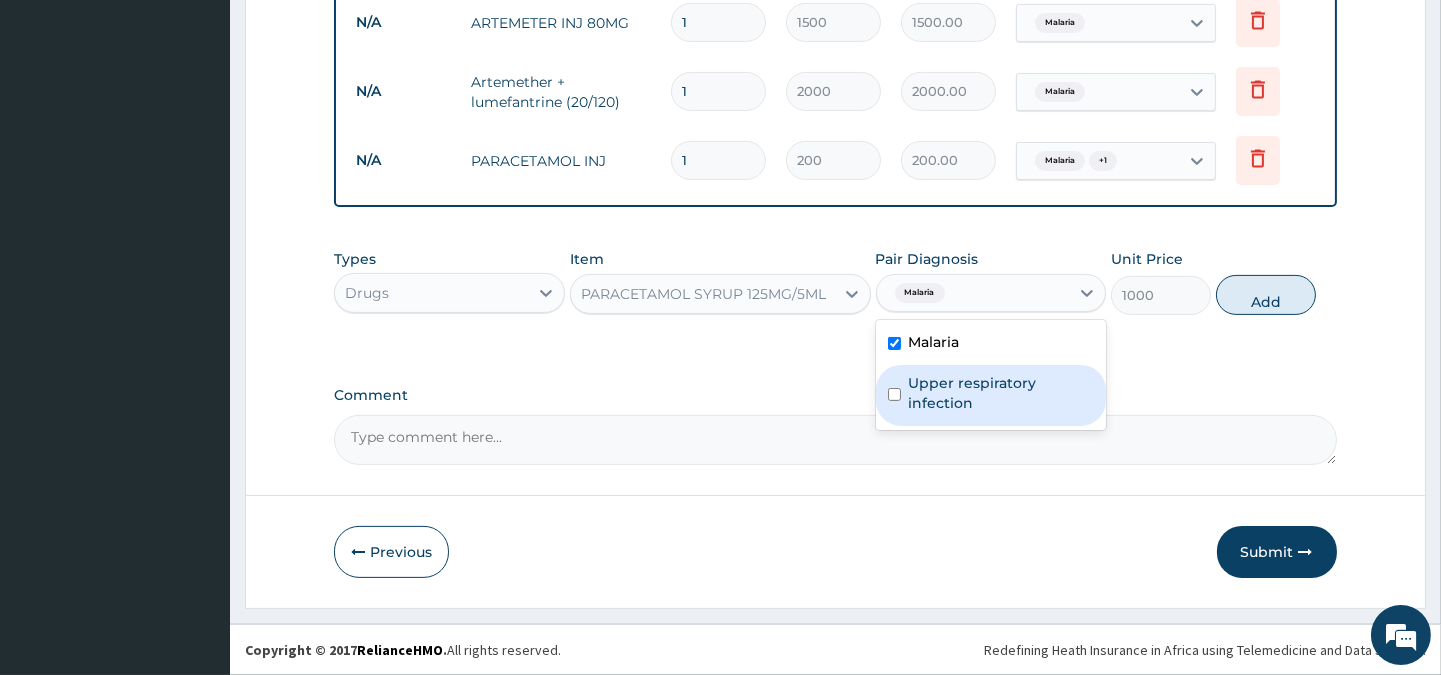 click on "Upper respiratory infection" at bounding box center (1001, 393) 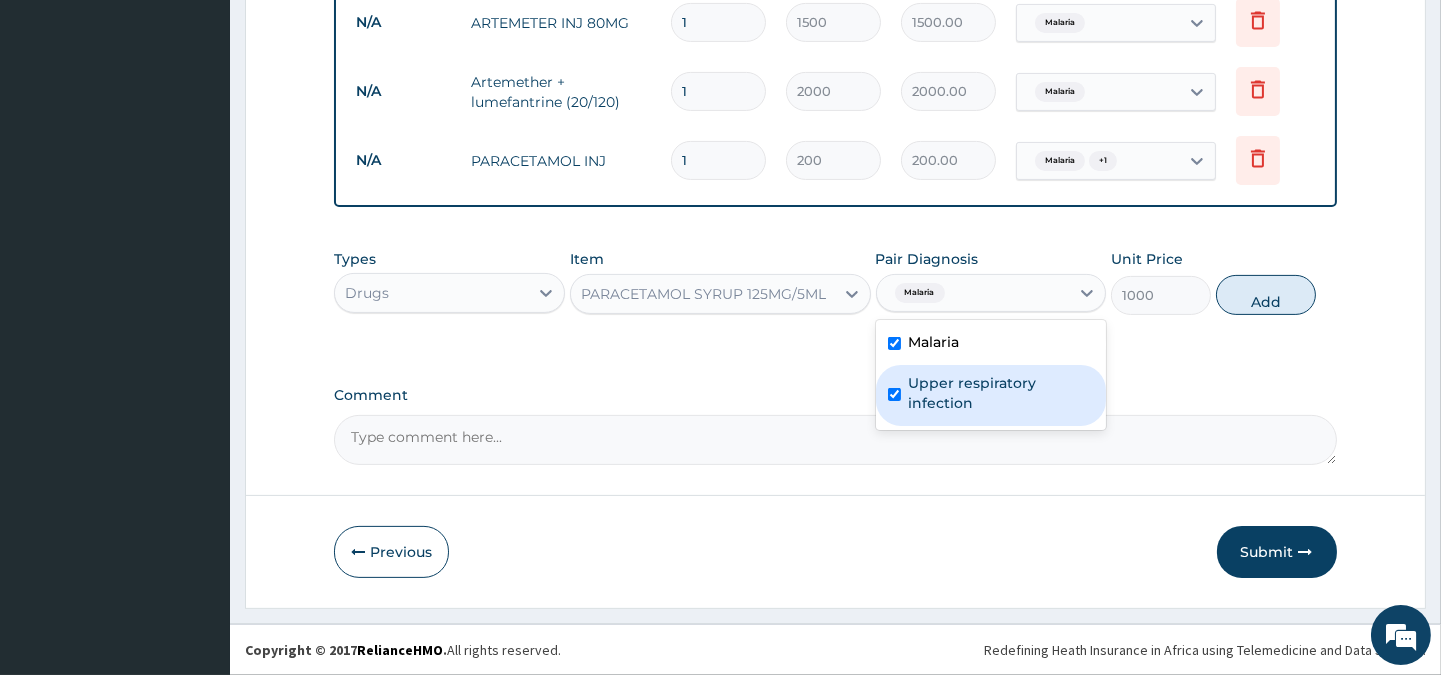 checkbox on "true" 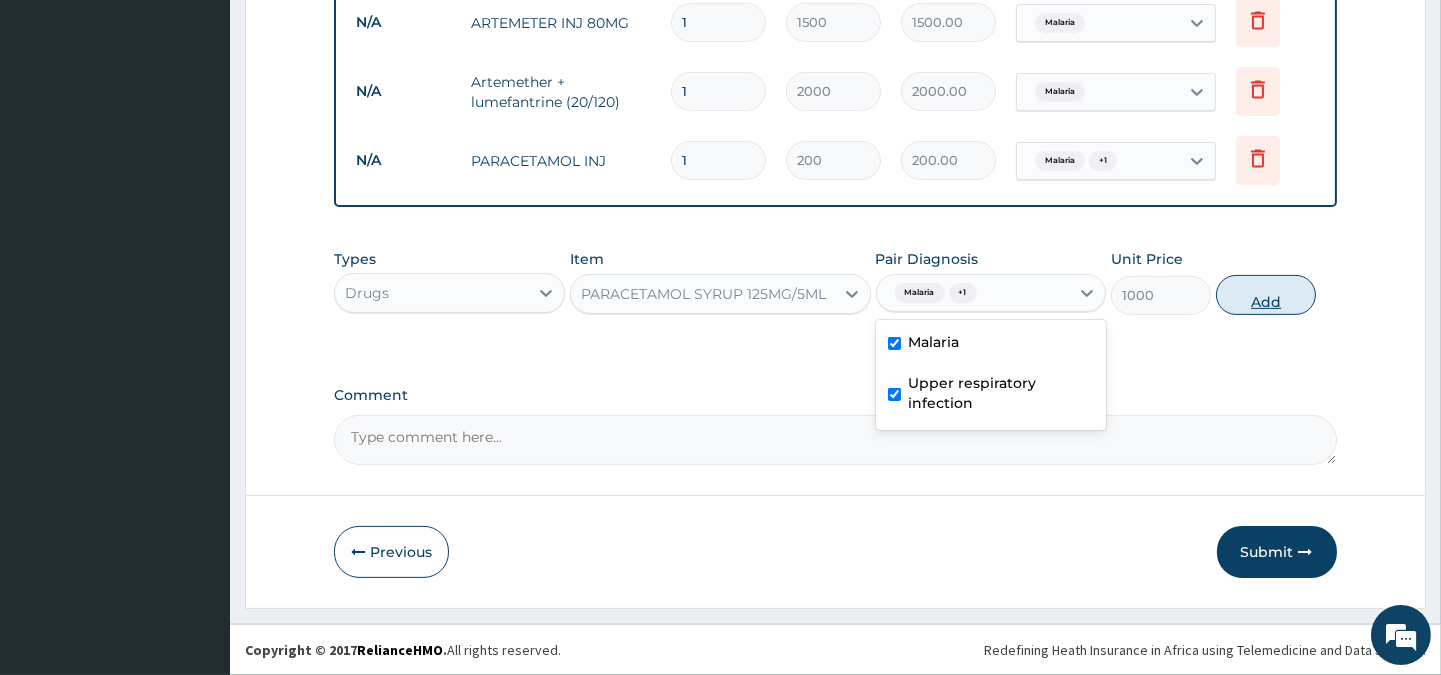 click on "Add" at bounding box center (1266, 295) 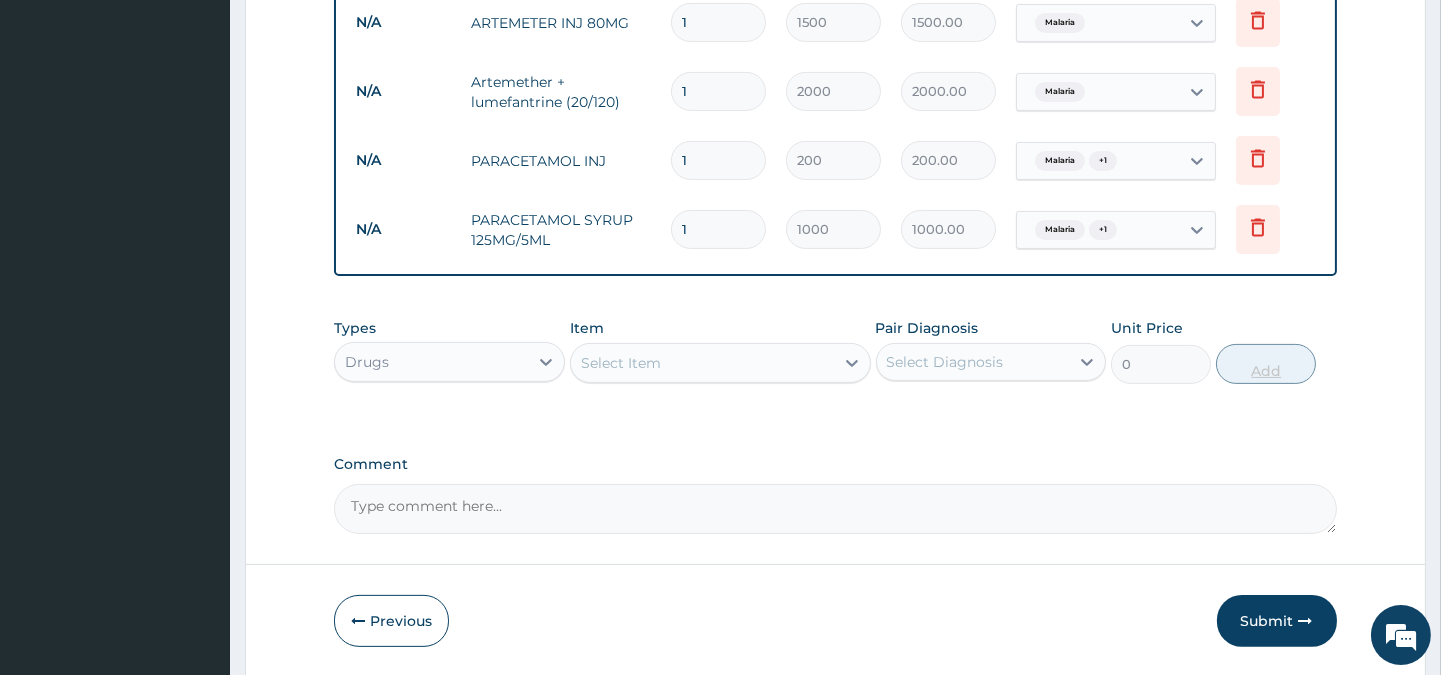 scroll, scrollTop: 1024, scrollLeft: 0, axis: vertical 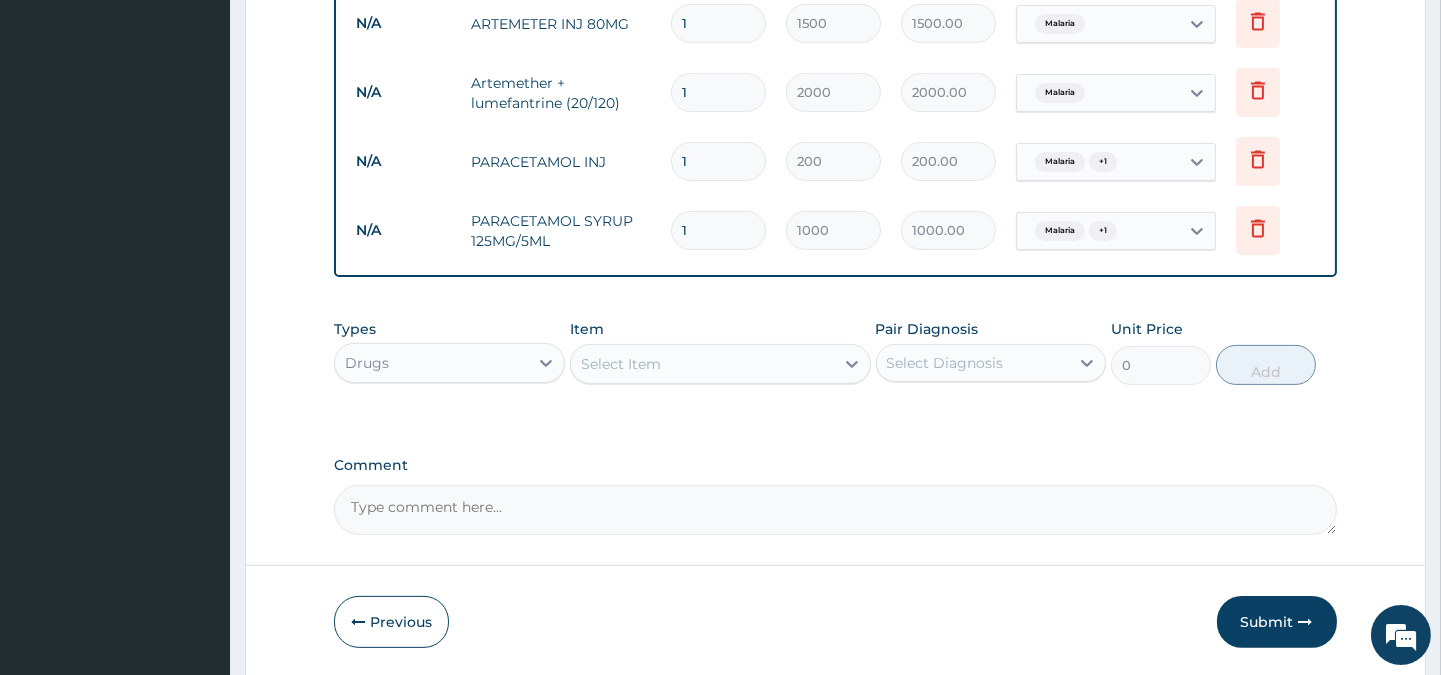 click on "Select Item" at bounding box center [621, 364] 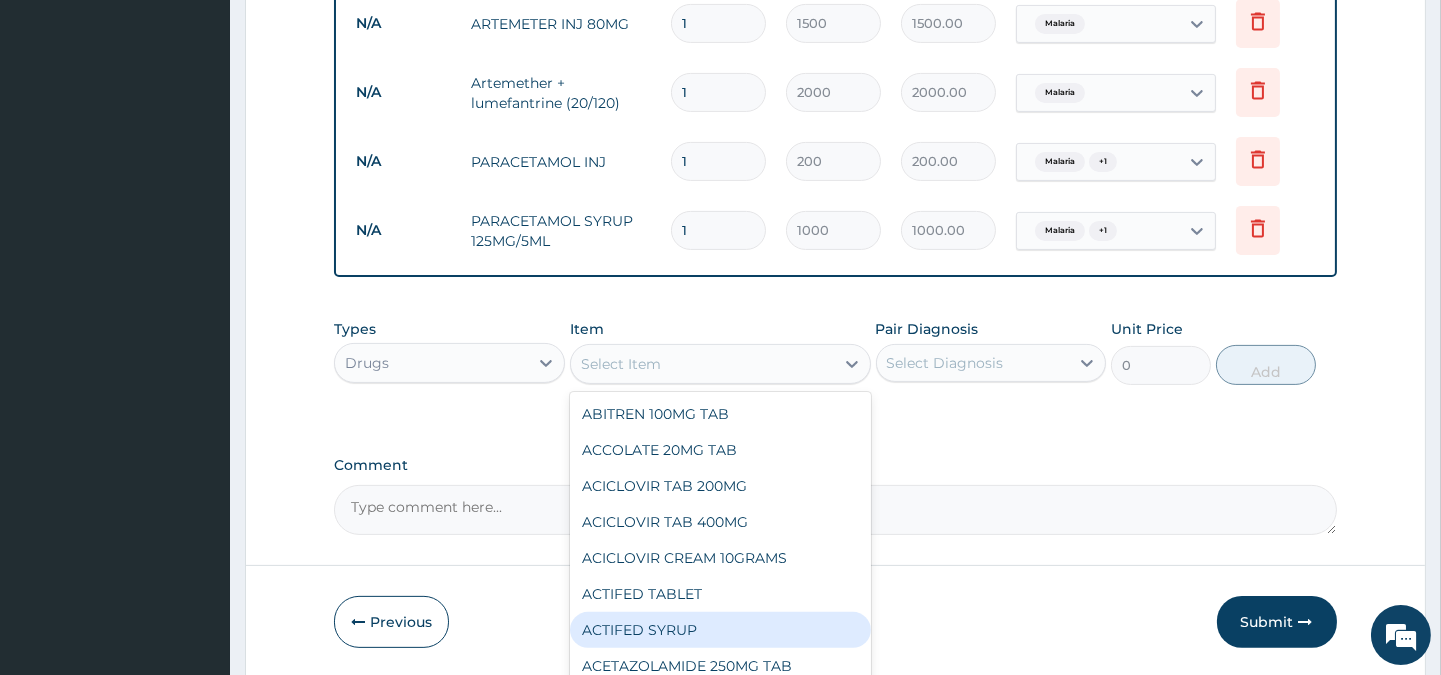 click on "ACTIFED SYRUP" at bounding box center (720, 630) 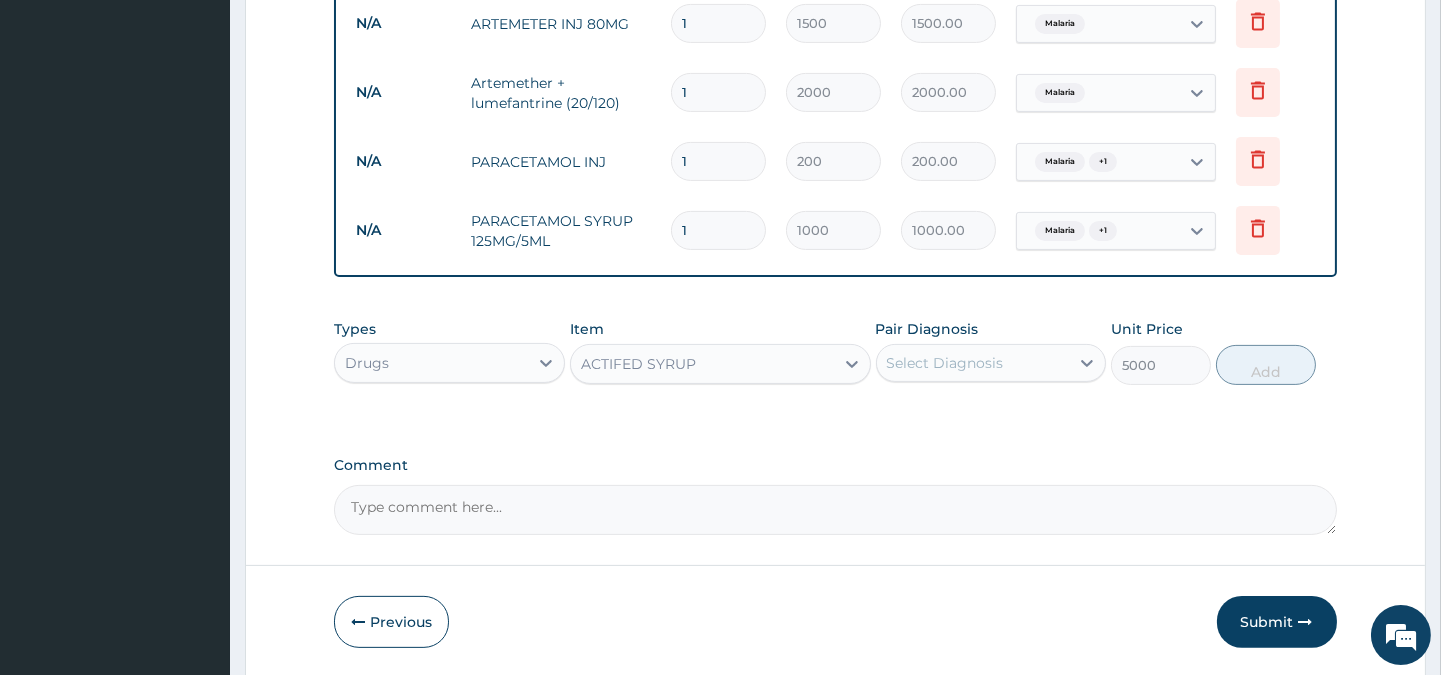 click on "Select Diagnosis" at bounding box center [945, 363] 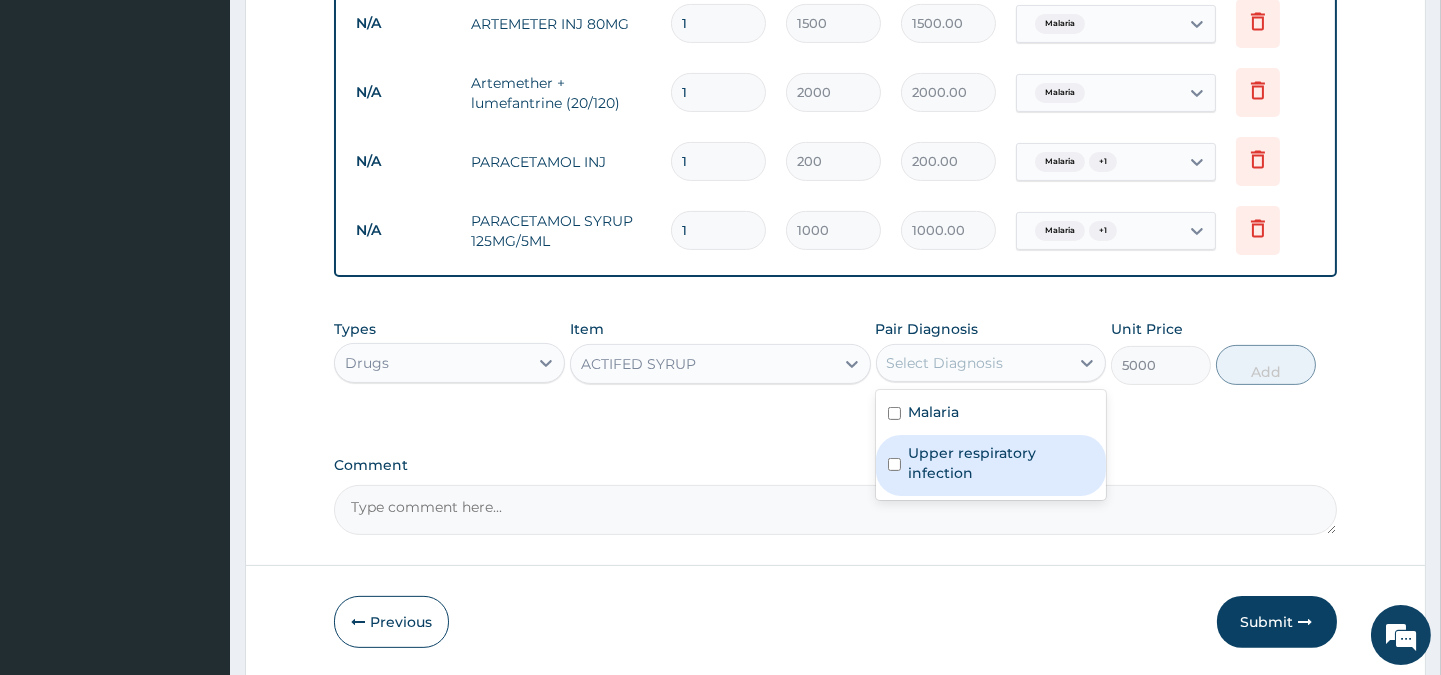 click on "Upper respiratory infection" at bounding box center (1001, 463) 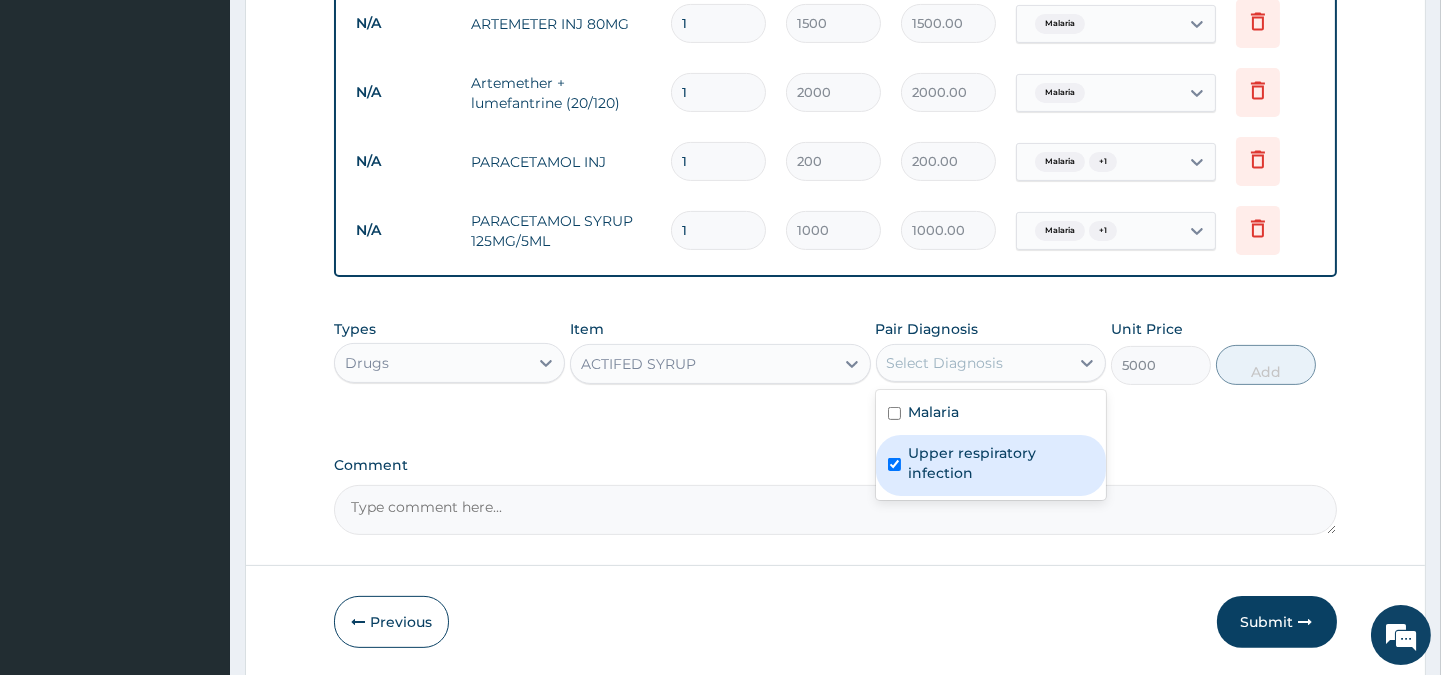 checkbox on "true" 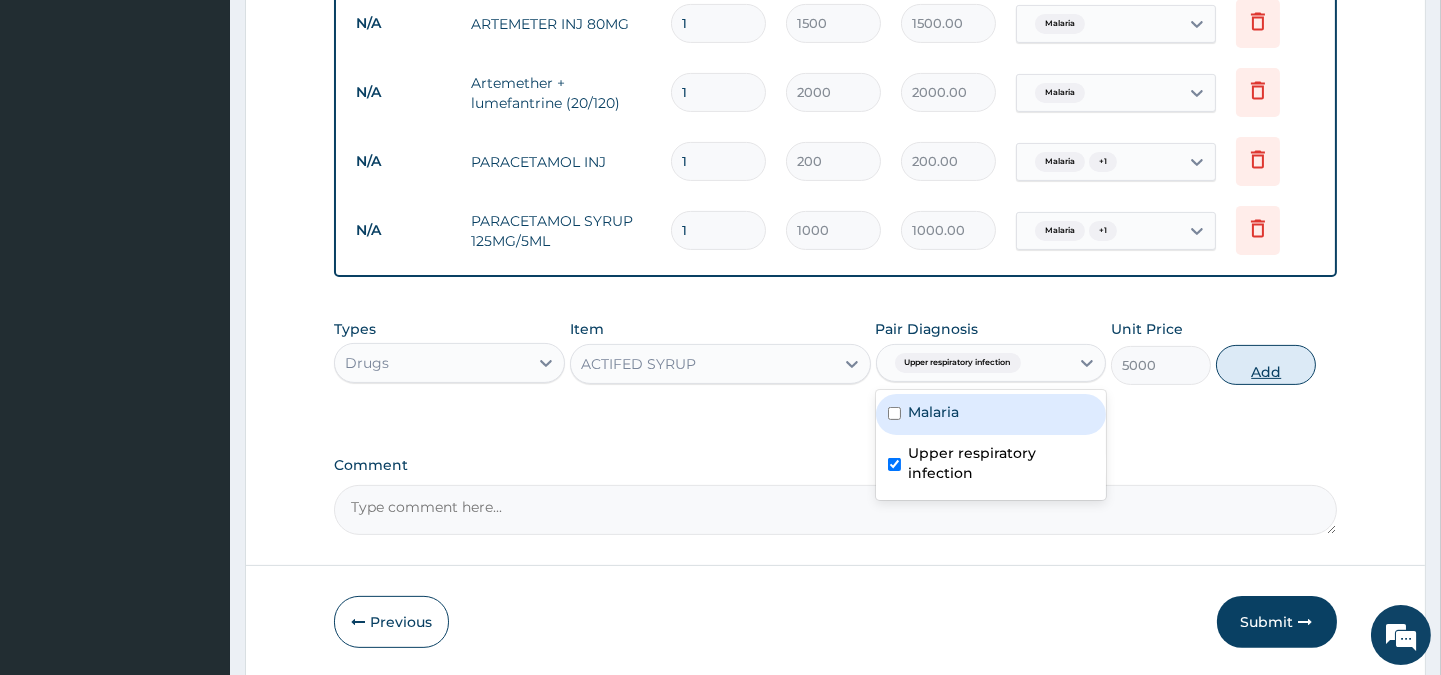 click on "Add" at bounding box center [1266, 365] 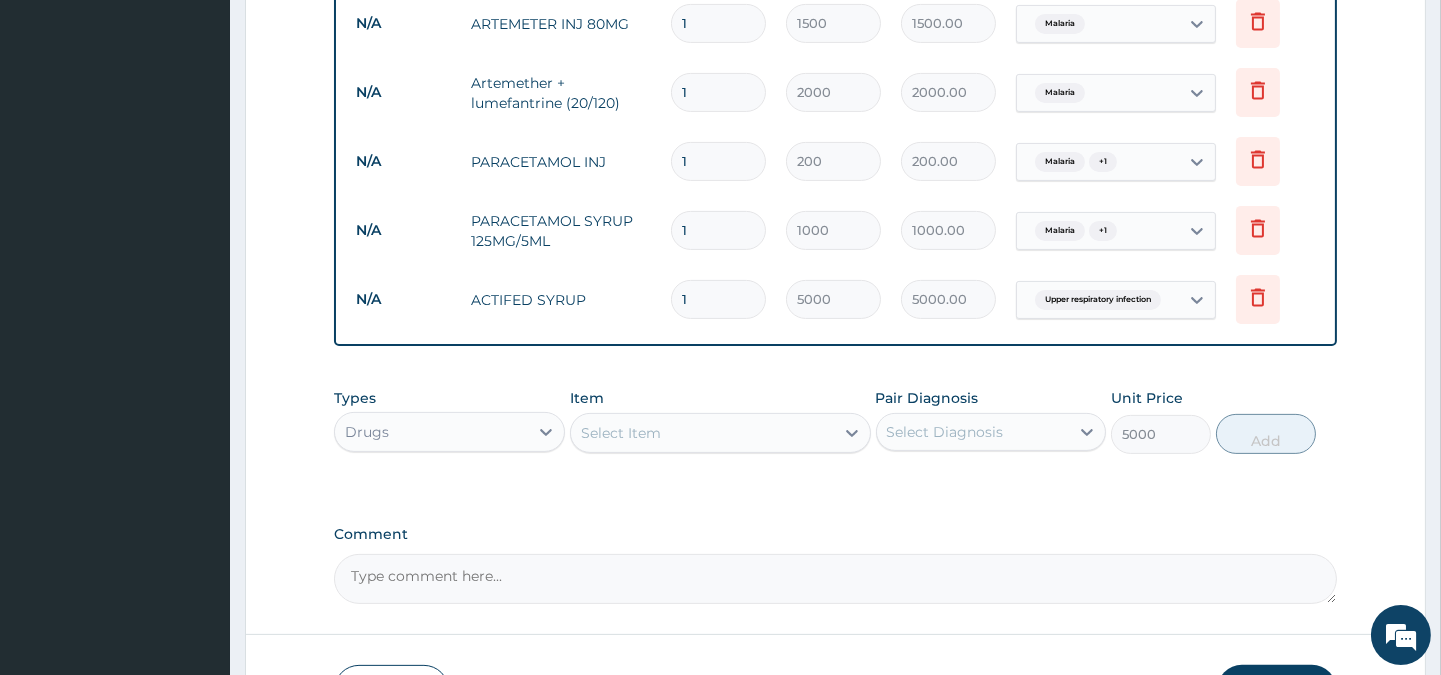type on "0" 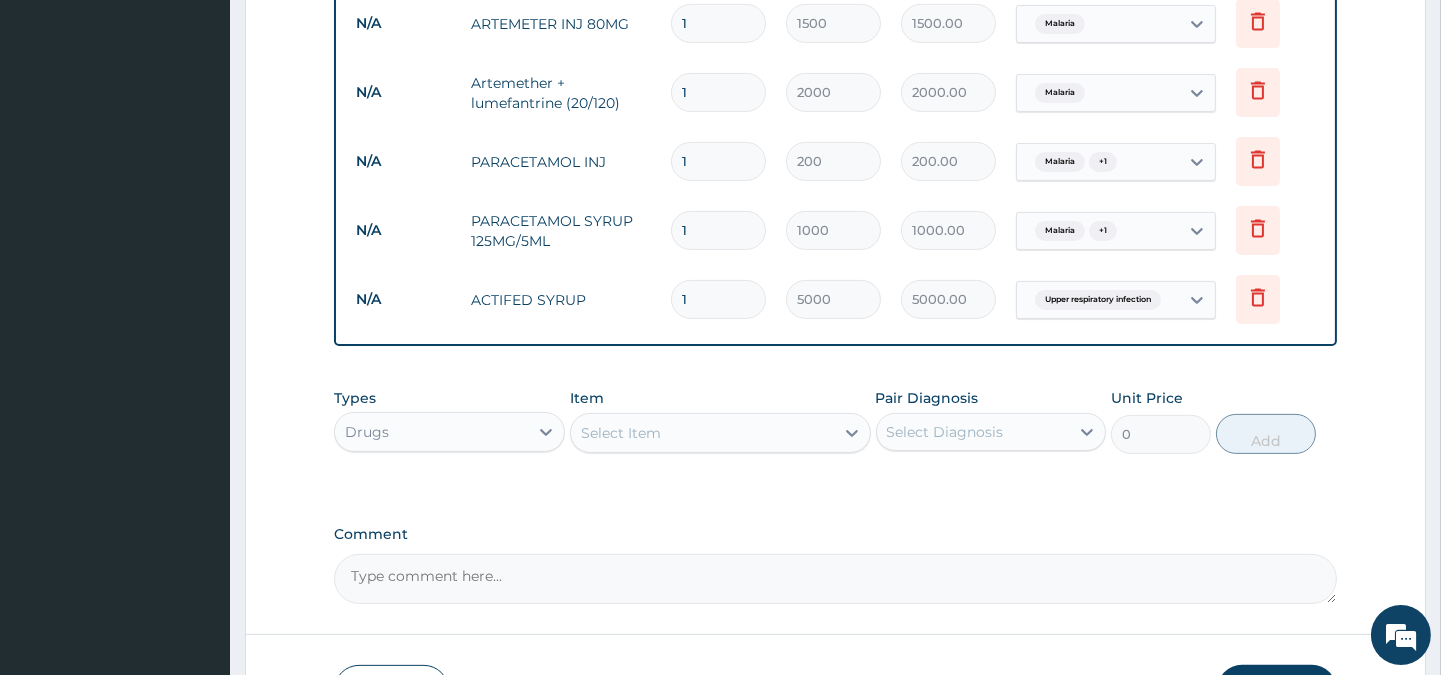 click on "Select Item" at bounding box center [621, 433] 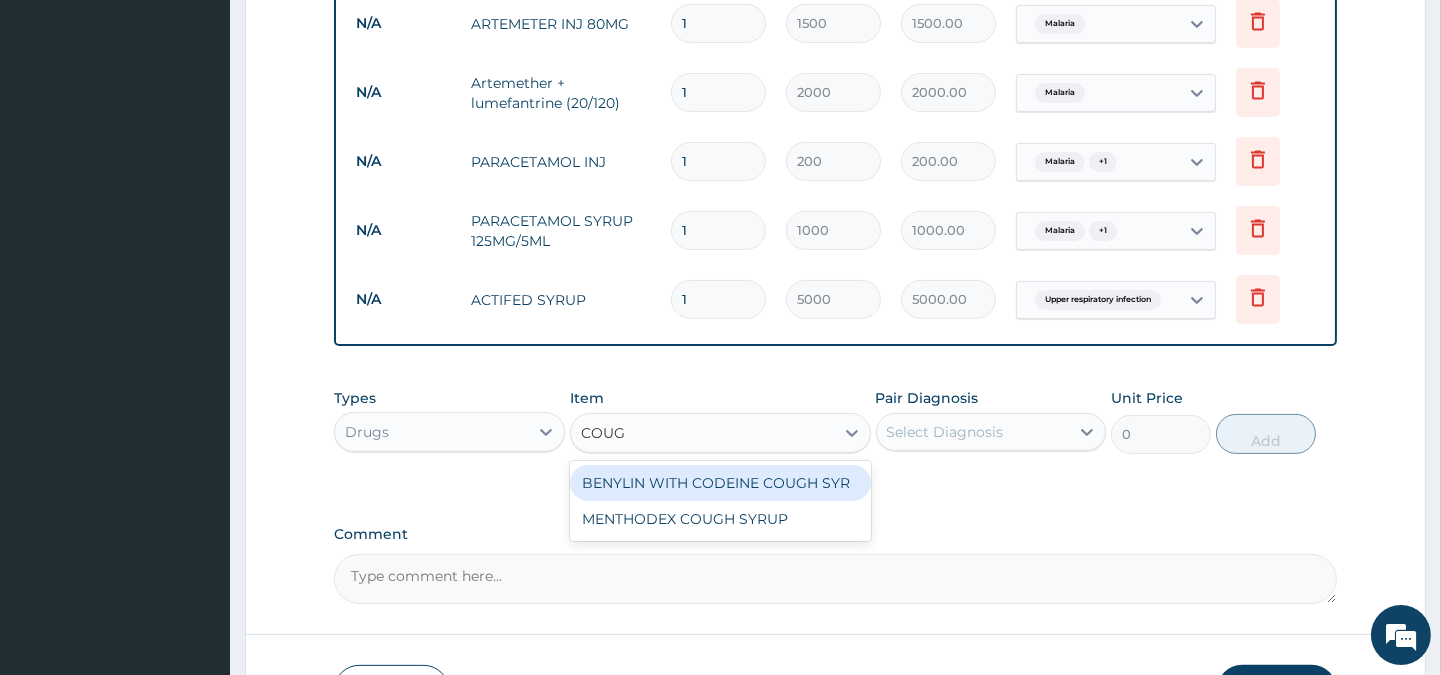 type on "COUGH" 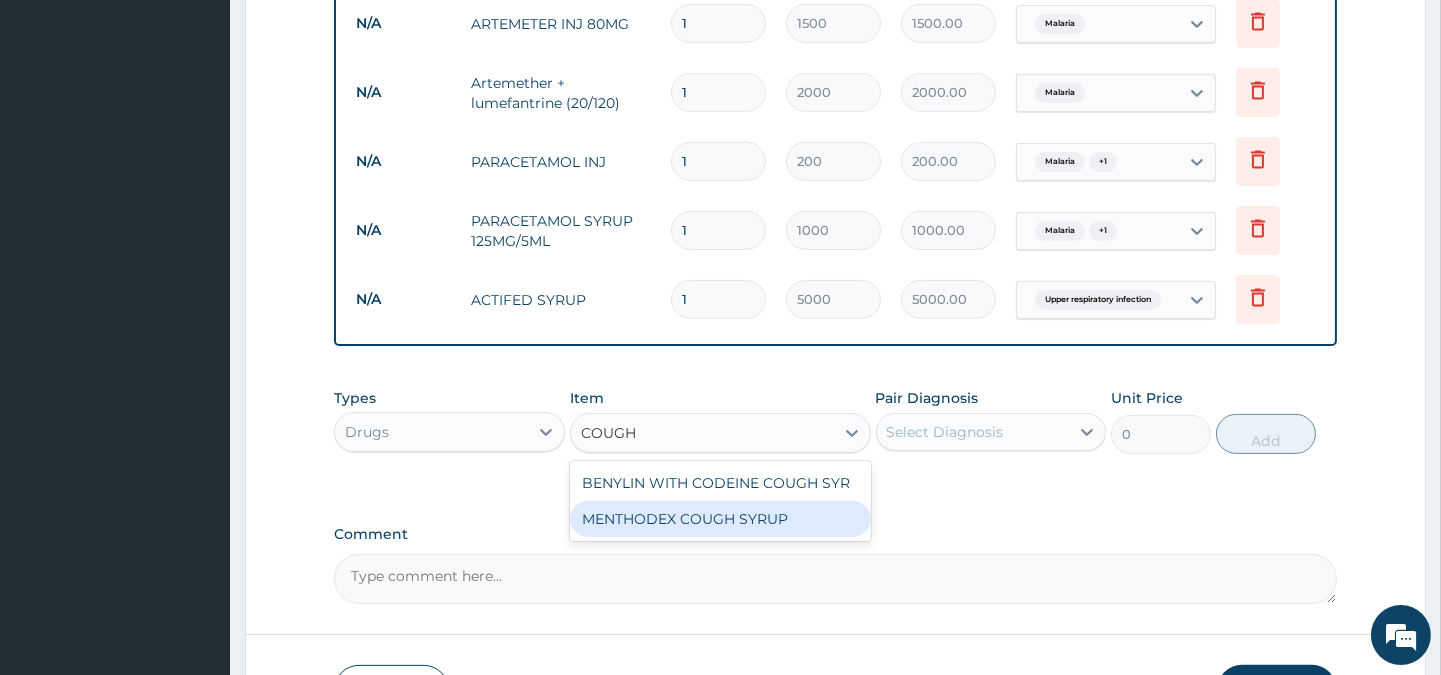 click on "MENTHODEX COUGH SYRUP" at bounding box center (720, 519) 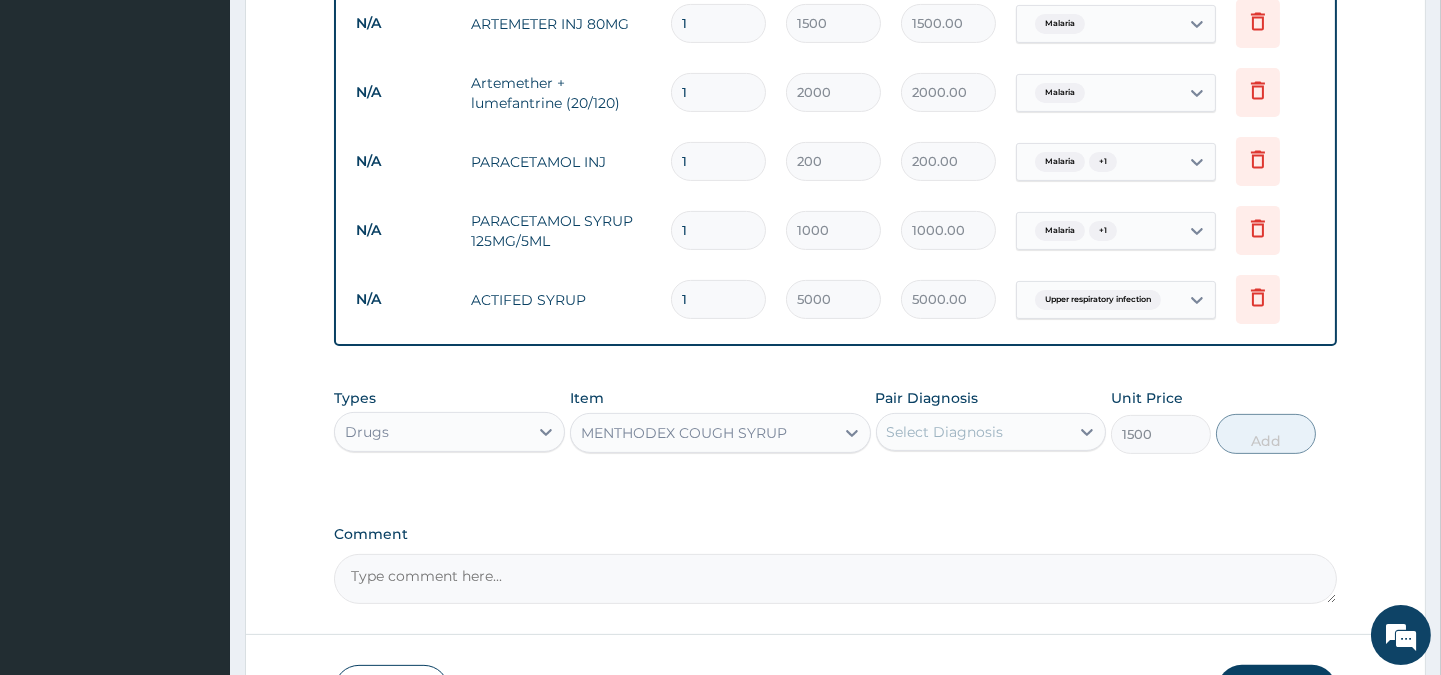 click on "Select Diagnosis" at bounding box center (945, 432) 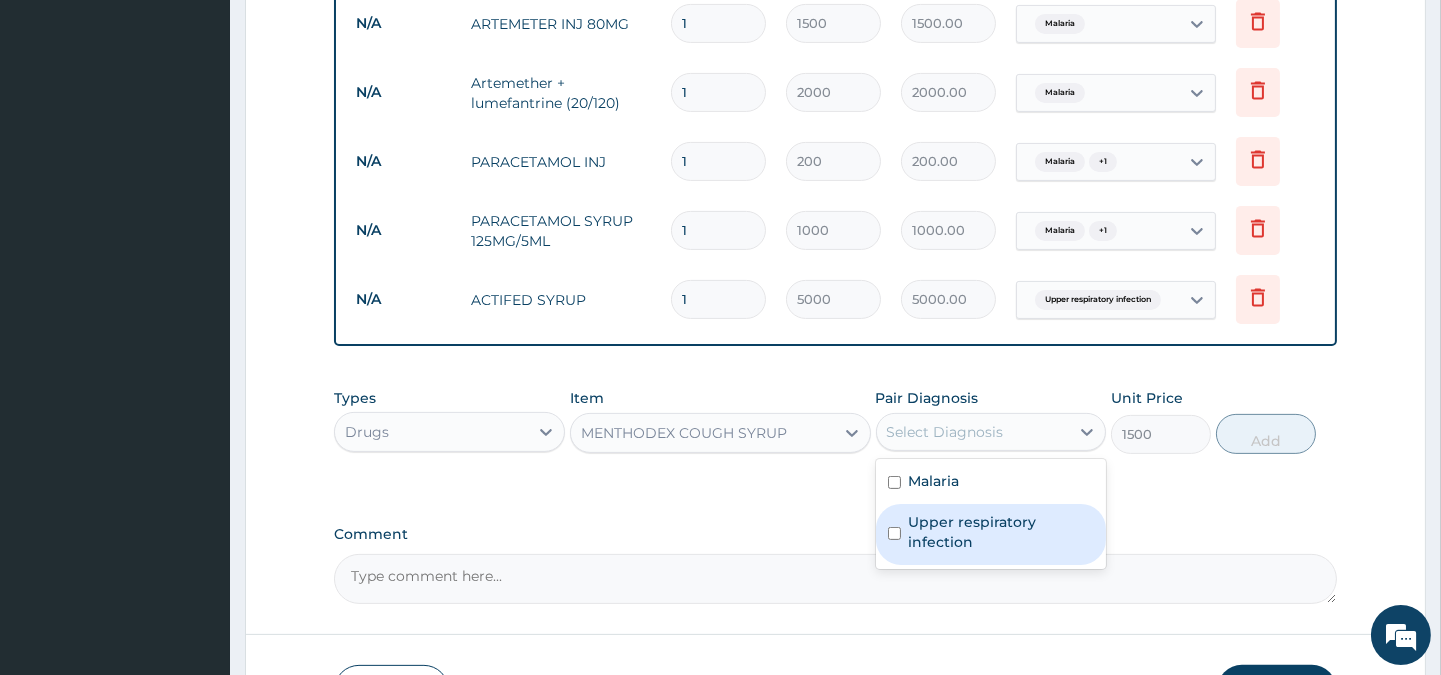 click on "Upper respiratory infection" at bounding box center [1001, 532] 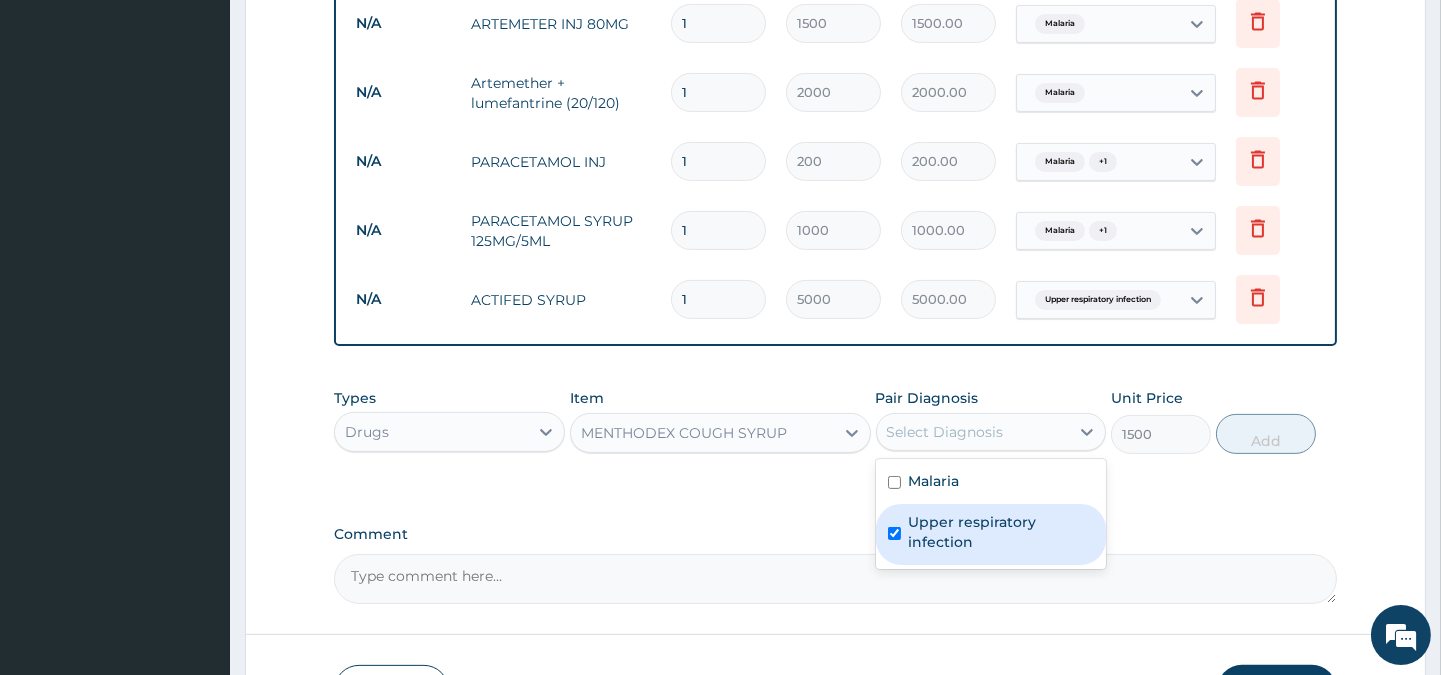 checkbox on "true" 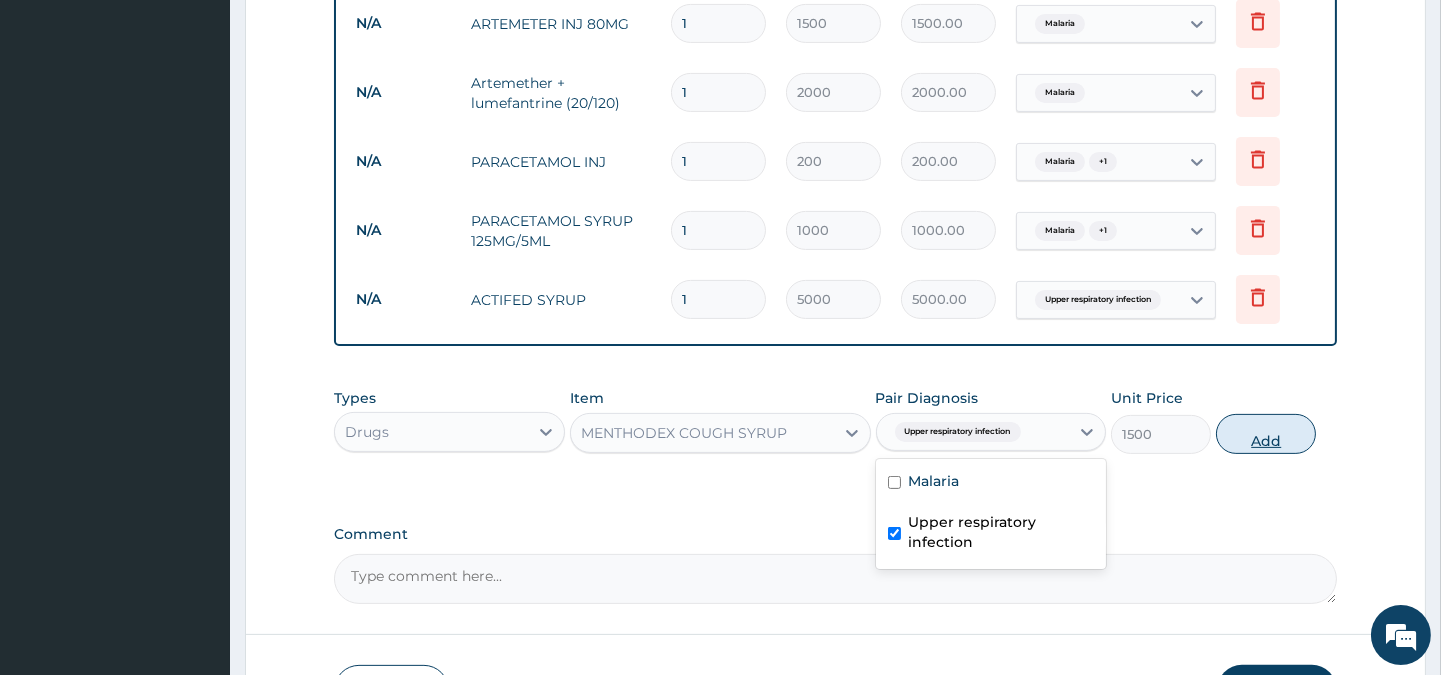 click on "Add" at bounding box center [1266, 434] 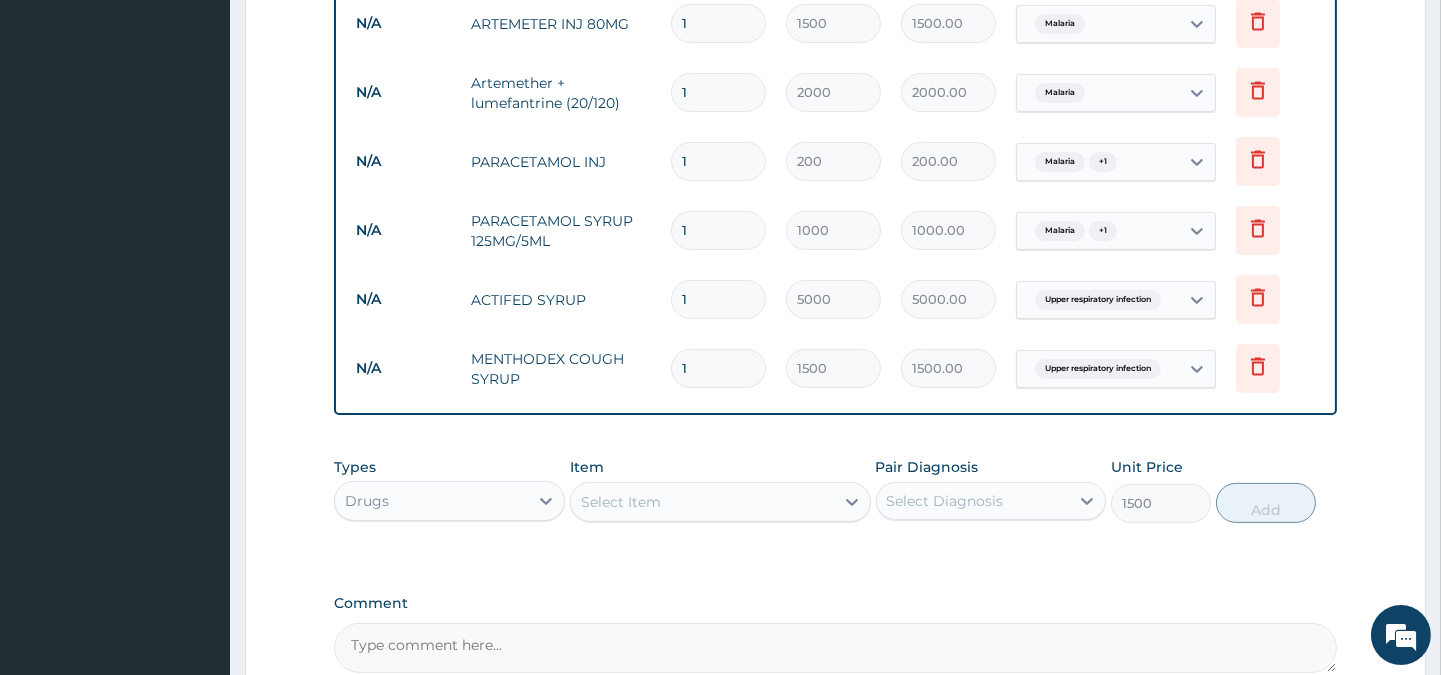 type on "0" 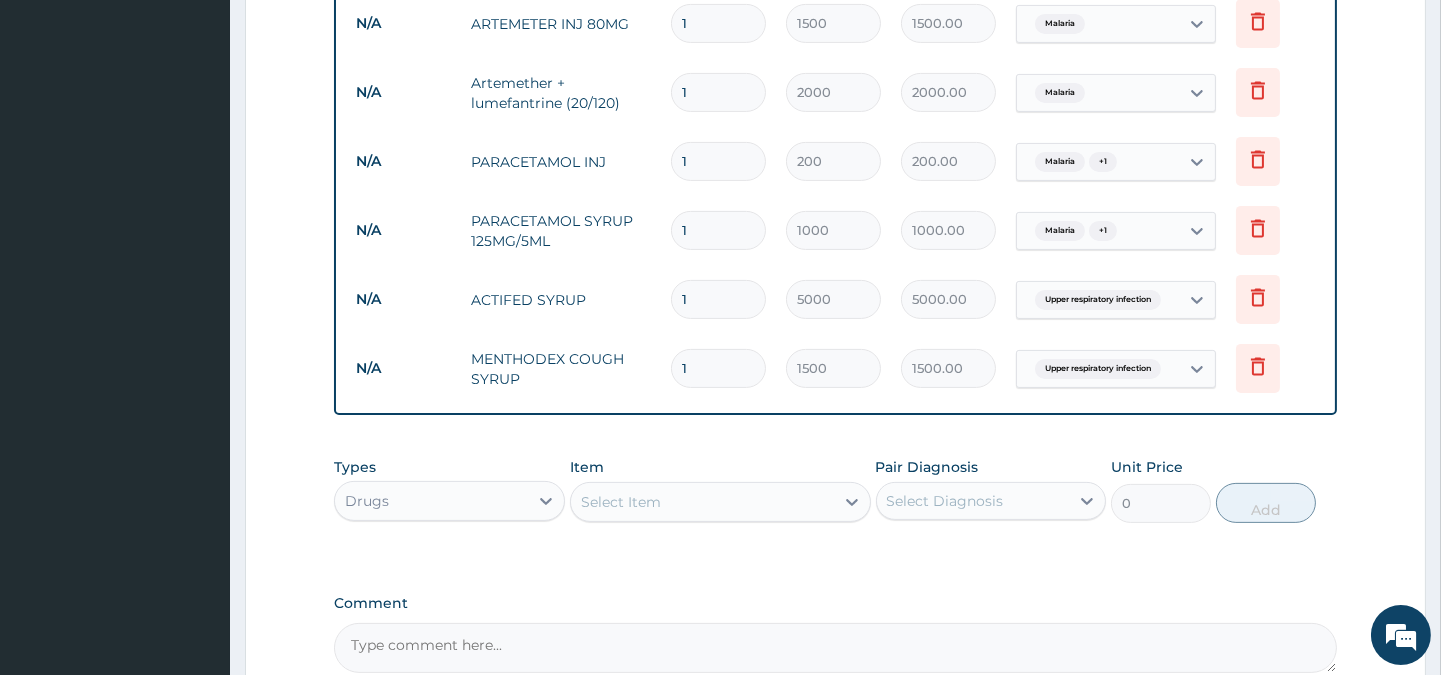 click on "Select Item" at bounding box center [702, 502] 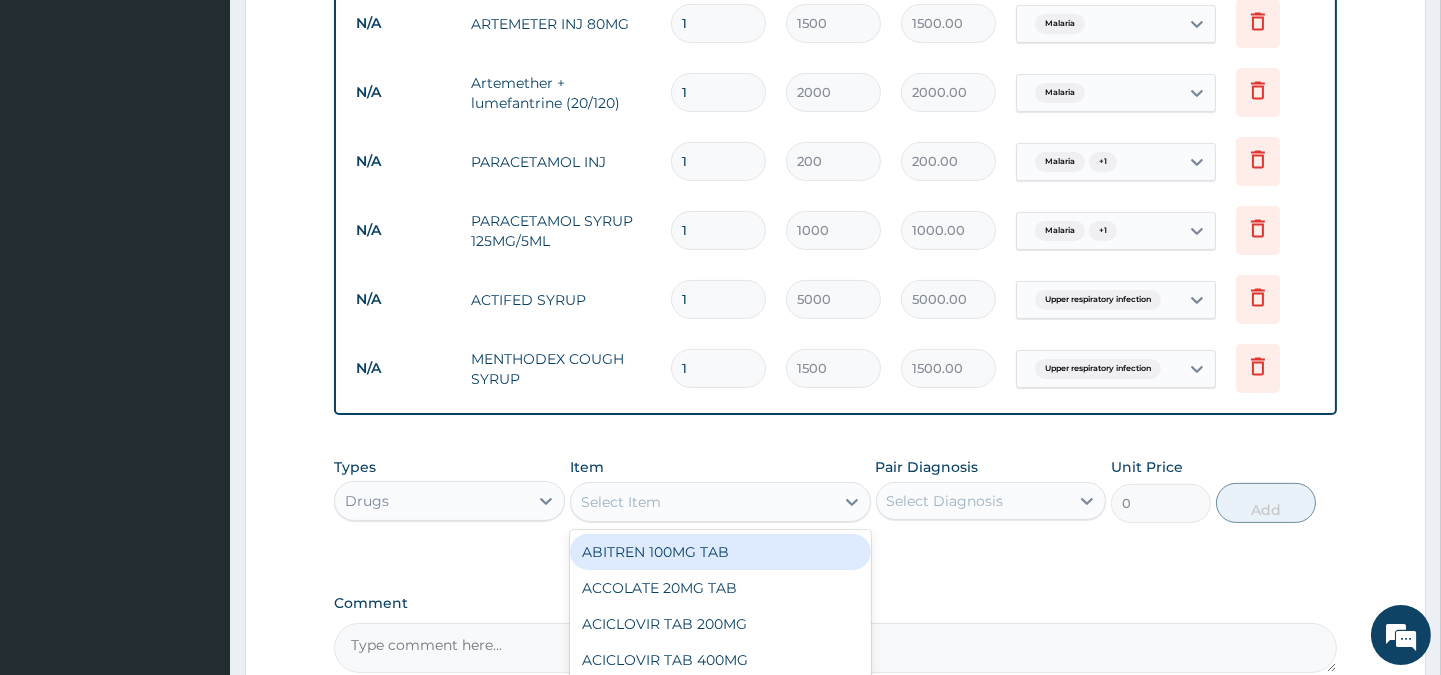 scroll, scrollTop: 1234, scrollLeft: 0, axis: vertical 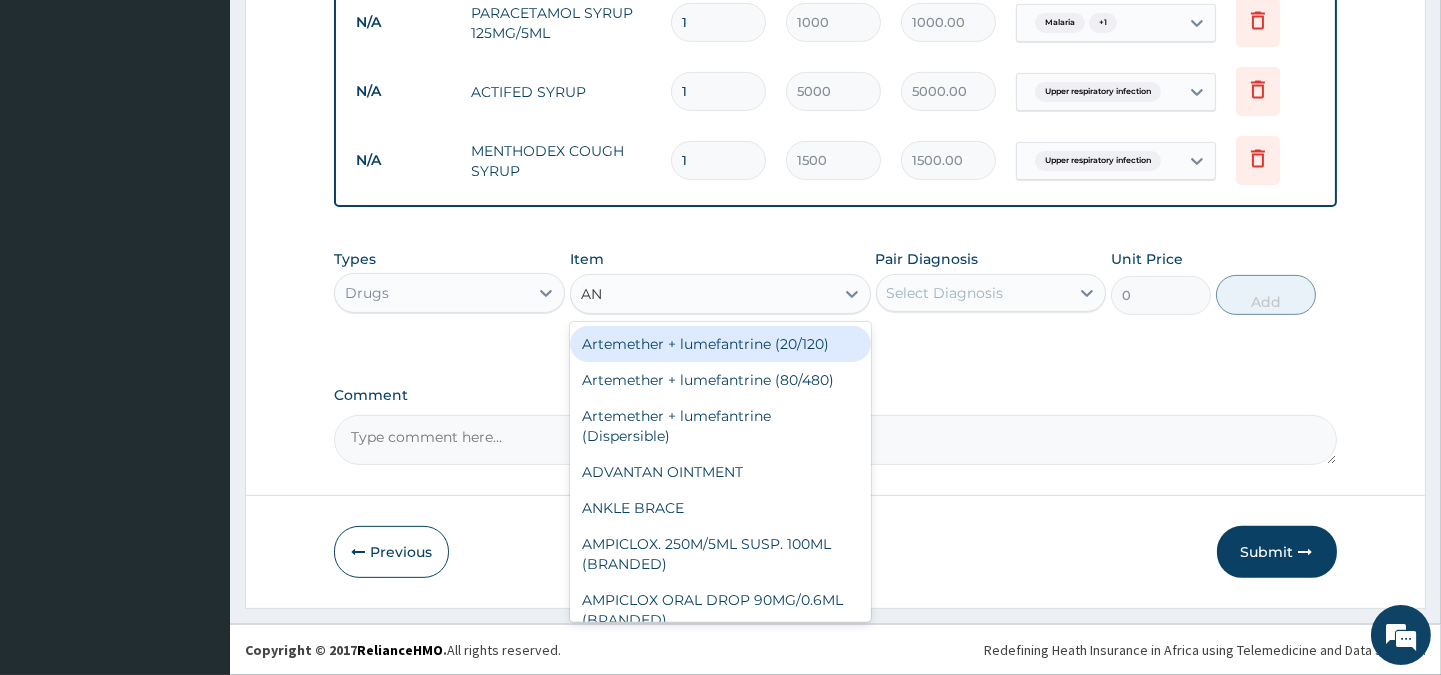 type on "A" 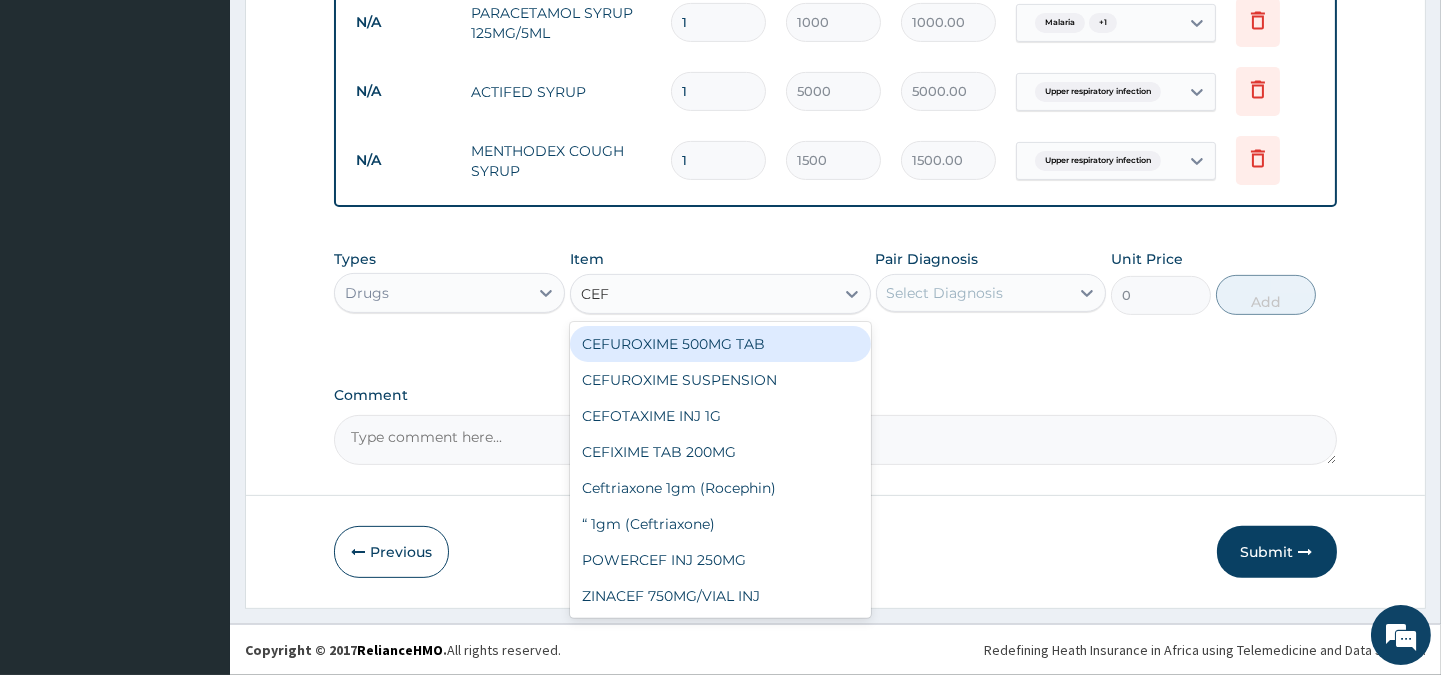 type on "CEFU" 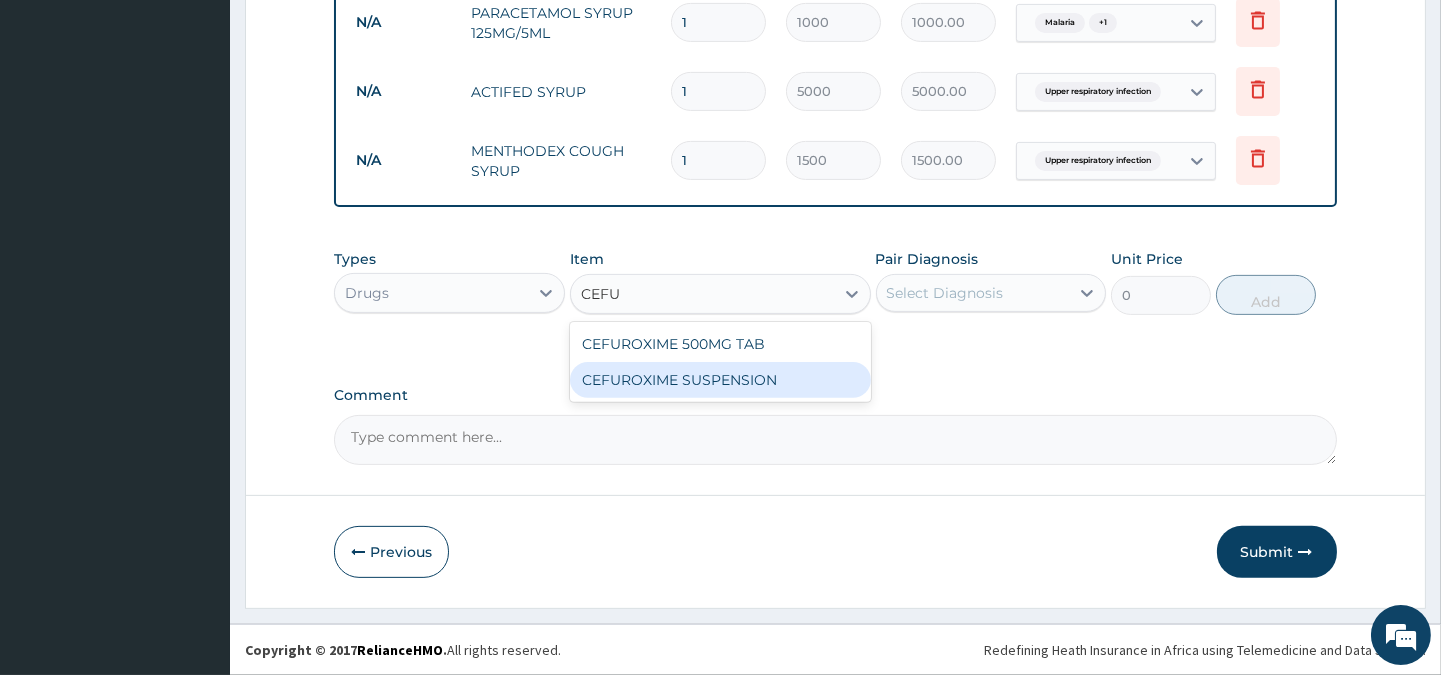 click on "CEFUROXIME SUSPENSION" at bounding box center (720, 380) 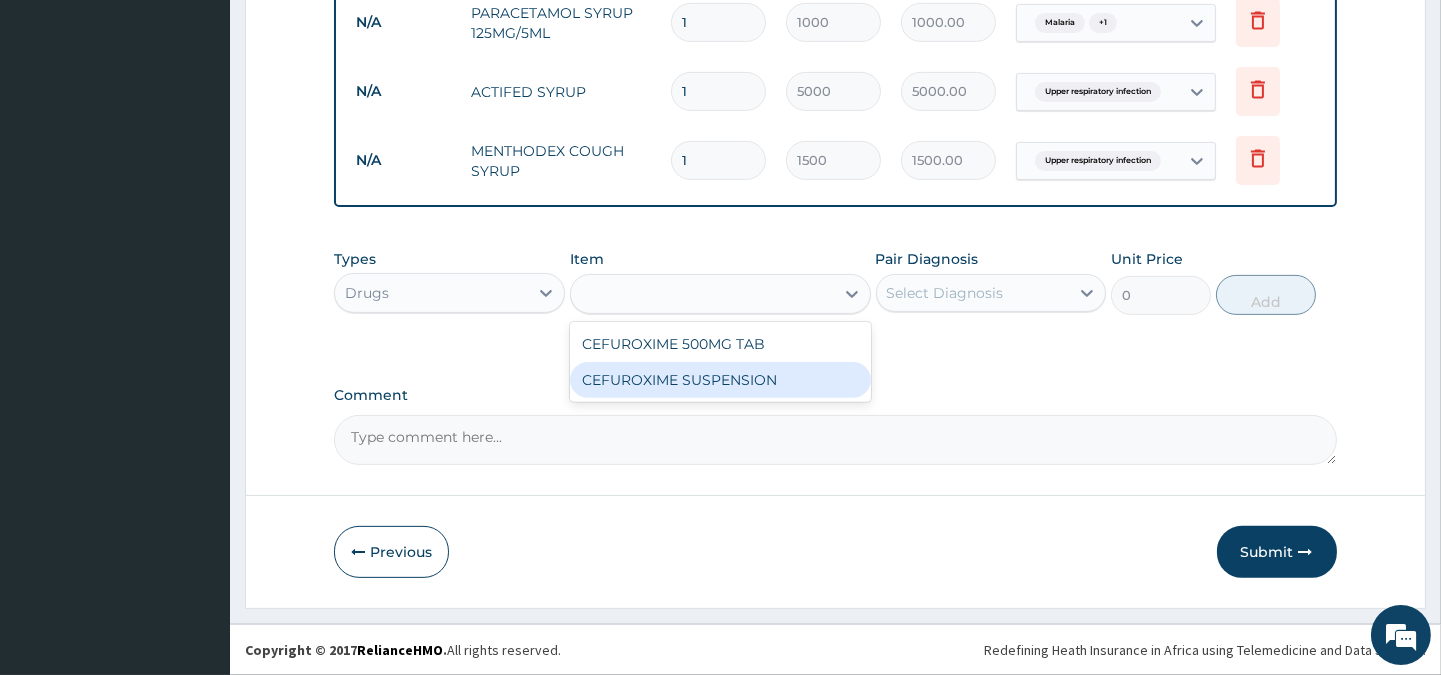 type on "2500" 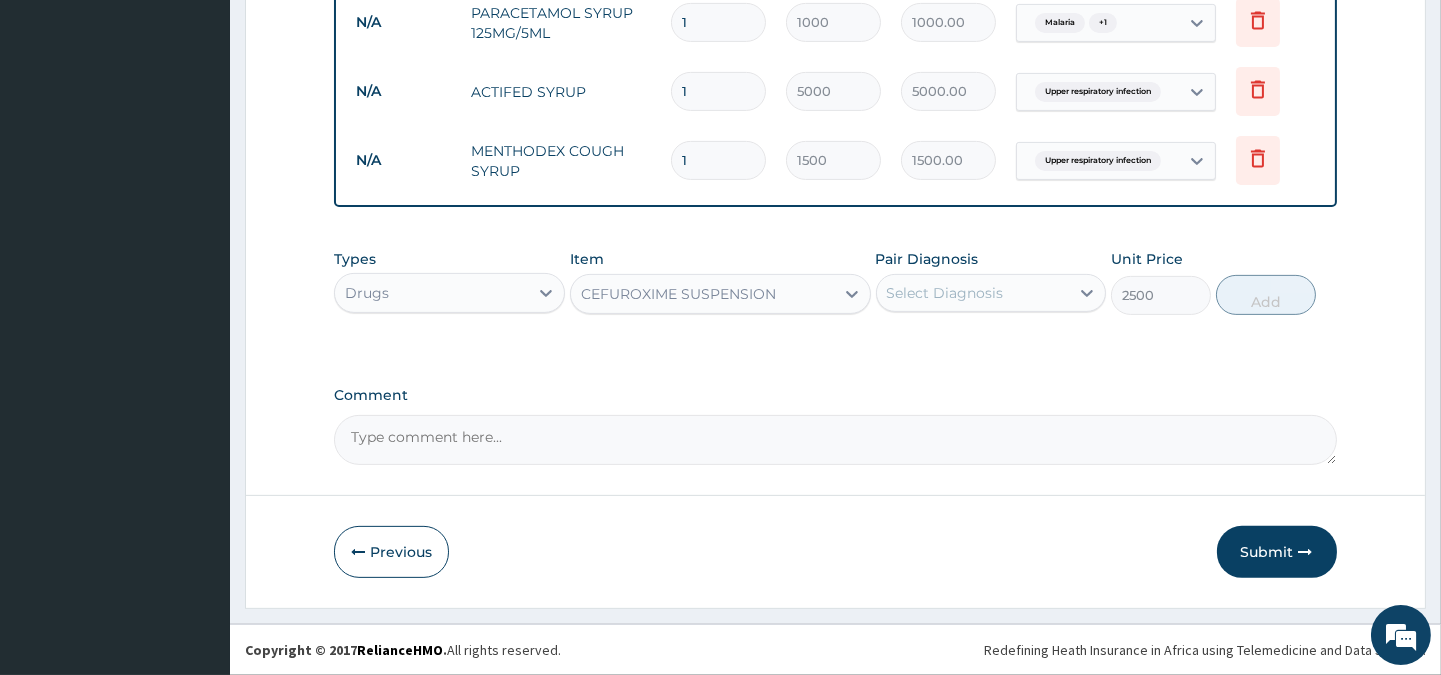 click on "Select Diagnosis" at bounding box center [945, 293] 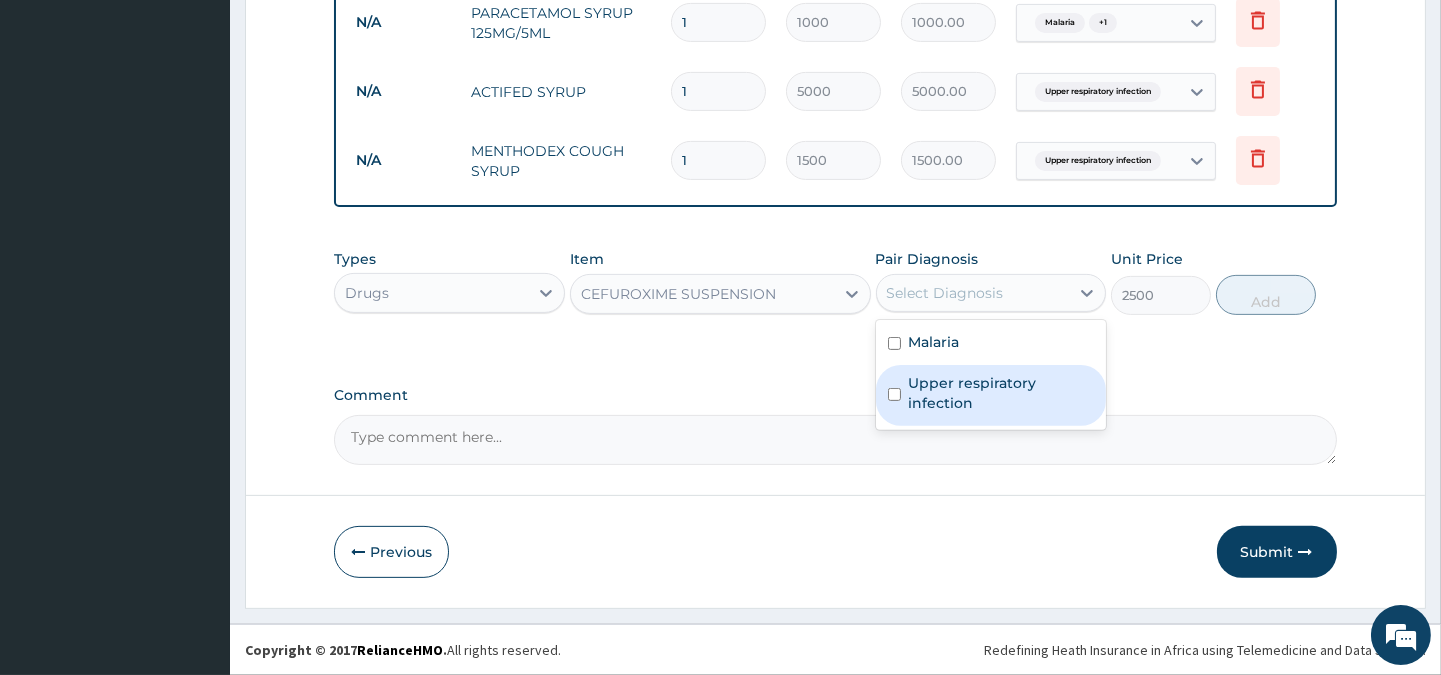click on "Upper respiratory infection" at bounding box center (1001, 393) 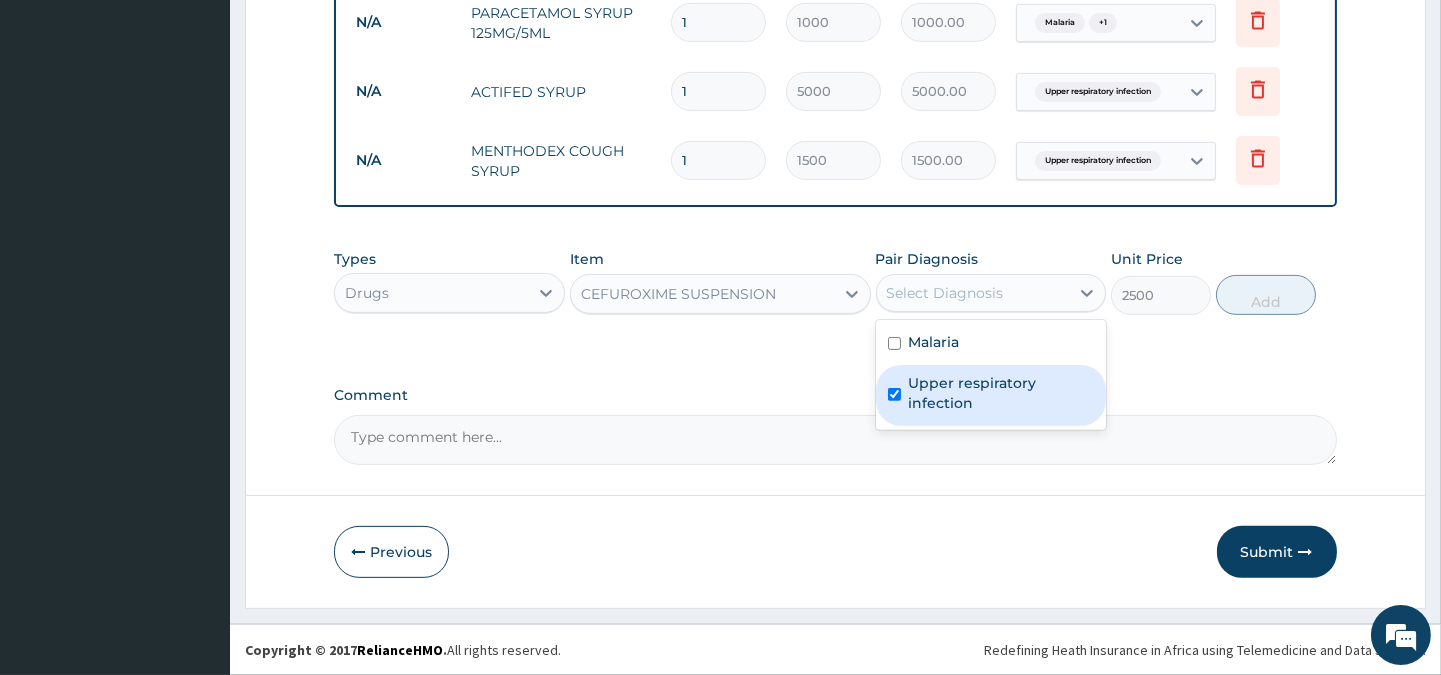checkbox on "true" 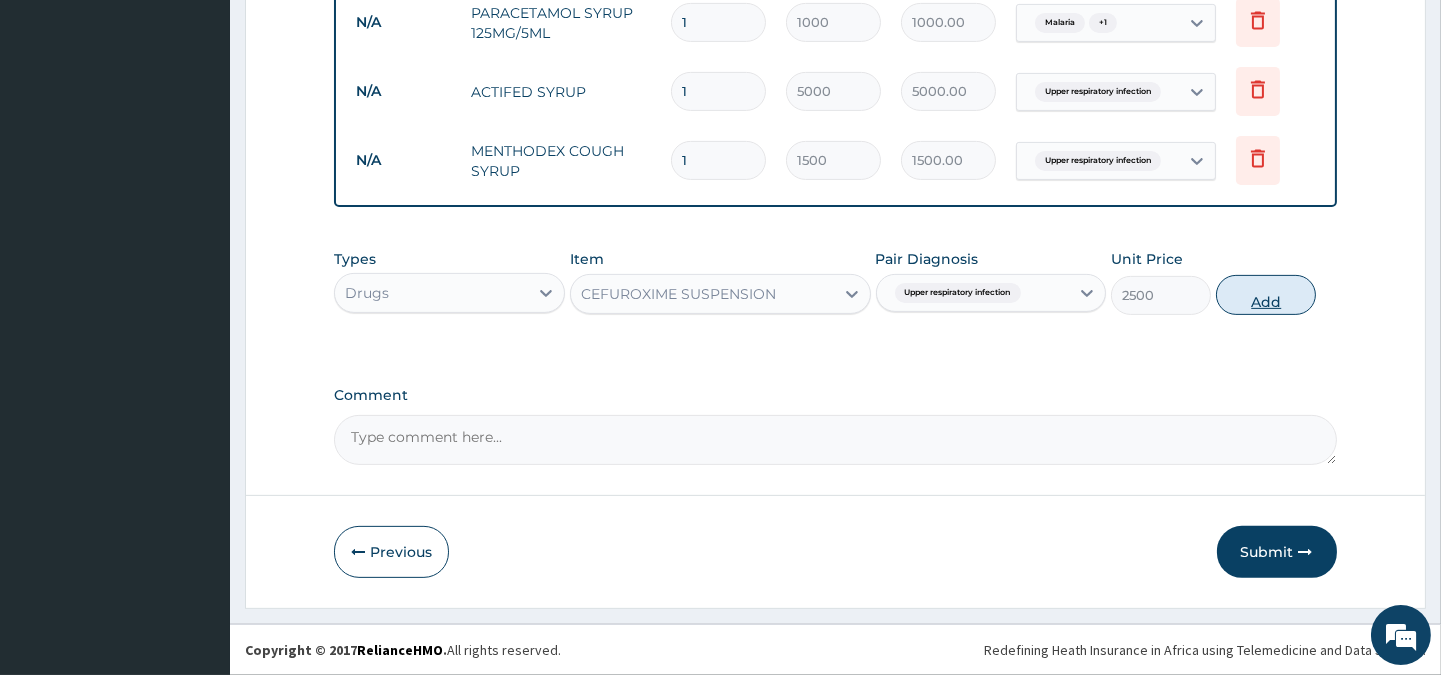 click on "Add" at bounding box center (1266, 295) 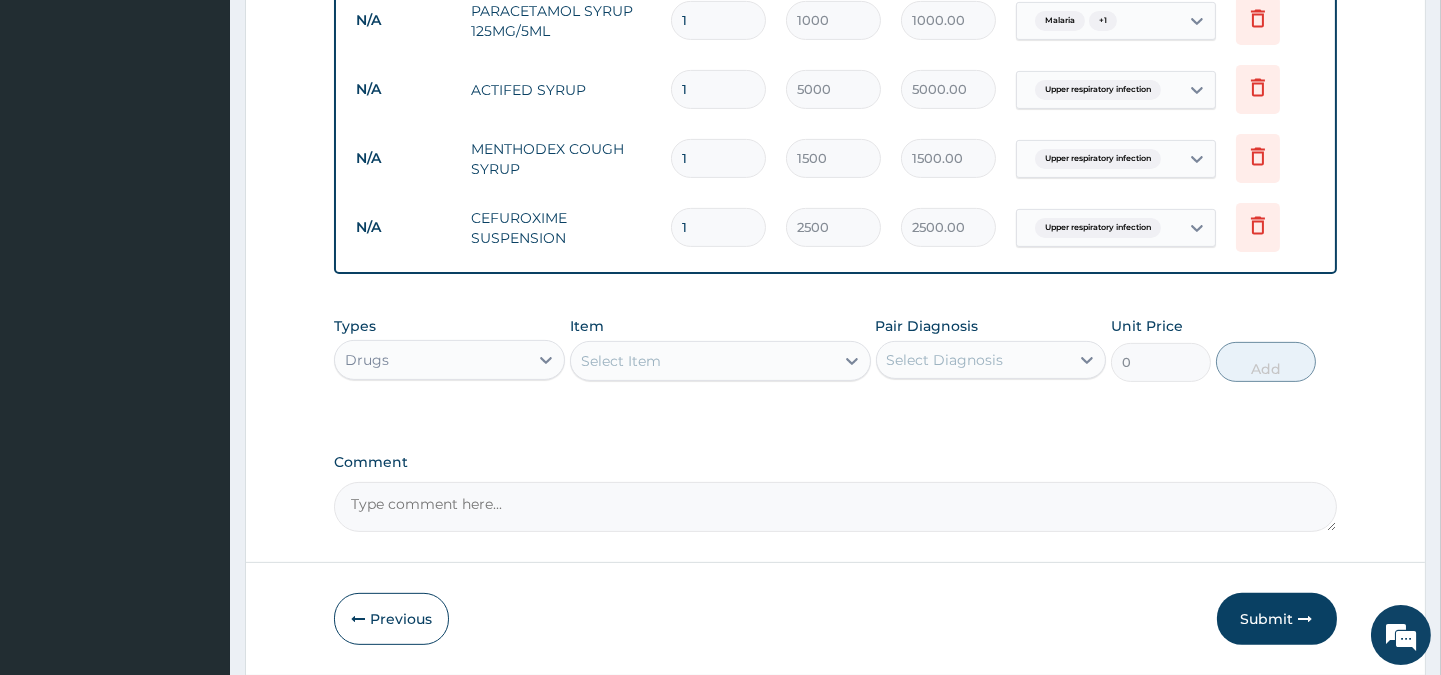 click on "Select Item" at bounding box center (702, 361) 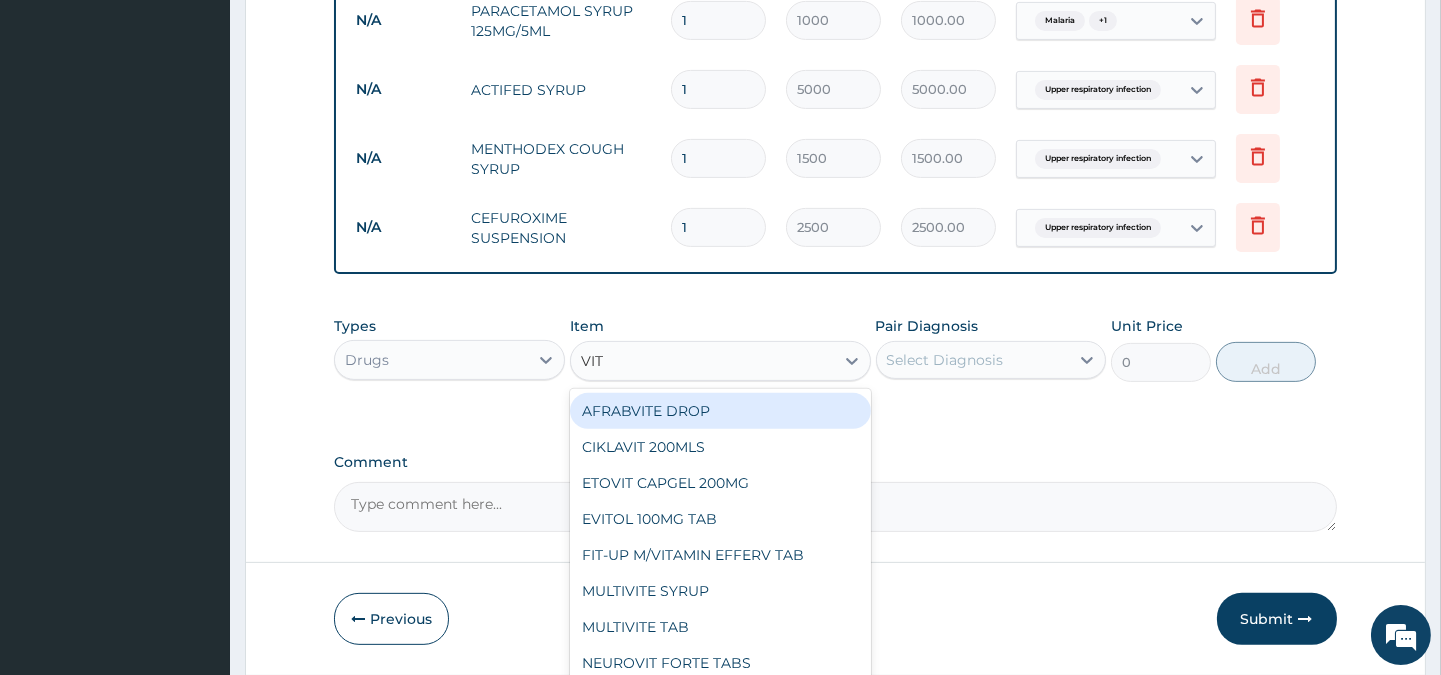 type on "VIT." 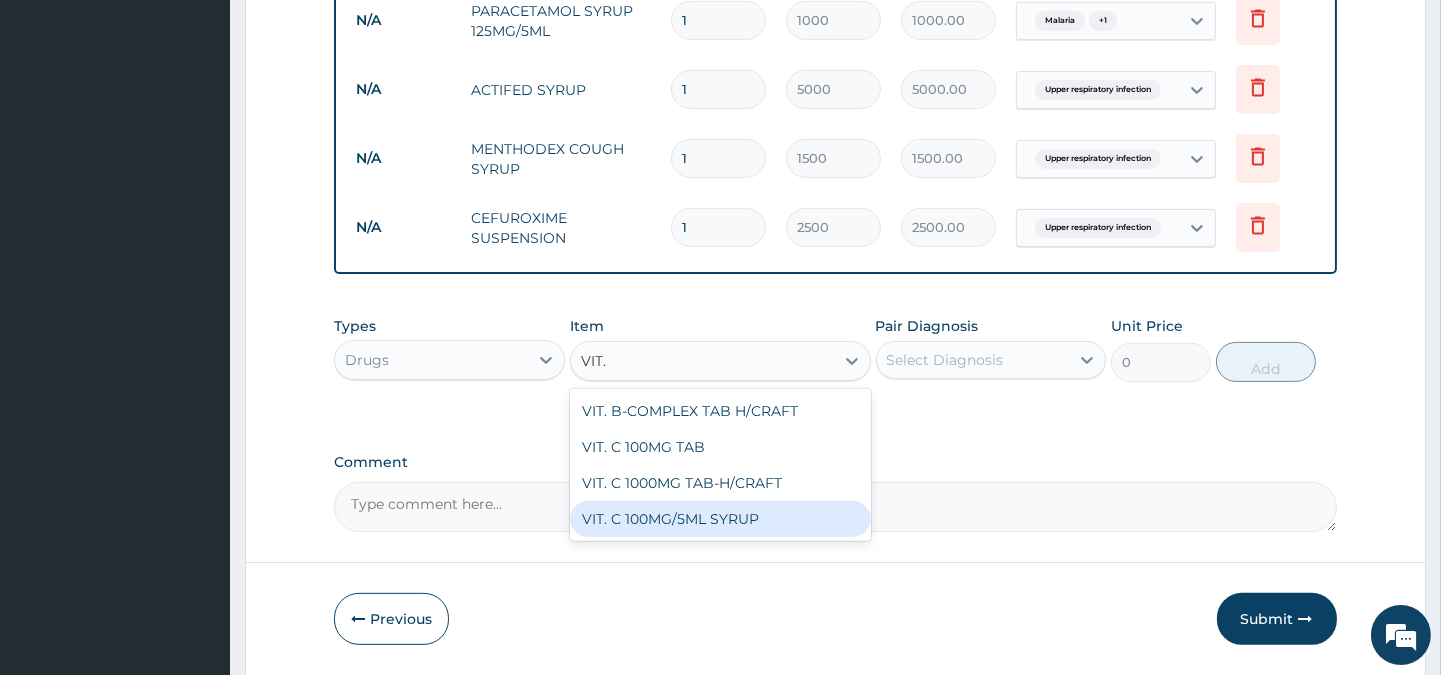 click on "VIT. C 100MG/5ML SYRUP" at bounding box center (720, 519) 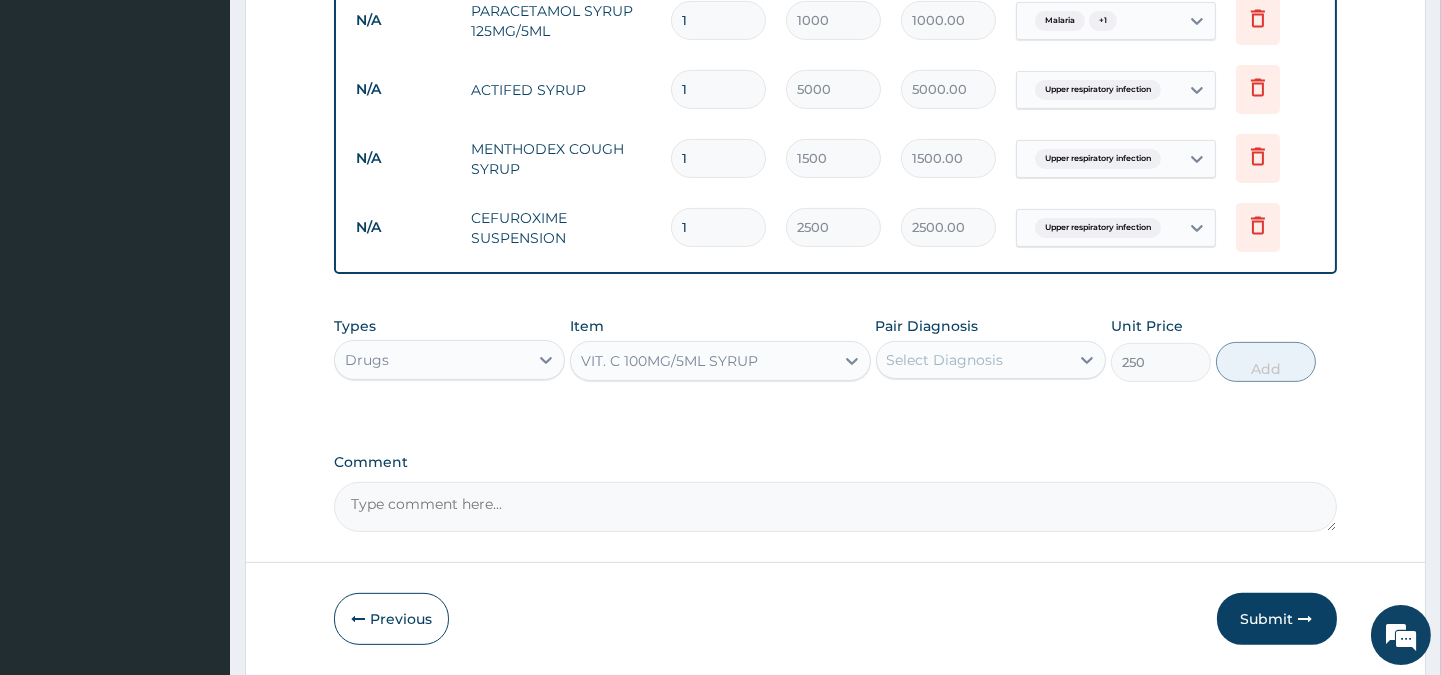 click on "Select Diagnosis" at bounding box center (945, 360) 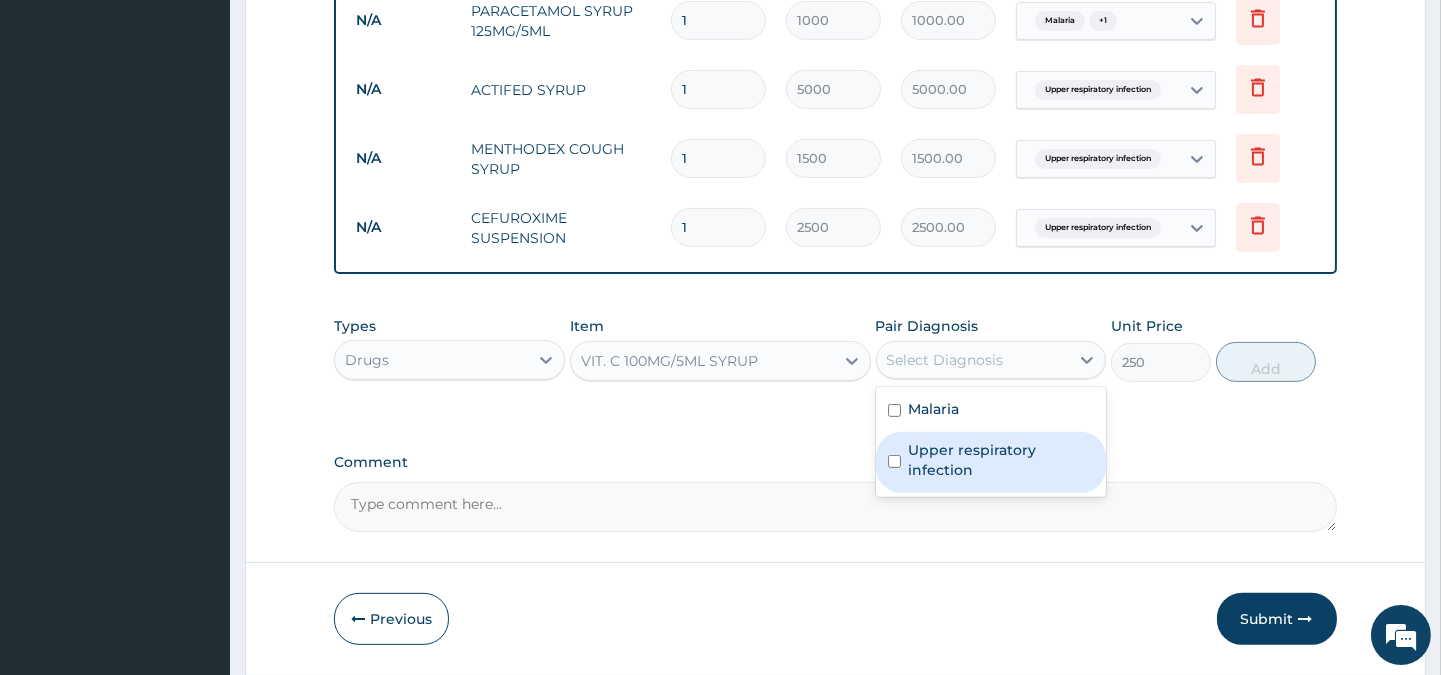 click on "Upper respiratory infection" at bounding box center [1001, 460] 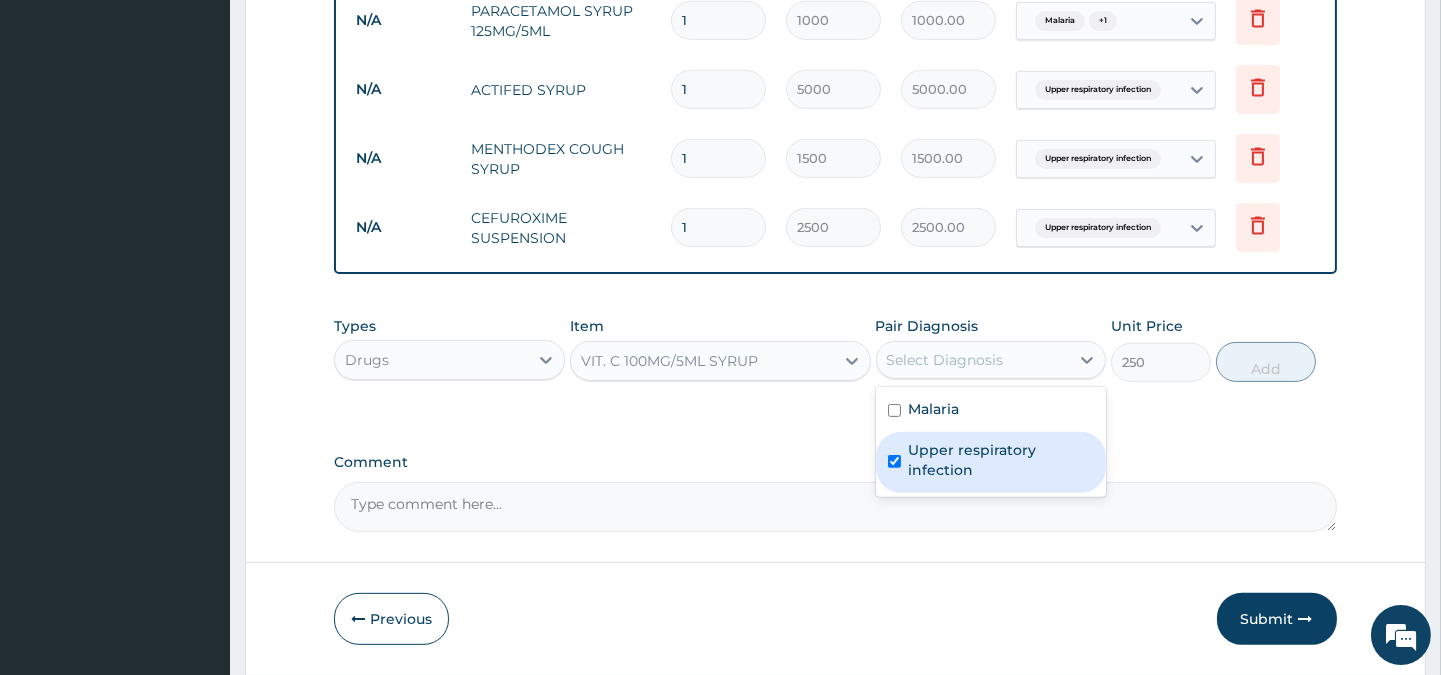 checkbox on "true" 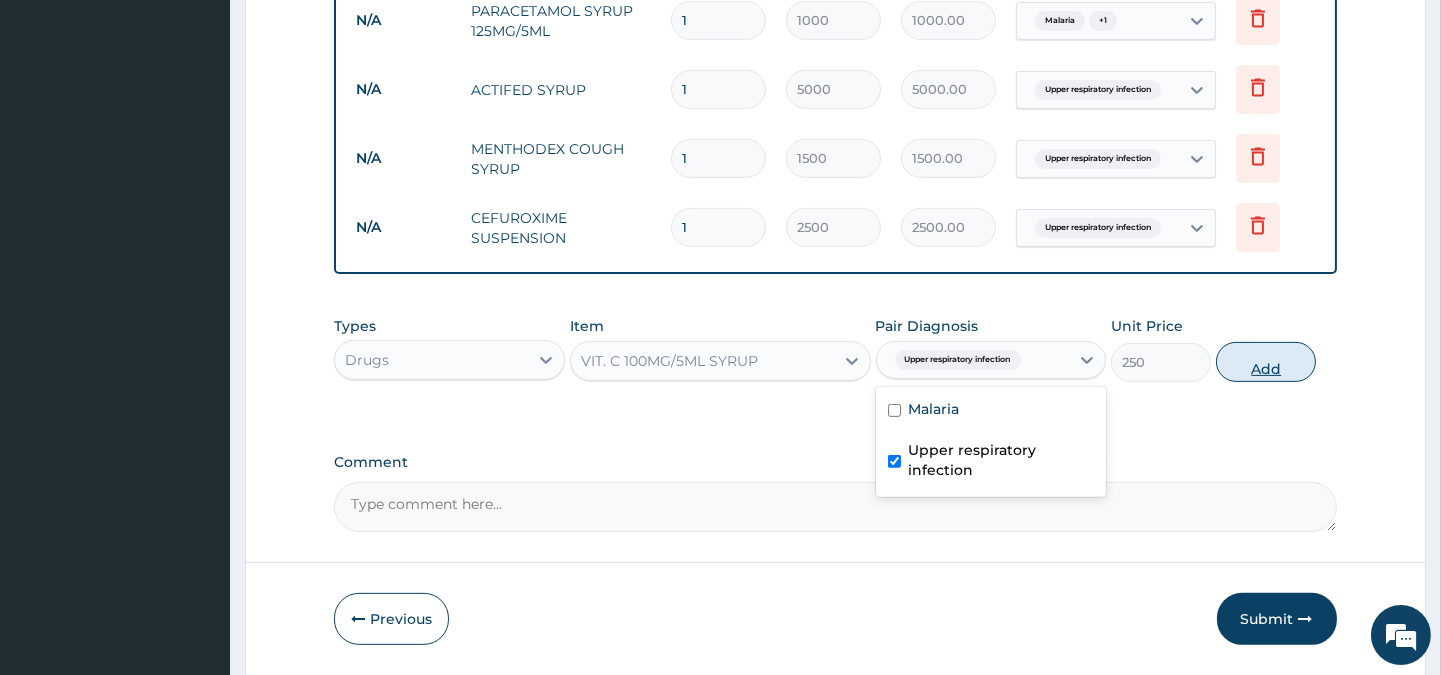 click on "Add" at bounding box center [1266, 362] 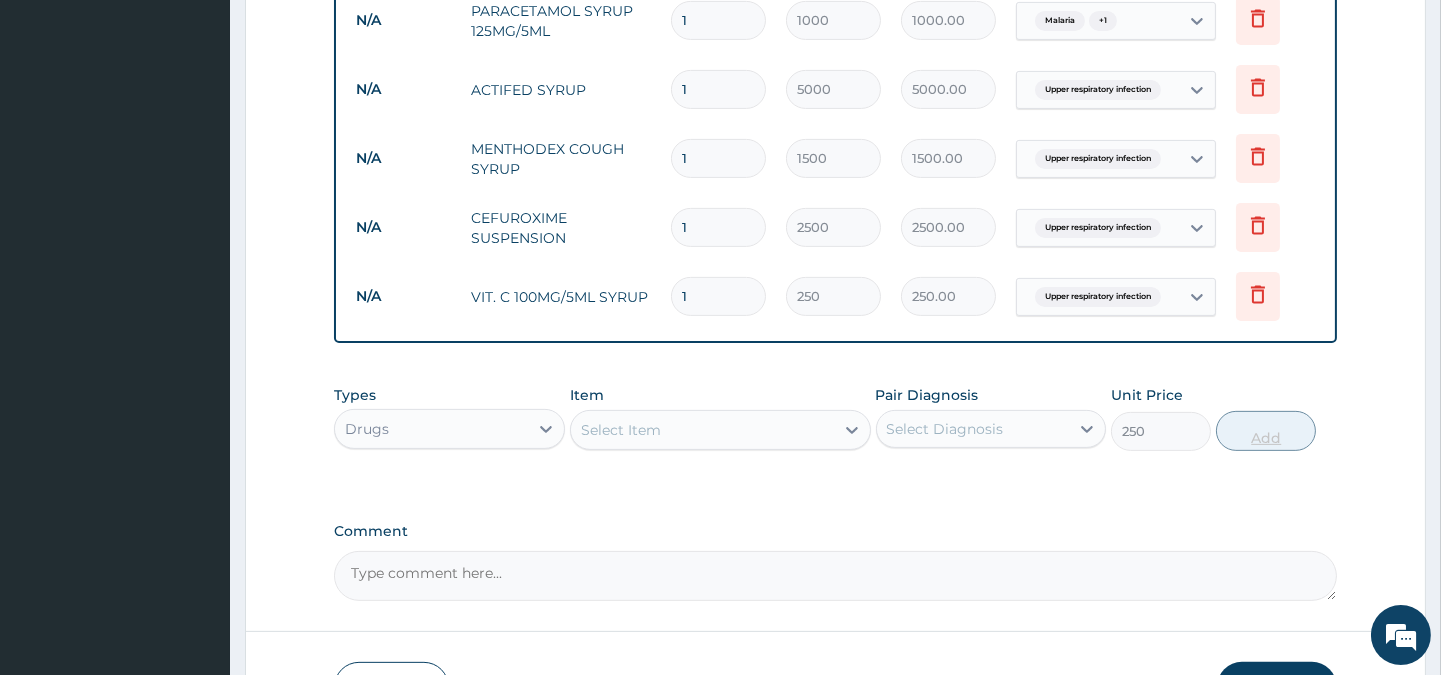 type on "0" 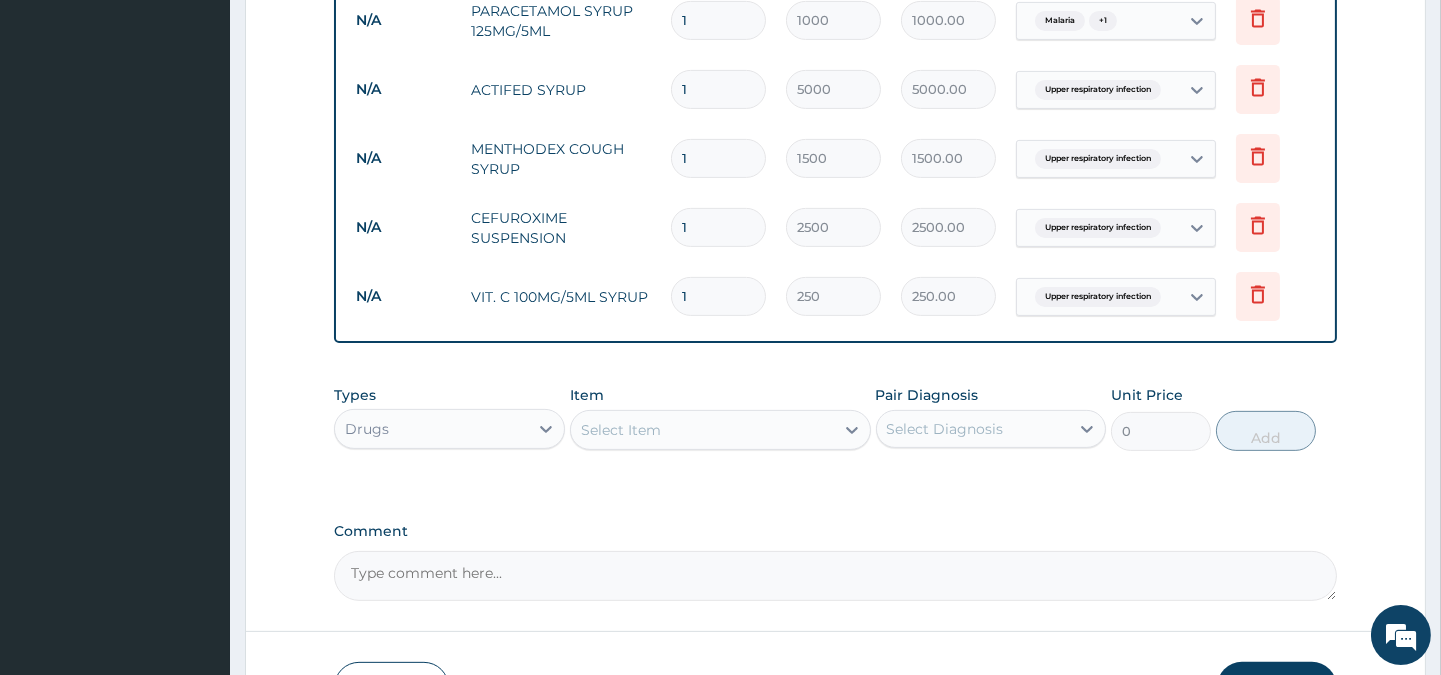 click on "PA Code / Prescription Code Enter Code(Secondary Care Only) Encounter Date 11-07-2025 Important Notice Please enter PA codes before entering items that are not attached to a PA code   All diagnoses entered must be linked to a claim item. Diagnosis & Claim Items that are visible but inactive cannot be edited because they were imported from an already approved PA code. Diagnosis Malaria Confirmed Upper respiratory infection Confirmed NB: All diagnosis must be linked to a claim item Claim Items Type Name Quantity Unit Price Total Price Pair Diagnosis Actions N/A GENERAL CONSULTATION 1 5000 5000.00 Malaria  + 1 Delete N/A FBC  1 5000 5000.00 Upper respiratory infection  + 1 Delete N/A Malaria Parasites 1 3000 3000.00 Malaria Delete N/A ARTEMETER  INJ 80MG 1 1500 1500.00 Malaria Delete N/A Artemether + lumefantrine (20/120) 1 2000 2000.00 Malaria Delete N/A PARACETAMOL INJ 1 200 200.00 Malaria  + 1 Delete N/A PARACETAMOL SYRUP 125MG/5ML 1 1000 1000.00 Malaria  + 1 Delete N/A ACTIFED SYRUP 1 5000 5000.00 Delete N/A" at bounding box center (835, -221) 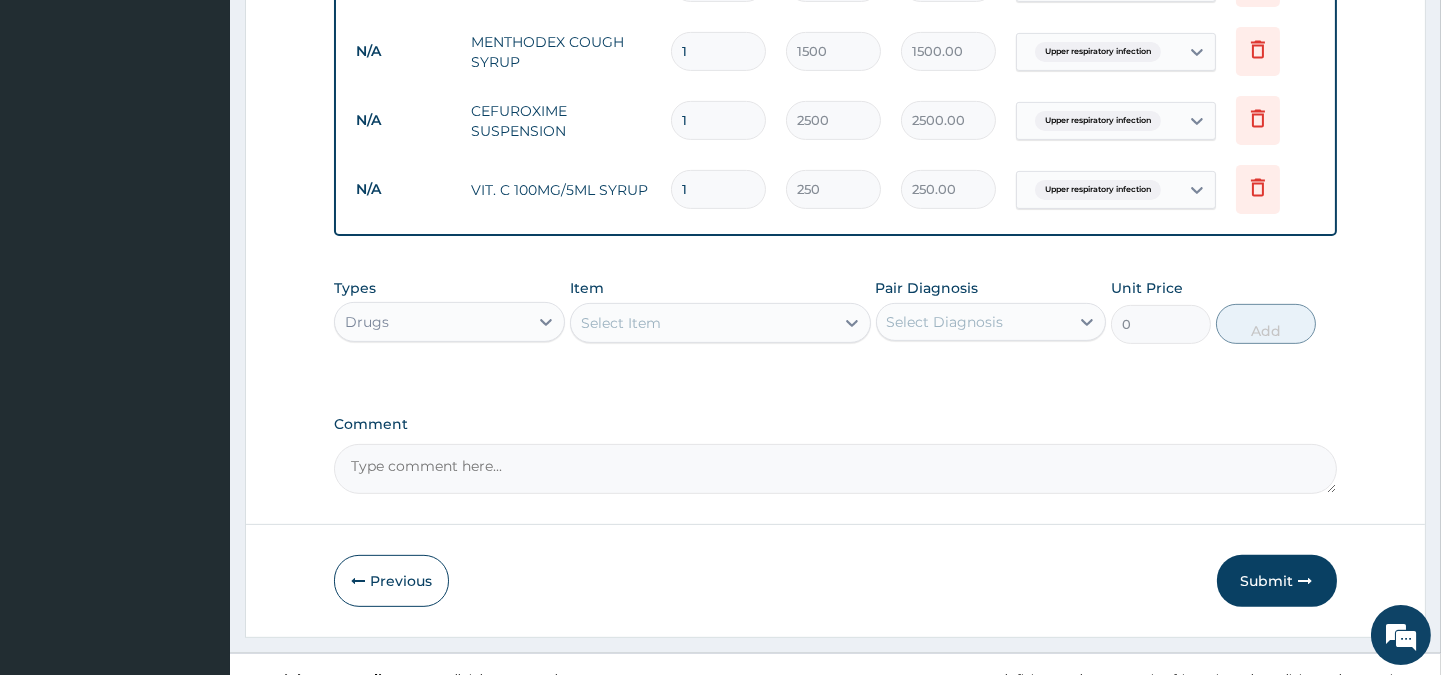 scroll, scrollTop: 1373, scrollLeft: 0, axis: vertical 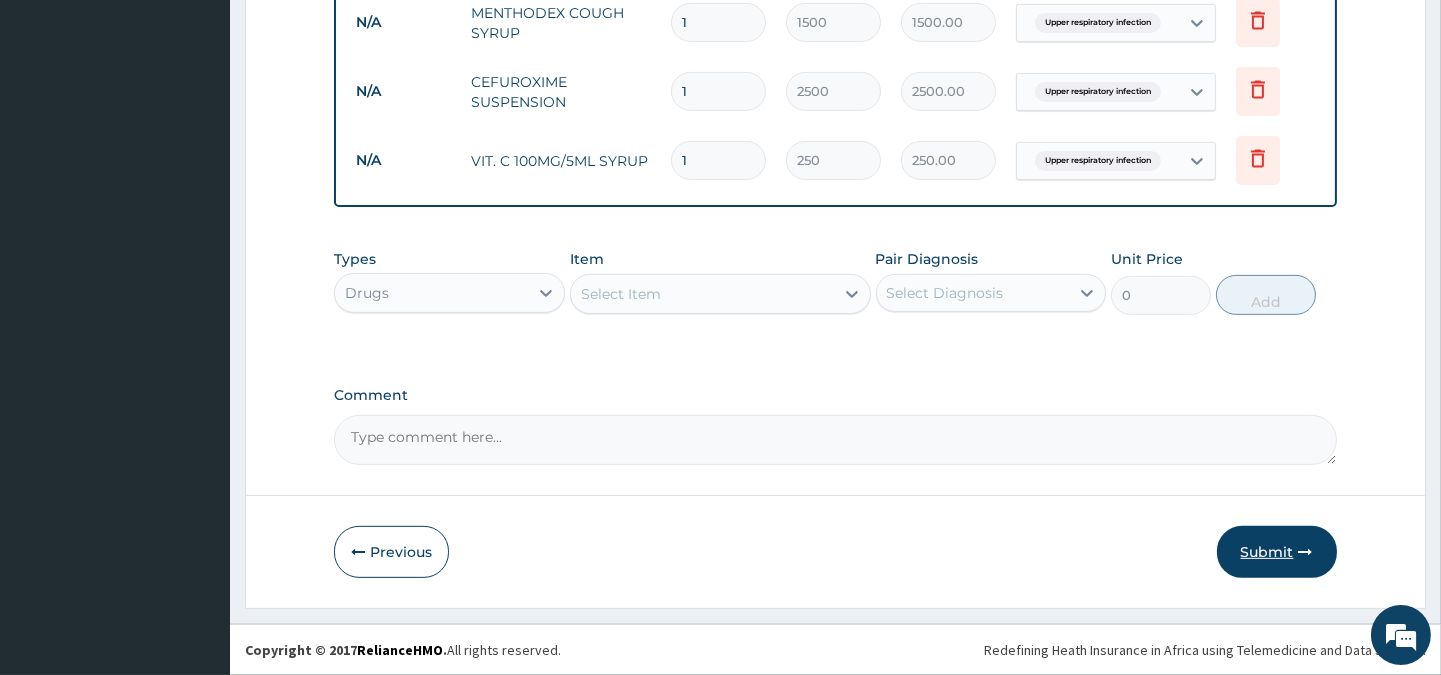 click on "Submit" at bounding box center [1277, 552] 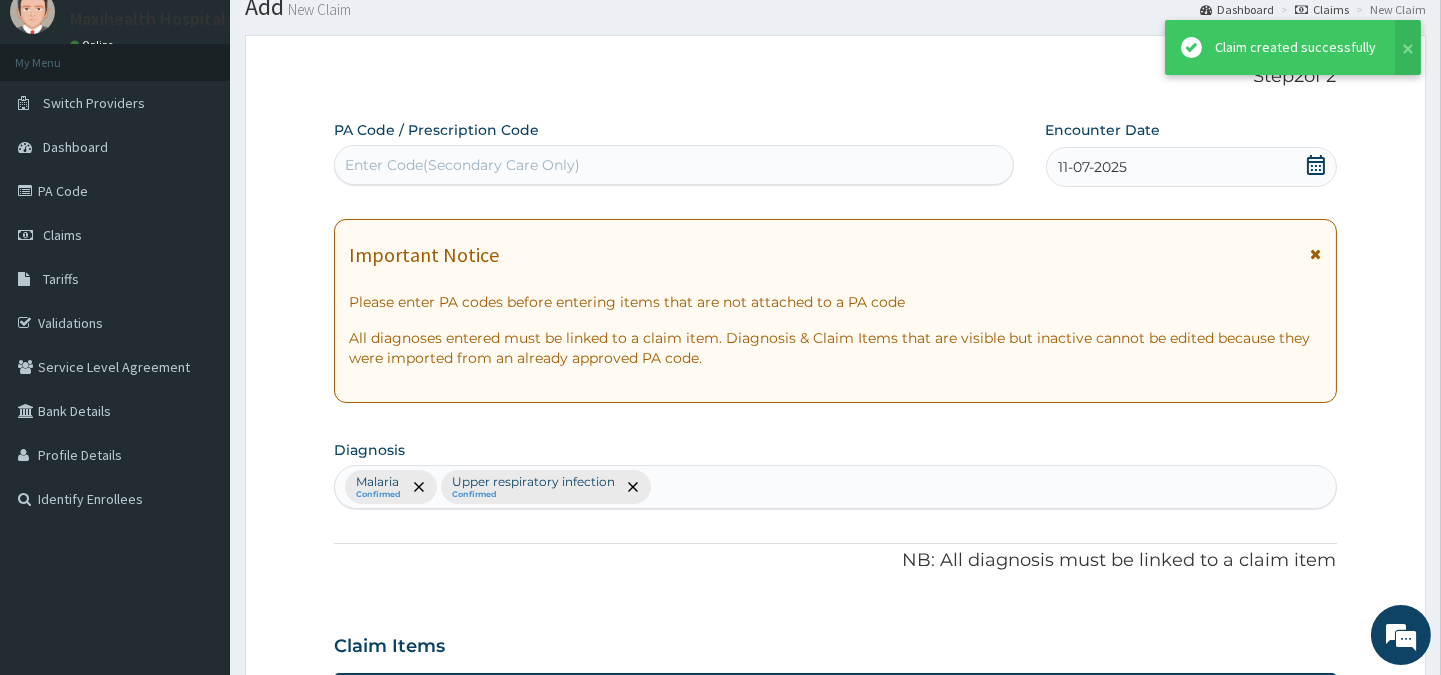 scroll, scrollTop: 1373, scrollLeft: 0, axis: vertical 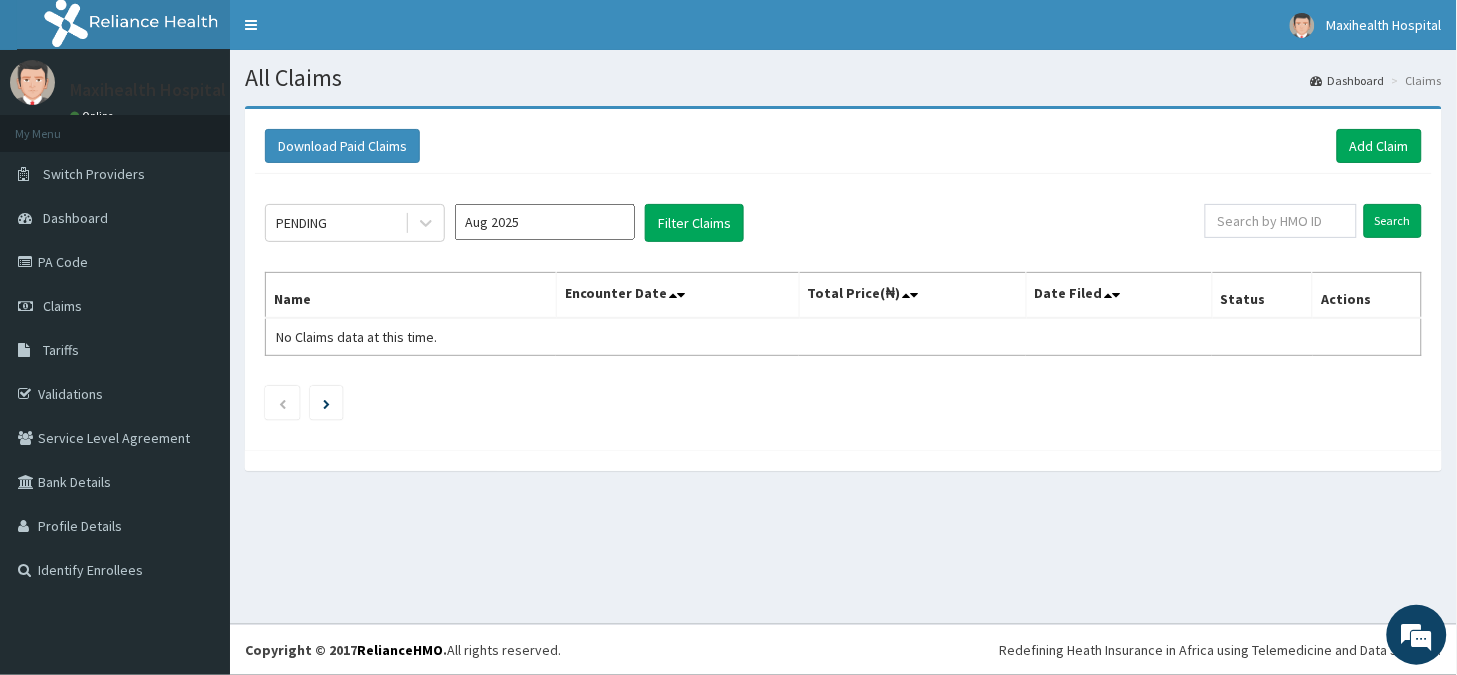click at bounding box center [843, 460] 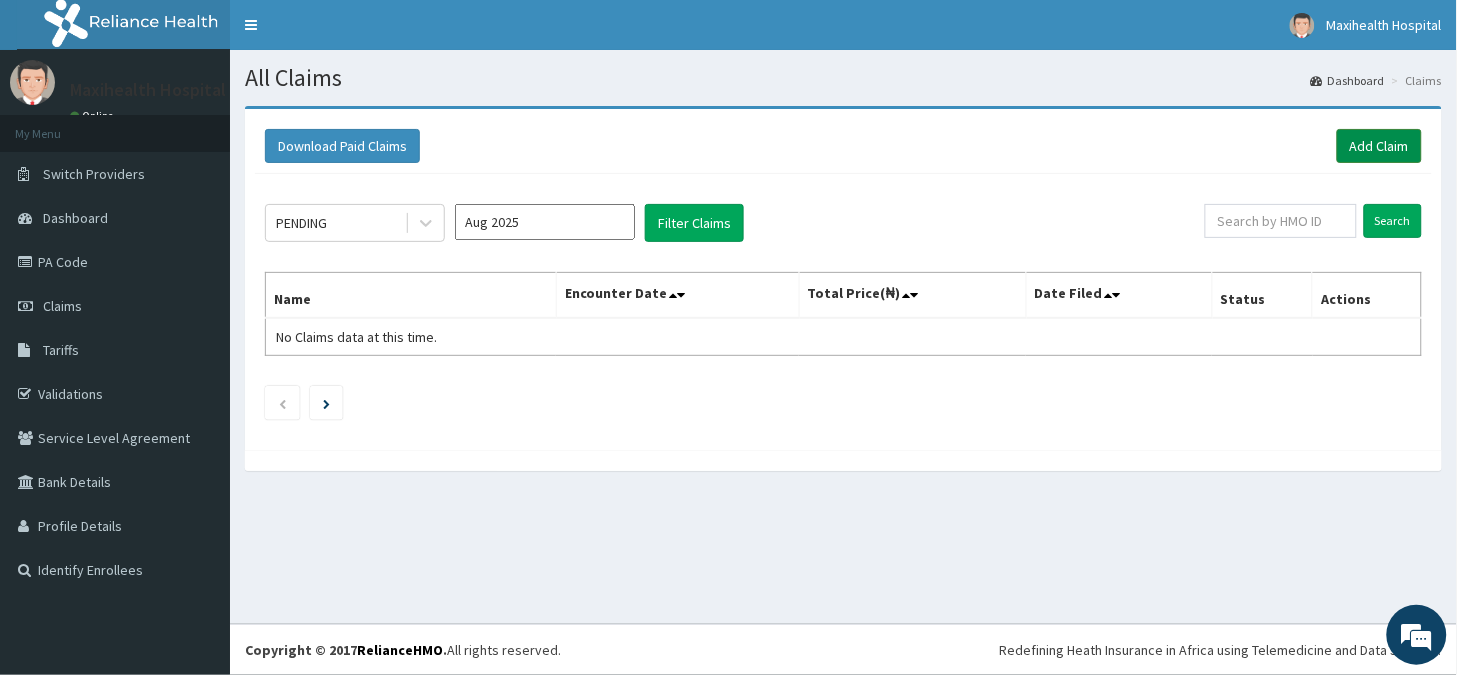 click on "Add Claim" at bounding box center [1379, 146] 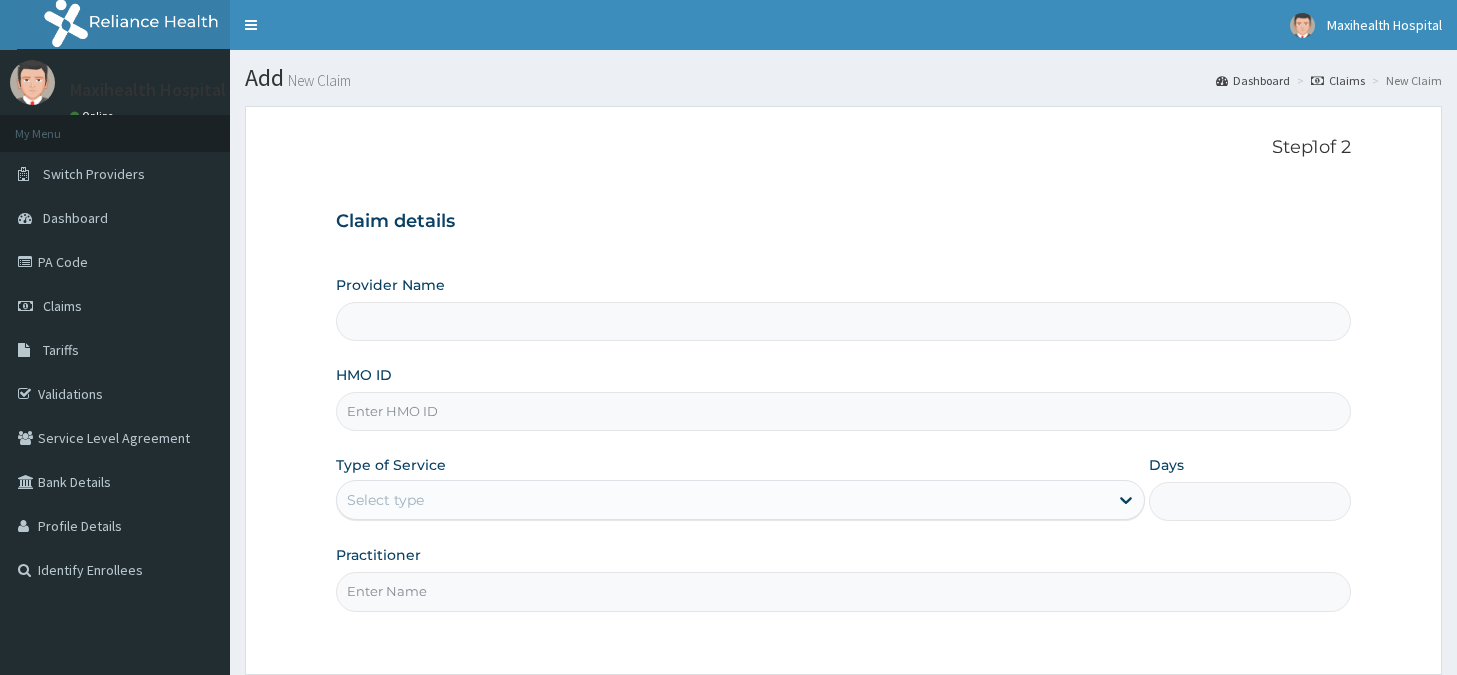 type on "MAXIHEALTH HOSPITAL" 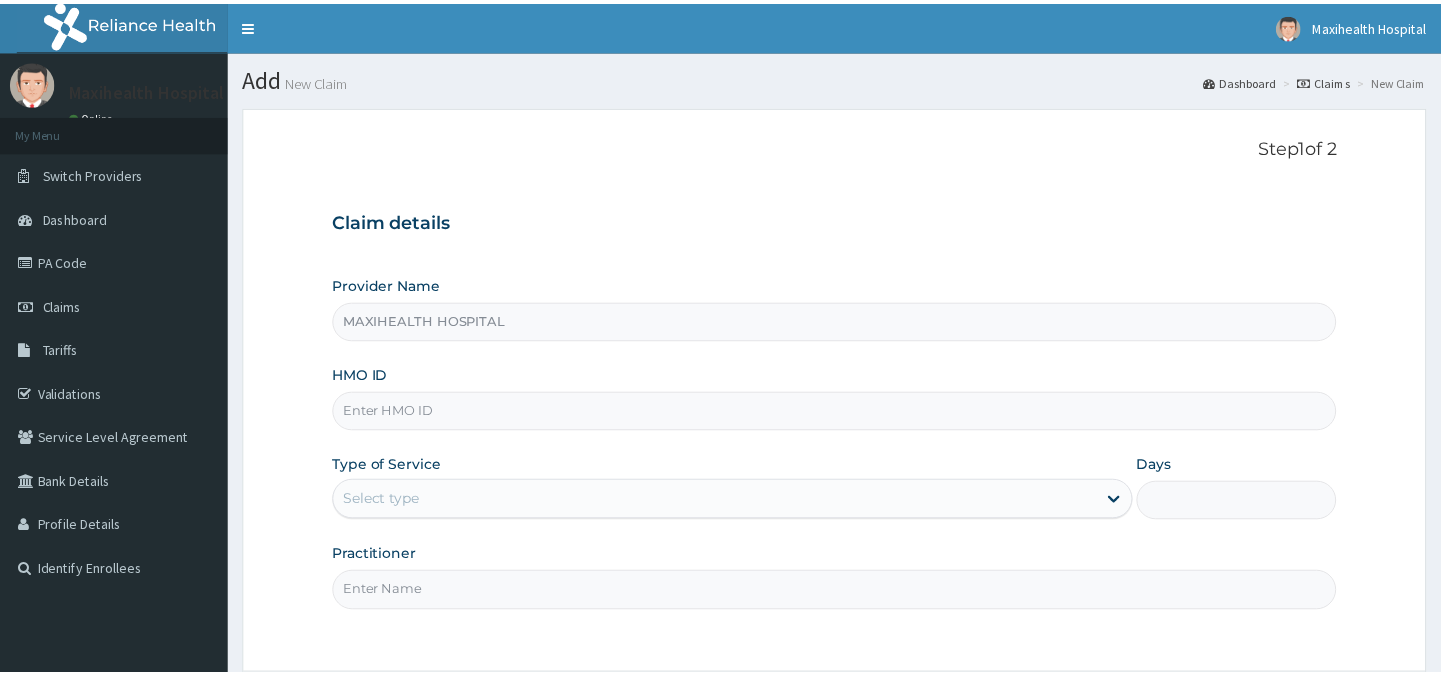 scroll, scrollTop: 0, scrollLeft: 0, axis: both 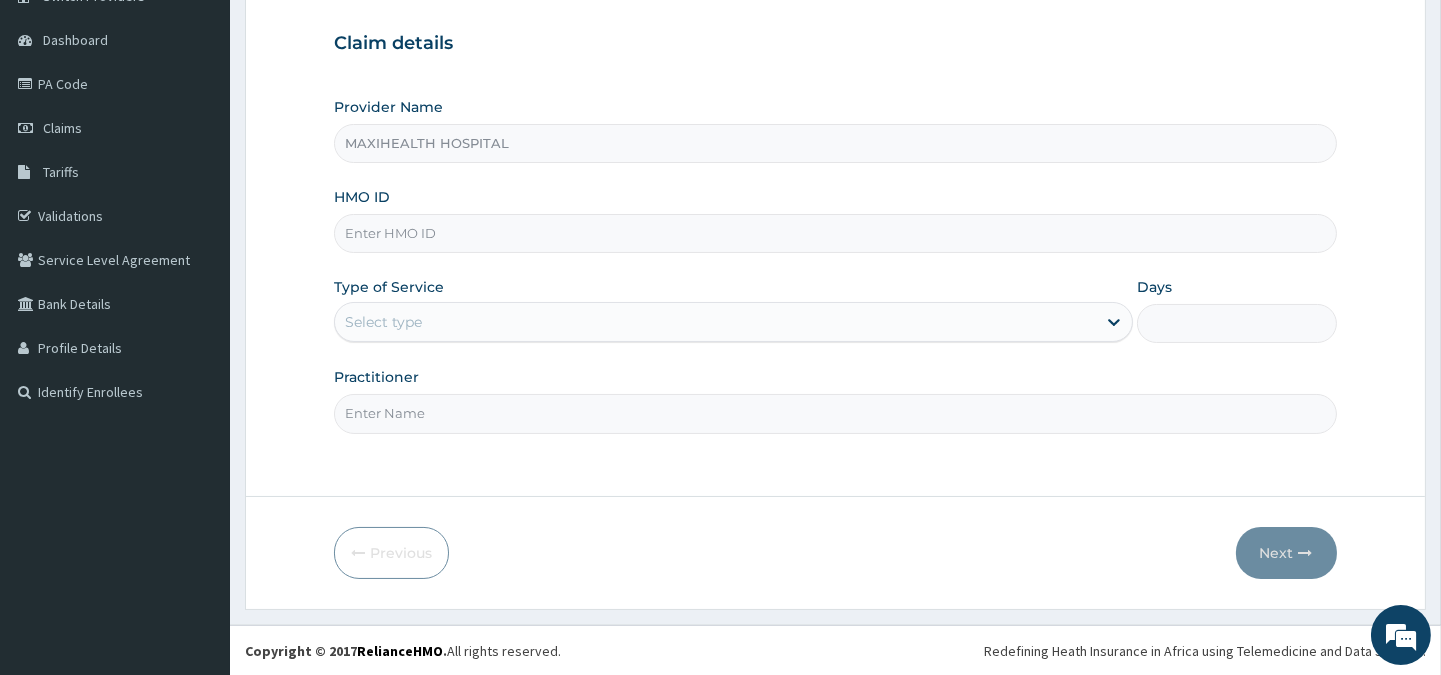 click on "HMO ID" at bounding box center [835, 233] 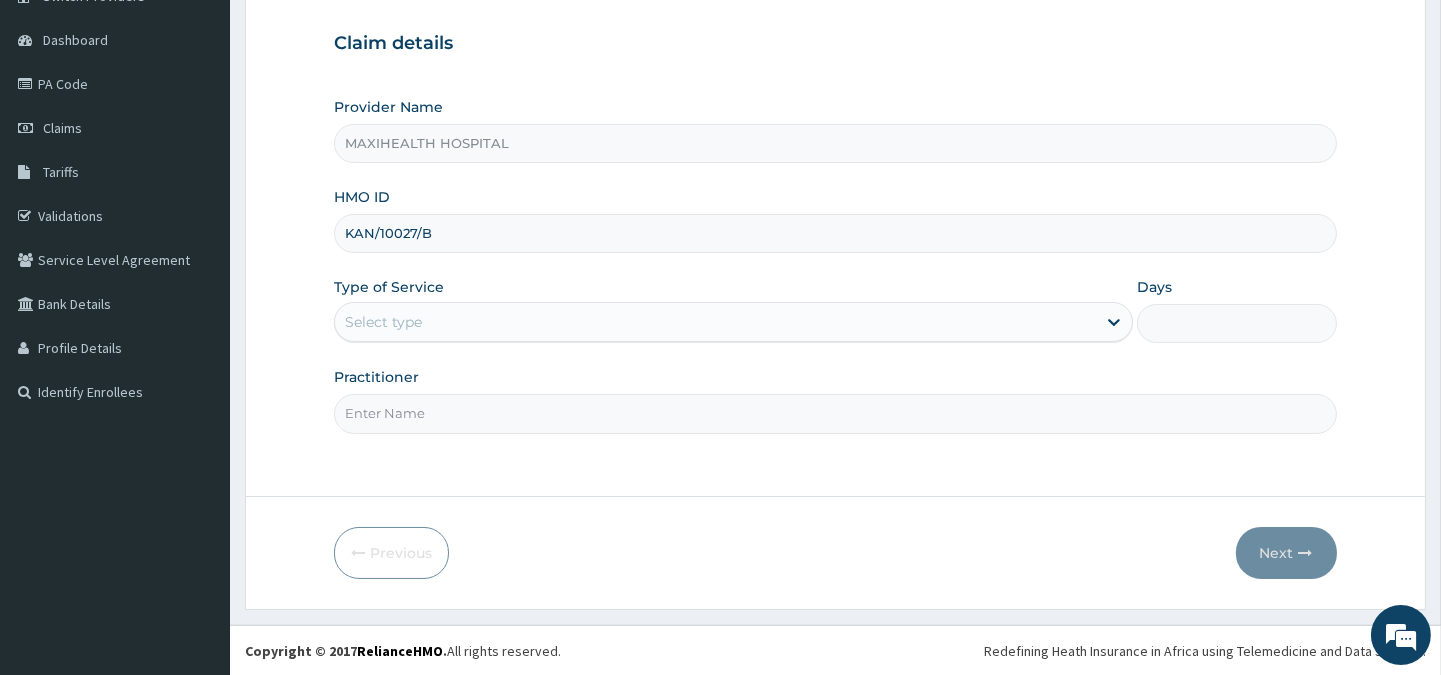 type on "KAN/10027/B" 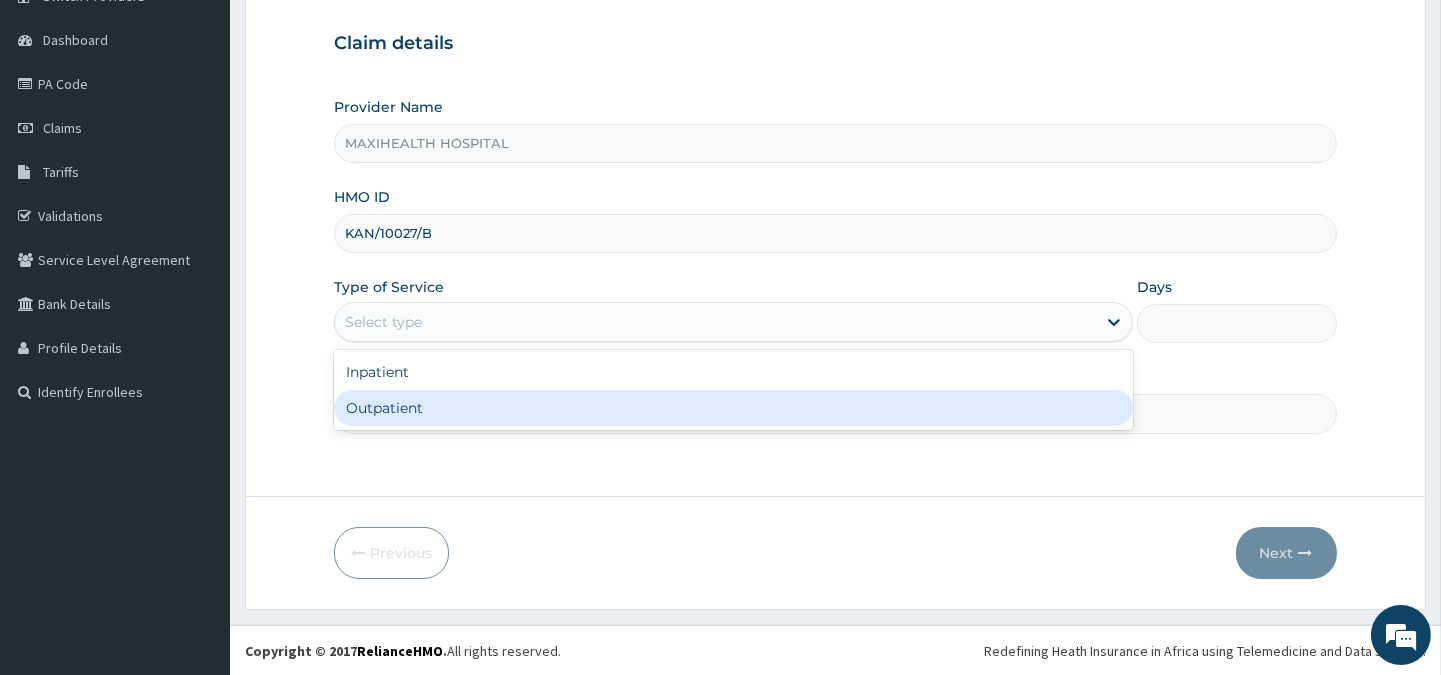 click on "Outpatient" at bounding box center (733, 408) 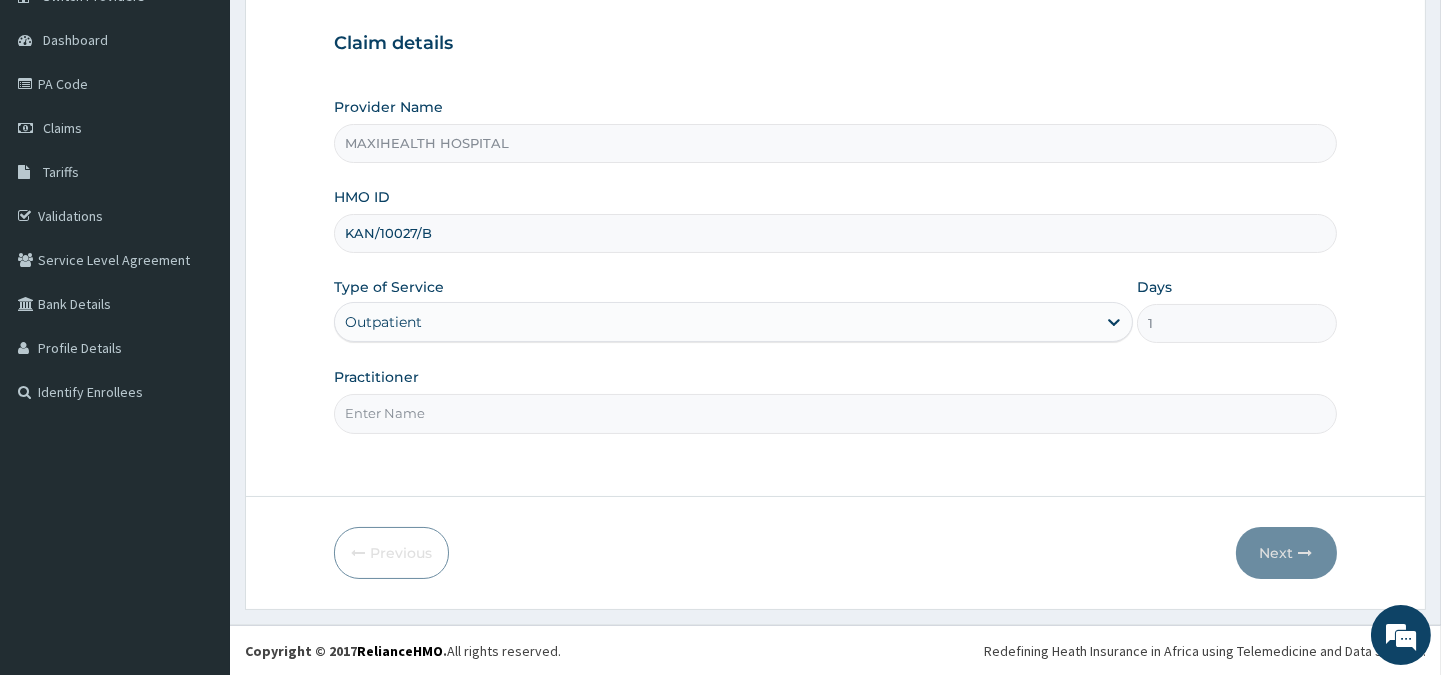 click on "Practitioner" at bounding box center (835, 413) 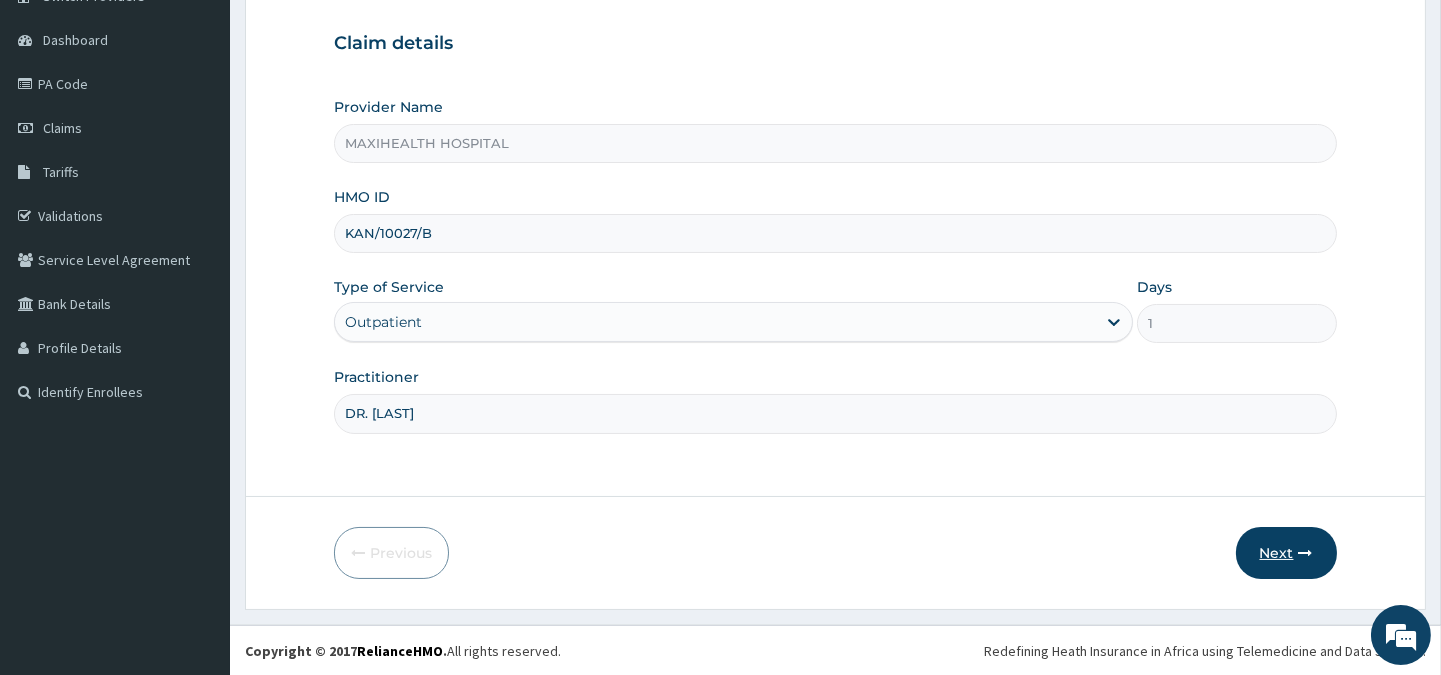 type on "DR. [LAST]" 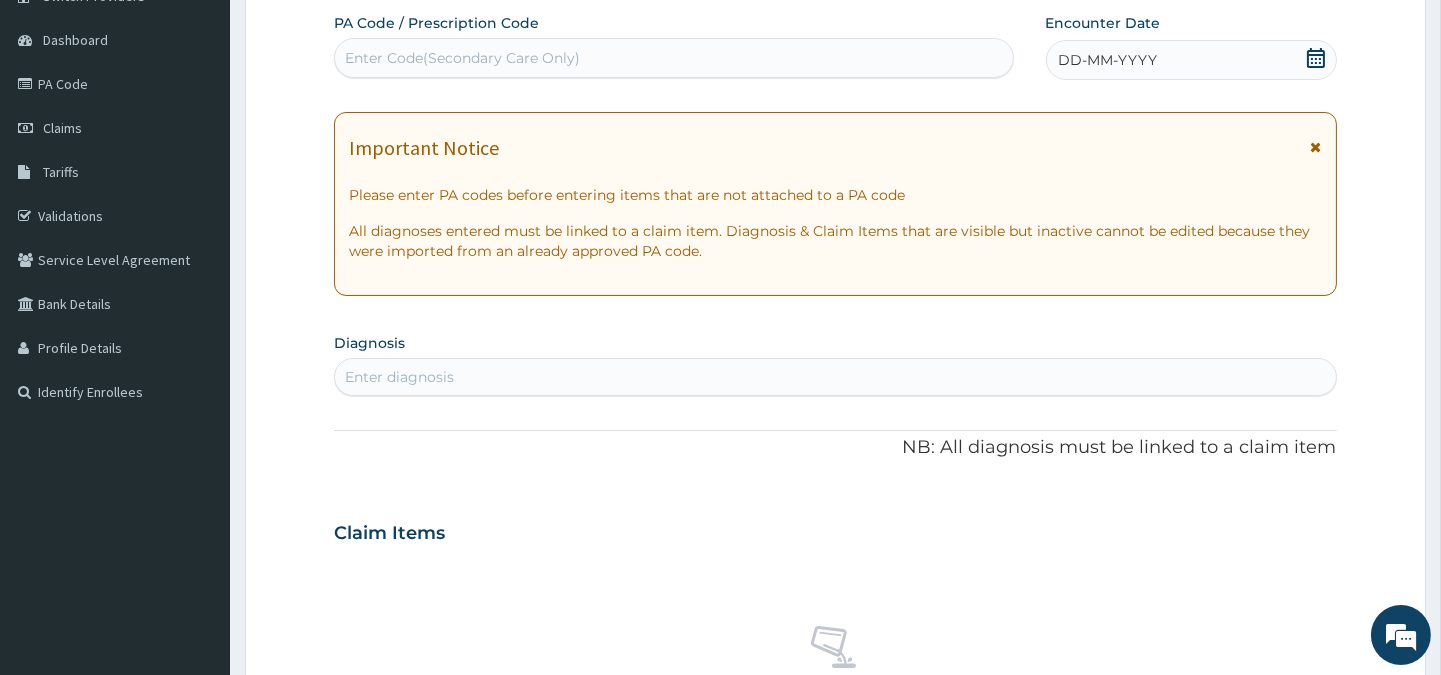 click on "DD-MM-YYYY" at bounding box center [1191, 60] 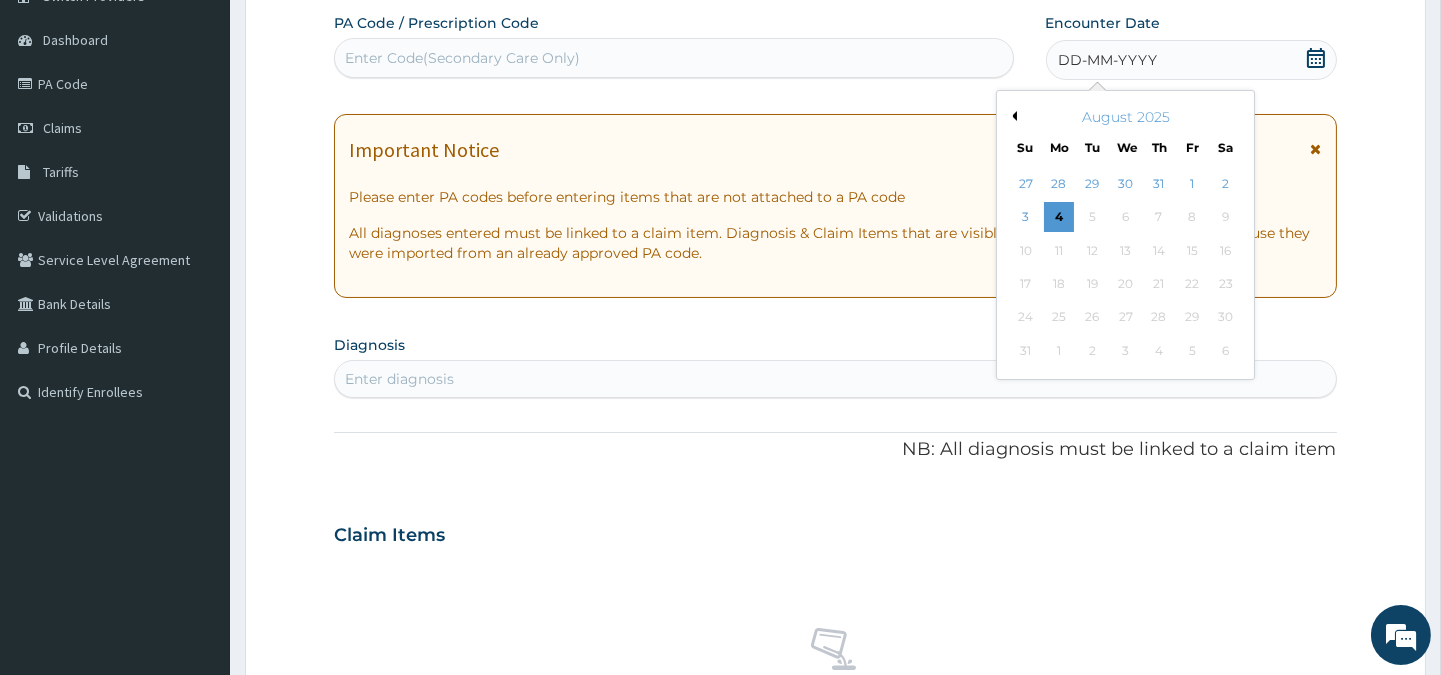 click on "Previous Month" at bounding box center (1012, 116) 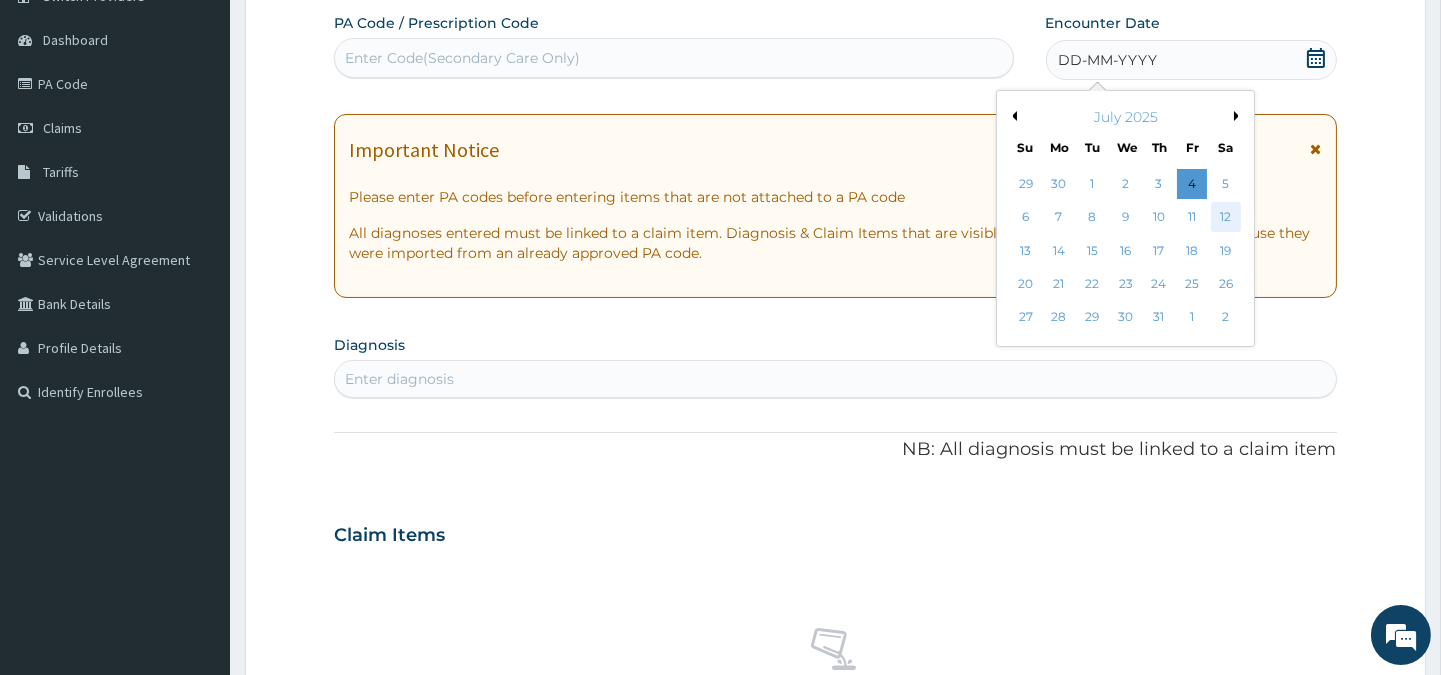 click on "12" at bounding box center (1225, 218) 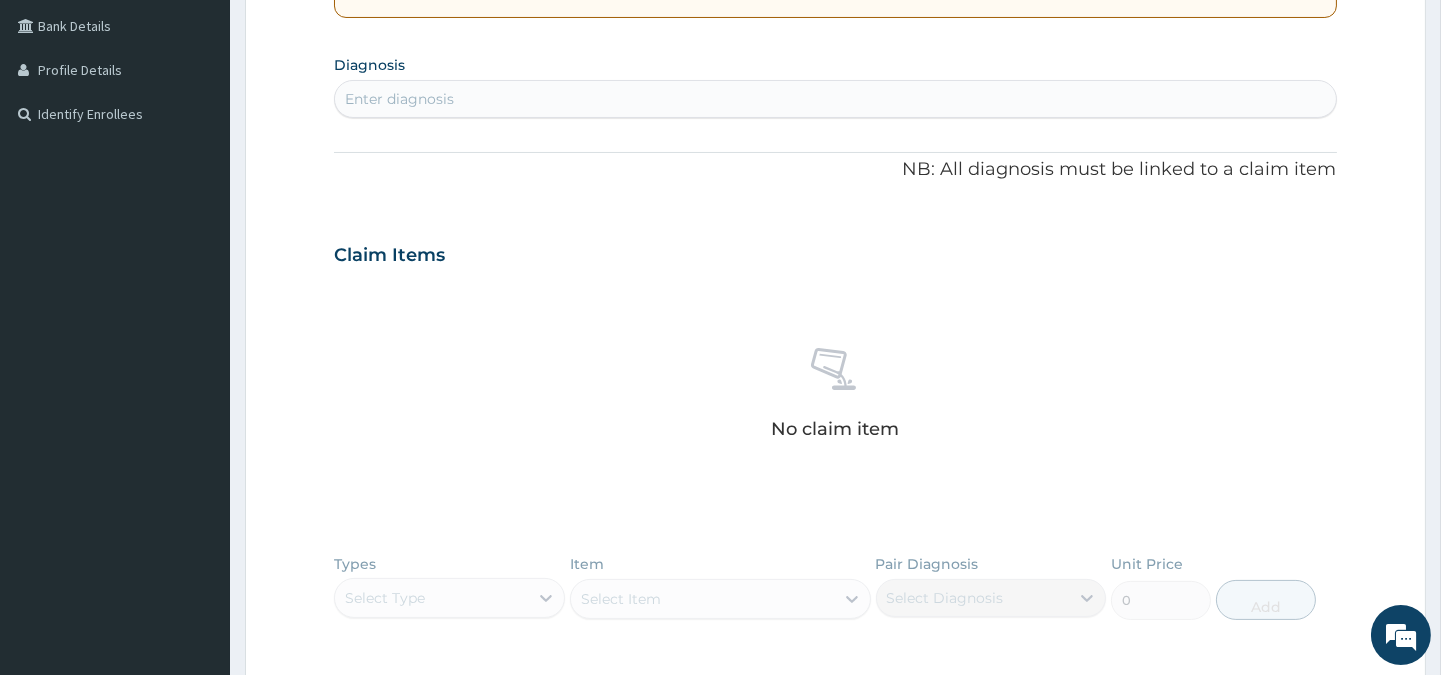 scroll, scrollTop: 458, scrollLeft: 0, axis: vertical 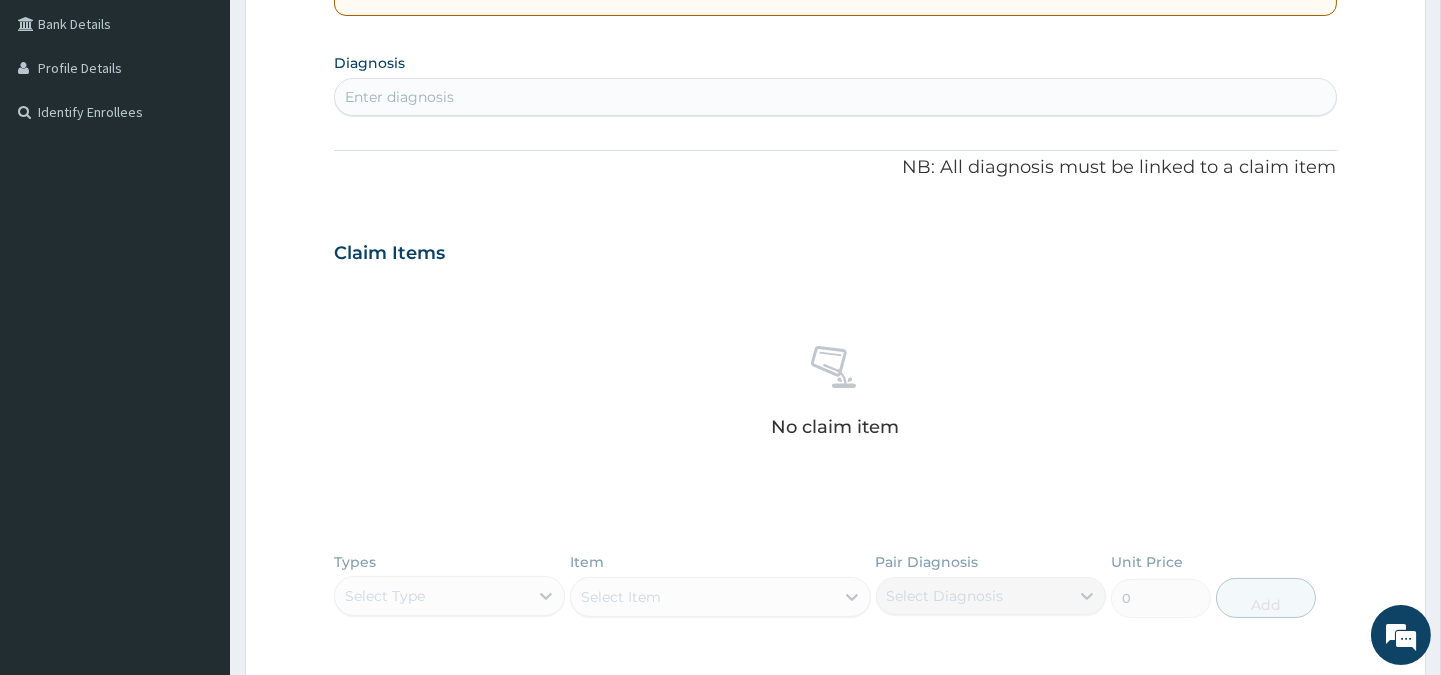 click on "Enter diagnosis" at bounding box center (399, 97) 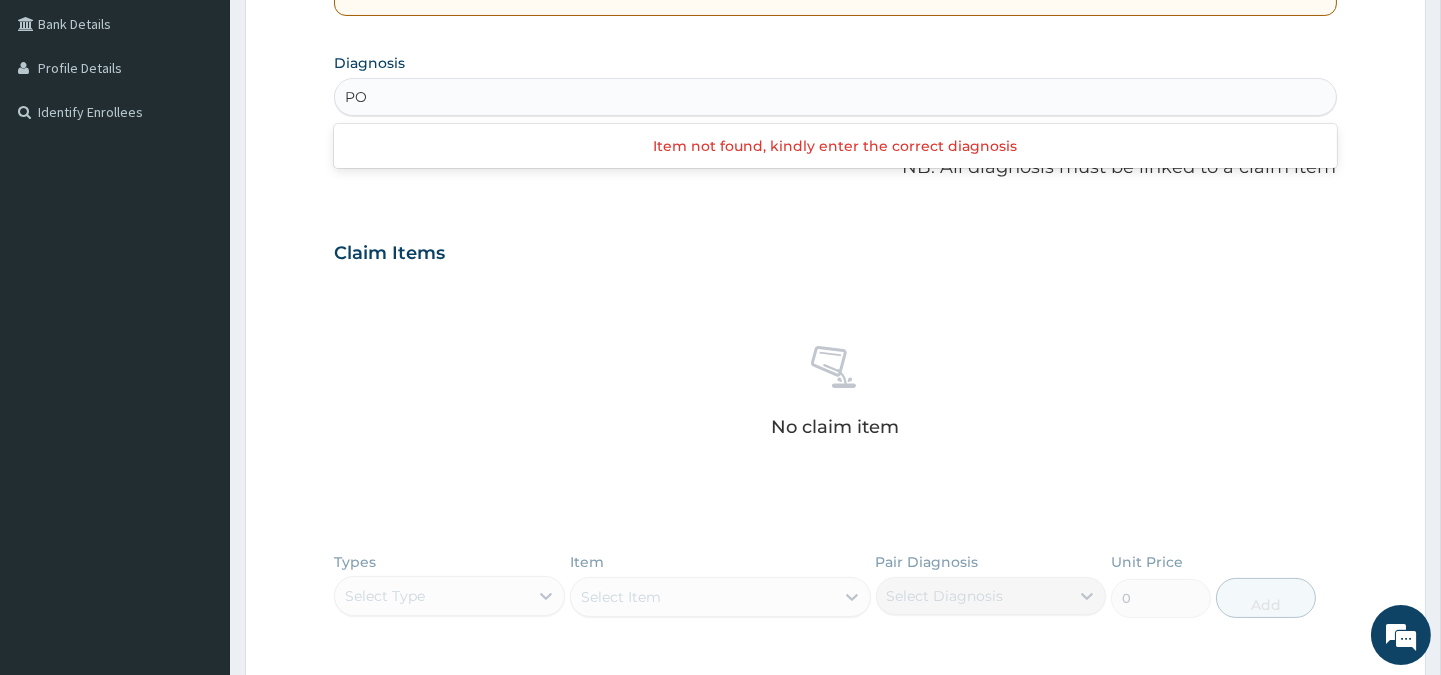 type on "P" 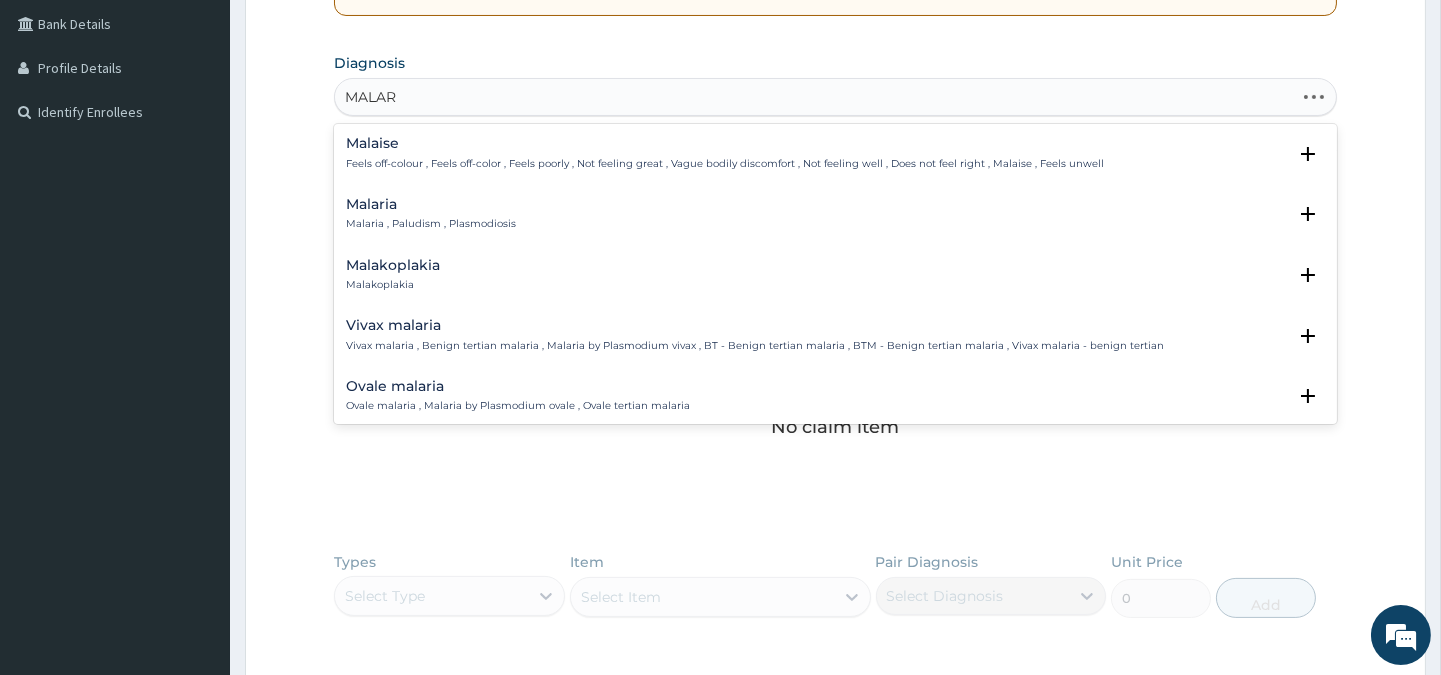 type on "MALARI" 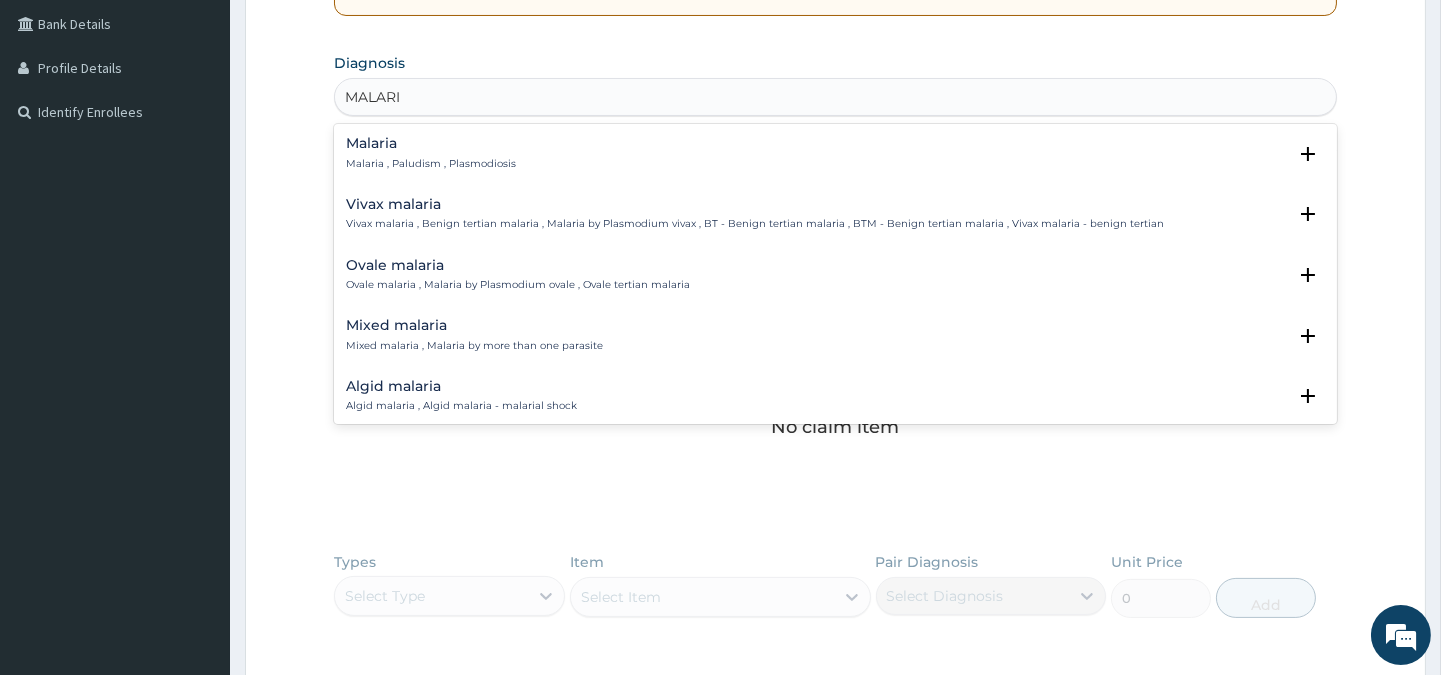 click on "Malaria , Paludism , Plasmodiosis" at bounding box center [431, 164] 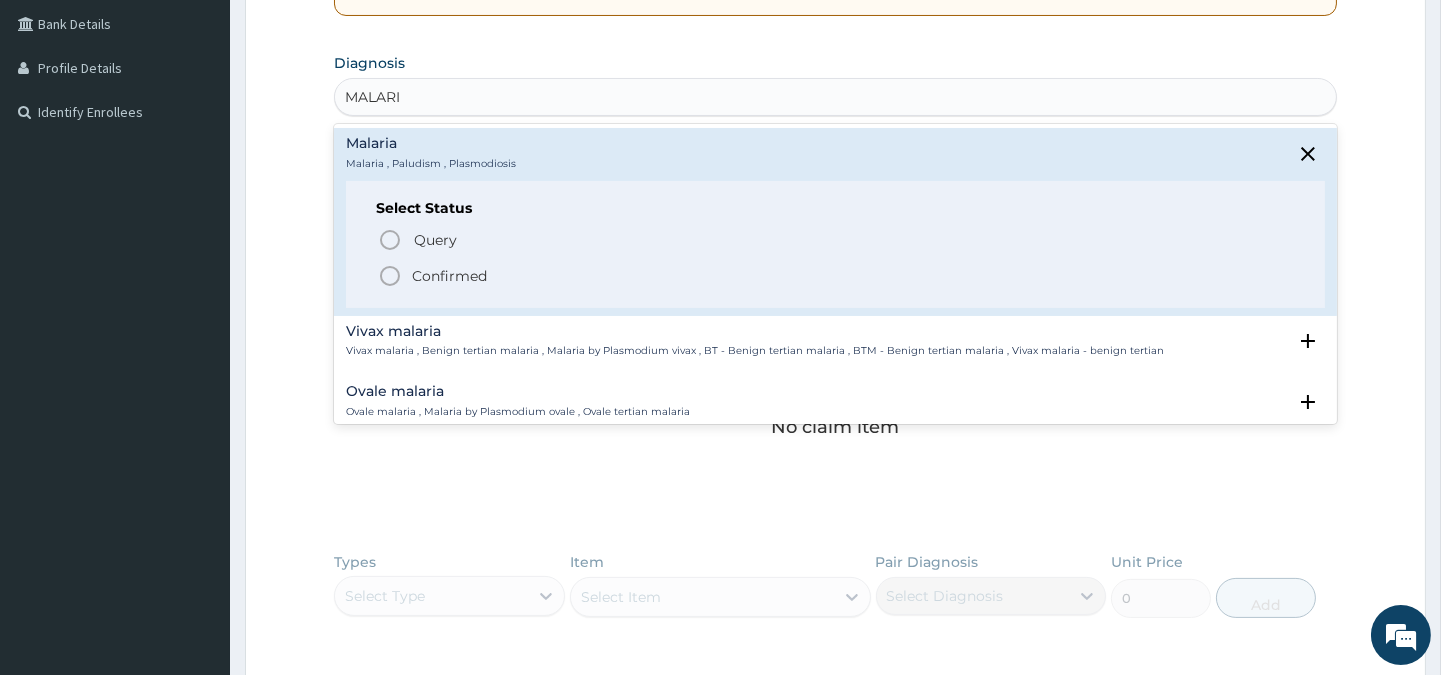 click 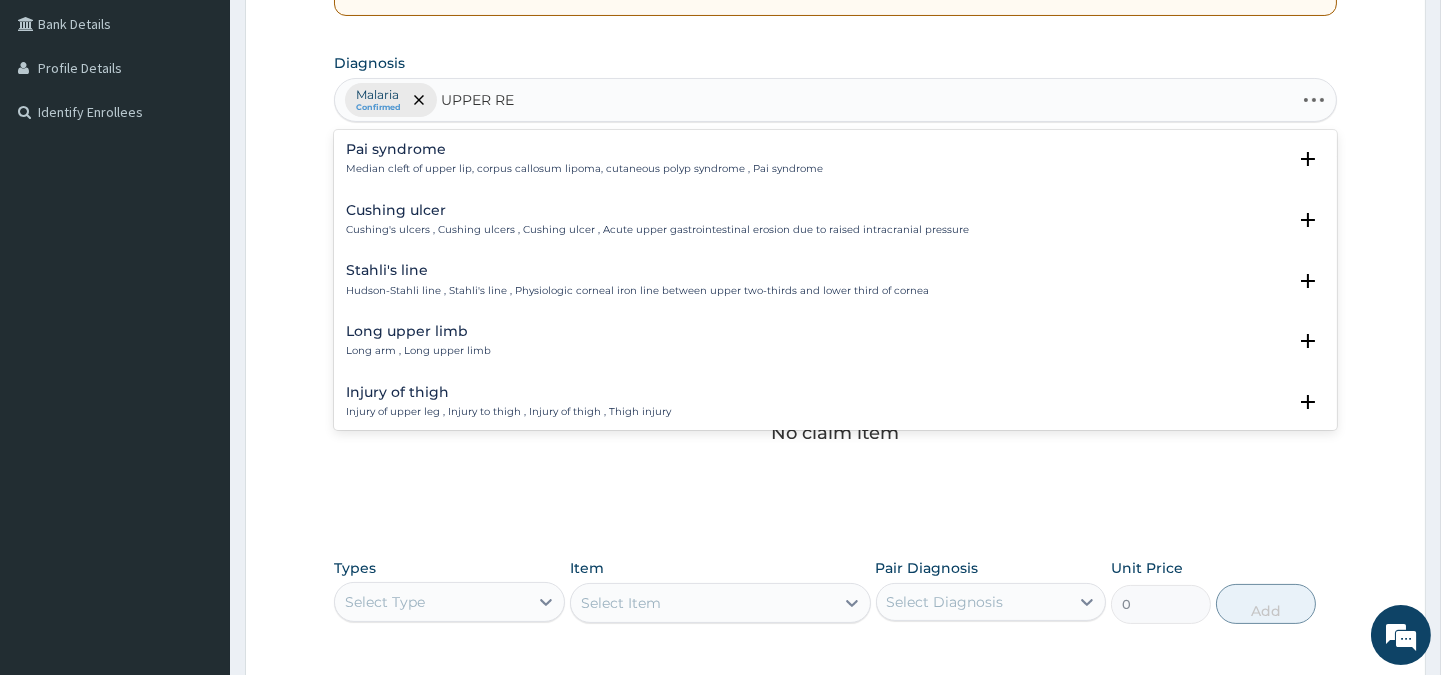 type on "UPPER RES" 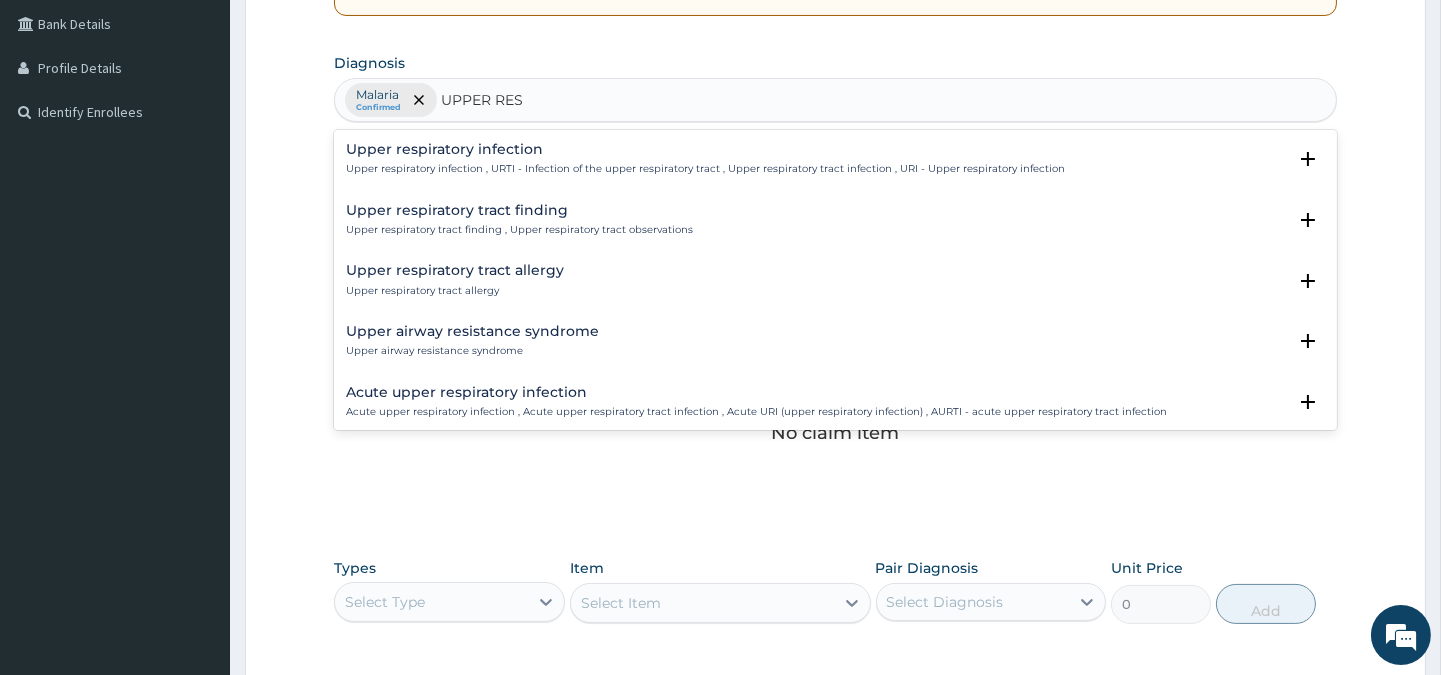 click on "Upper respiratory infection" at bounding box center (705, 149) 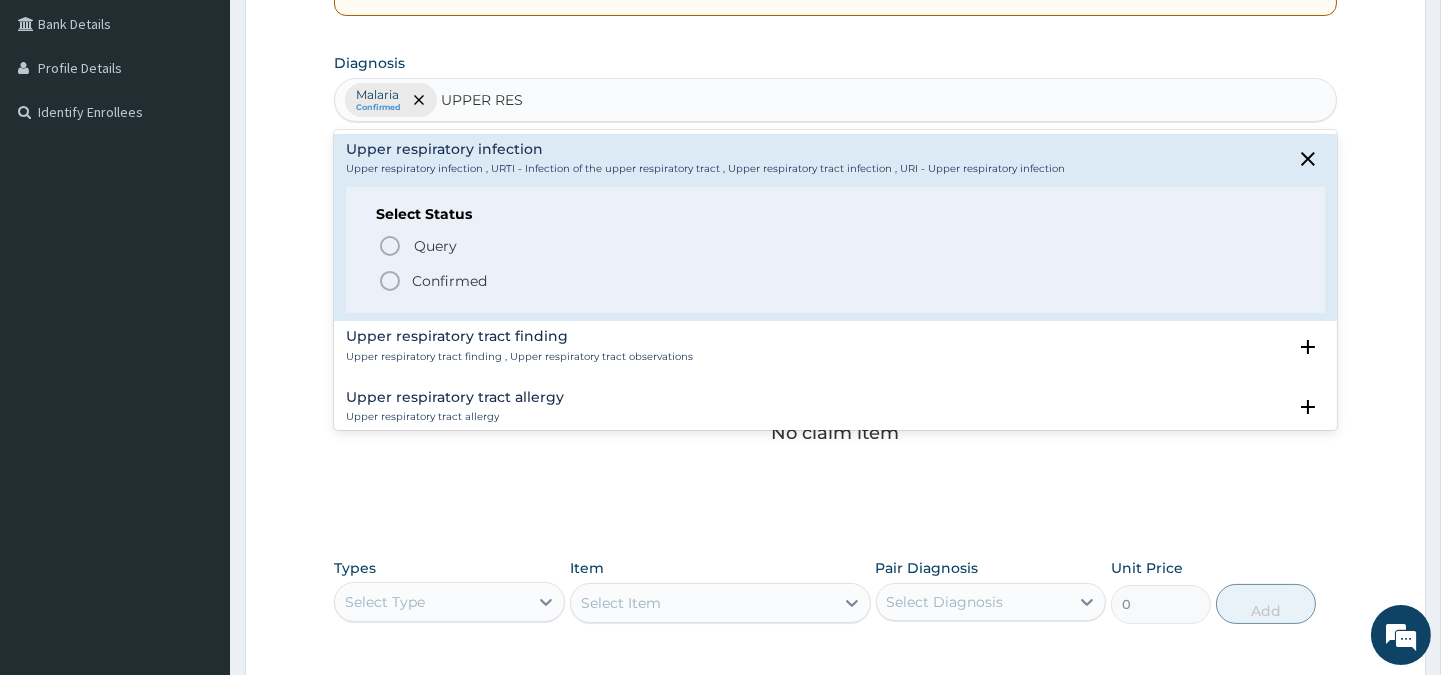 click 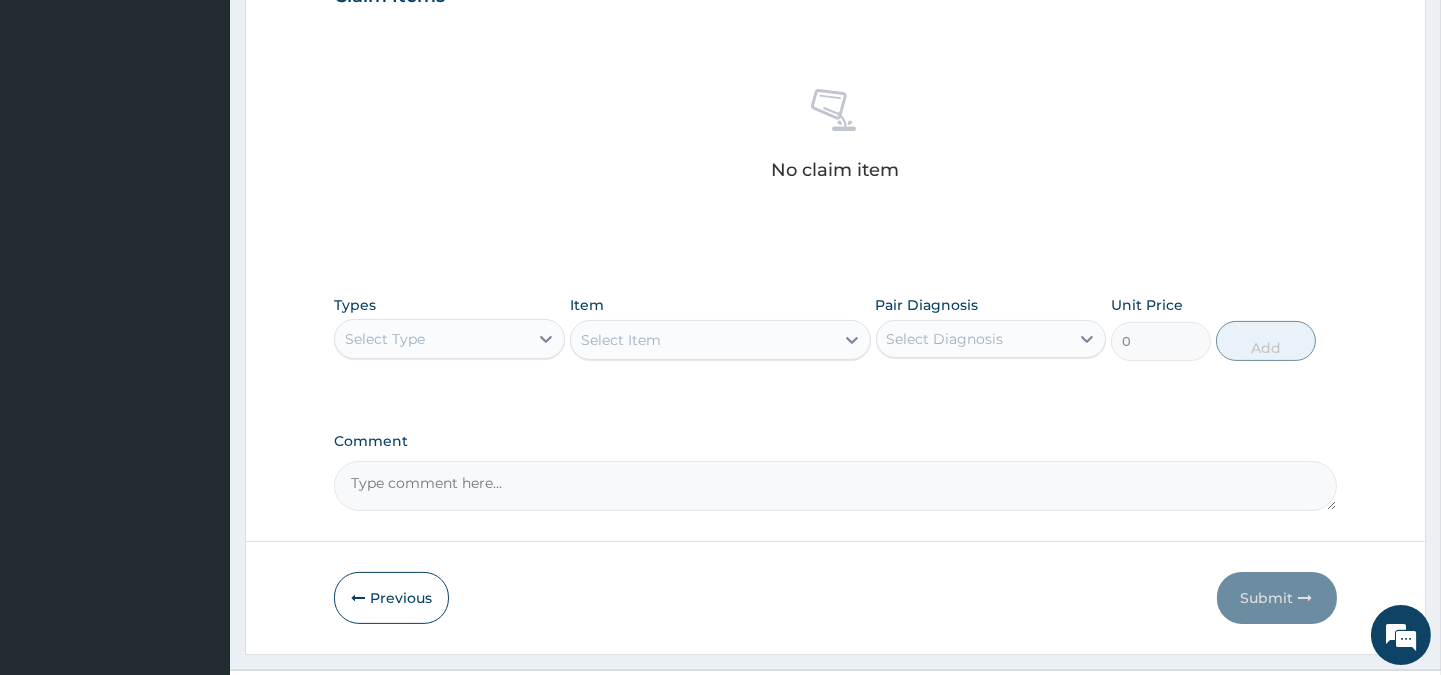 scroll, scrollTop: 766, scrollLeft: 0, axis: vertical 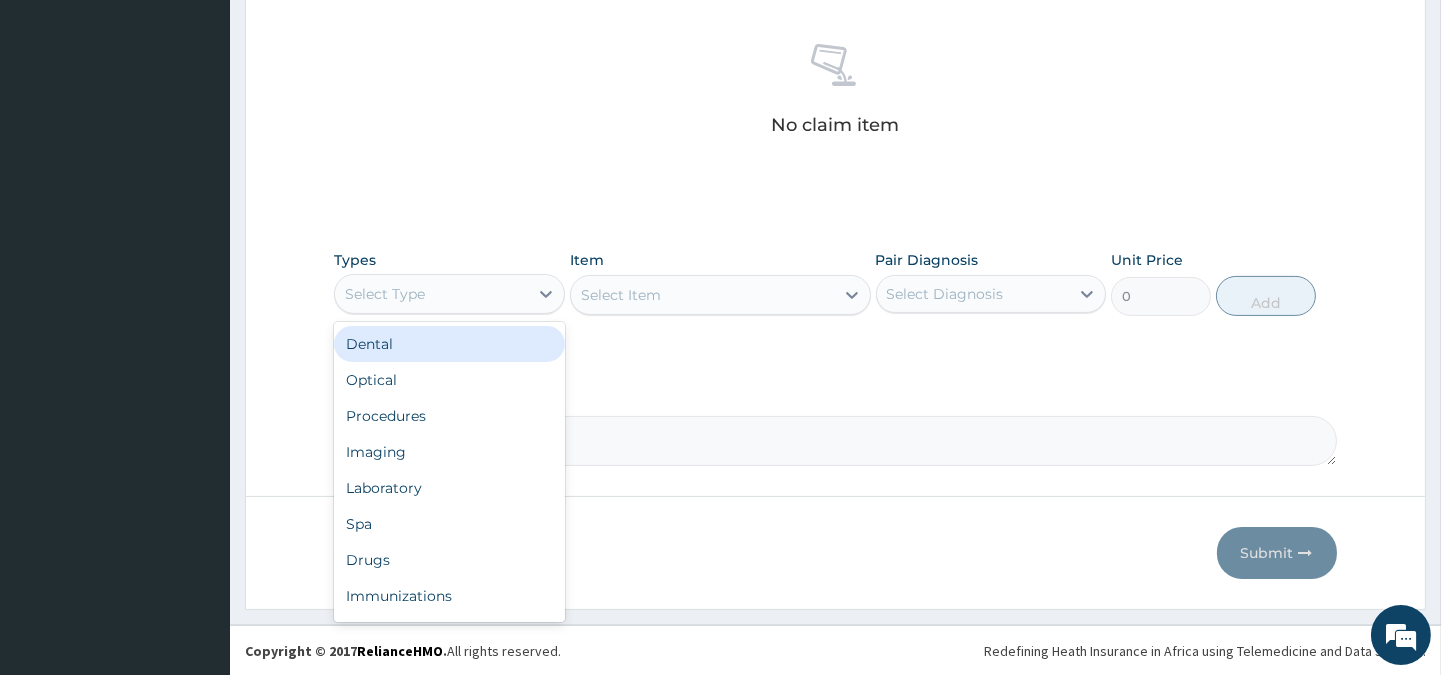 click on "Select Type" at bounding box center [431, 294] 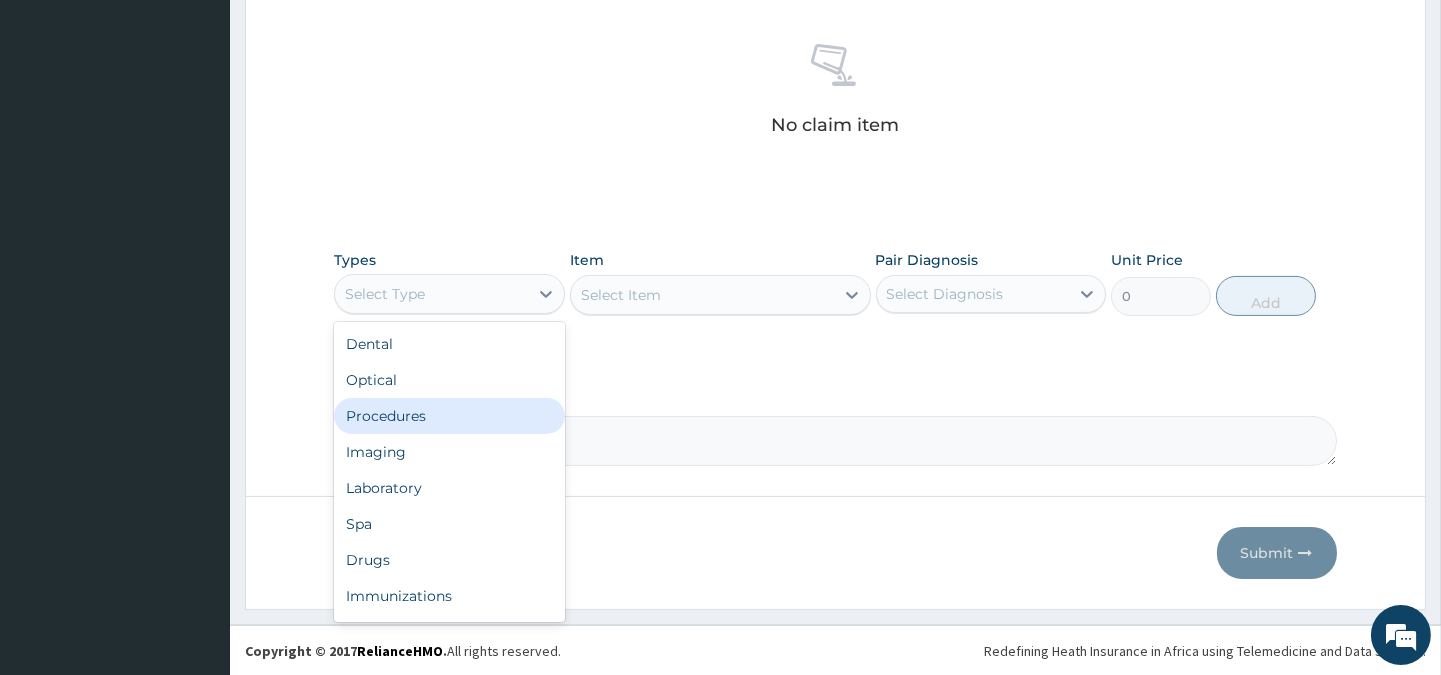 click on "Procedures" at bounding box center (449, 416) 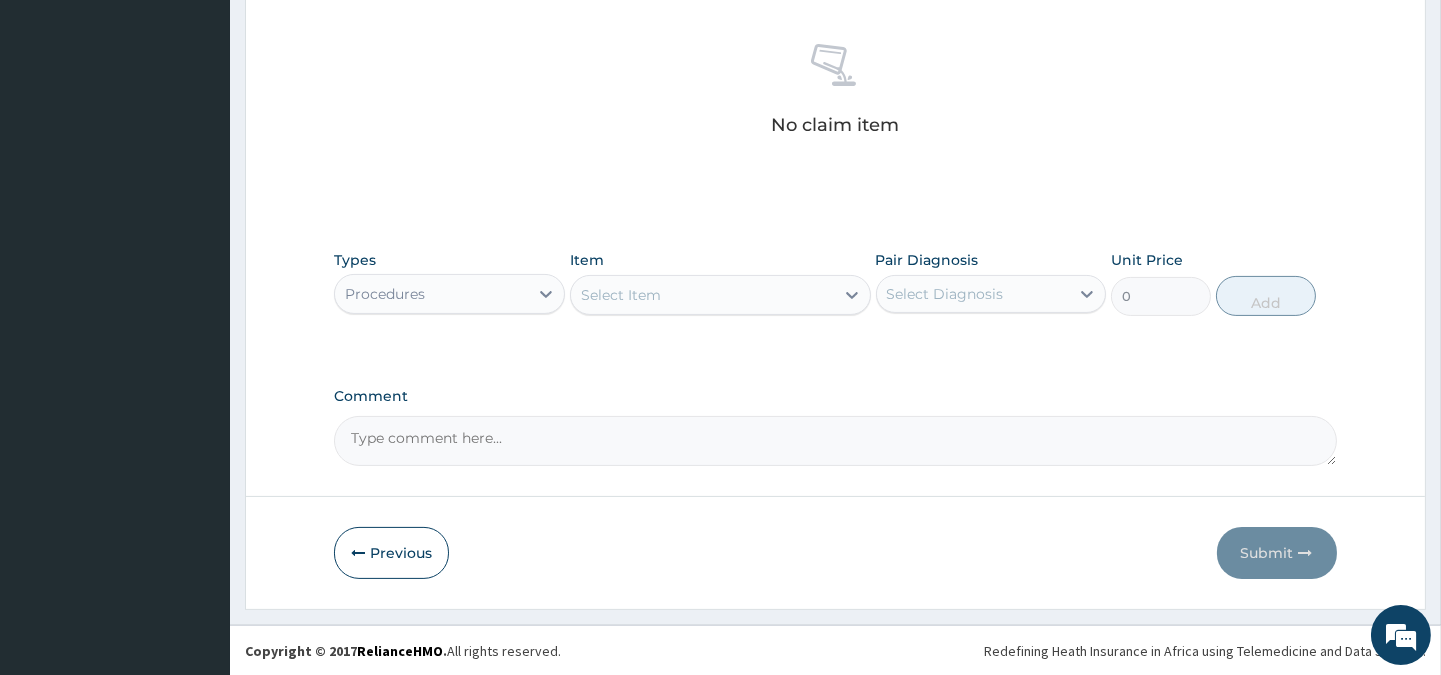 click on "Select Item" at bounding box center [702, 295] 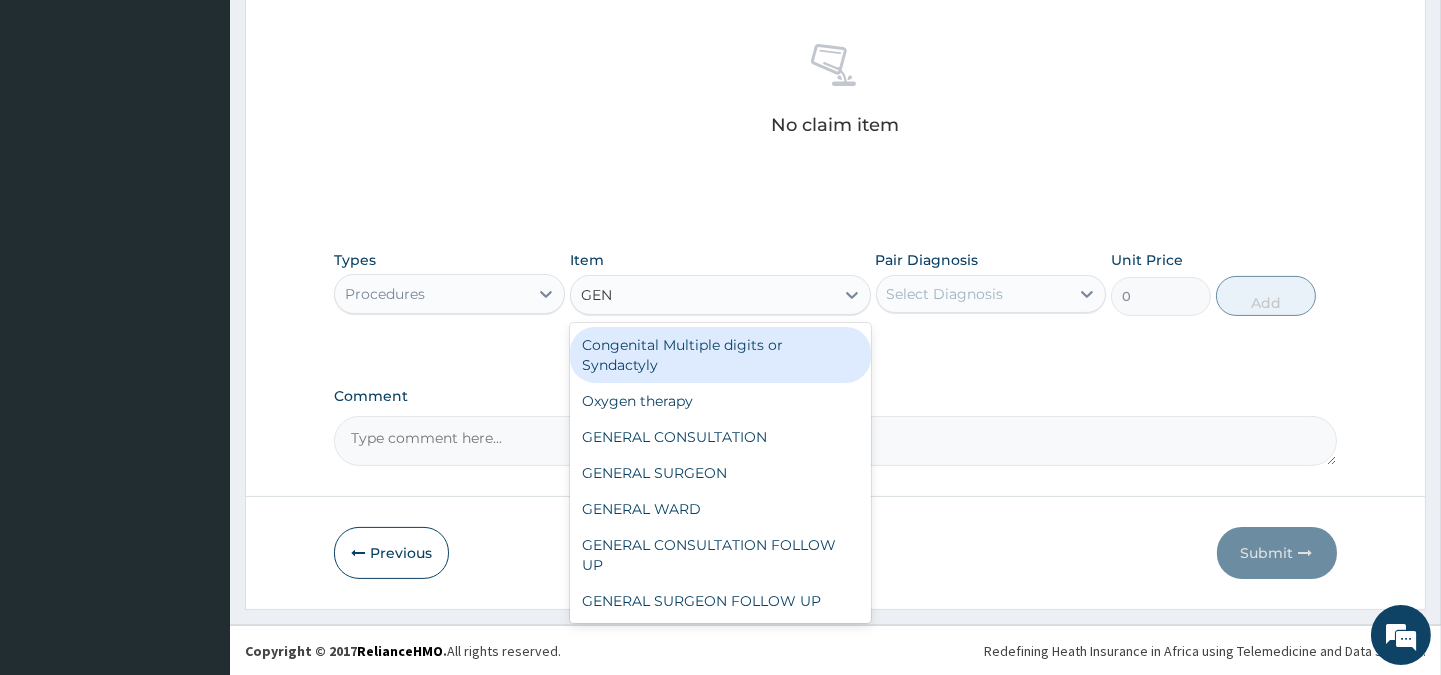 type on "GENE" 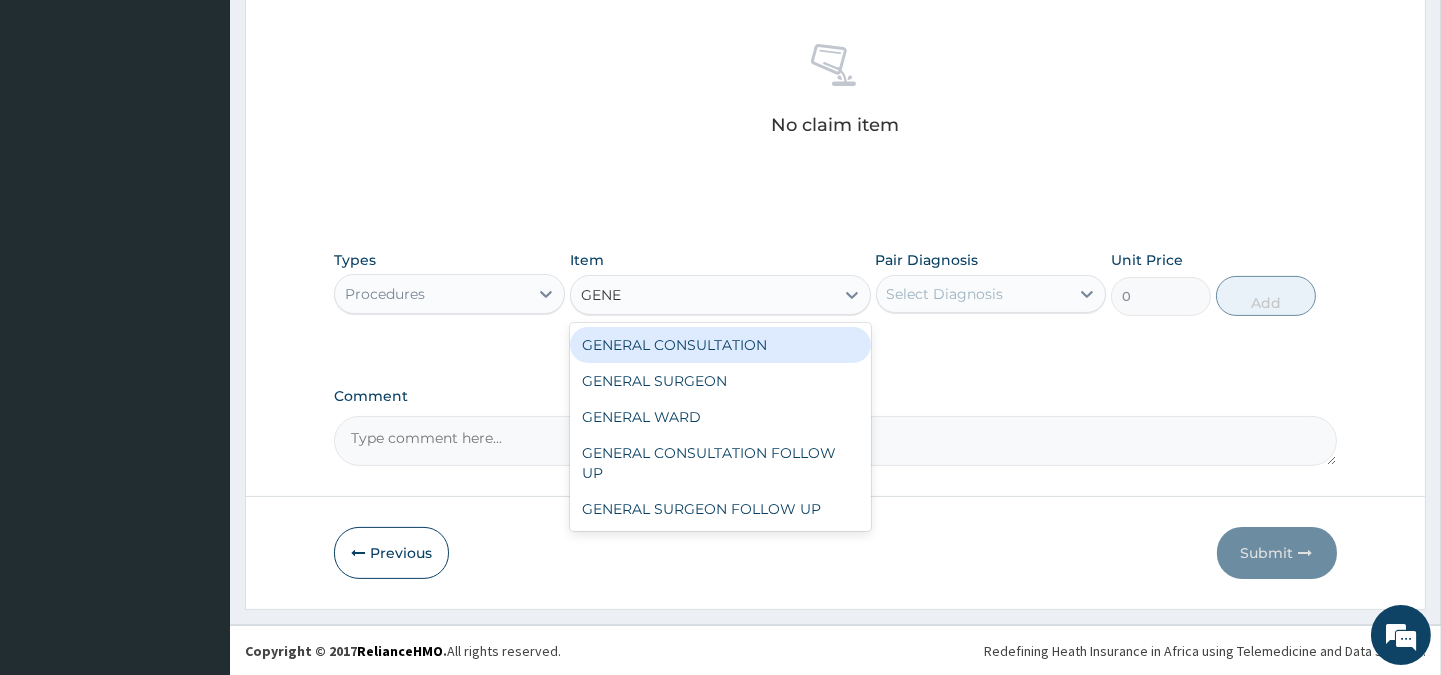 click on "GENERAL CONSULTATION" at bounding box center [720, 345] 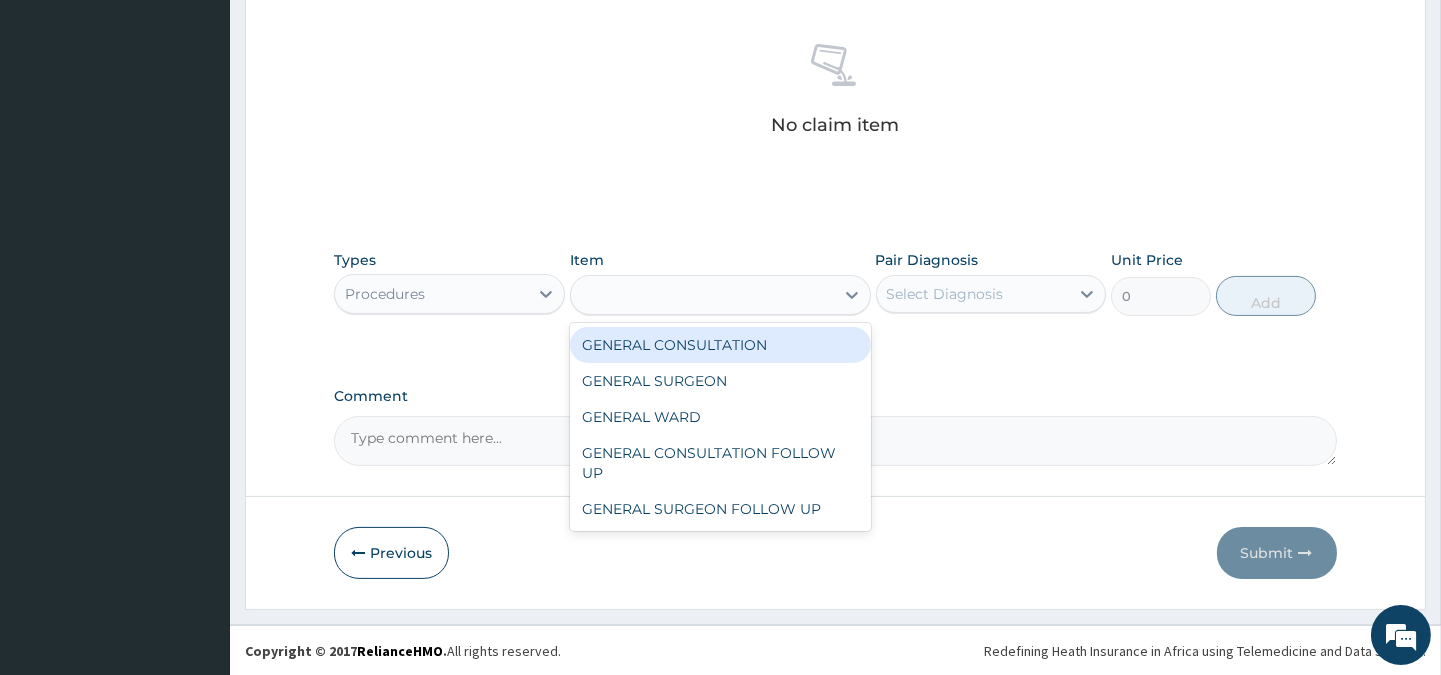 type on "5000" 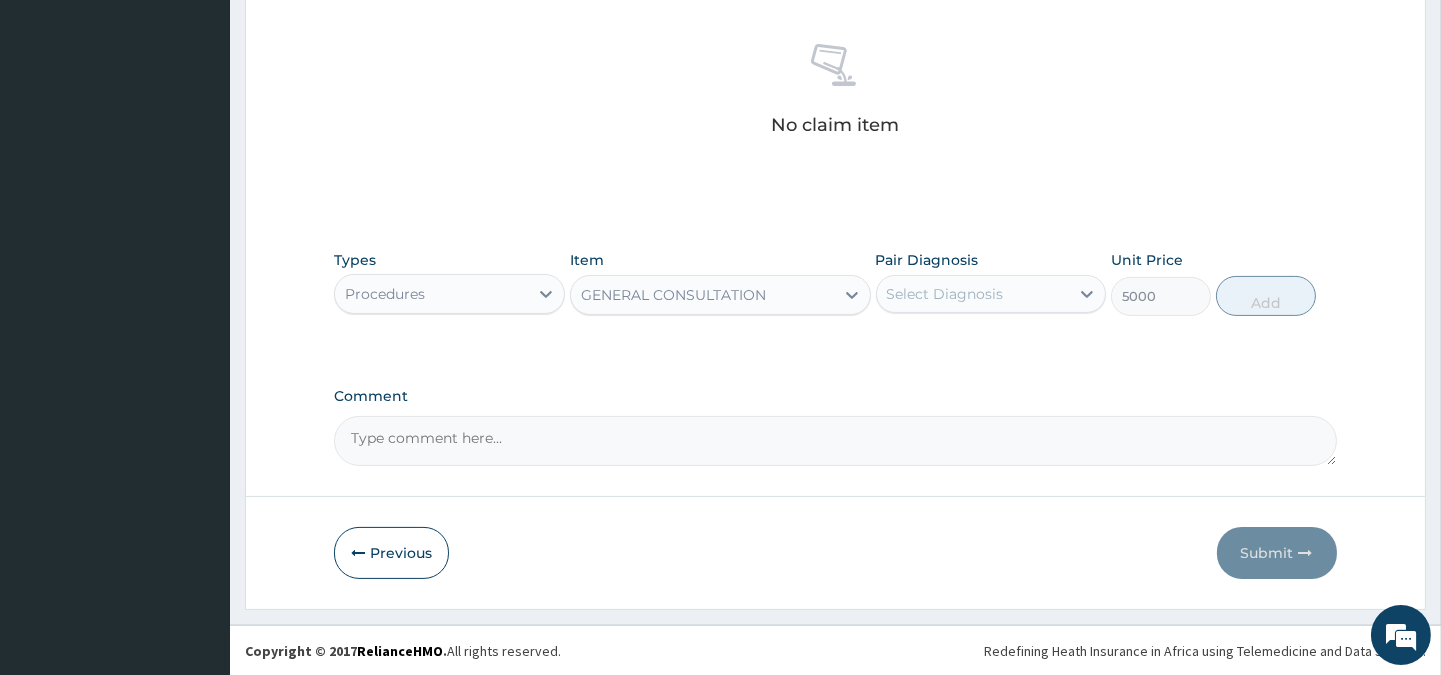click on "Select Diagnosis" at bounding box center (945, 294) 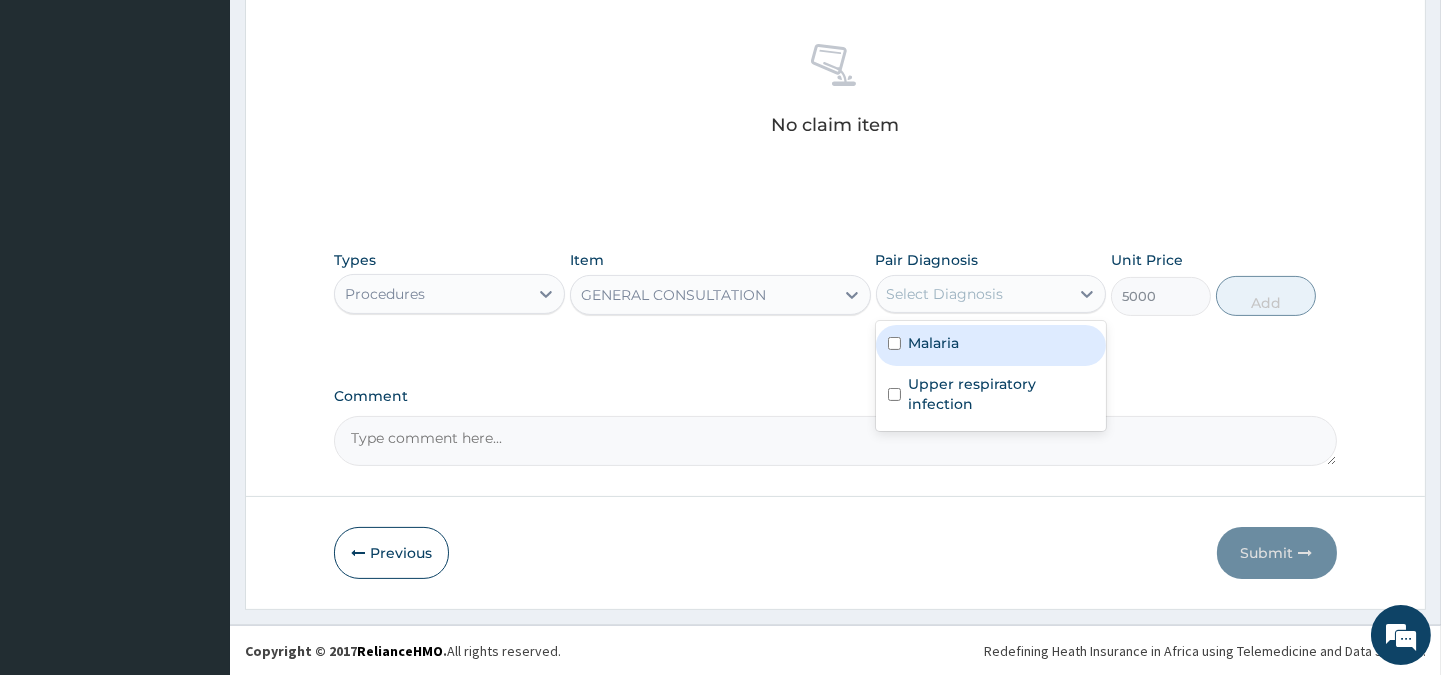 click on "Select Diagnosis" at bounding box center [945, 294] 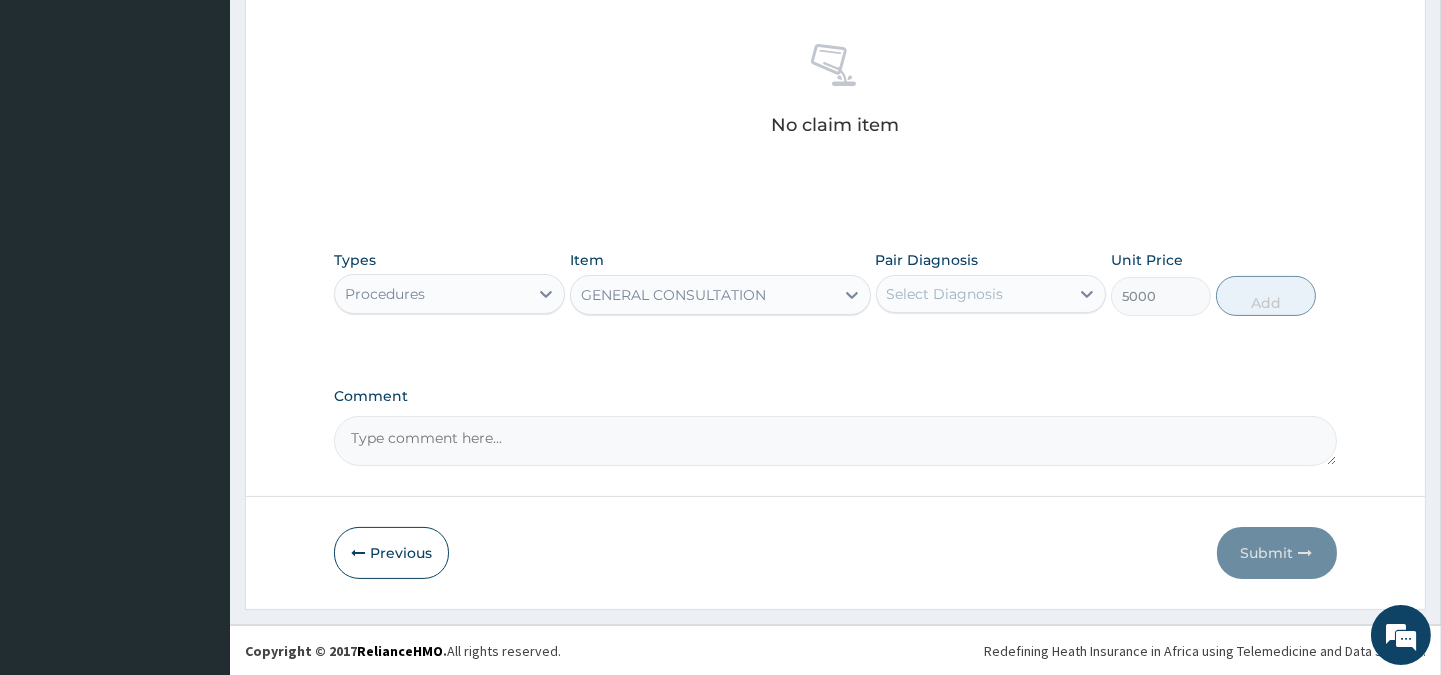 click on "Select Diagnosis" at bounding box center [945, 294] 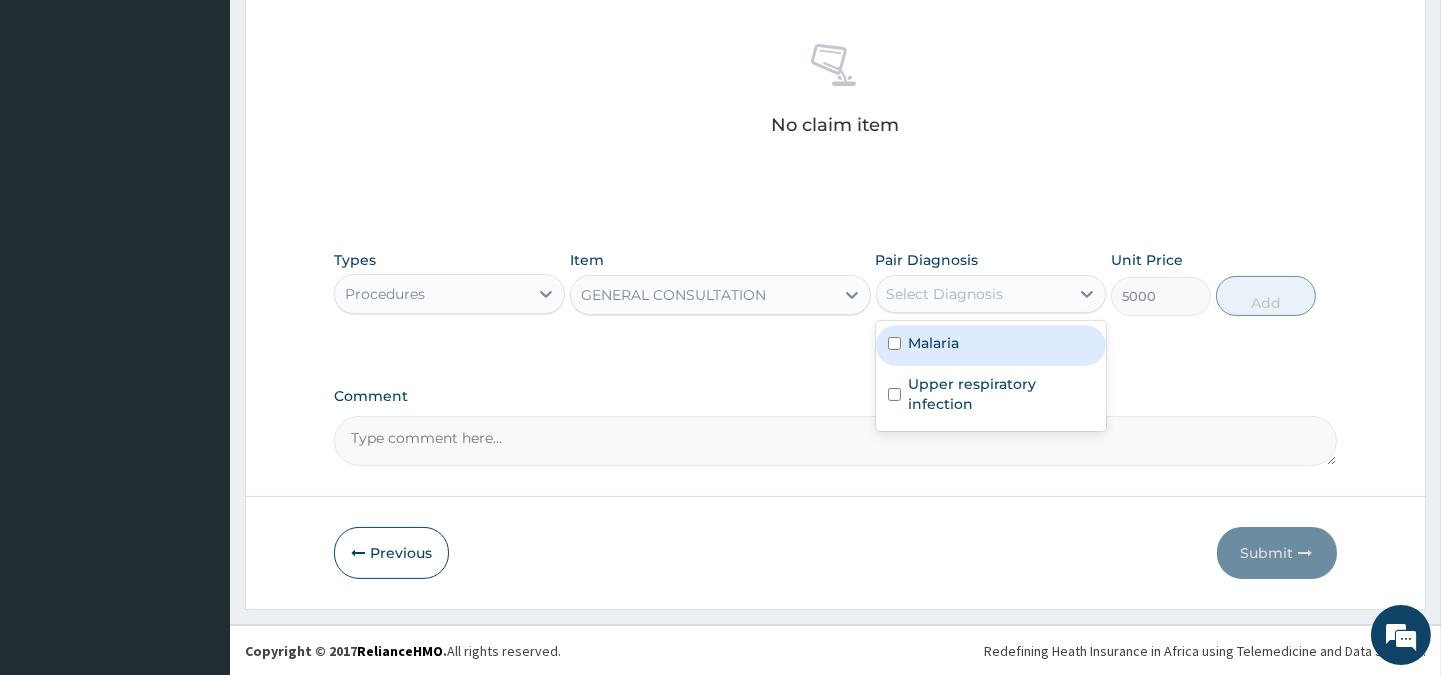 click on "Malaria" at bounding box center (991, 345) 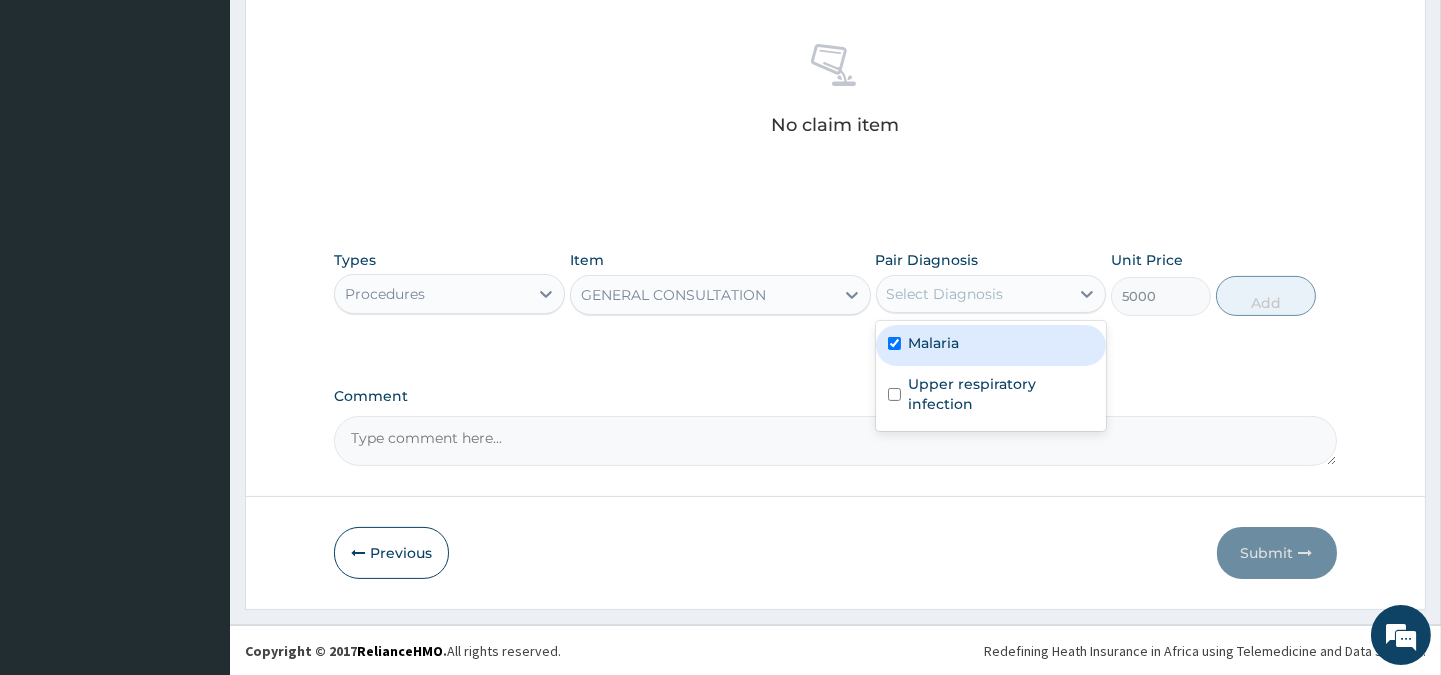 checkbox on "true" 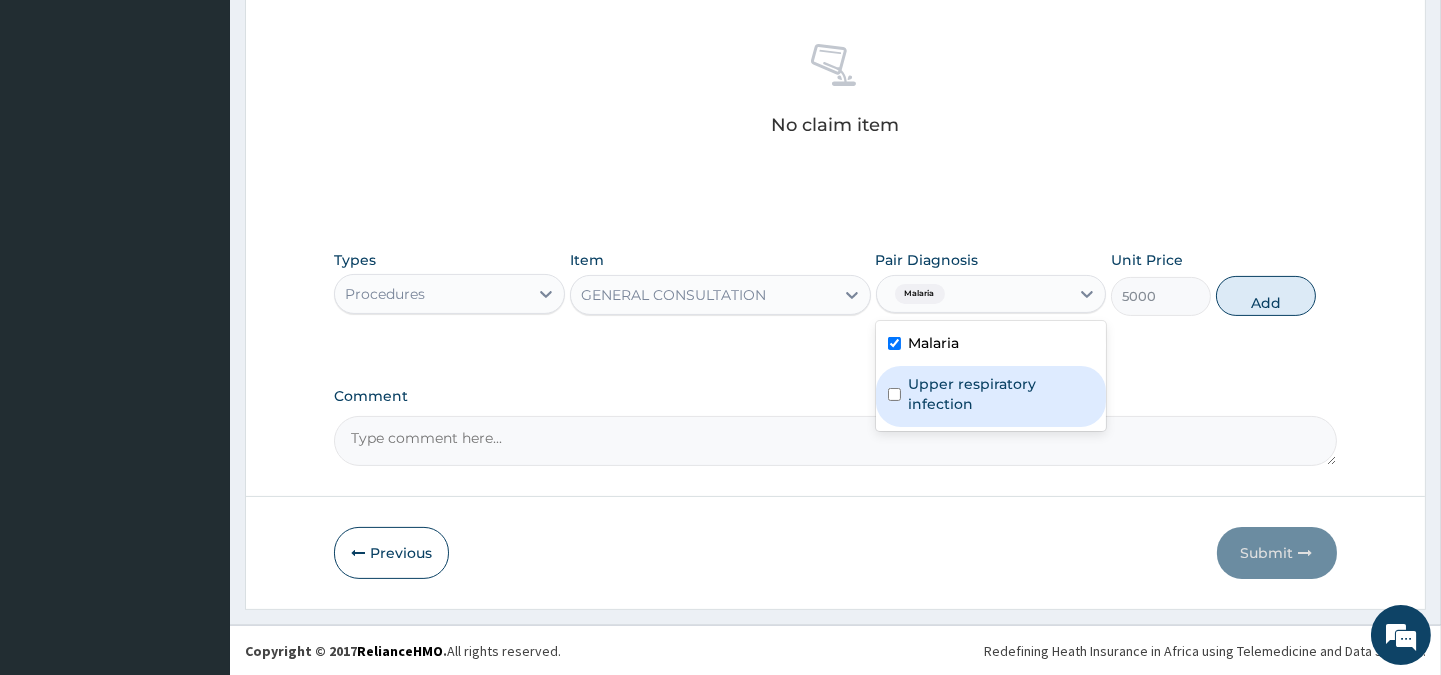 click on "Upper respiratory infection" at bounding box center [1001, 394] 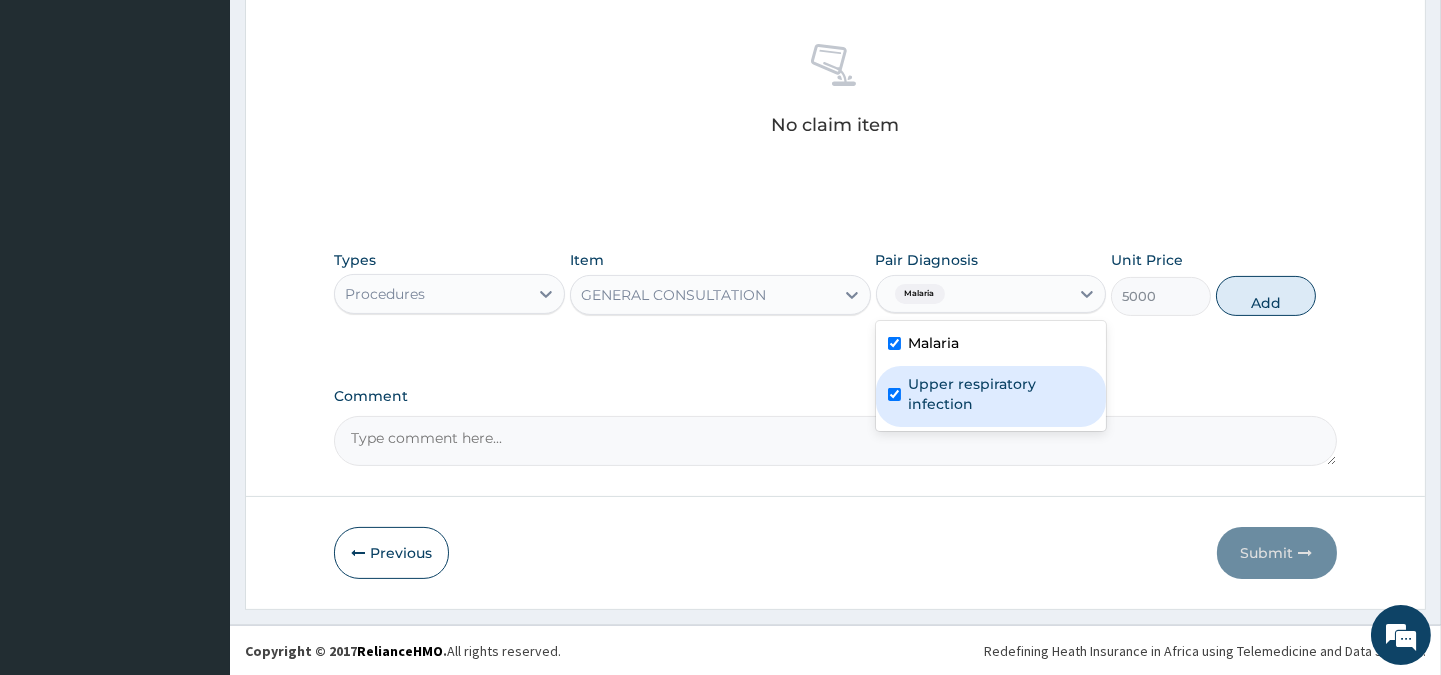 checkbox on "true" 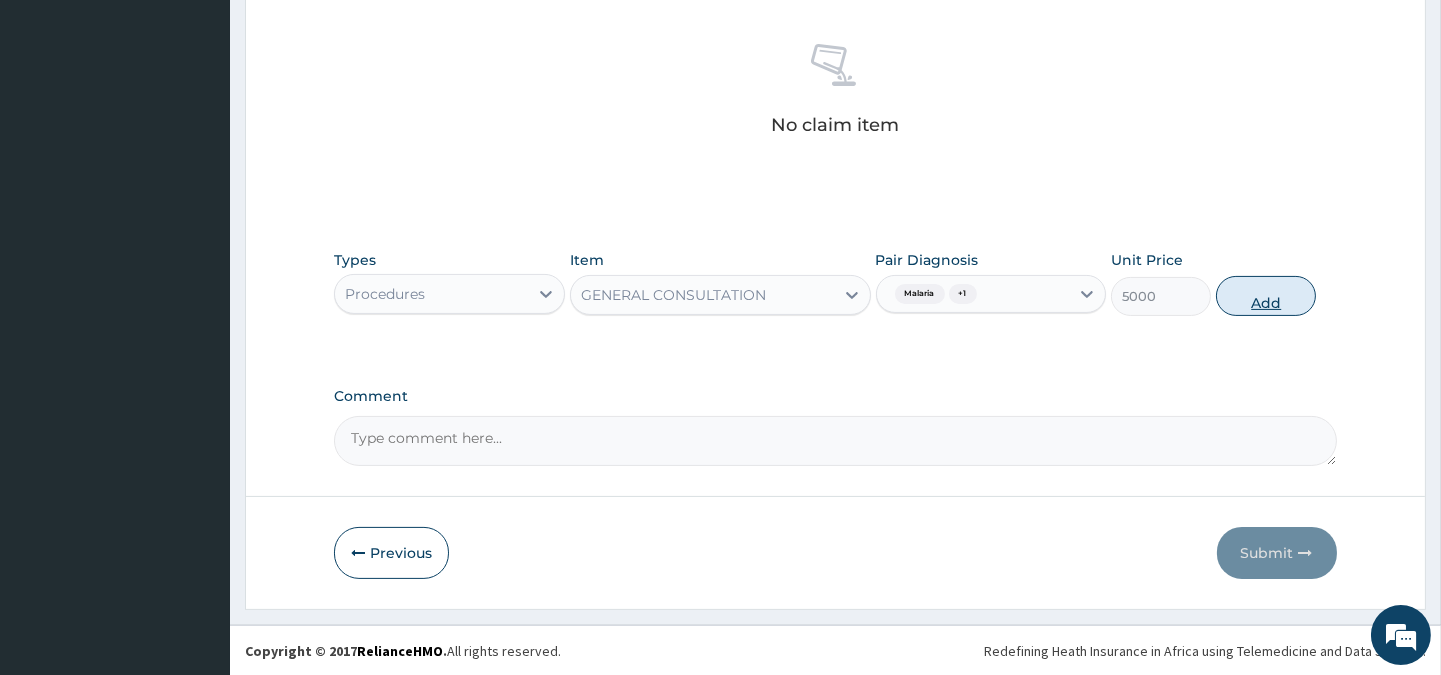 click on "Add" at bounding box center (1266, 296) 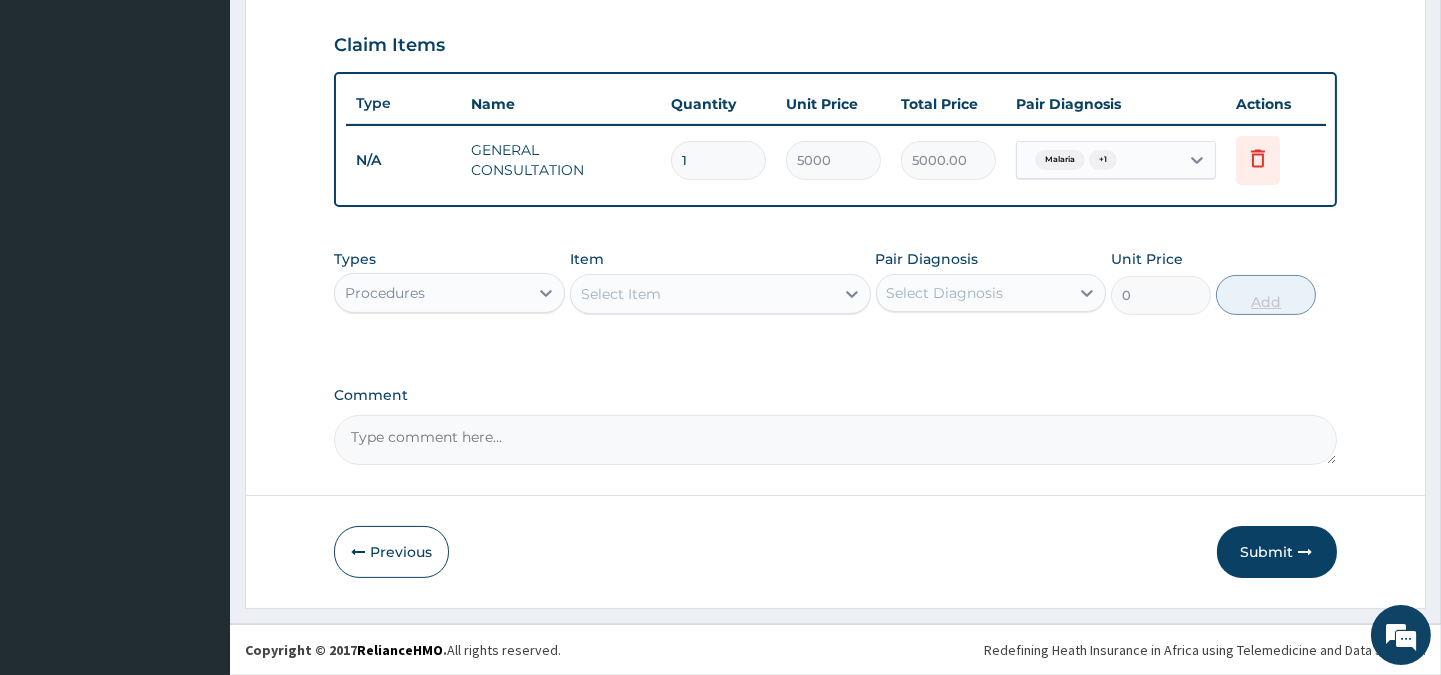 scroll, scrollTop: 670, scrollLeft: 0, axis: vertical 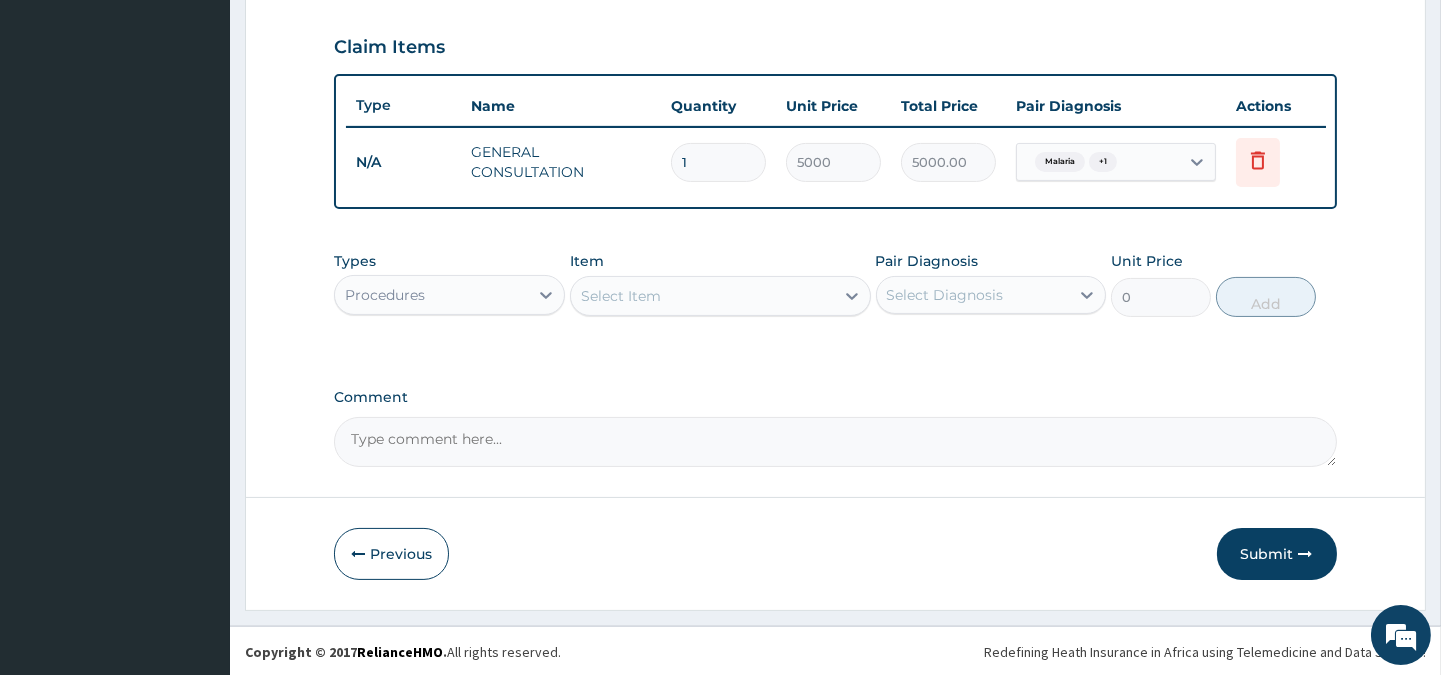 click on "Procedures" at bounding box center [431, 295] 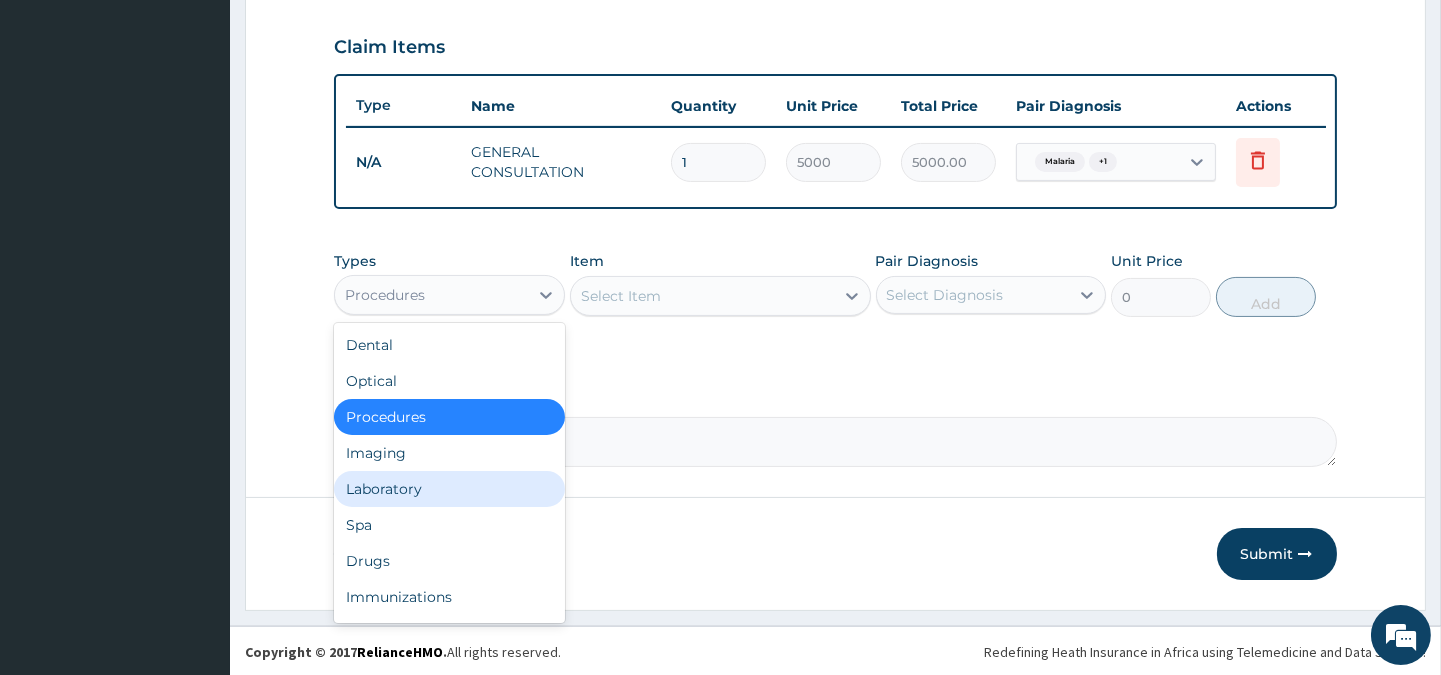 click on "Laboratory" at bounding box center [449, 489] 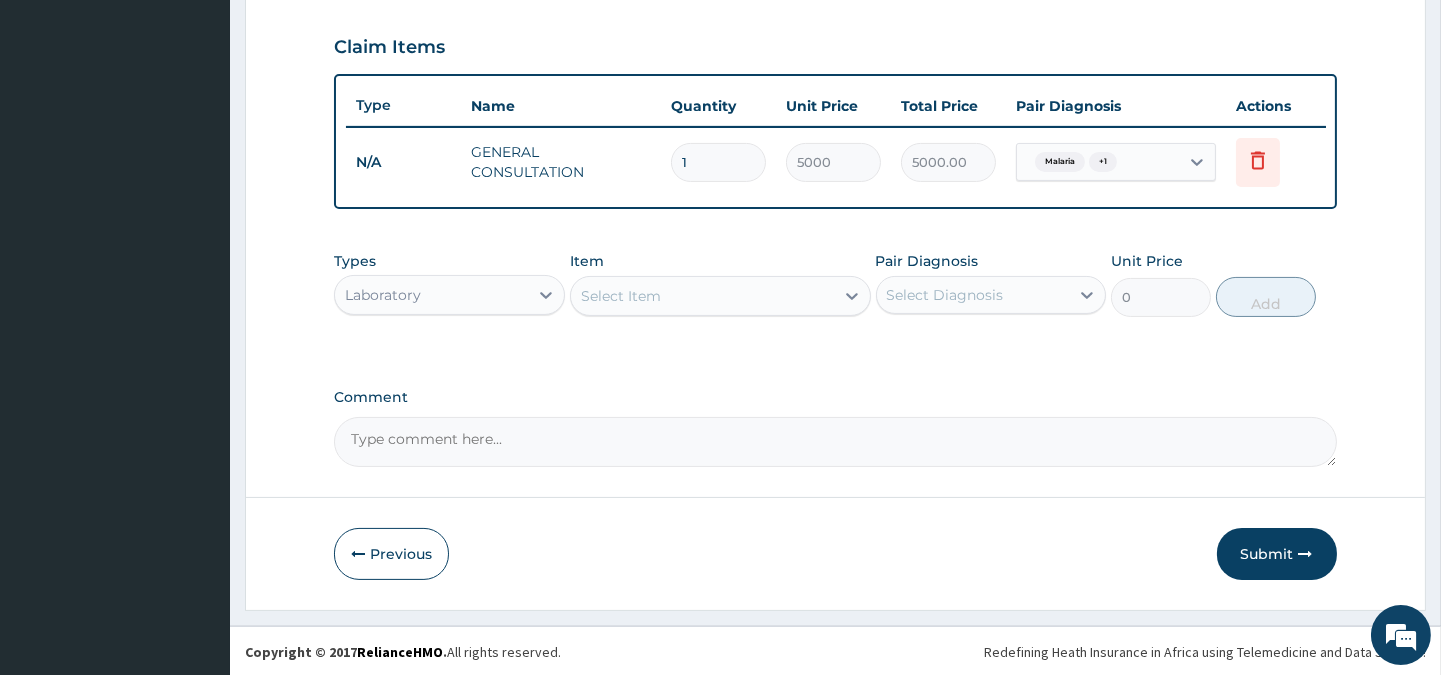 click on "Select Item" at bounding box center [702, 296] 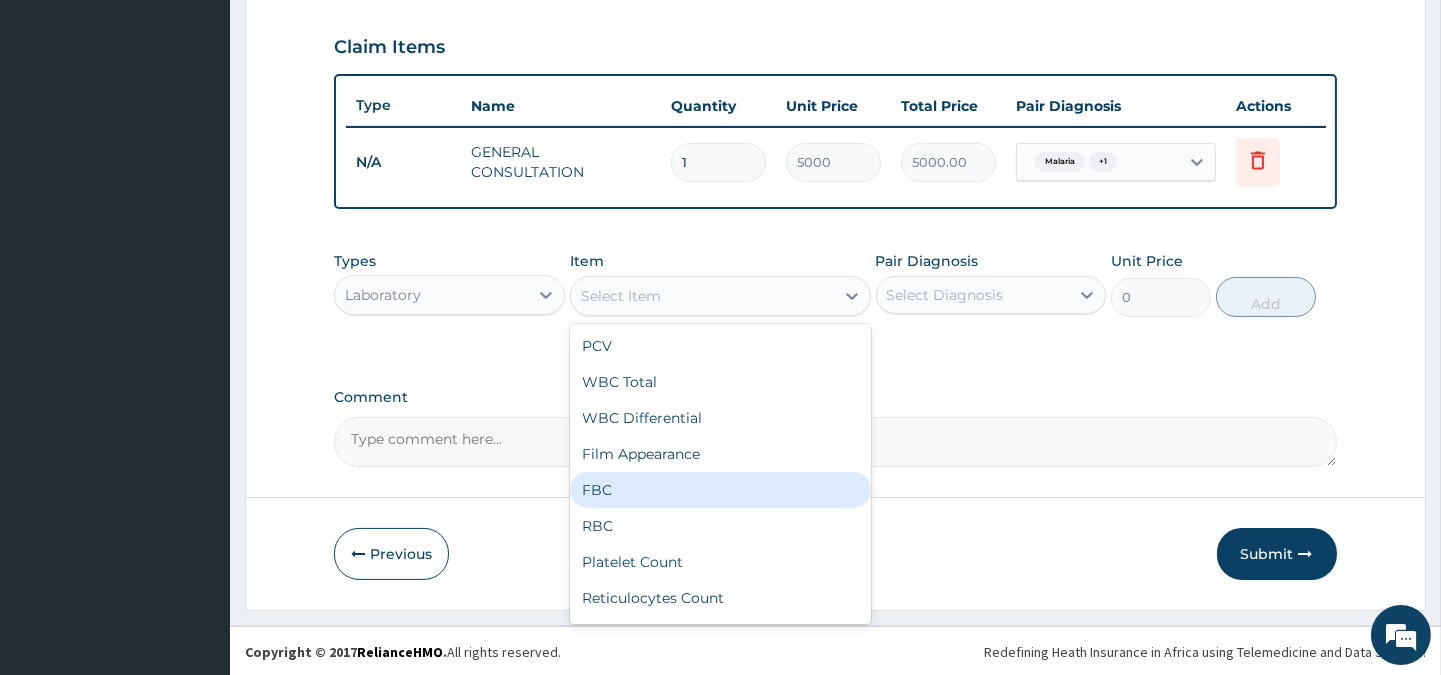 click on "FBC" at bounding box center (720, 490) 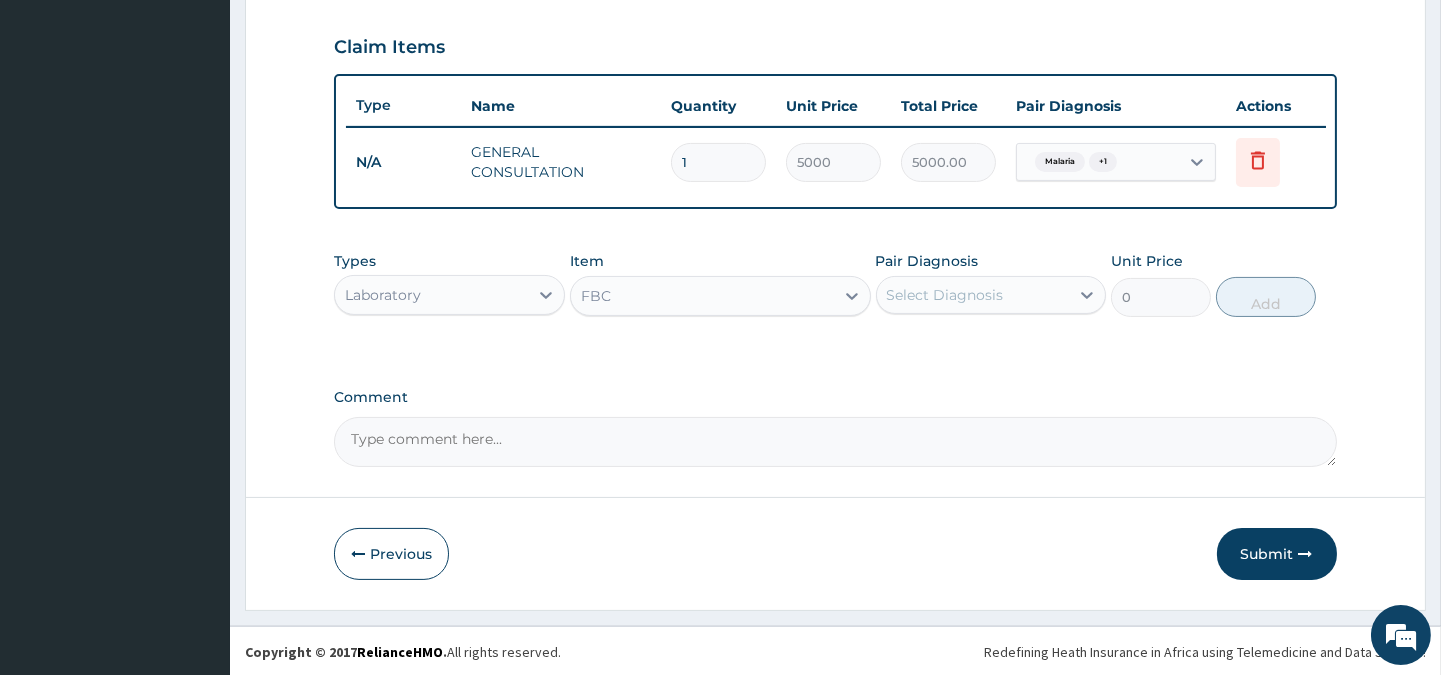 type on "5000" 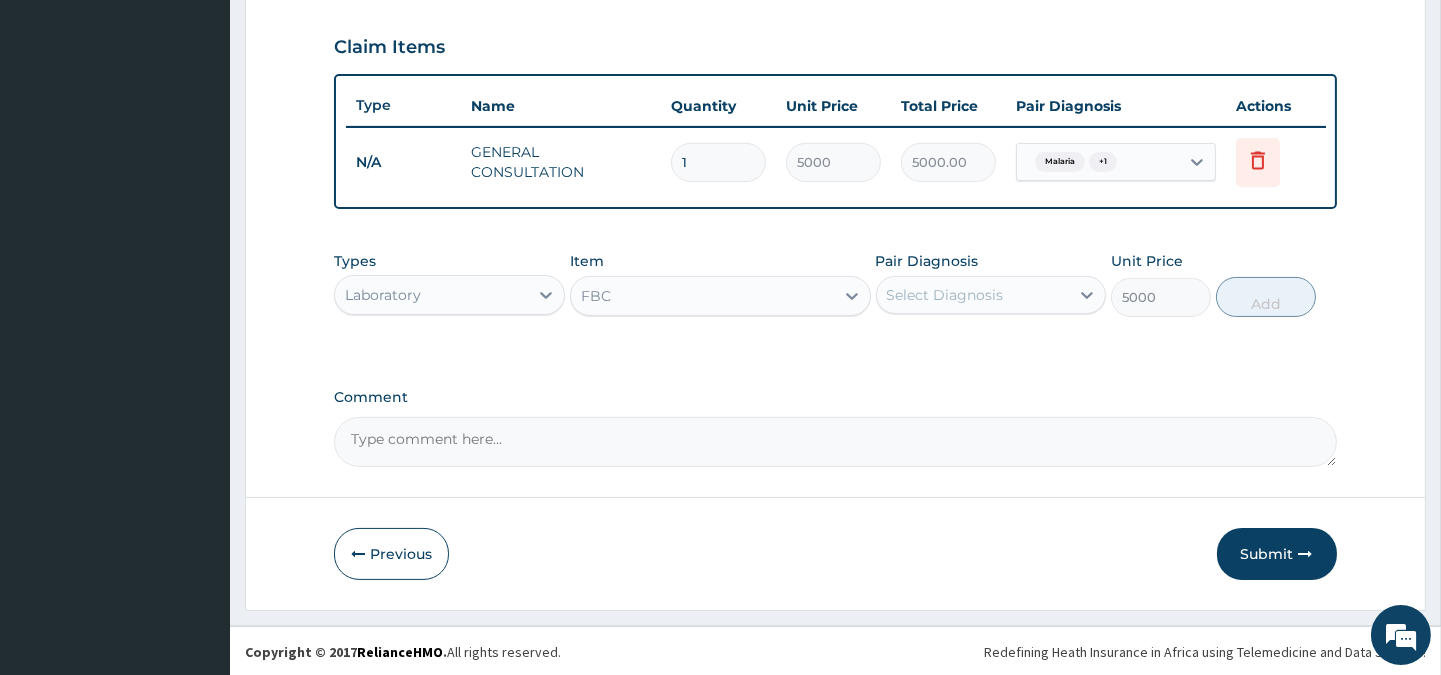 click on "Select Diagnosis" at bounding box center (973, 295) 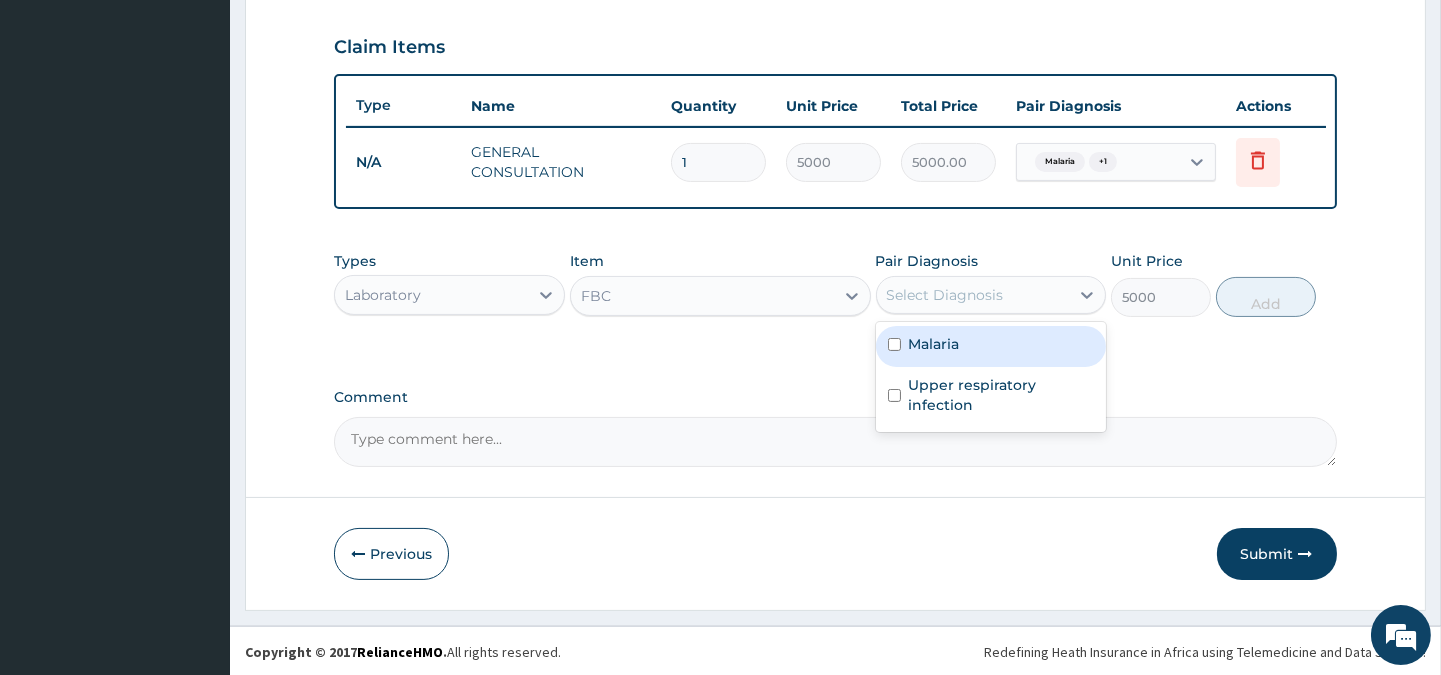 click on "Malaria" at bounding box center (934, 344) 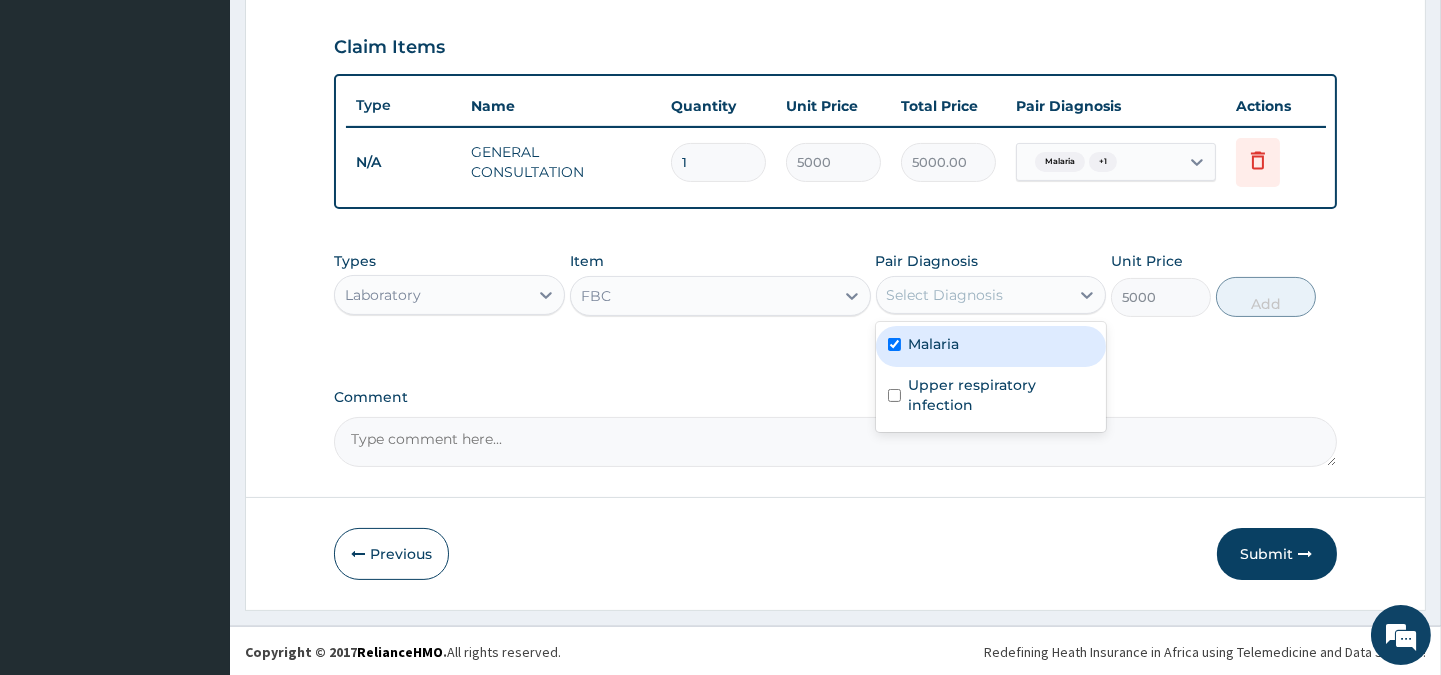 checkbox on "true" 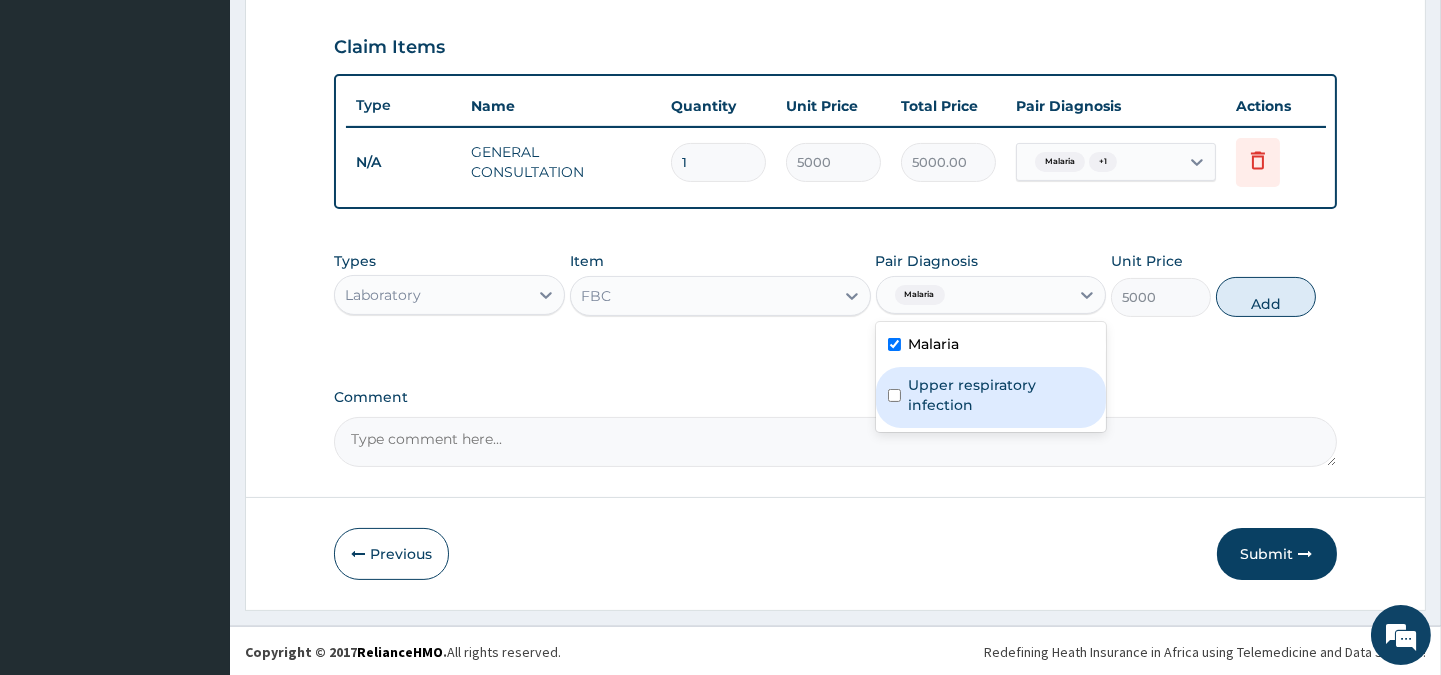 click on "Upper respiratory infection" at bounding box center [1001, 395] 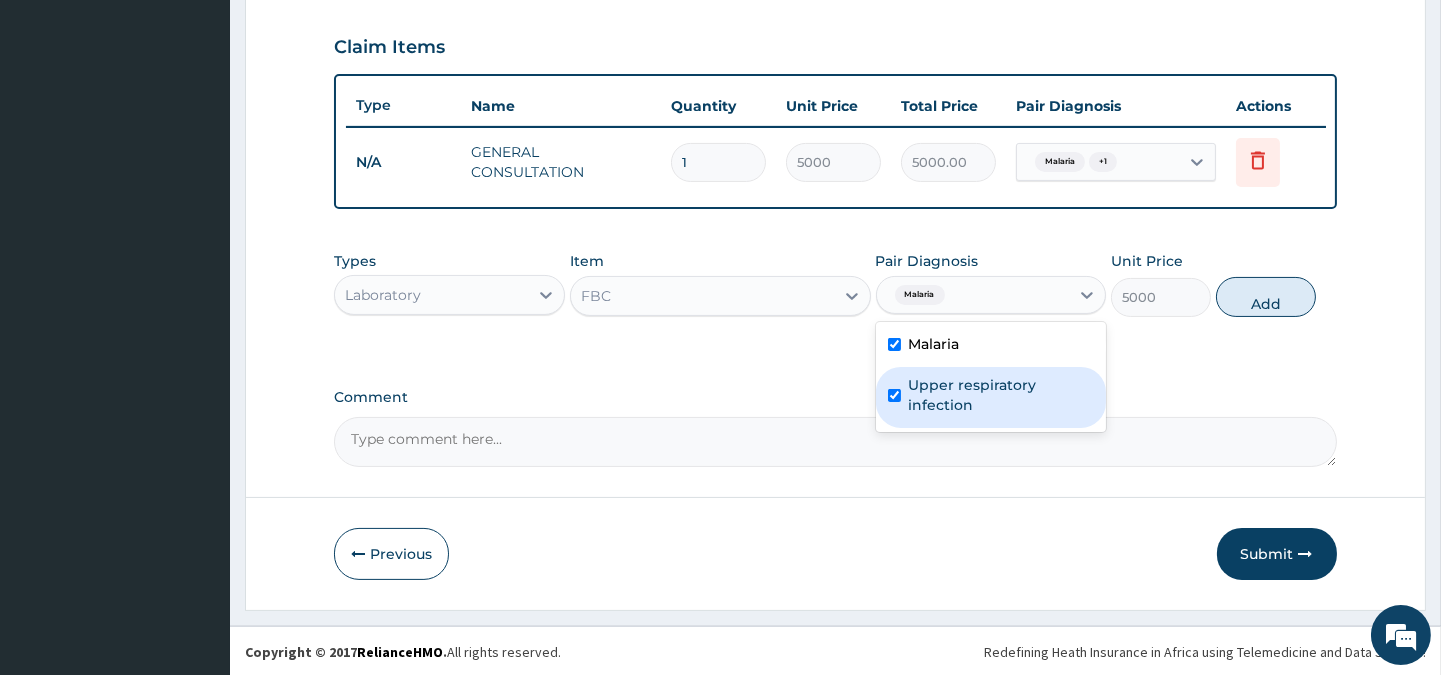 checkbox on "true" 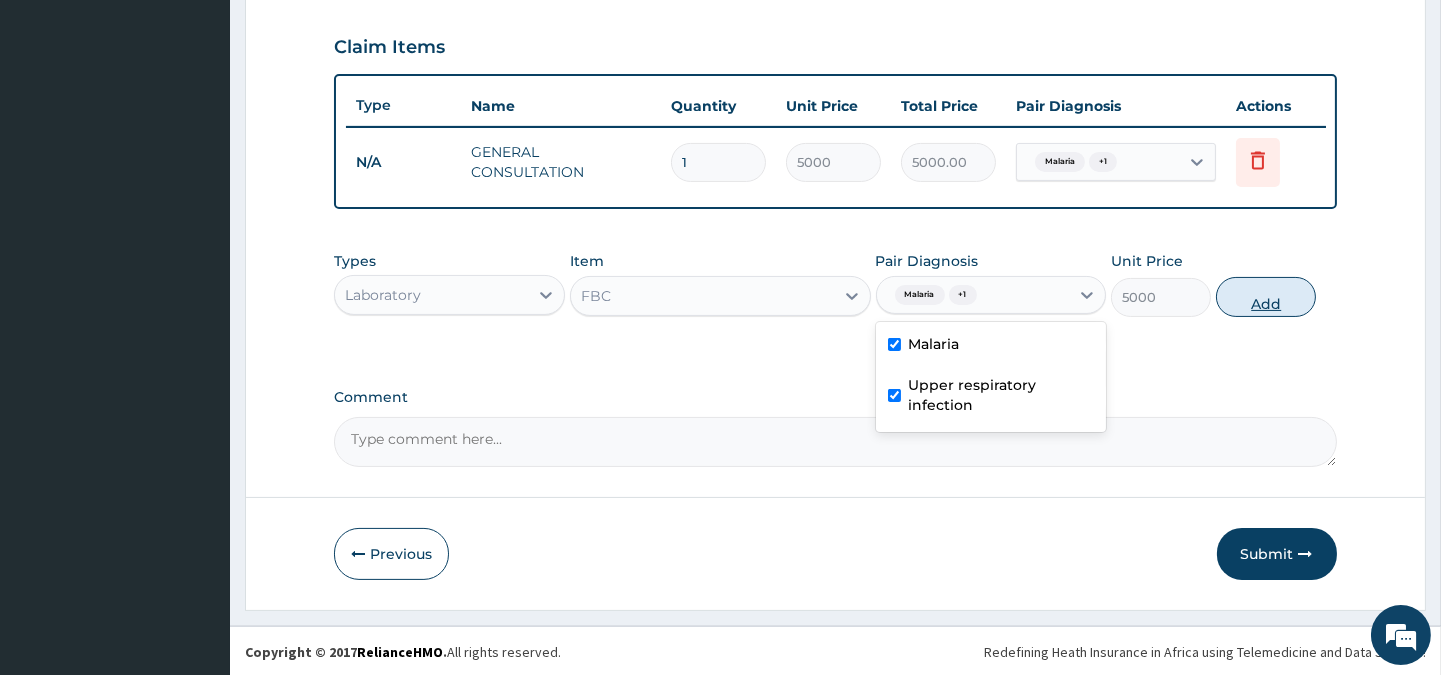 click on "Add" at bounding box center (1266, 297) 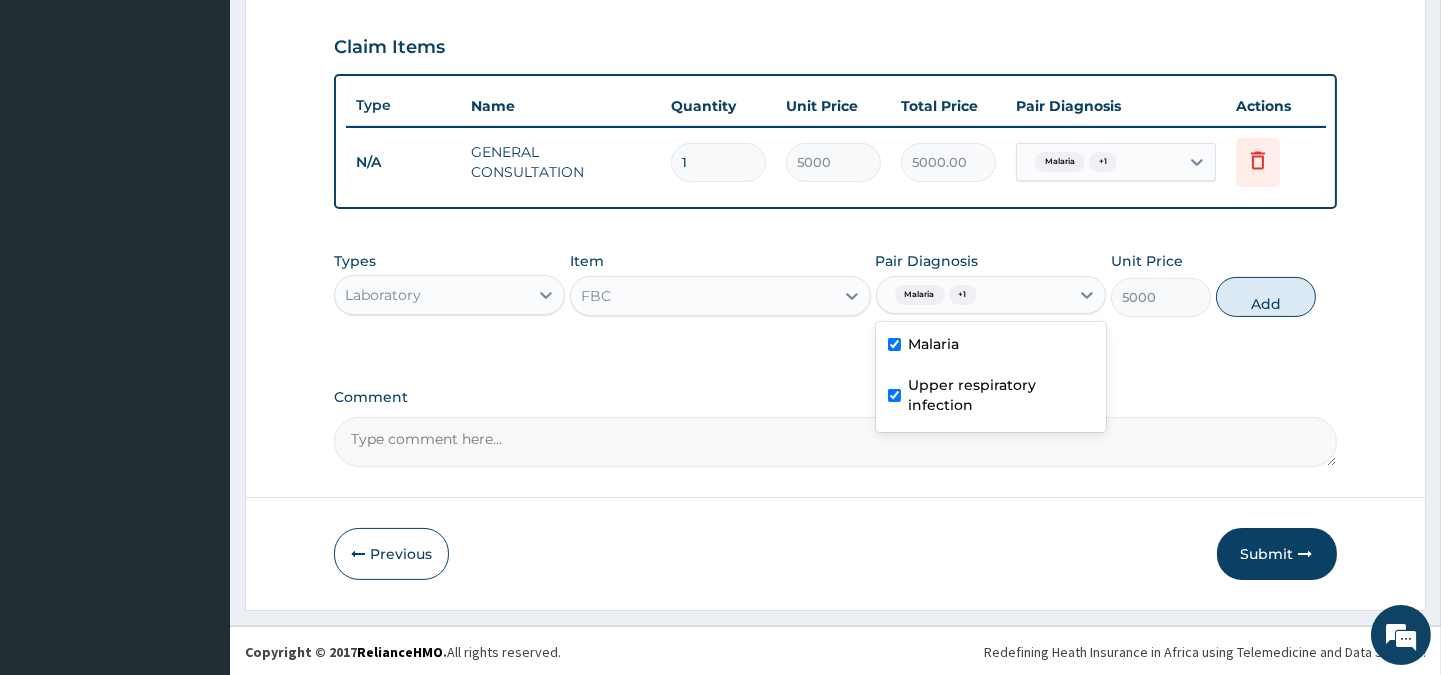 type on "0" 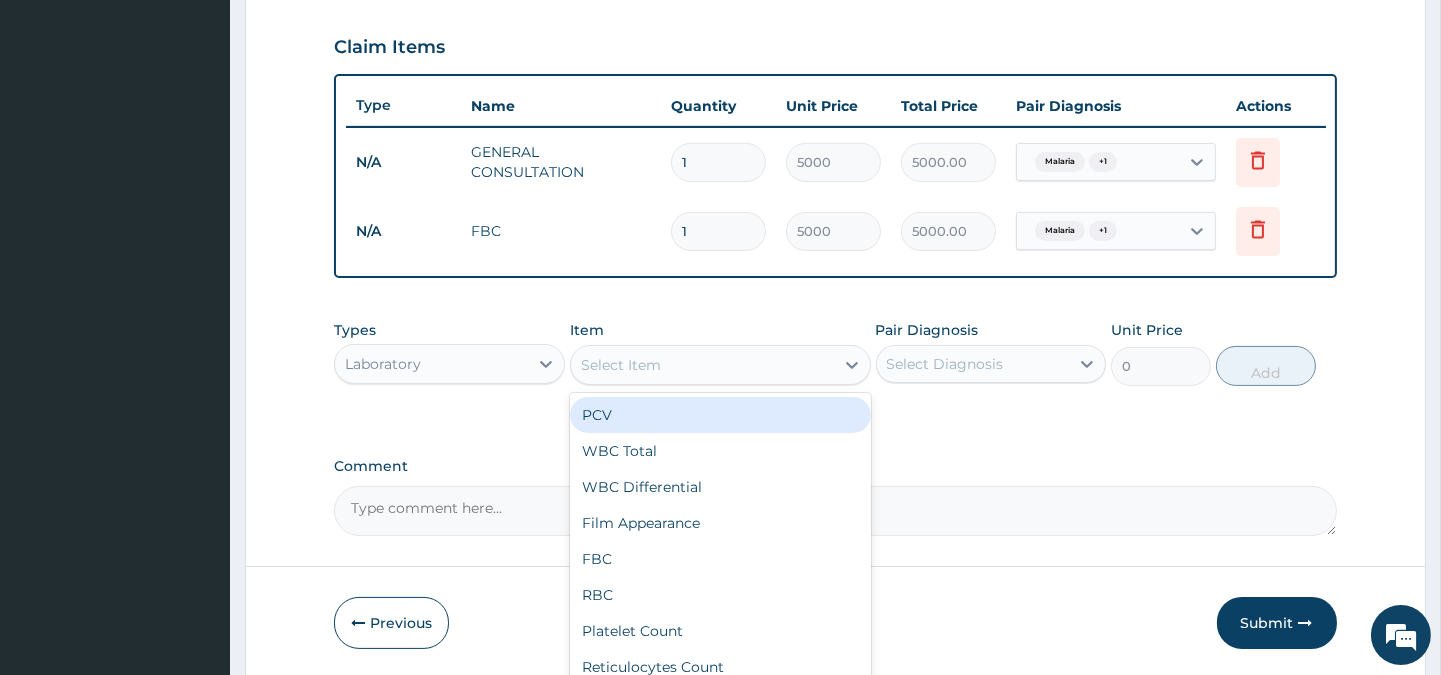 click on "Select Item" at bounding box center (702, 365) 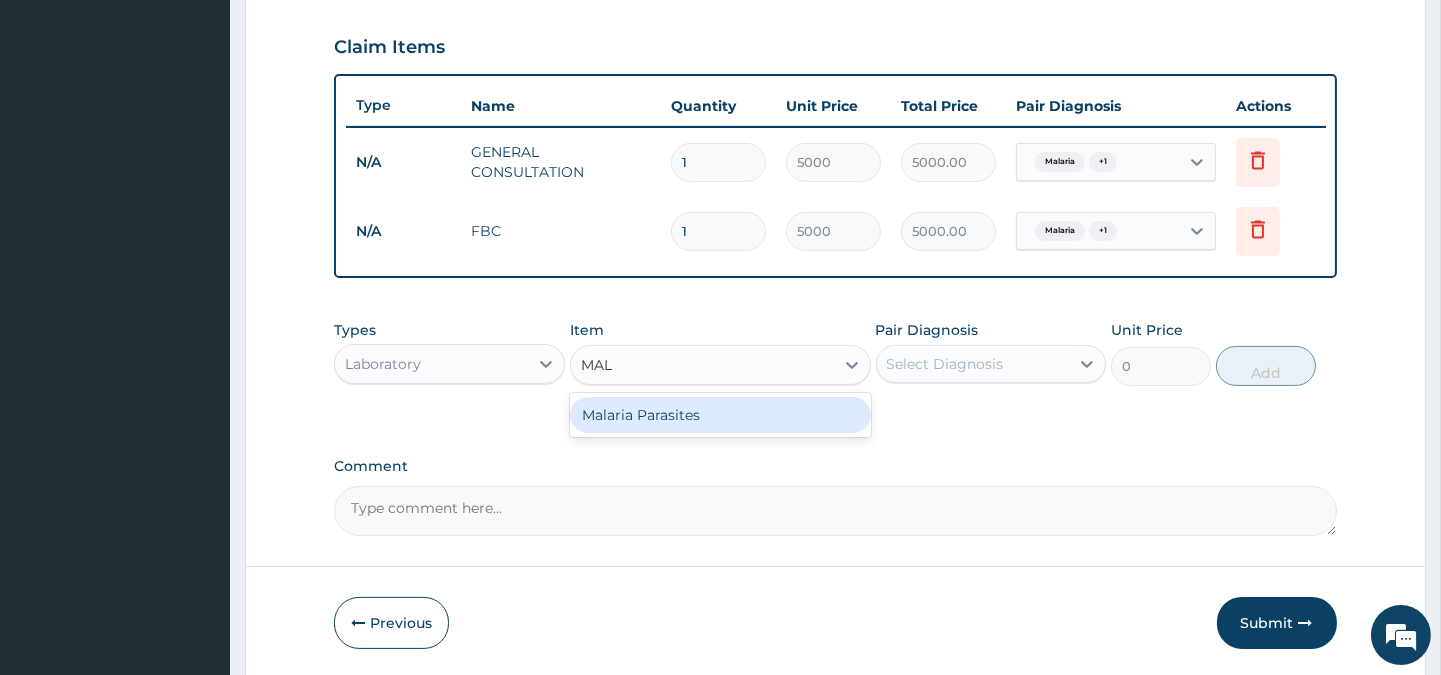type on "MALA" 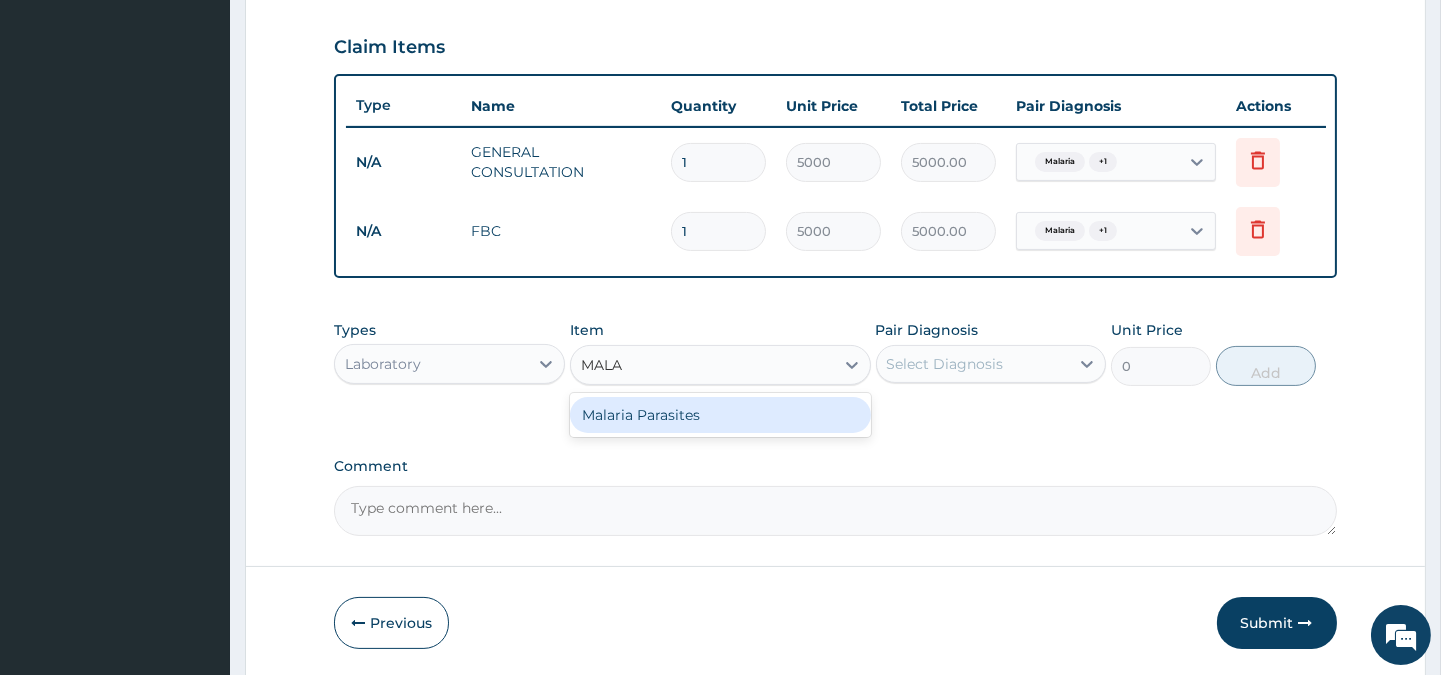 click on "Malaria Parasites" at bounding box center [720, 415] 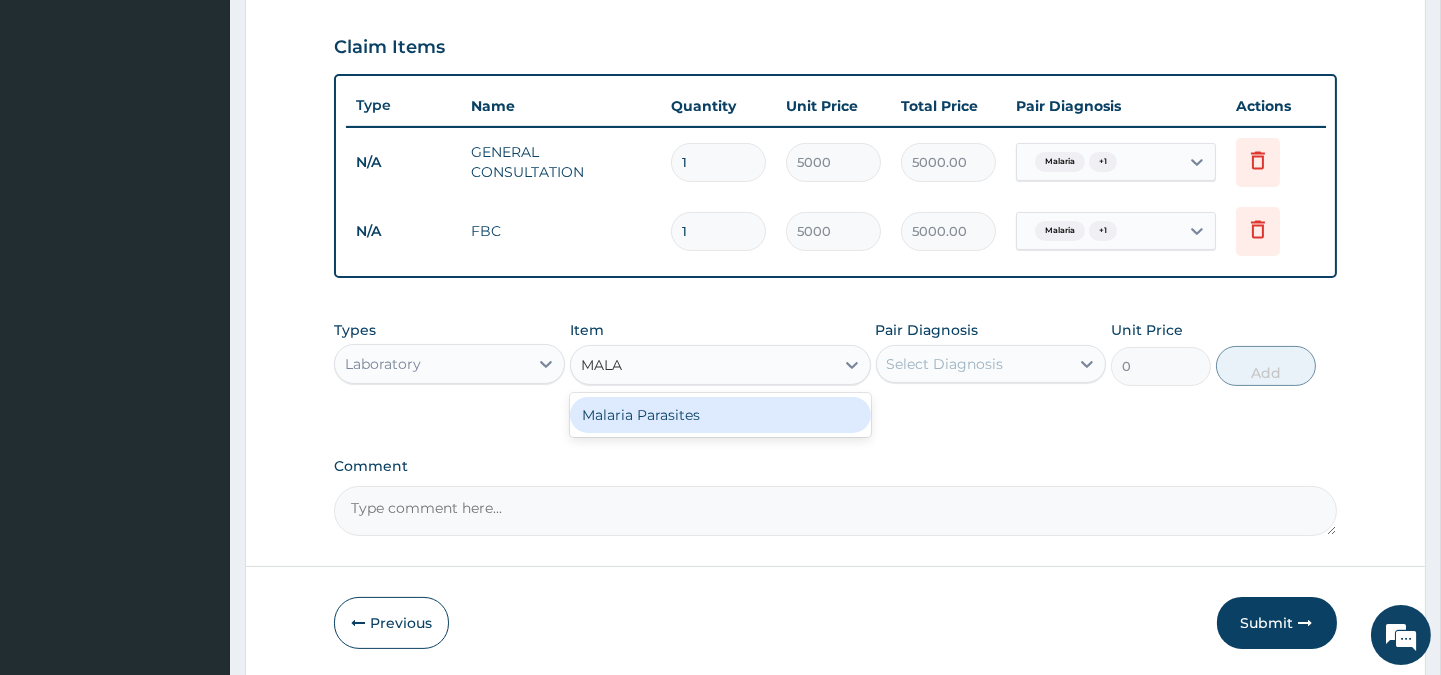type 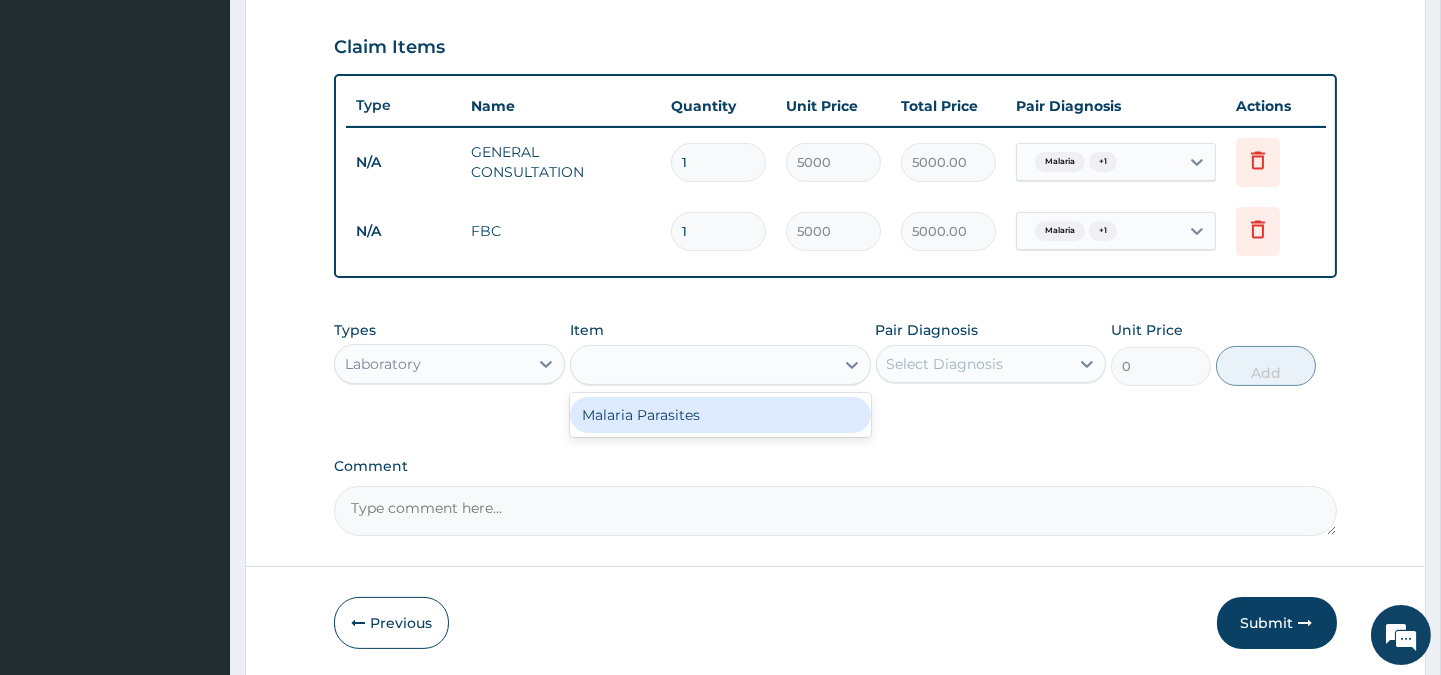type on "3000" 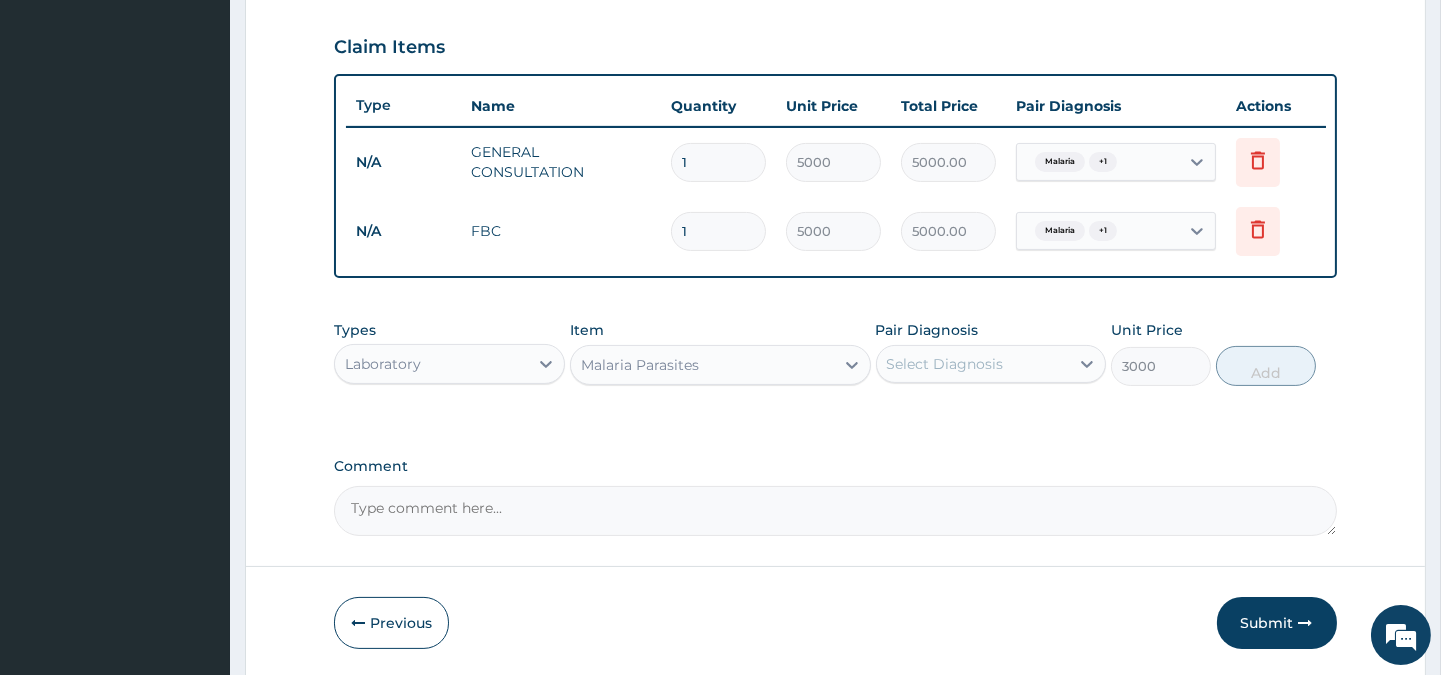 click on "Select Diagnosis" at bounding box center [945, 364] 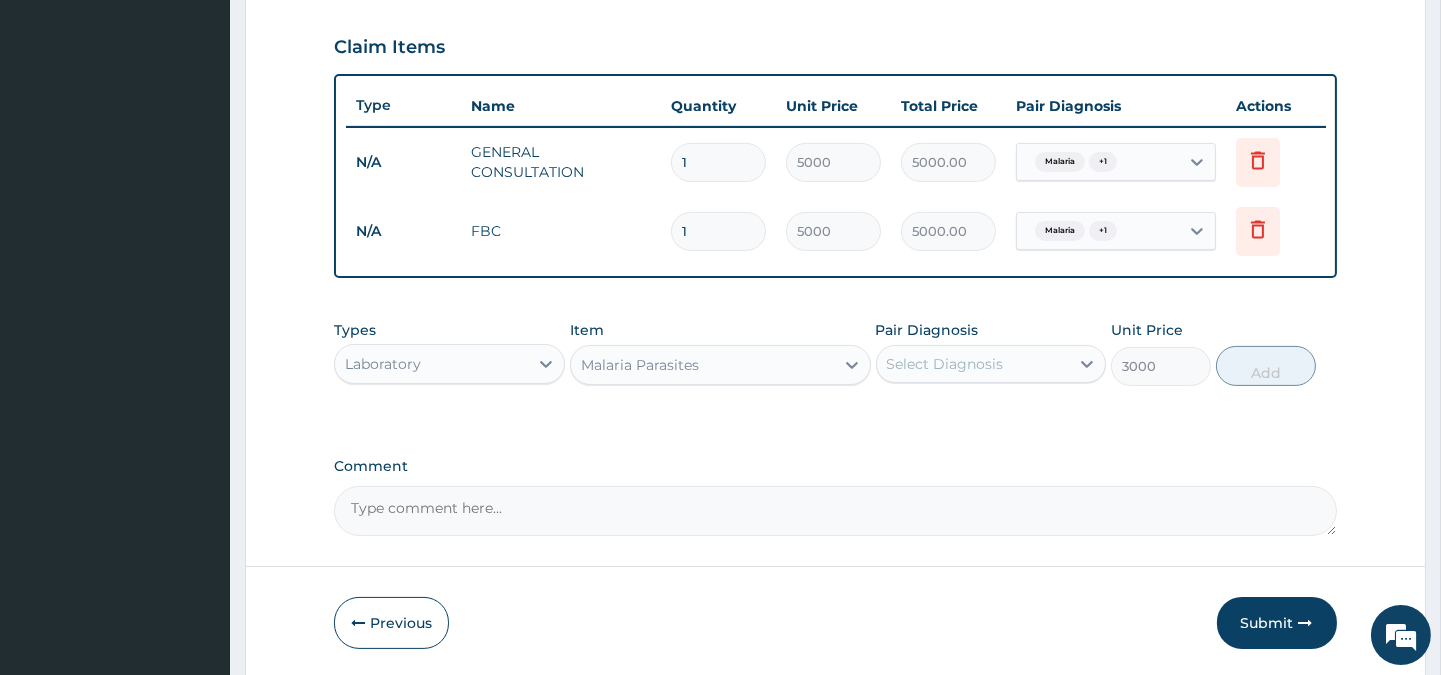 click on "Select Diagnosis" at bounding box center (991, 364) 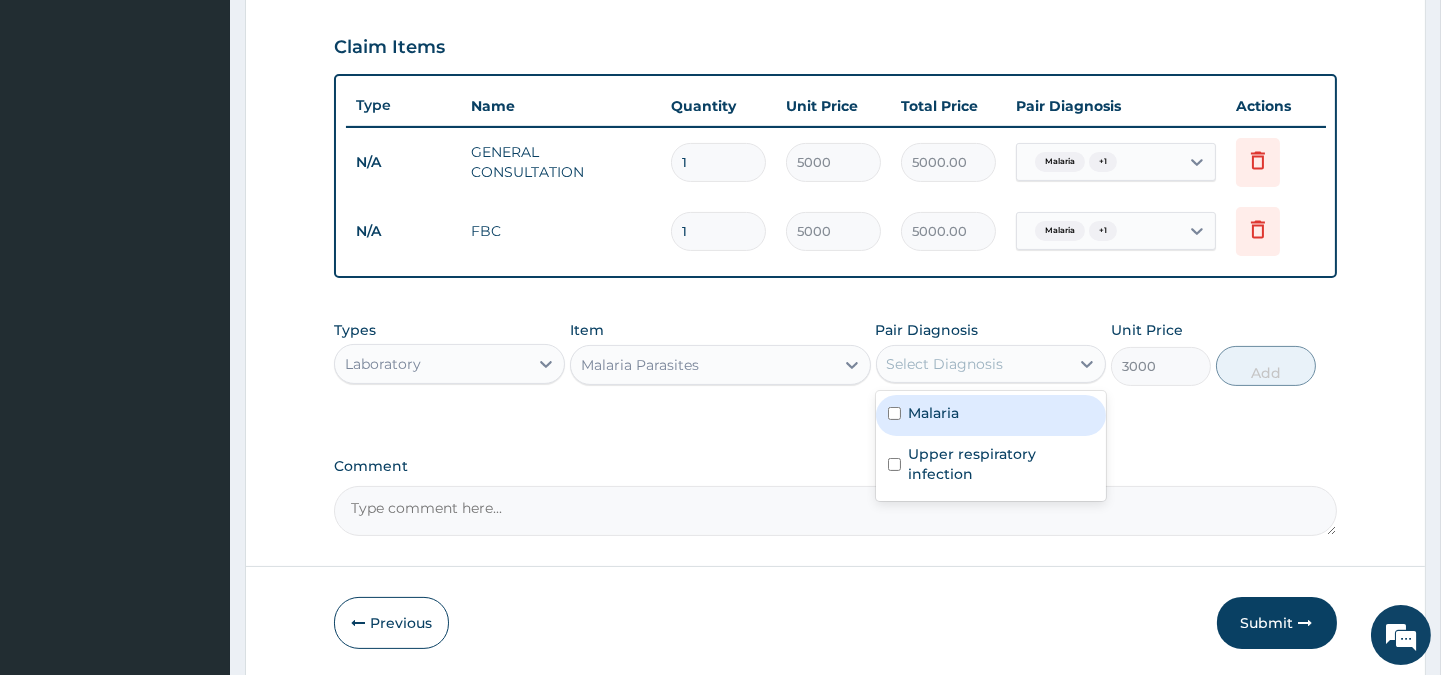 click on "Malaria" at bounding box center (934, 413) 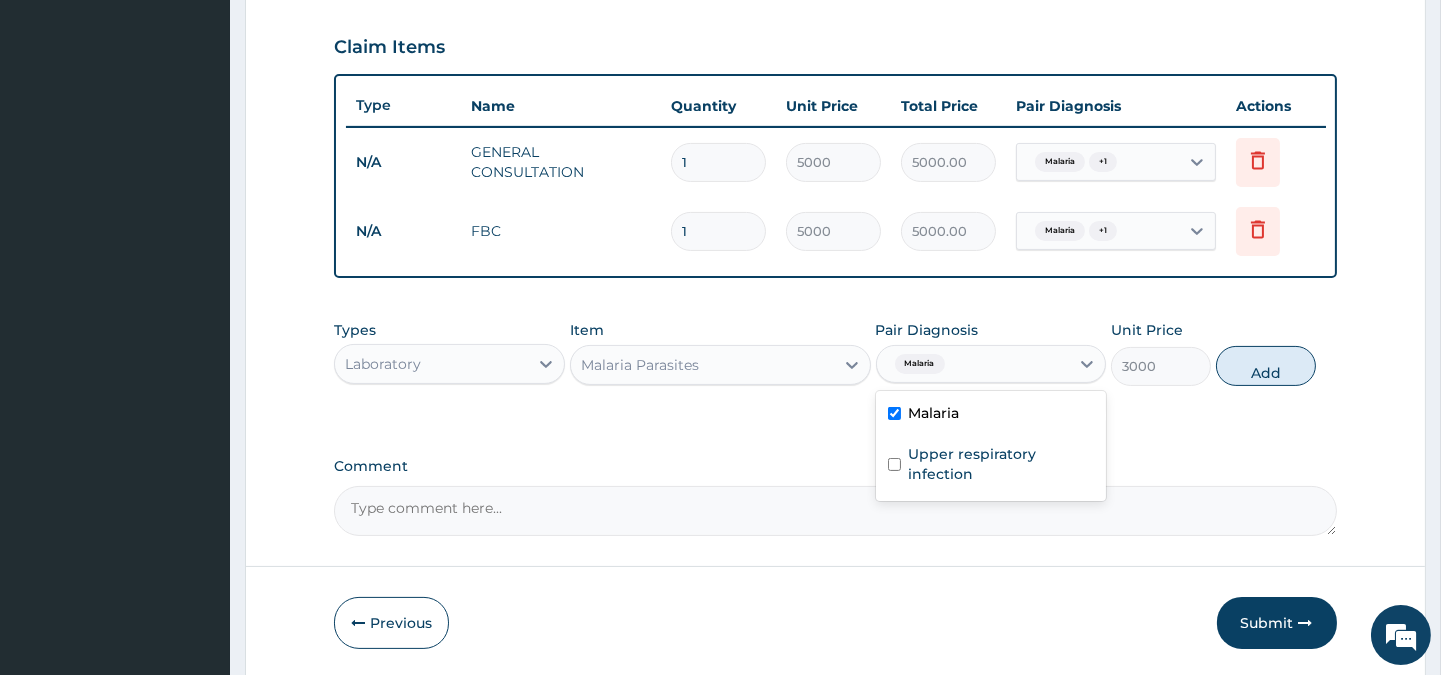 checkbox on "true" 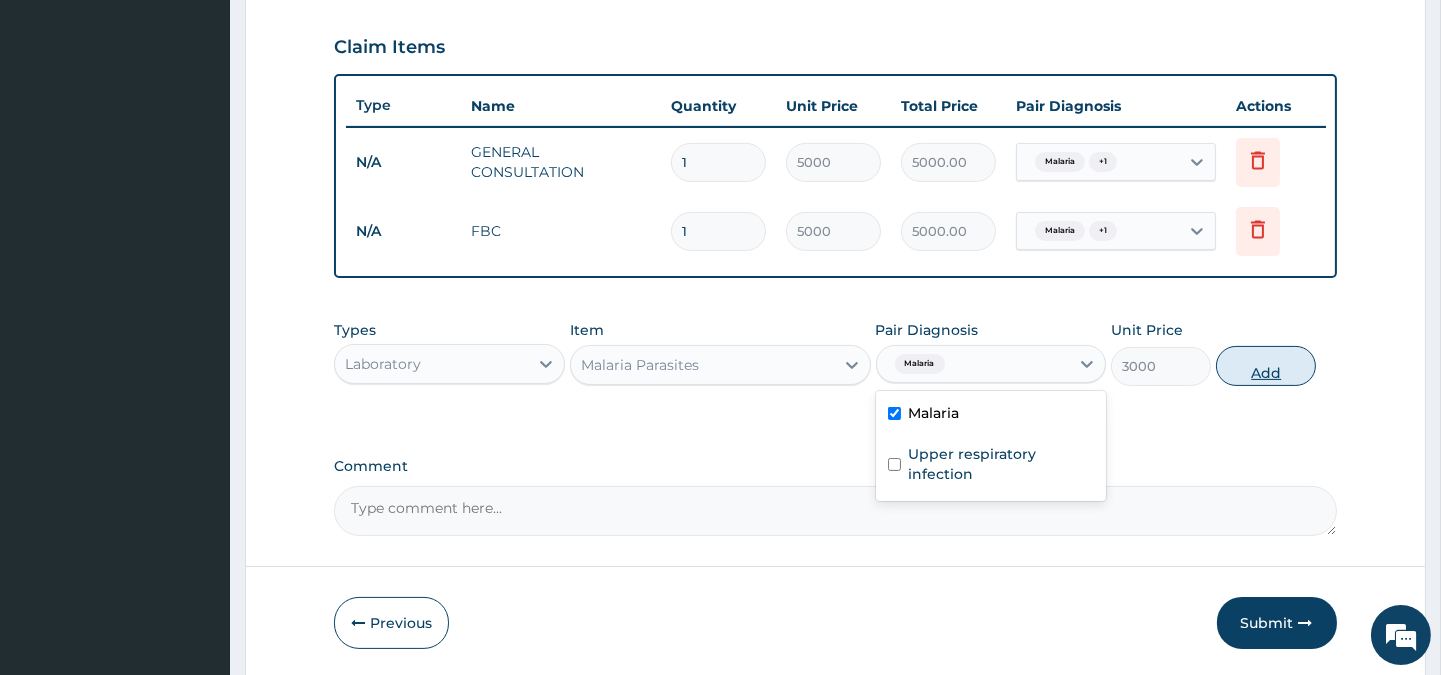 click on "Add" at bounding box center (1266, 366) 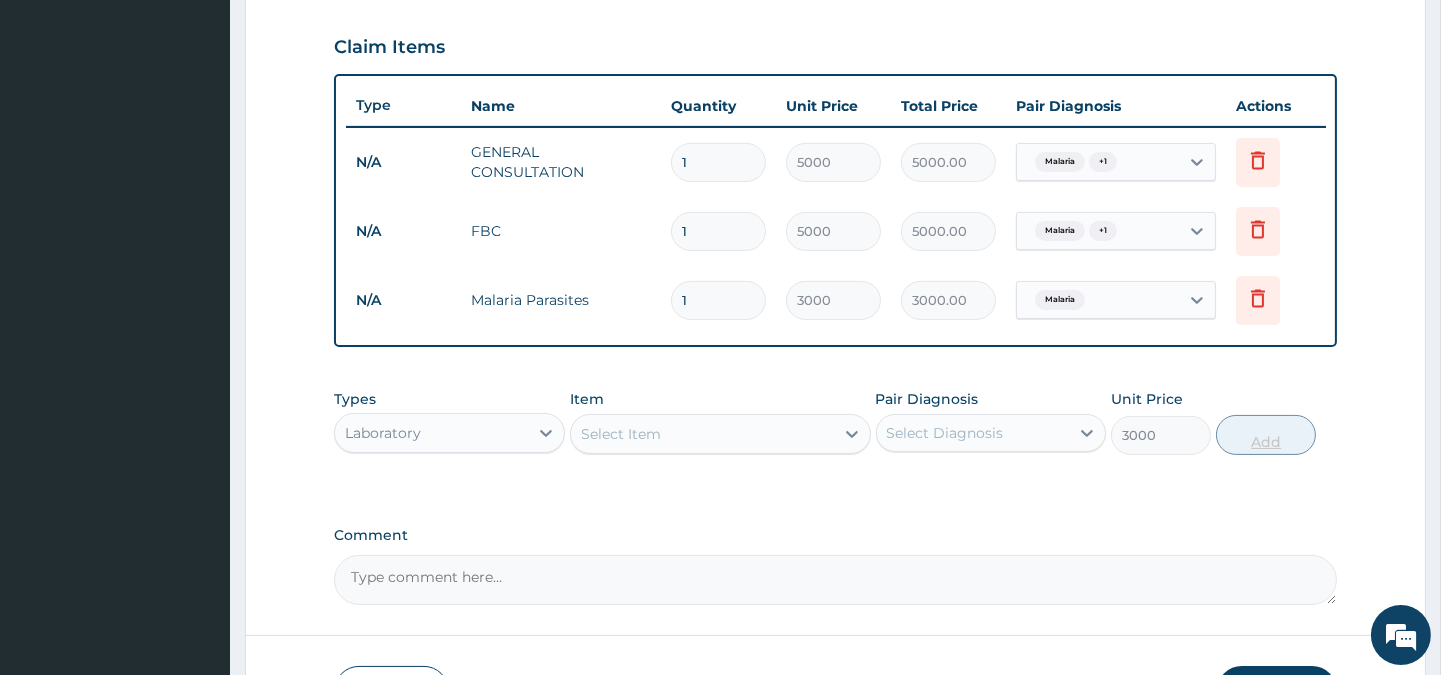 type on "0" 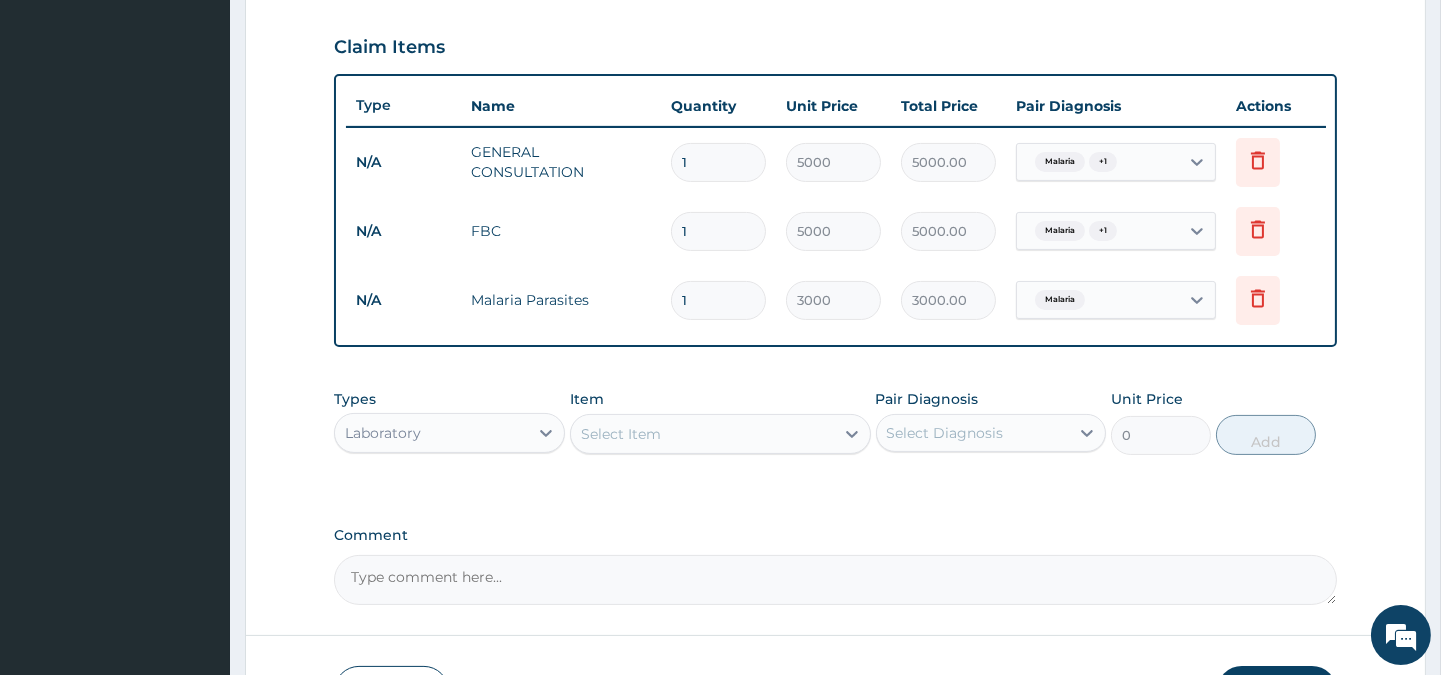 click on "Laboratory" at bounding box center [431, 433] 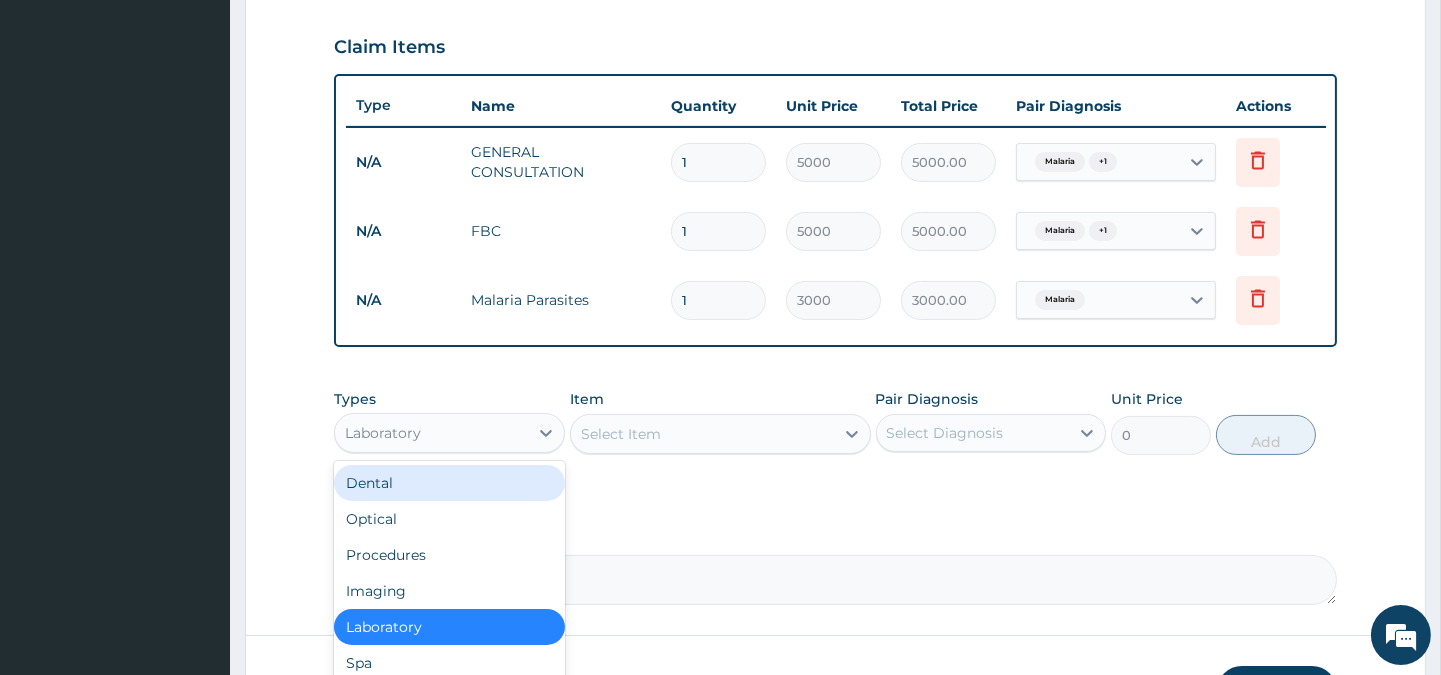 scroll, scrollTop: 808, scrollLeft: 0, axis: vertical 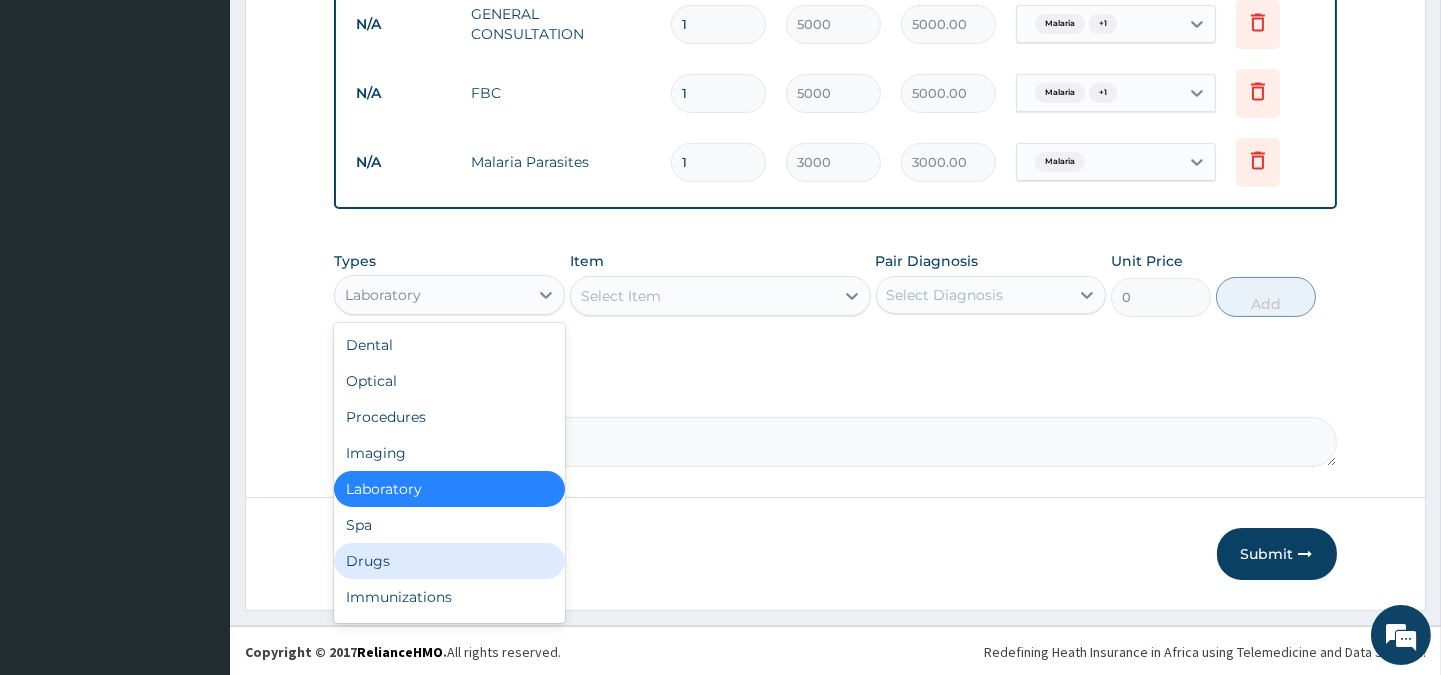 click on "Drugs" at bounding box center (449, 561) 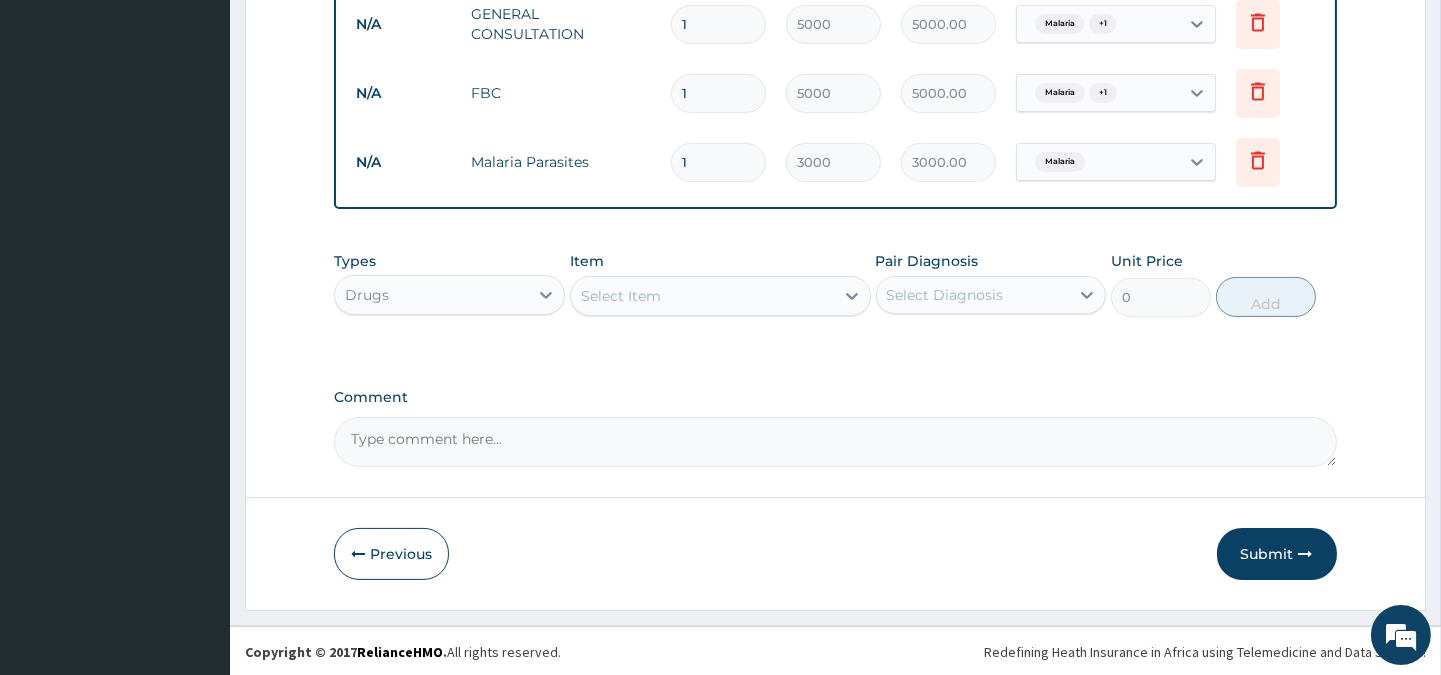click on "Select Item" at bounding box center [702, 296] 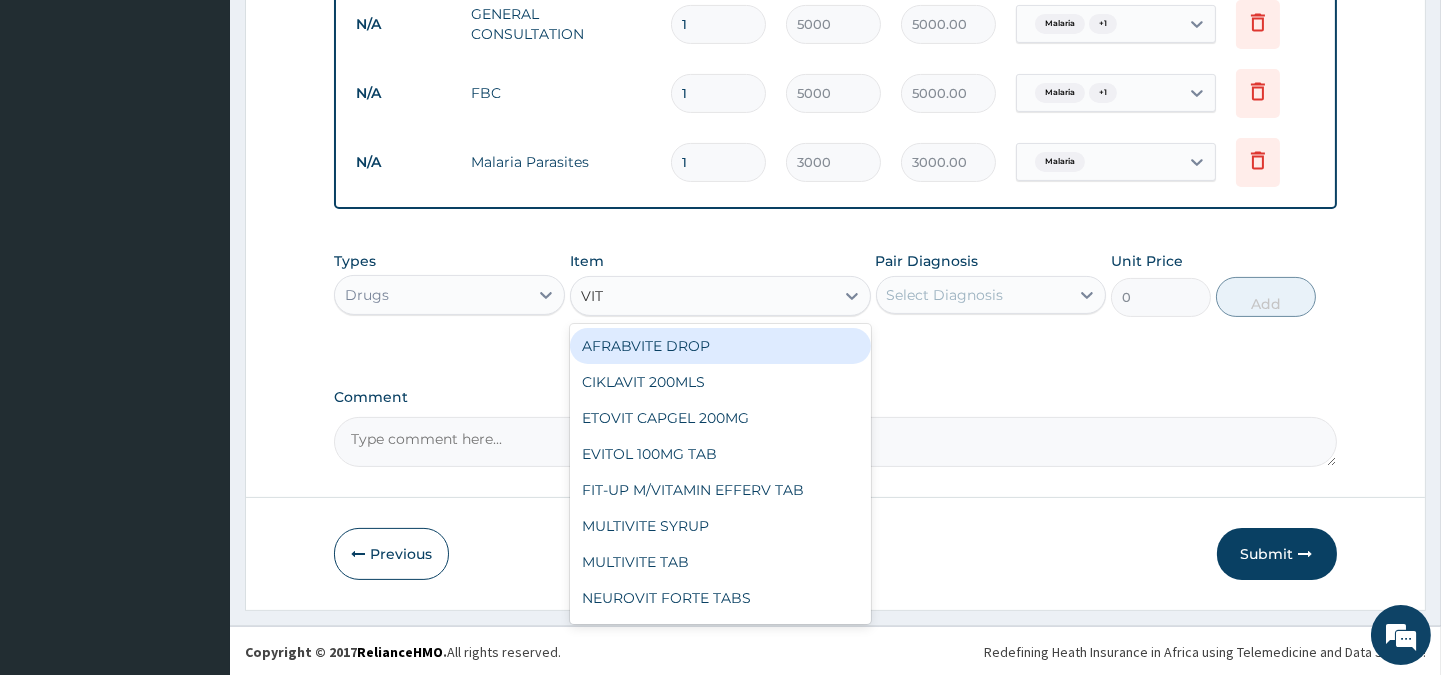 type on "VIT." 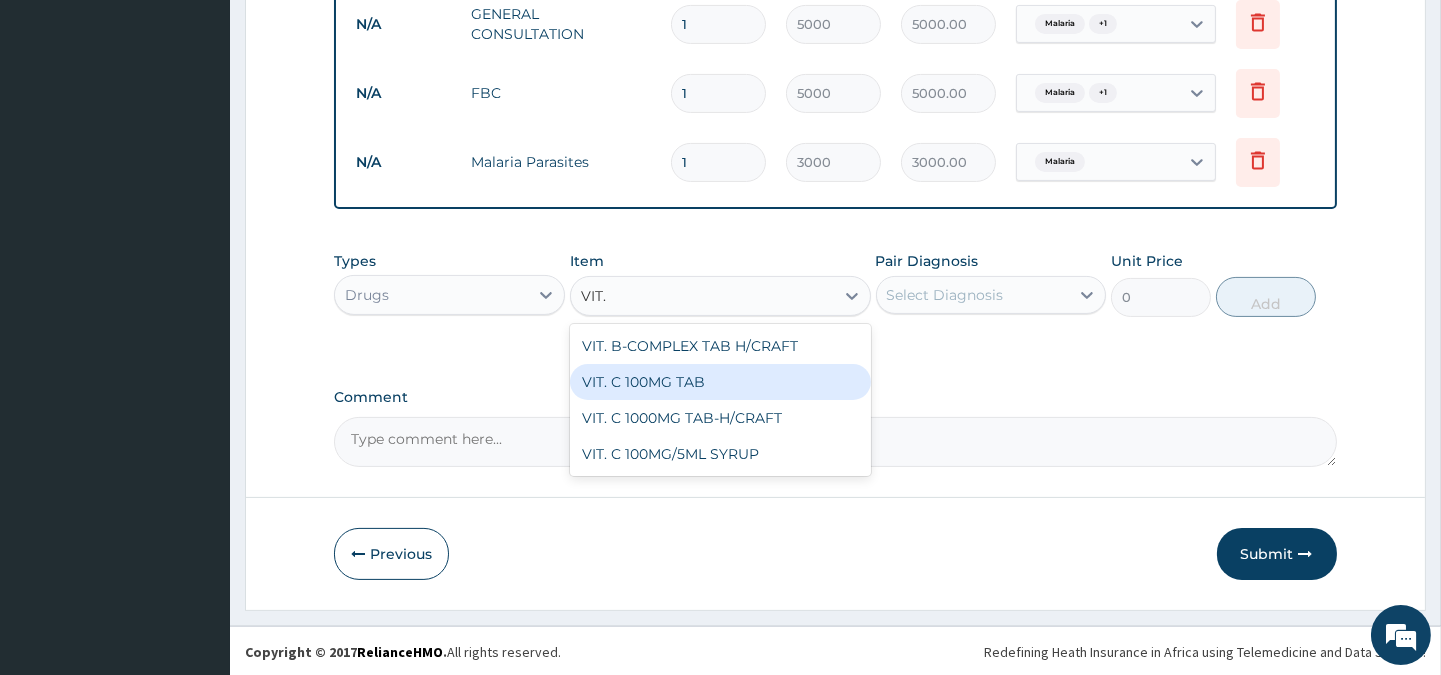 click on "VIT. C 100MG TAB" at bounding box center [720, 382] 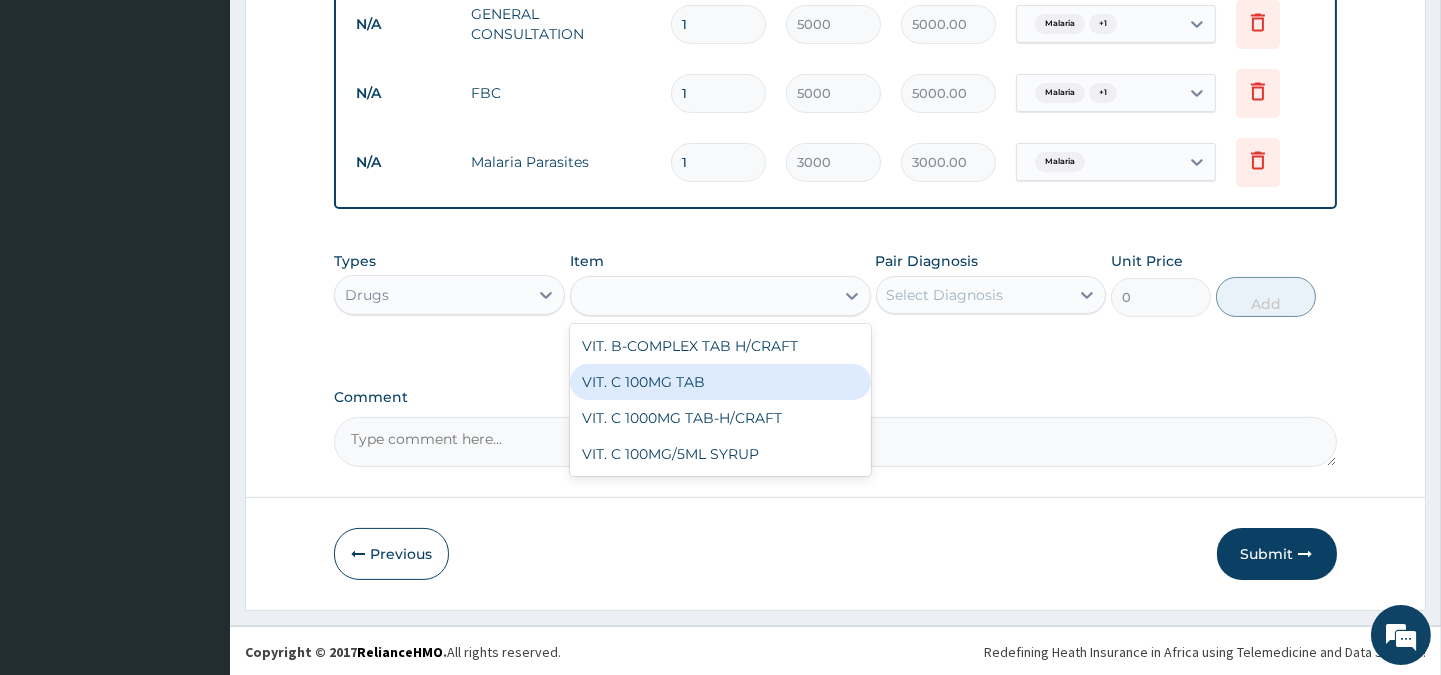 type on "20" 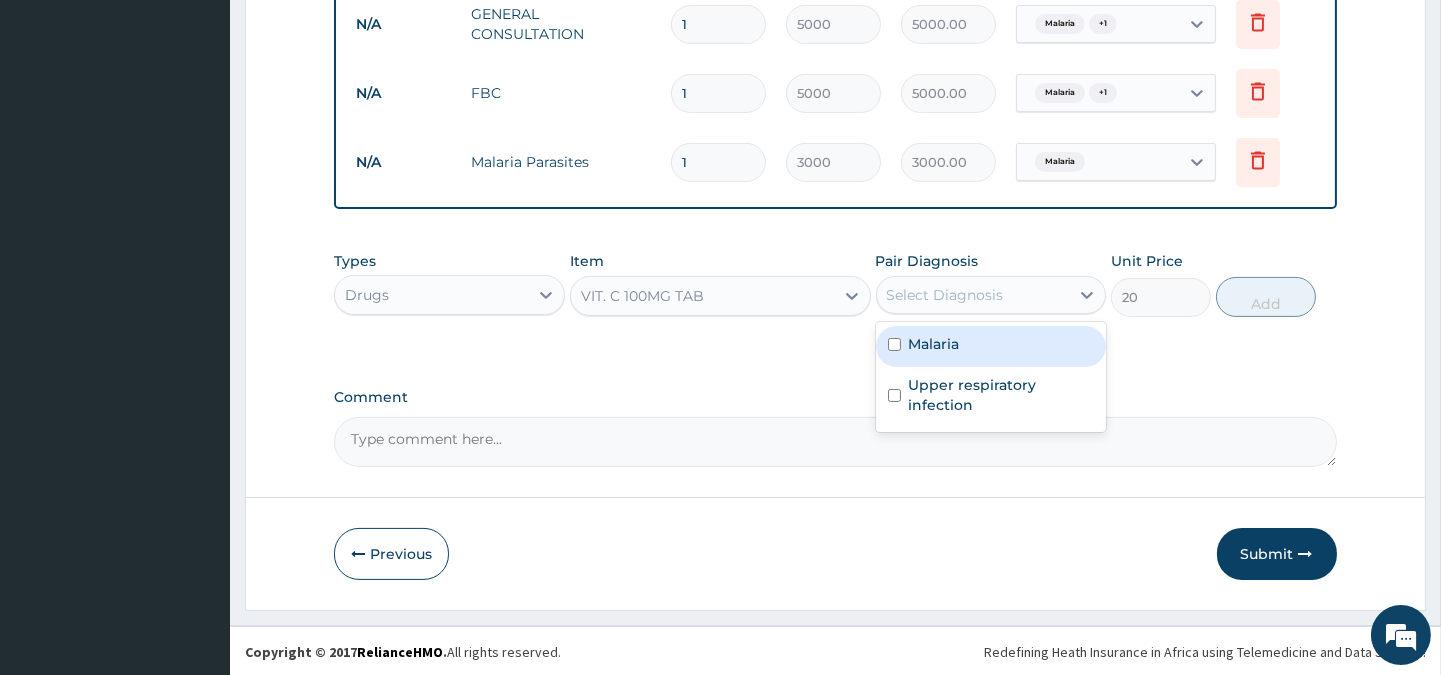 click on "Select Diagnosis" at bounding box center (945, 295) 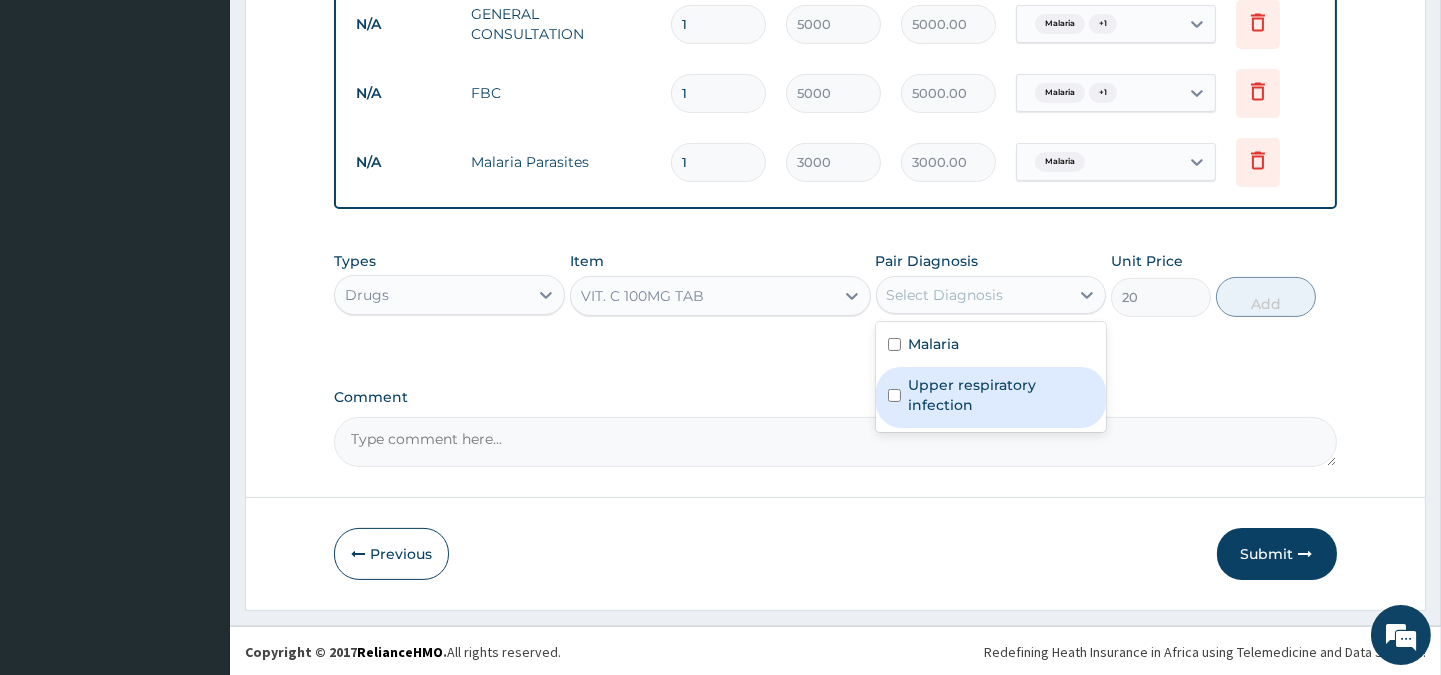click on "Upper respiratory infection" at bounding box center [1001, 395] 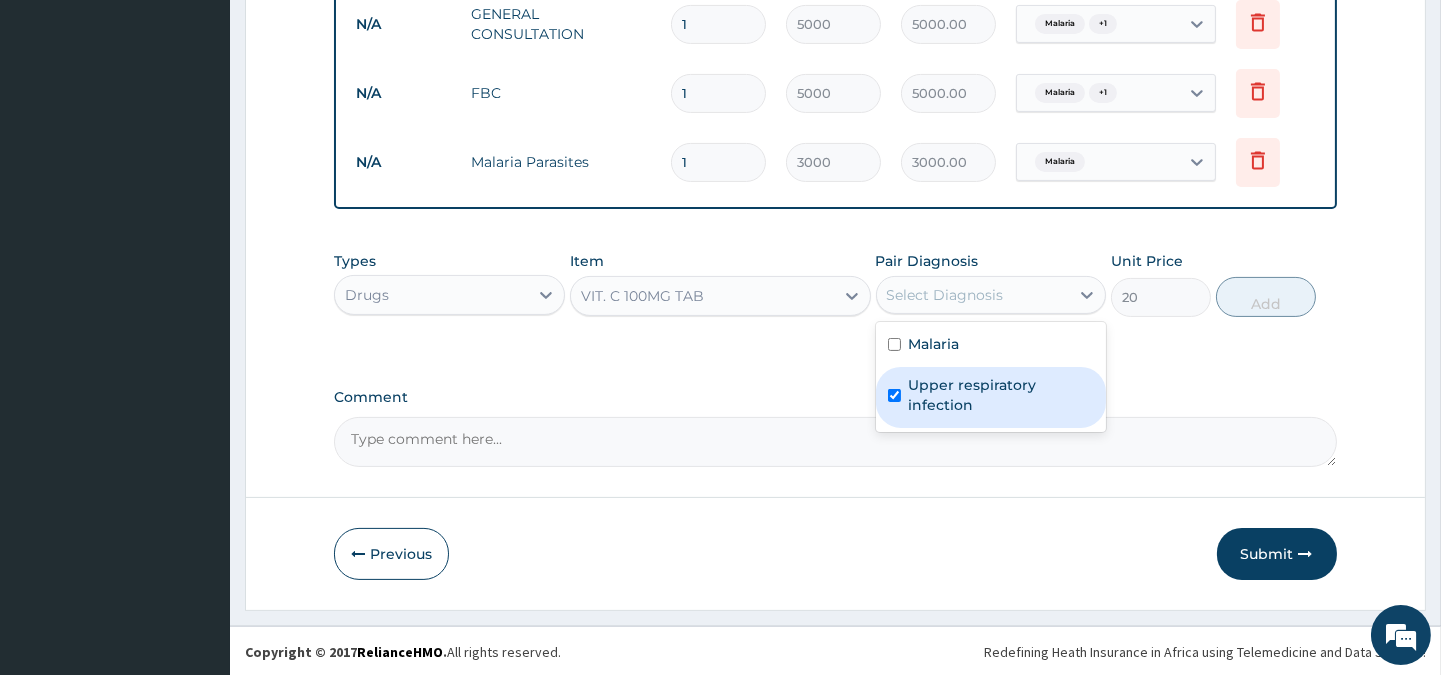 checkbox on "true" 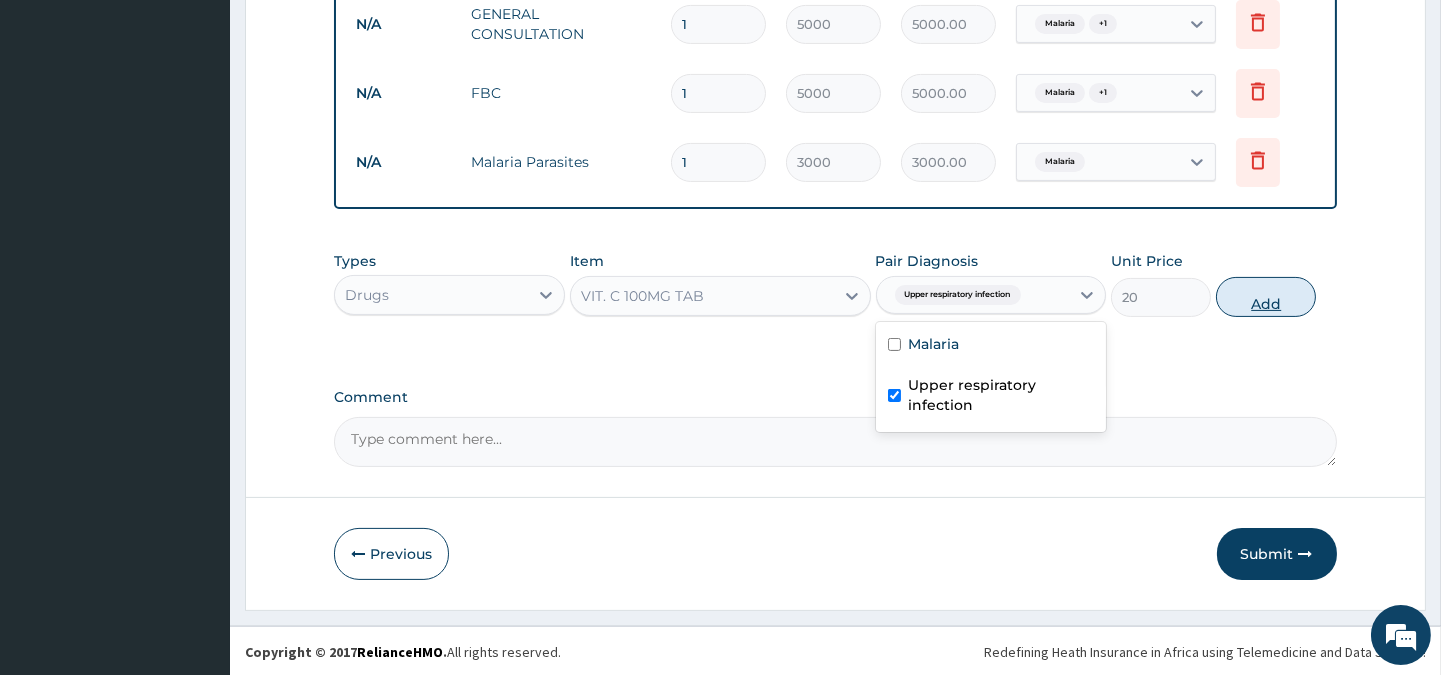 click on "Add" at bounding box center [1266, 297] 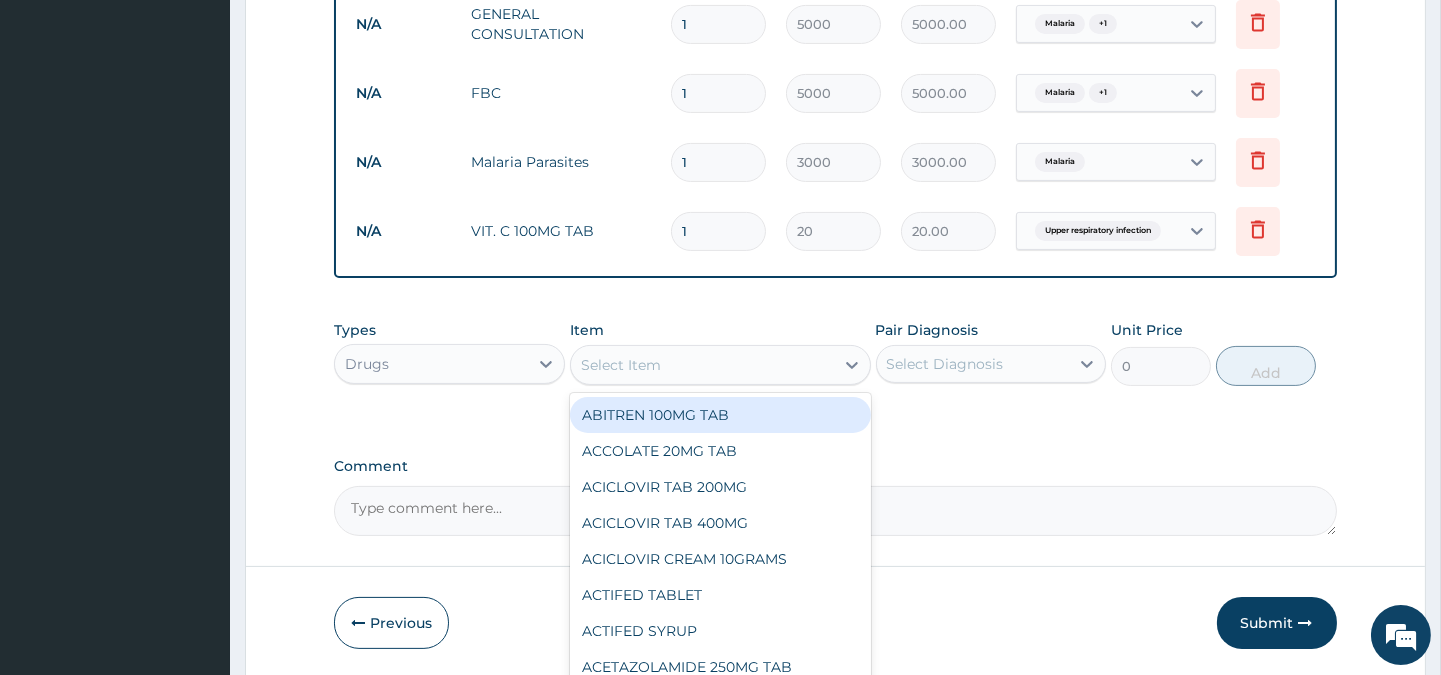 click on "Select Item" at bounding box center (702, 365) 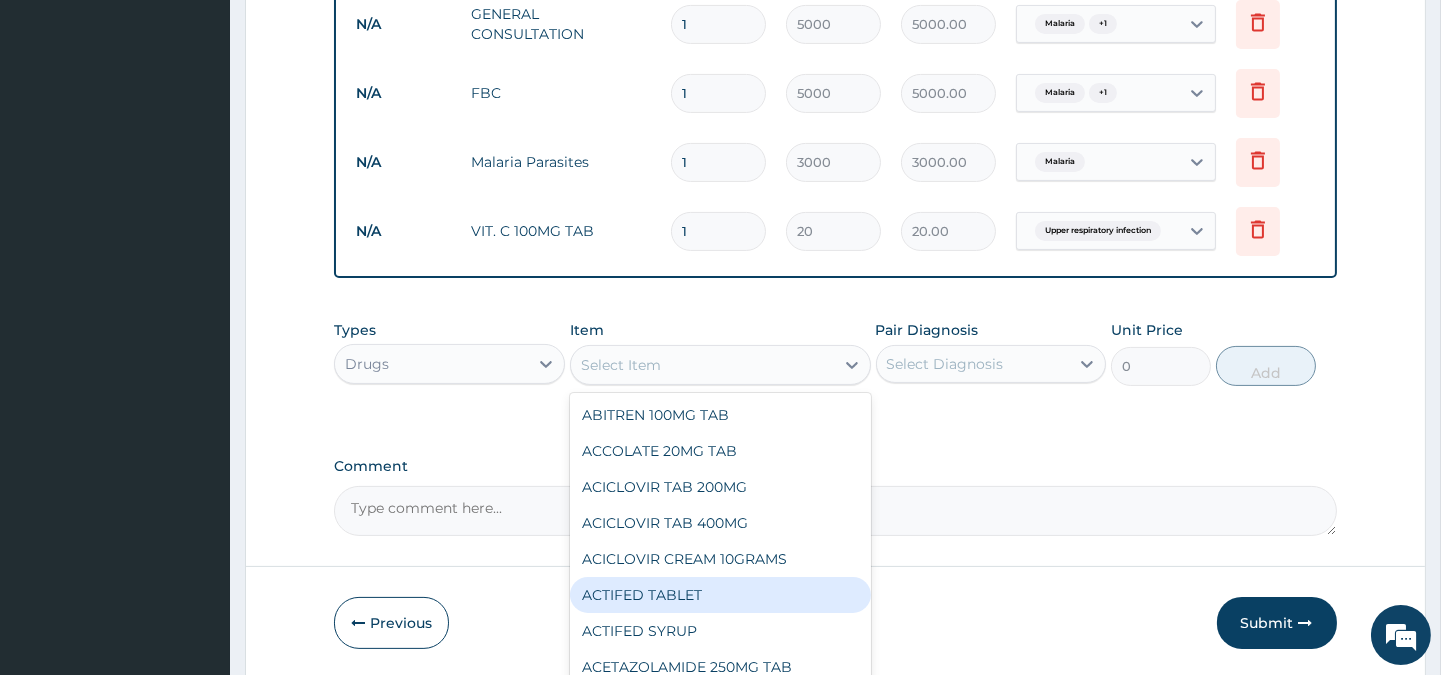 click on "ACTIFED  TABLET" at bounding box center [720, 595] 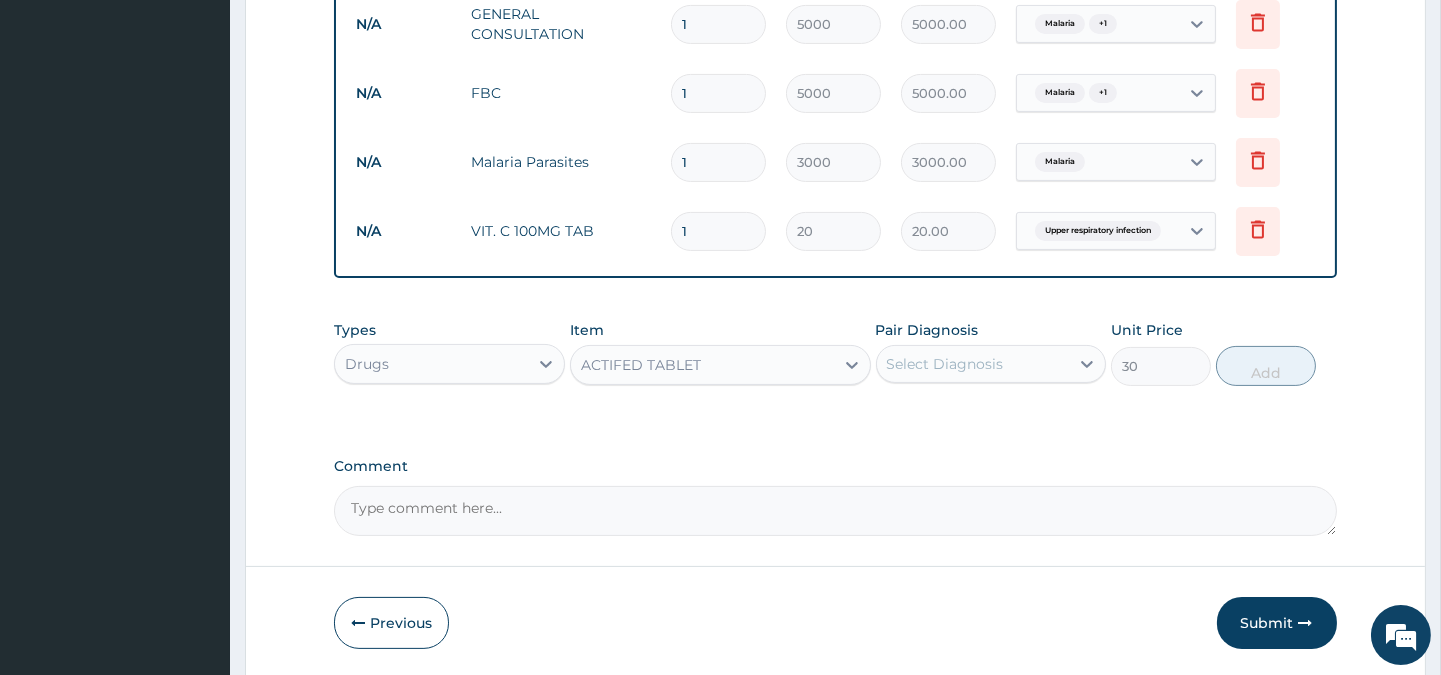 click on "ACTIFED  TABLET" at bounding box center (641, 365) 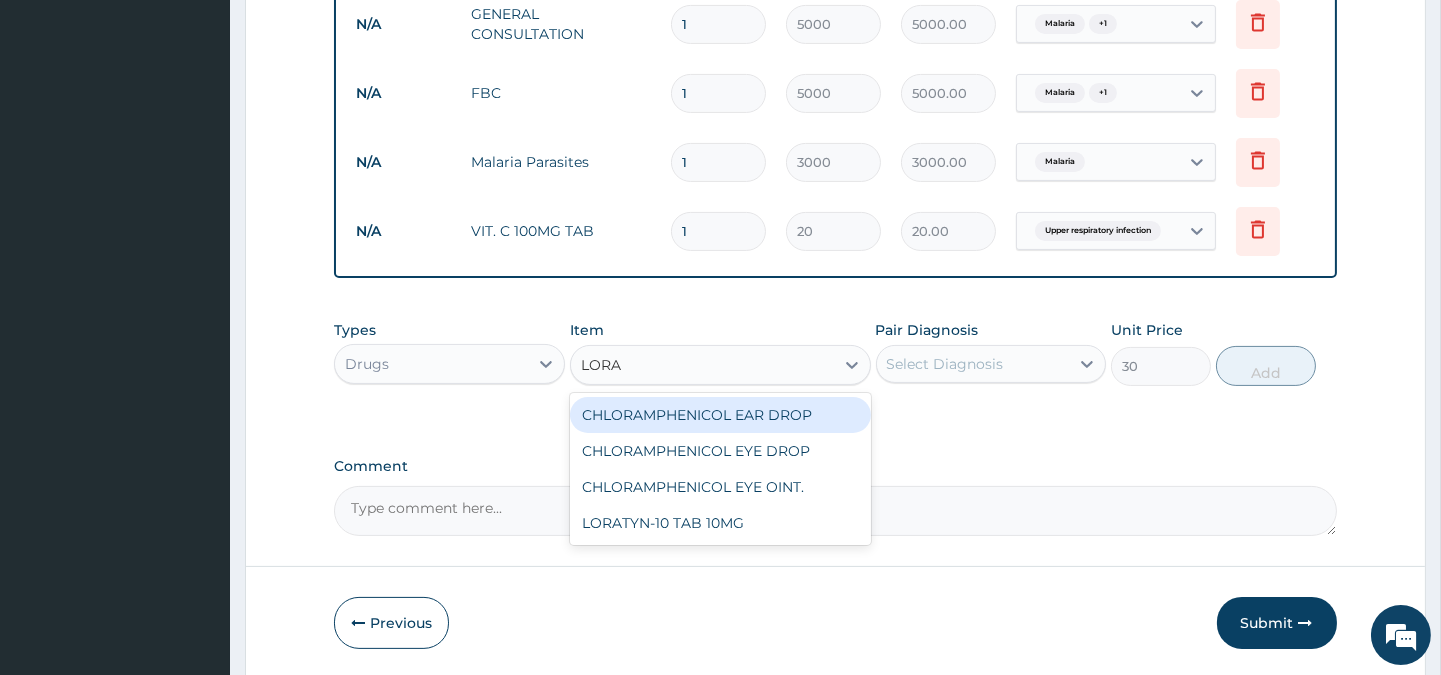 type on "LORAT" 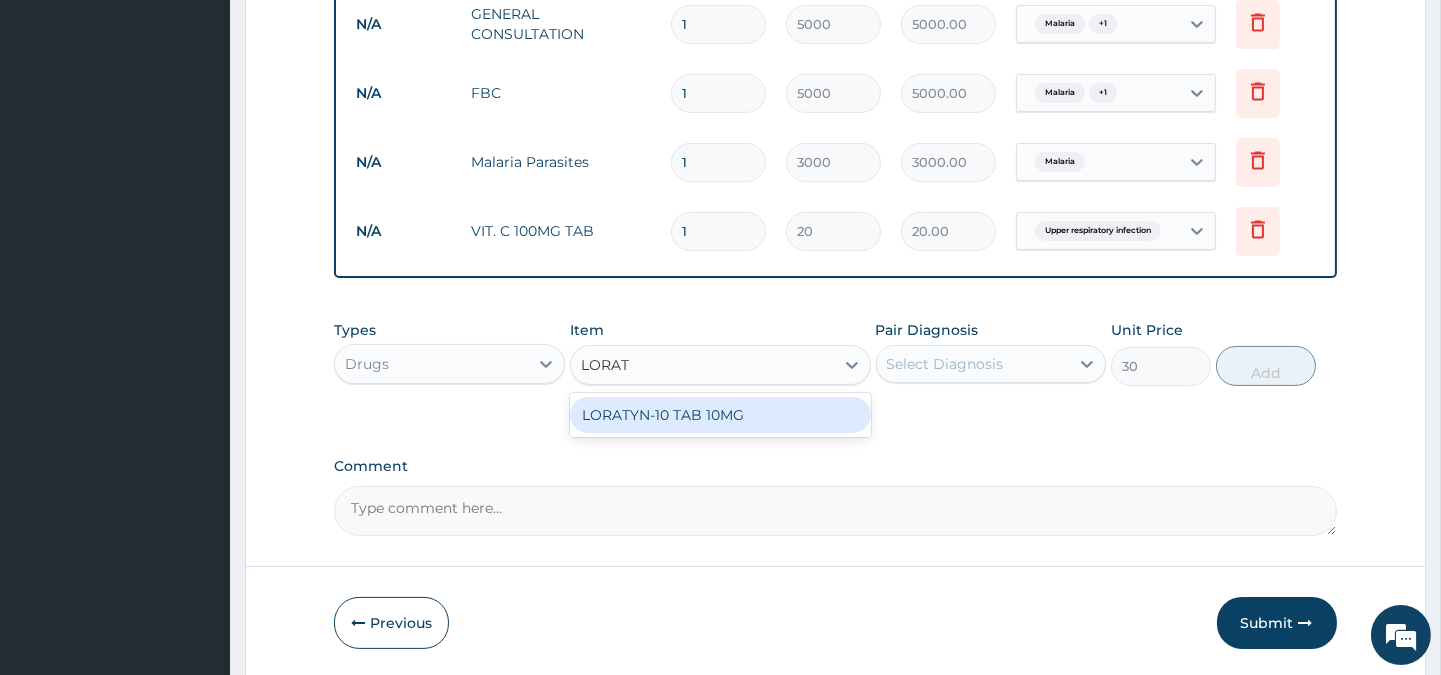 click on "LORATYN-10 TAB 10MG" at bounding box center (720, 415) 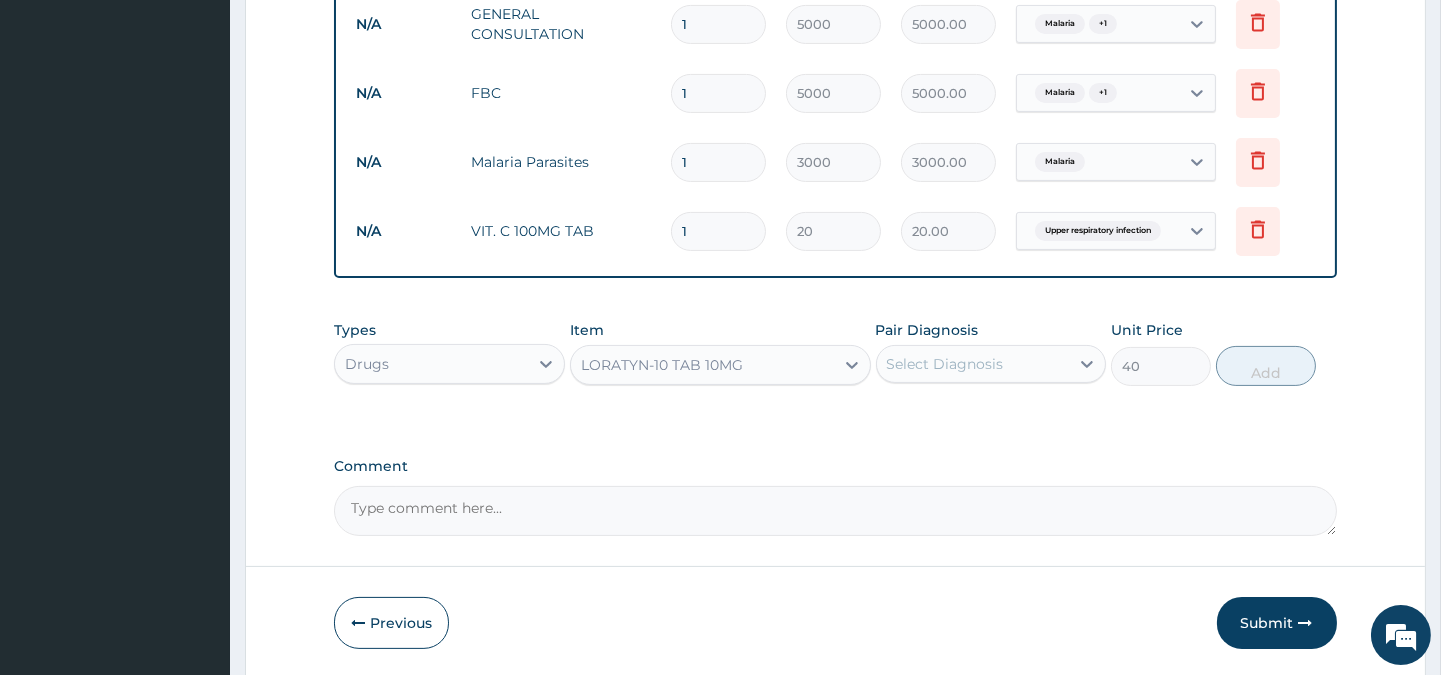 click on "Select Diagnosis" at bounding box center [945, 364] 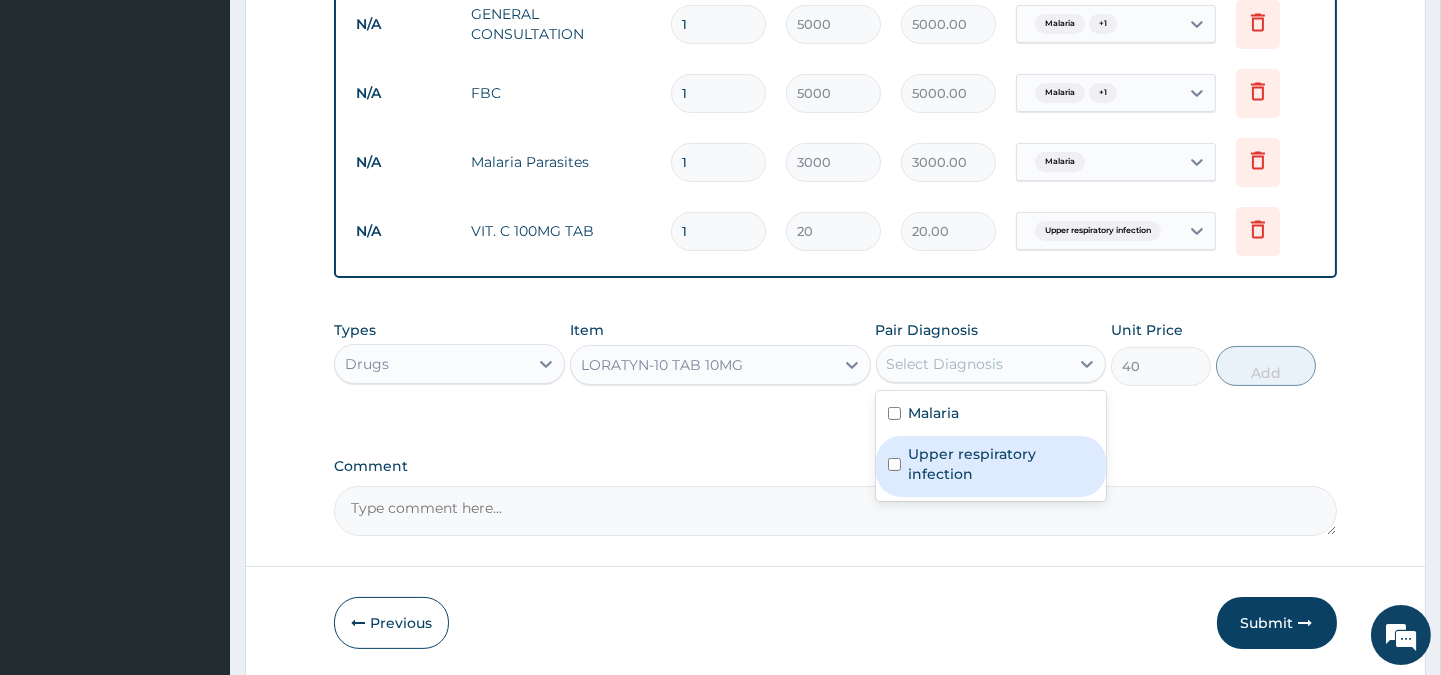 click on "Upper respiratory infection" at bounding box center (1001, 464) 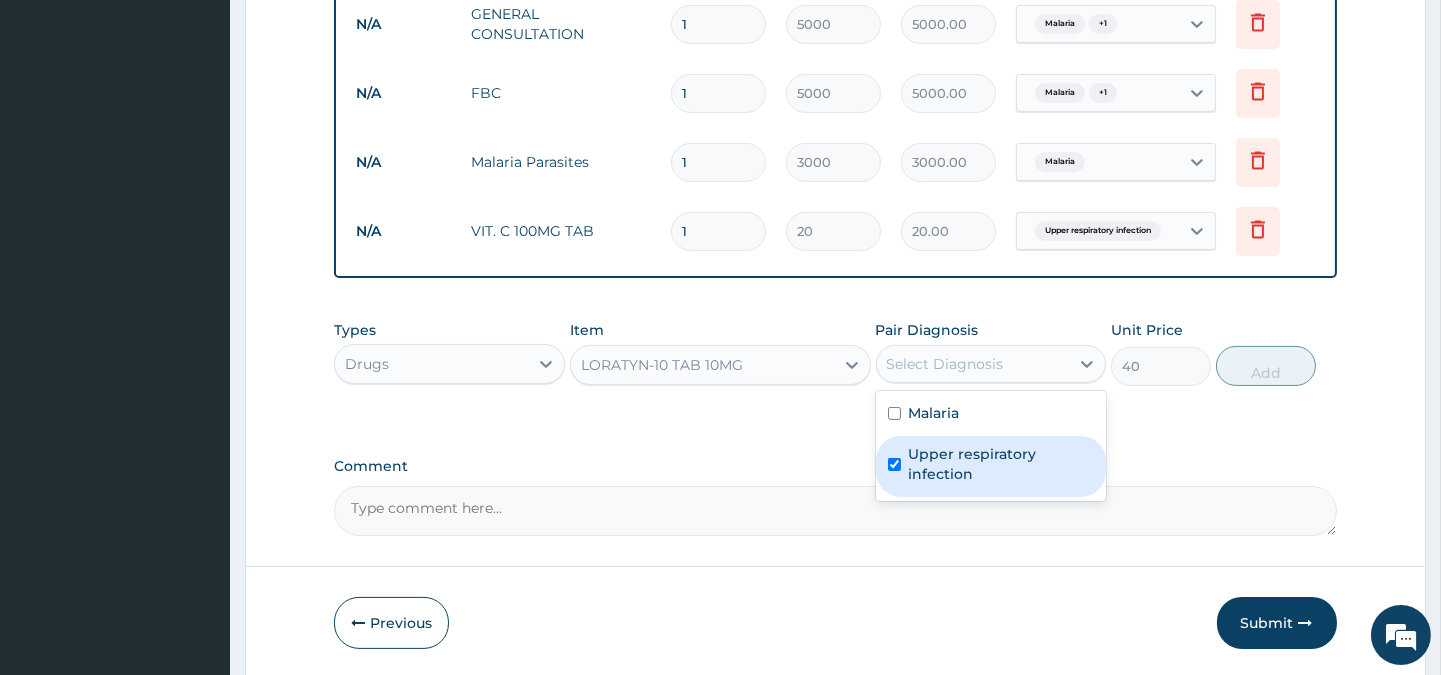 checkbox on "true" 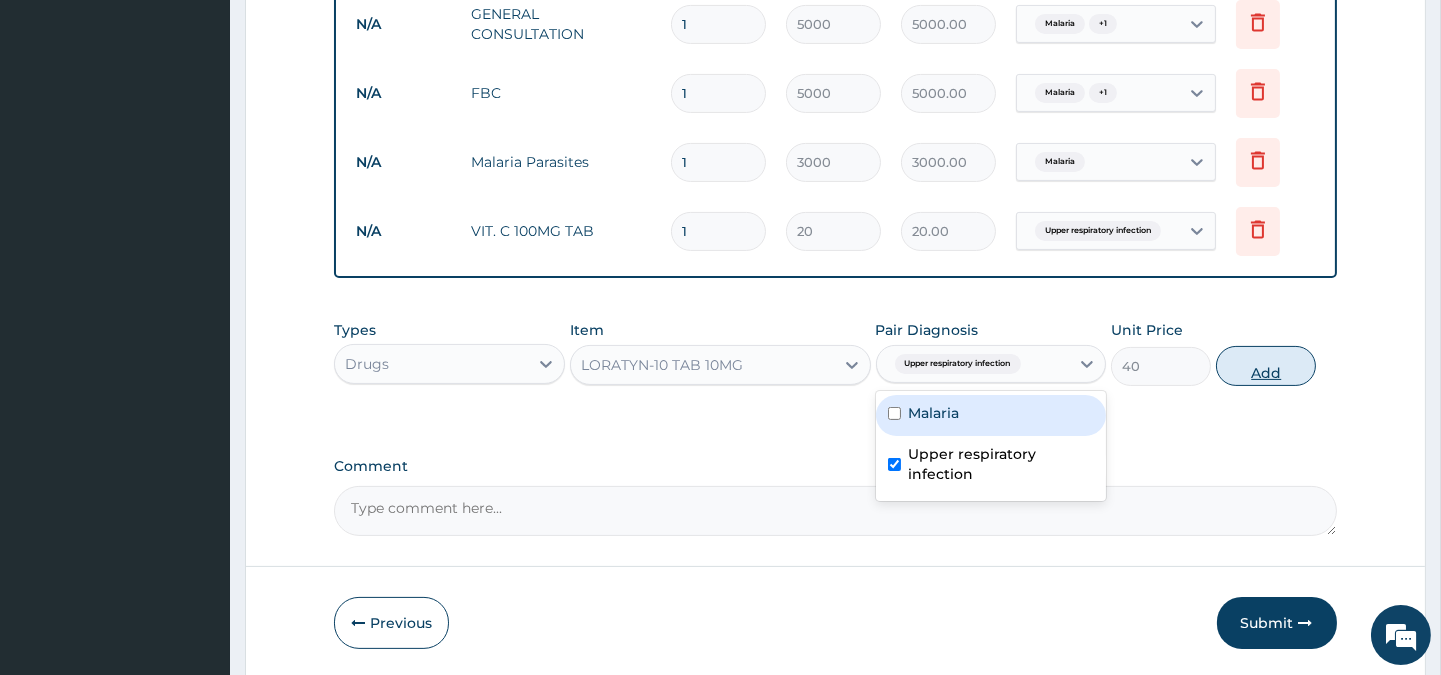 click on "Add" at bounding box center [1266, 366] 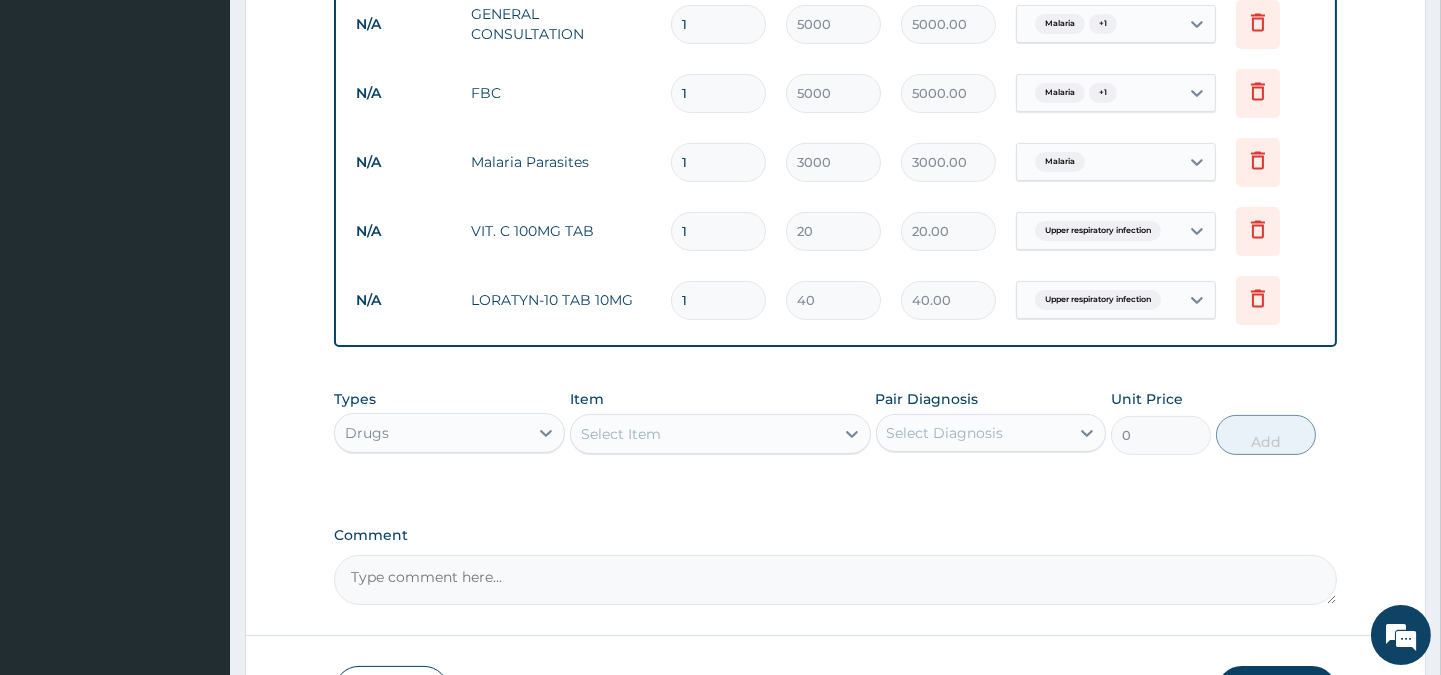 click on "Select Item" at bounding box center (702, 434) 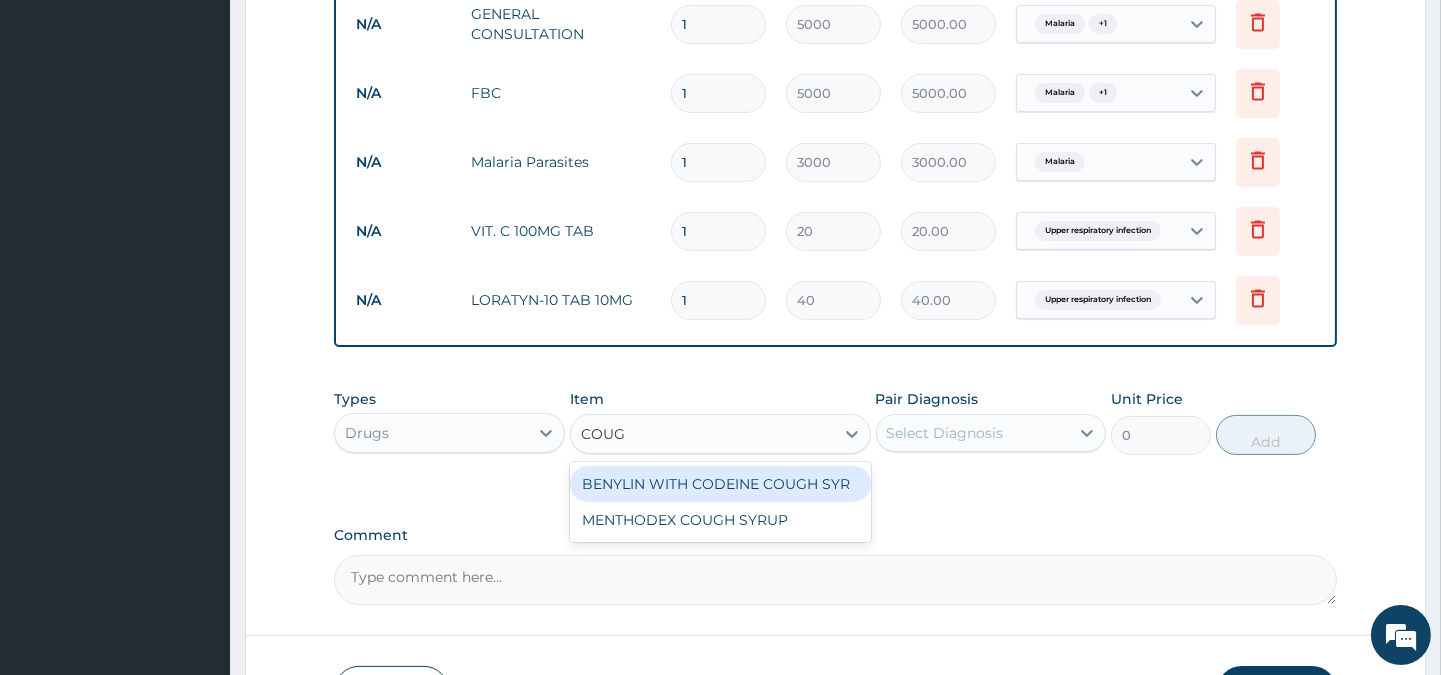 type on "COUGH" 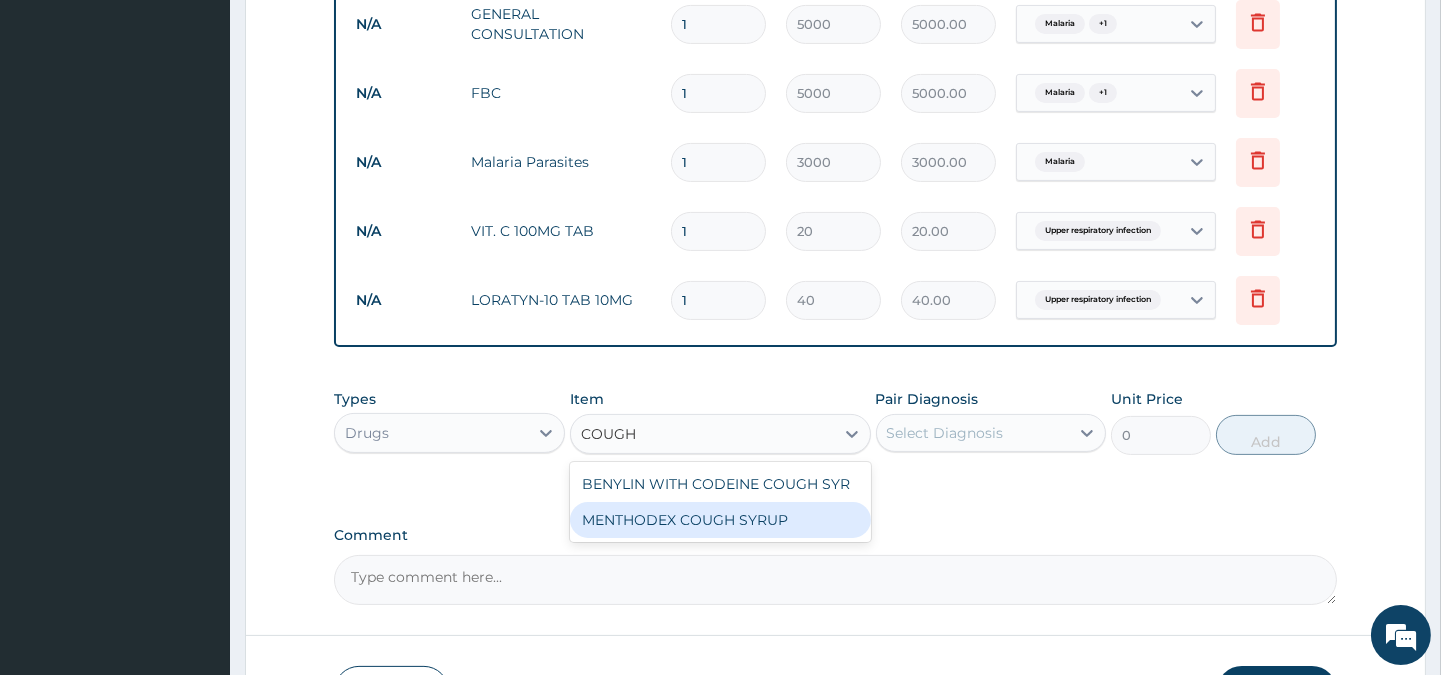 click on "MENTHODEX COUGH SYRUP" at bounding box center [720, 520] 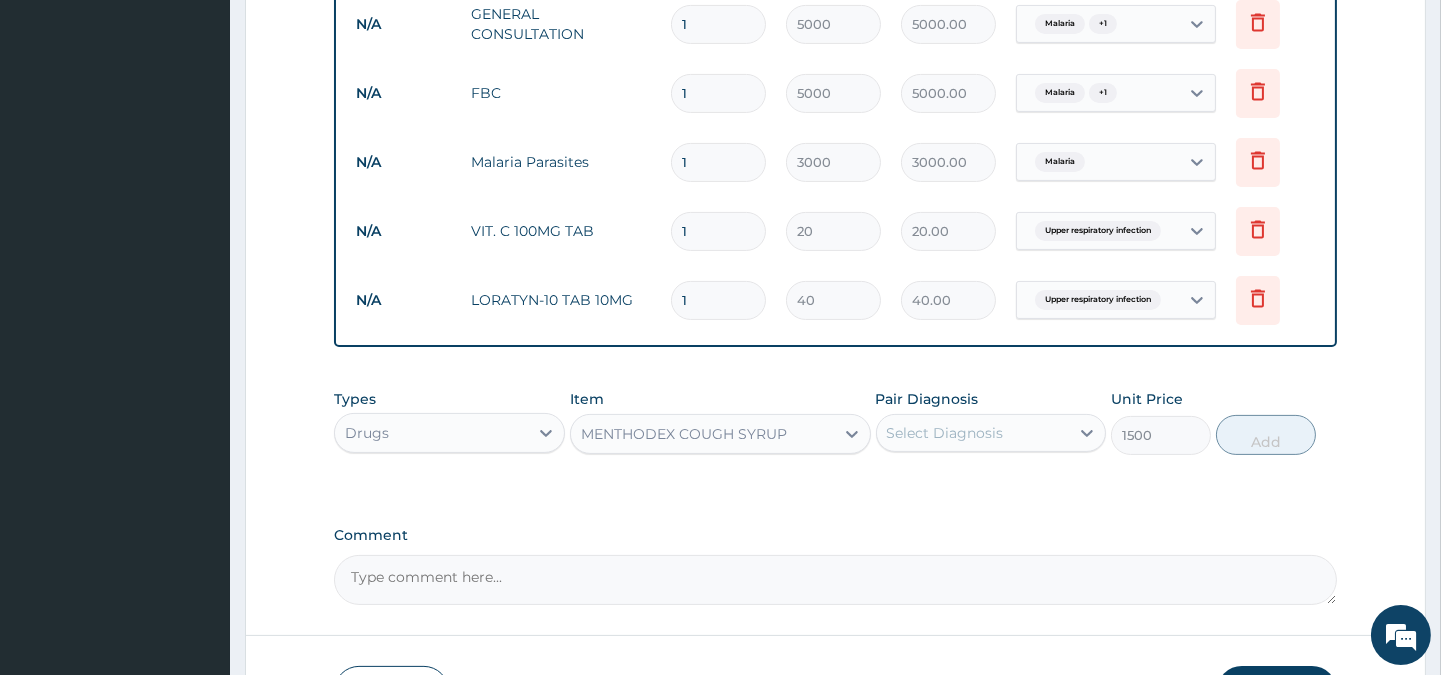 click on "Select Diagnosis" at bounding box center (945, 433) 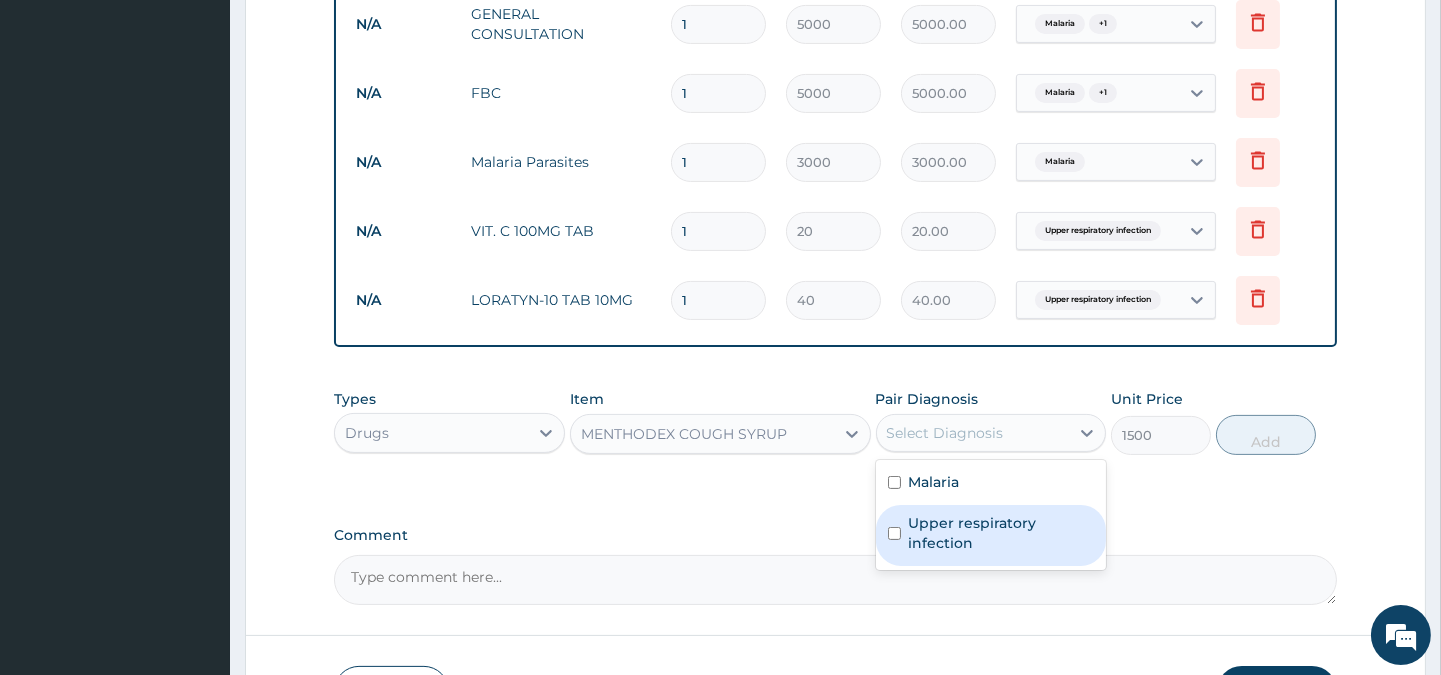click on "Upper respiratory infection" at bounding box center [1001, 533] 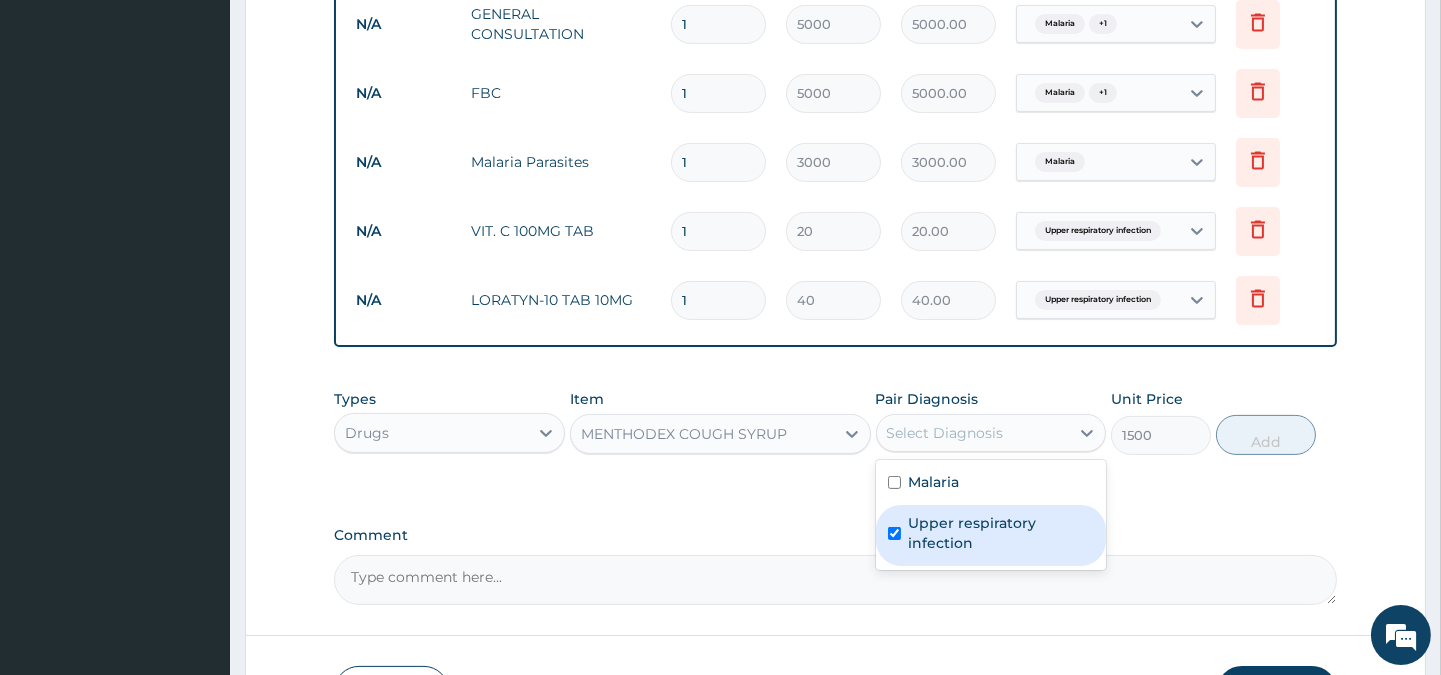 checkbox on "true" 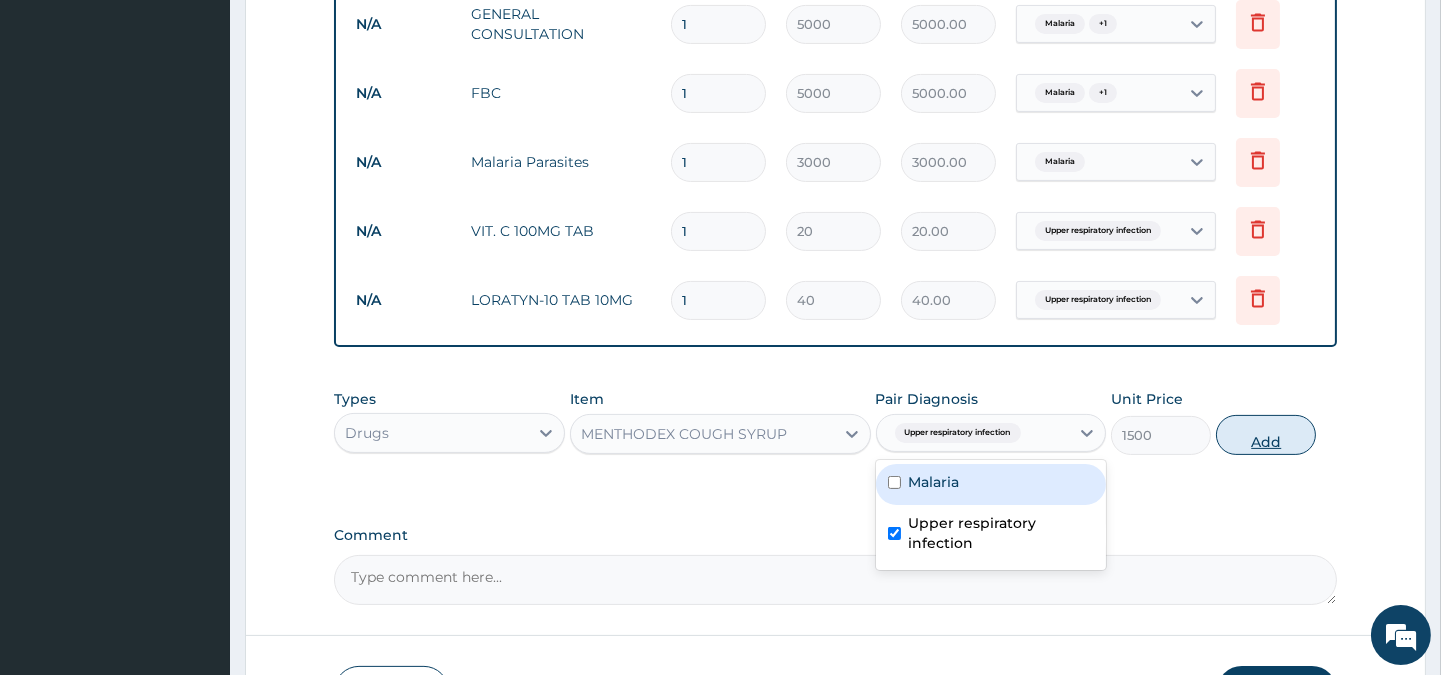 click on "Add" at bounding box center [1266, 435] 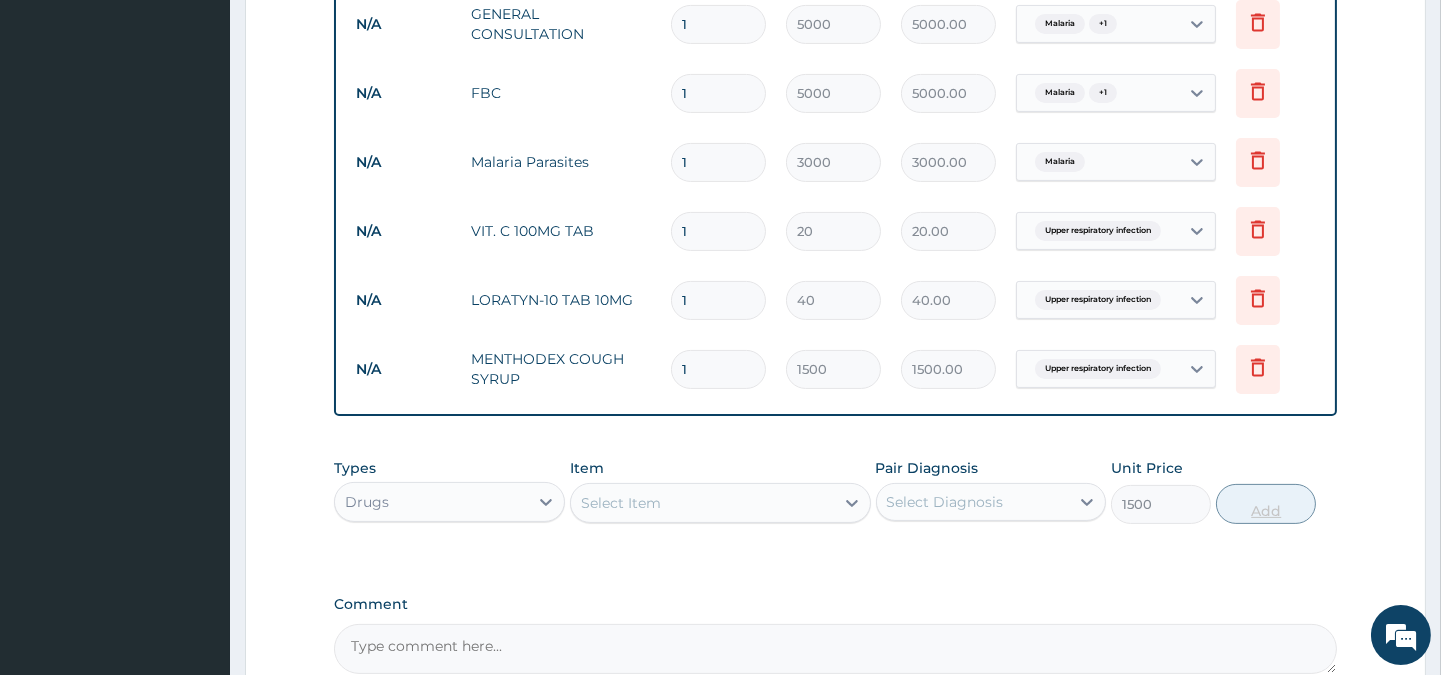 type on "0" 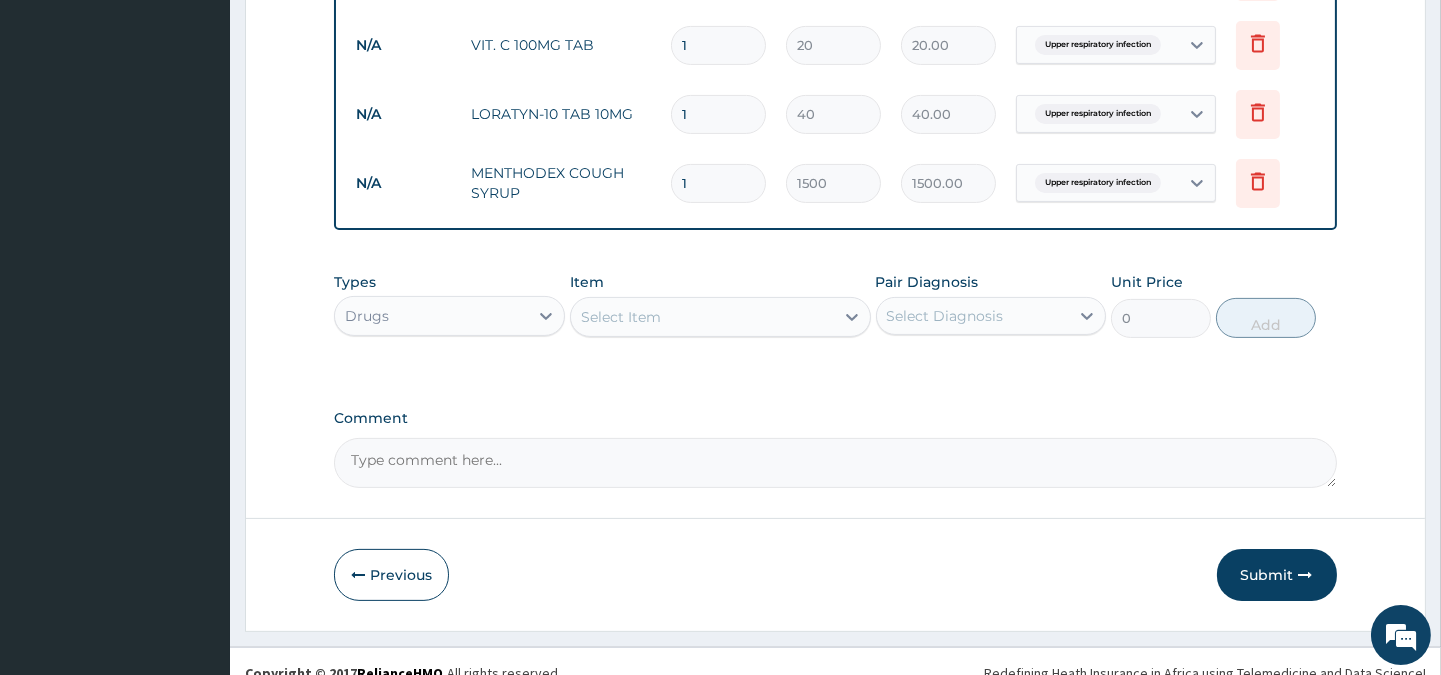 scroll, scrollTop: 1017, scrollLeft: 0, axis: vertical 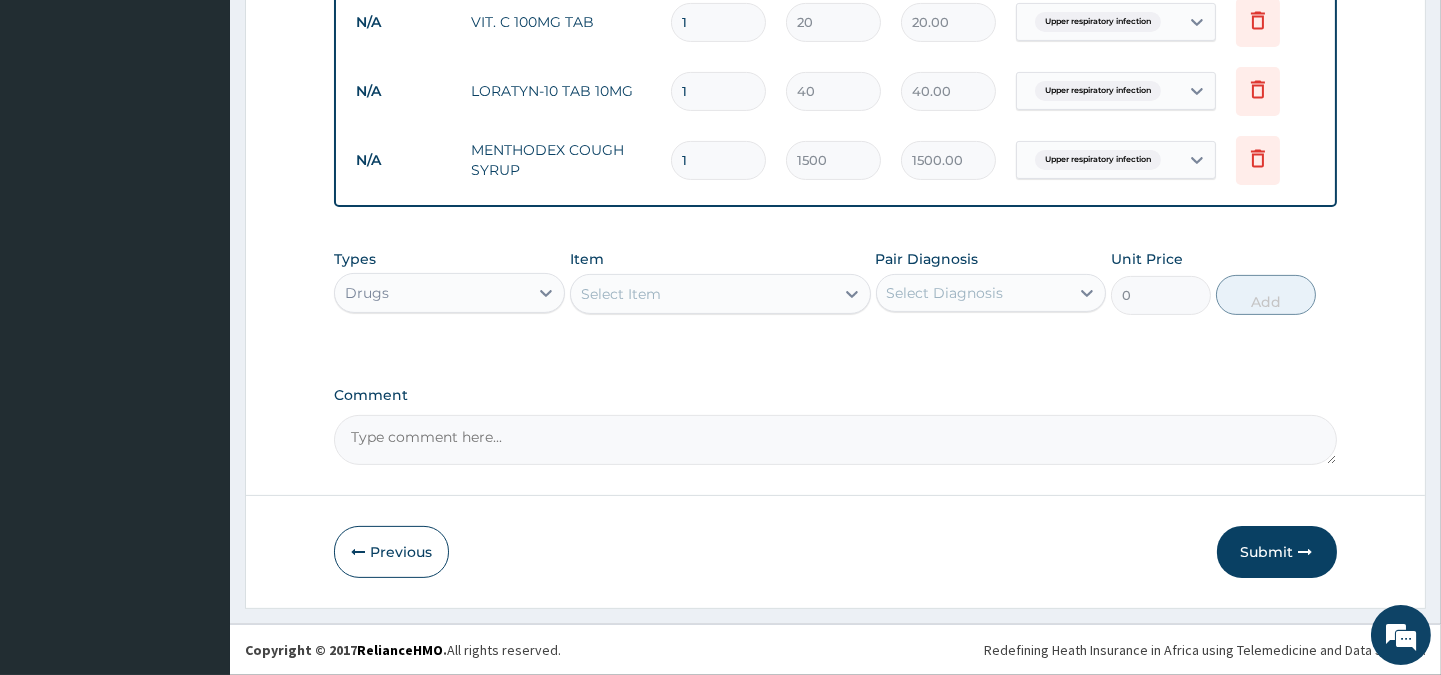 click on "Select Item" at bounding box center [621, 294] 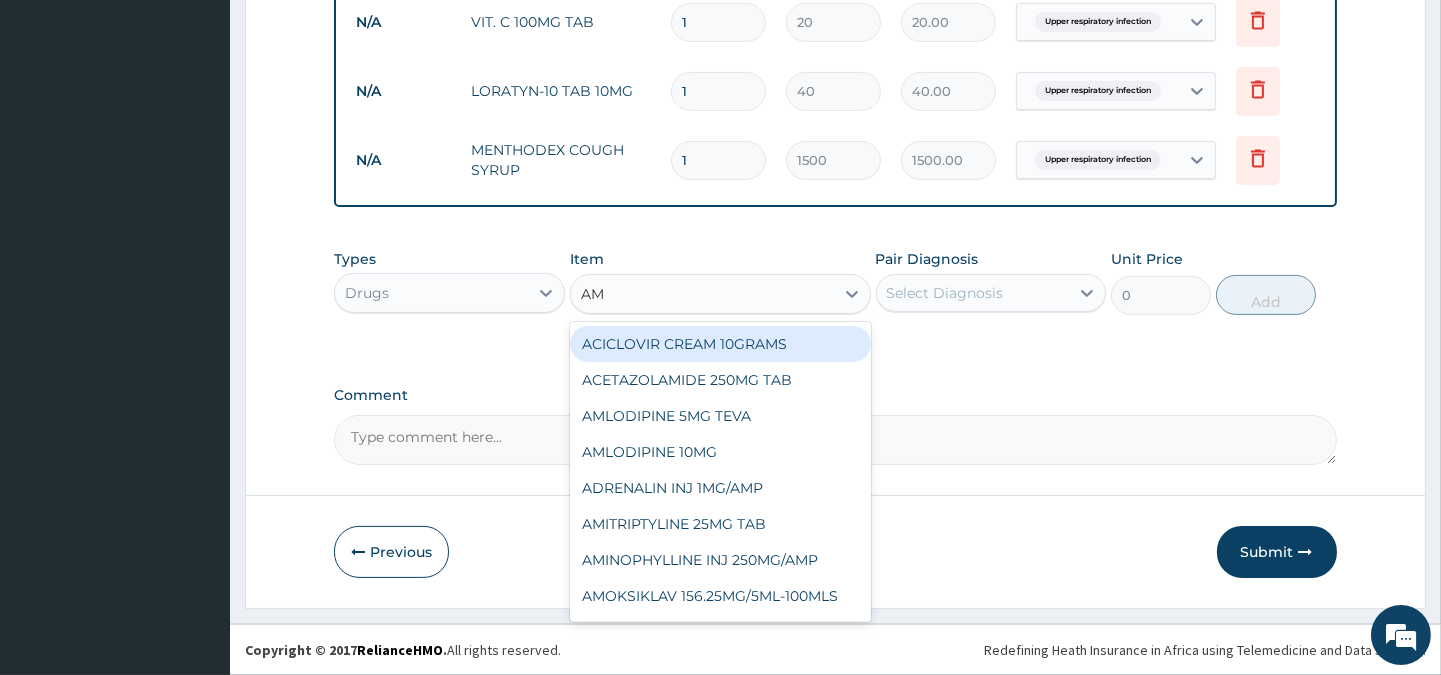 type on "AMO" 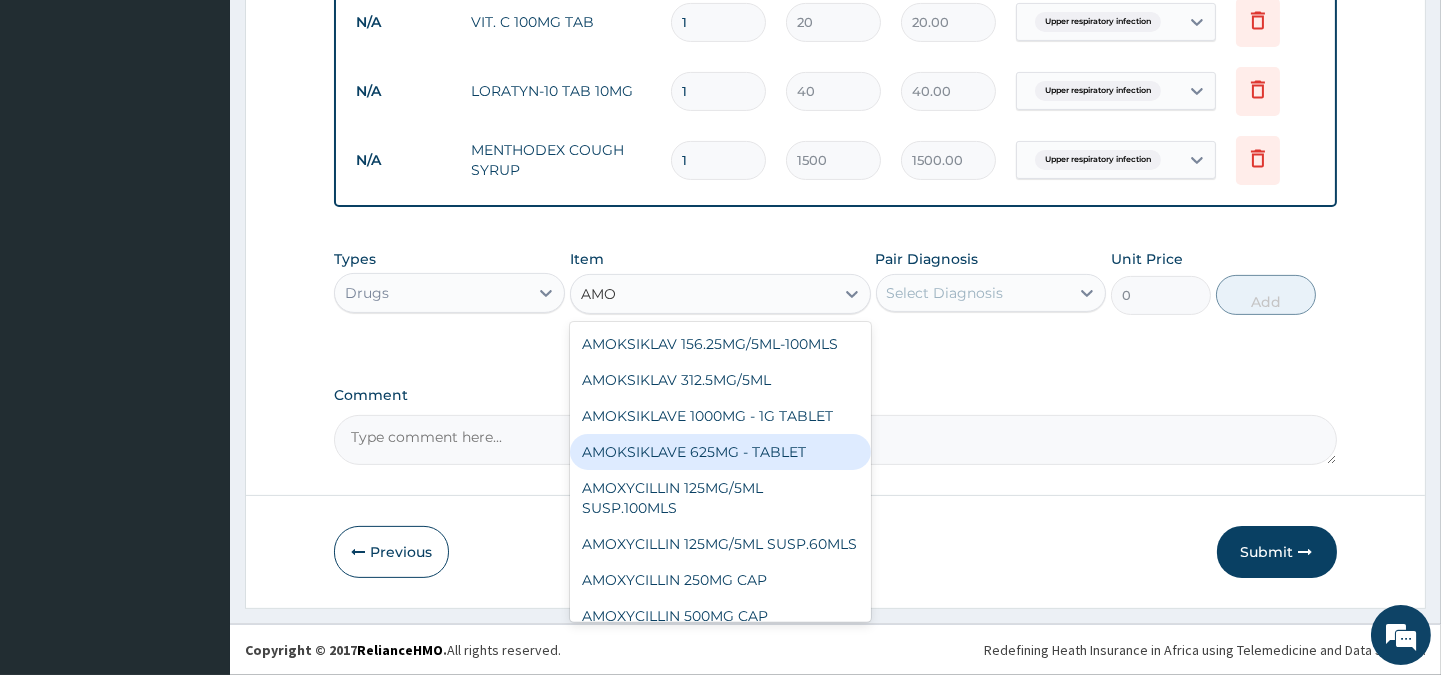 click on "AMOKSIKLAVE 625MG - TABLET" at bounding box center (720, 452) 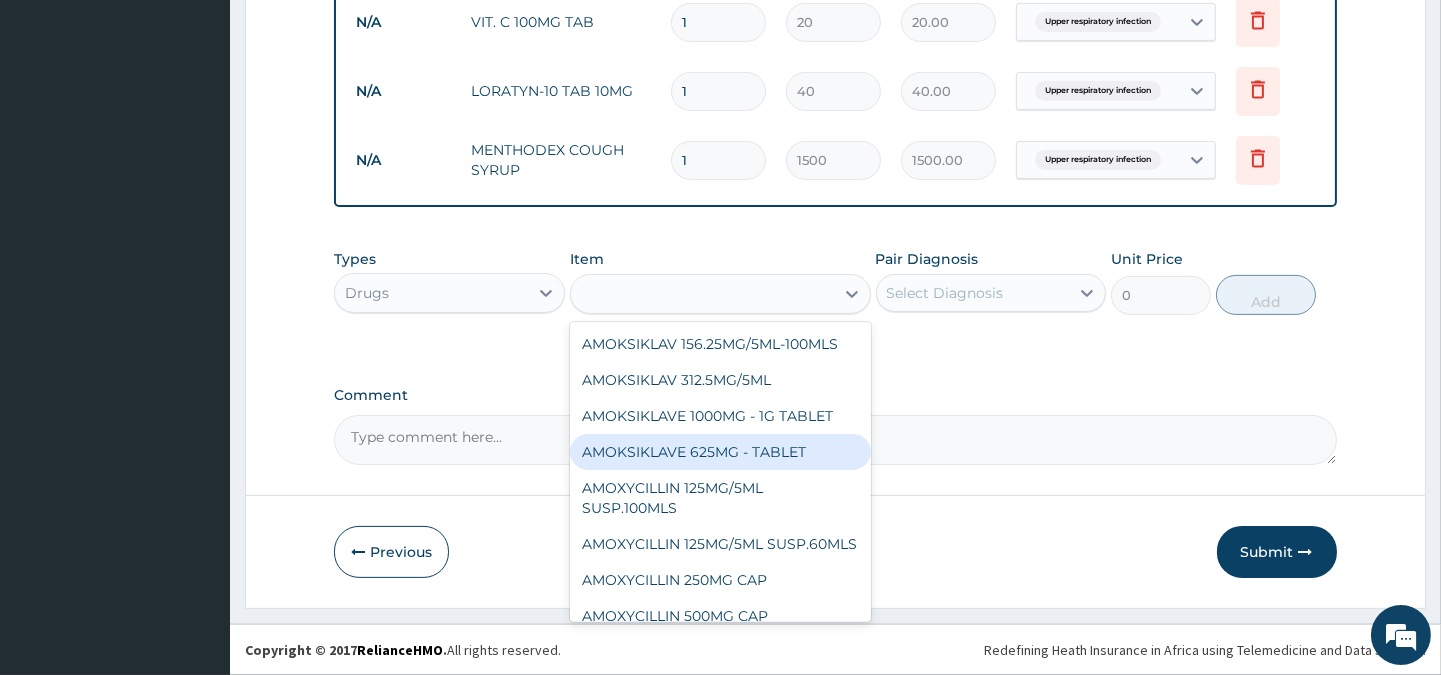 type on "4500" 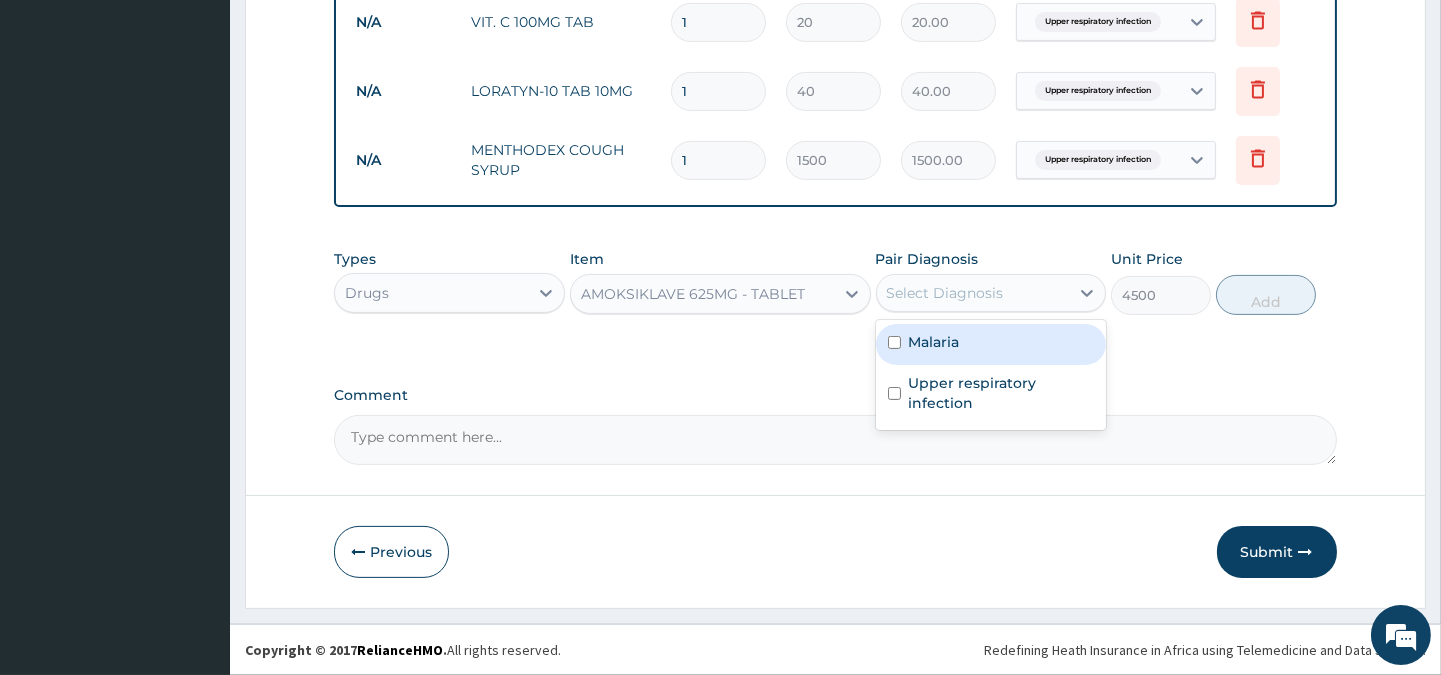 click on "Select Diagnosis" at bounding box center [945, 293] 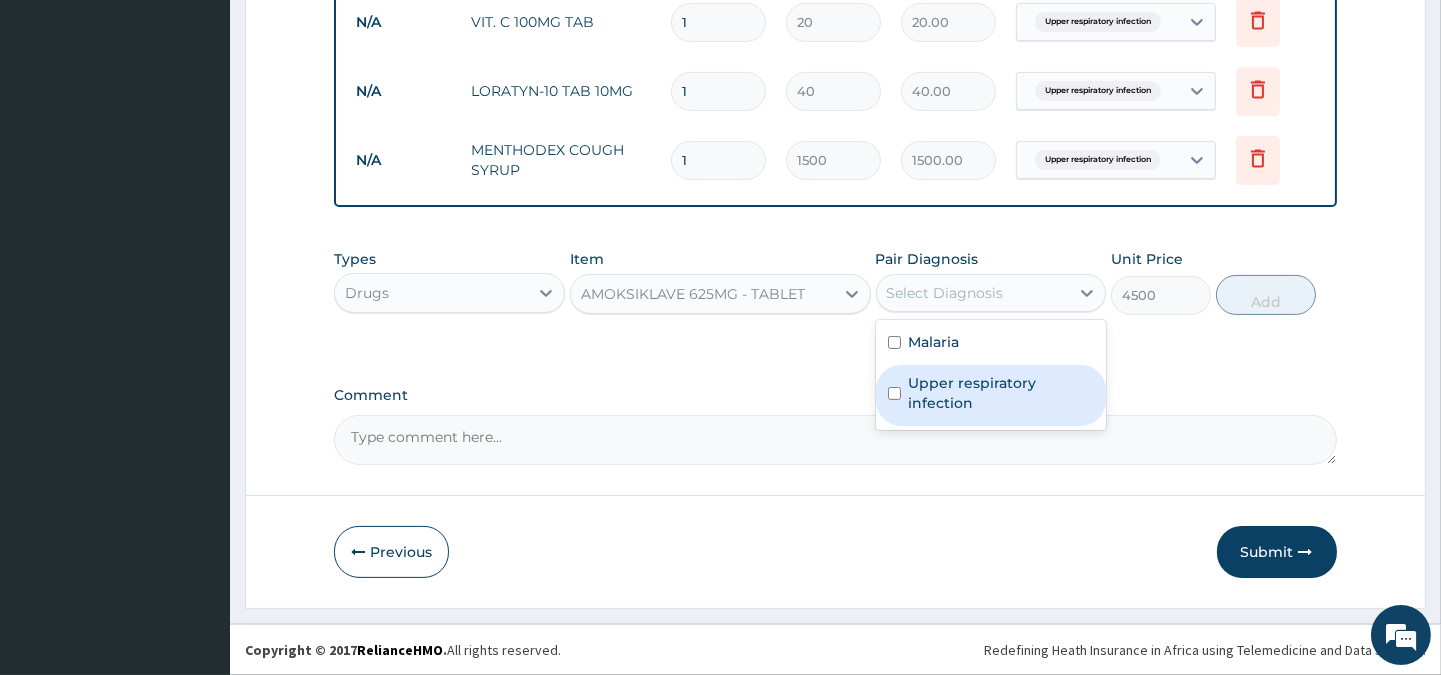 click on "Upper respiratory infection" at bounding box center [1001, 393] 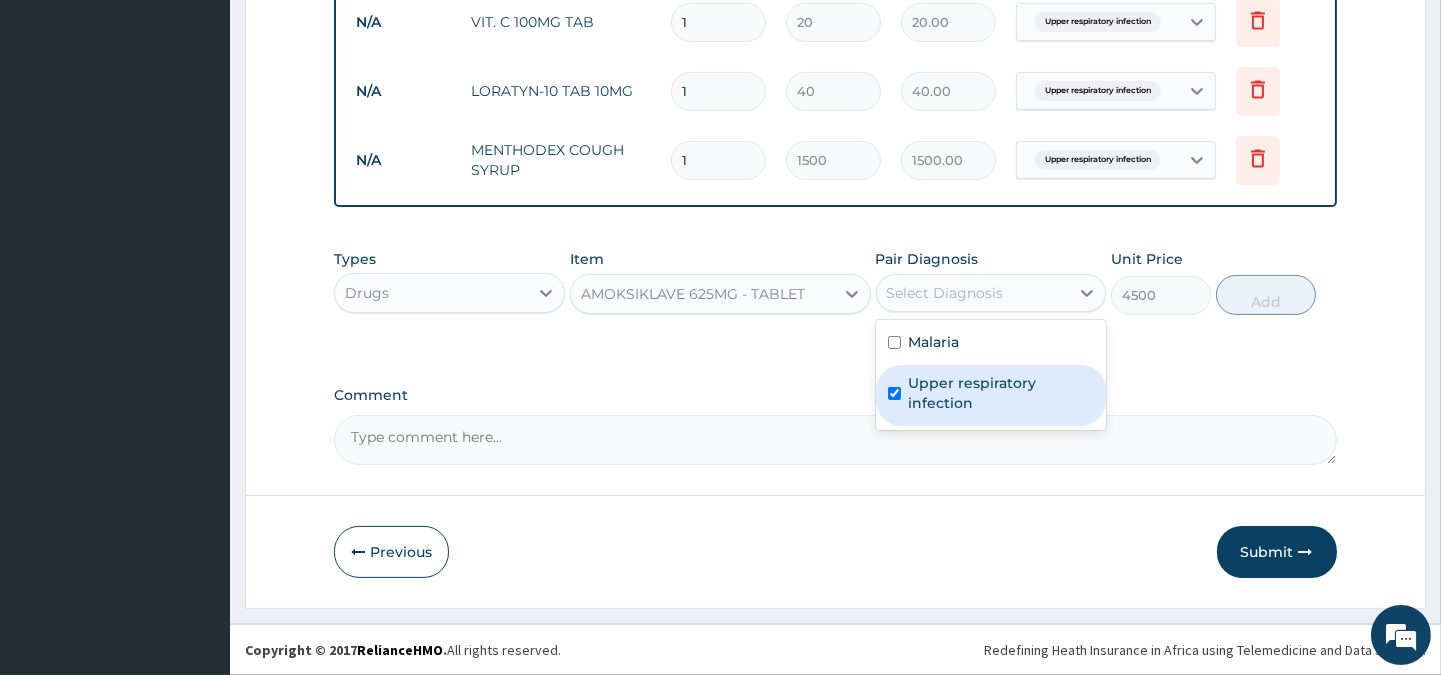 checkbox on "true" 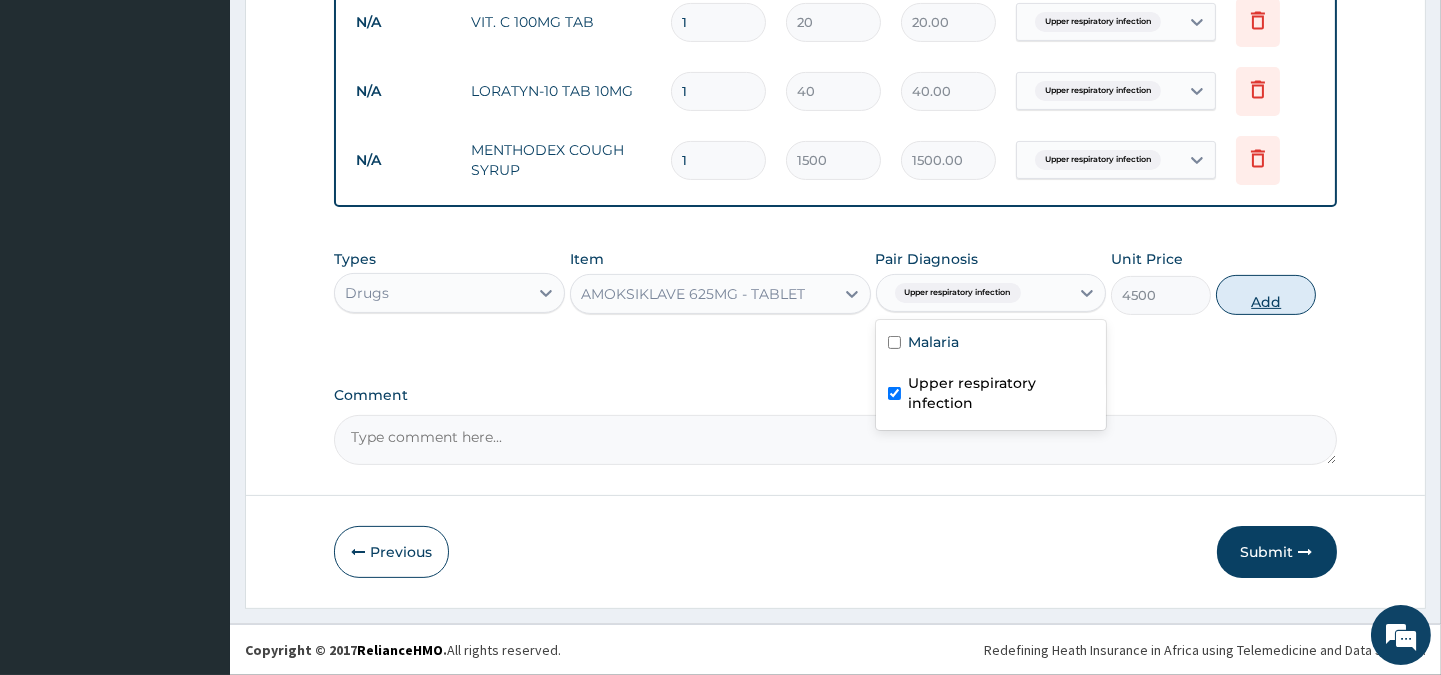 click on "Add" at bounding box center (1266, 295) 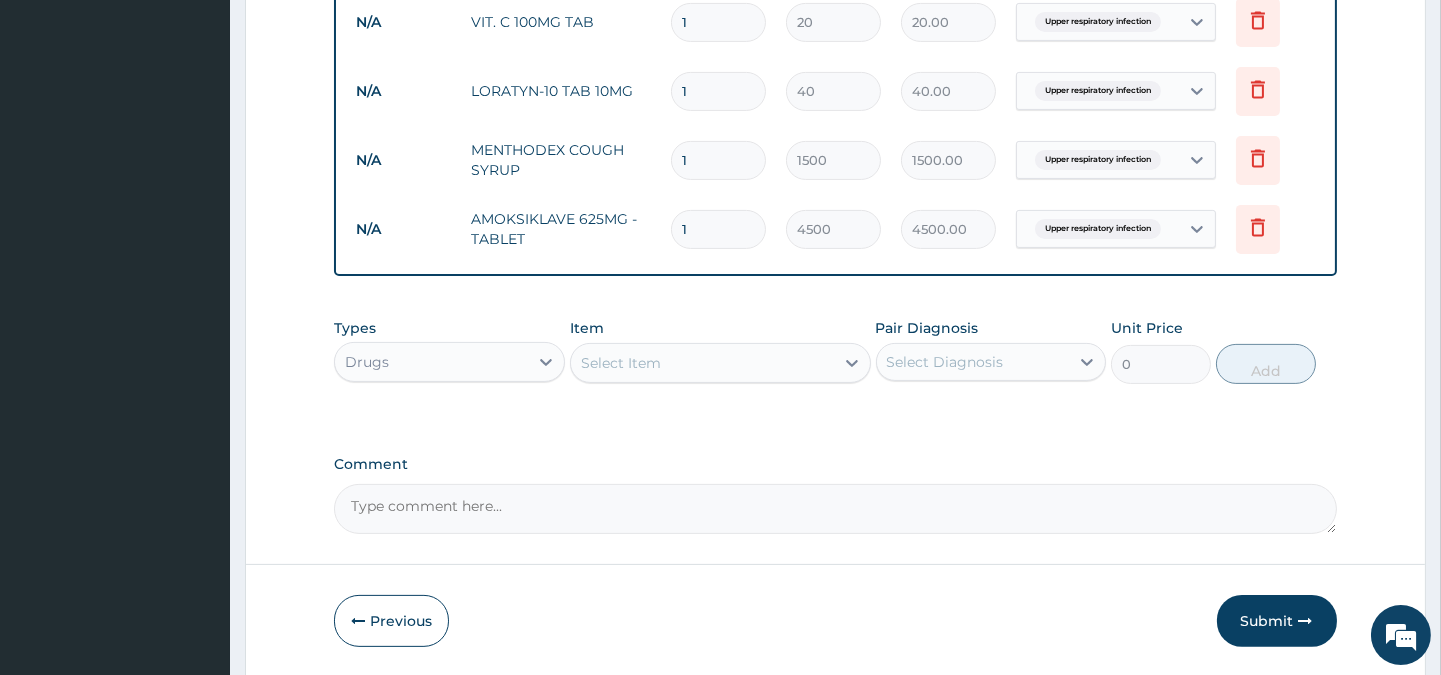 click on "Select Item" at bounding box center [621, 363] 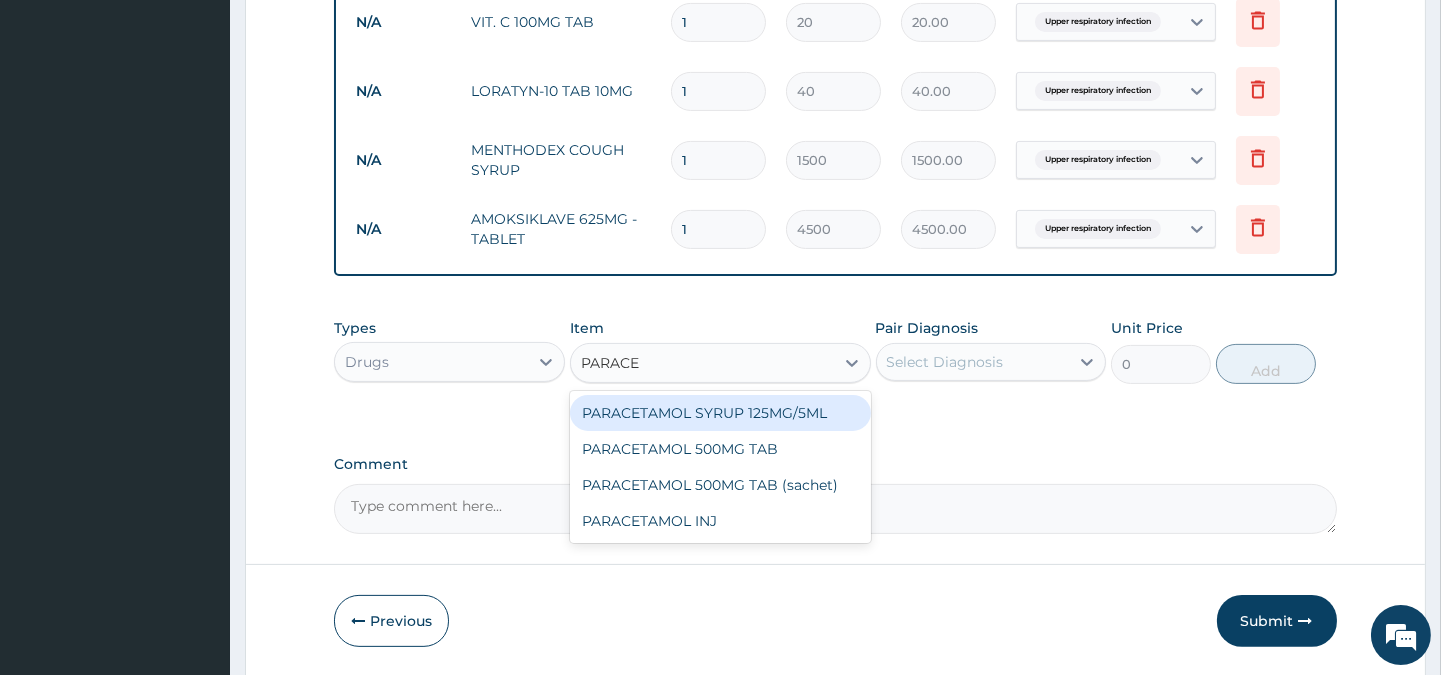 type on "PARACET" 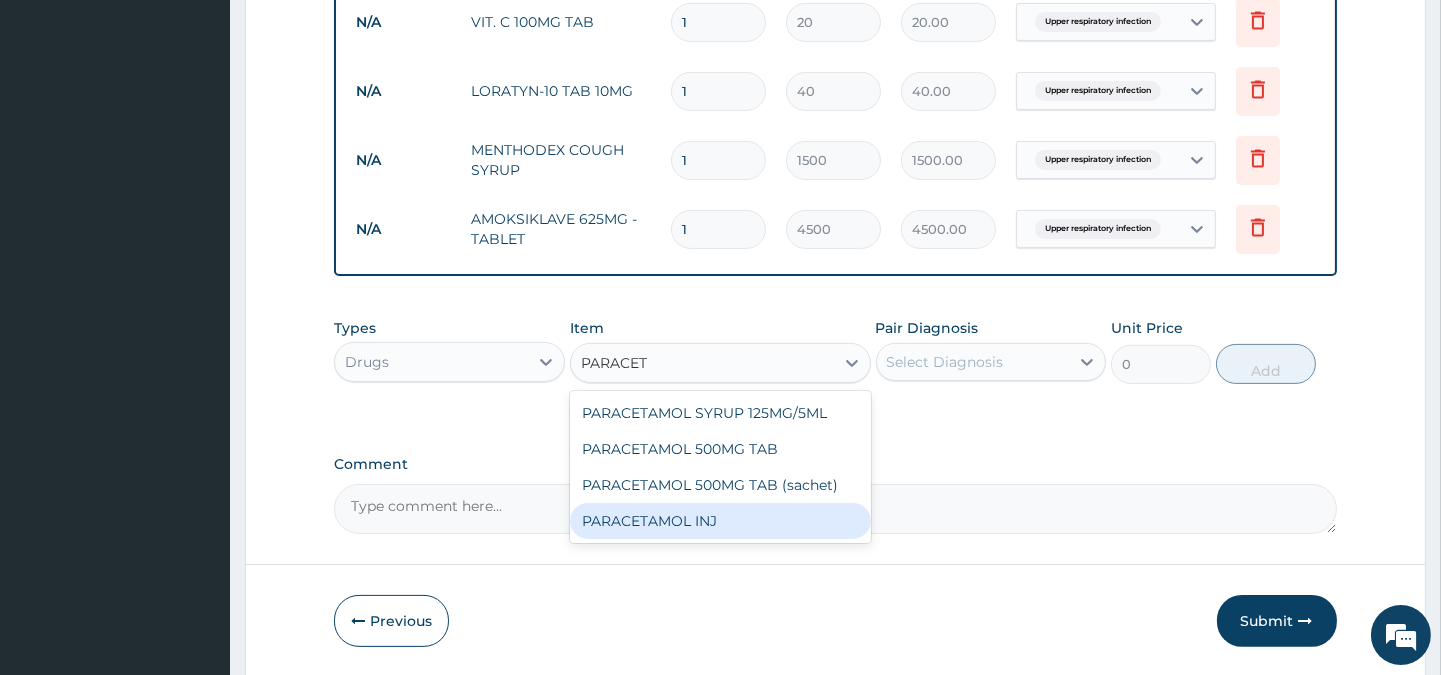 click on "PARACETAMOL INJ" at bounding box center [720, 521] 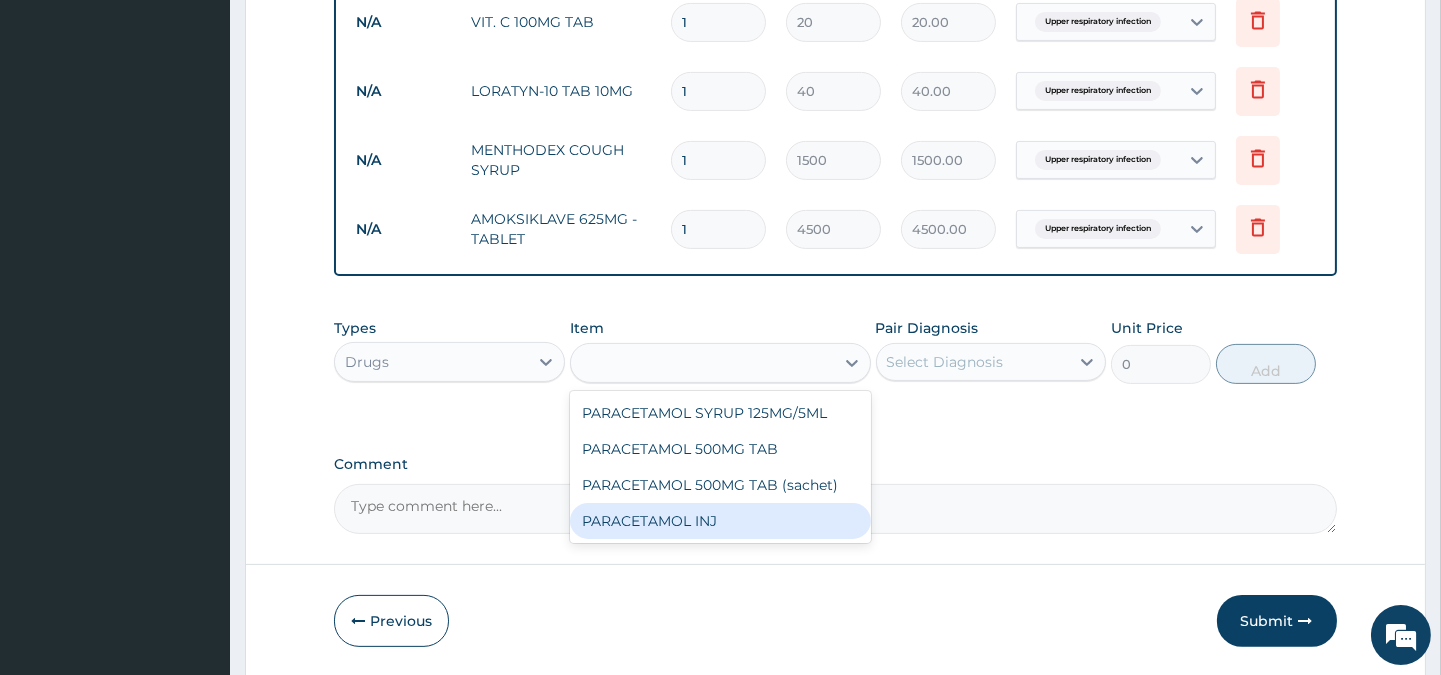 type on "200" 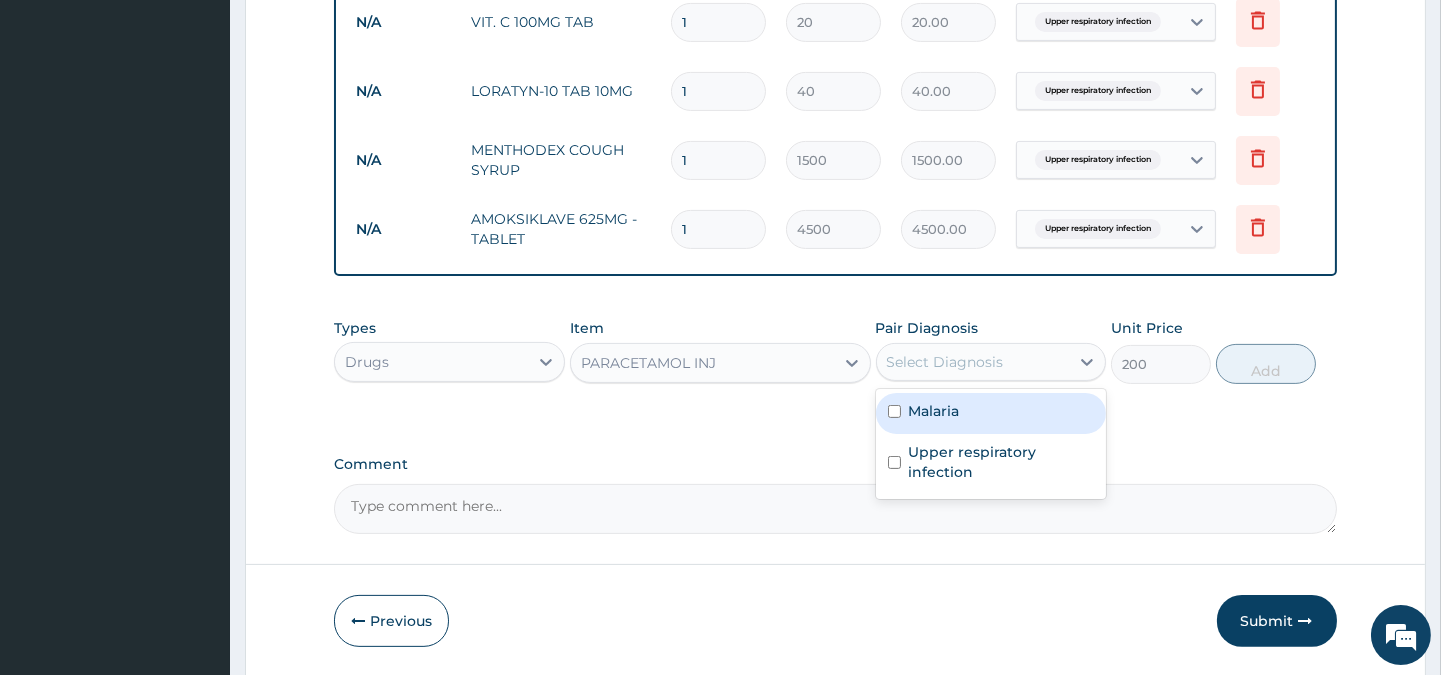click on "Select Diagnosis" at bounding box center [945, 362] 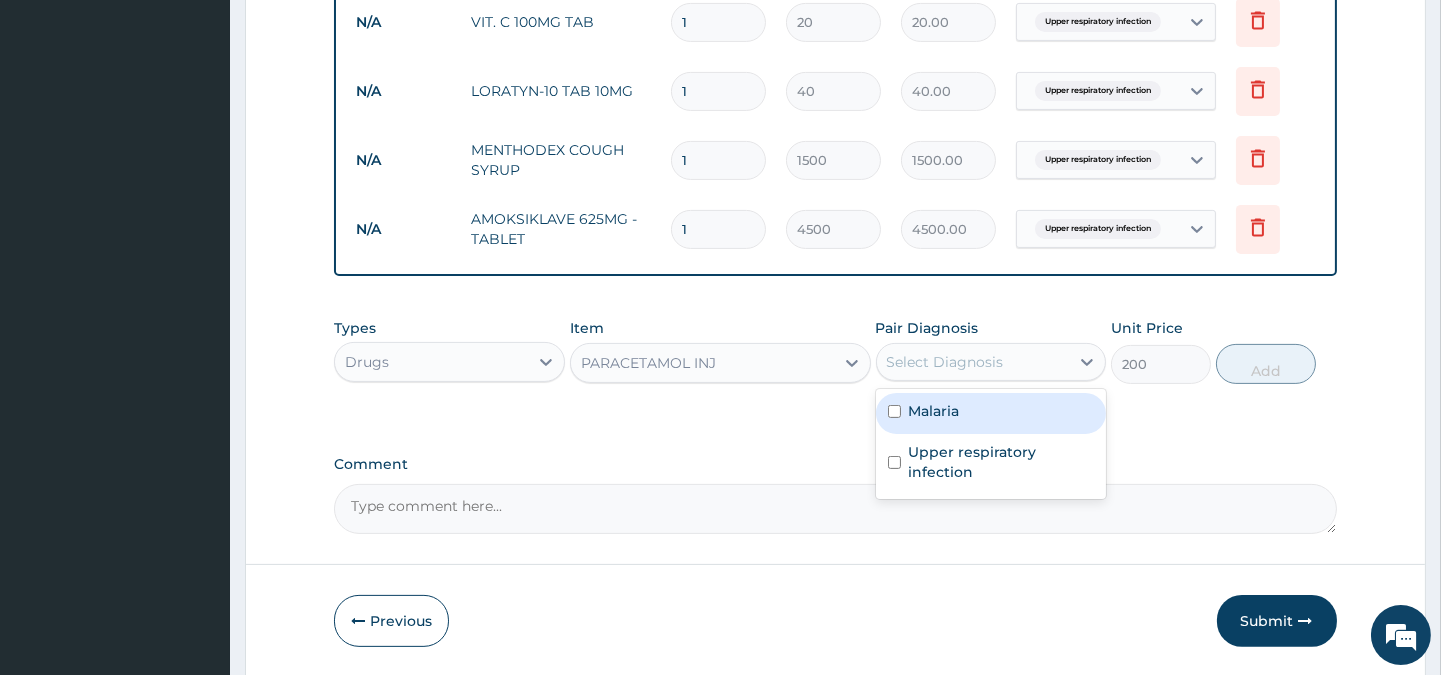 click on "Malaria" at bounding box center [934, 411] 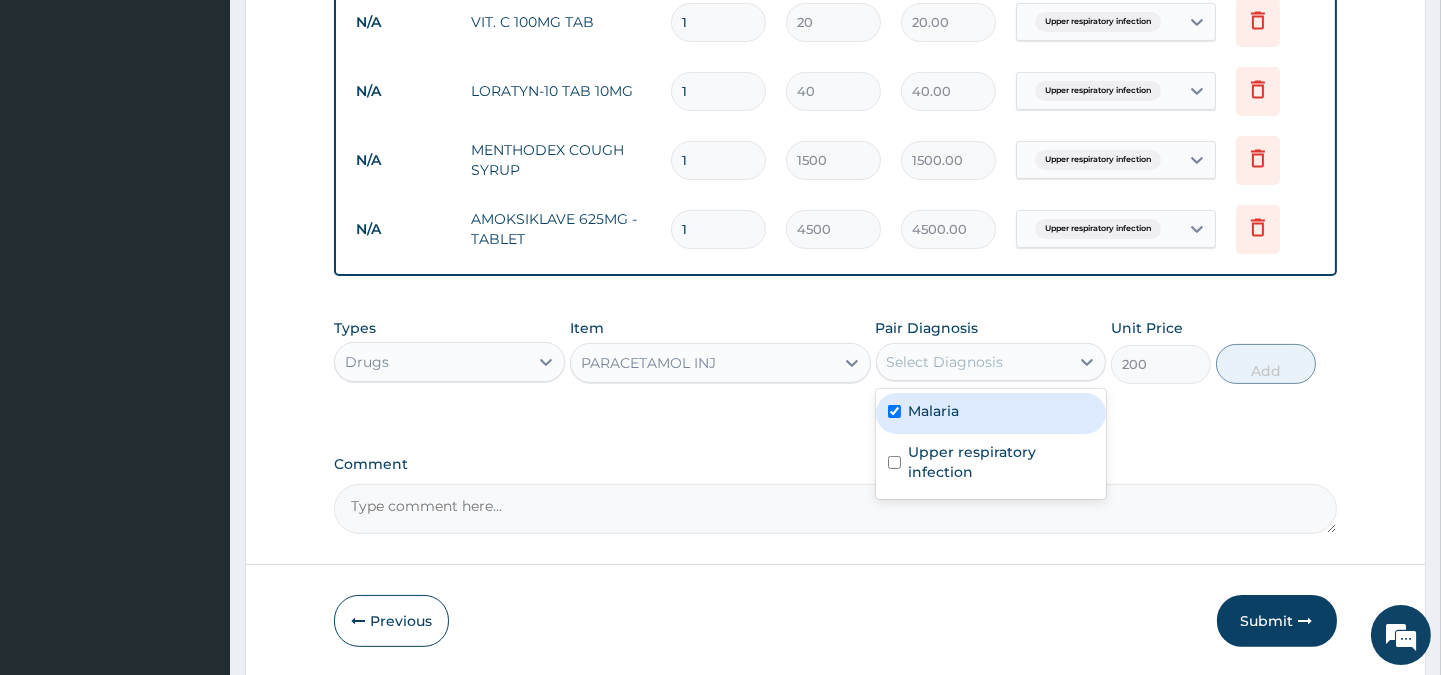 checkbox on "true" 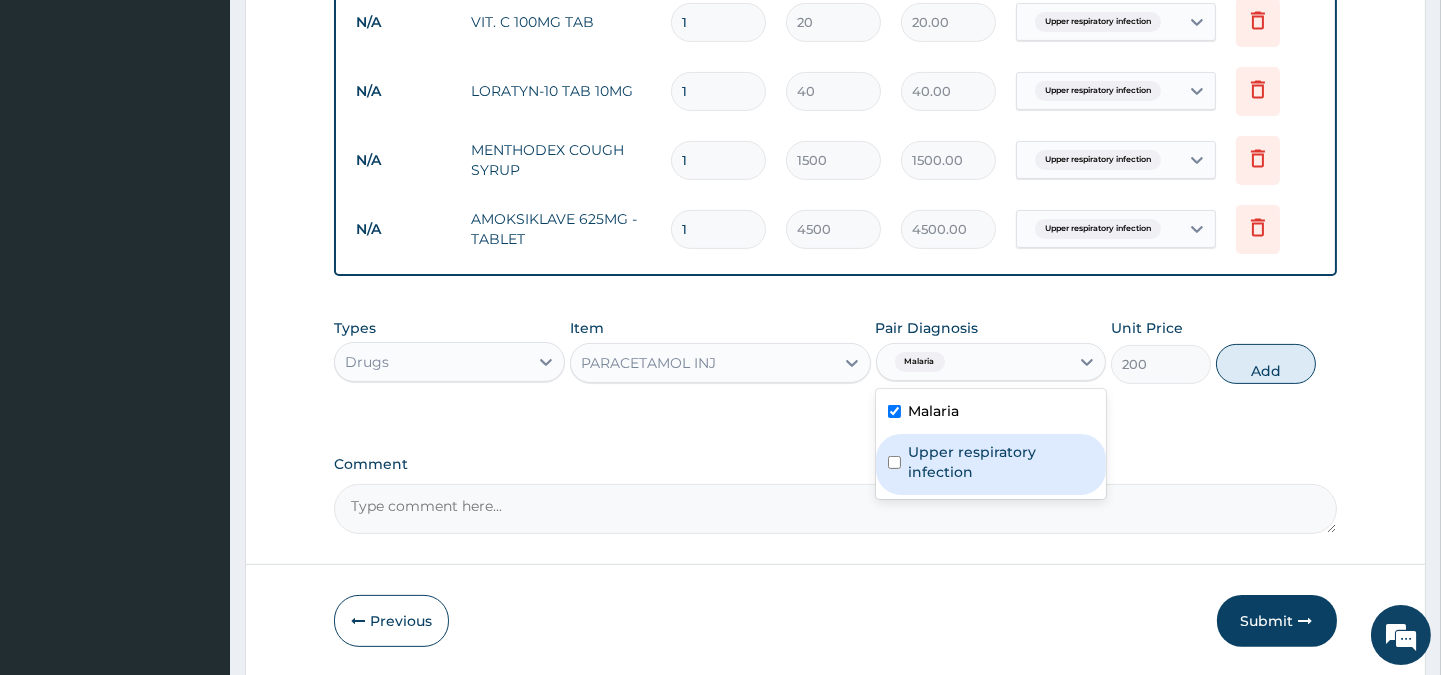 click on "Upper respiratory infection" at bounding box center [991, 464] 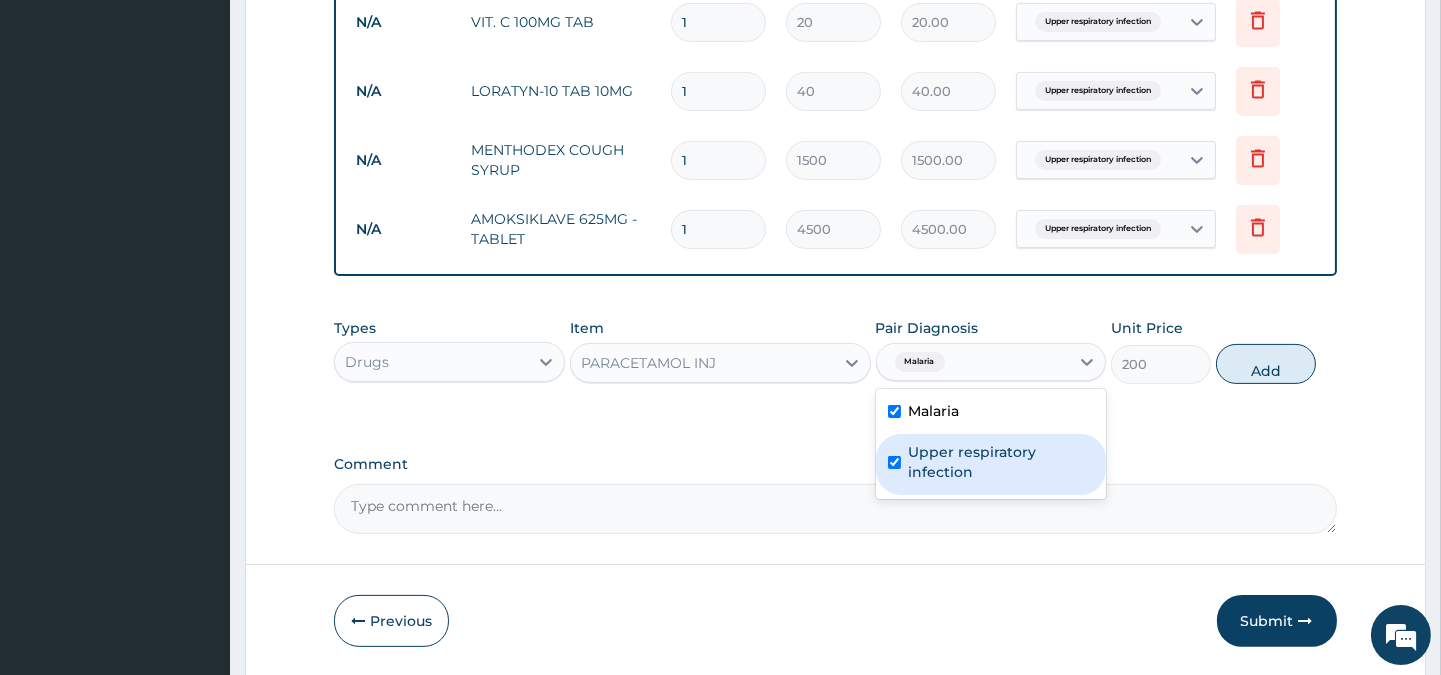 checkbox on "true" 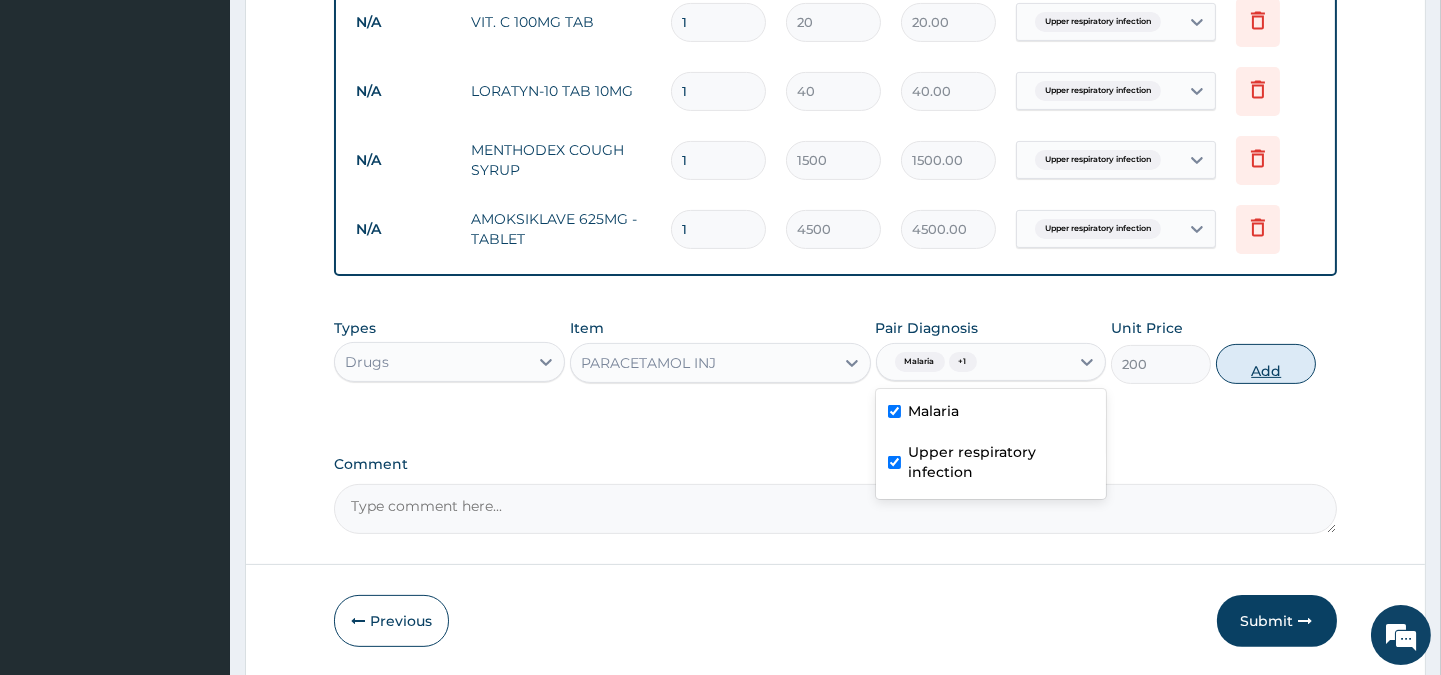 click on "Add" at bounding box center [1266, 364] 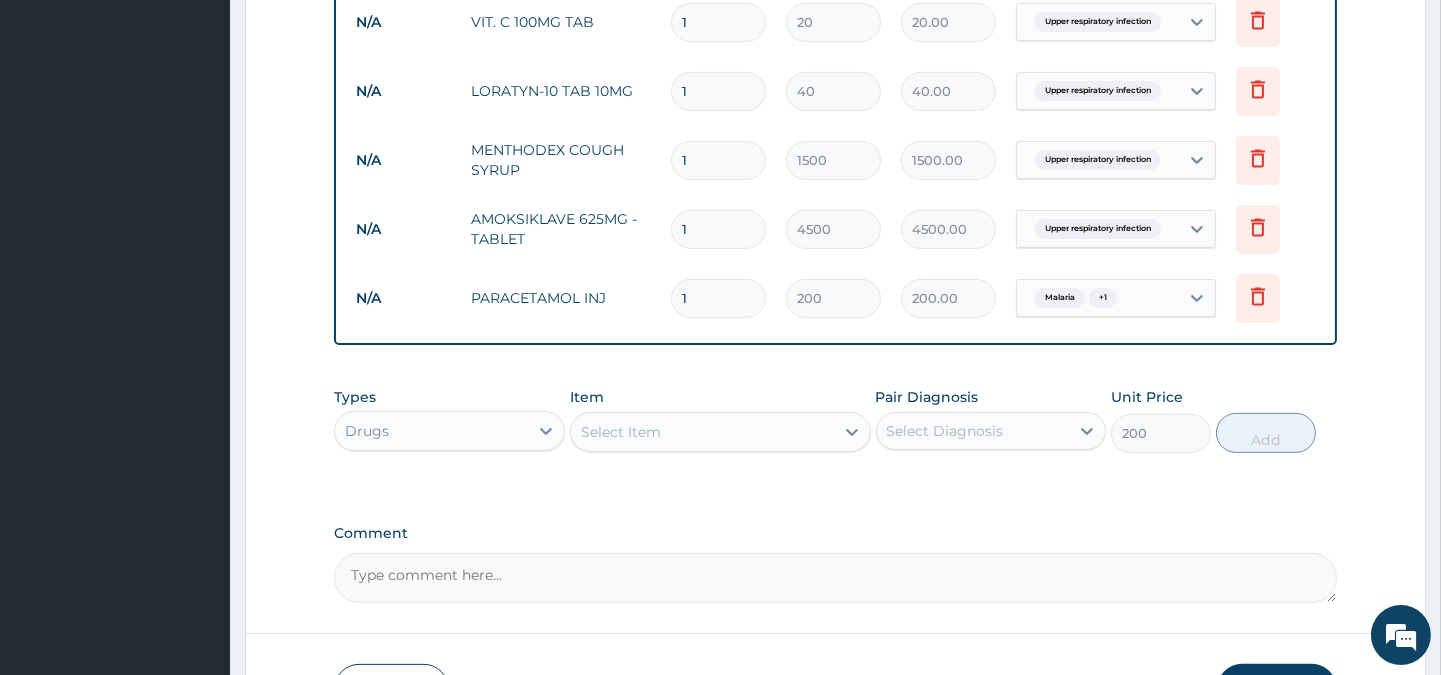 type on "0" 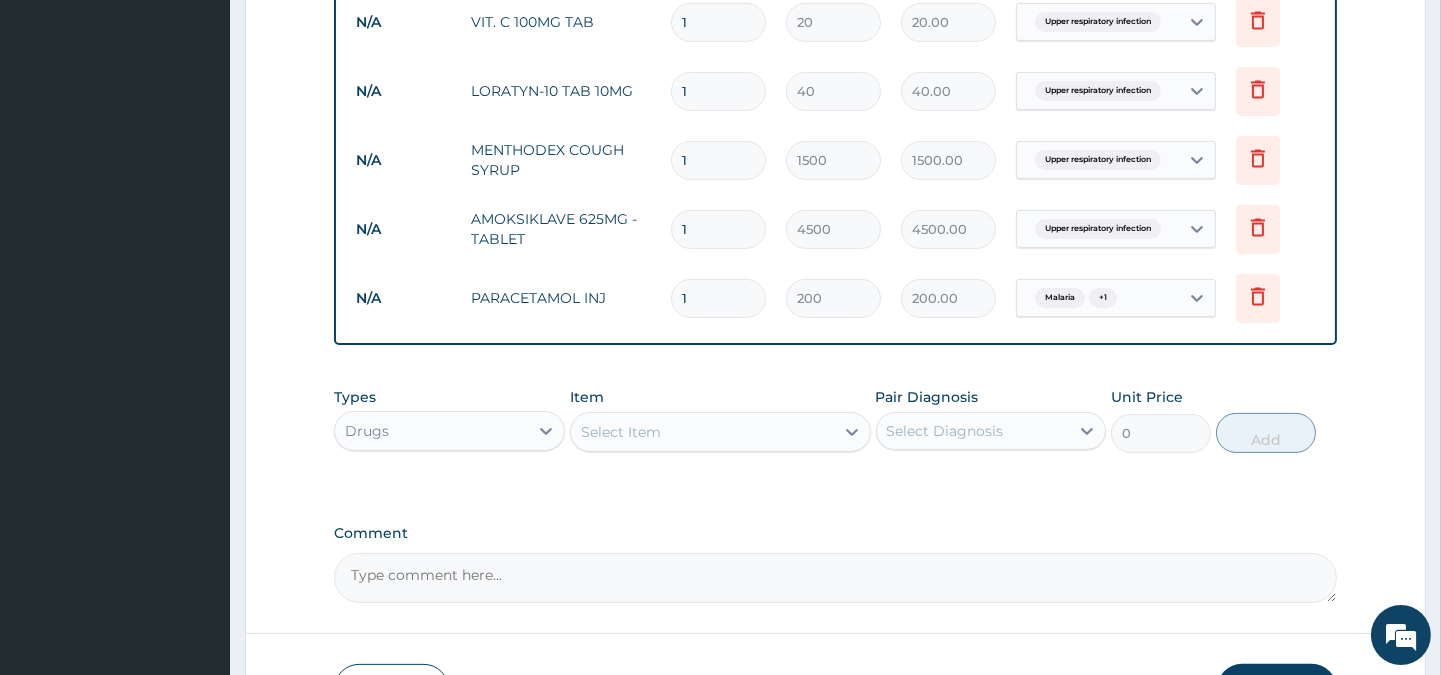 click on "Select Item P" at bounding box center (702, 432) 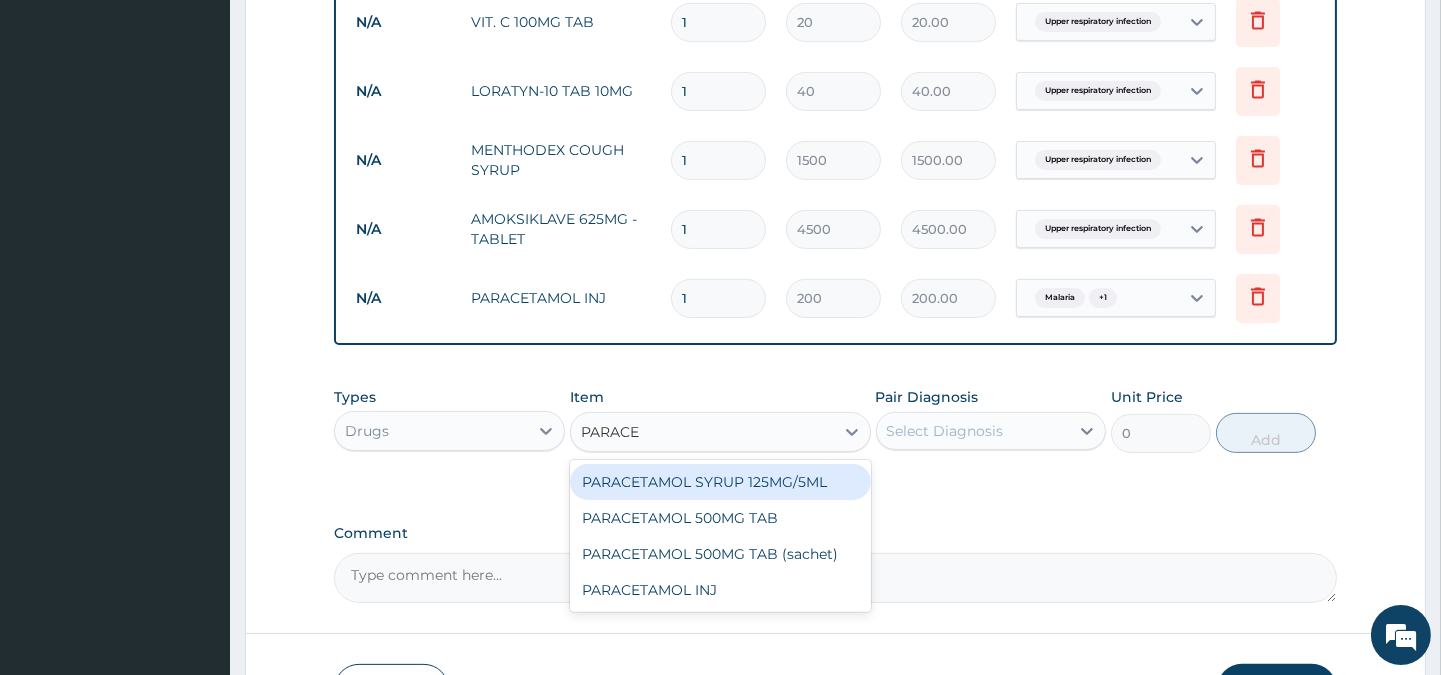 type on "PARACET" 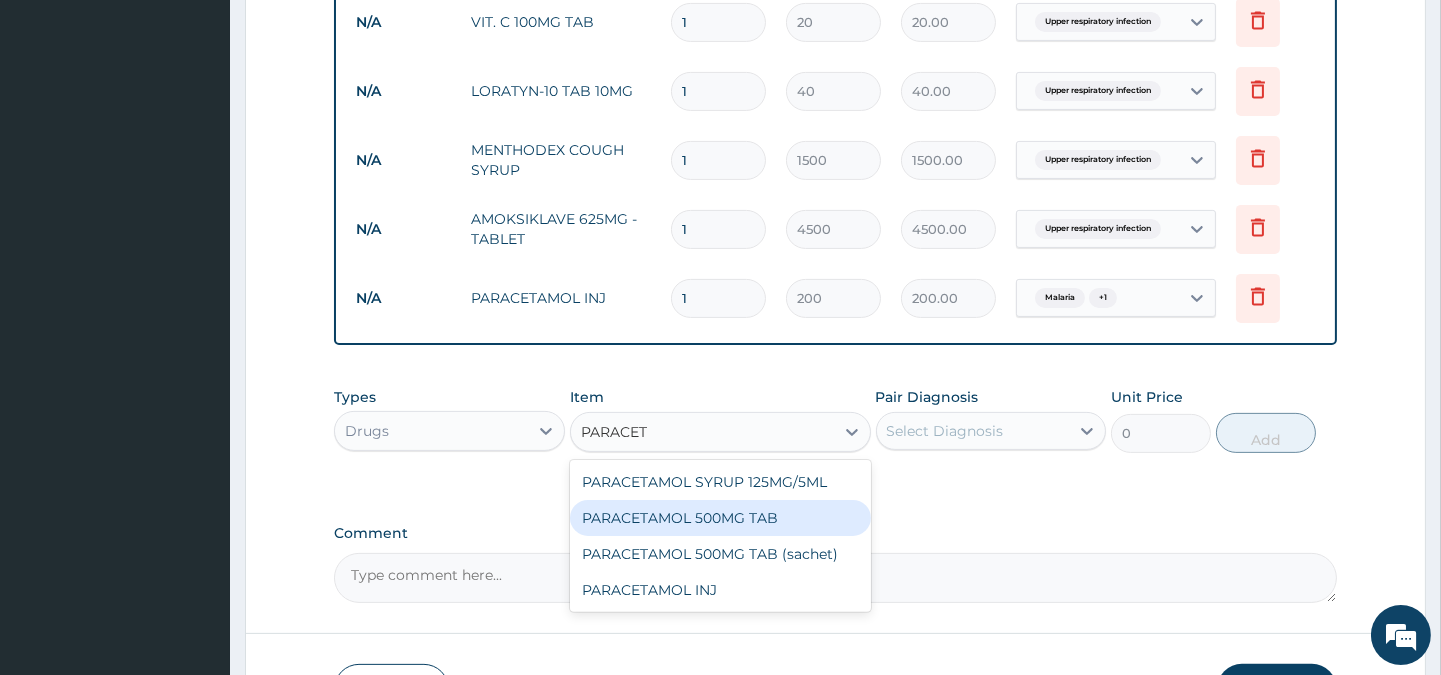 click on "PARACETAMOL 500MG TAB" at bounding box center [720, 518] 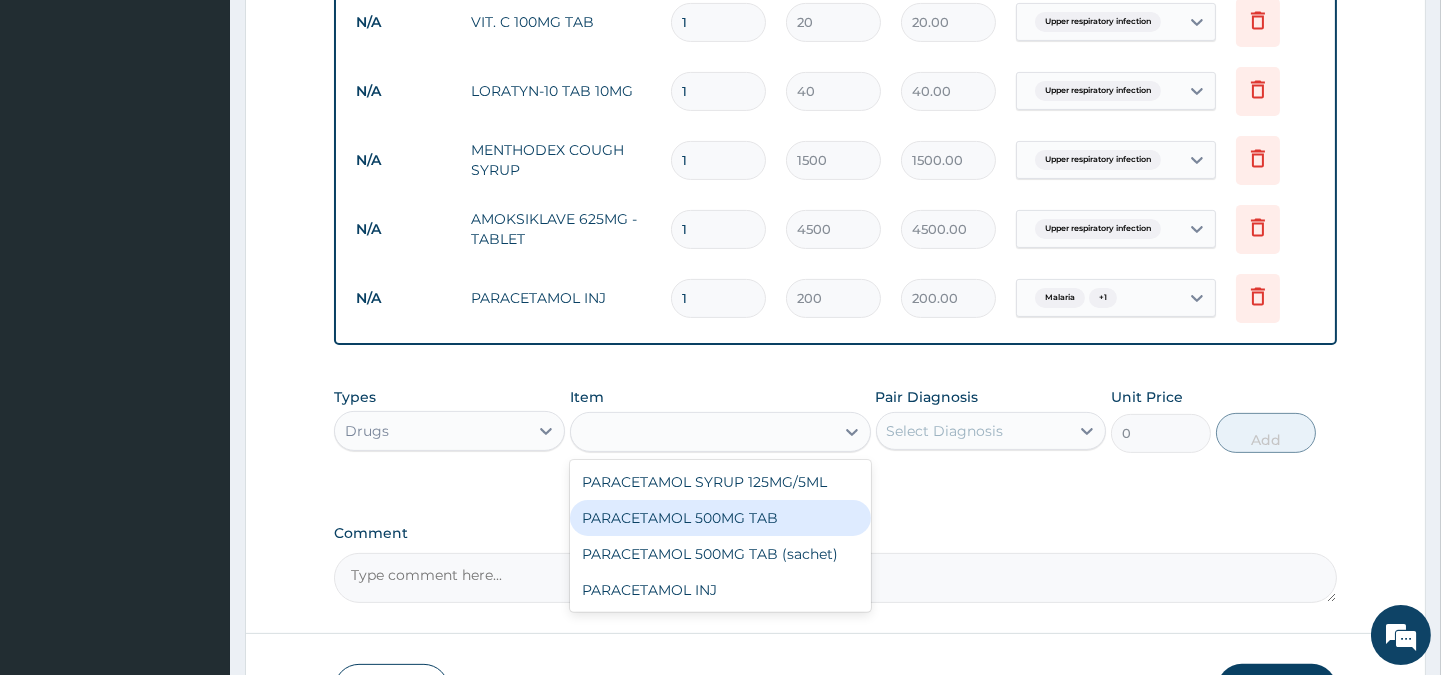 type on "20" 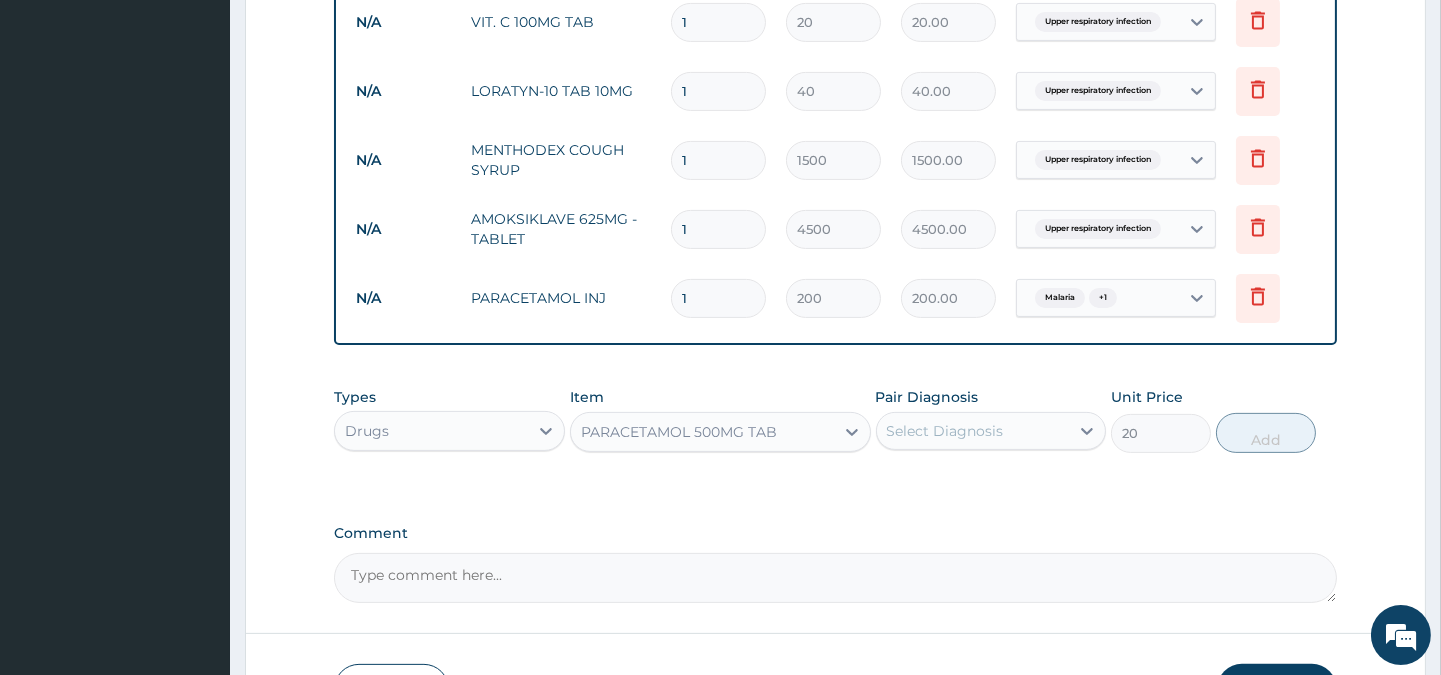 click on "Select Diagnosis" at bounding box center (945, 431) 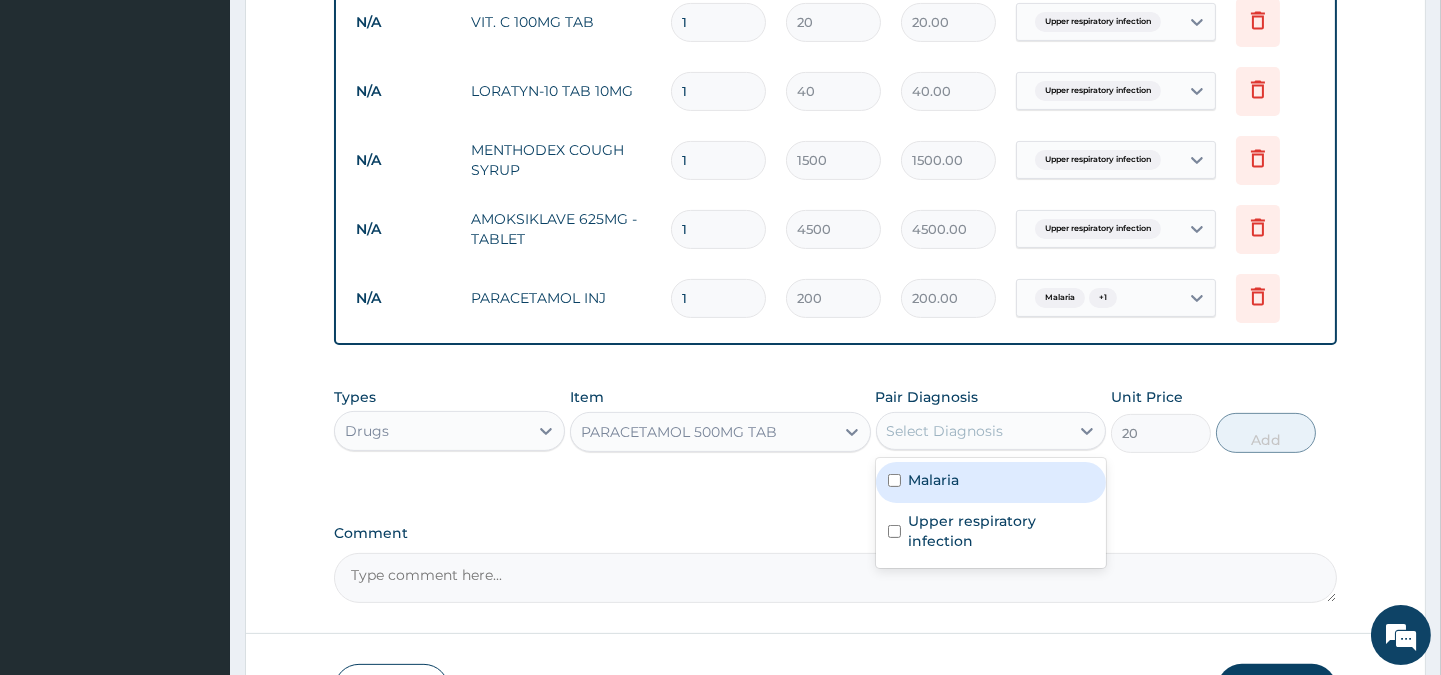 click on "Malaria" at bounding box center (991, 482) 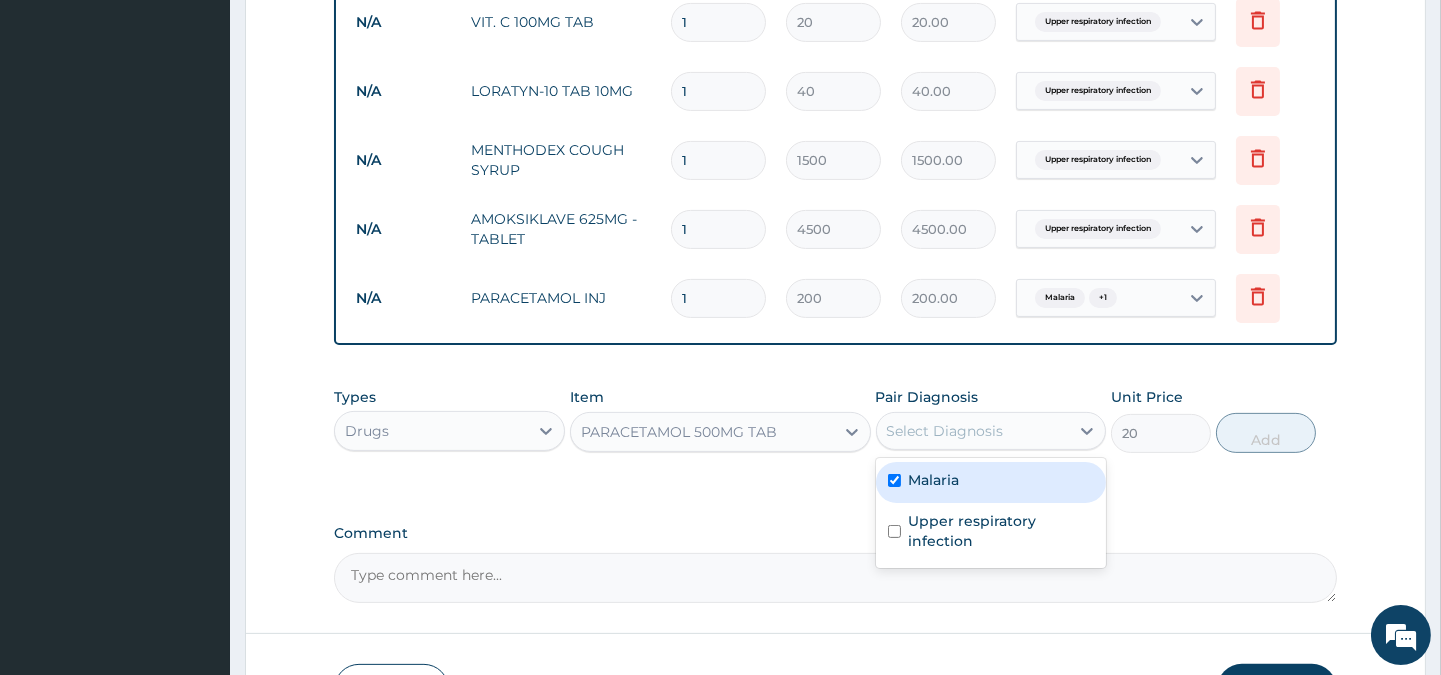 checkbox on "true" 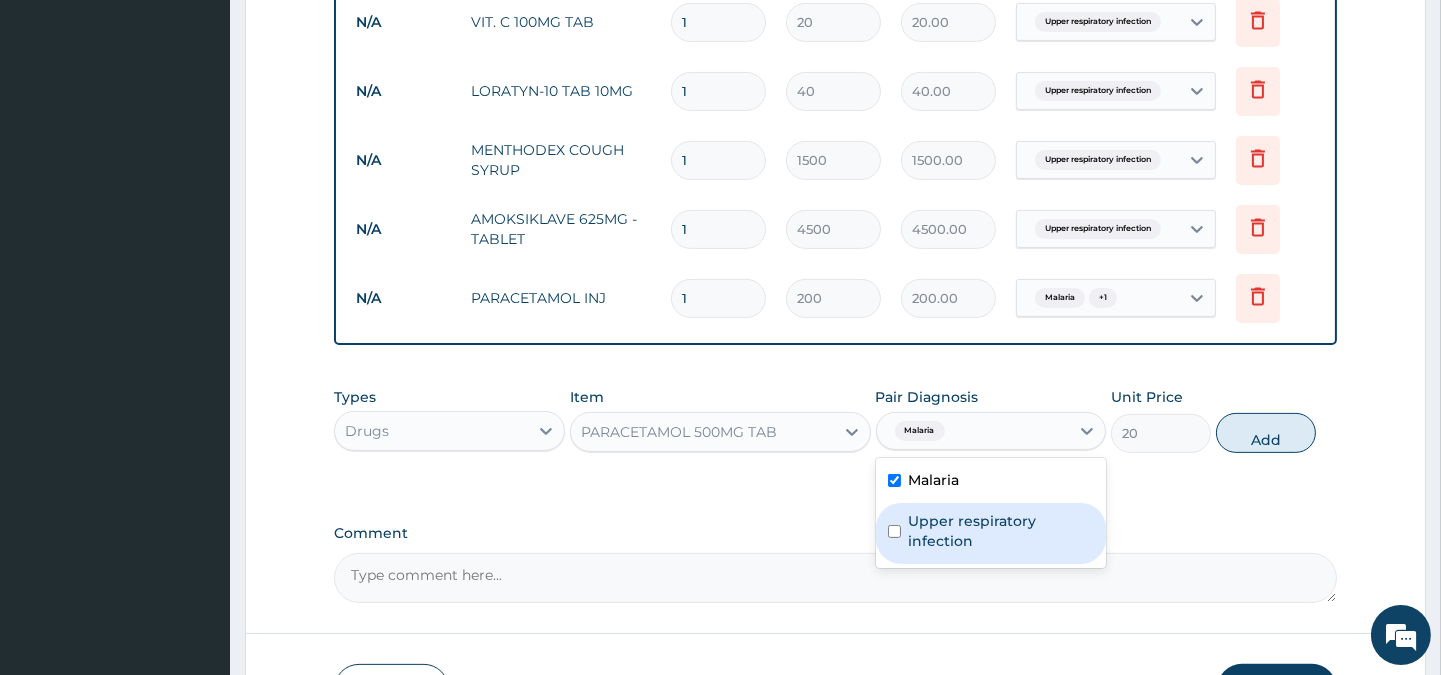 click on "Upper respiratory infection" at bounding box center [1001, 531] 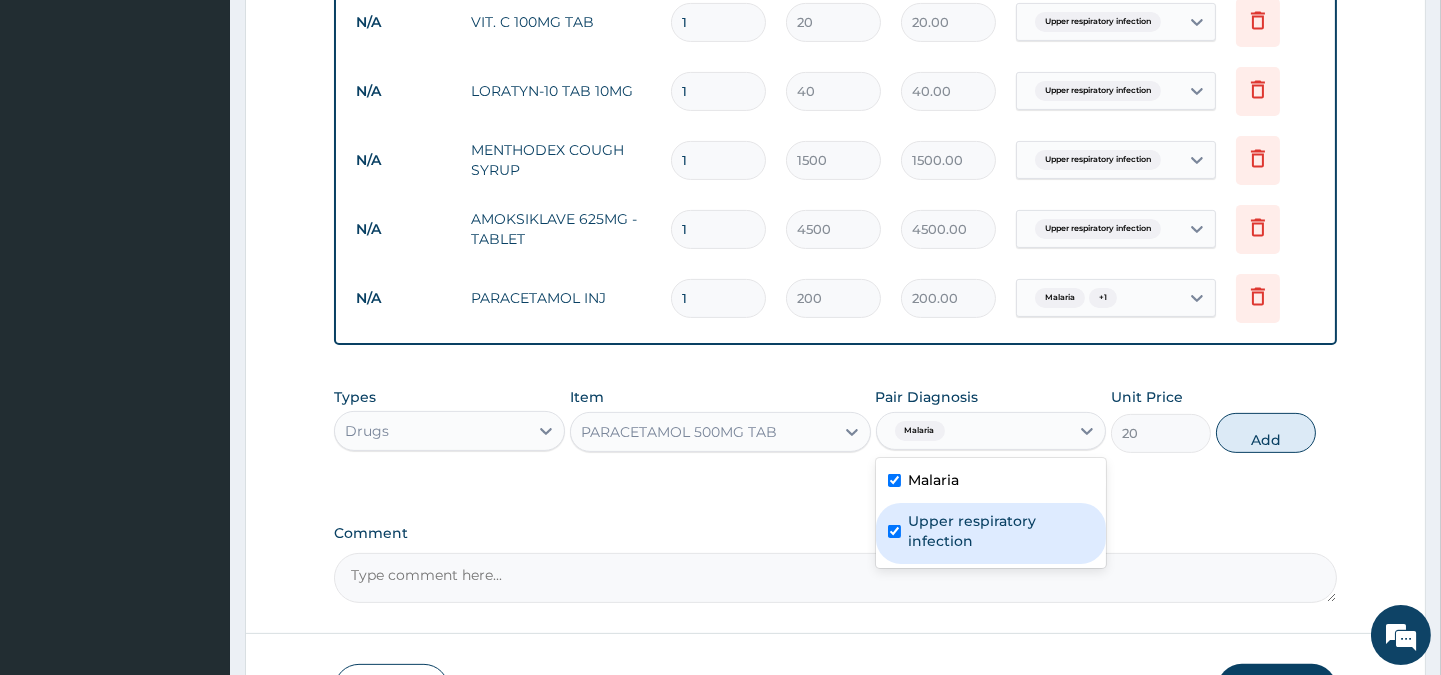 checkbox on "true" 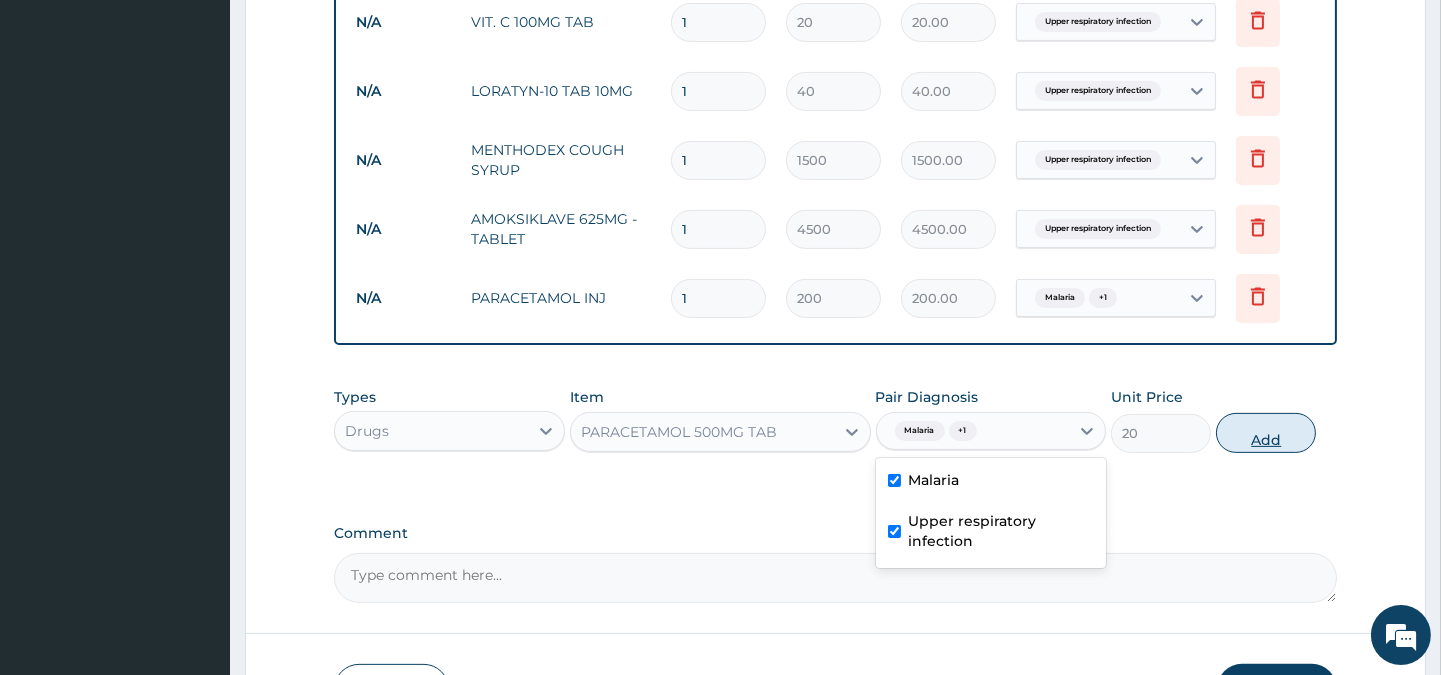 click on "Add" at bounding box center [1266, 433] 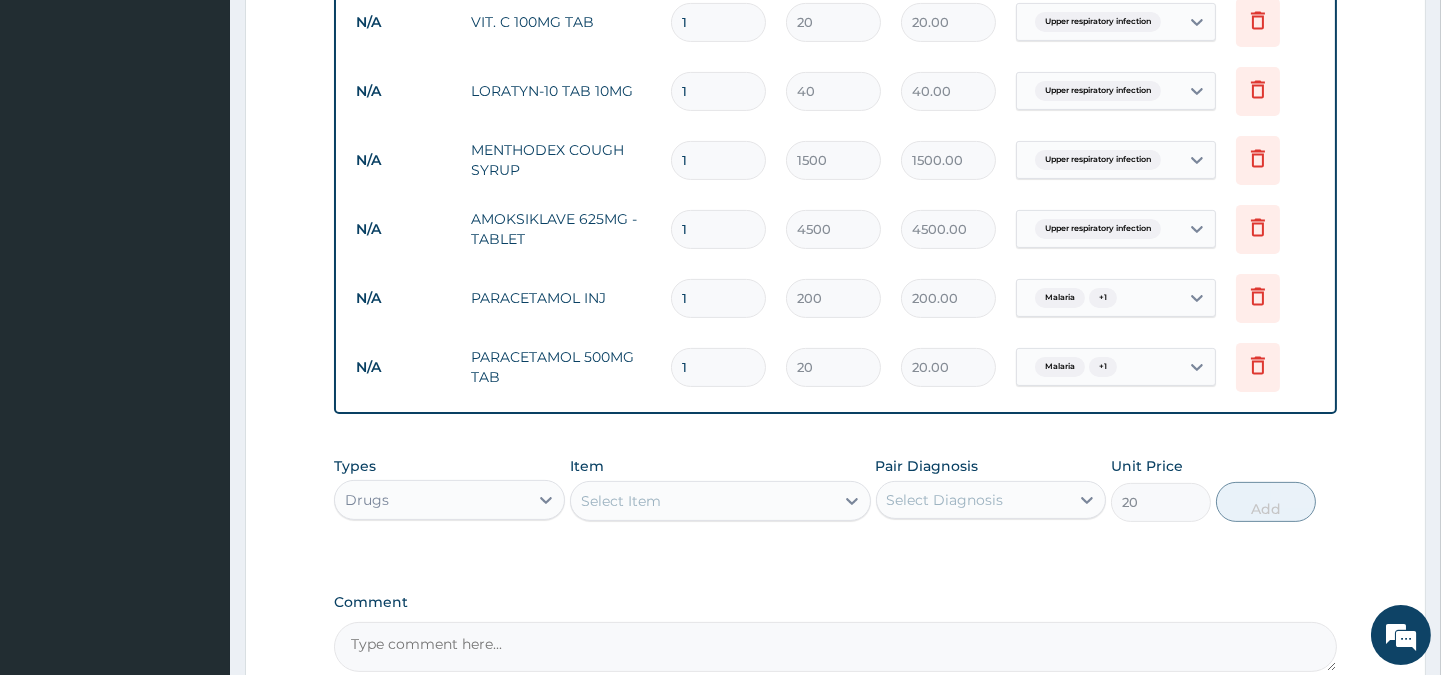 type on "0" 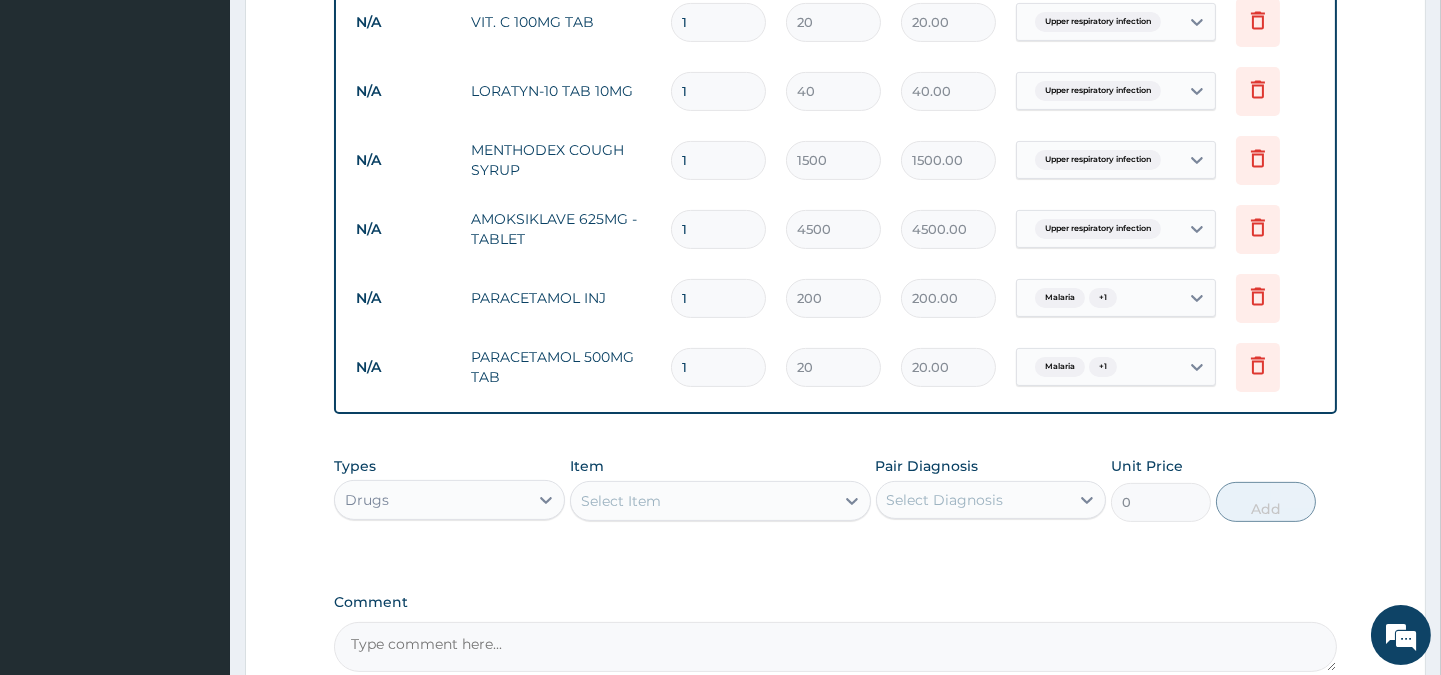 click on "Select Item" at bounding box center [702, 501] 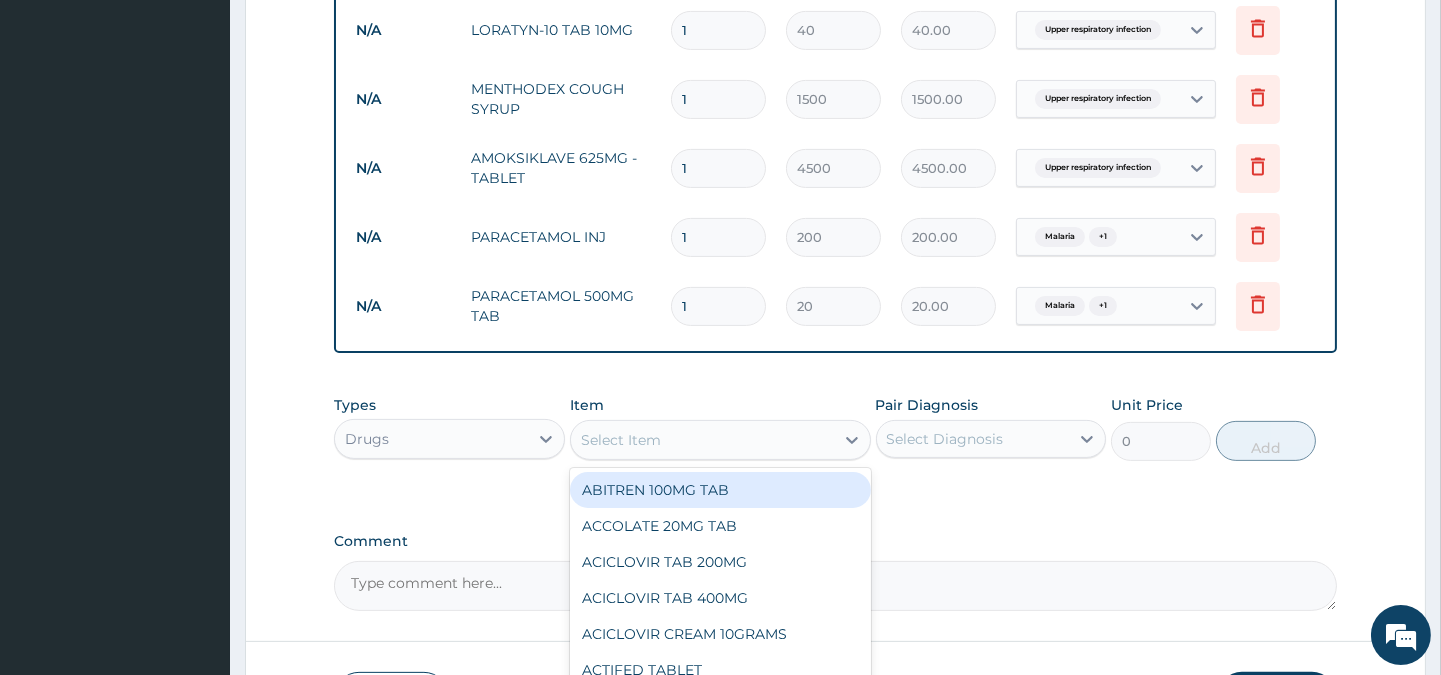 scroll, scrollTop: 1137, scrollLeft: 0, axis: vertical 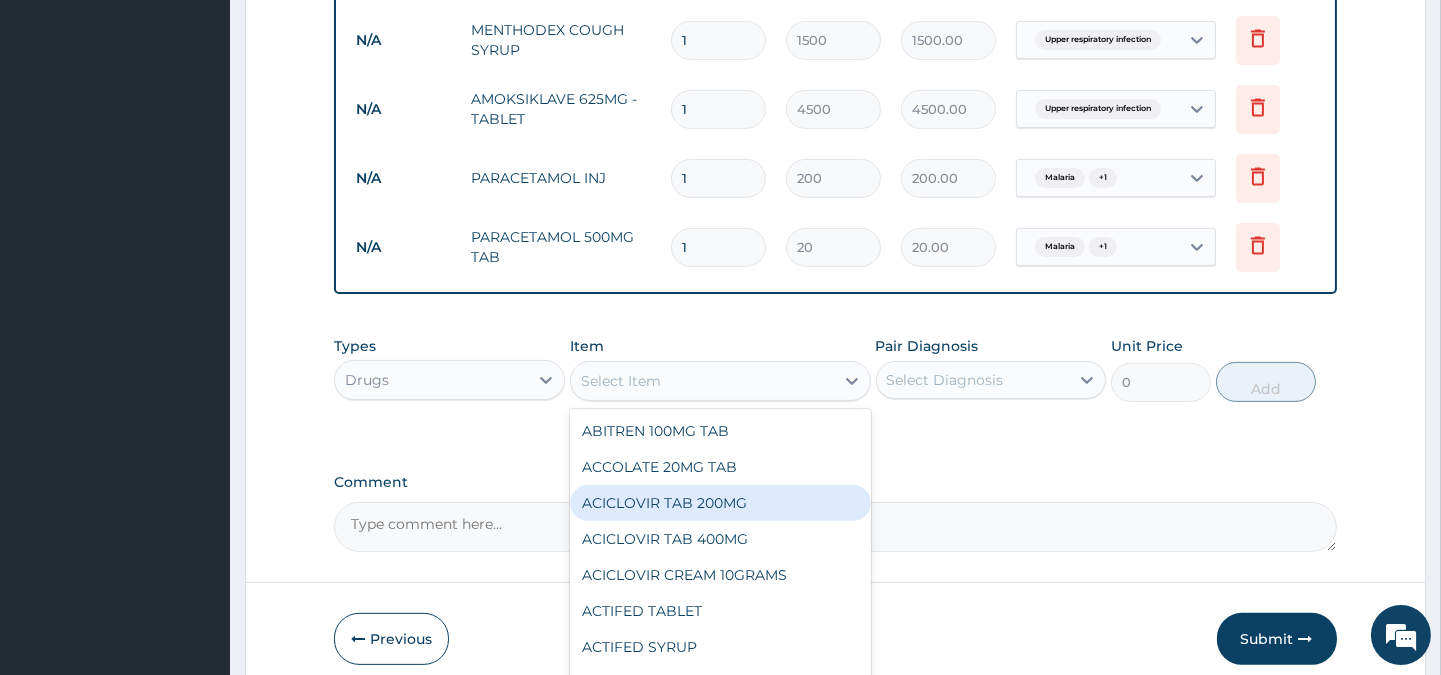 click on "Select Item" at bounding box center (702, 381) 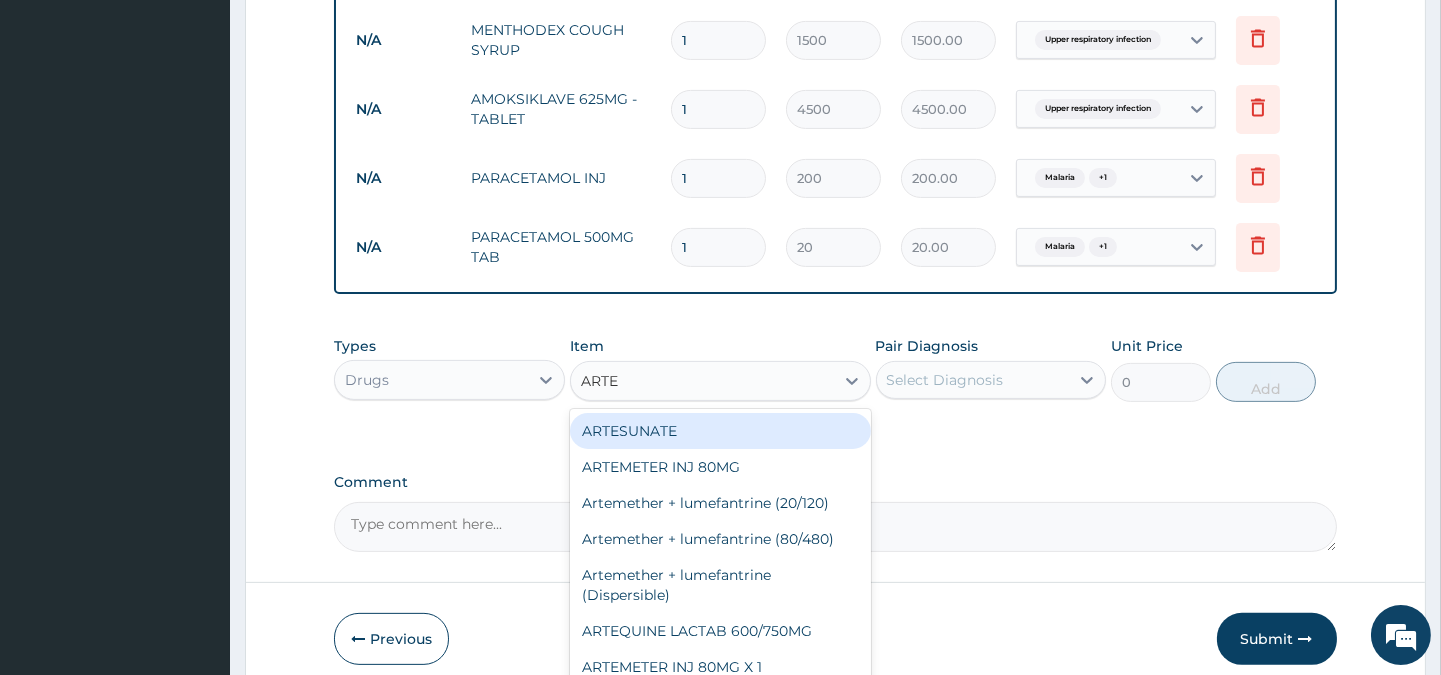 type on "ARTEM" 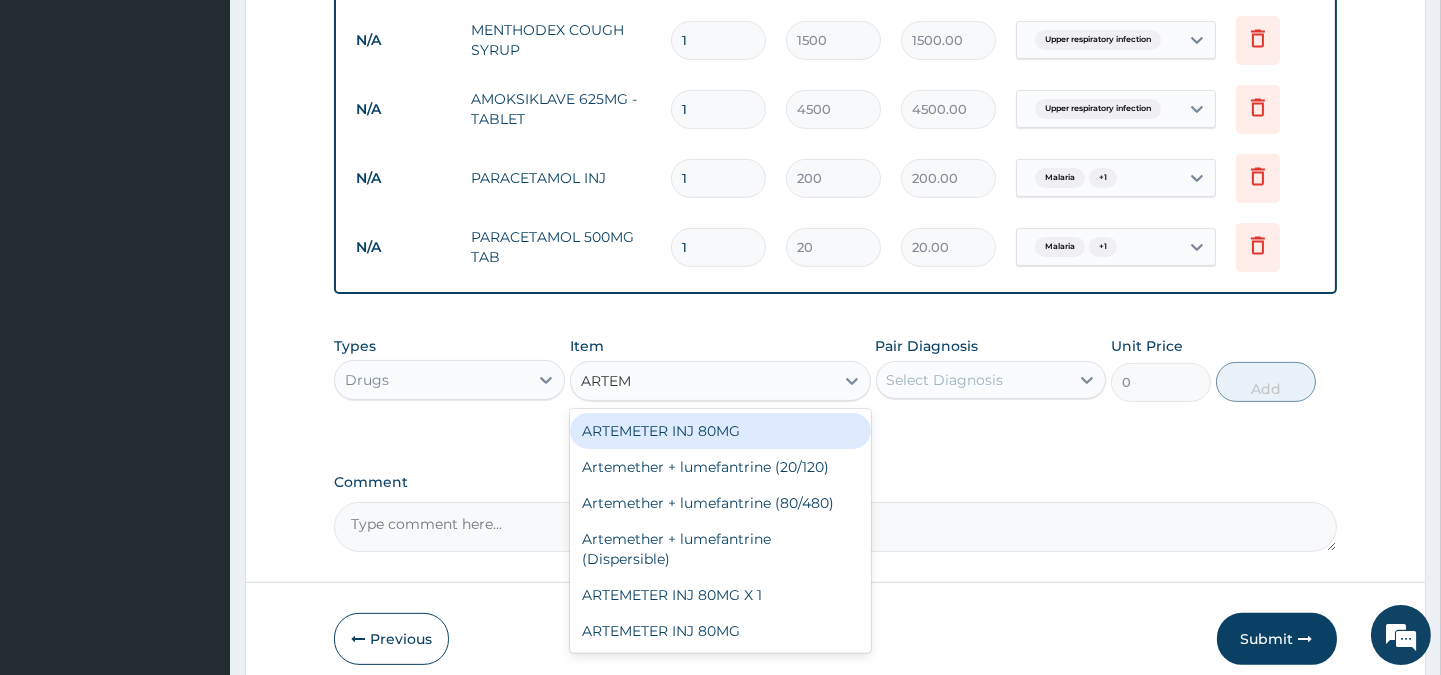 click on "ARTEMETER  INJ 80MG" at bounding box center [720, 431] 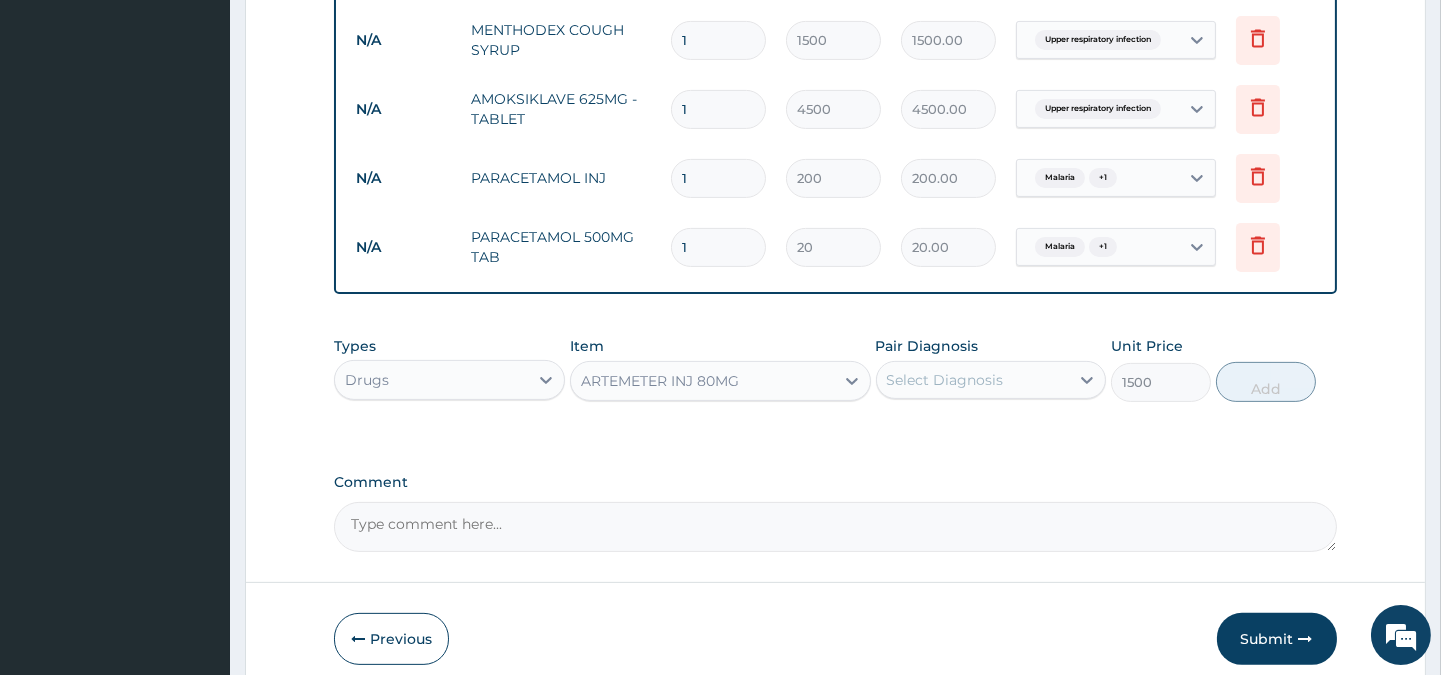 click on "Select Diagnosis" at bounding box center (973, 380) 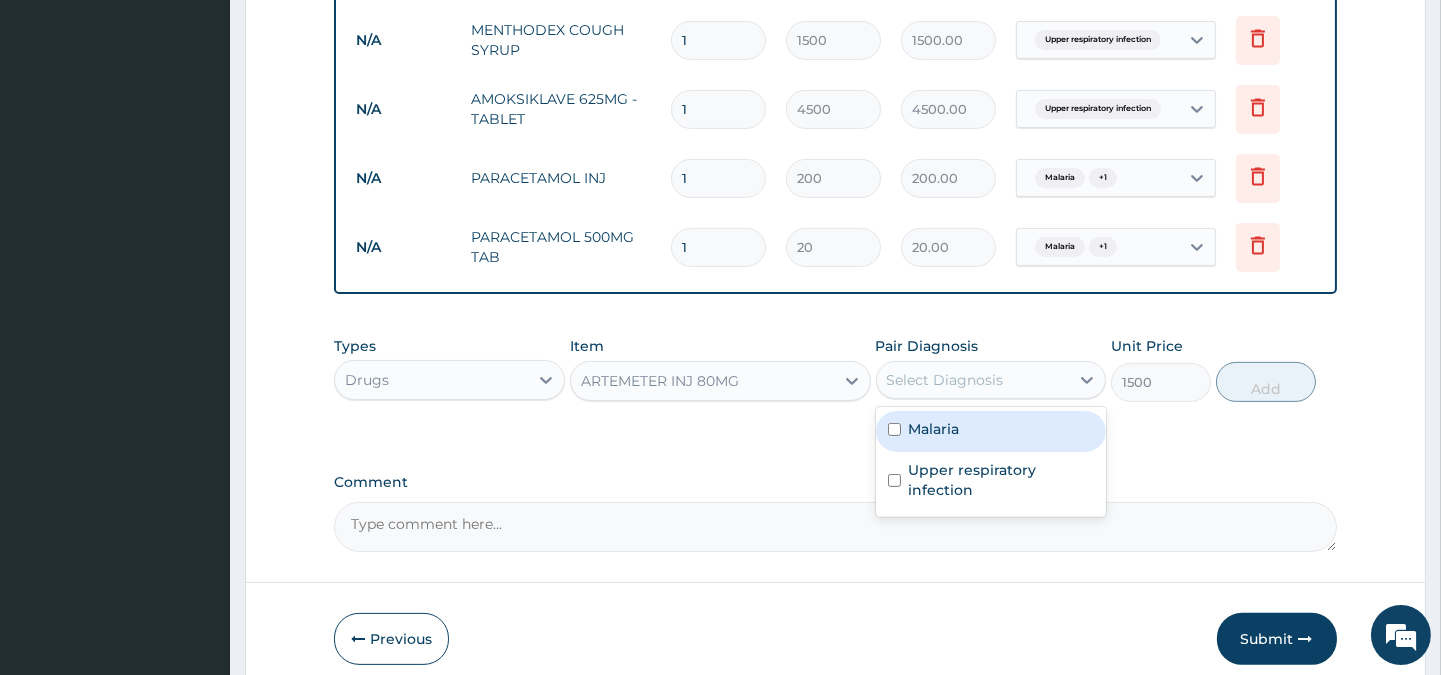 click on "Malaria" at bounding box center [934, 429] 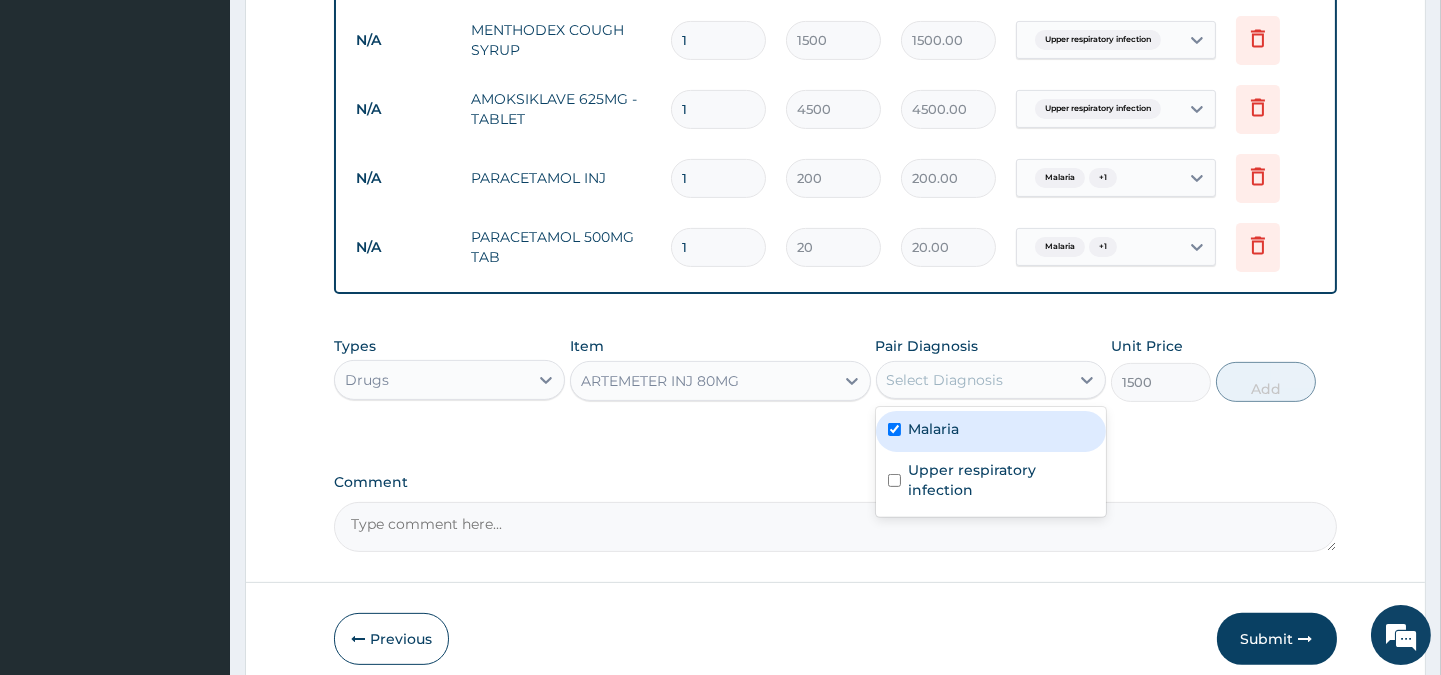 checkbox on "true" 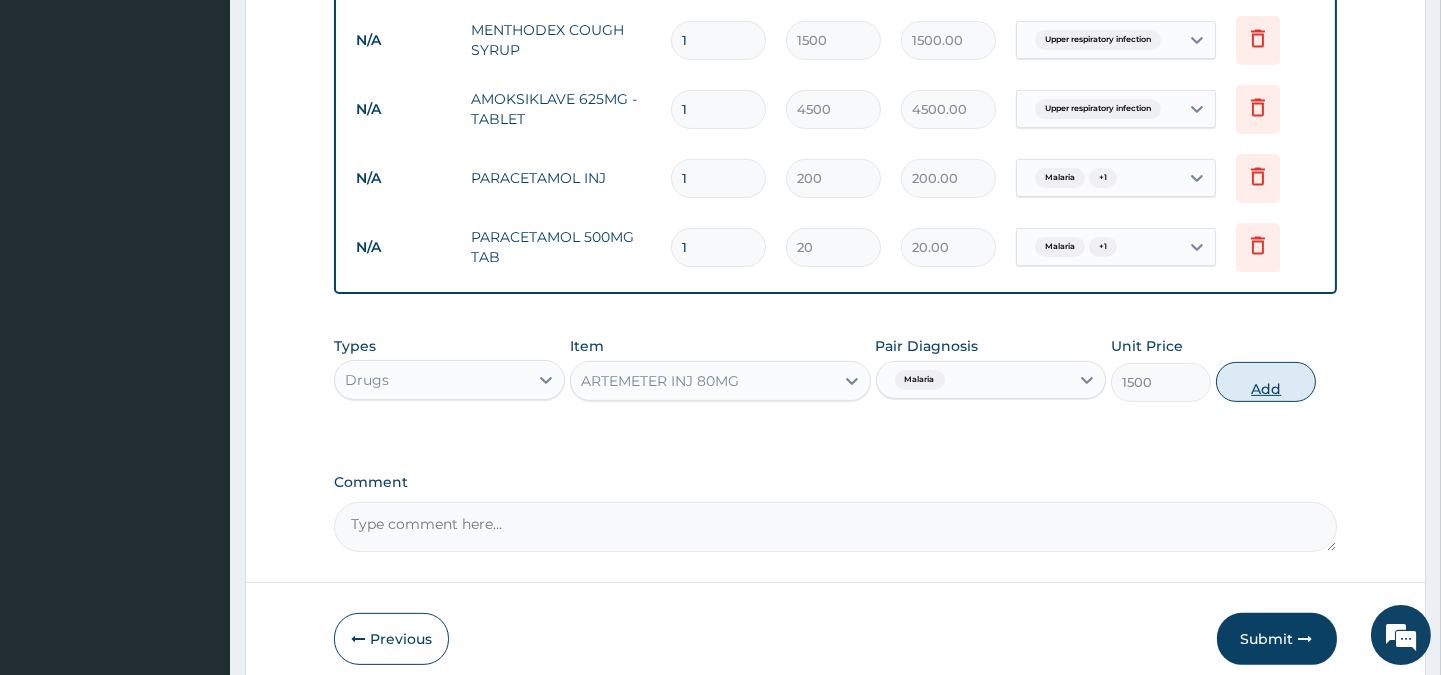 click on "Add" at bounding box center [1266, 382] 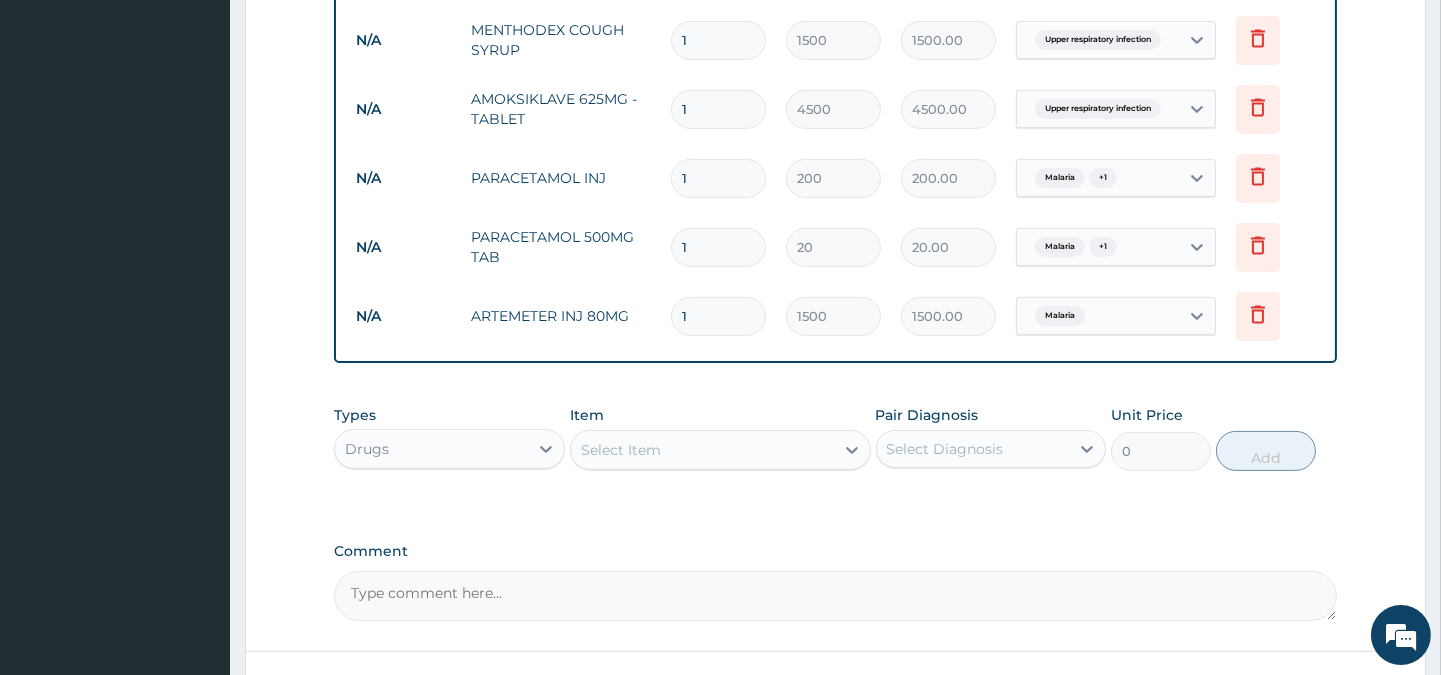 click on "Select Item" at bounding box center (702, 450) 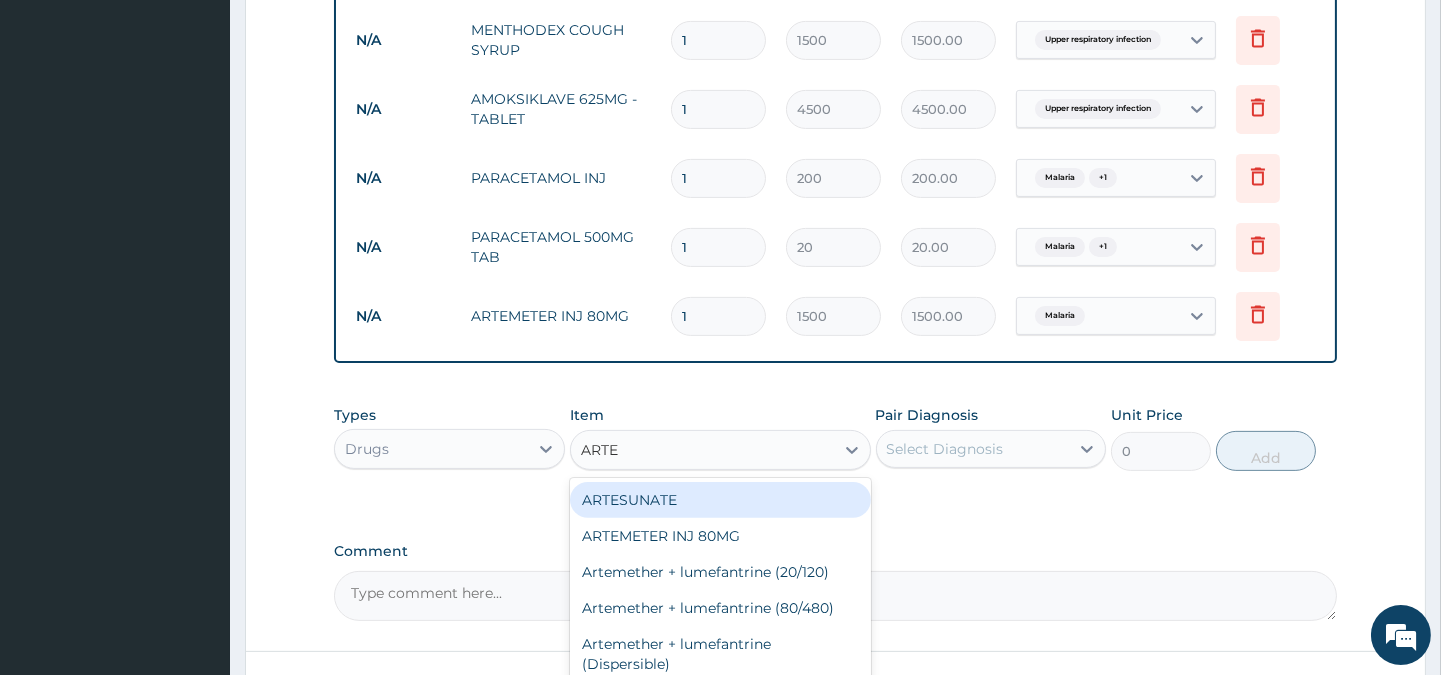 type on "ARTEM" 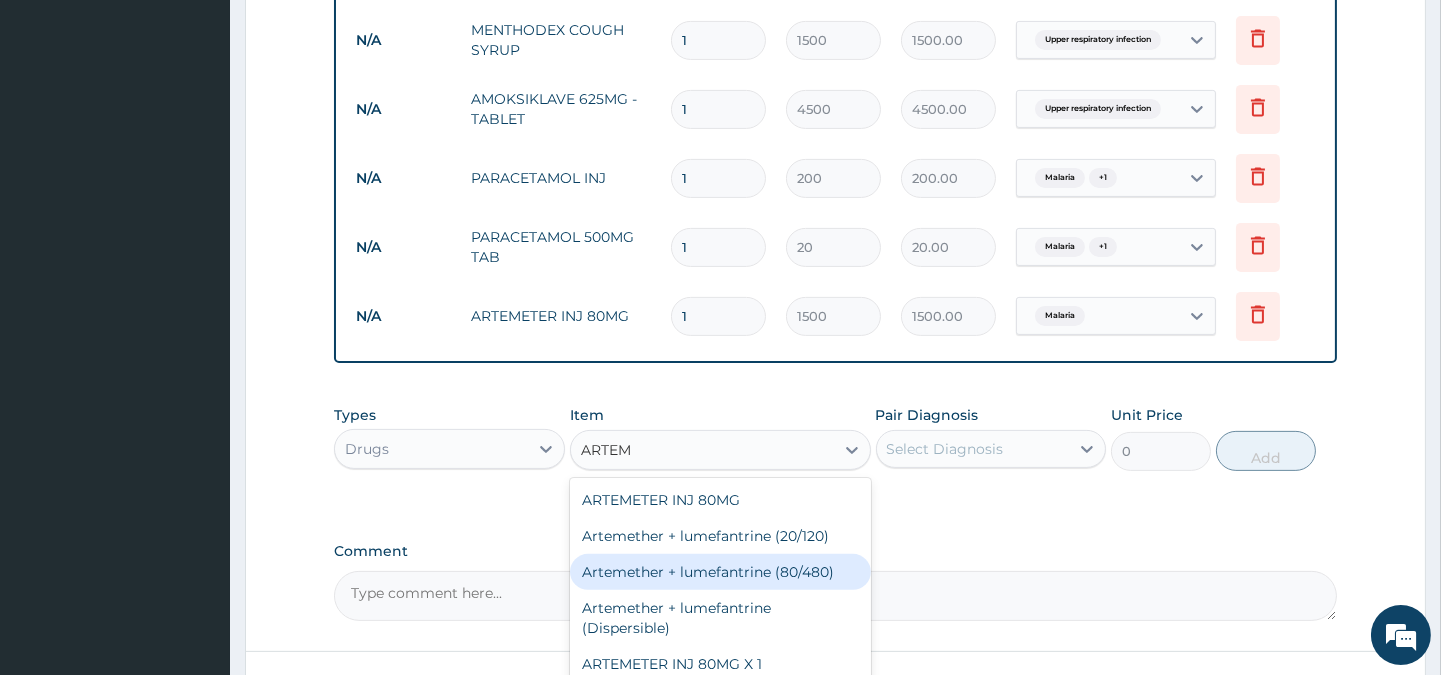 click on "Artemether + lumefantrine (80/480)" at bounding box center (720, 572) 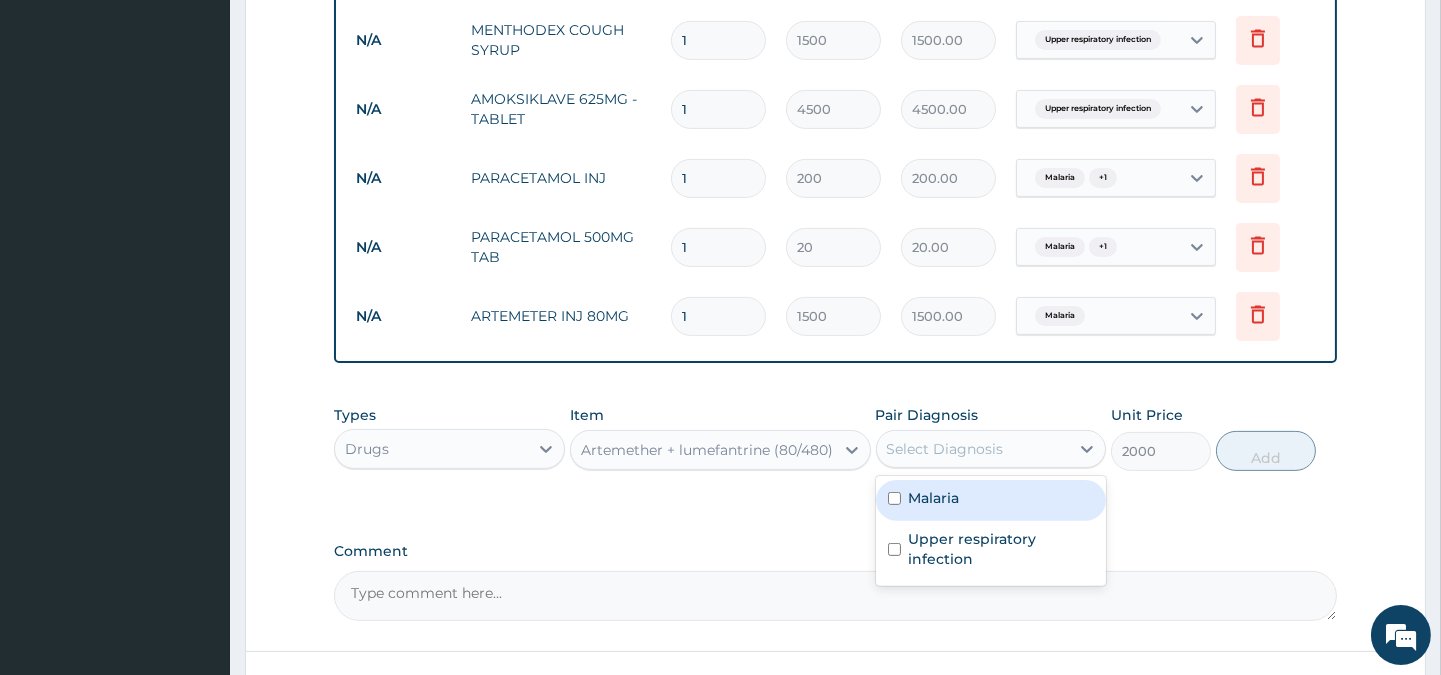 click on "Select Diagnosis" at bounding box center (945, 449) 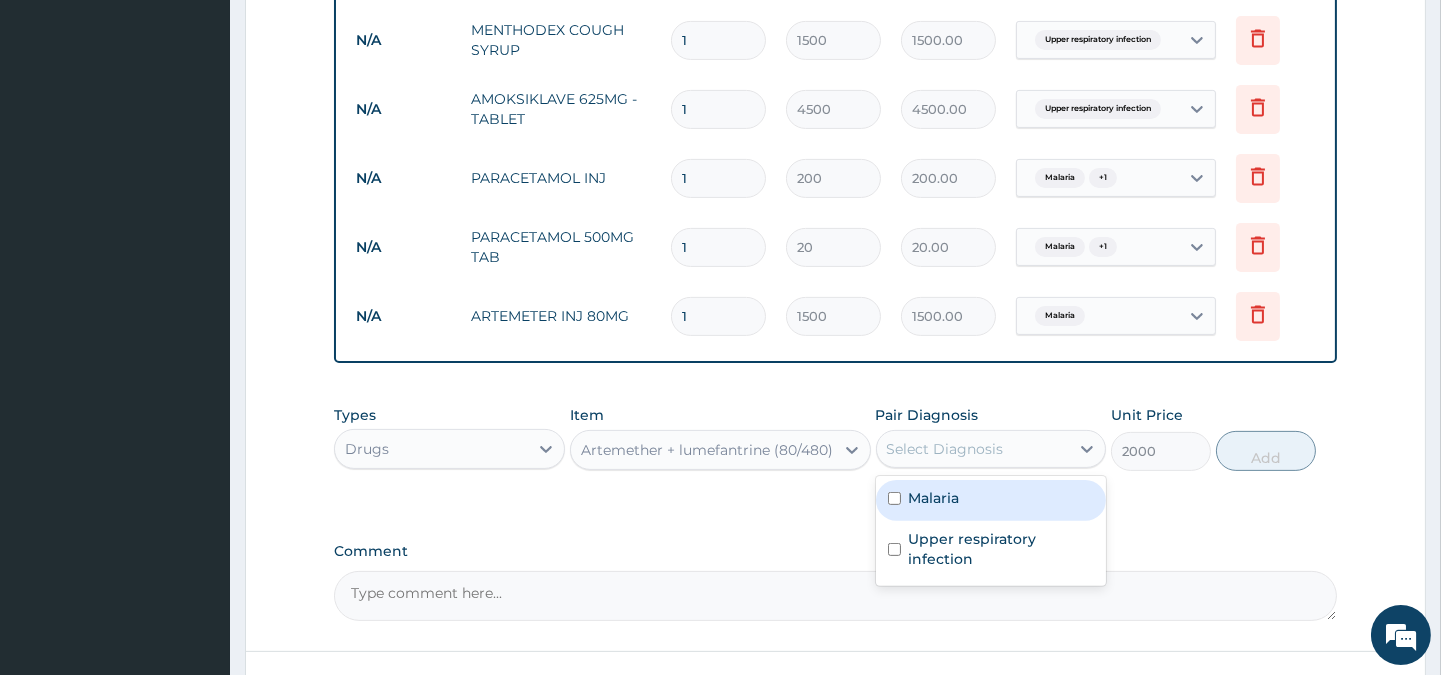click on "Malaria" at bounding box center (991, 500) 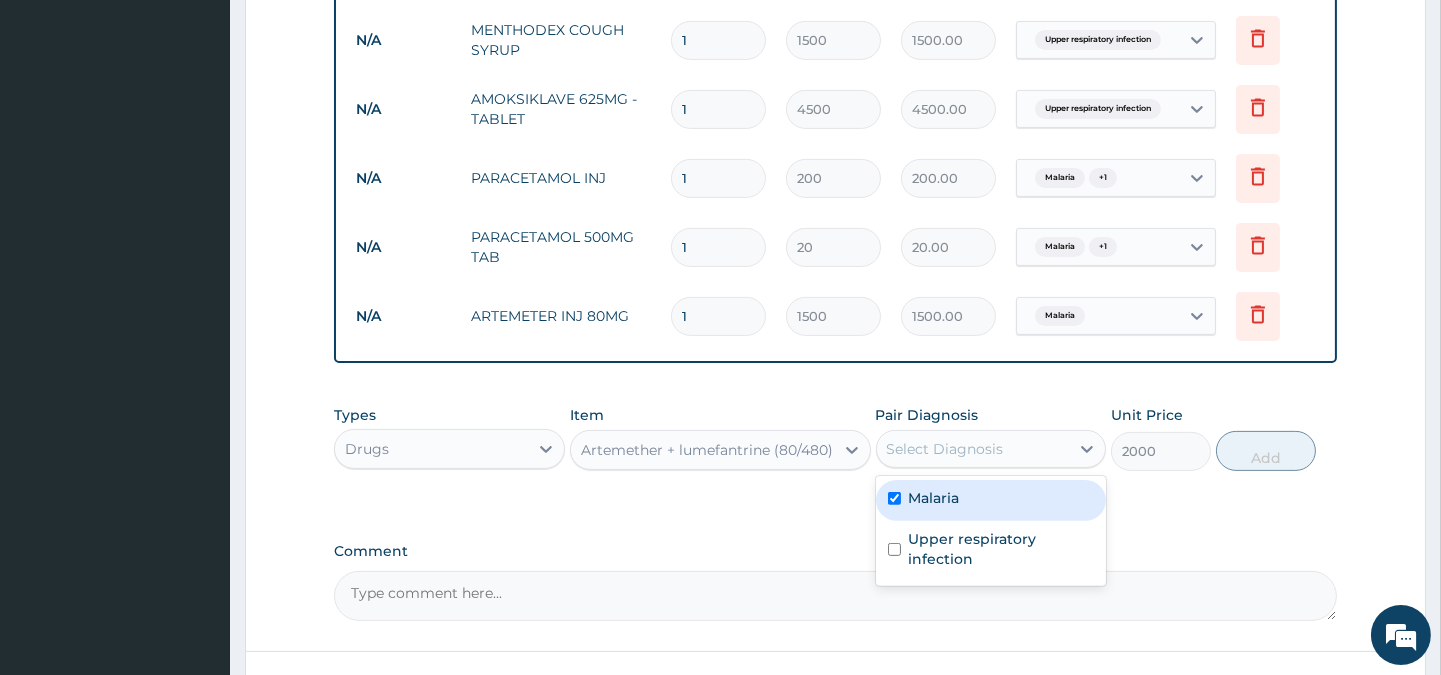 checkbox on "true" 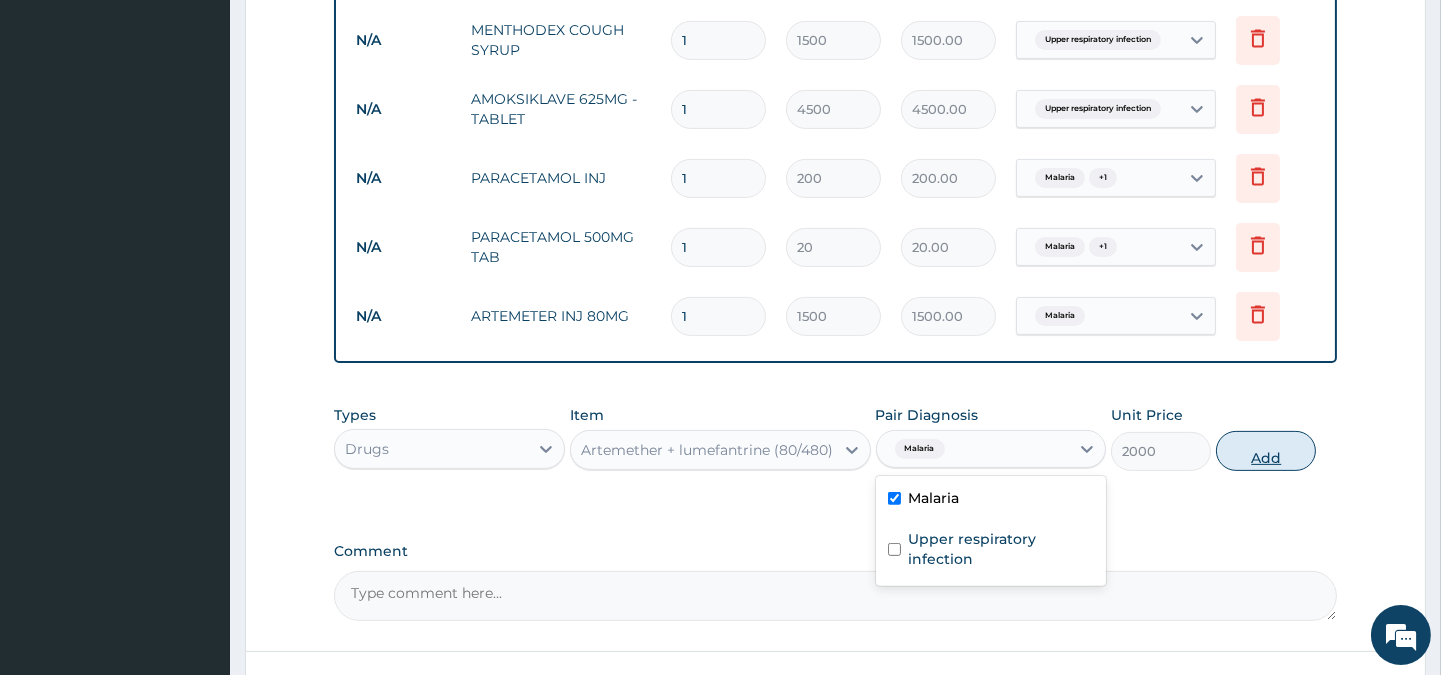 click on "Add" at bounding box center [1266, 451] 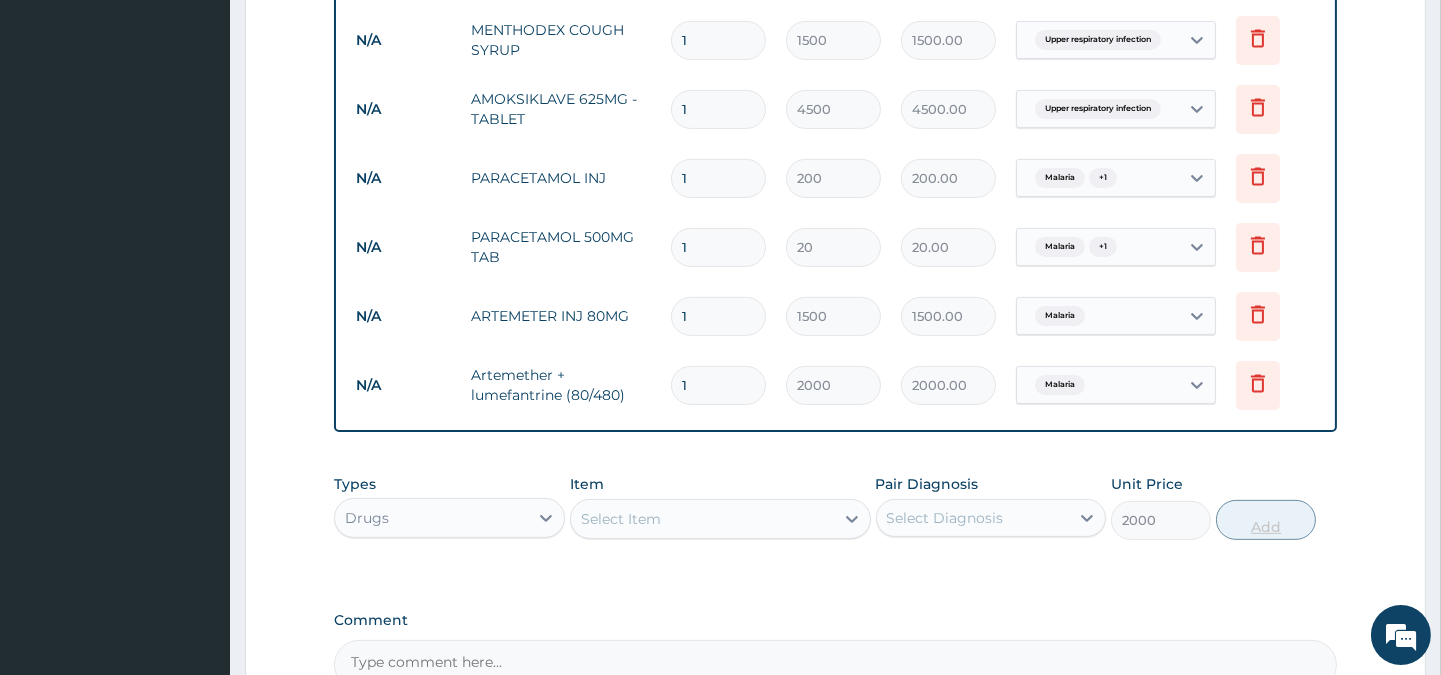 type on "0" 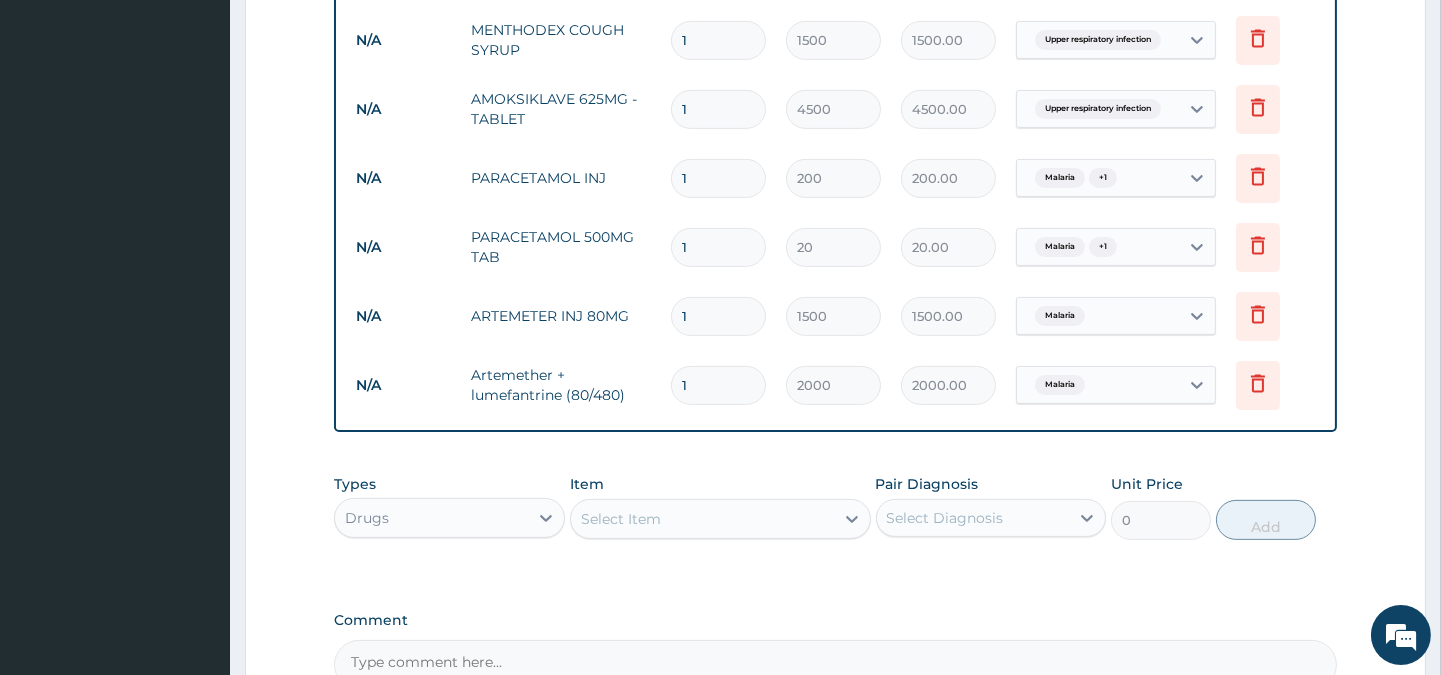 click on "1" at bounding box center (718, 316) 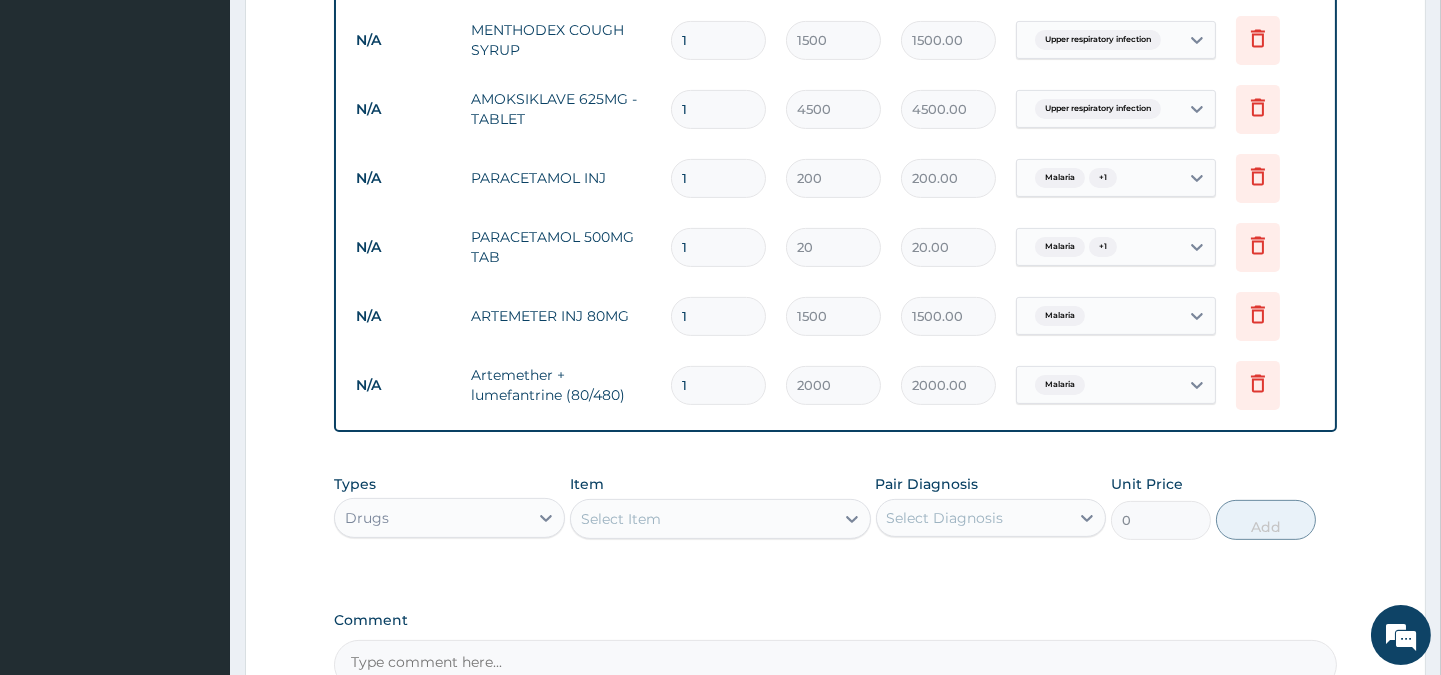 type 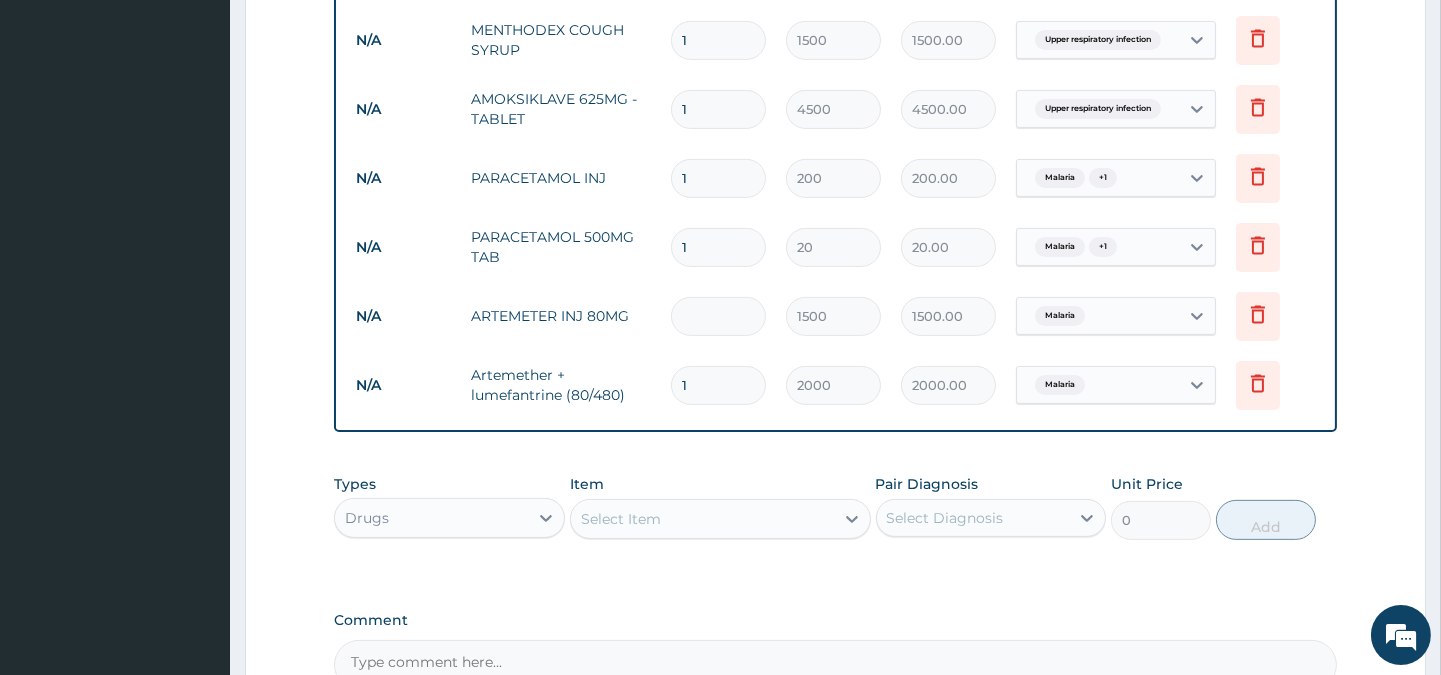 type on "0.00" 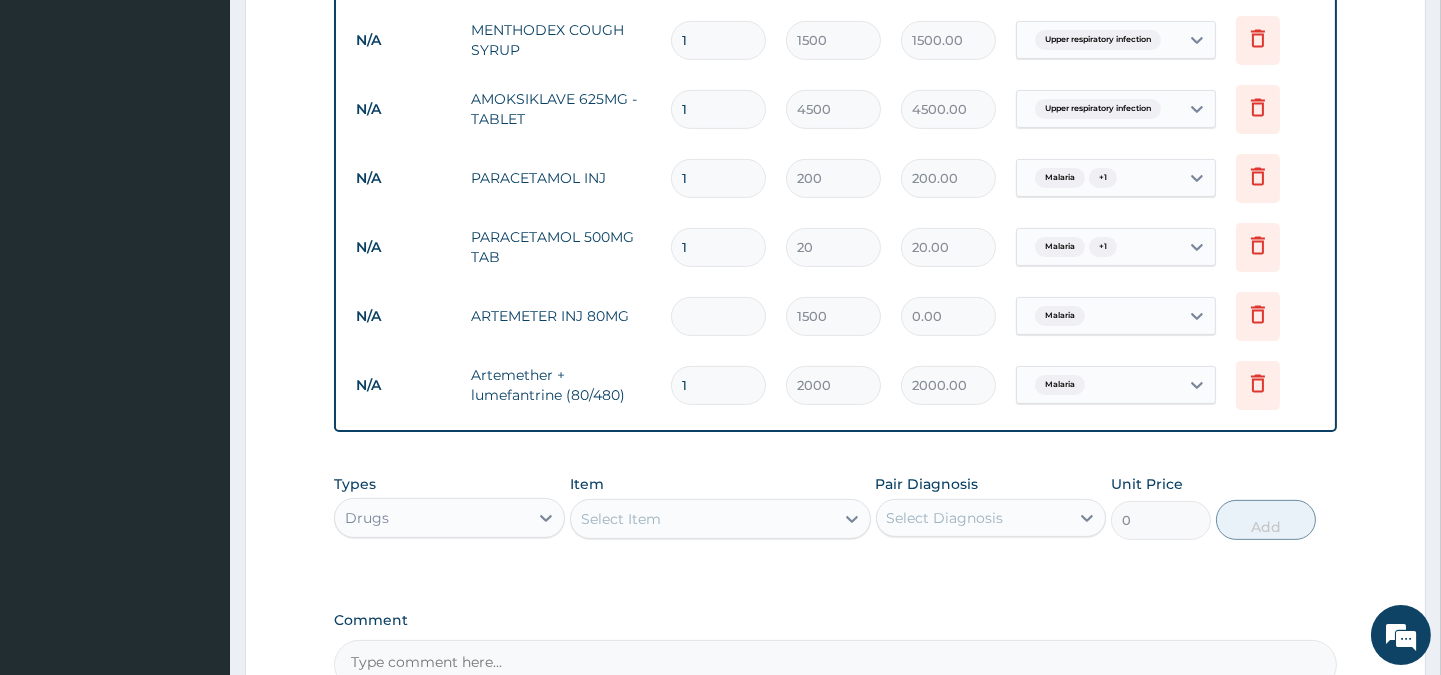 type on "3" 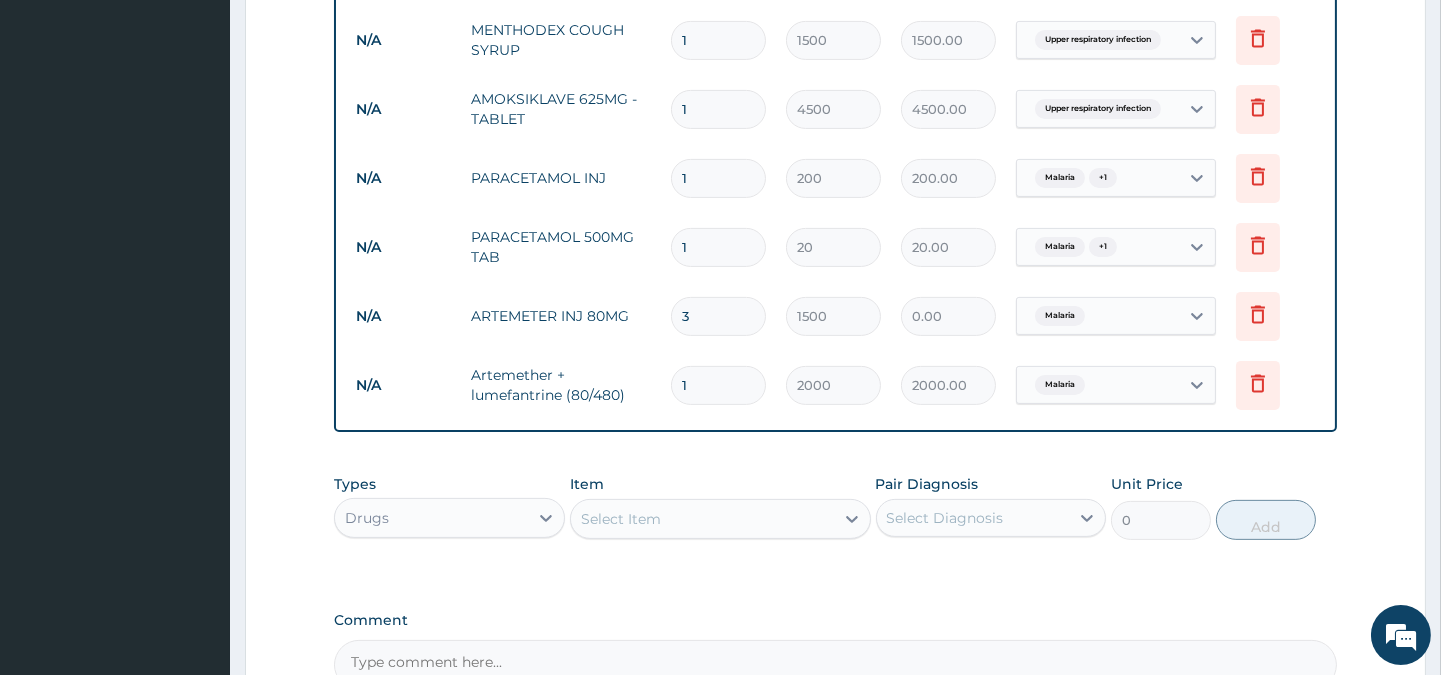 type on "4500.00" 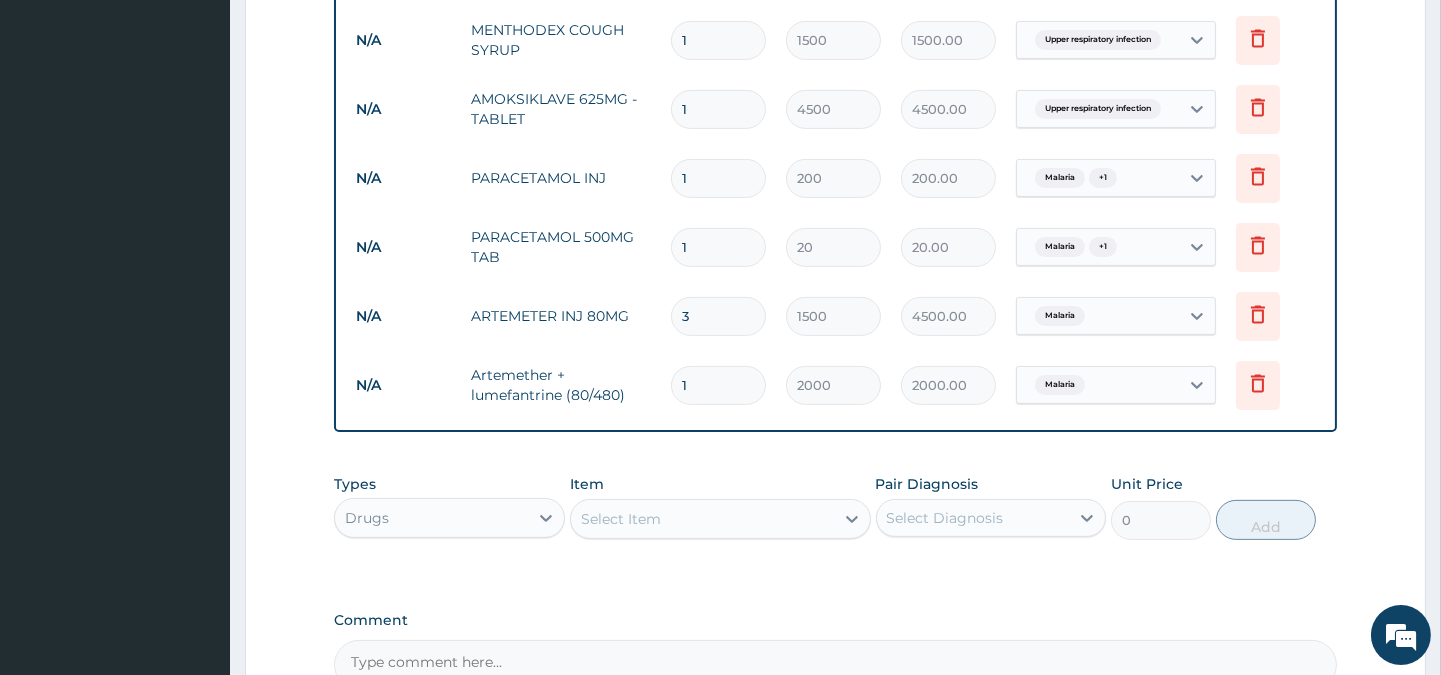 type on "3" 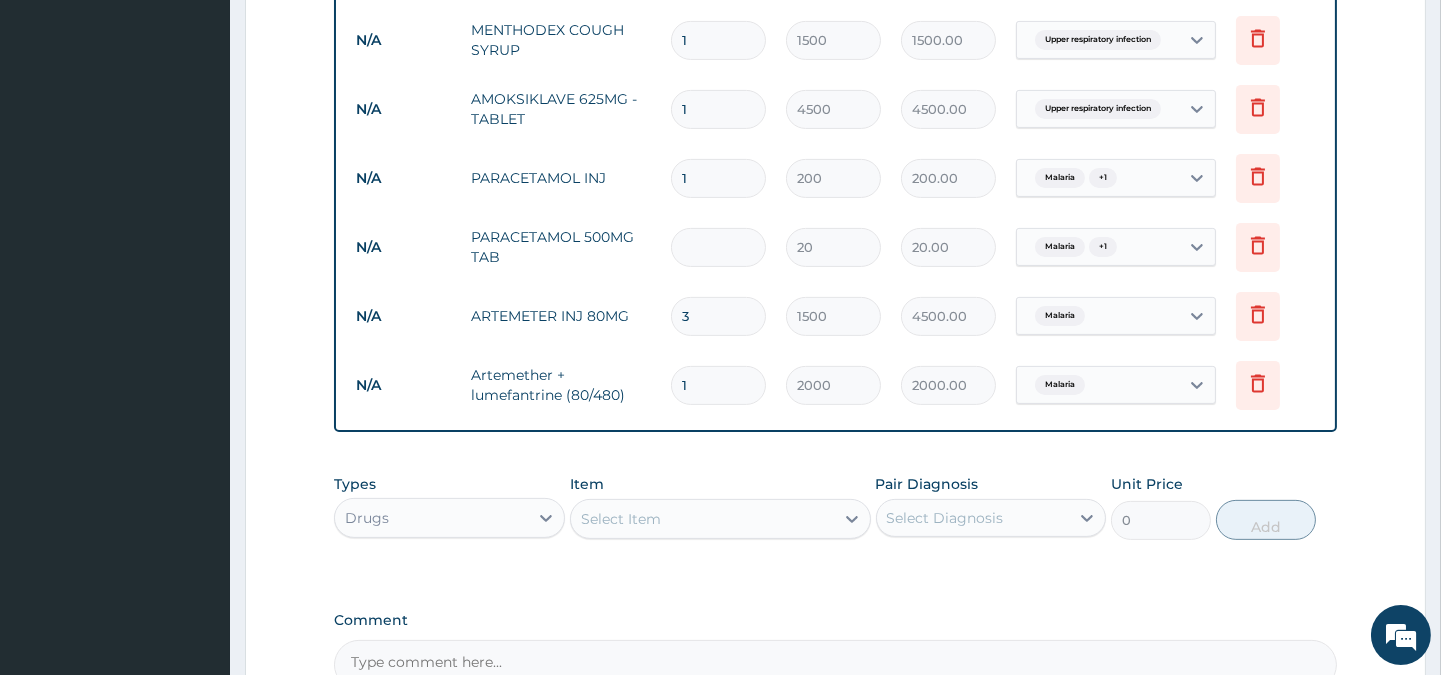 type on "0.00" 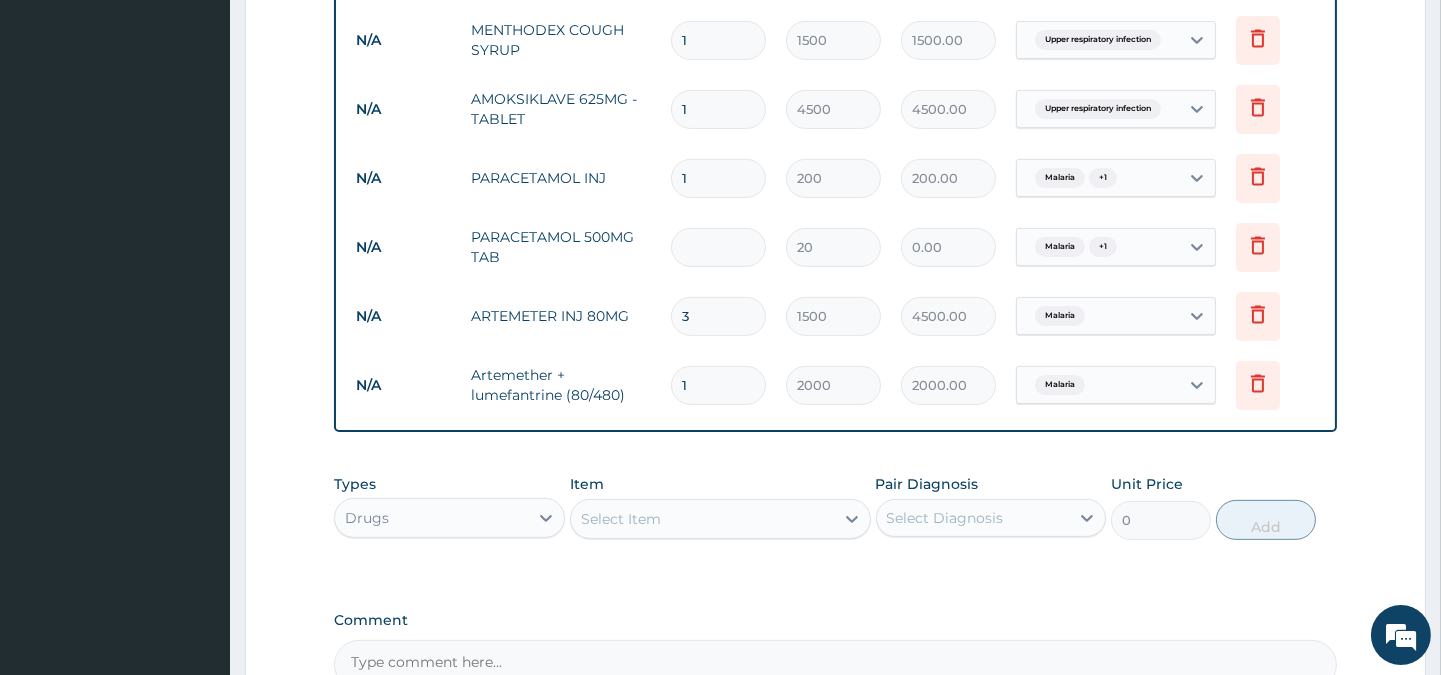 type on "3" 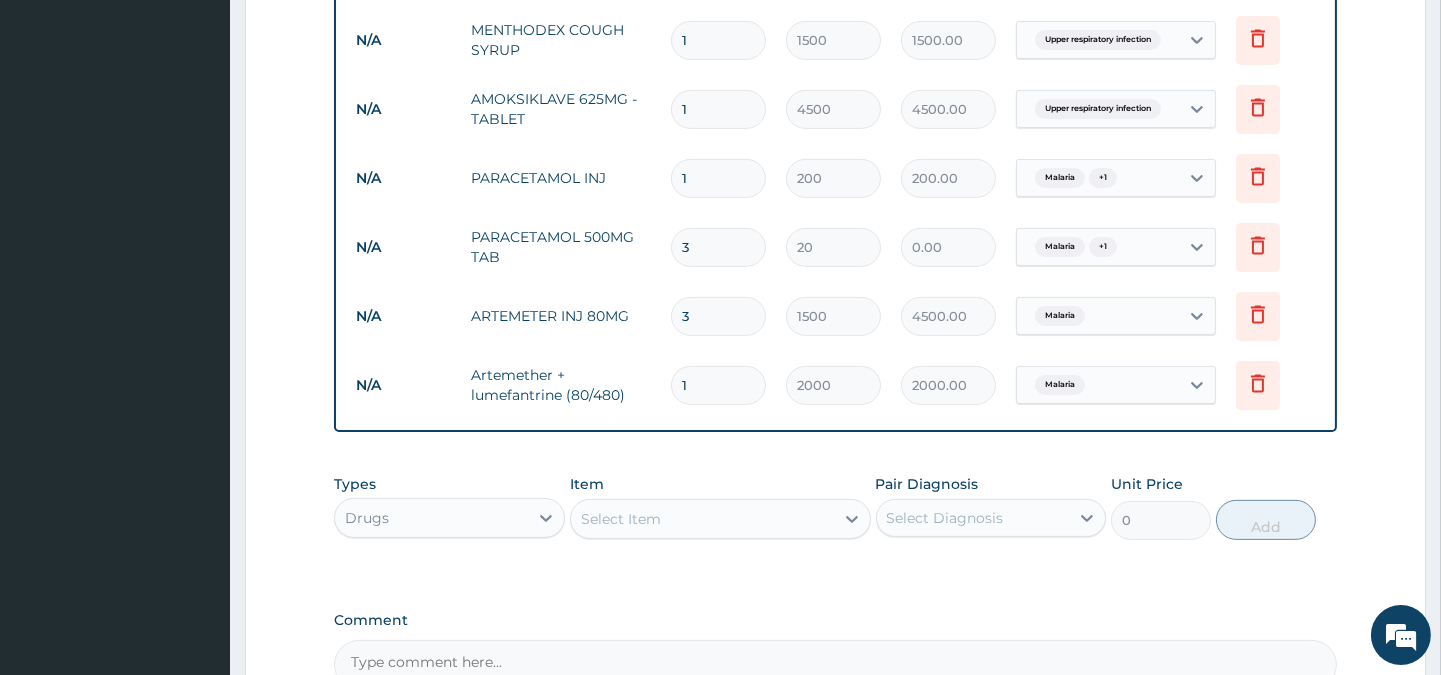 type on "60.00" 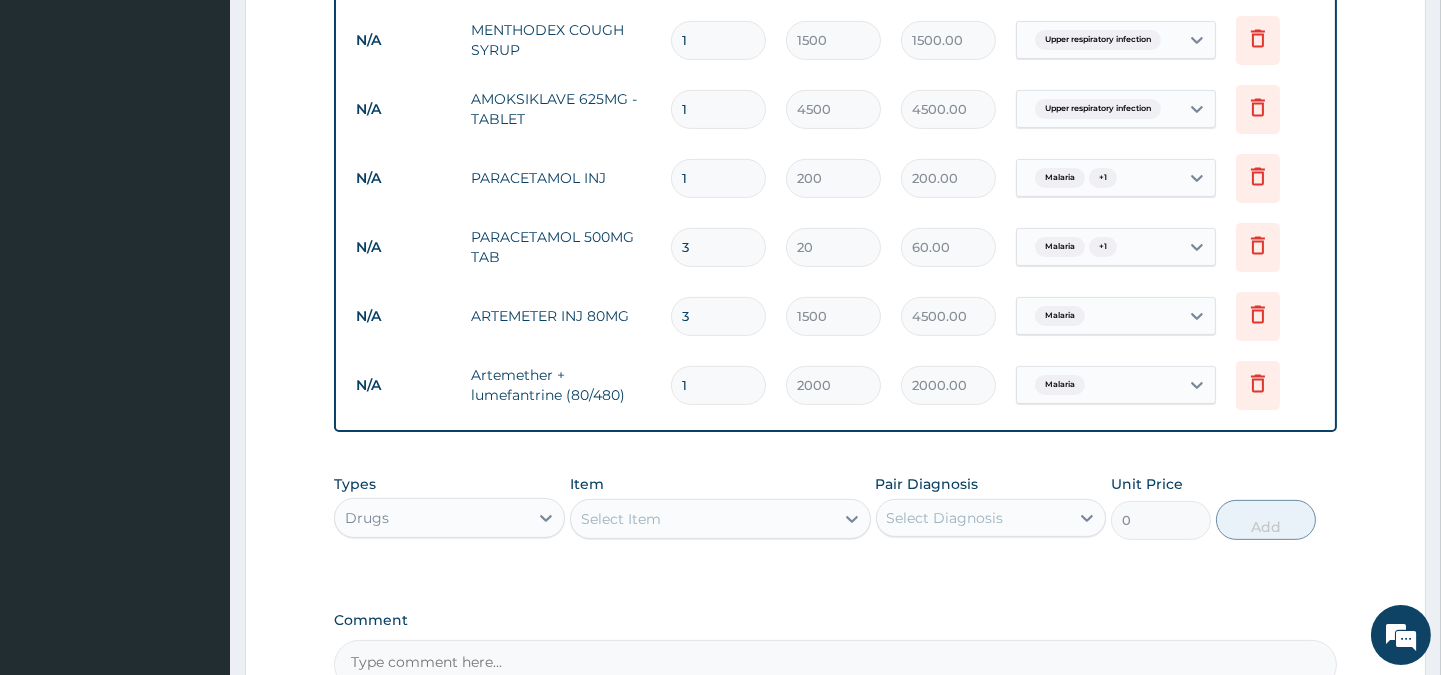 type on "30" 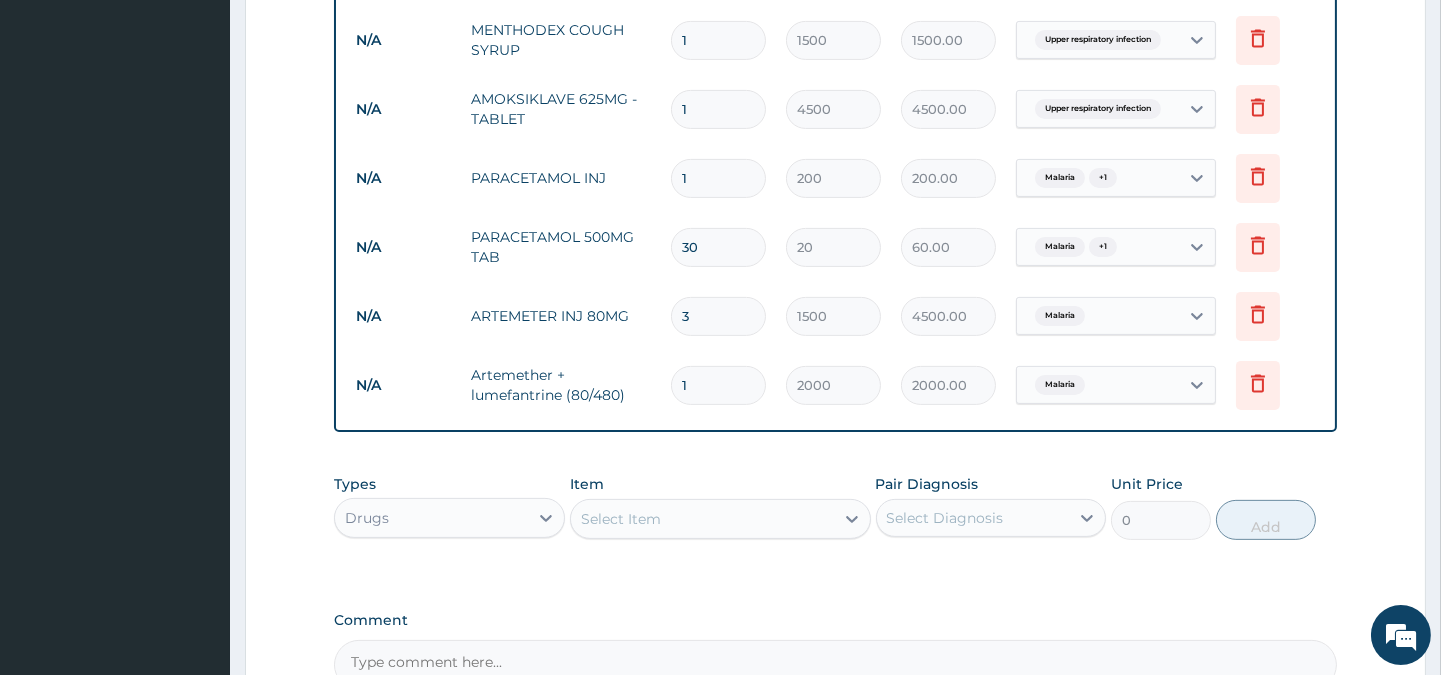 type on "600.00" 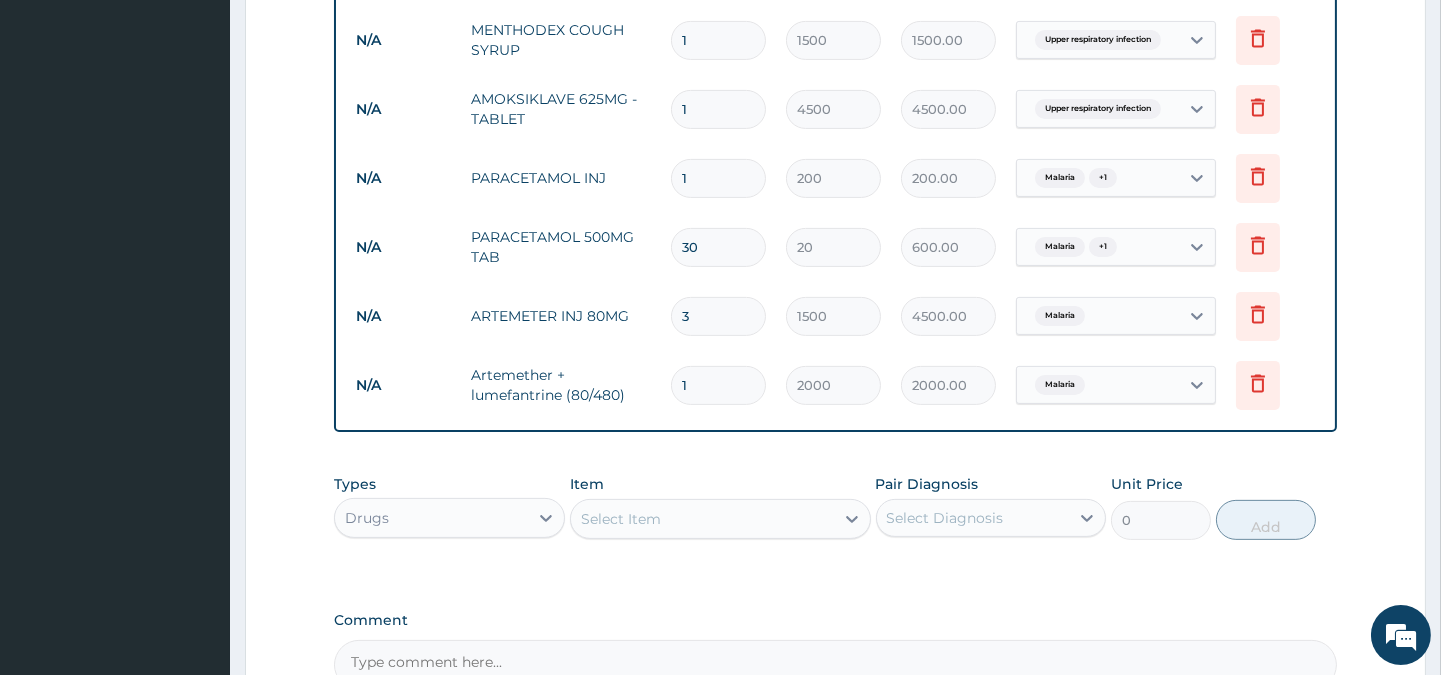 type on "30" 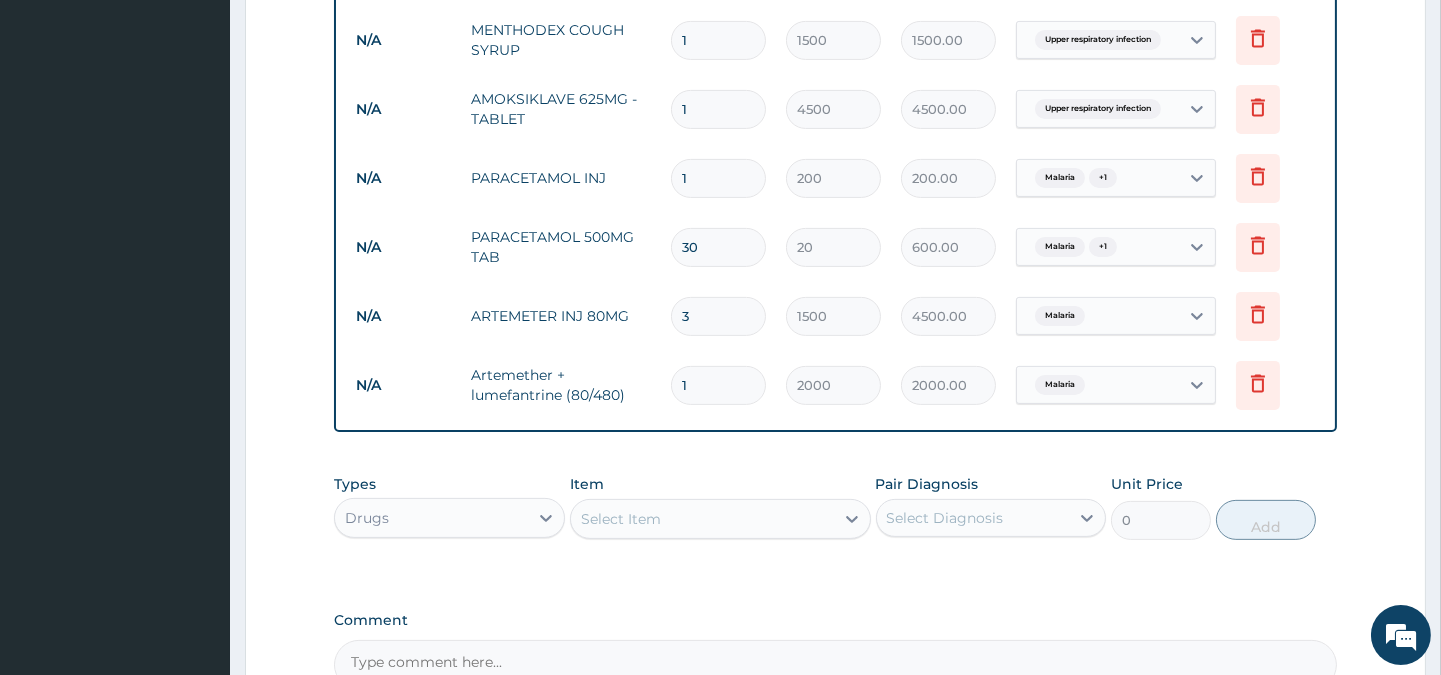 type 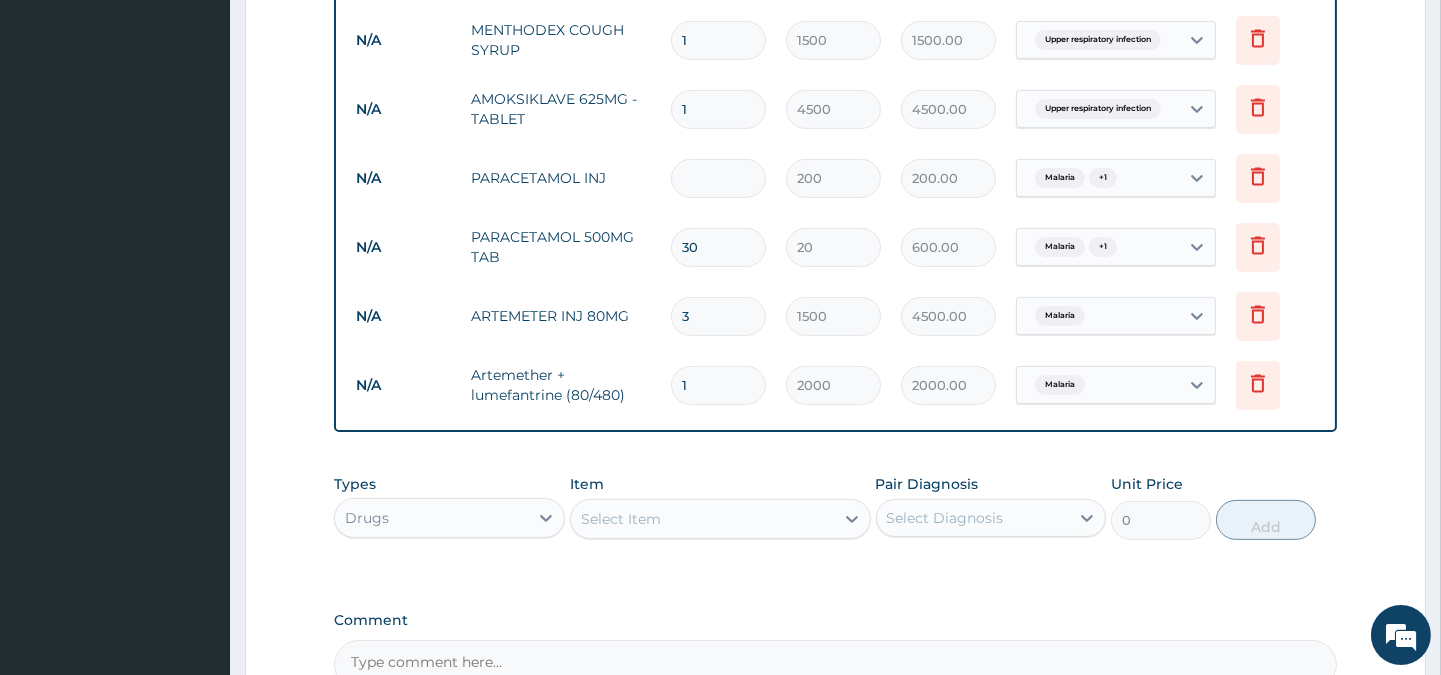 type on "0.00" 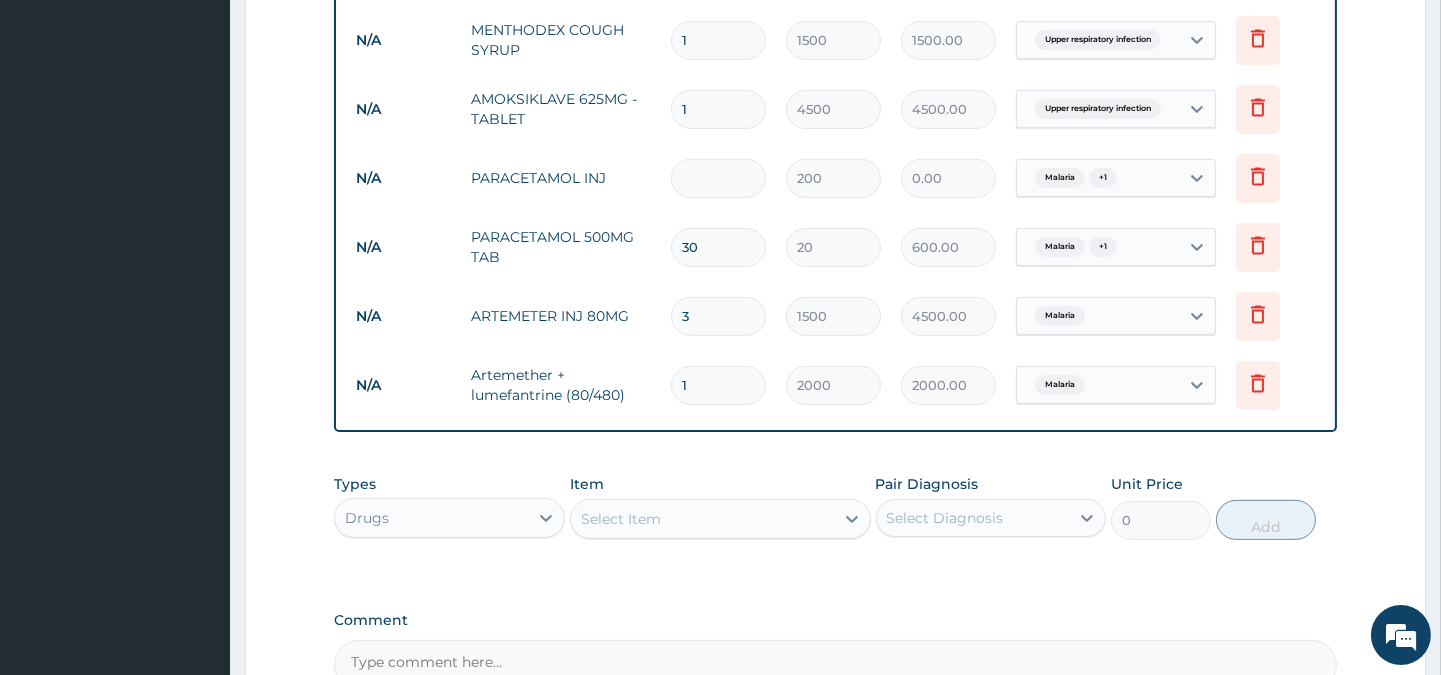 type on "2" 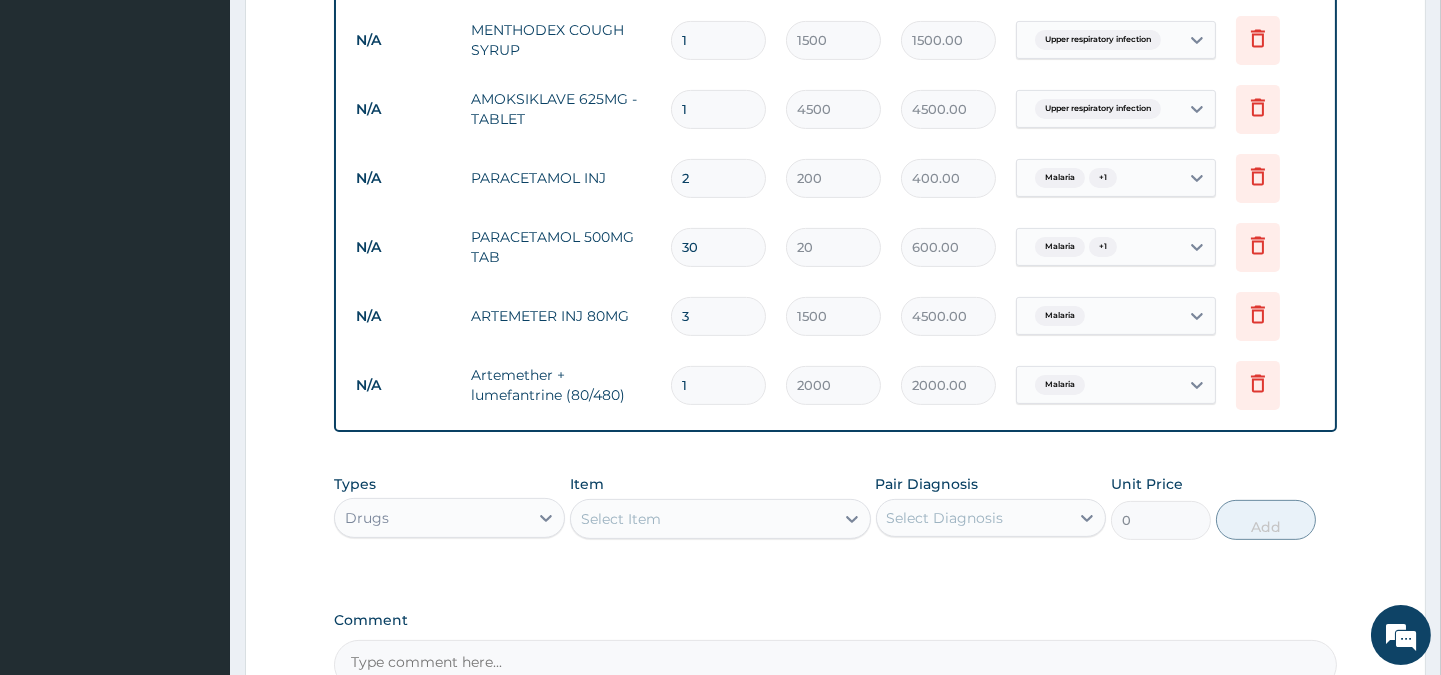 type on "2" 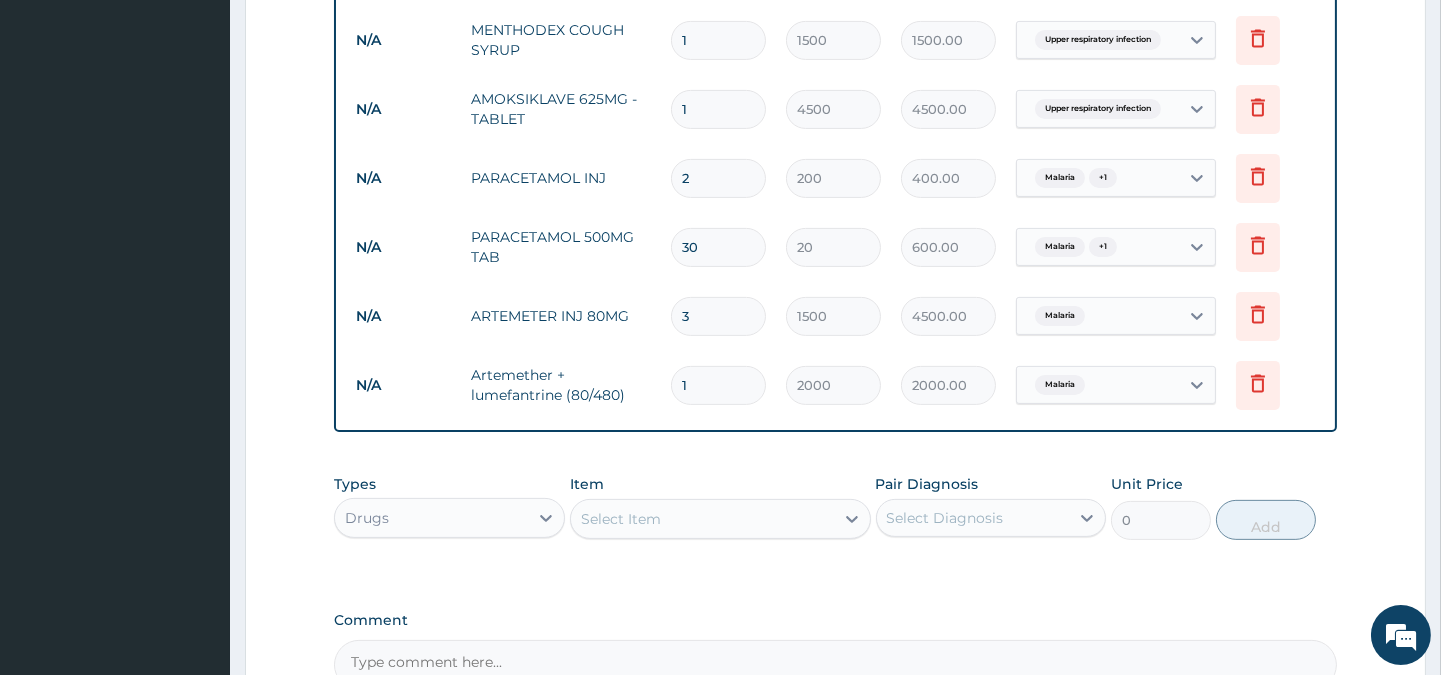 type 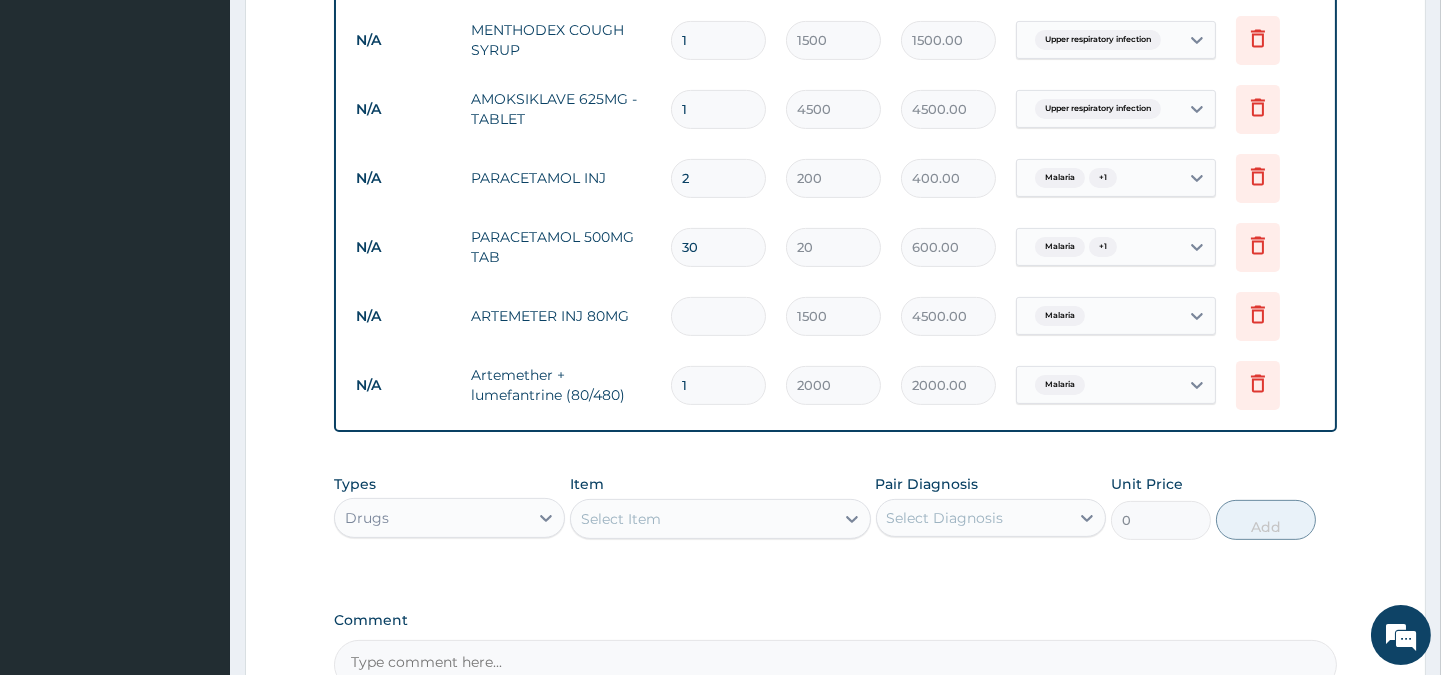 type on "0.00" 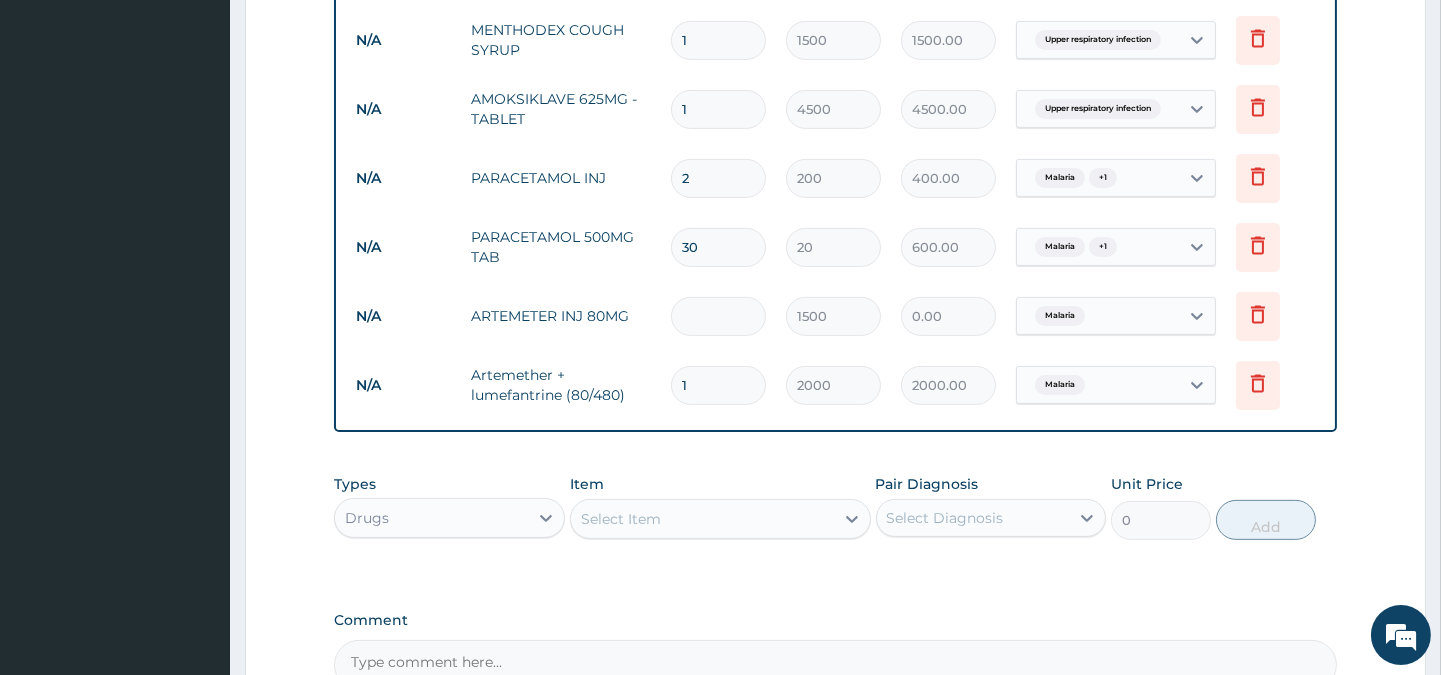 type on "2" 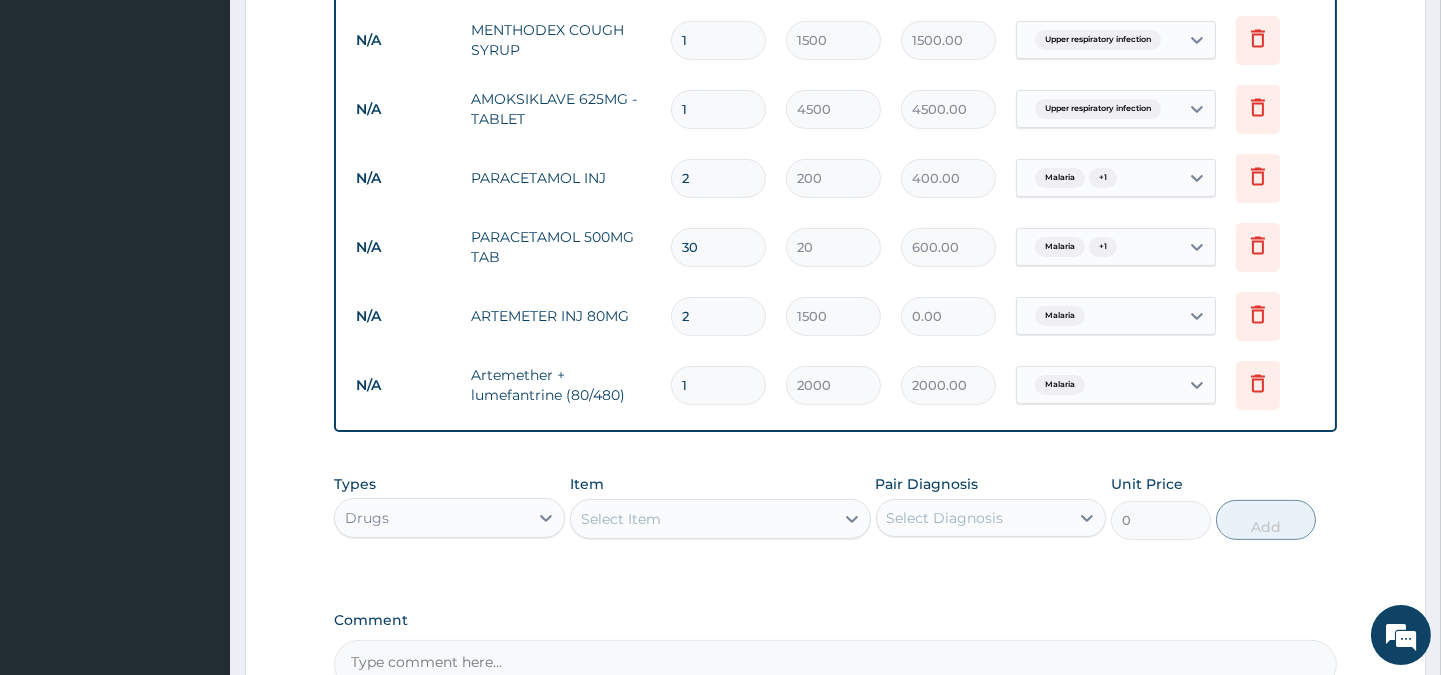 type on "3000.00" 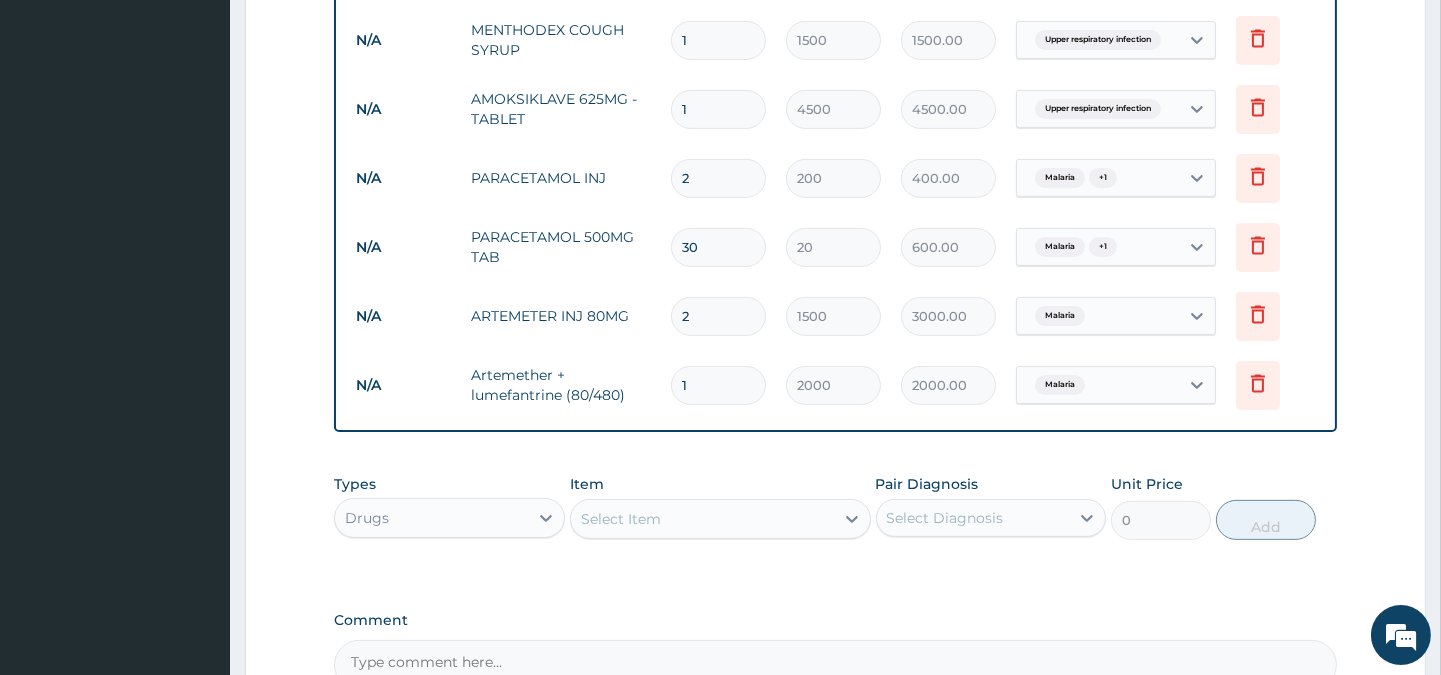 type on "2" 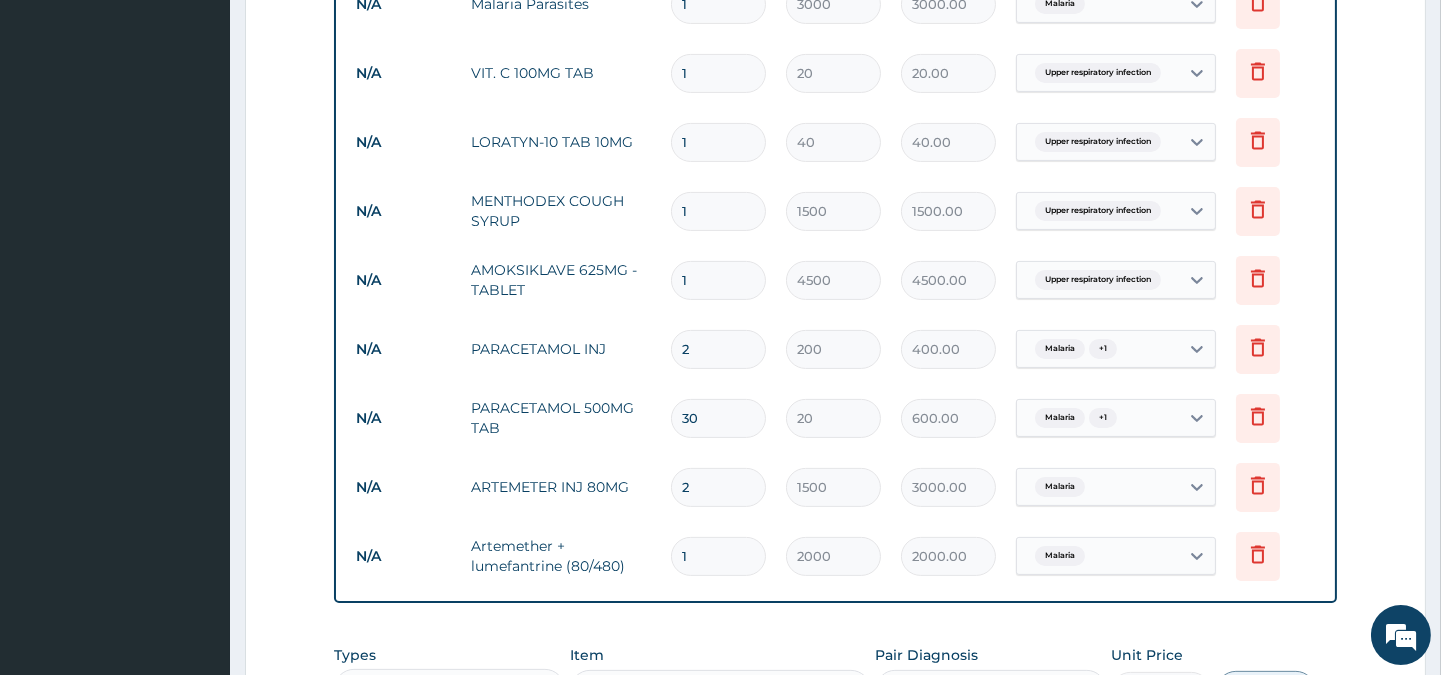 scroll, scrollTop: 944, scrollLeft: 0, axis: vertical 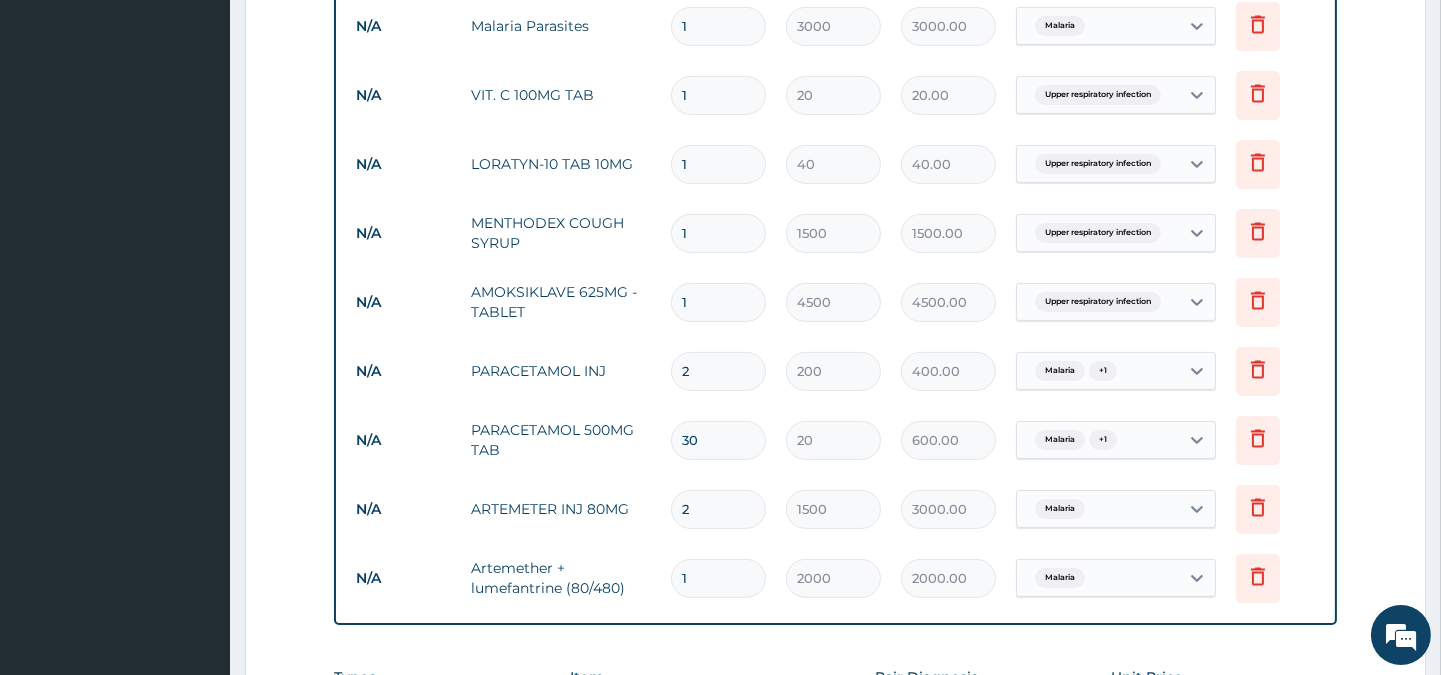 click on "1" at bounding box center (718, 164) 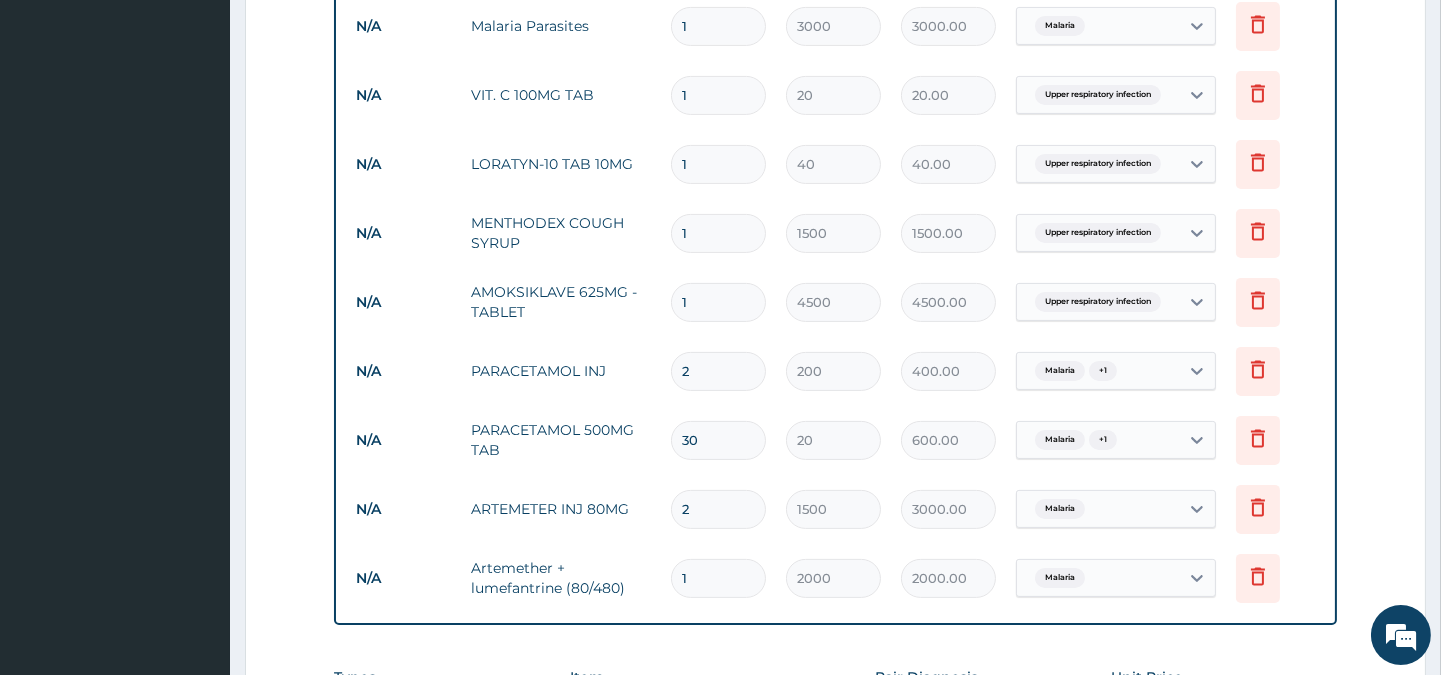 type on "10" 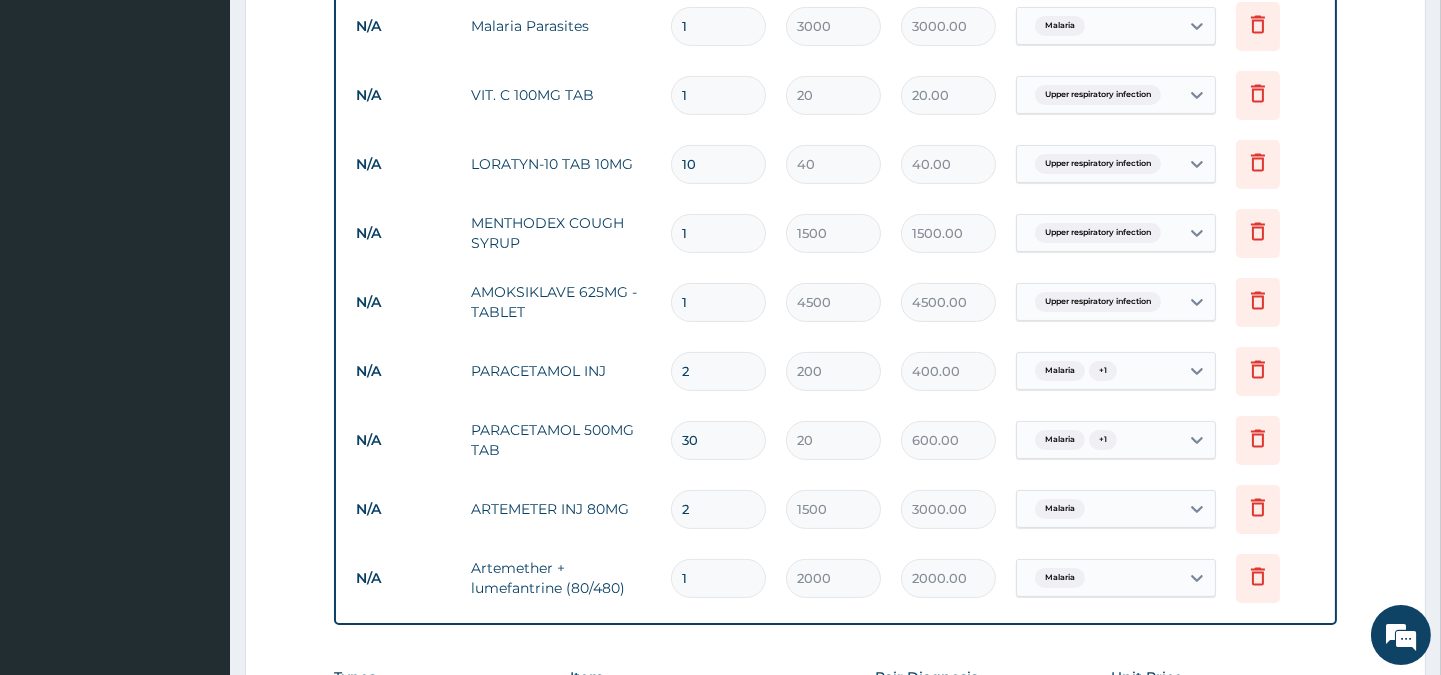 type on "400.00" 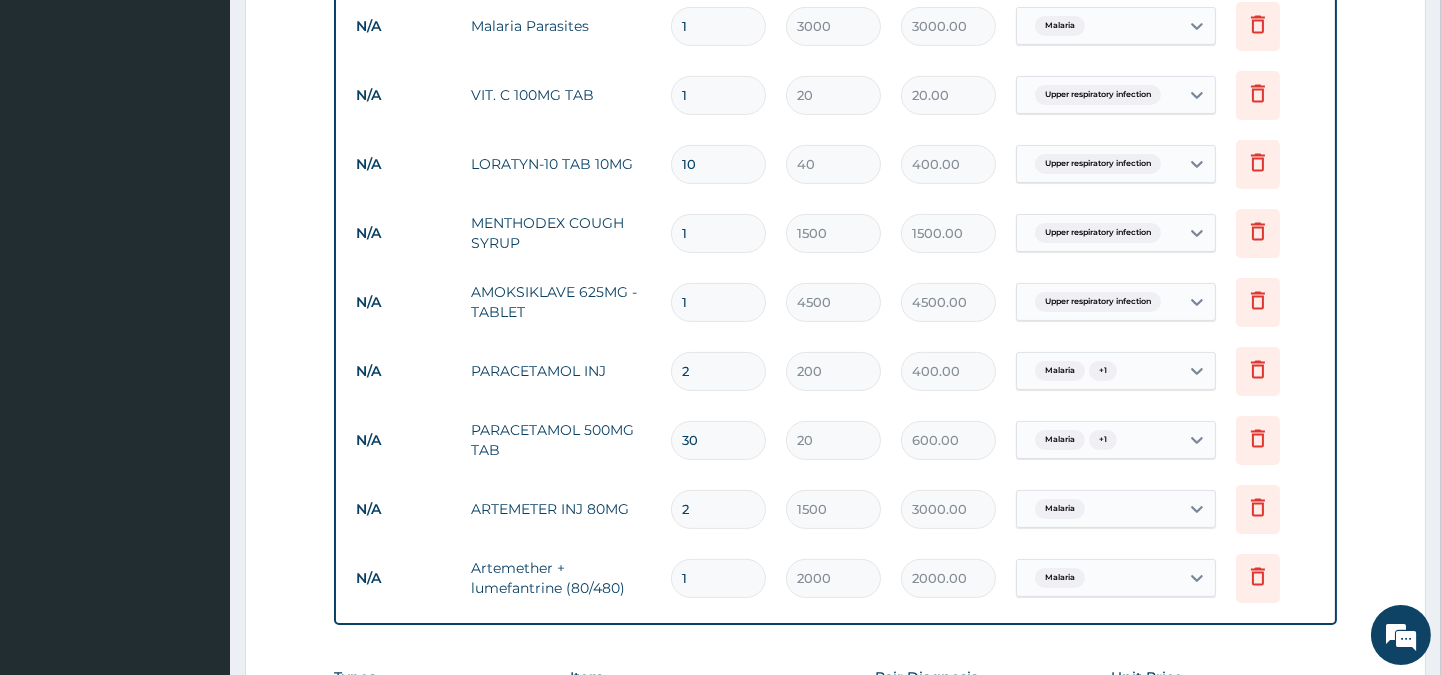 type on "10" 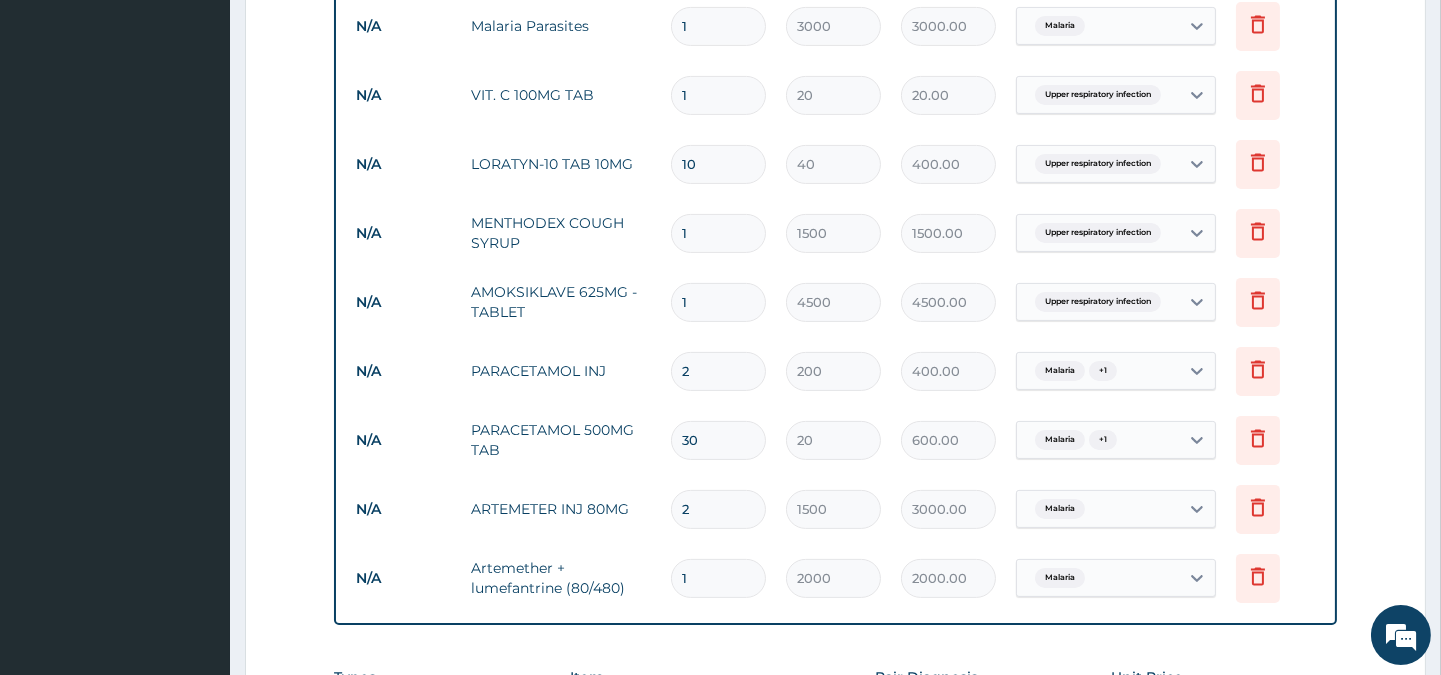 type 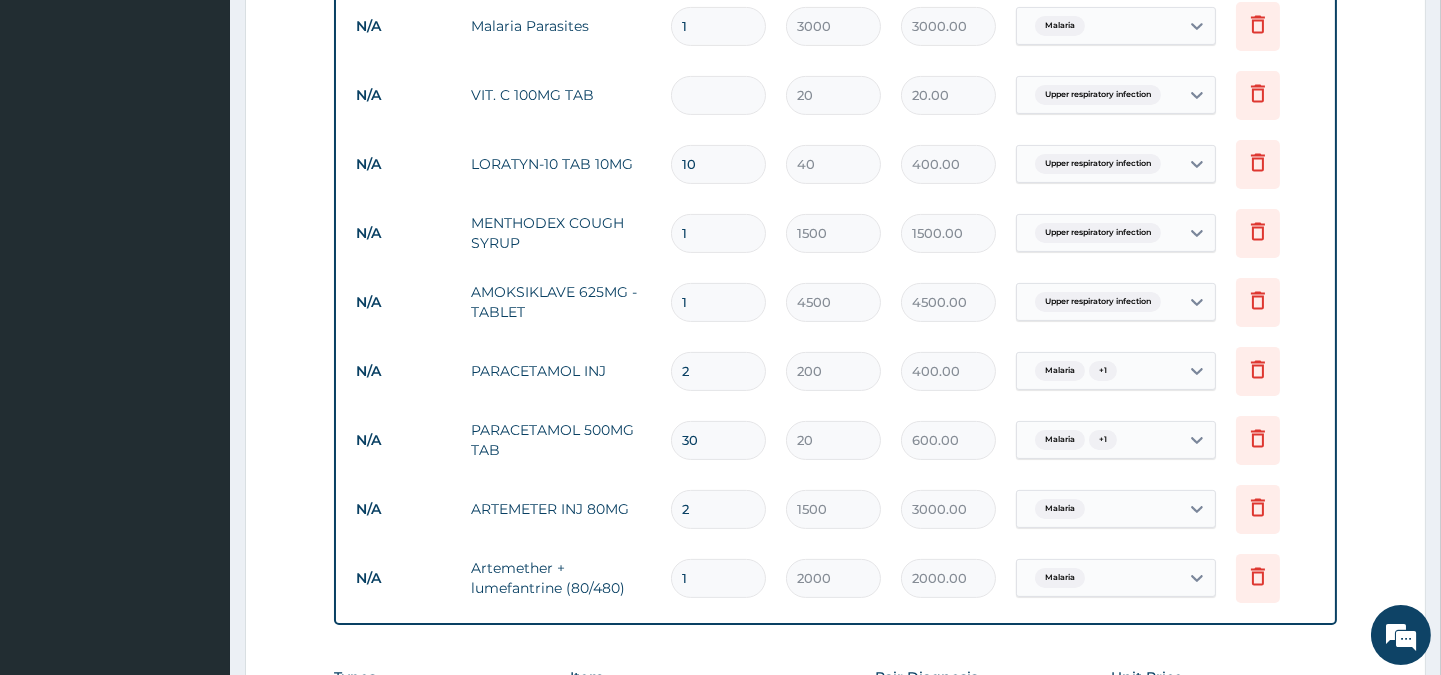 type on "0.00" 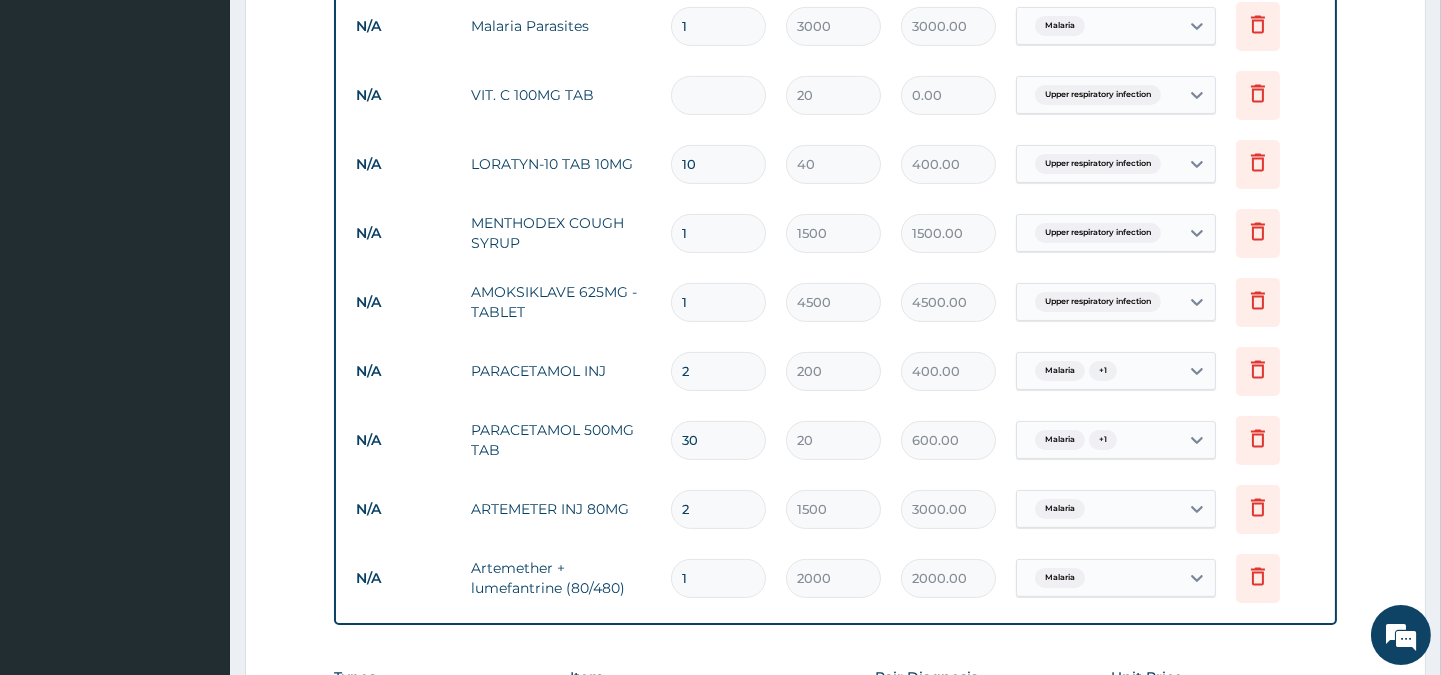 type on "3" 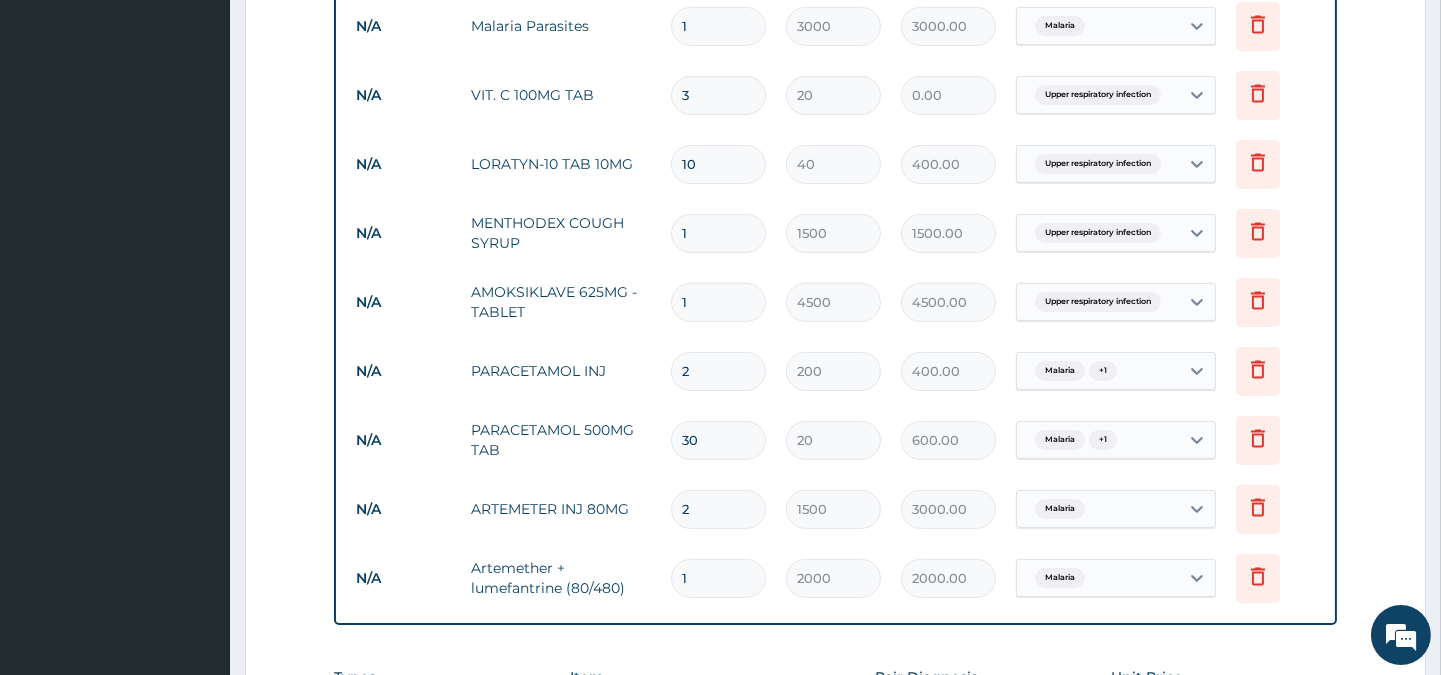 type on "60.00" 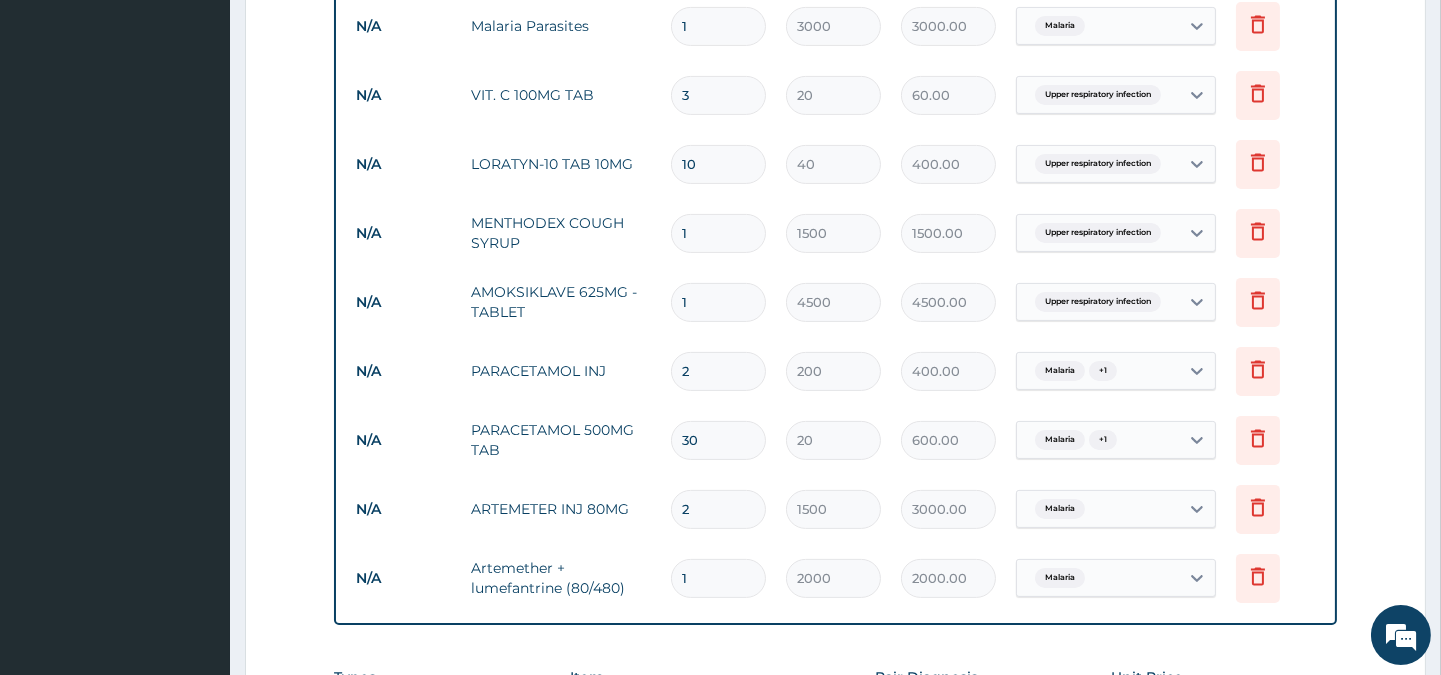 type on "30" 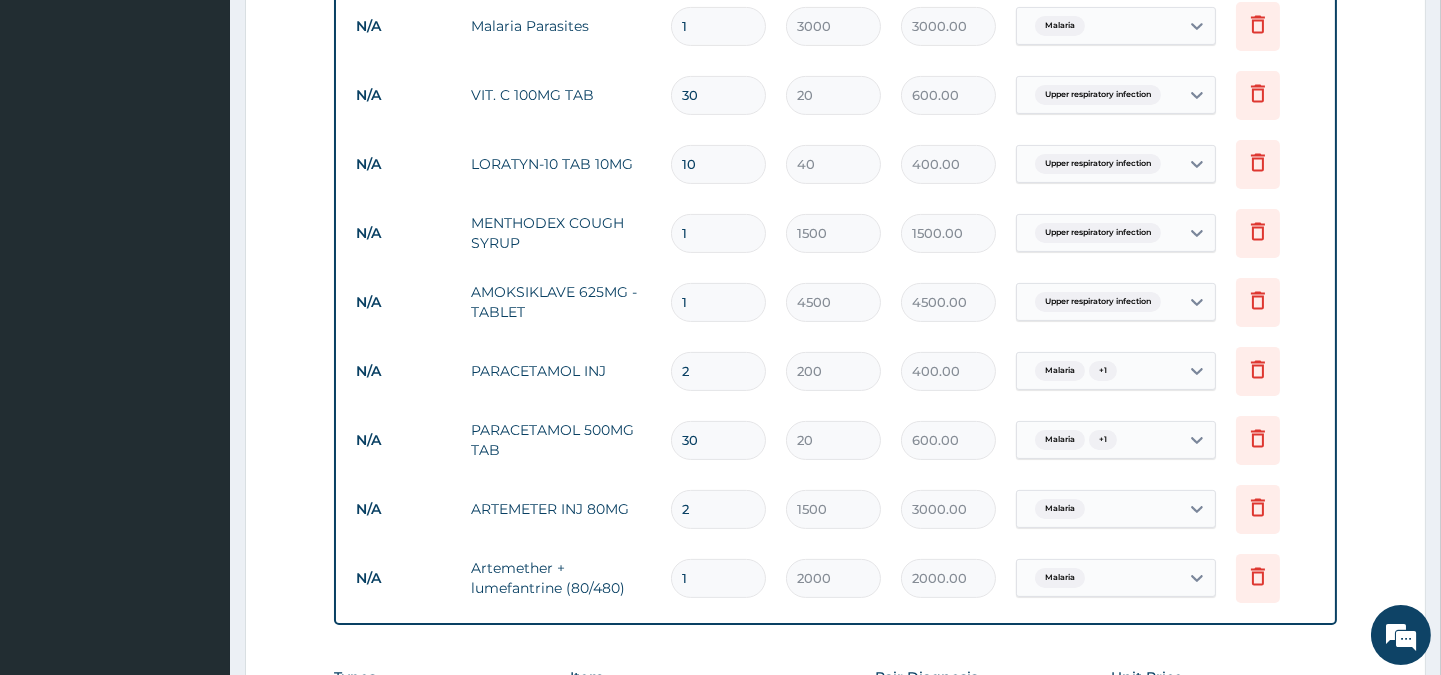 type on "30" 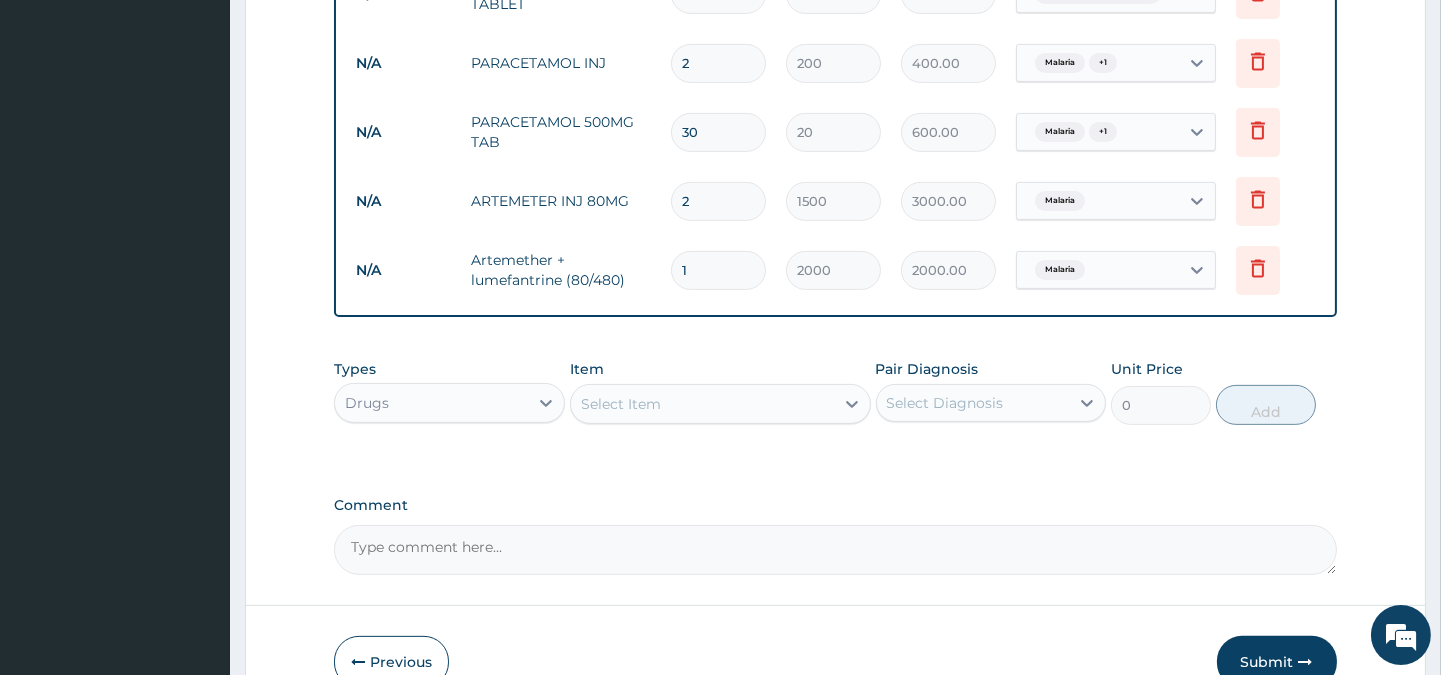 scroll, scrollTop: 1300, scrollLeft: 0, axis: vertical 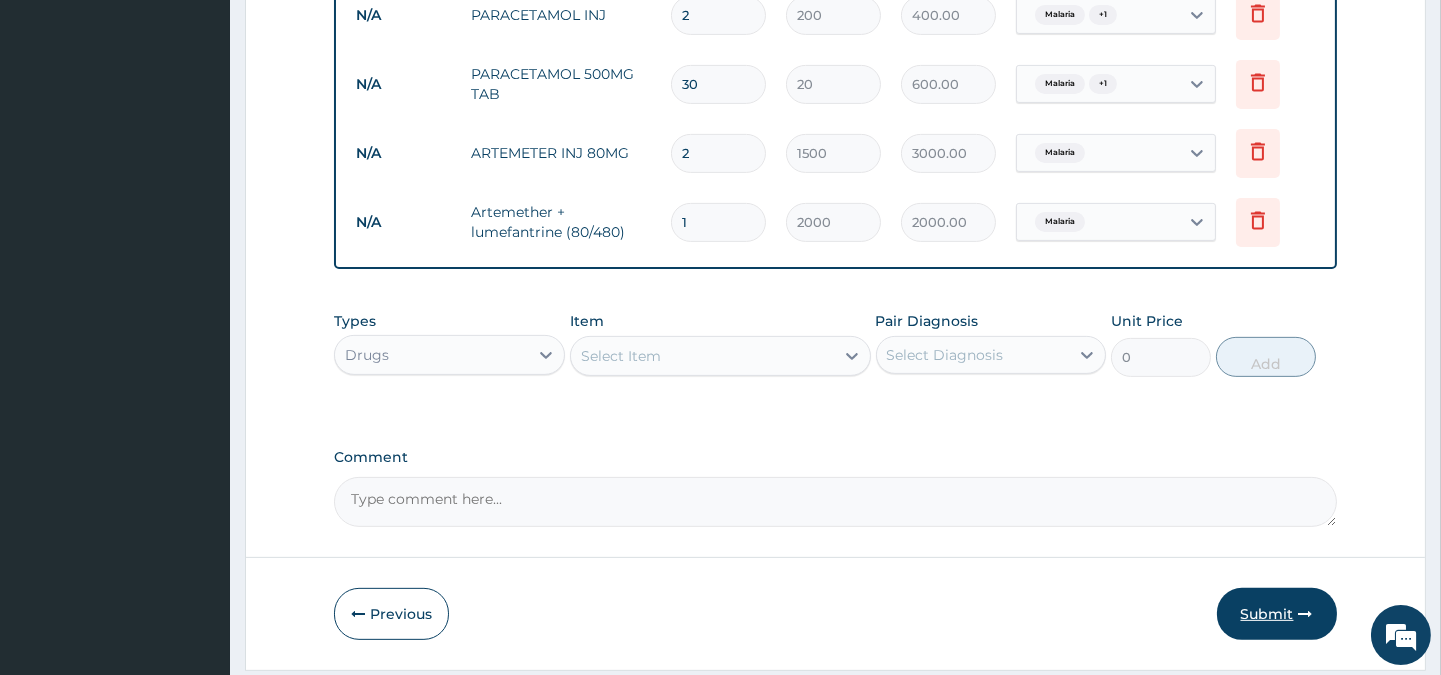 click on "Submit" at bounding box center [1277, 614] 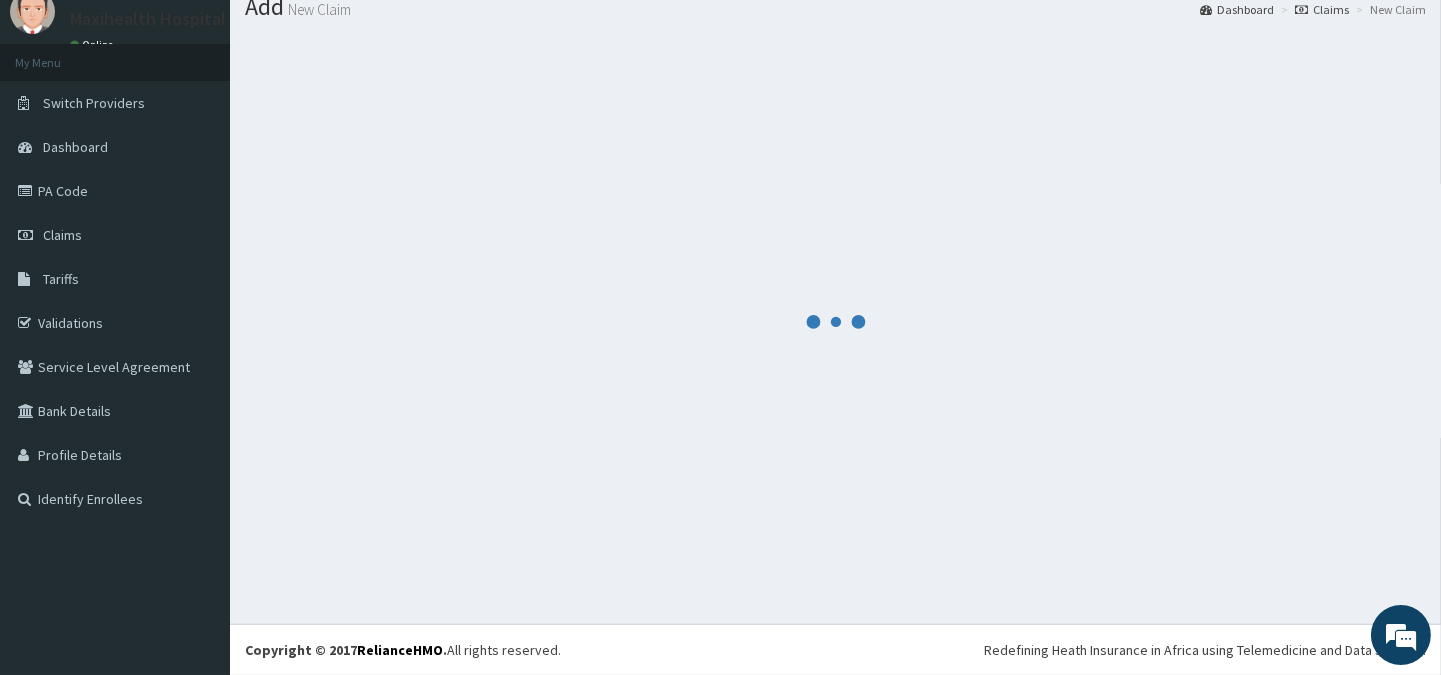 scroll, scrollTop: 71, scrollLeft: 0, axis: vertical 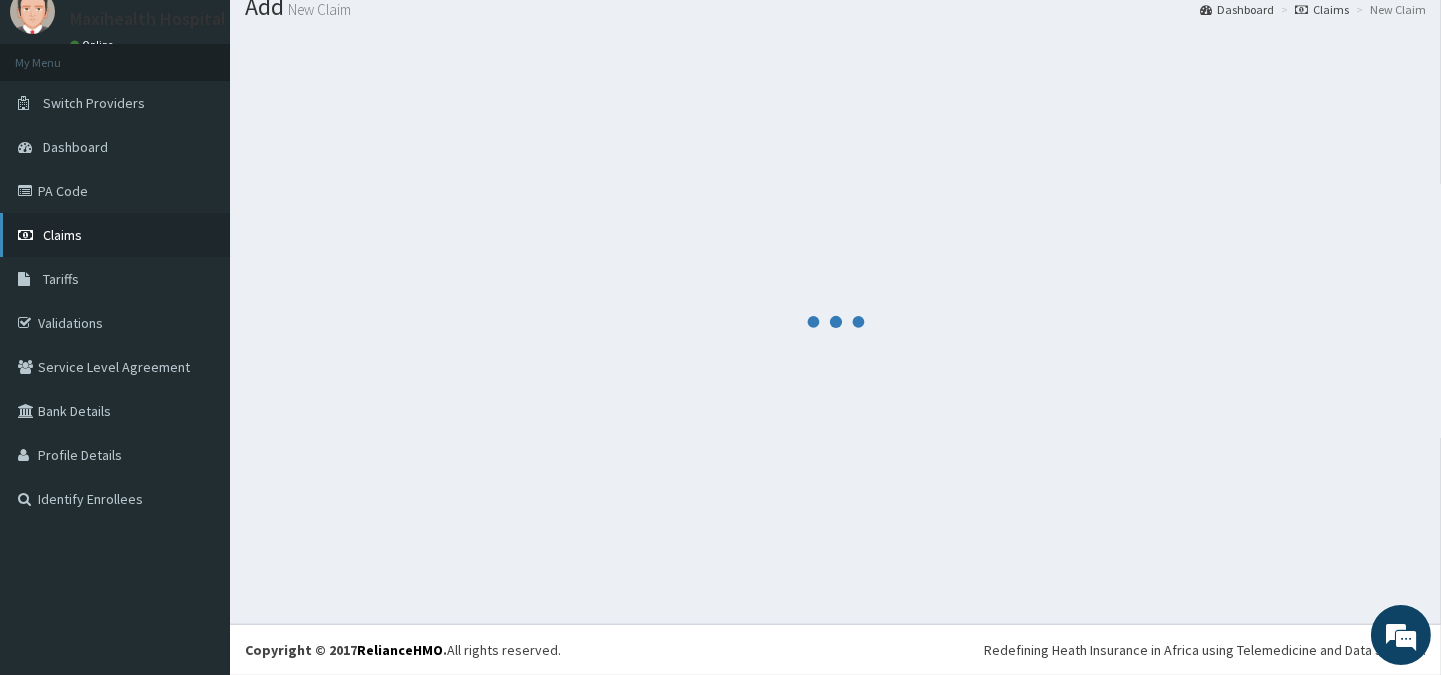 click on "Claims" at bounding box center [115, 235] 